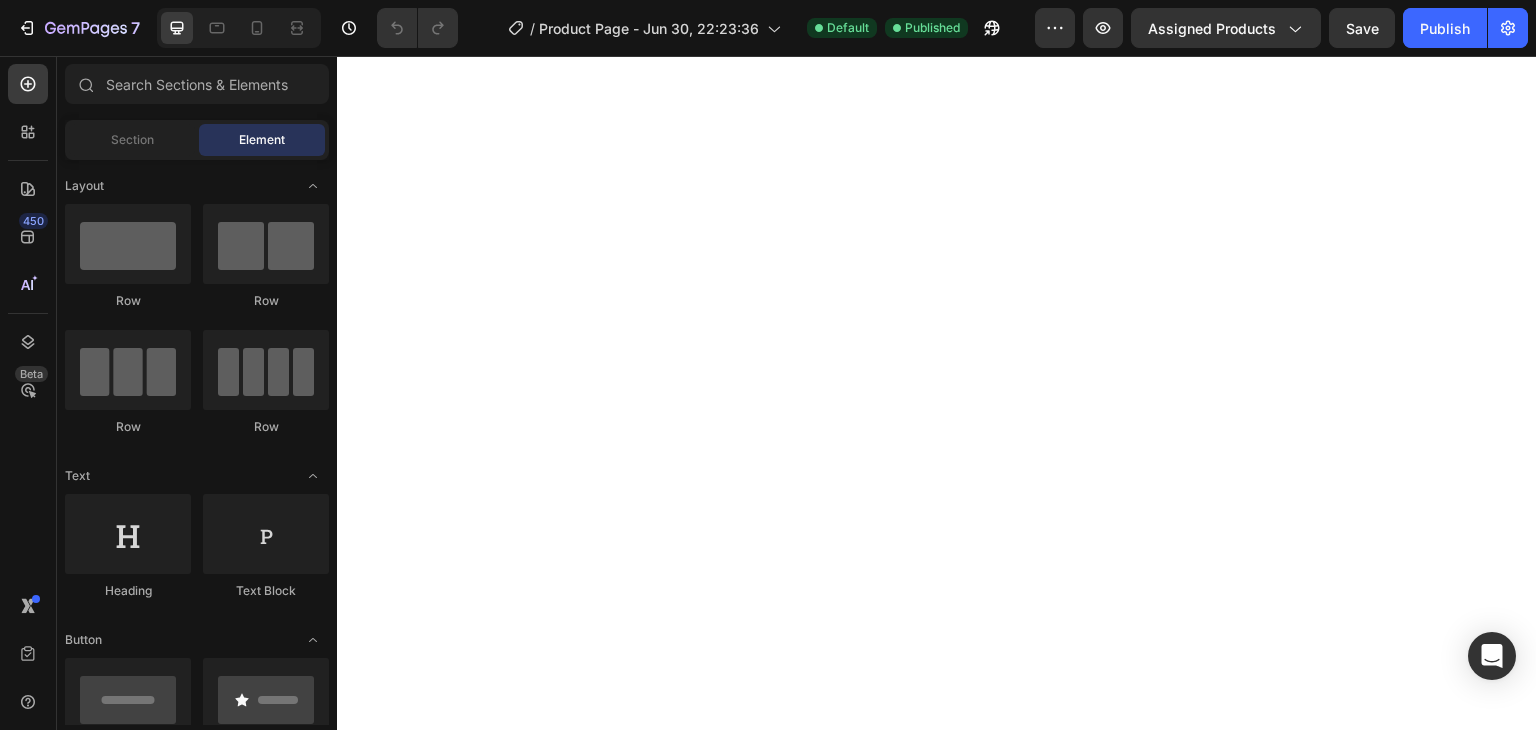 scroll, scrollTop: 0, scrollLeft: 0, axis: both 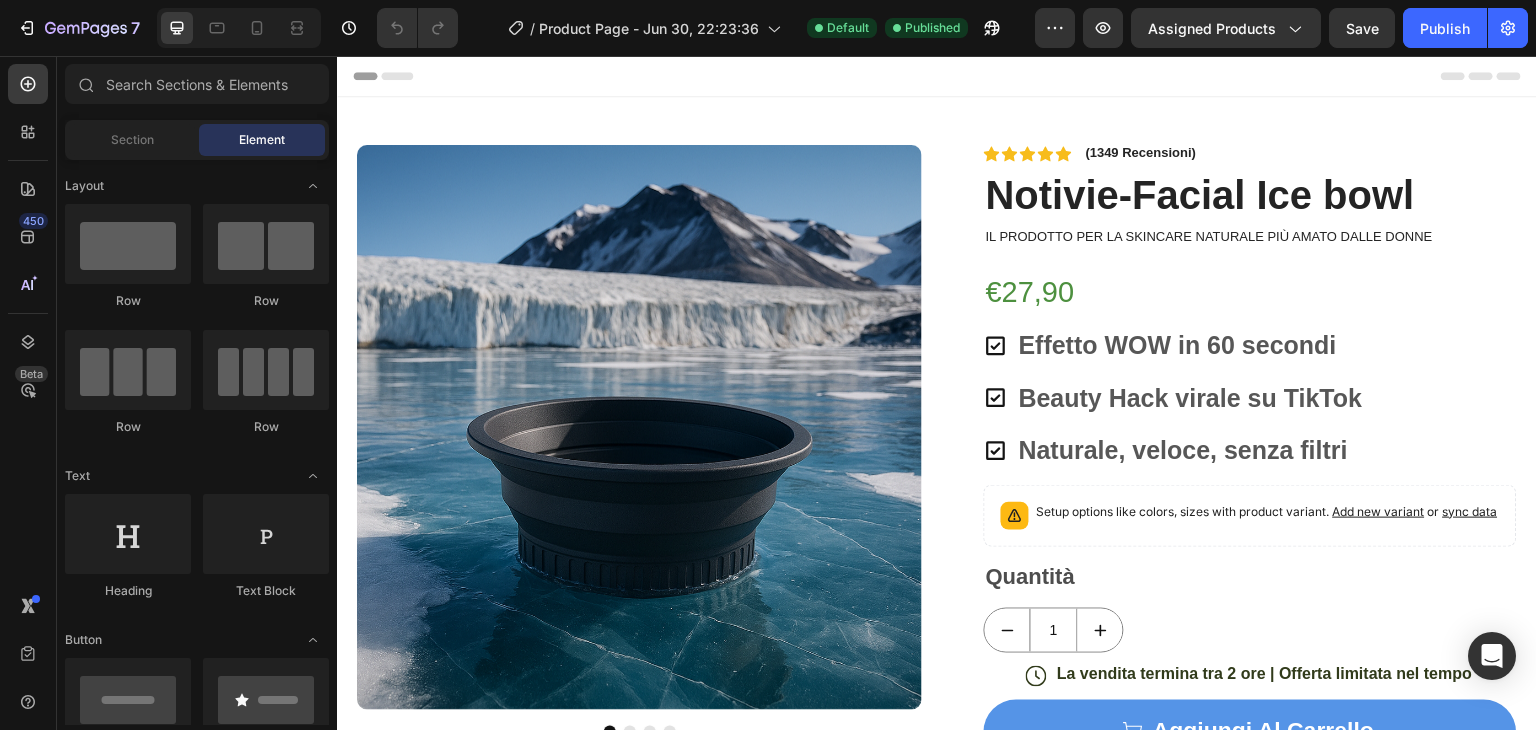 click at bounding box center (639, 427) 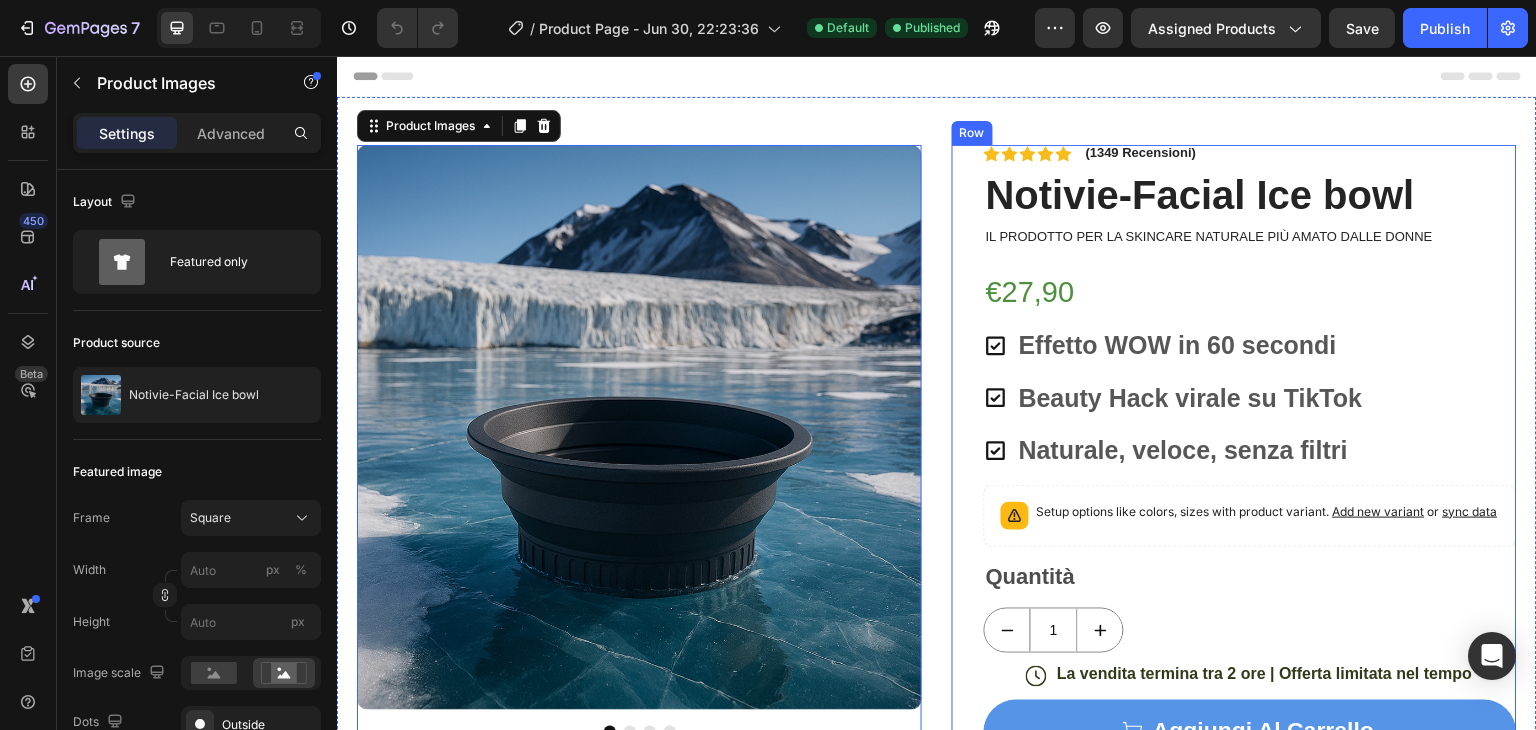 click on "Effetto WOW in 60 secondi" at bounding box center [1178, 345] 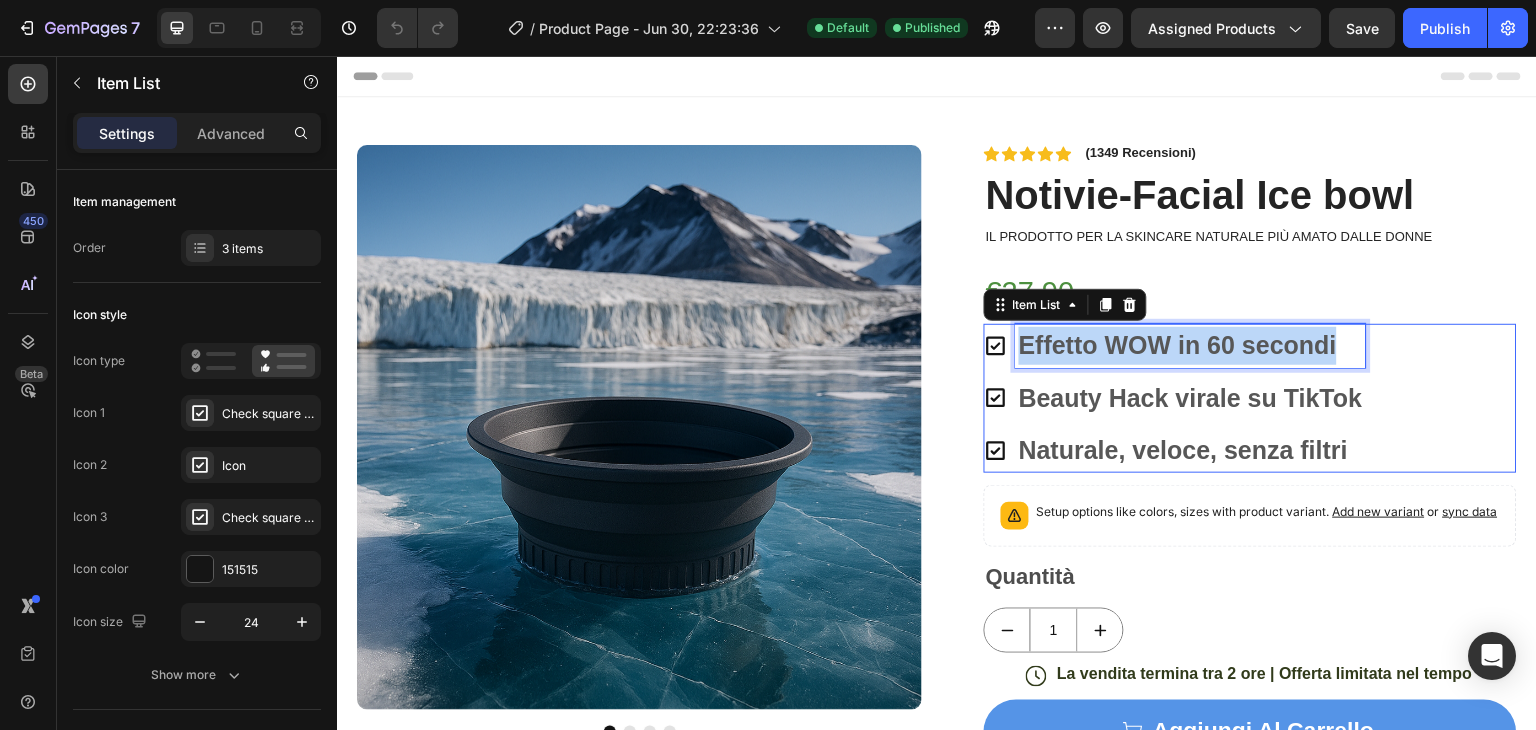 click on "Effetto WOW in 60 secondi" at bounding box center [1178, 345] 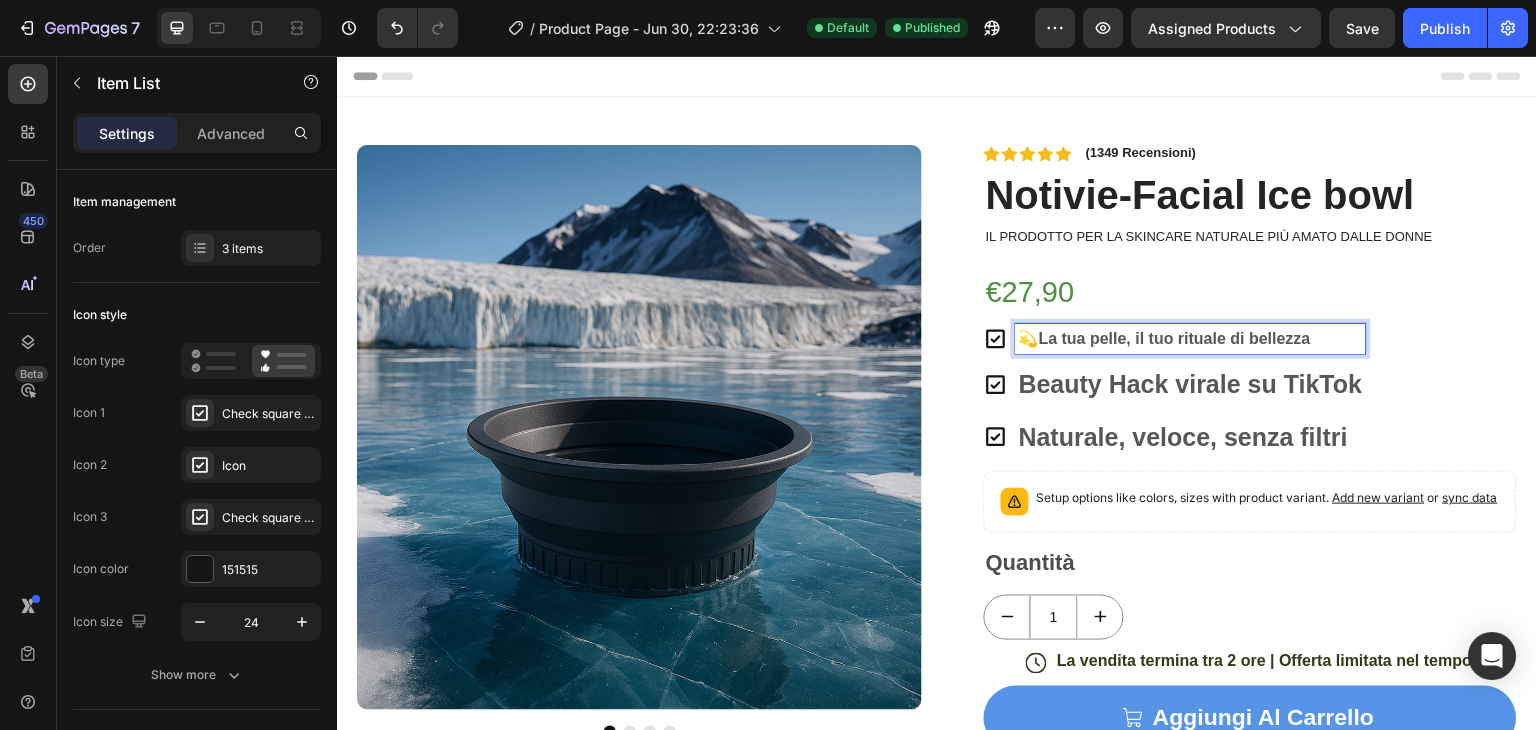 click on "💫  La tua pelle, il tuo rituale di bellezza" at bounding box center [1191, 339] 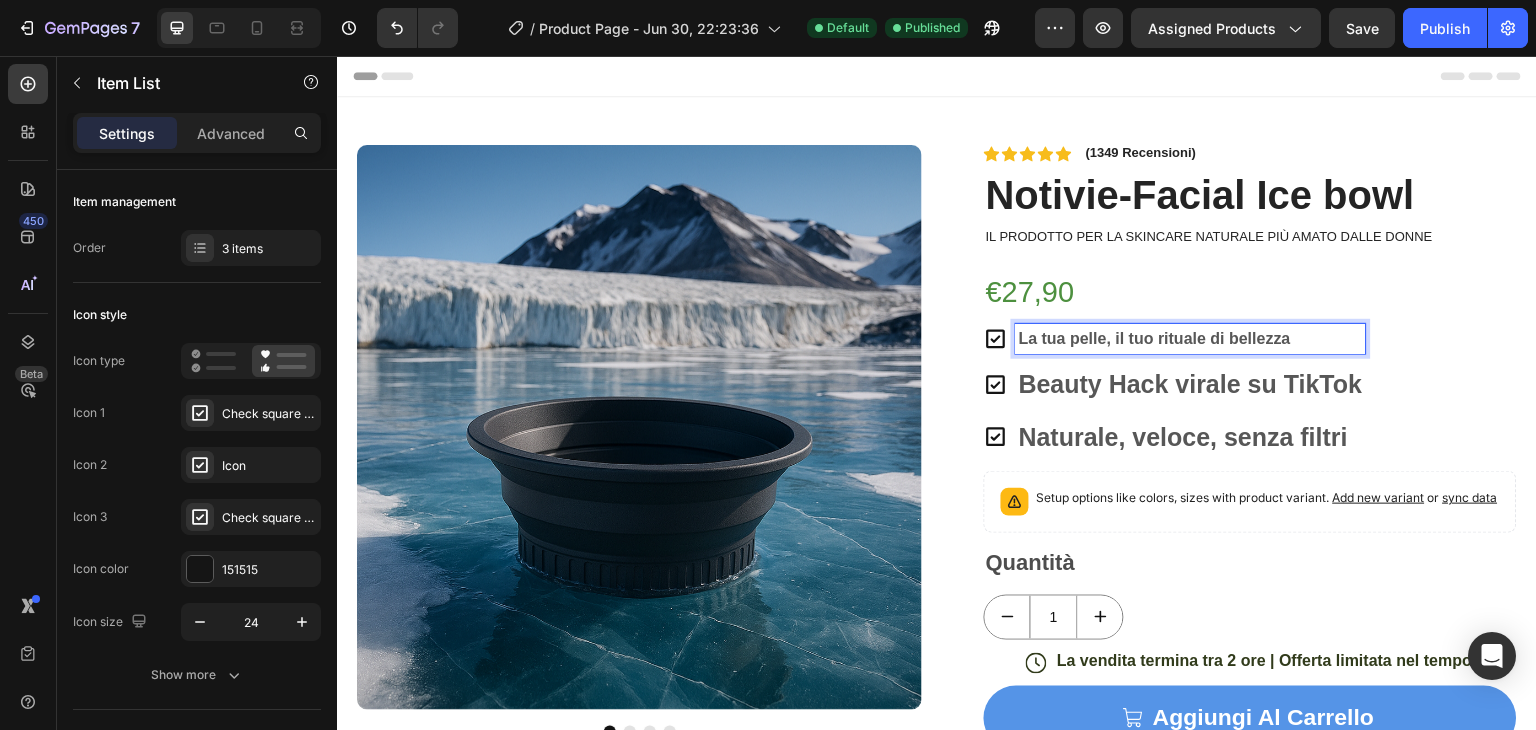 click on "Beauty Hack virale su TikTok" at bounding box center (1191, 384) 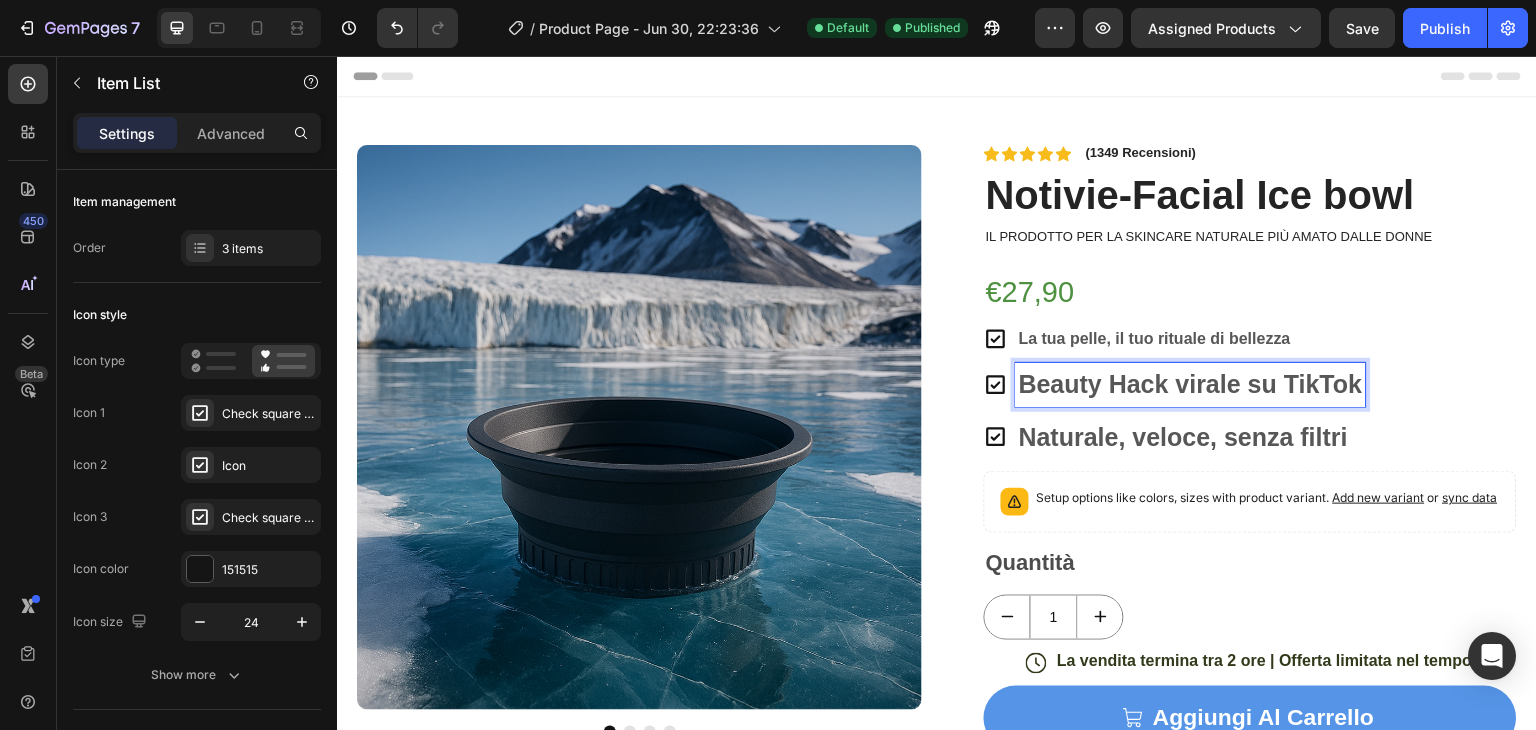 click on "Beauty Hack virale su TikTok" at bounding box center (1191, 384) 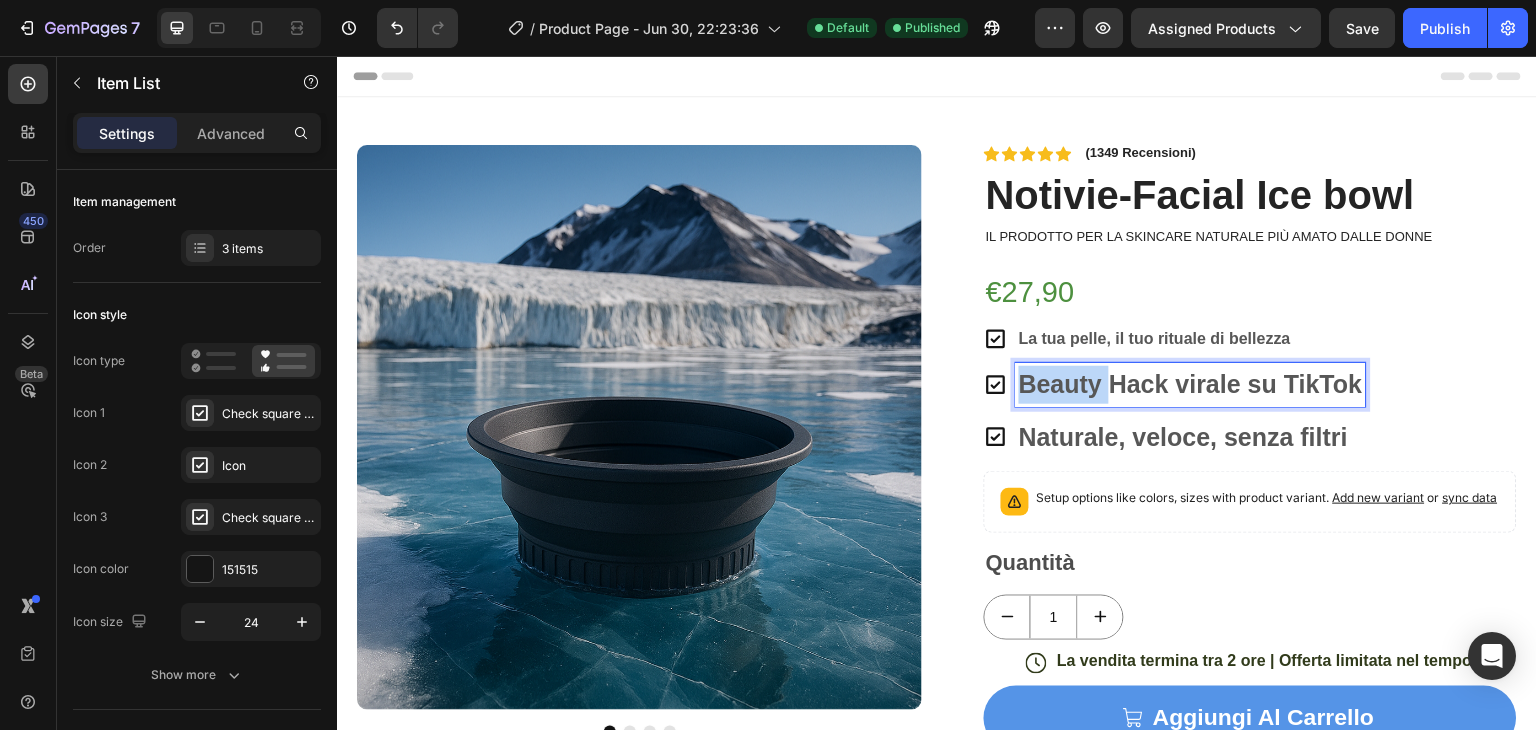 click on "Beauty Hack virale su TikTok" at bounding box center (1191, 384) 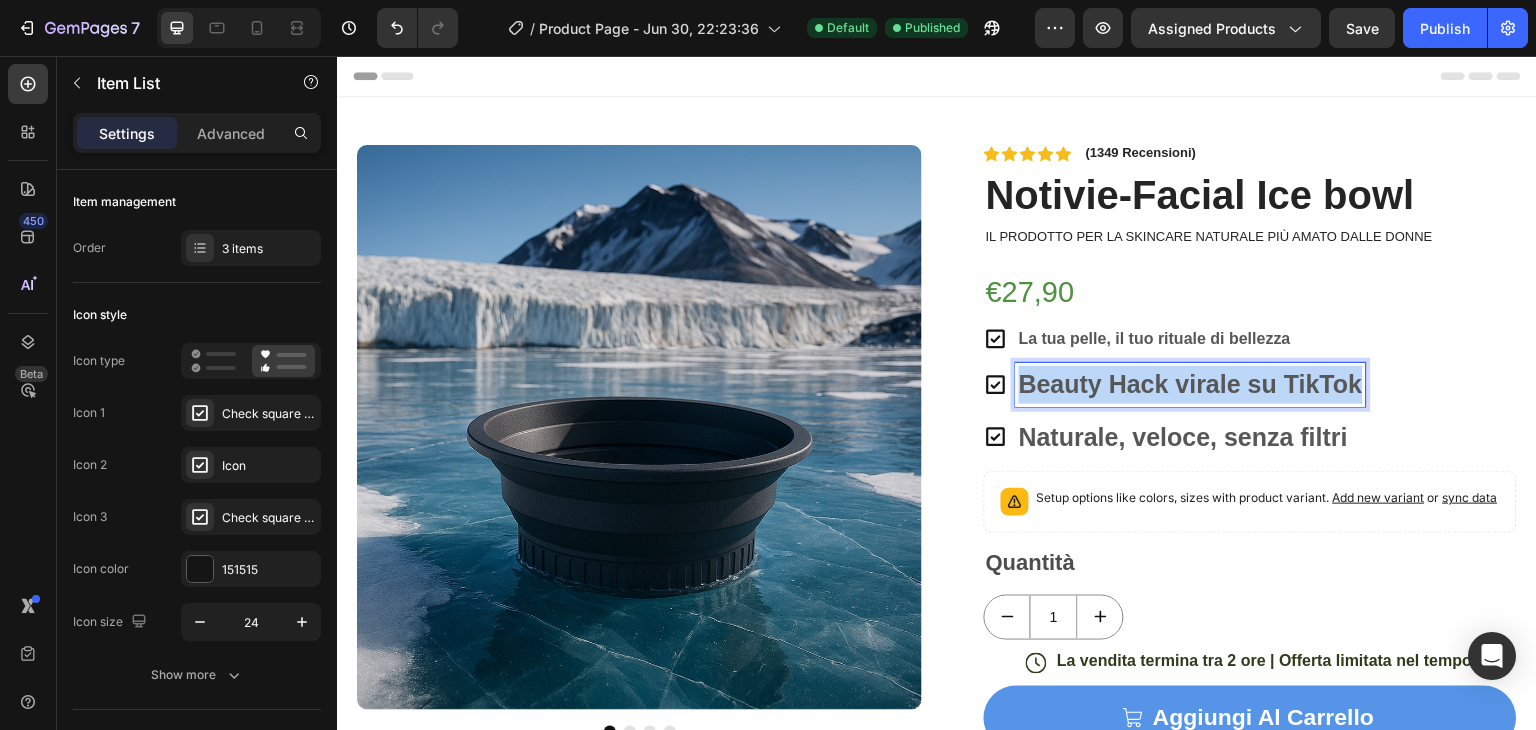 click on "Beauty Hack virale su TikTok" at bounding box center (1191, 384) 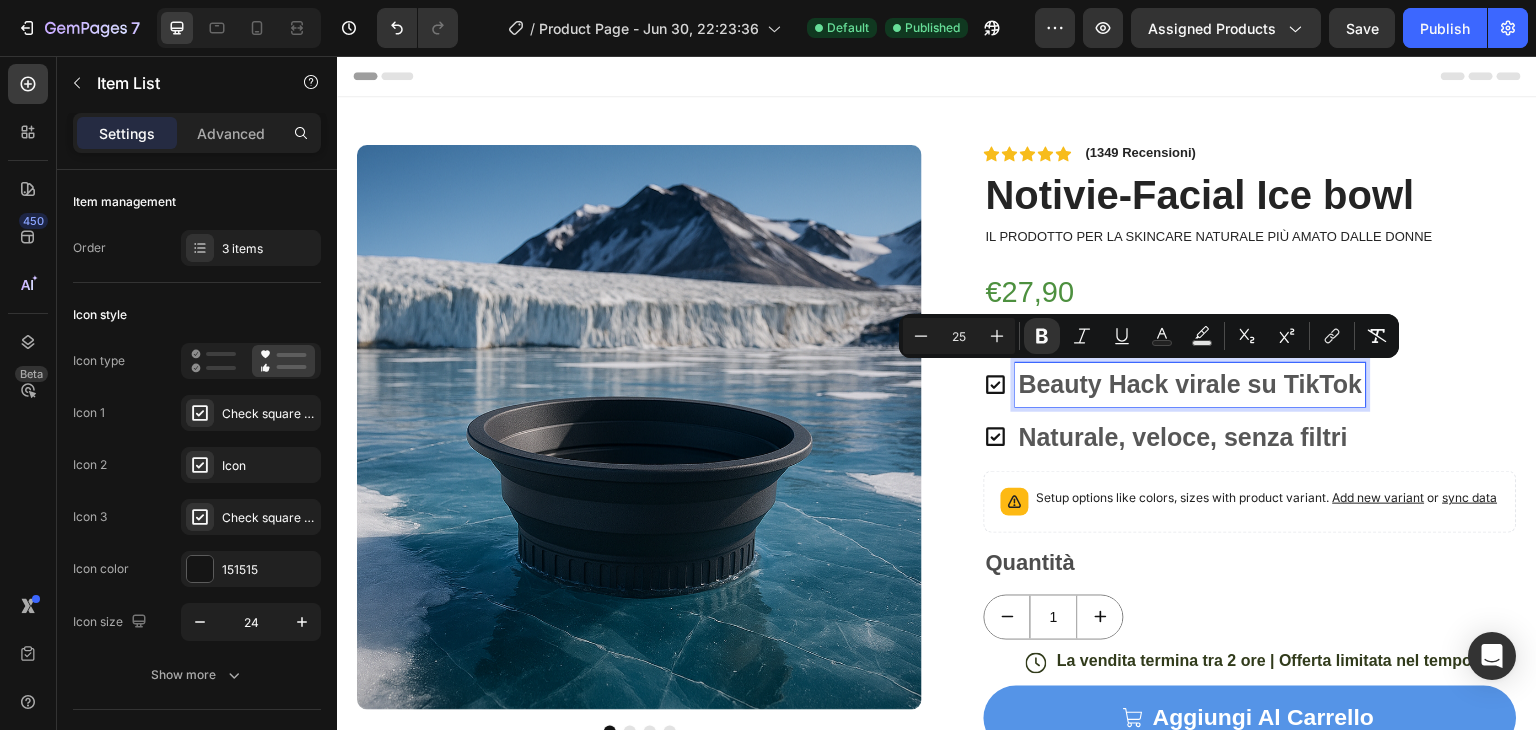 click on "Naturale, veloce, senza filtri" at bounding box center [1191, 438] 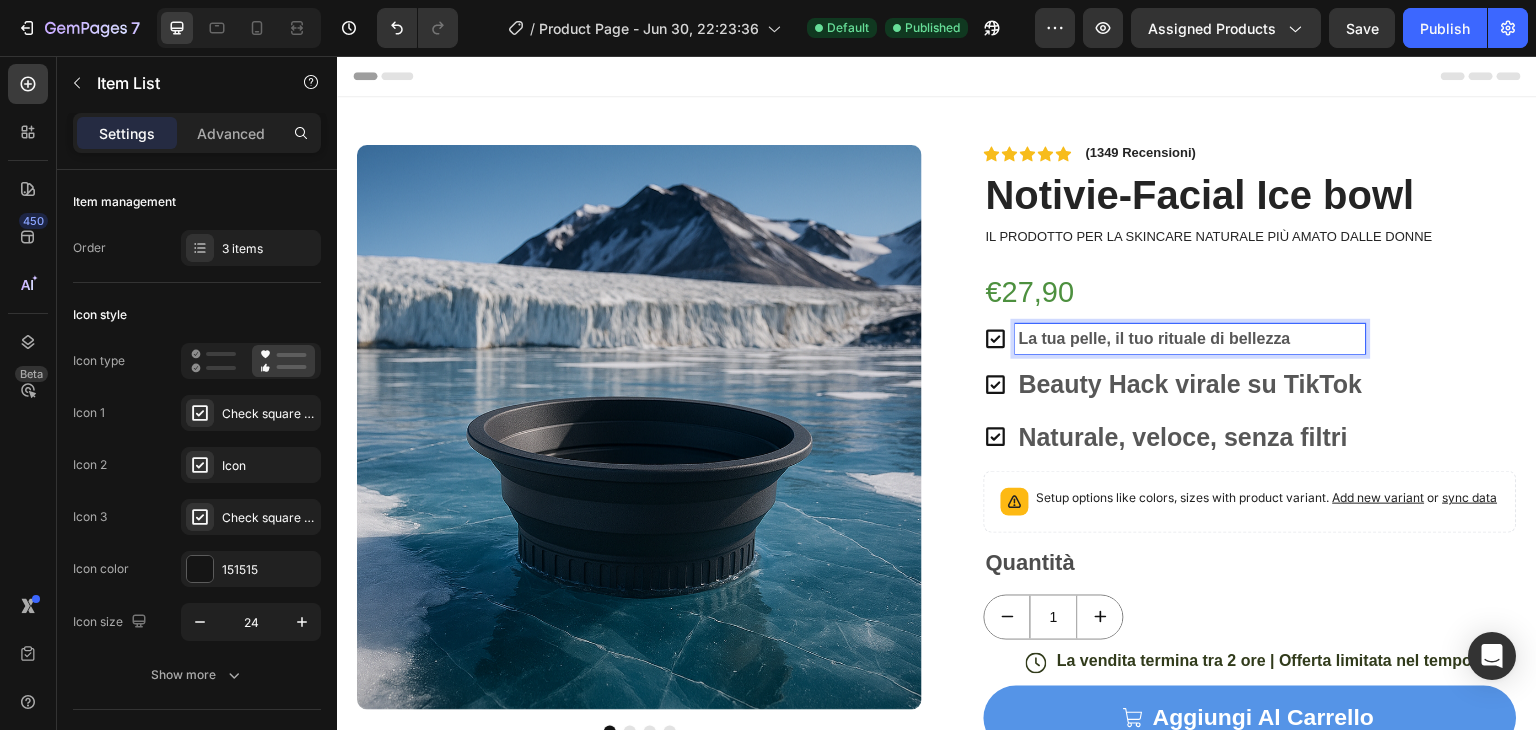 click on "La tua pelle, il tuo rituale di bellezza" at bounding box center [1155, 338] 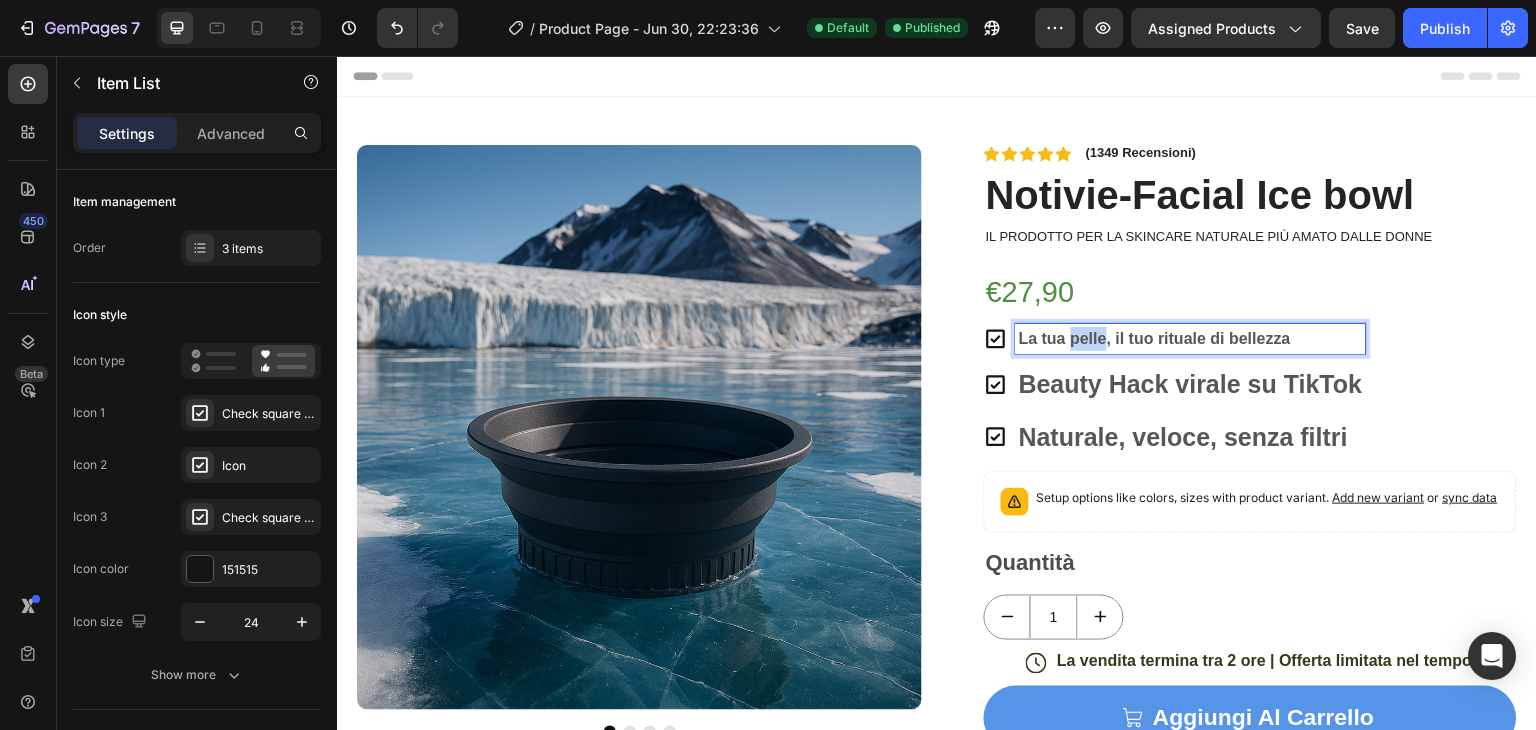 click on "La tua pelle, il tuo rituale di bellezza" at bounding box center [1155, 338] 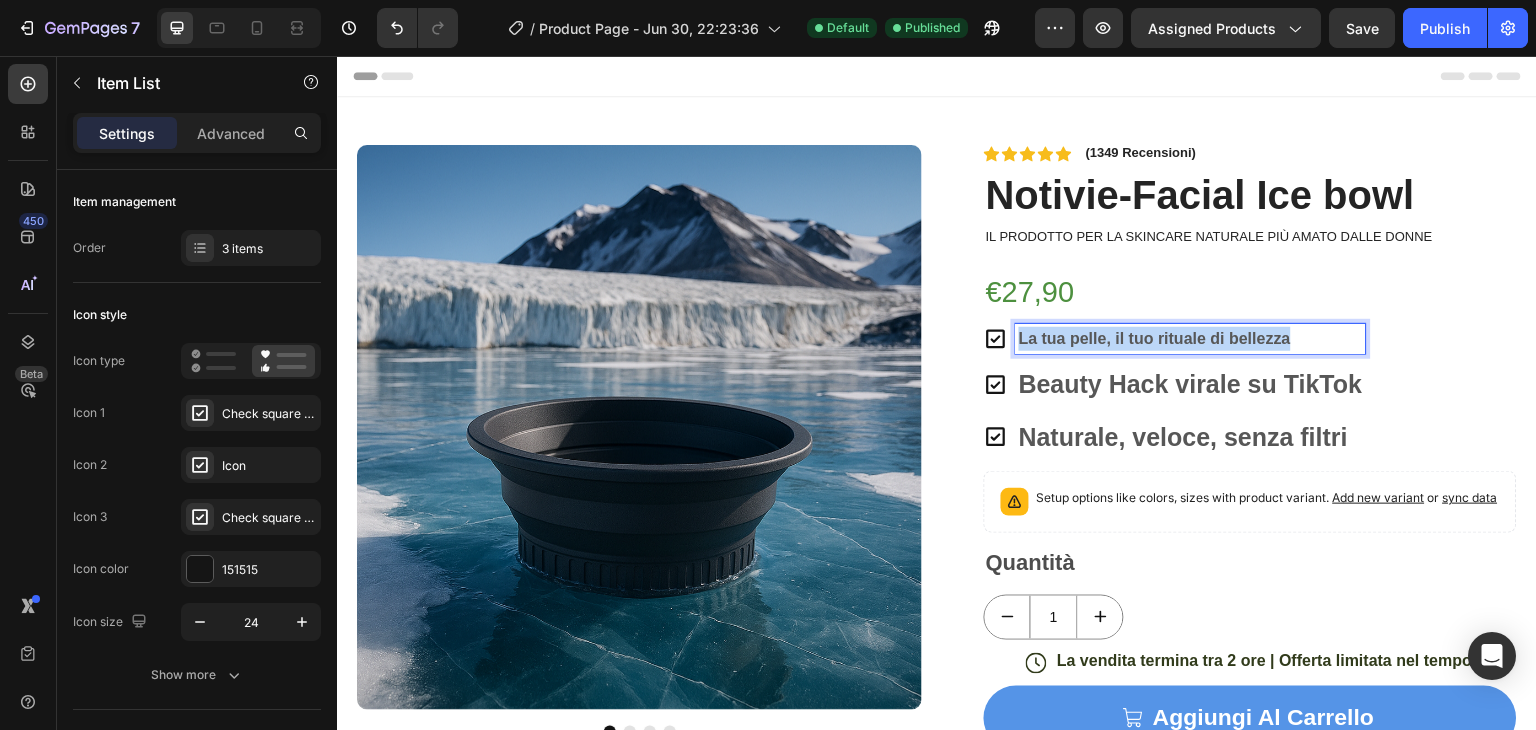 click on "La tua pelle, il tuo rituale di bellezza" at bounding box center [1155, 338] 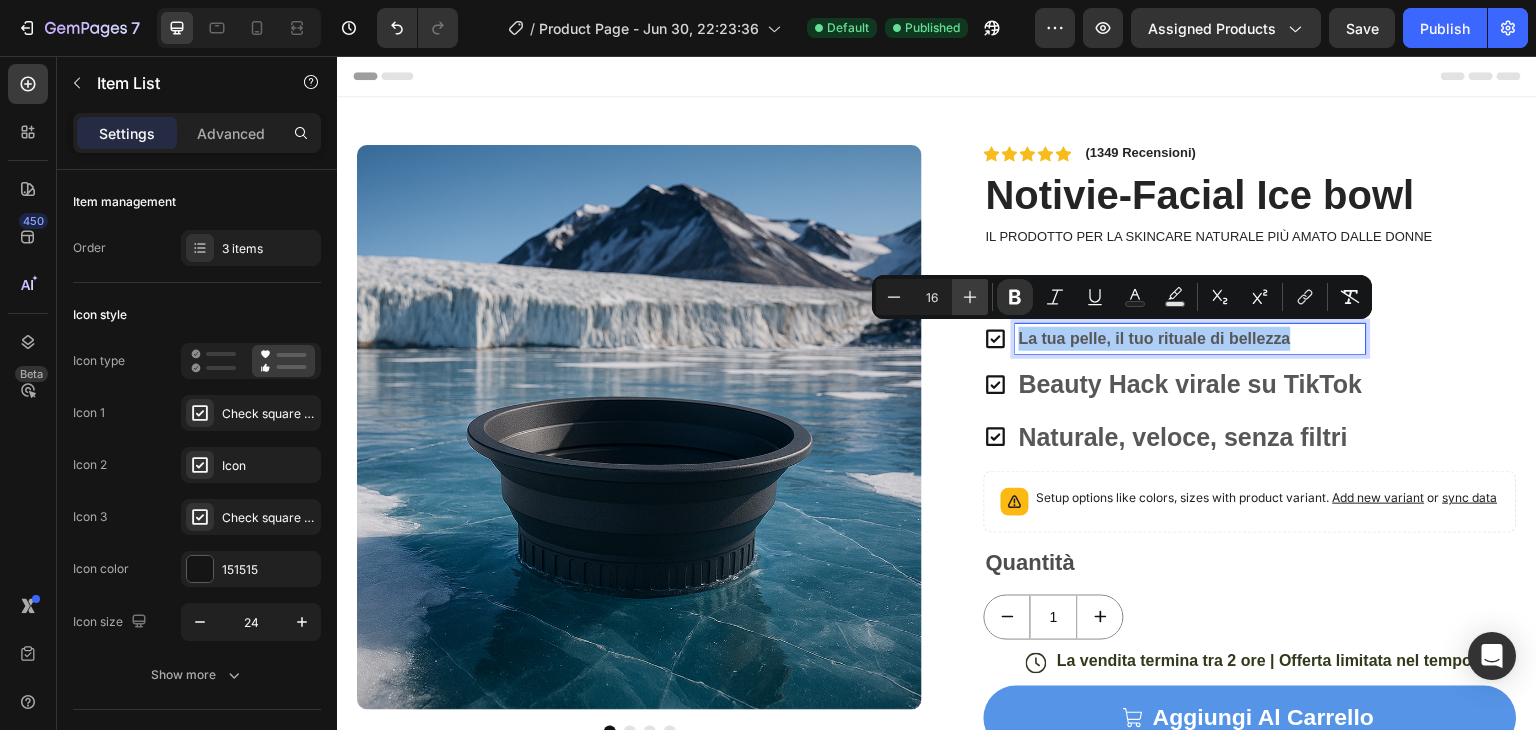 click 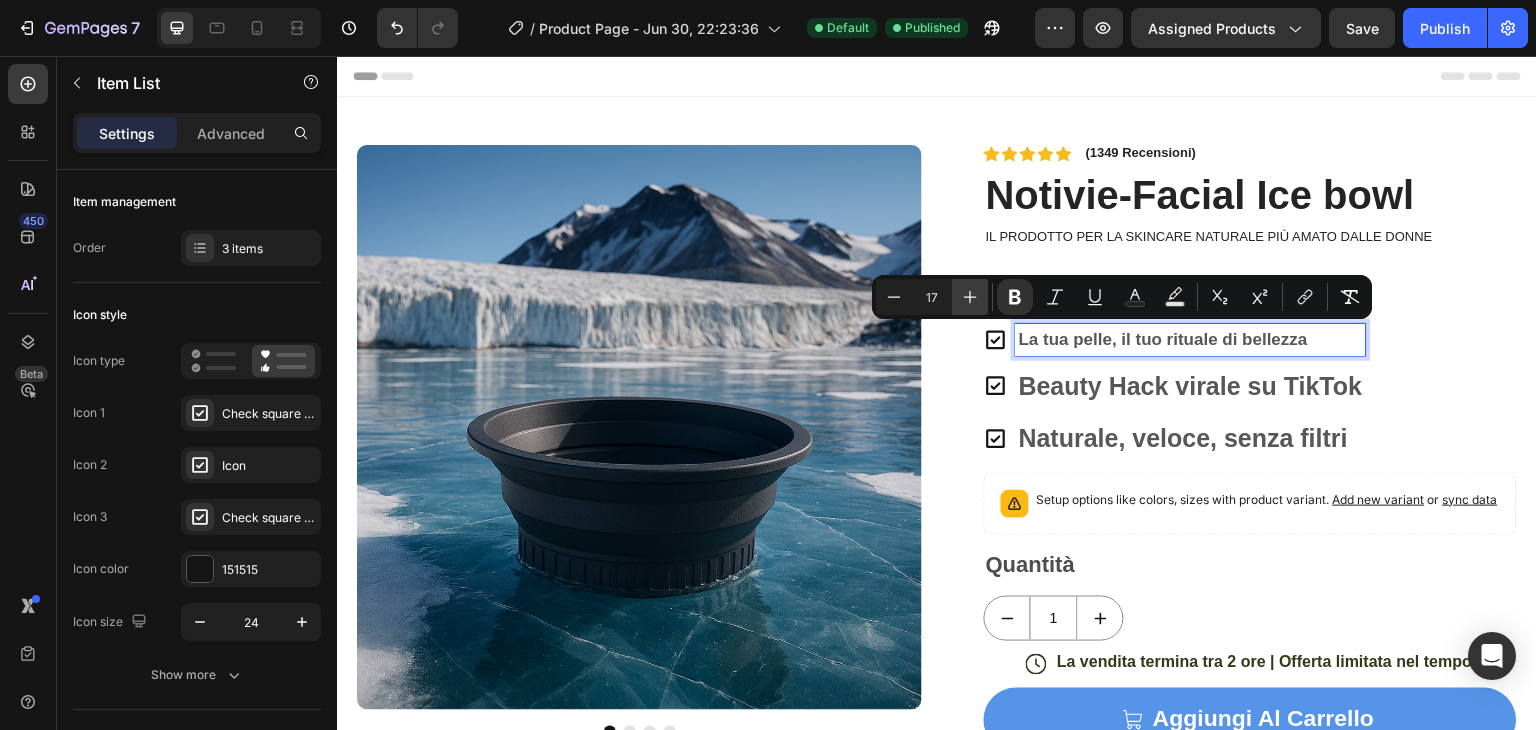 click 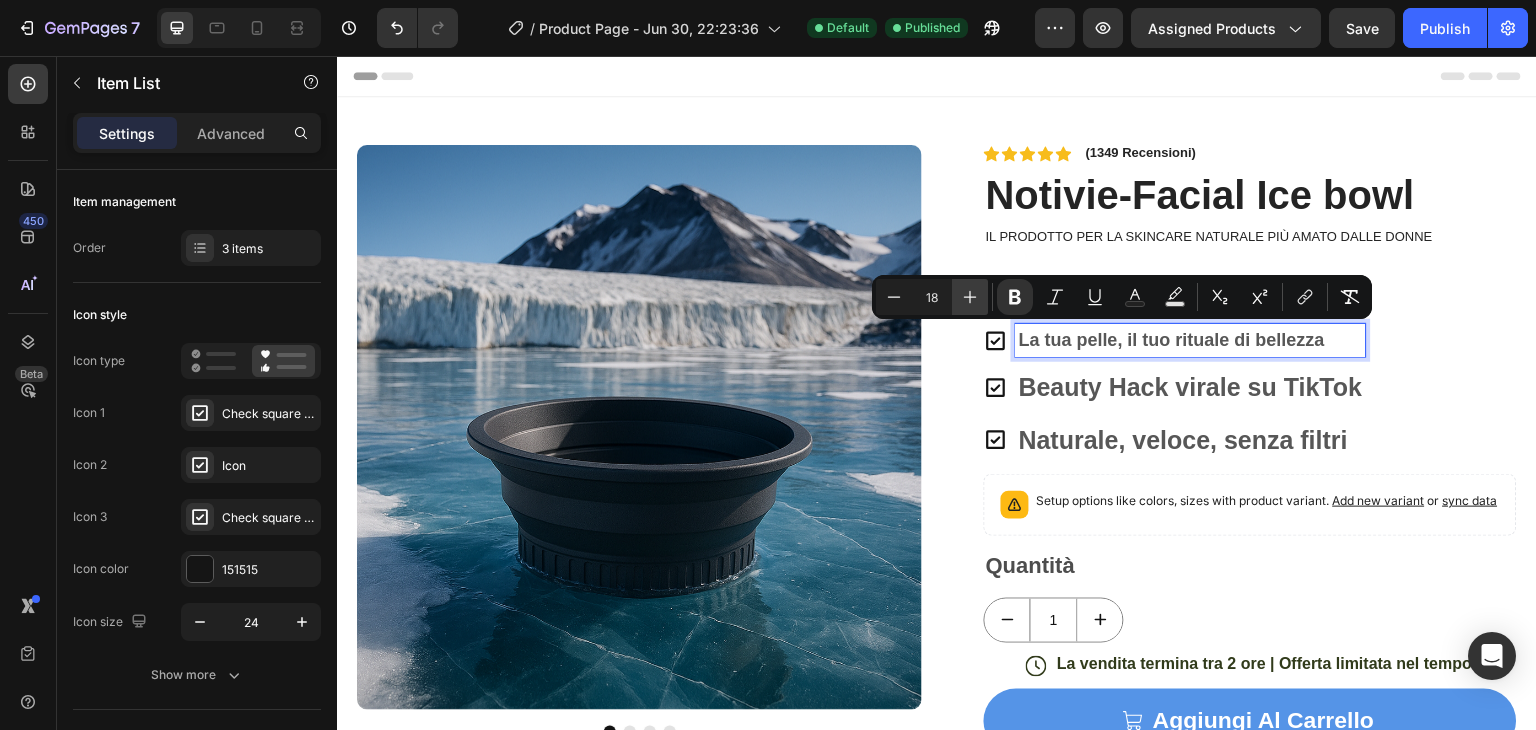 click 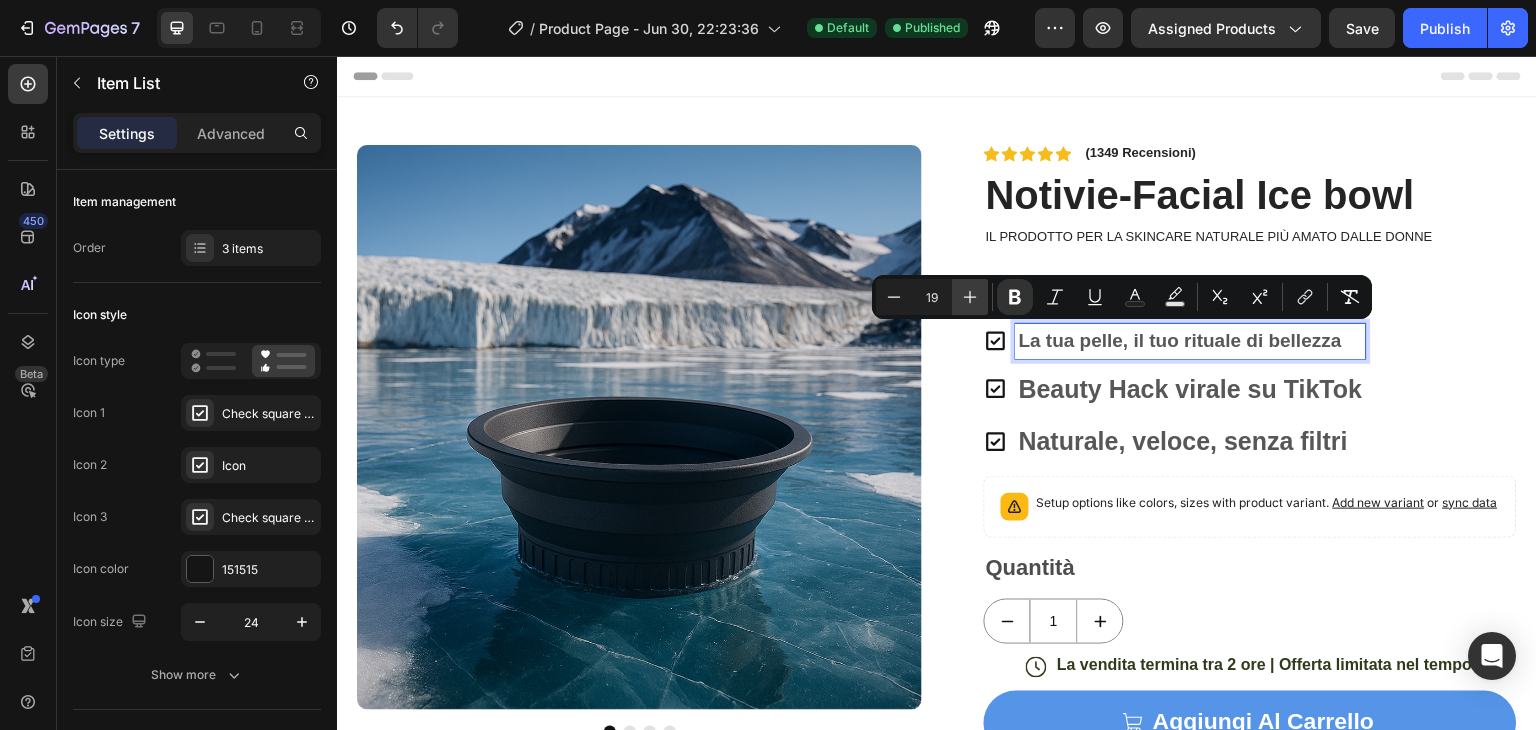 click 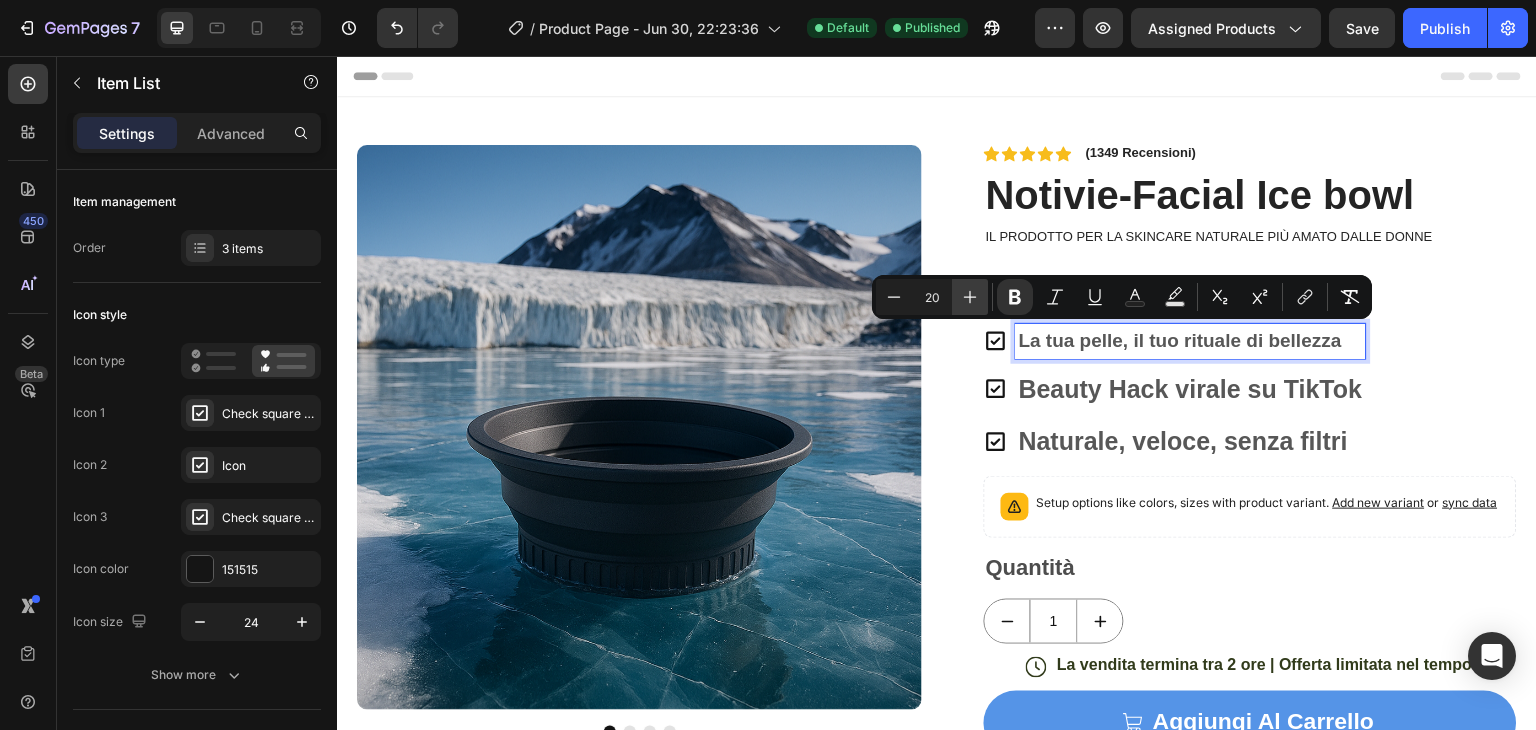 click 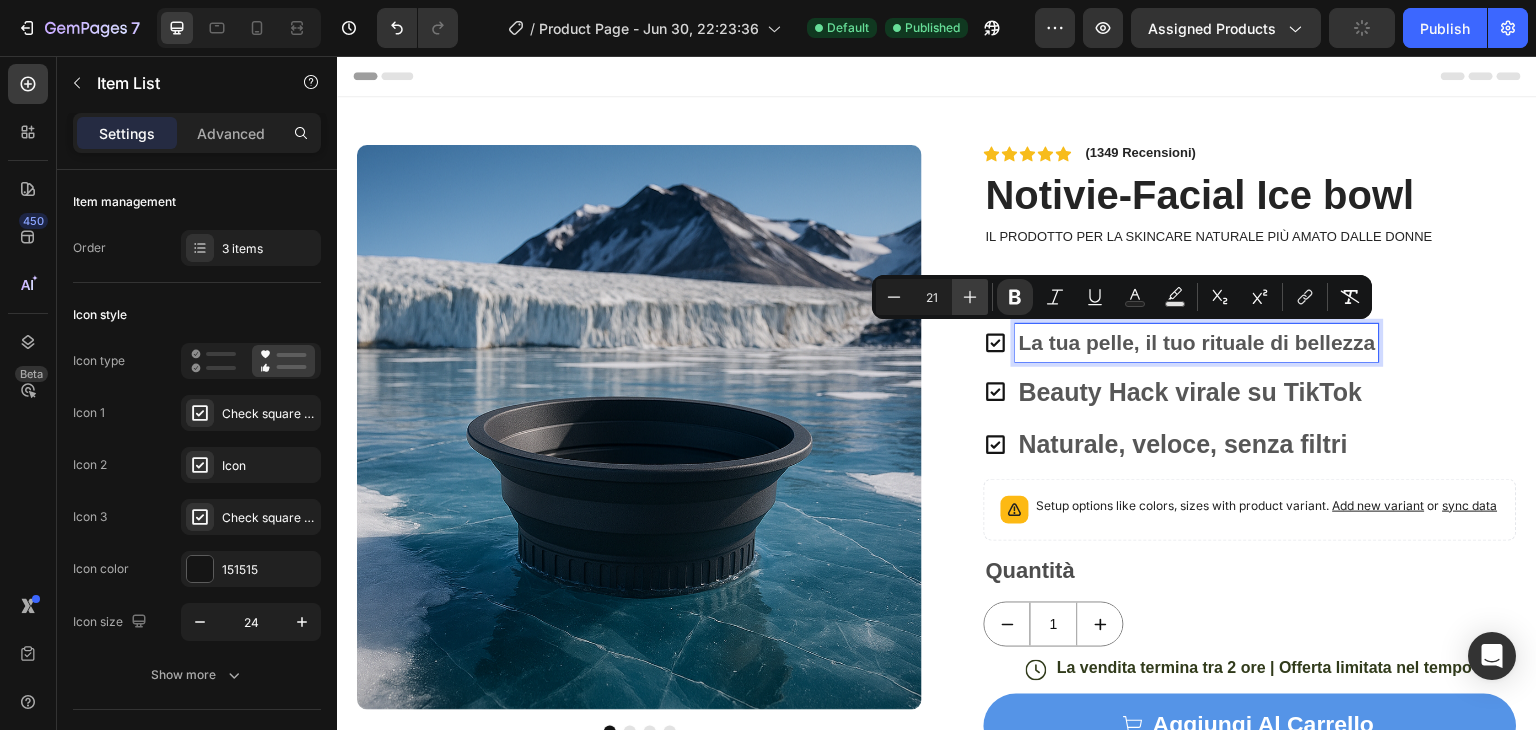 click 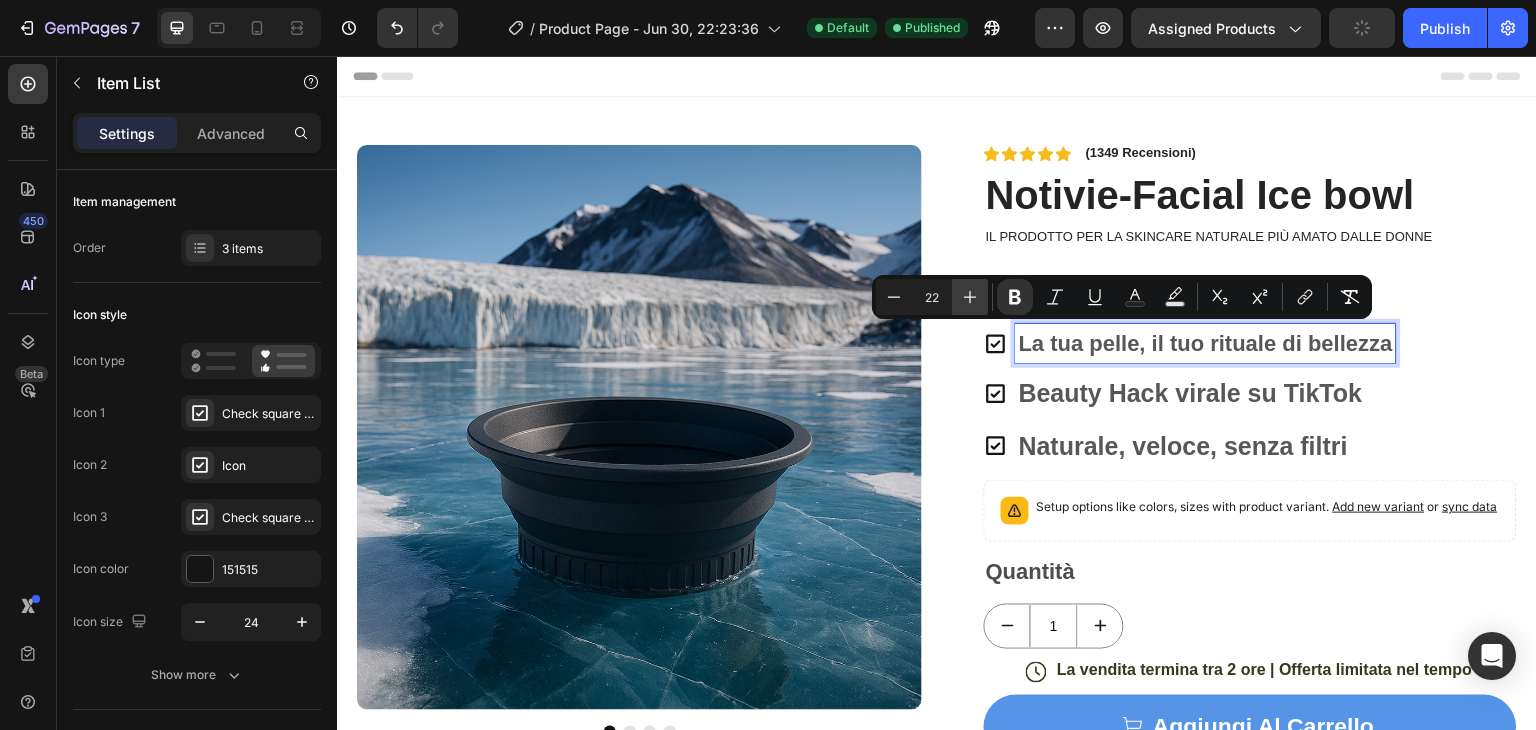 click 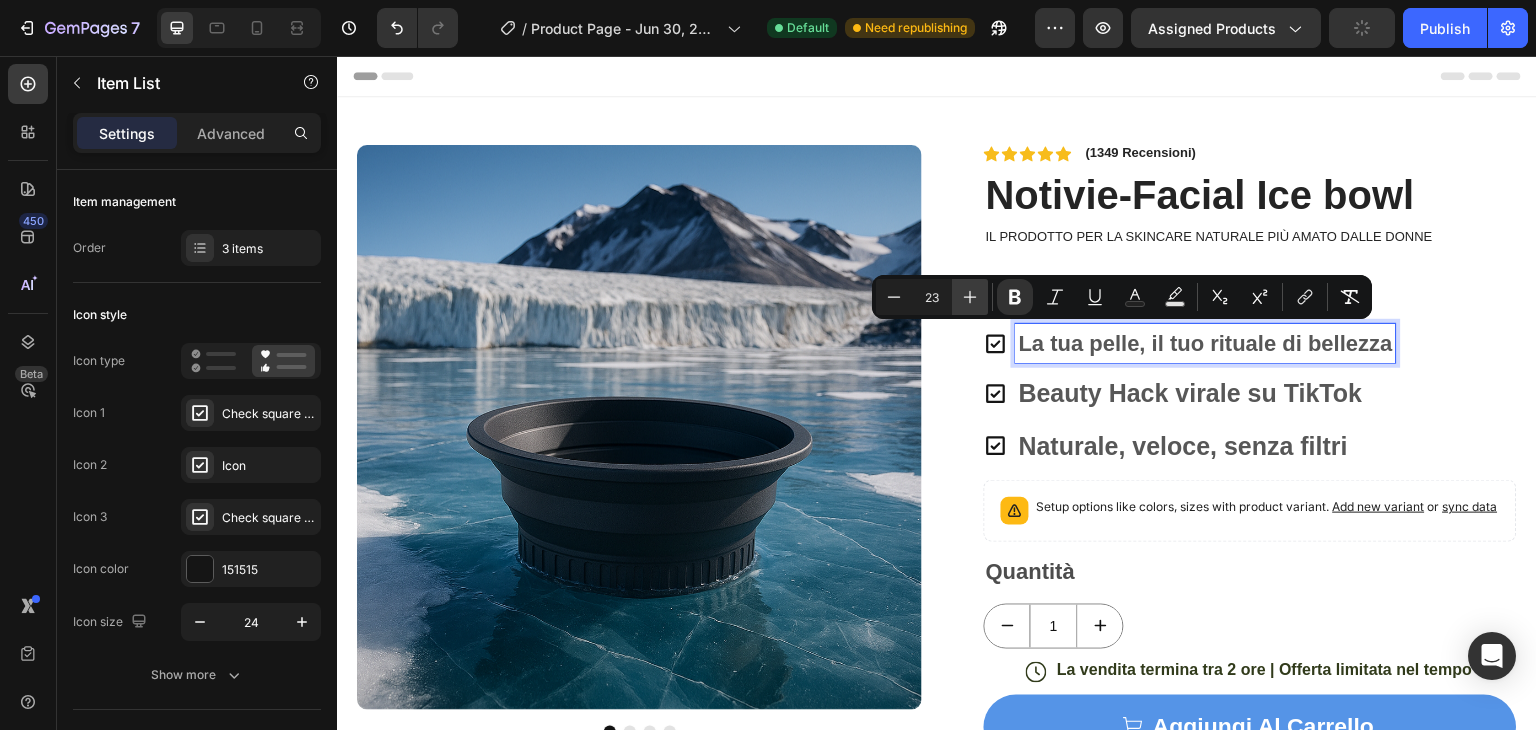 click 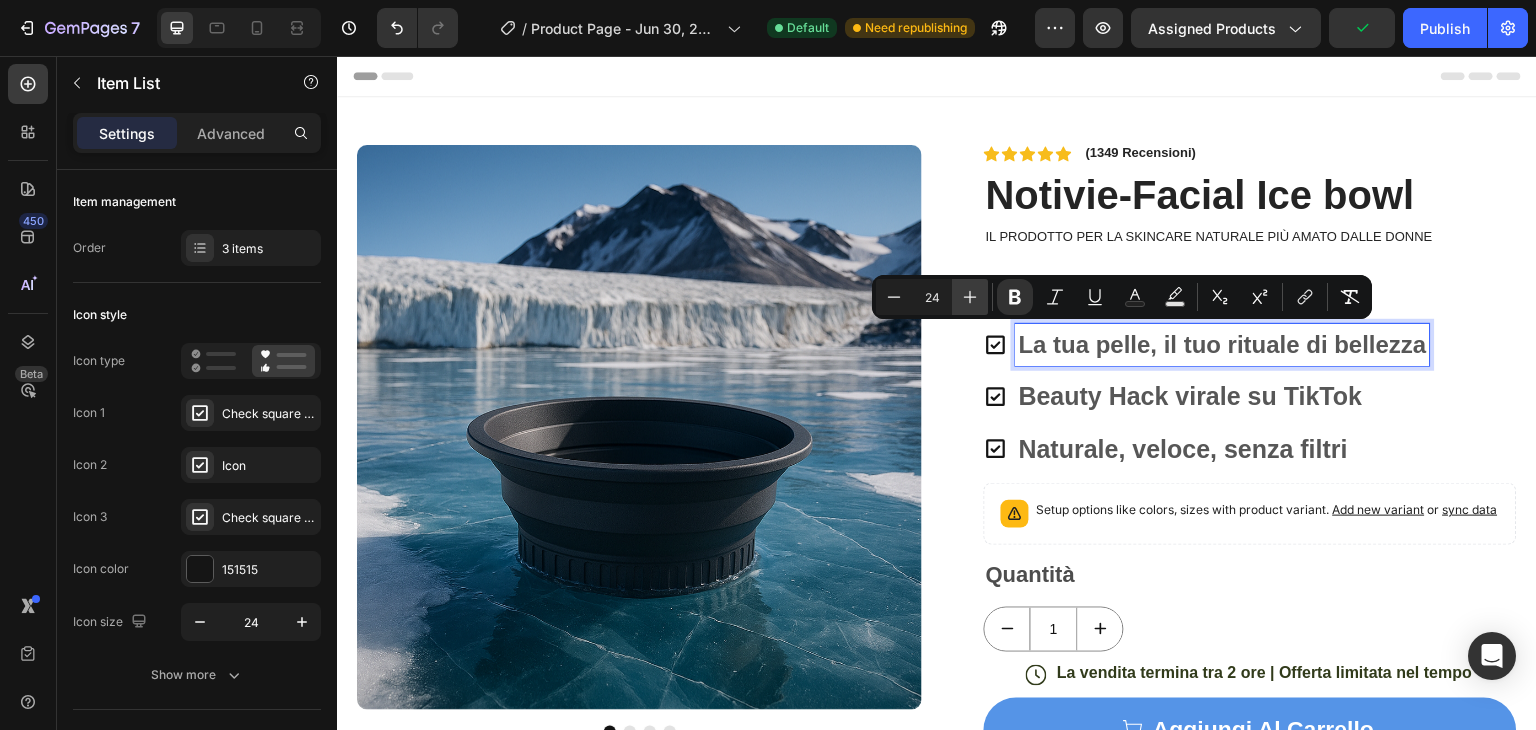 click 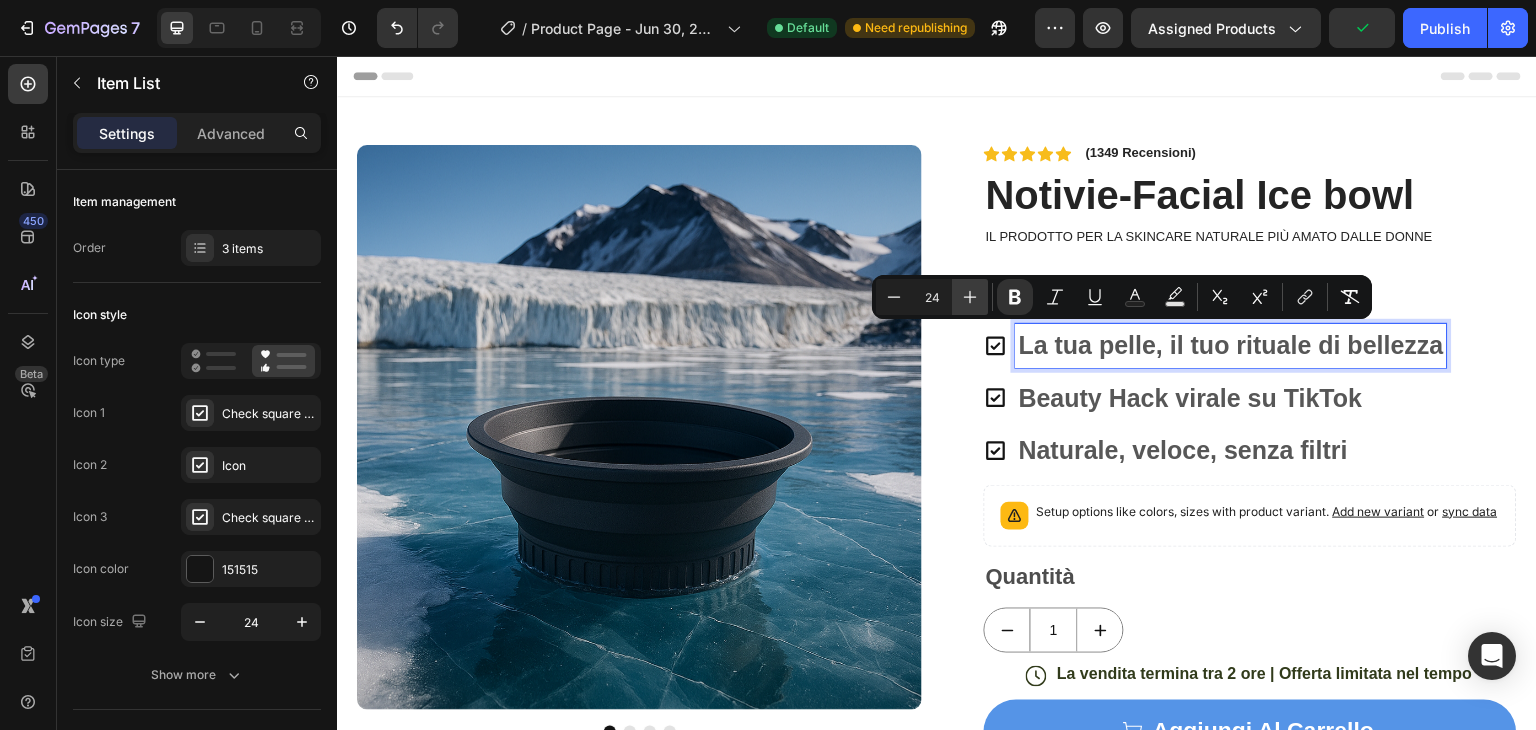 type on "25" 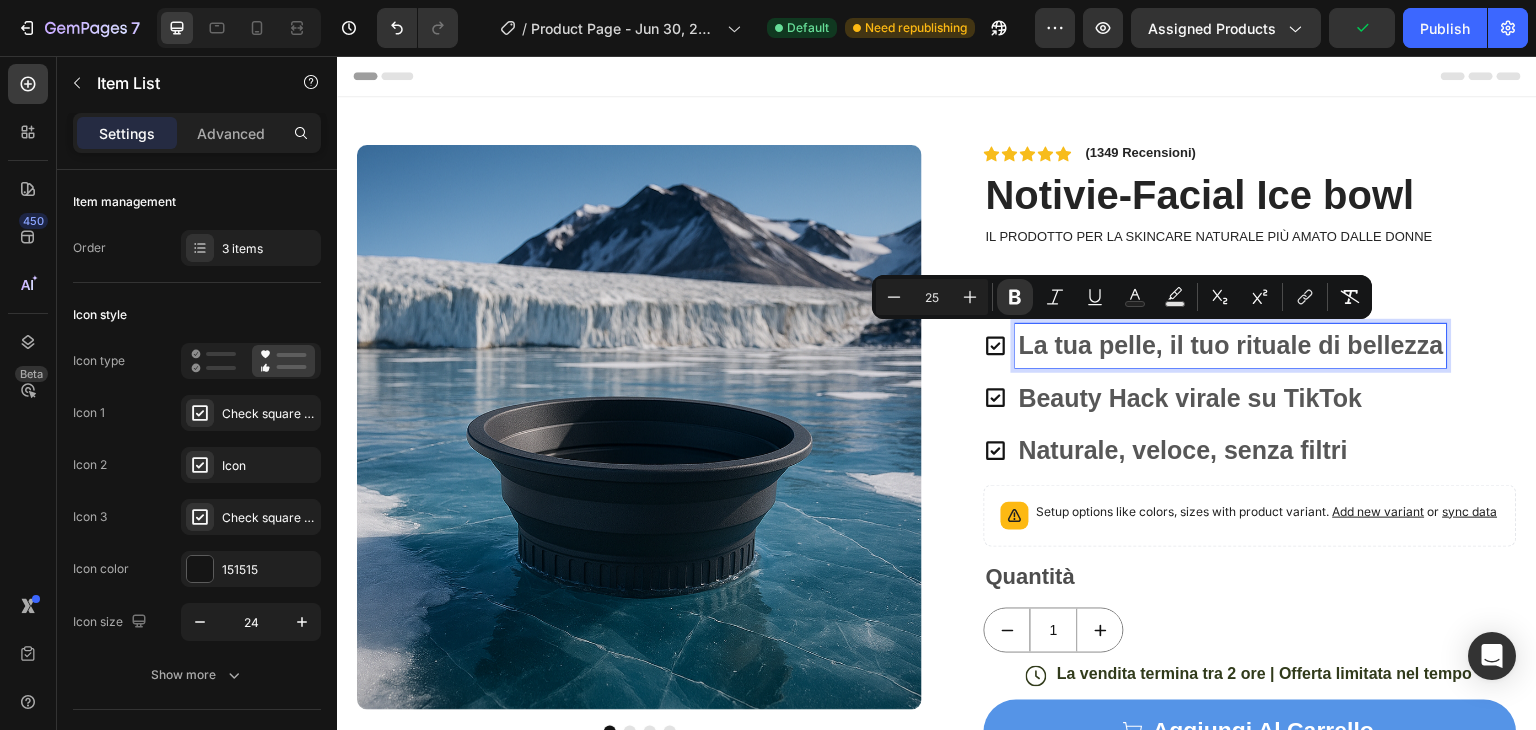 drag, startPoint x: 970, startPoint y: 304, endPoint x: 937, endPoint y: -87, distance: 392.3901 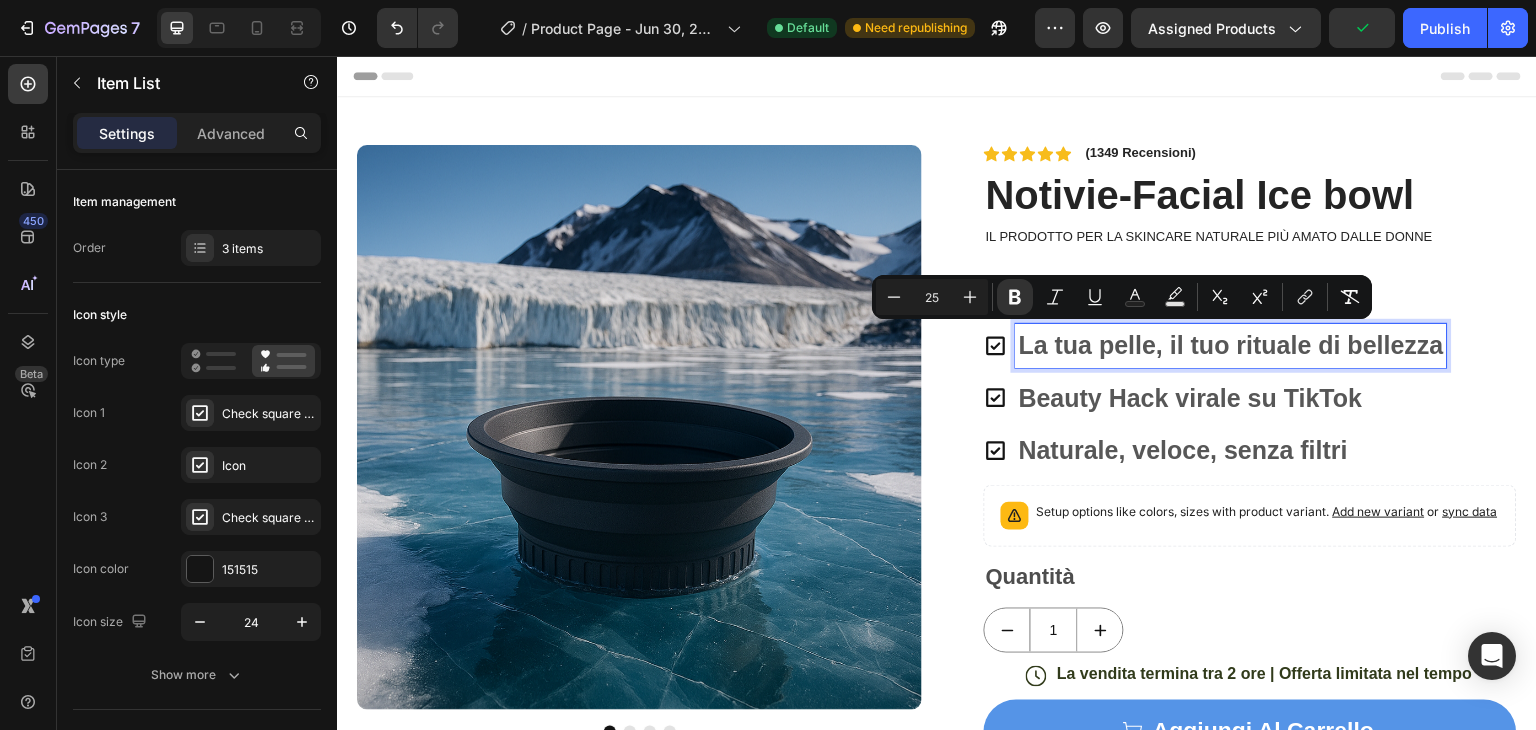 click on "7   /  Product Page - Jun 30, 22:23:36 Default Need republishing Preview Assigned Products  Publish  450 Beta Sections(18) Elements(84) Section Element Hero Section Product Detail Brands Trusted Badges Guarantee Product Breakdown How to use Testimonials Compare Bundle FAQs Social Proof Brand Story Product List Collection Blog List Contact Sticky Add to Cart Custom Footer Browse Library 450 Layout
Row
Row
Row
Row Text
Heading
Text Block Button
Button
Button Media
Image
Image
Video" at bounding box center [768, 0] 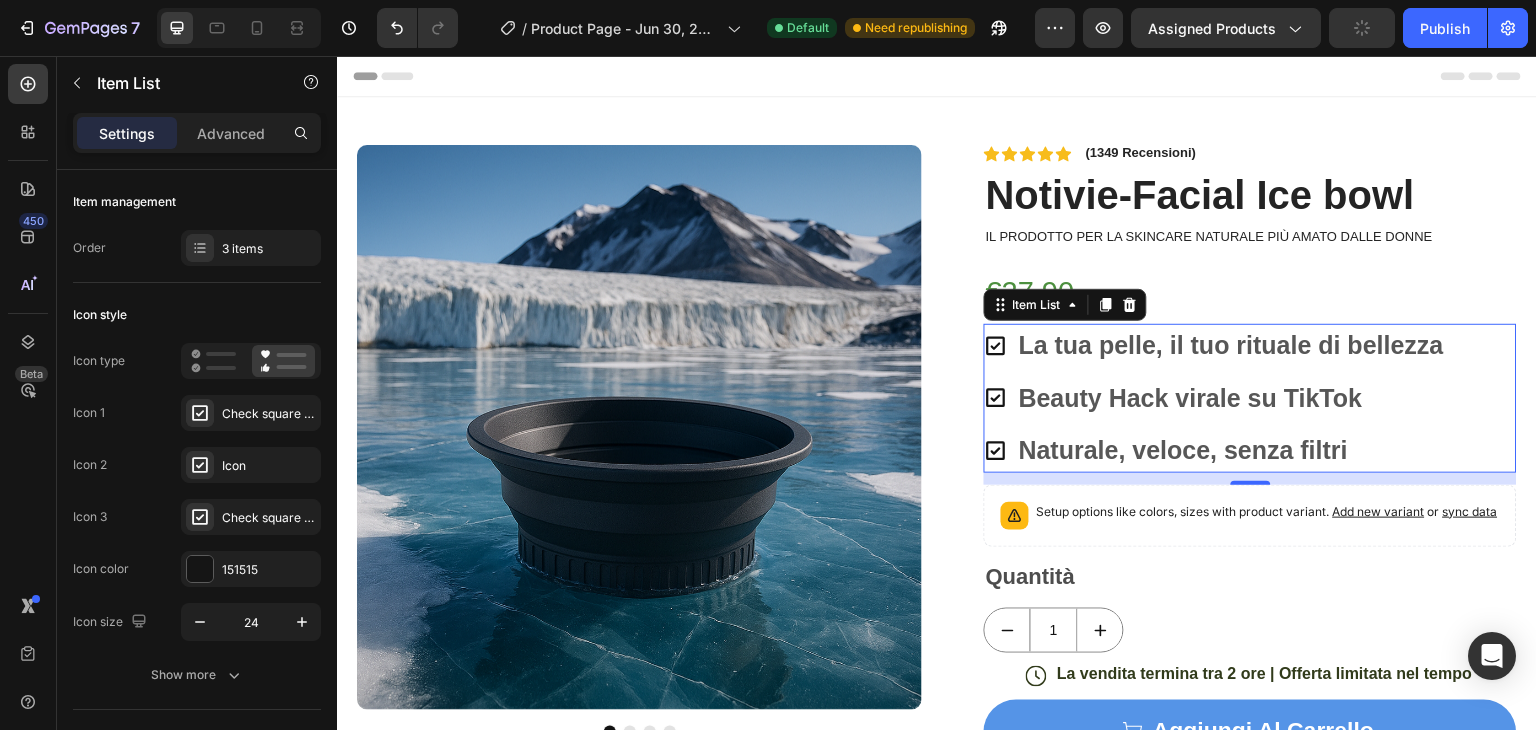 click on "Beauty Hack virale su TikTok" at bounding box center [1191, 398] 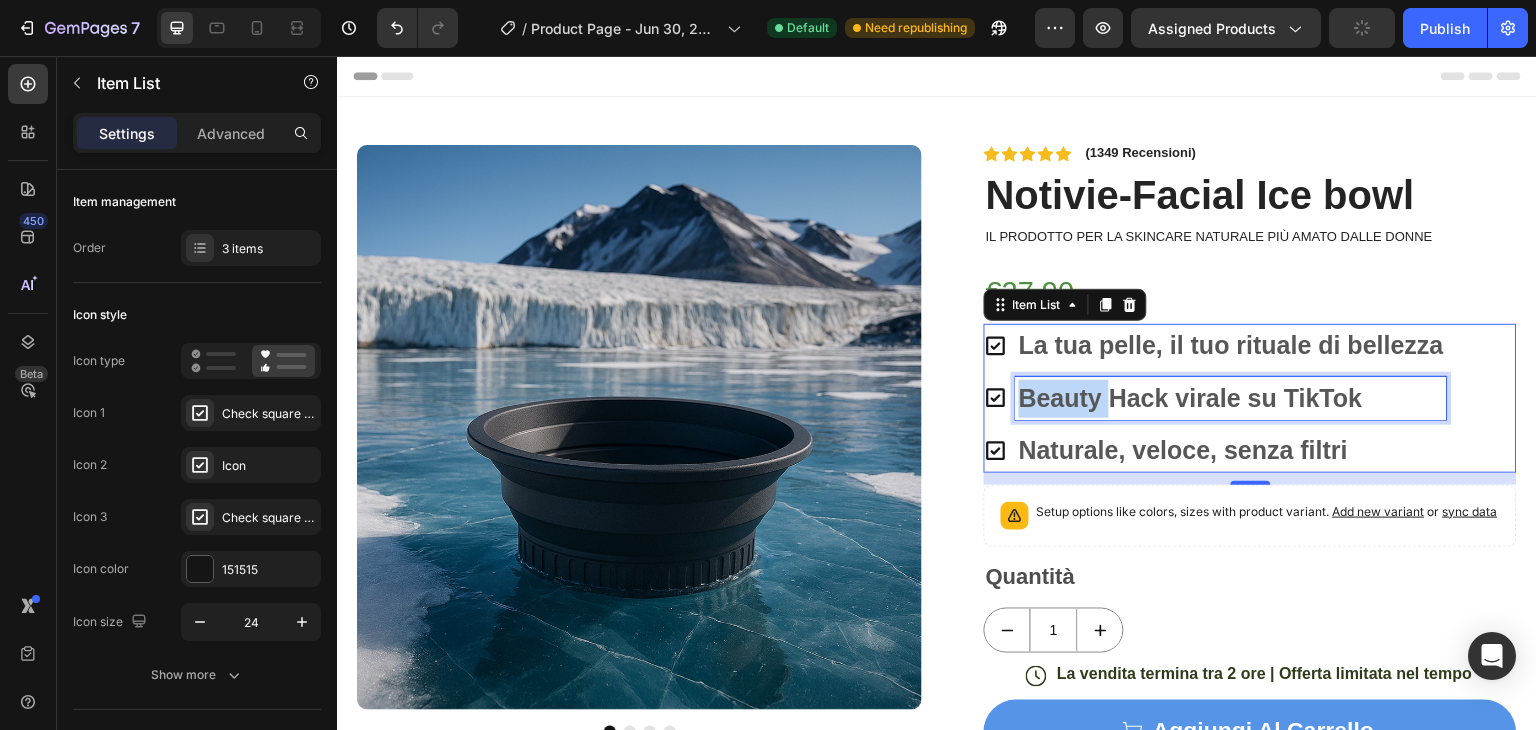 click on "Beauty Hack virale su TikTok" at bounding box center [1191, 398] 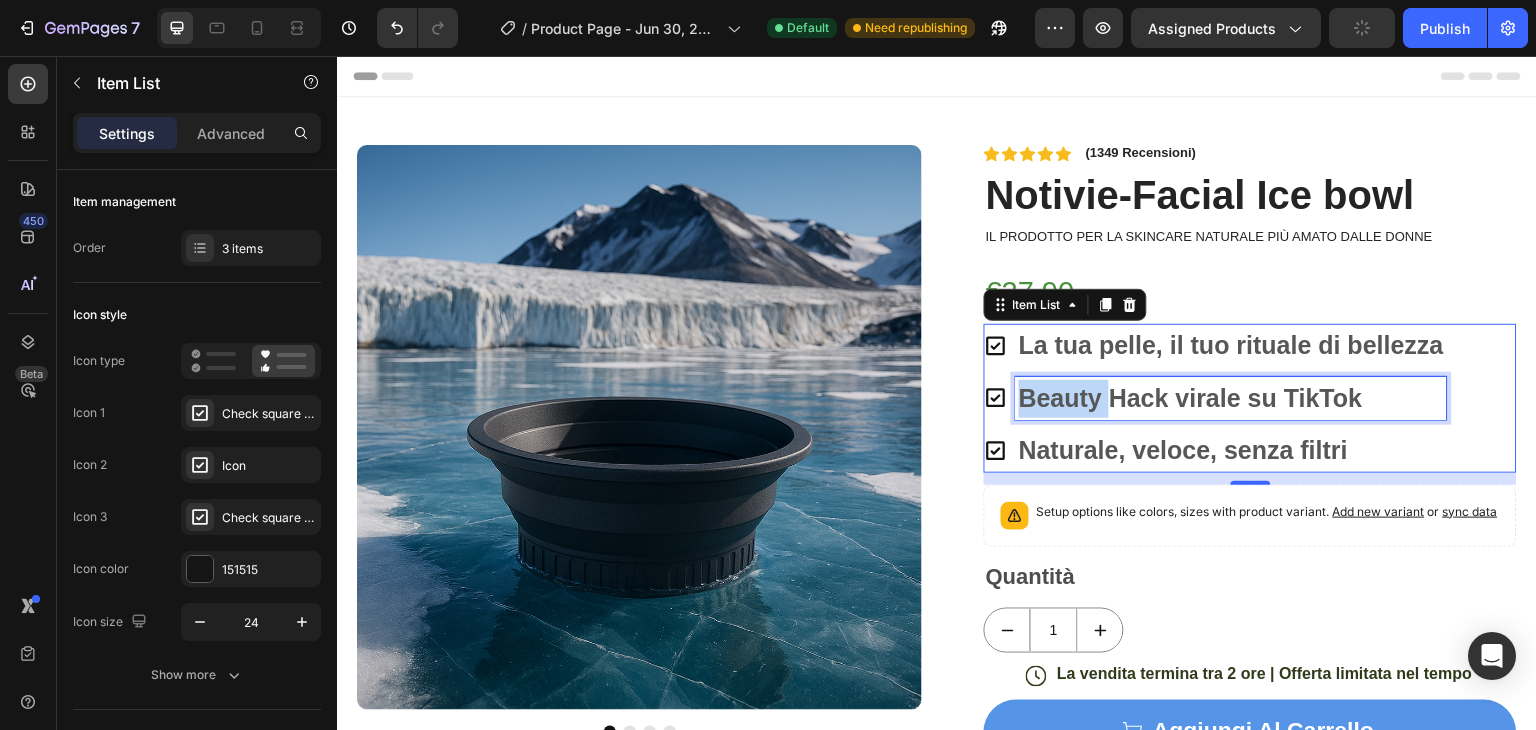 click on "Beauty Hack virale su TikTok" at bounding box center [1191, 398] 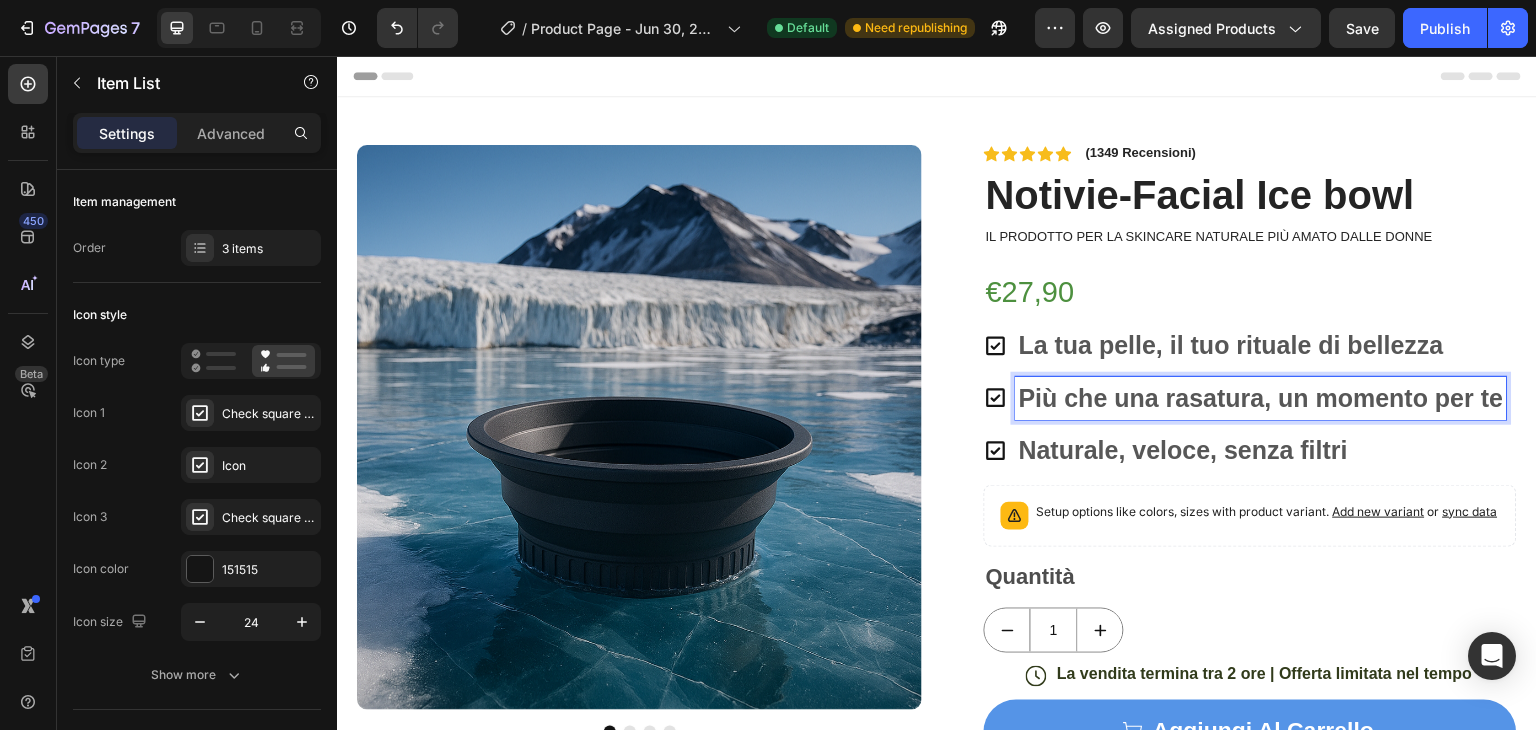 click on "Naturale, veloce, senza filtri" at bounding box center [1261, 451] 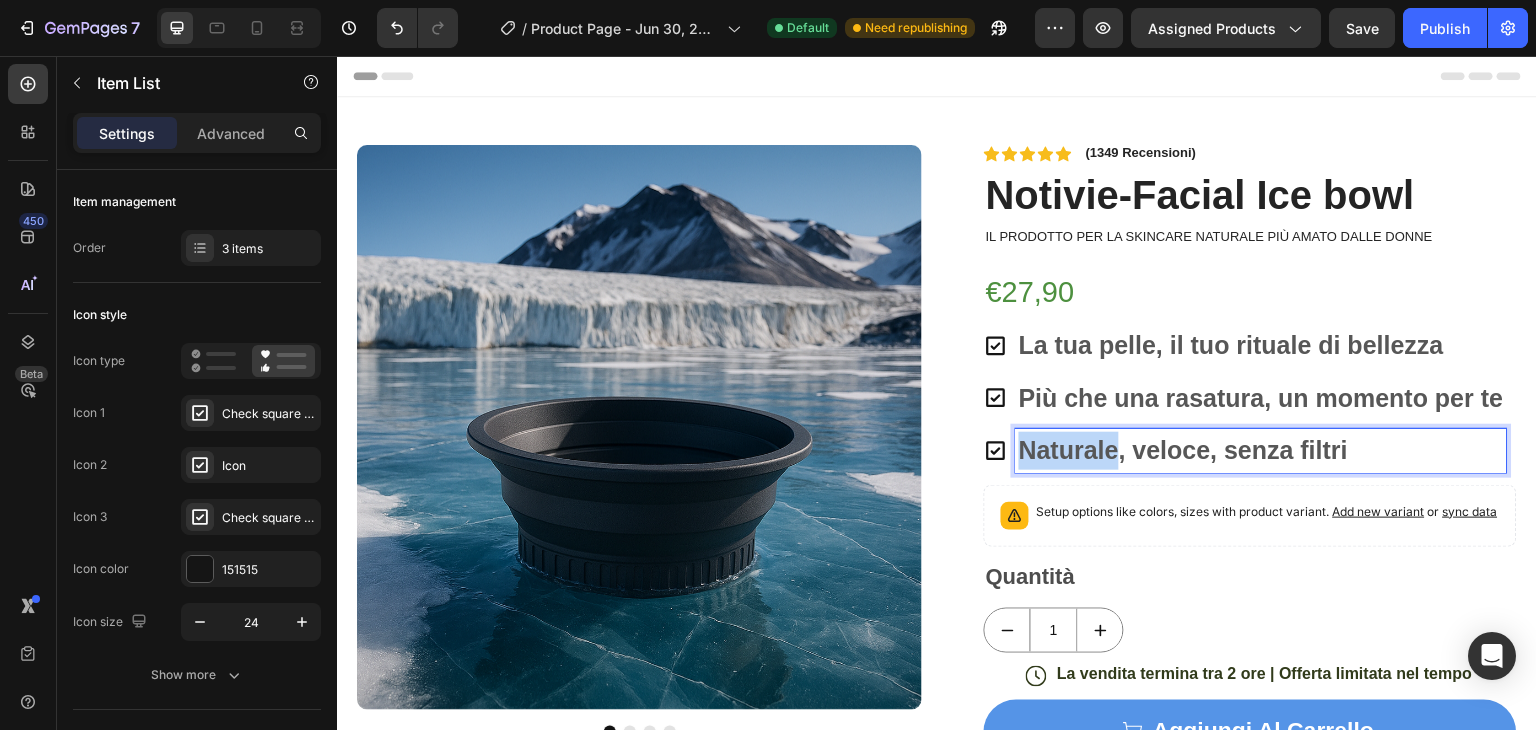 click on "Naturale, veloce, senza filtri" at bounding box center [1261, 451] 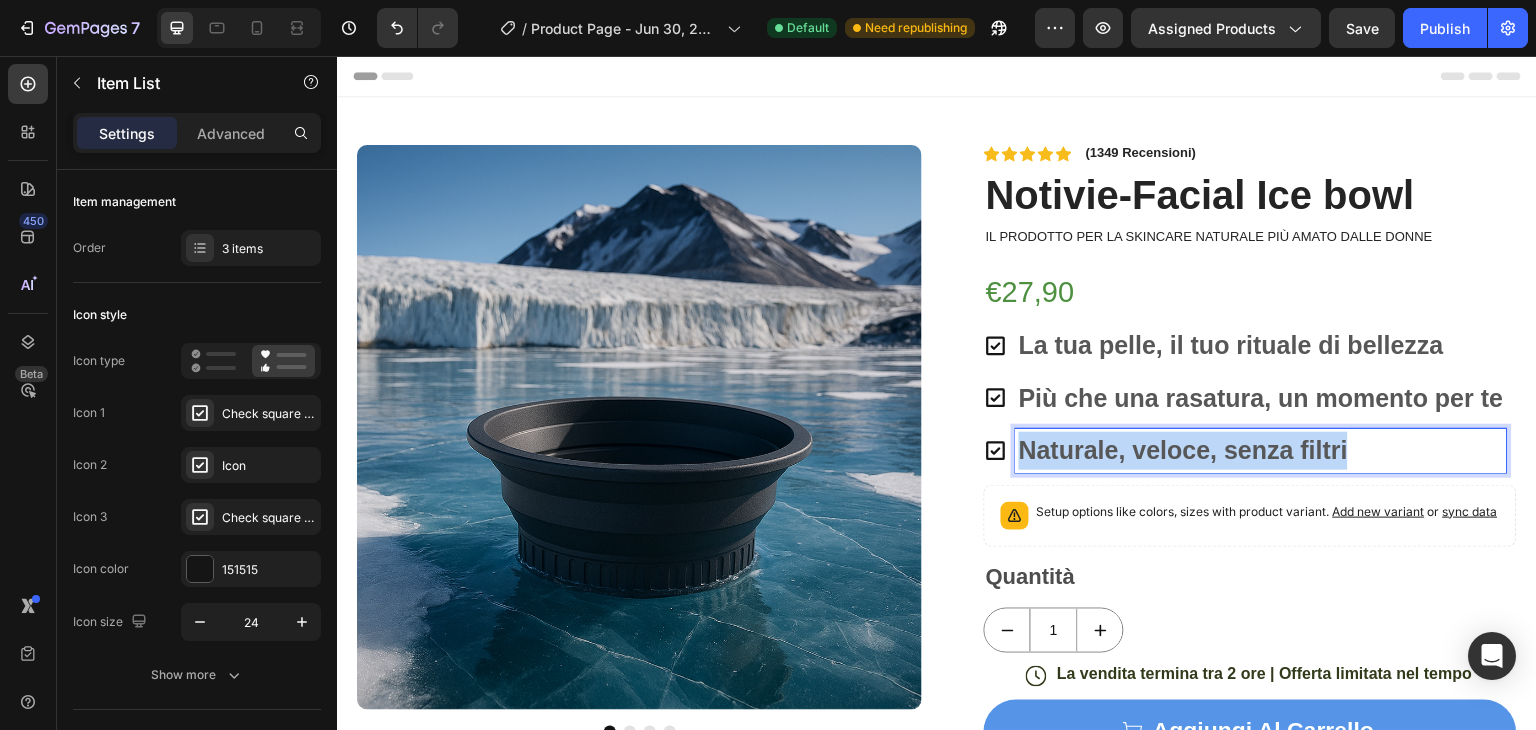 click on "Naturale, veloce, senza filtri" at bounding box center [1261, 451] 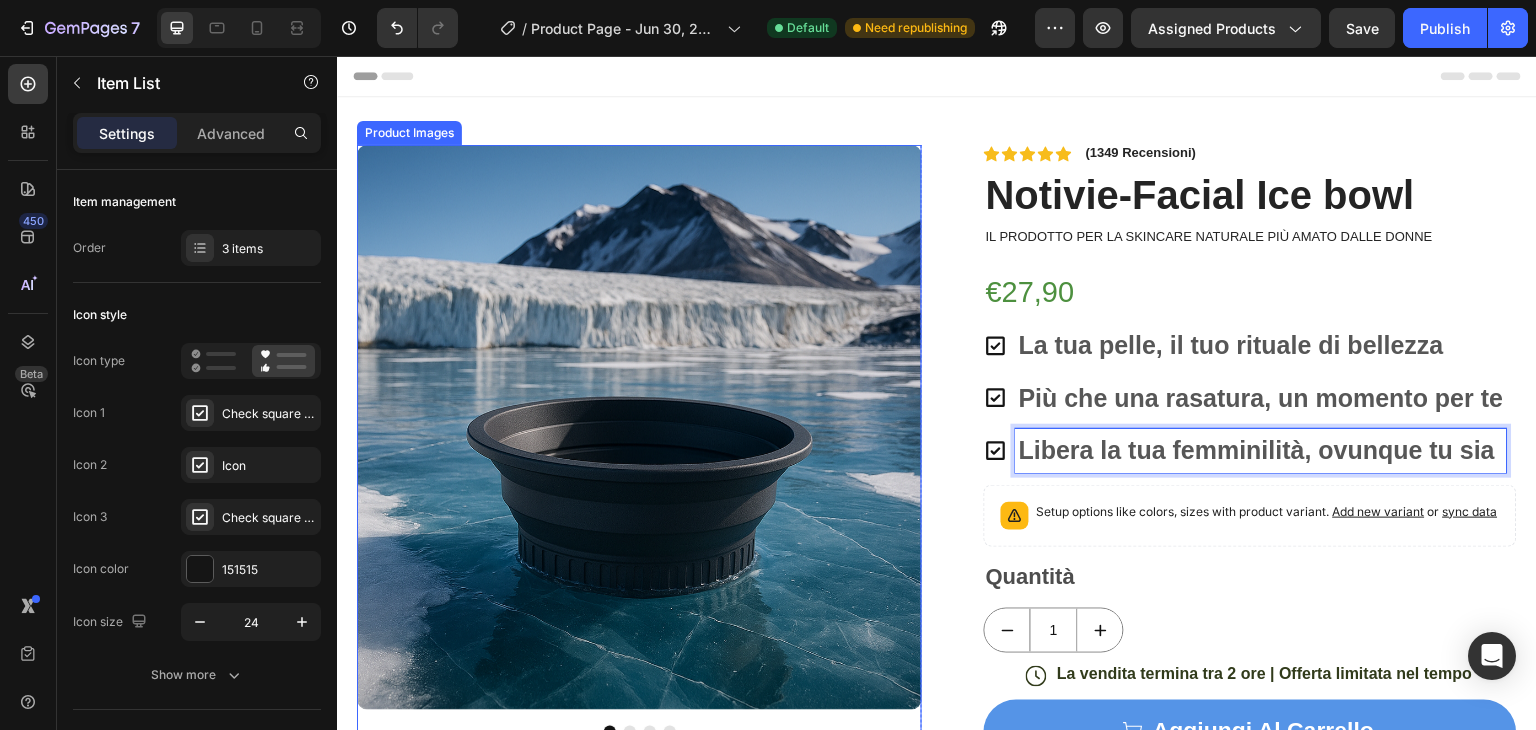 scroll, scrollTop: 52, scrollLeft: 0, axis: vertical 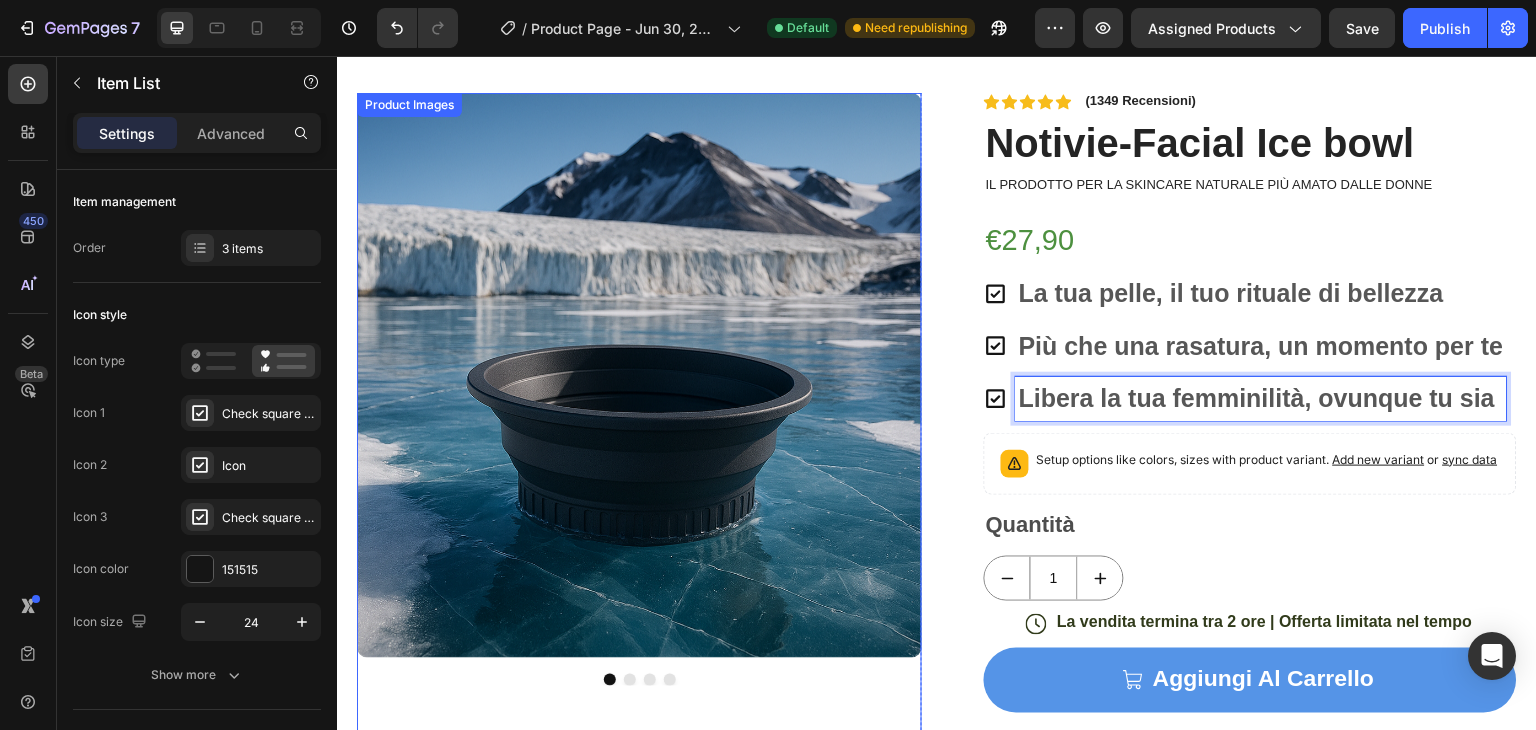 click at bounding box center [639, 375] 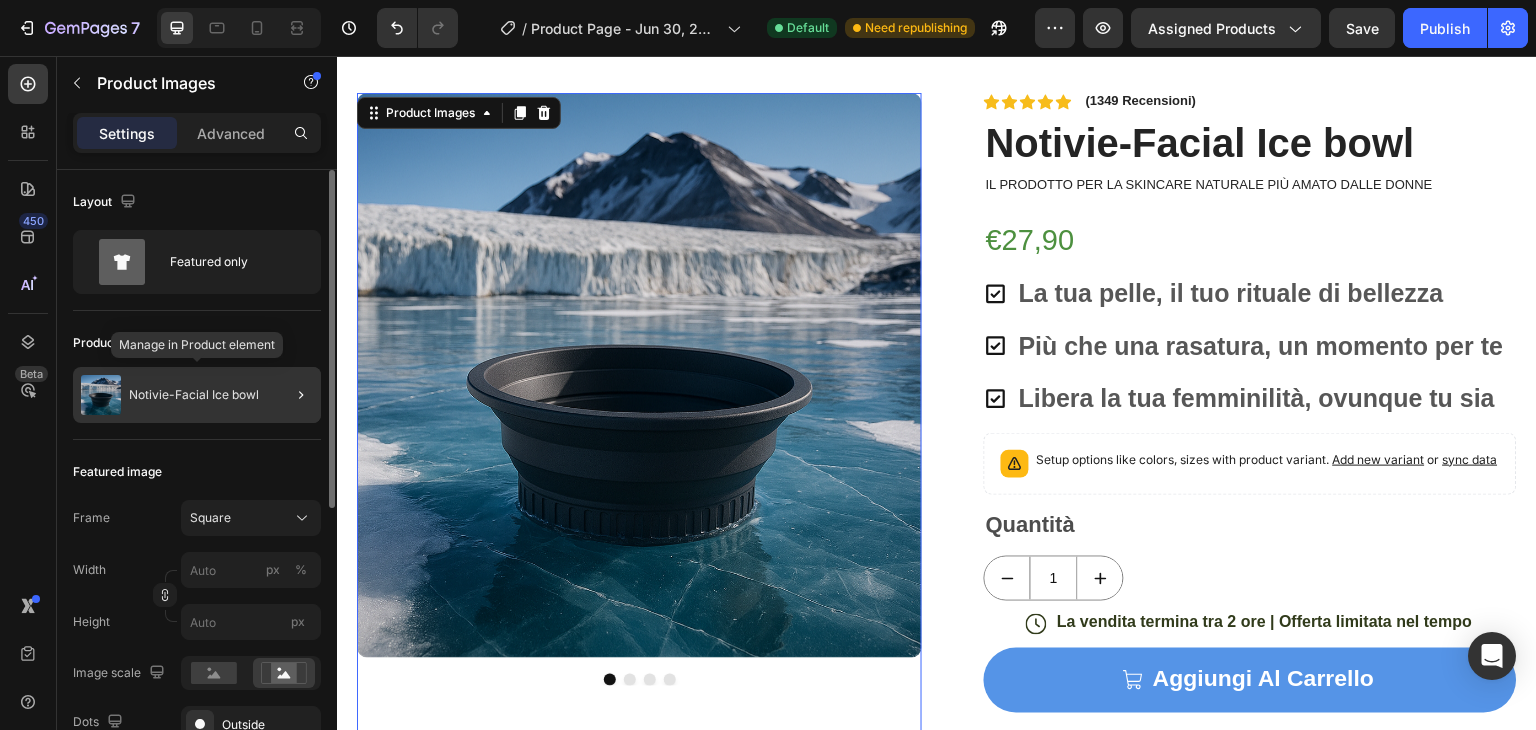 click on "Notivie-Facial Ice bowl" at bounding box center (194, 395) 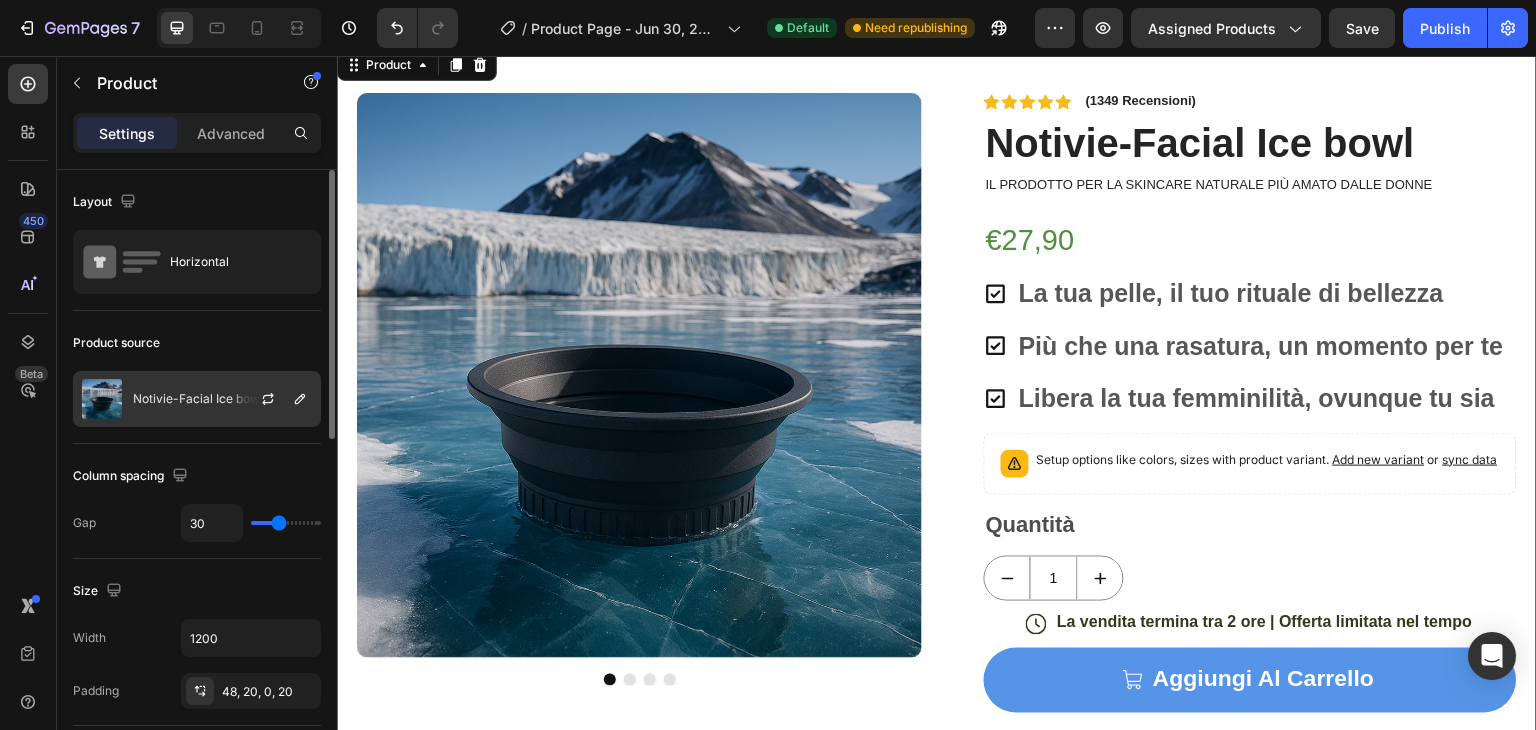 click at bounding box center (276, 399) 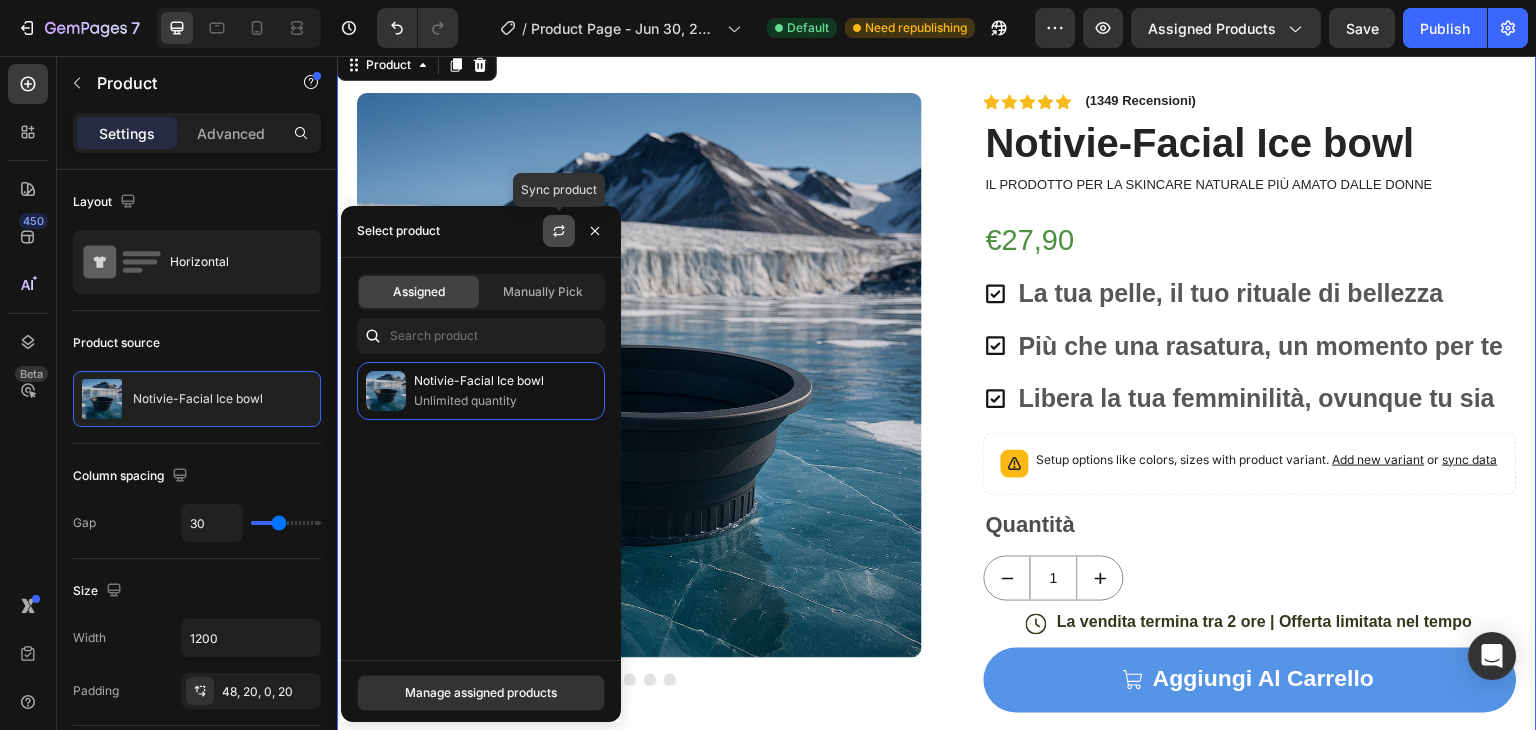 click 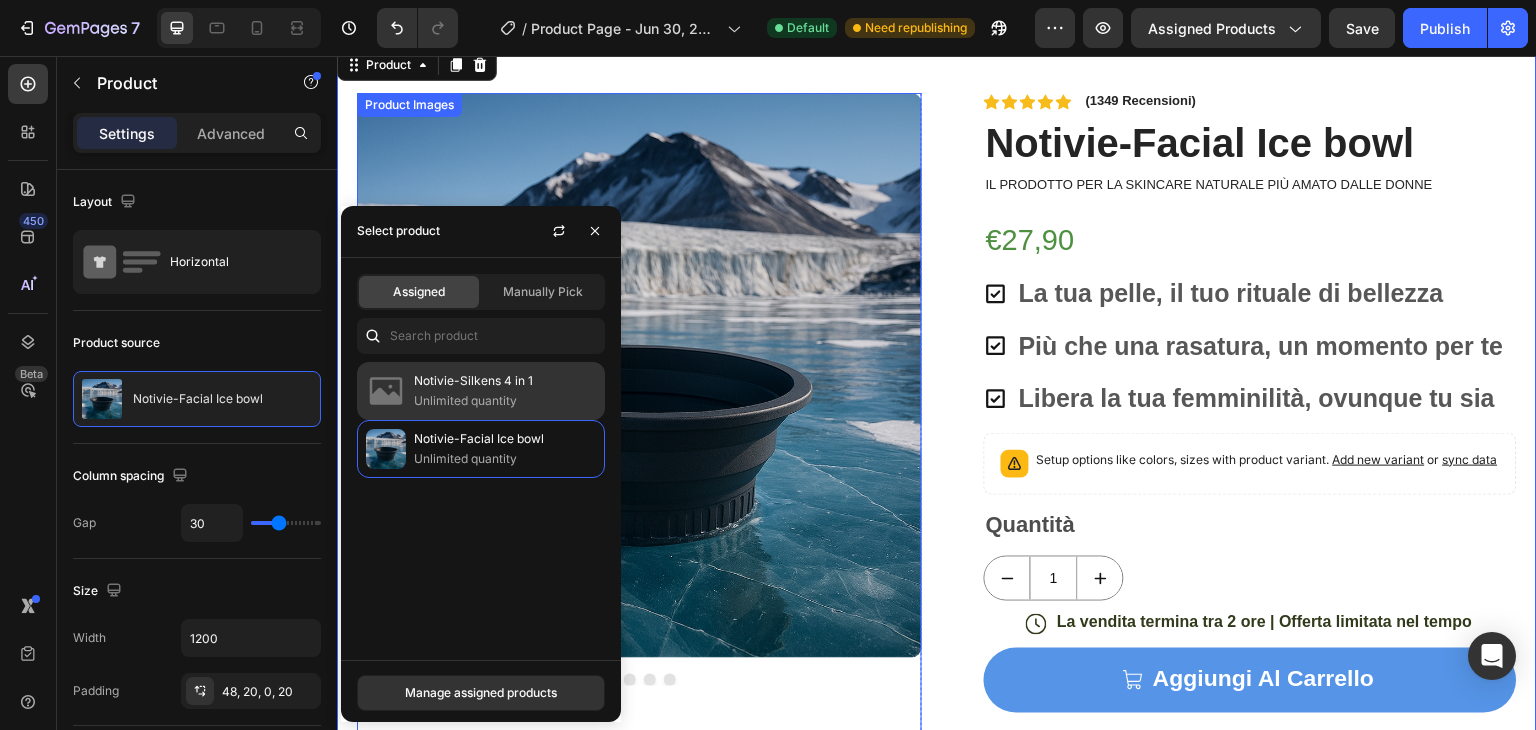 click on "Unlimited quantity" at bounding box center [505, 401] 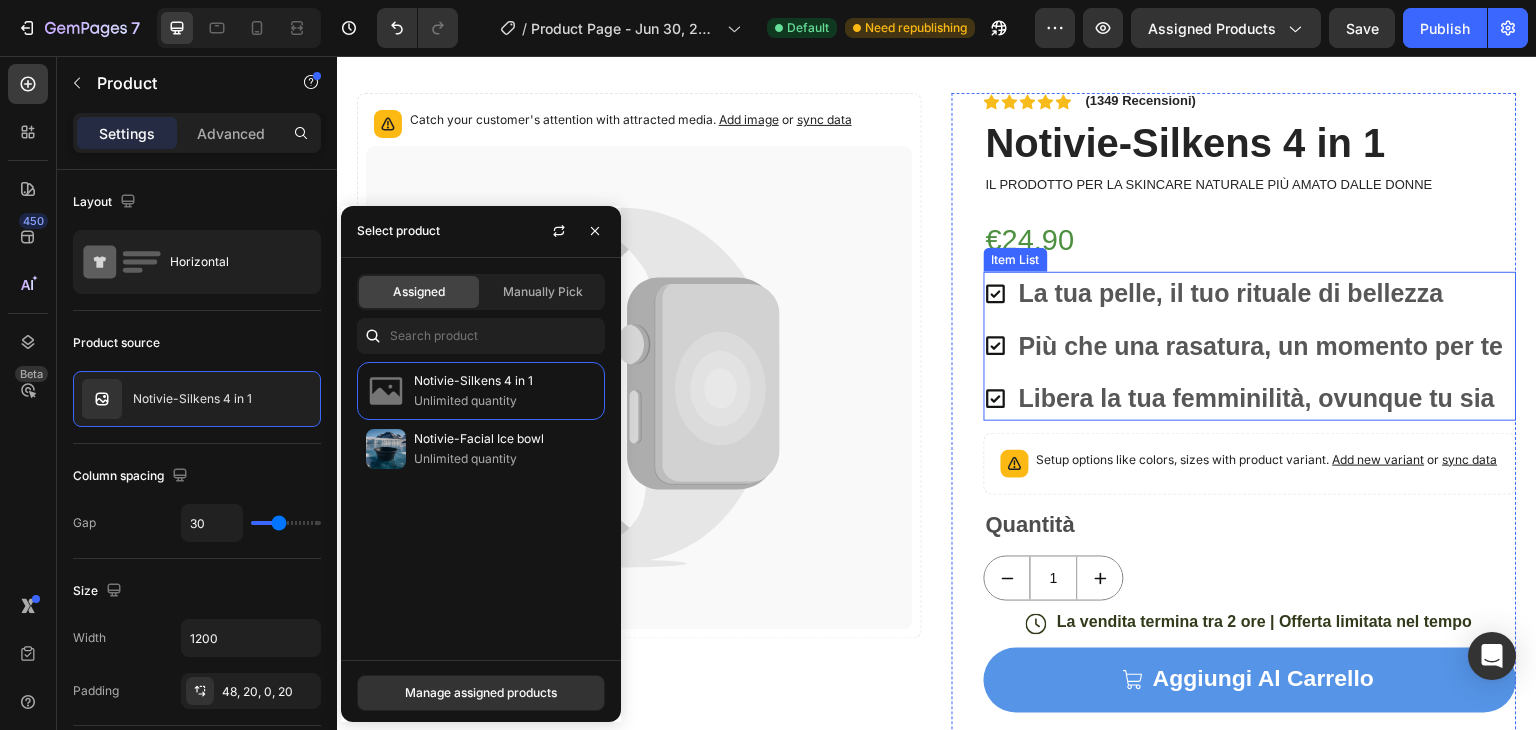 click on "Più che una rasatura, un momento per te" at bounding box center (1261, 346) 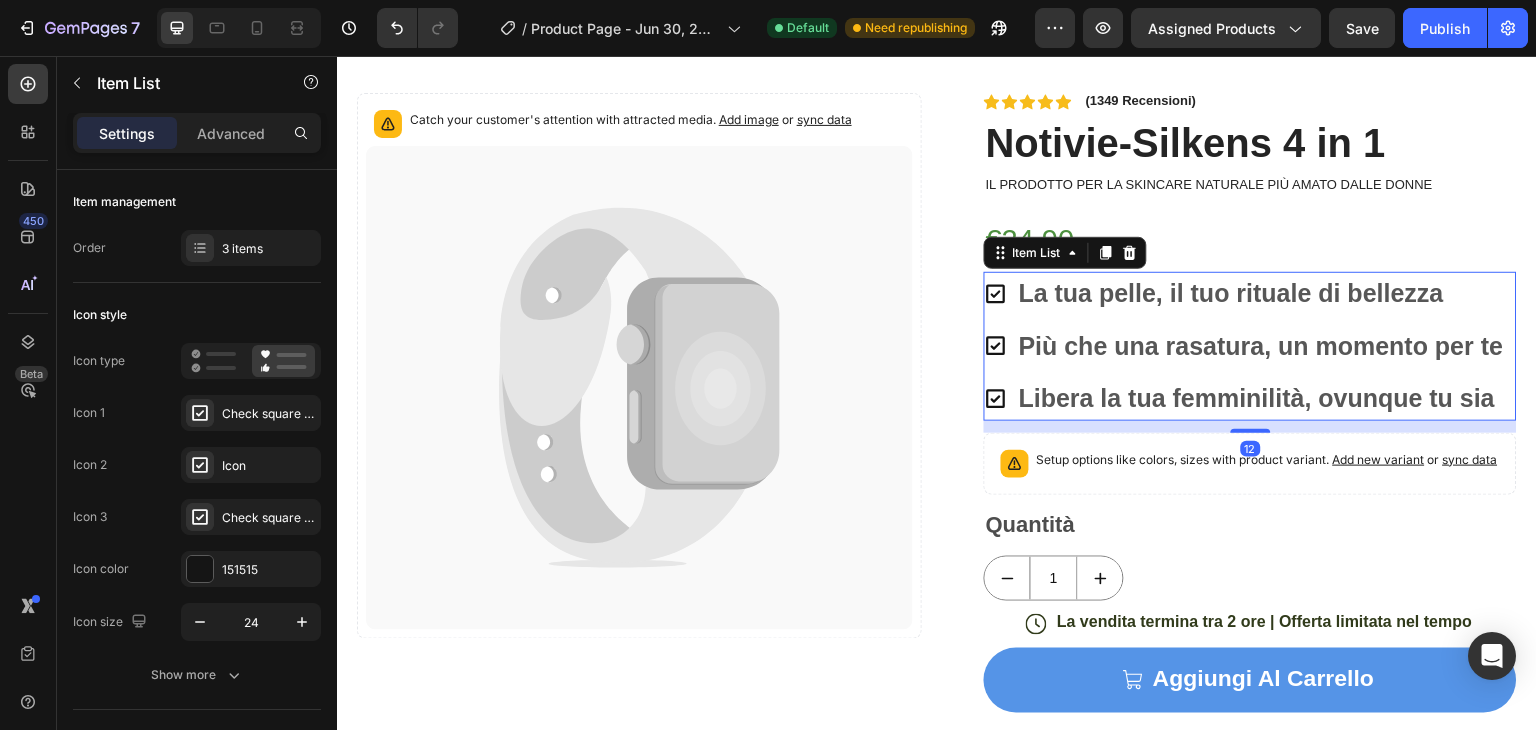 scroll, scrollTop: 286, scrollLeft: 0, axis: vertical 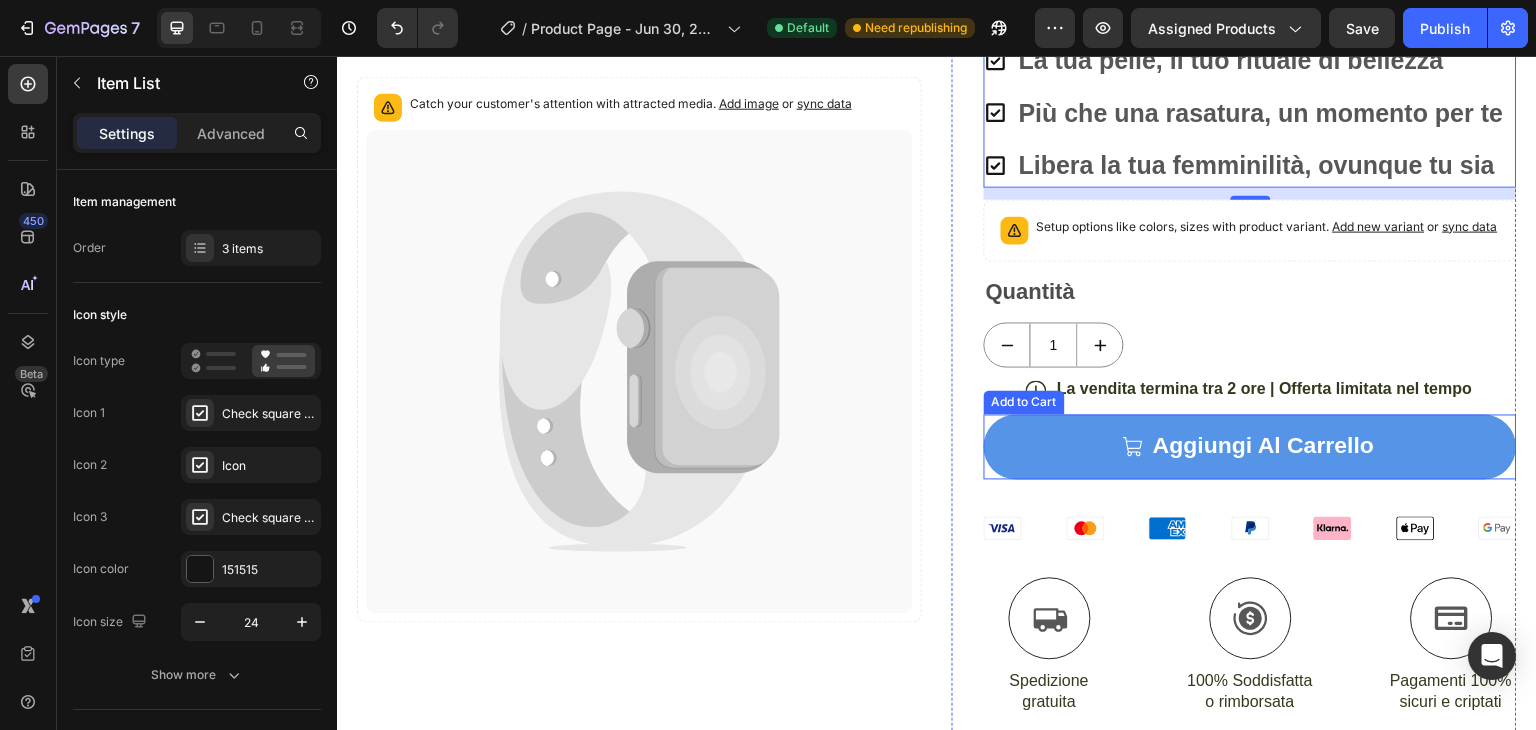 click on "Aggiungi al carrello" at bounding box center (1250, 446) 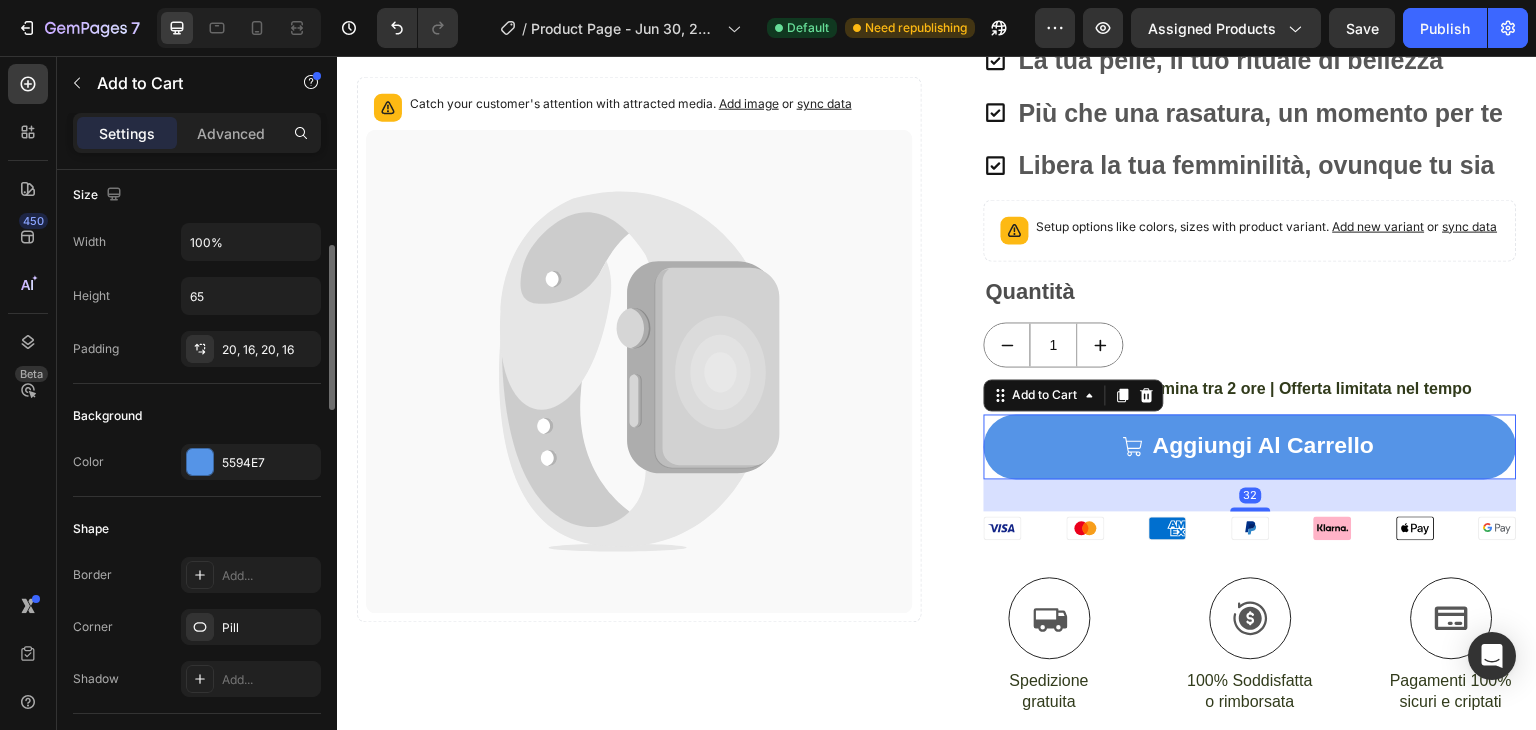 scroll, scrollTop: 279, scrollLeft: 0, axis: vertical 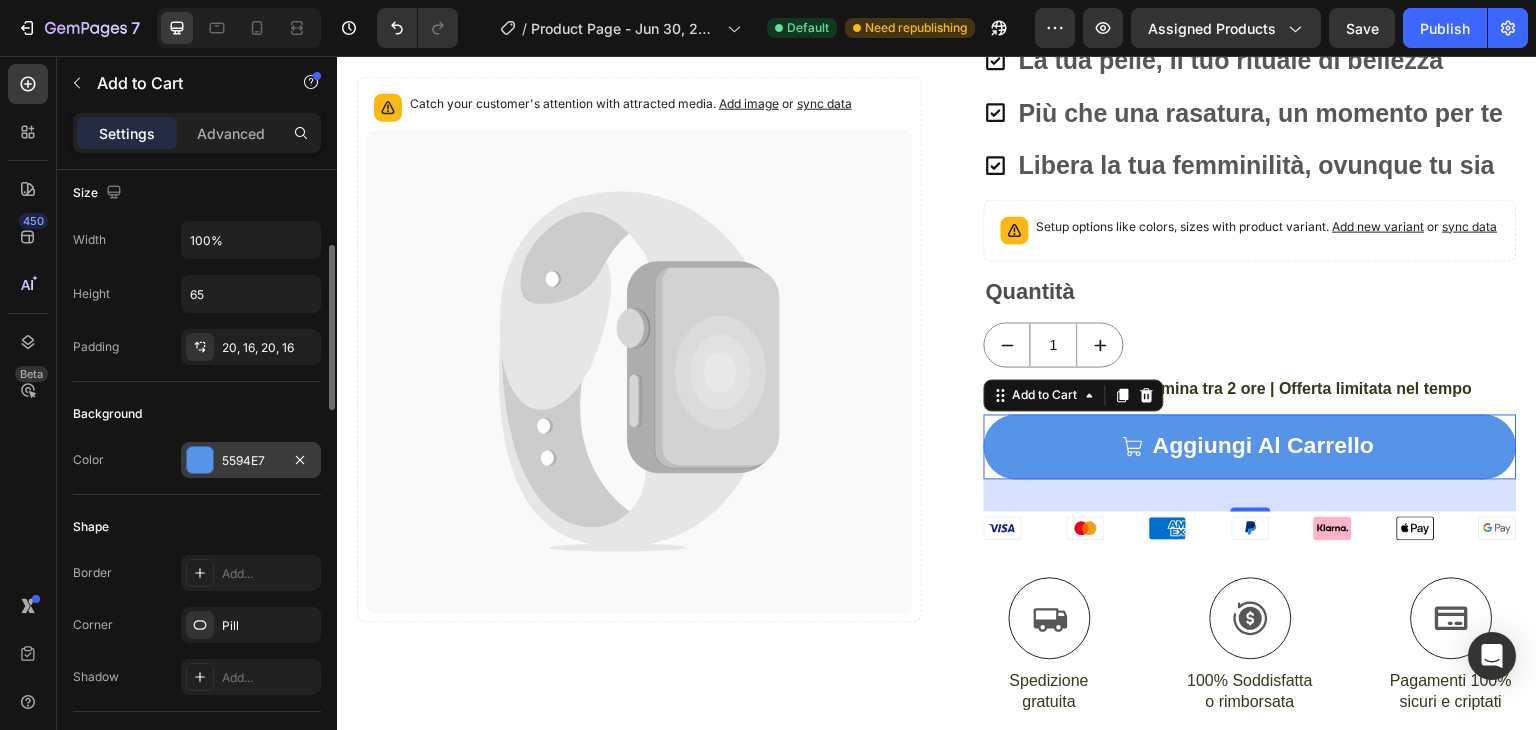 click on "5594E7" at bounding box center (251, 460) 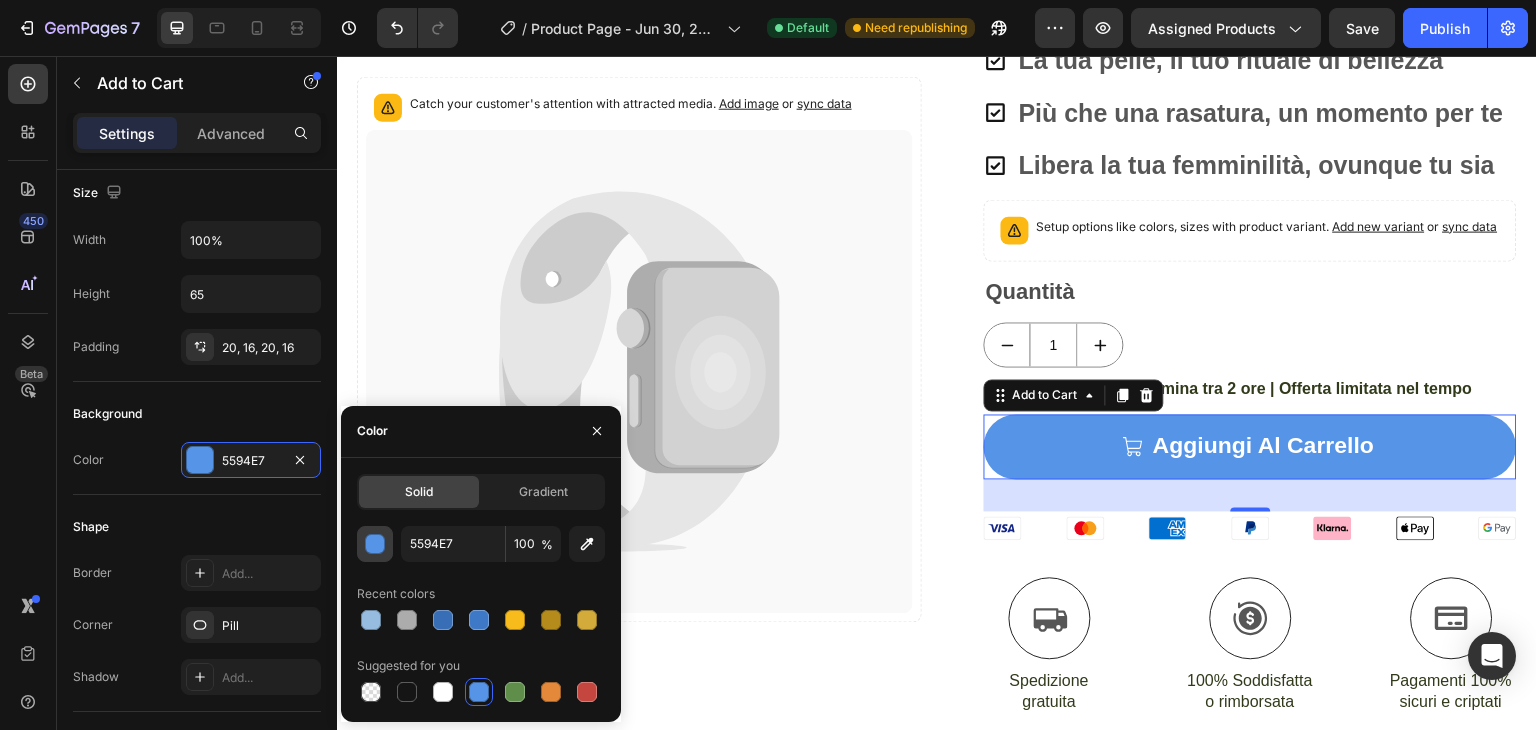 click at bounding box center [375, 544] 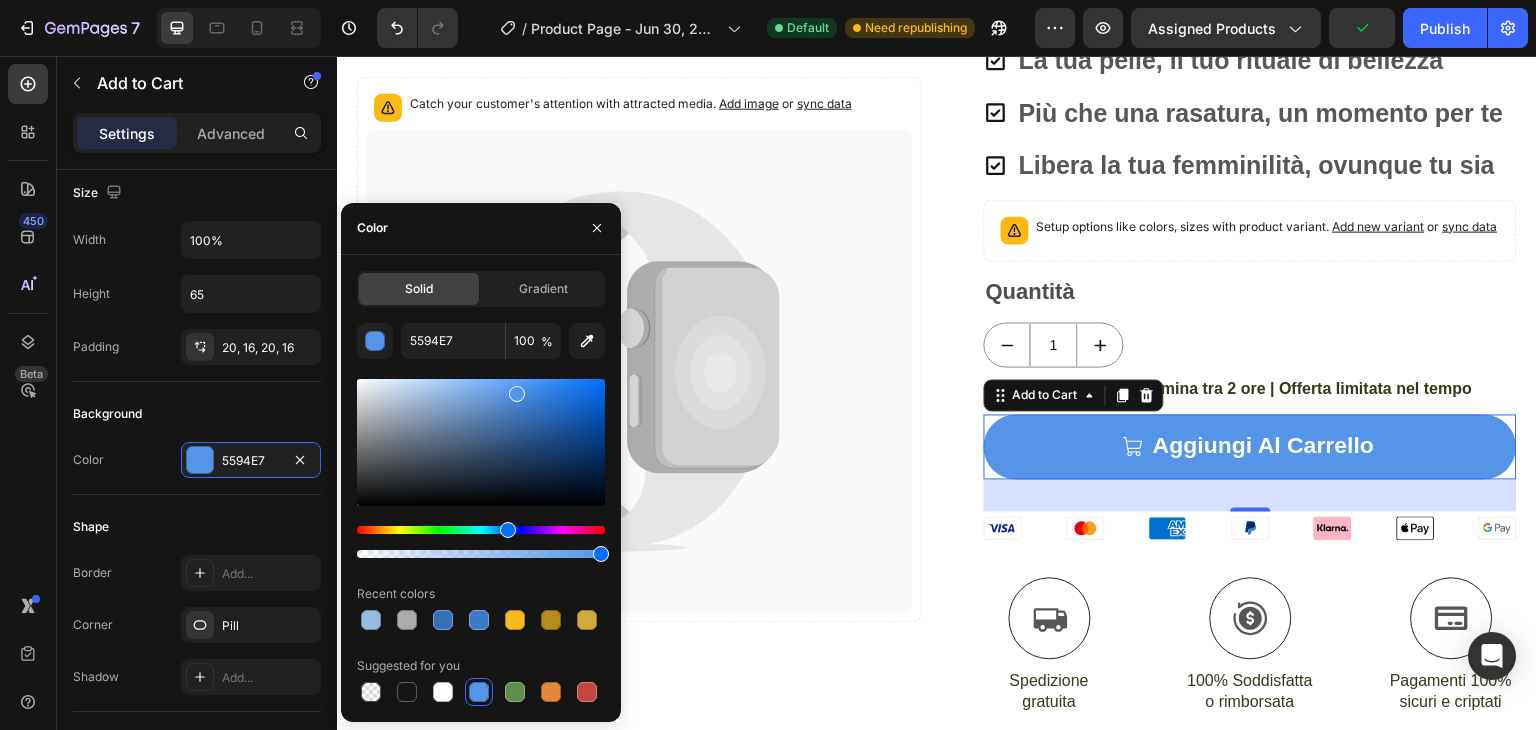 click at bounding box center [481, 530] 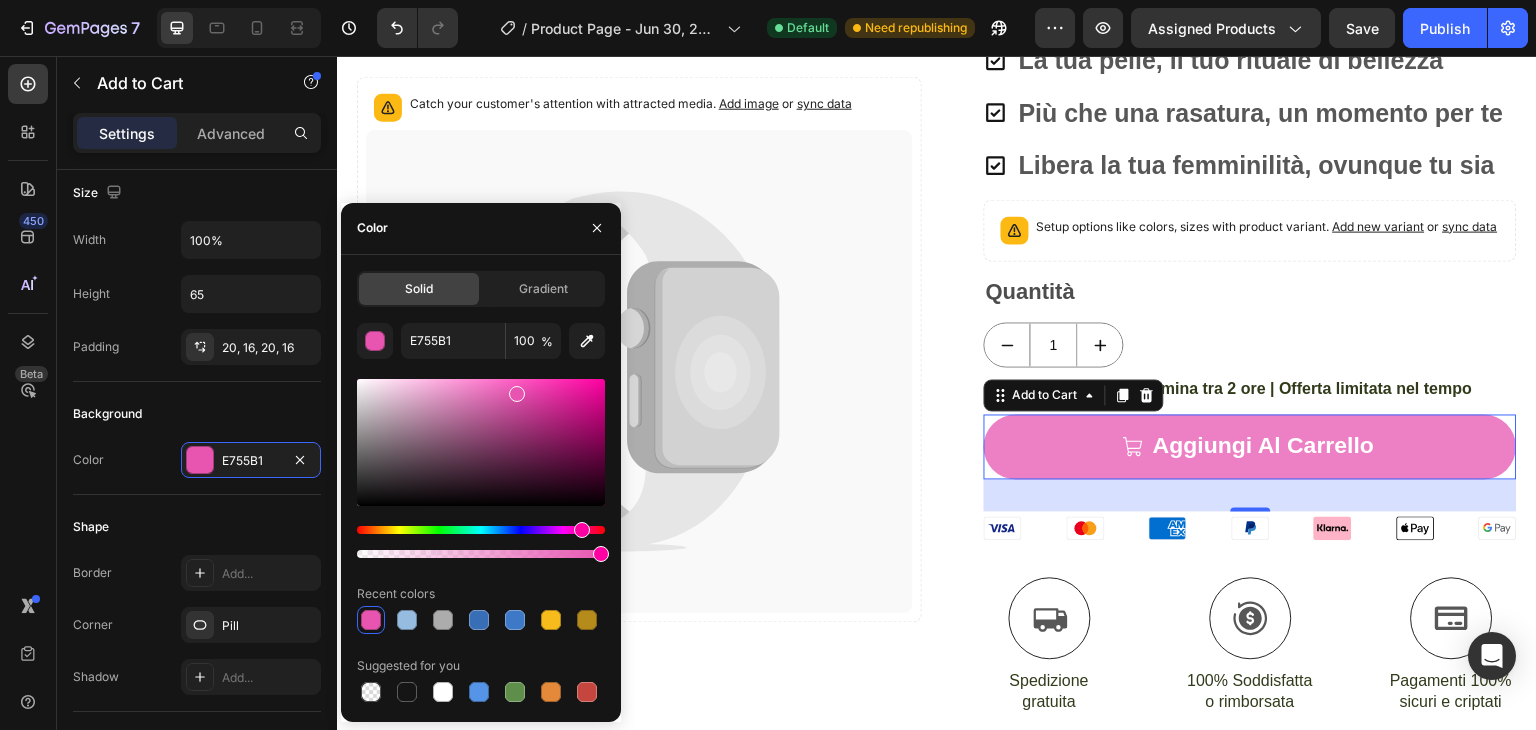 click at bounding box center (481, 442) 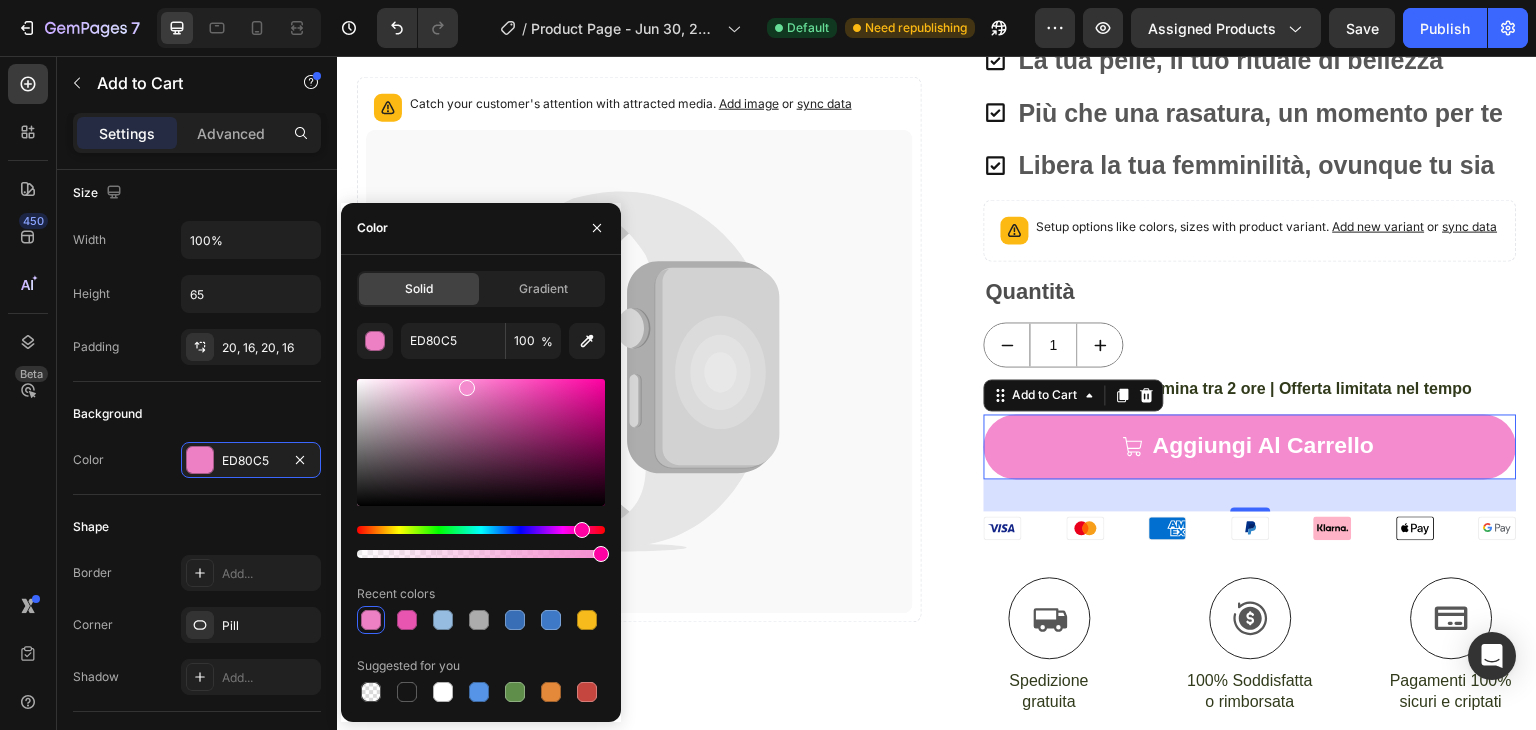 click at bounding box center [467, 388] 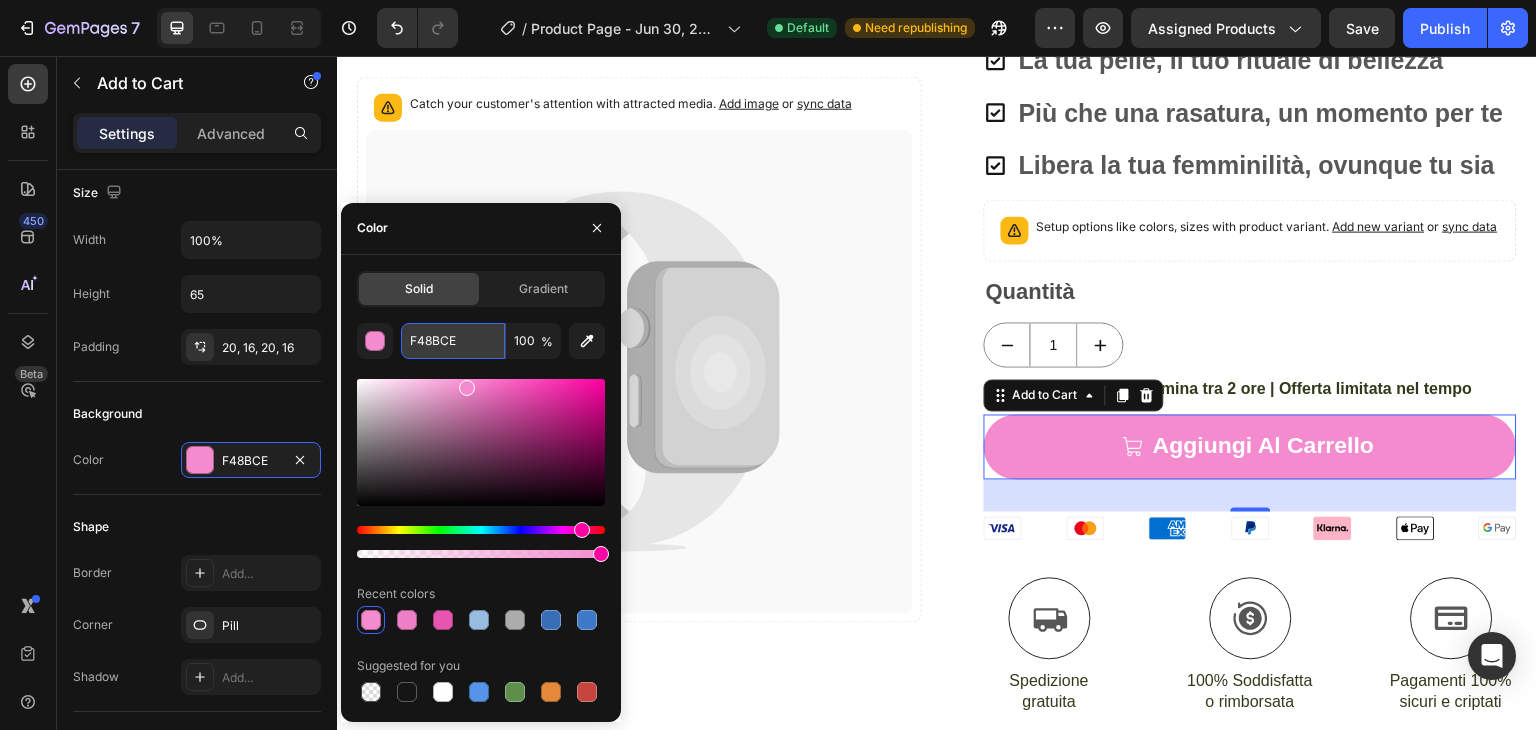 click on "F48BCE" at bounding box center (453, 341) 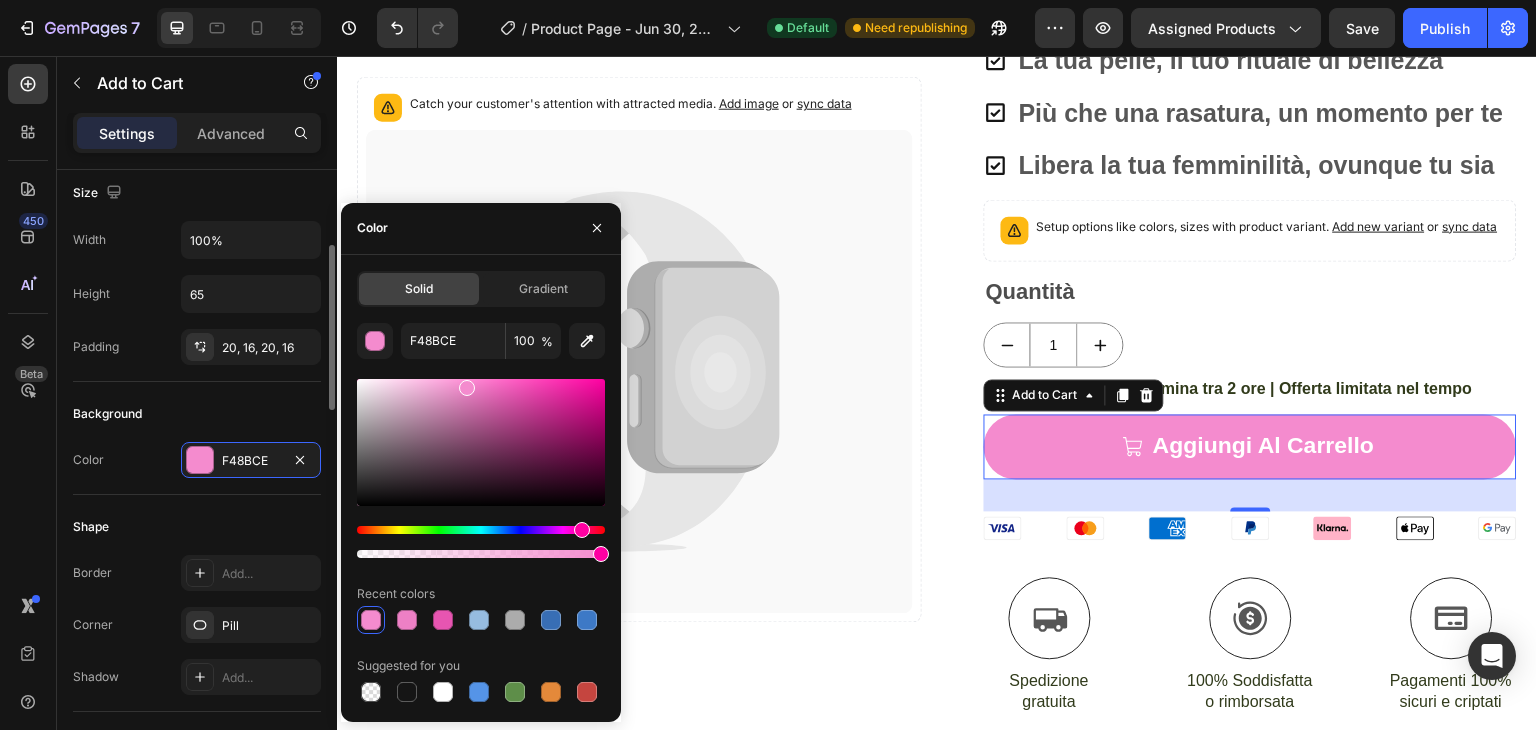 click on "Background" at bounding box center [197, 414] 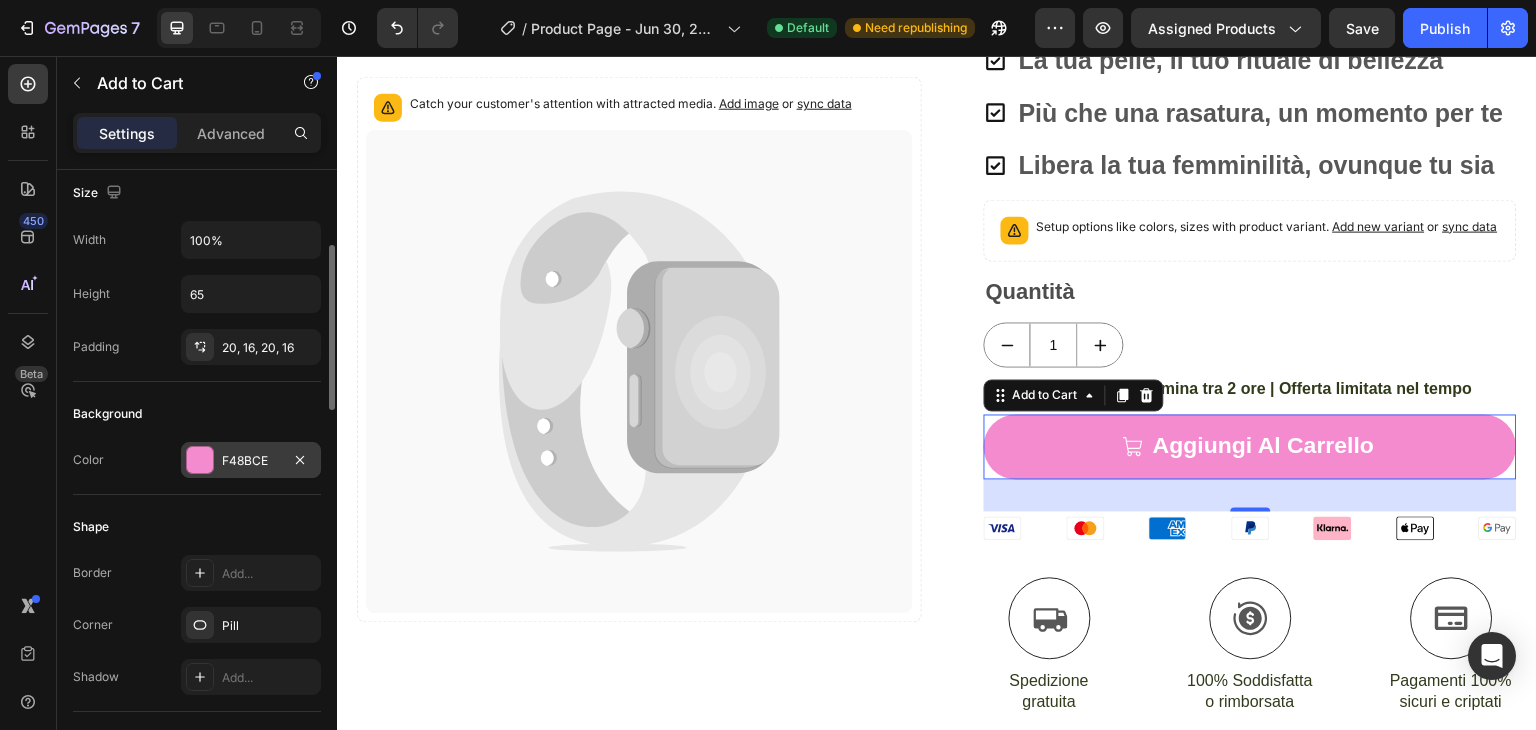 click on "F48BCE" at bounding box center (251, 460) 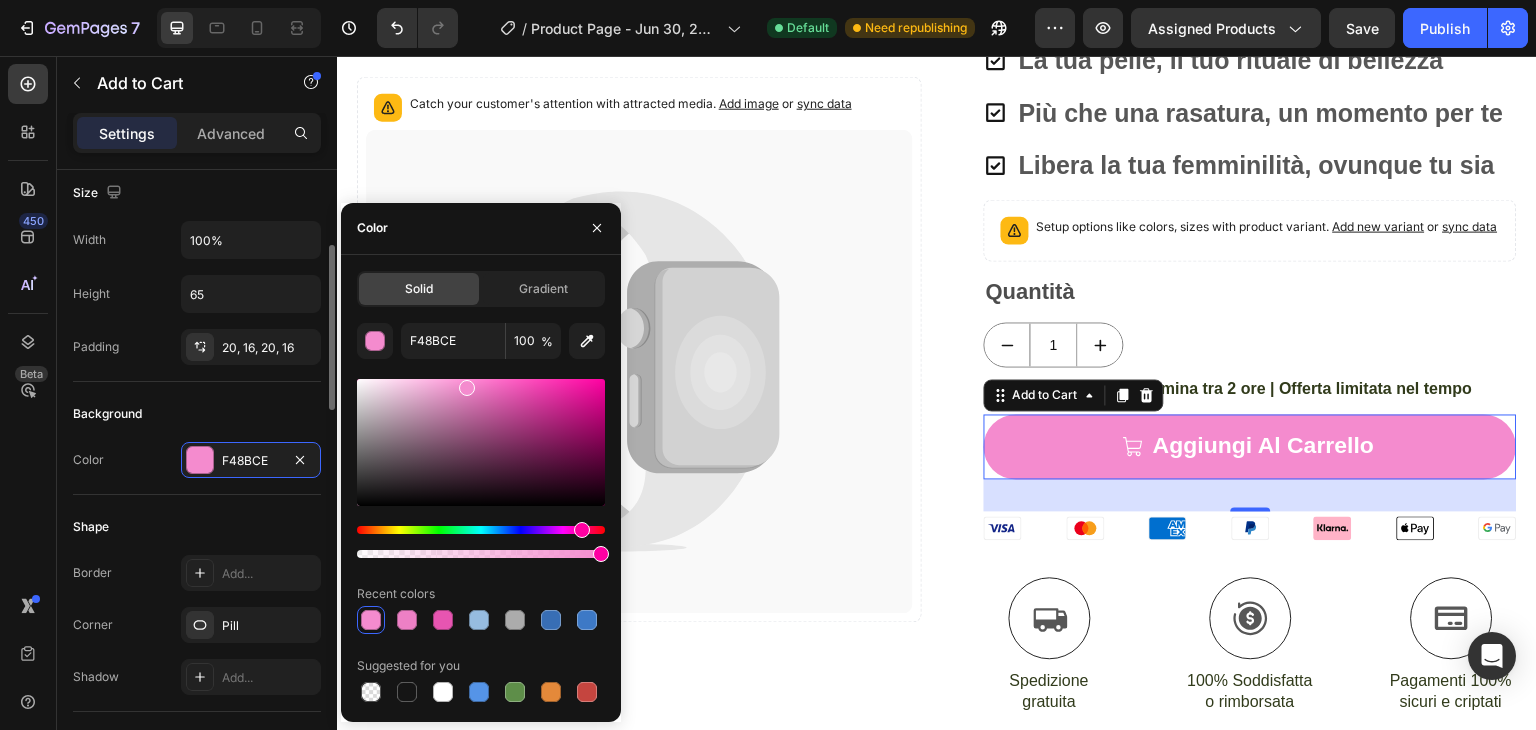 click on "Shape" at bounding box center (197, 527) 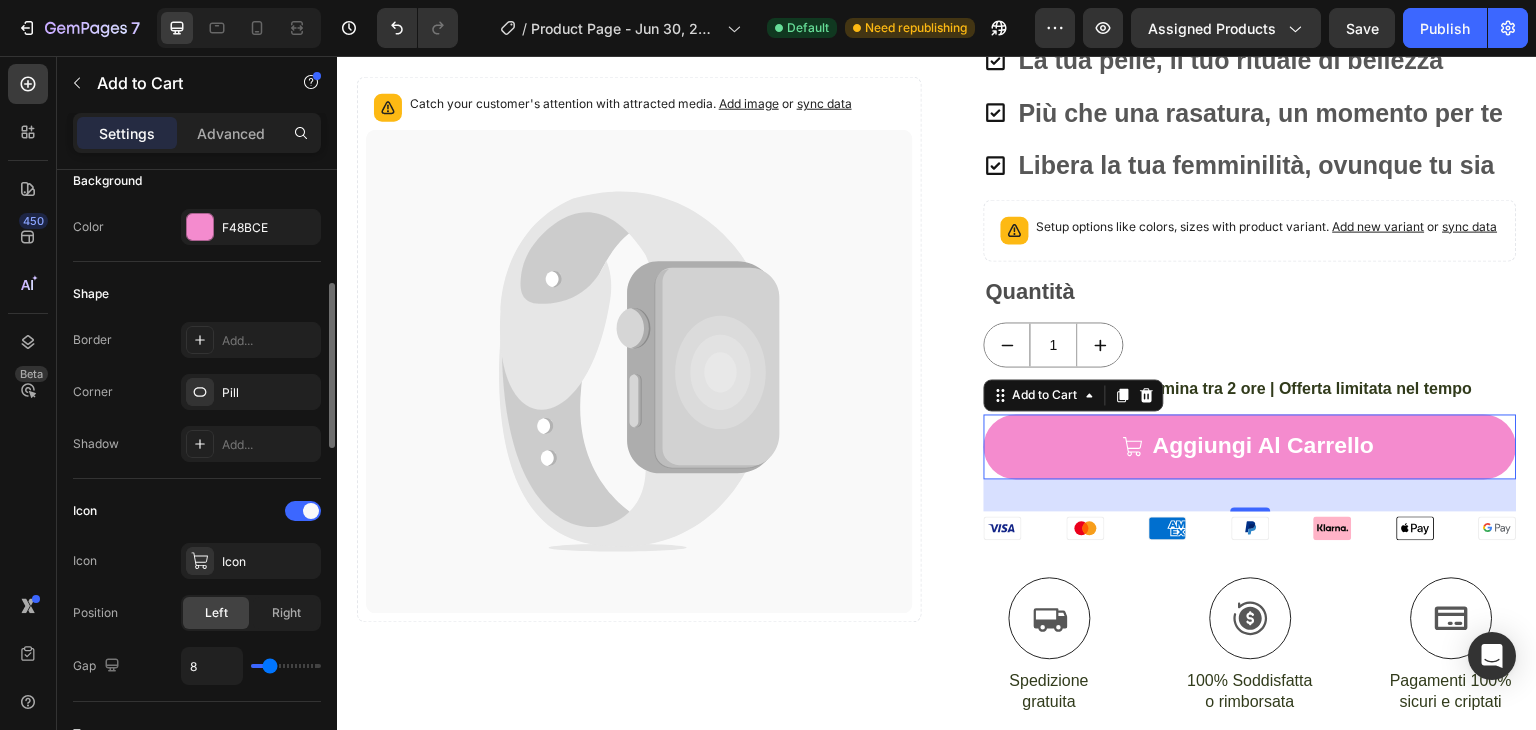 scroll, scrollTop: 526, scrollLeft: 0, axis: vertical 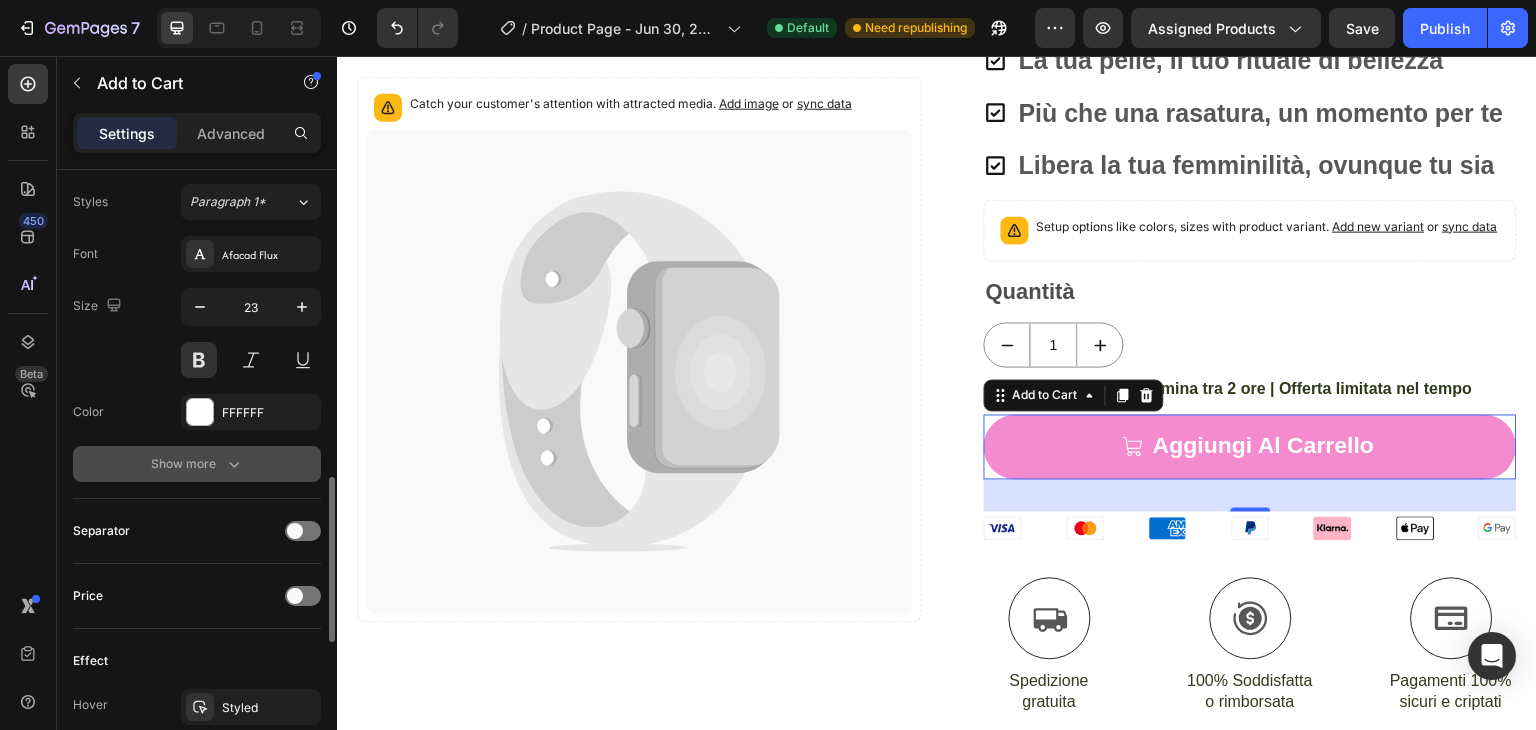 click on "Show more" at bounding box center [197, 464] 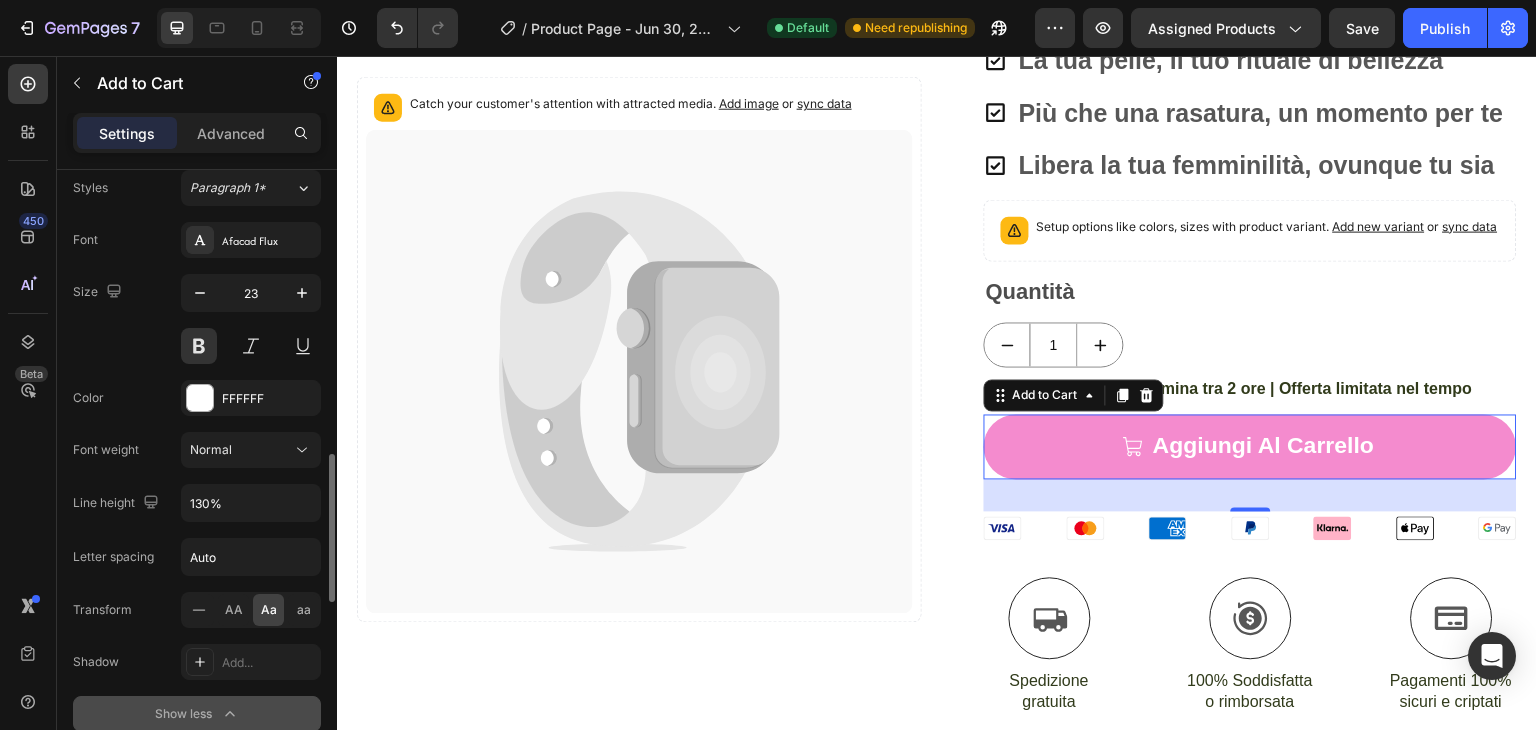 scroll, scrollTop: 1146, scrollLeft: 0, axis: vertical 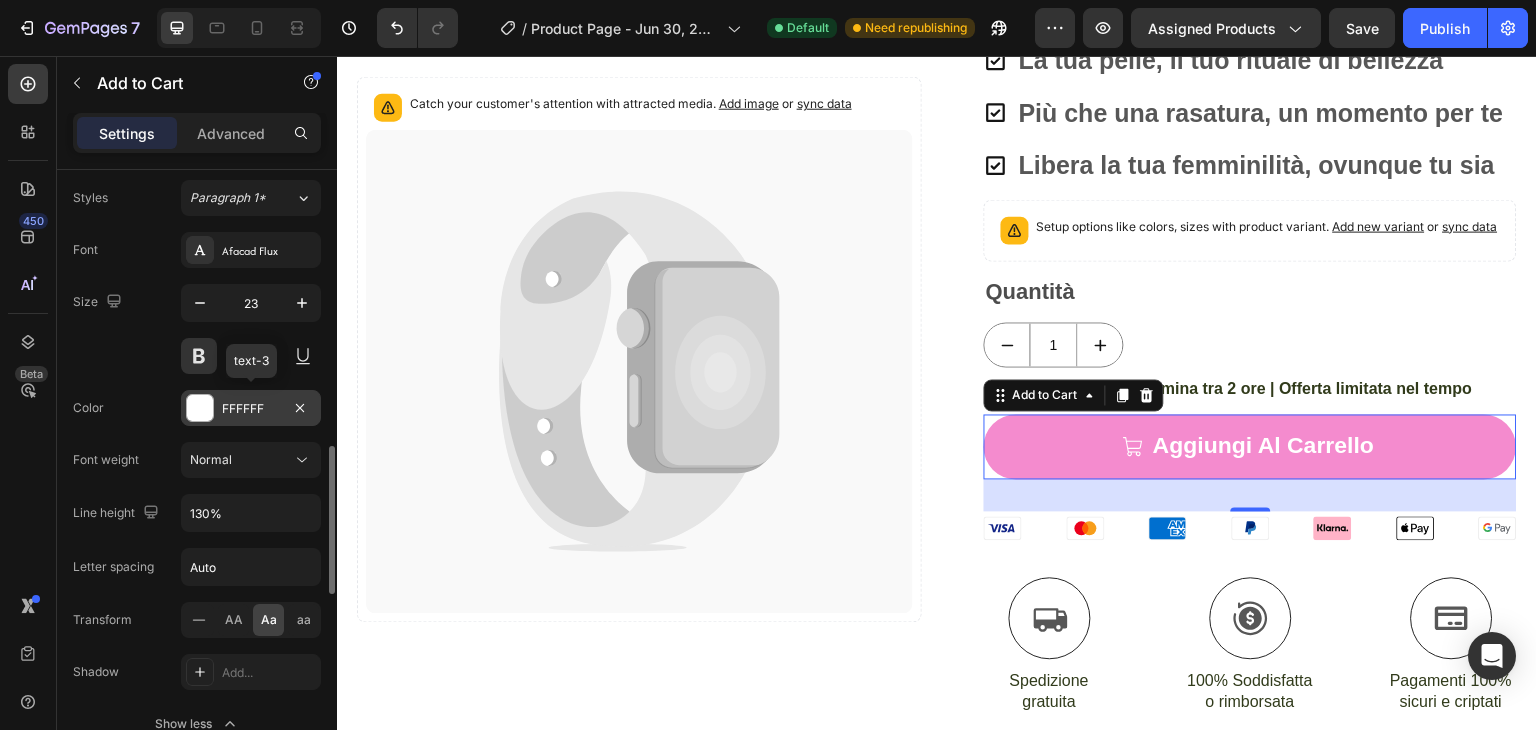 click at bounding box center (200, 408) 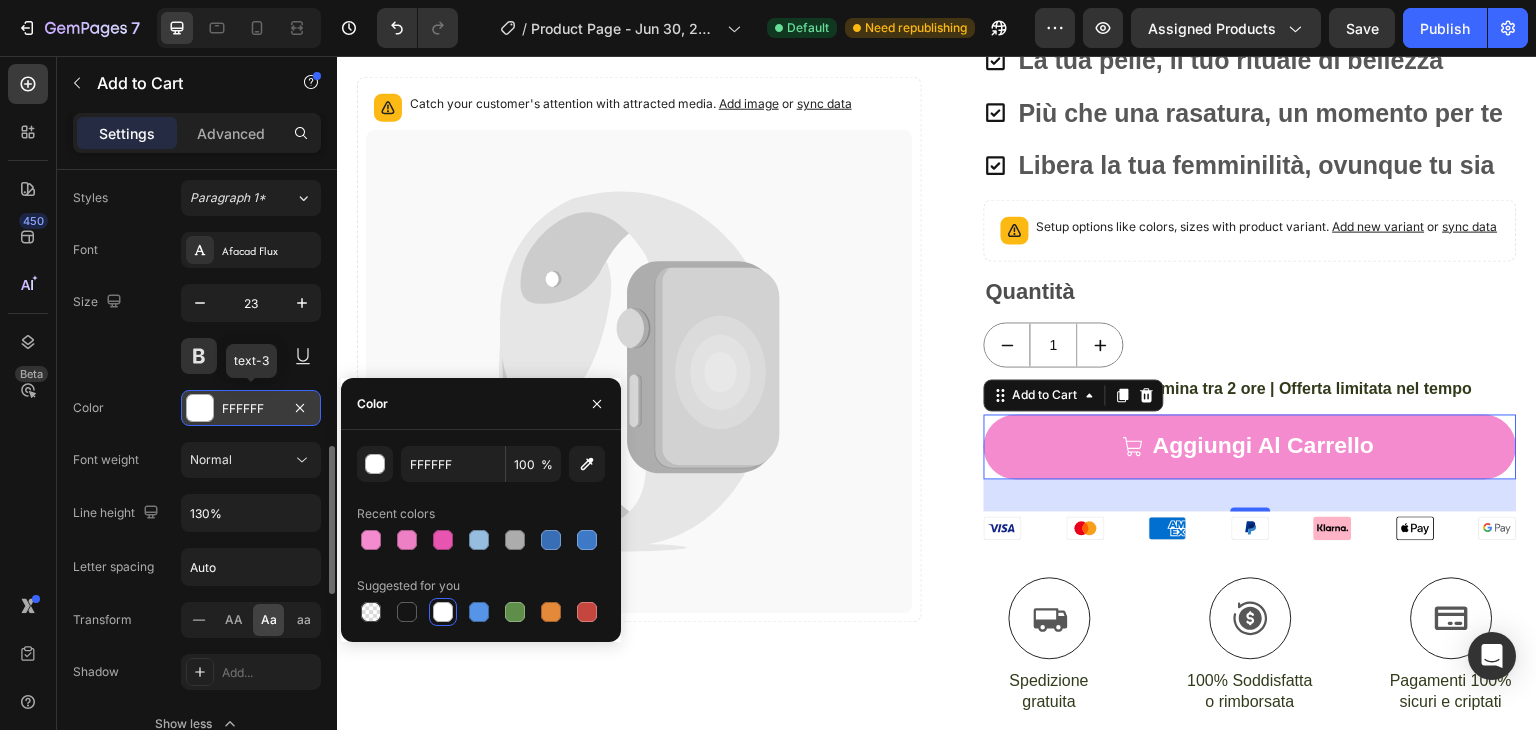 click at bounding box center [200, 408] 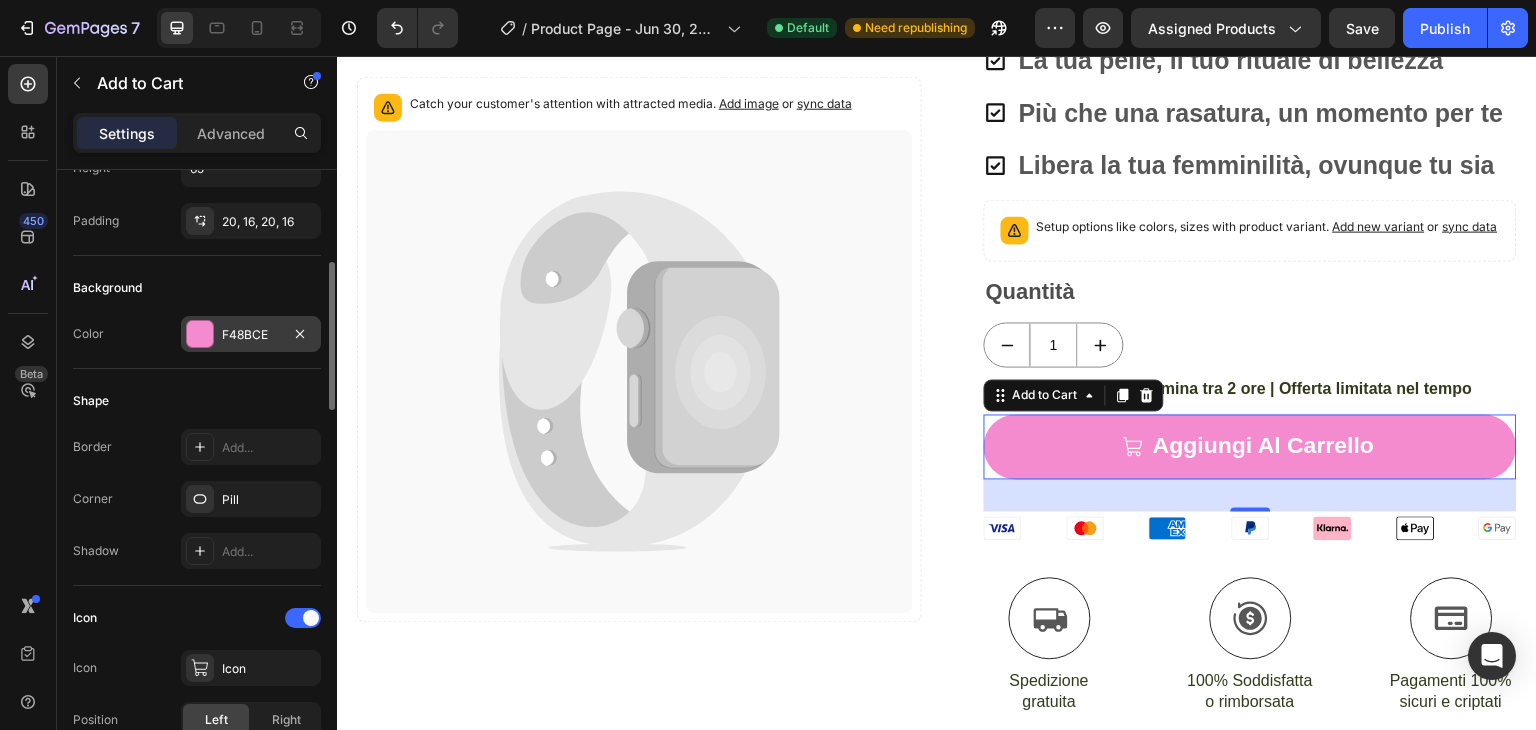scroll, scrollTop: 356, scrollLeft: 0, axis: vertical 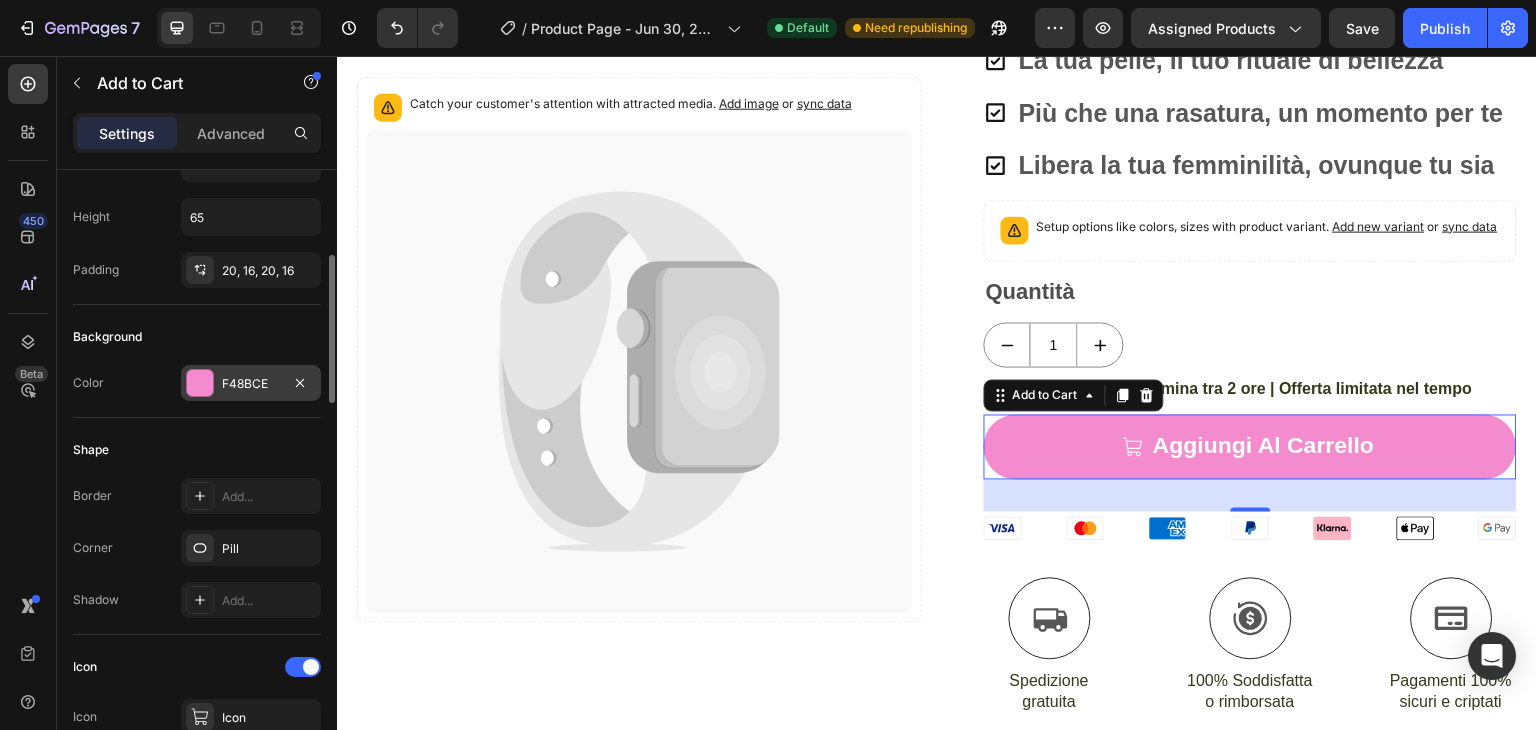 click on "F48BCE" at bounding box center (251, 384) 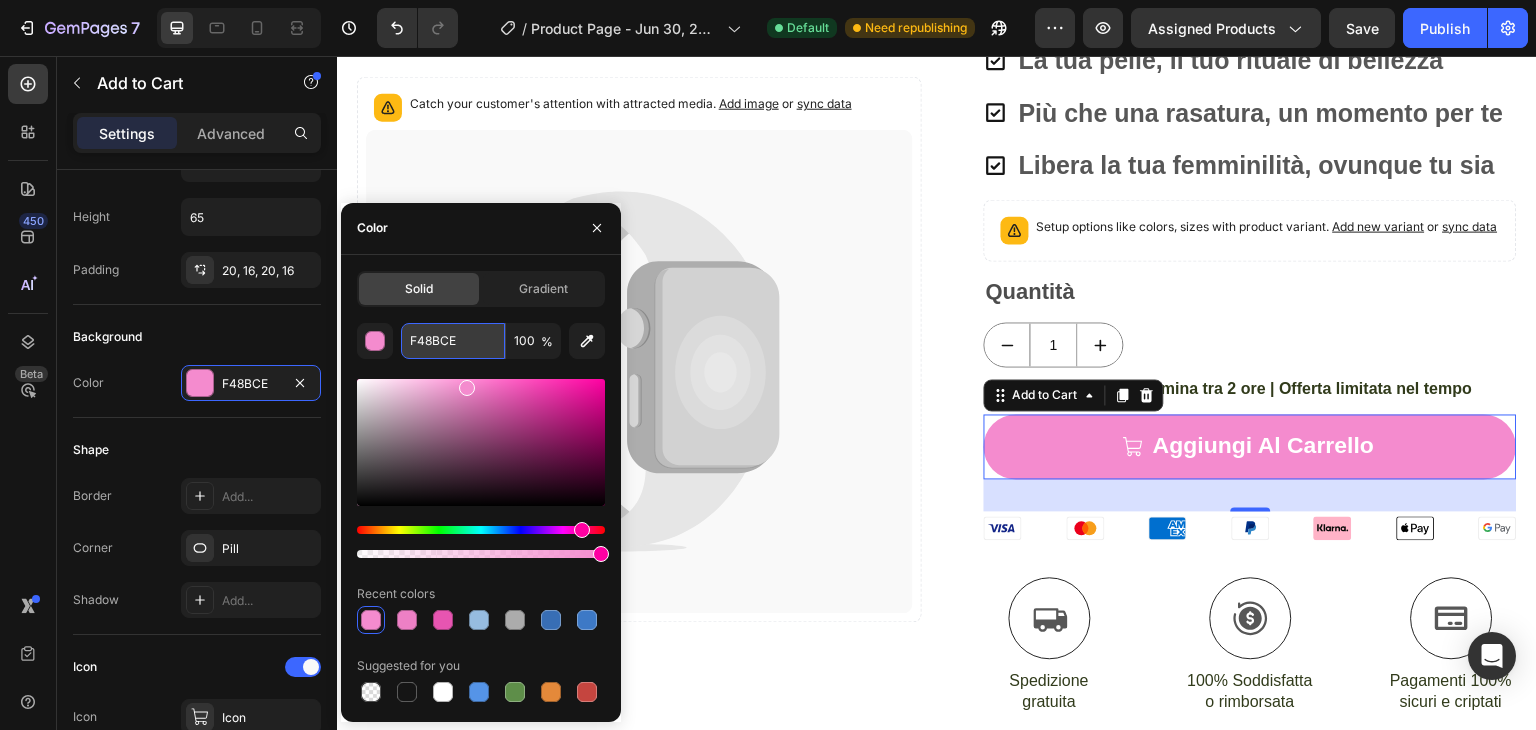 click on "F48BCE" at bounding box center [453, 341] 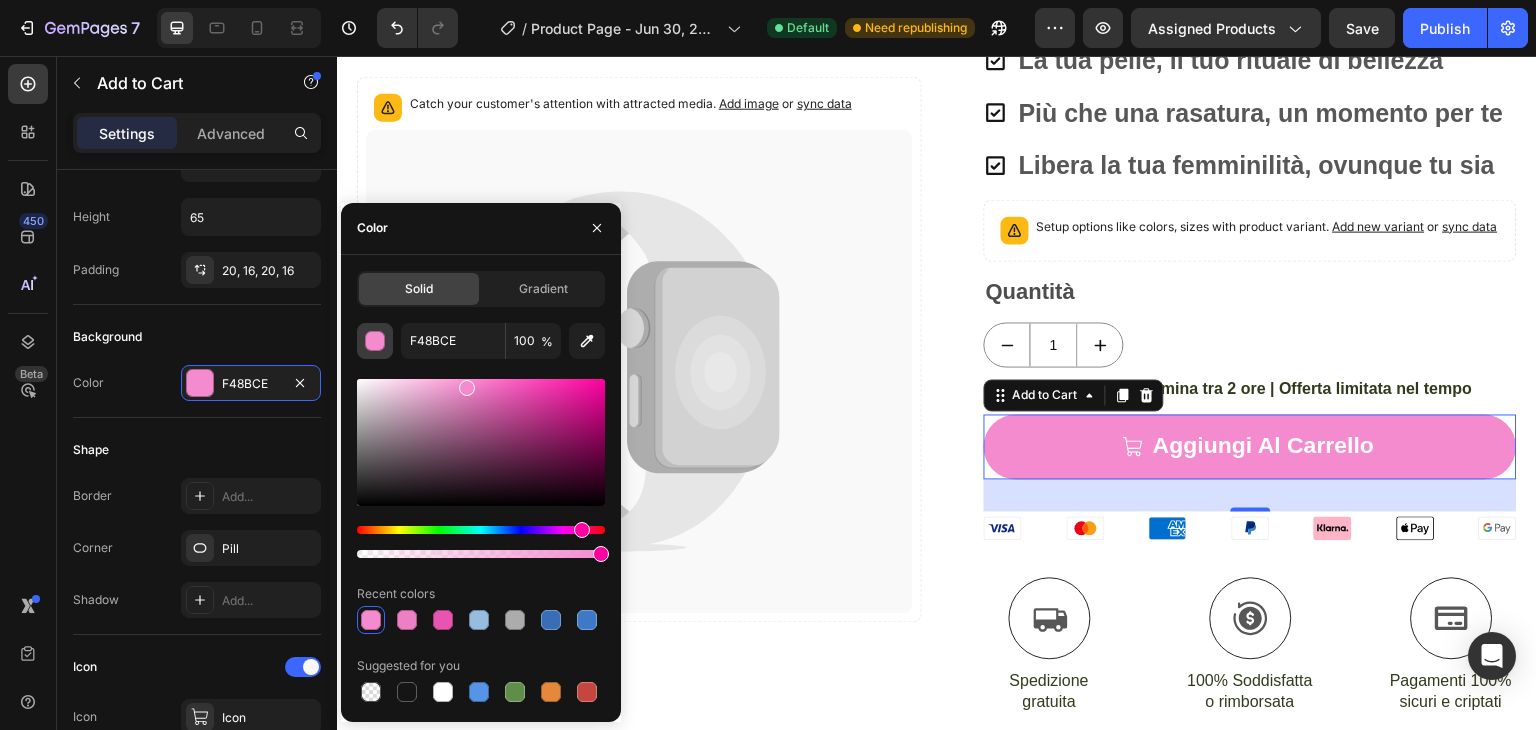 click at bounding box center [376, 342] 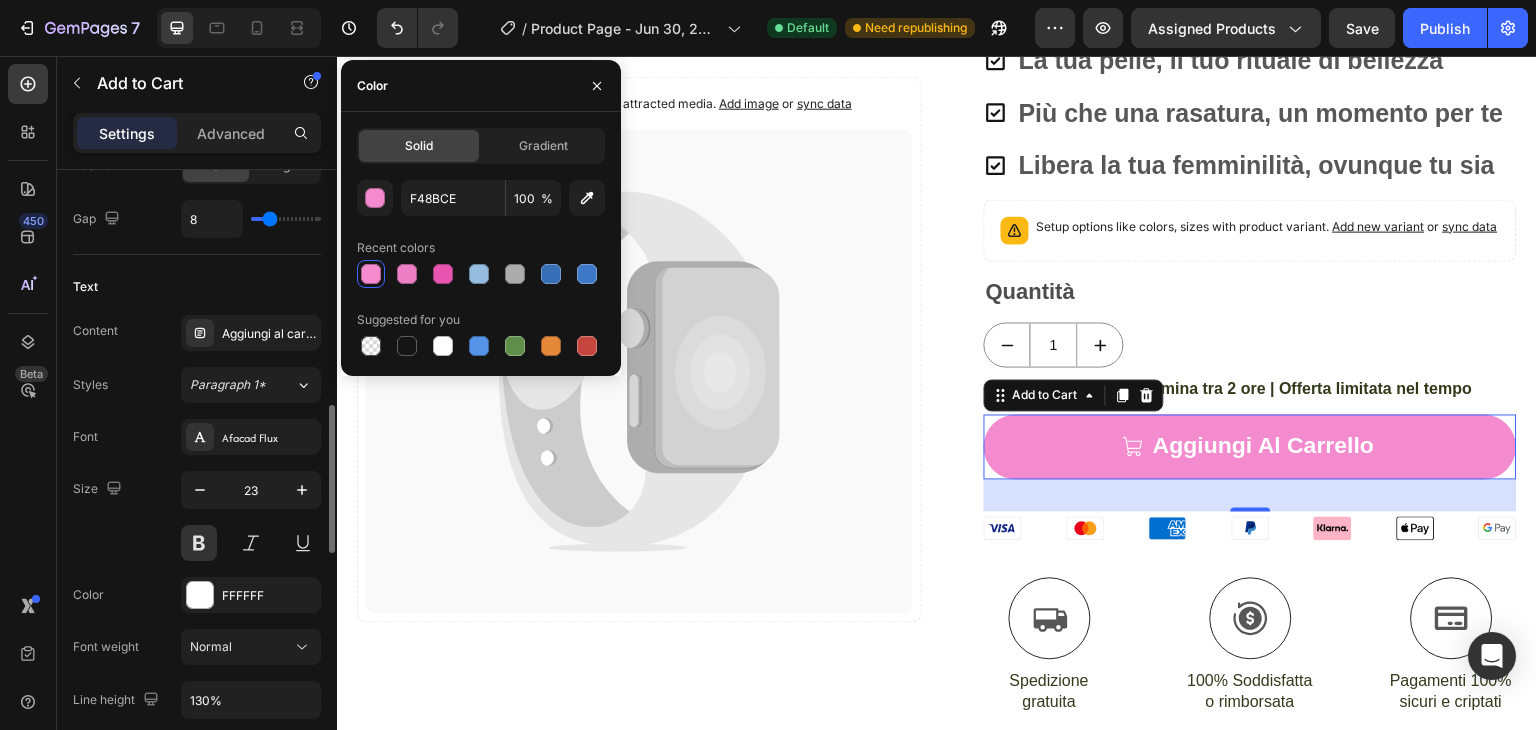scroll, scrollTop: 1000, scrollLeft: 0, axis: vertical 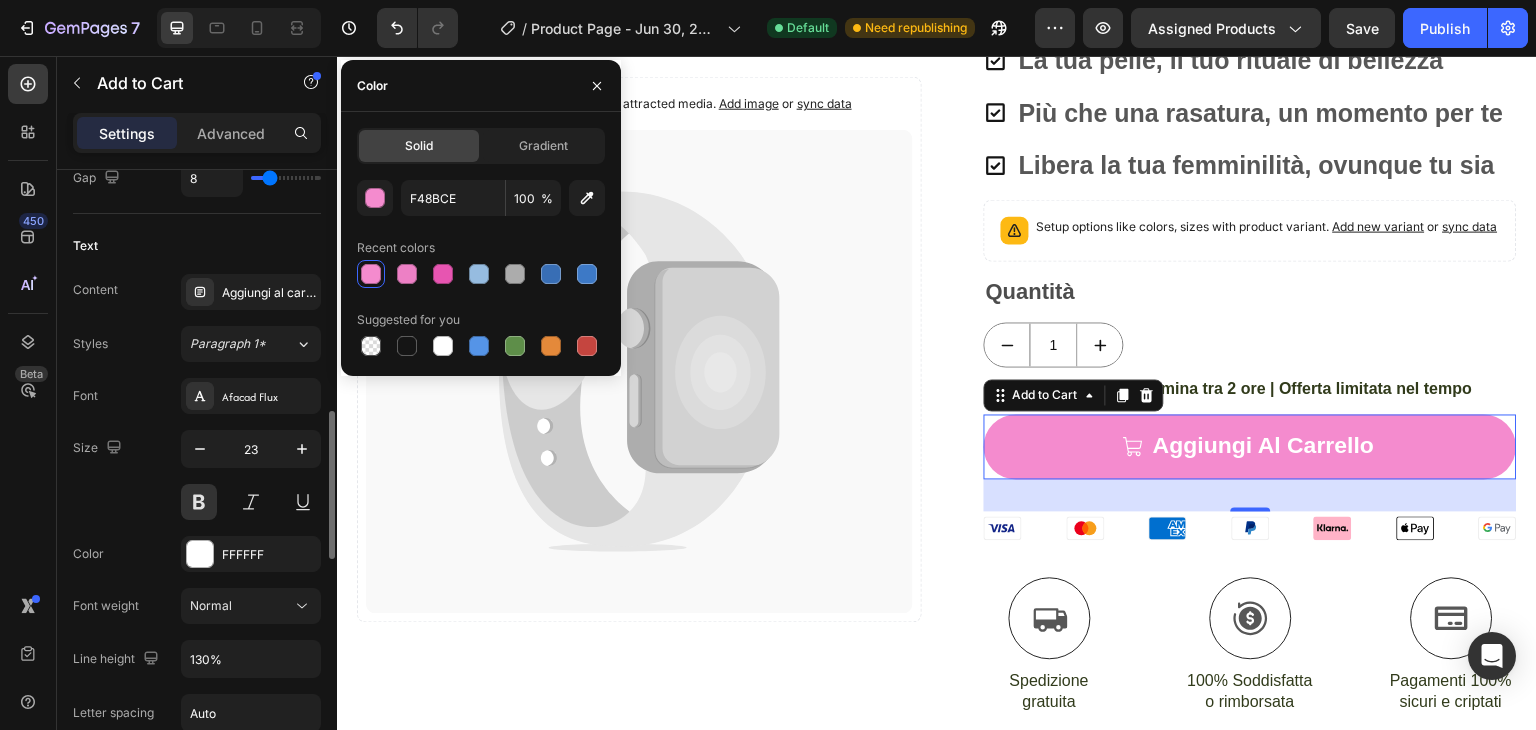 click on "Font Afacad Flux Size 23 Color FFFFFF Font weight Normal Line height 130% Letter spacing Auto Transform AA Aa aa Shadow Add... Show less" at bounding box center [197, 633] 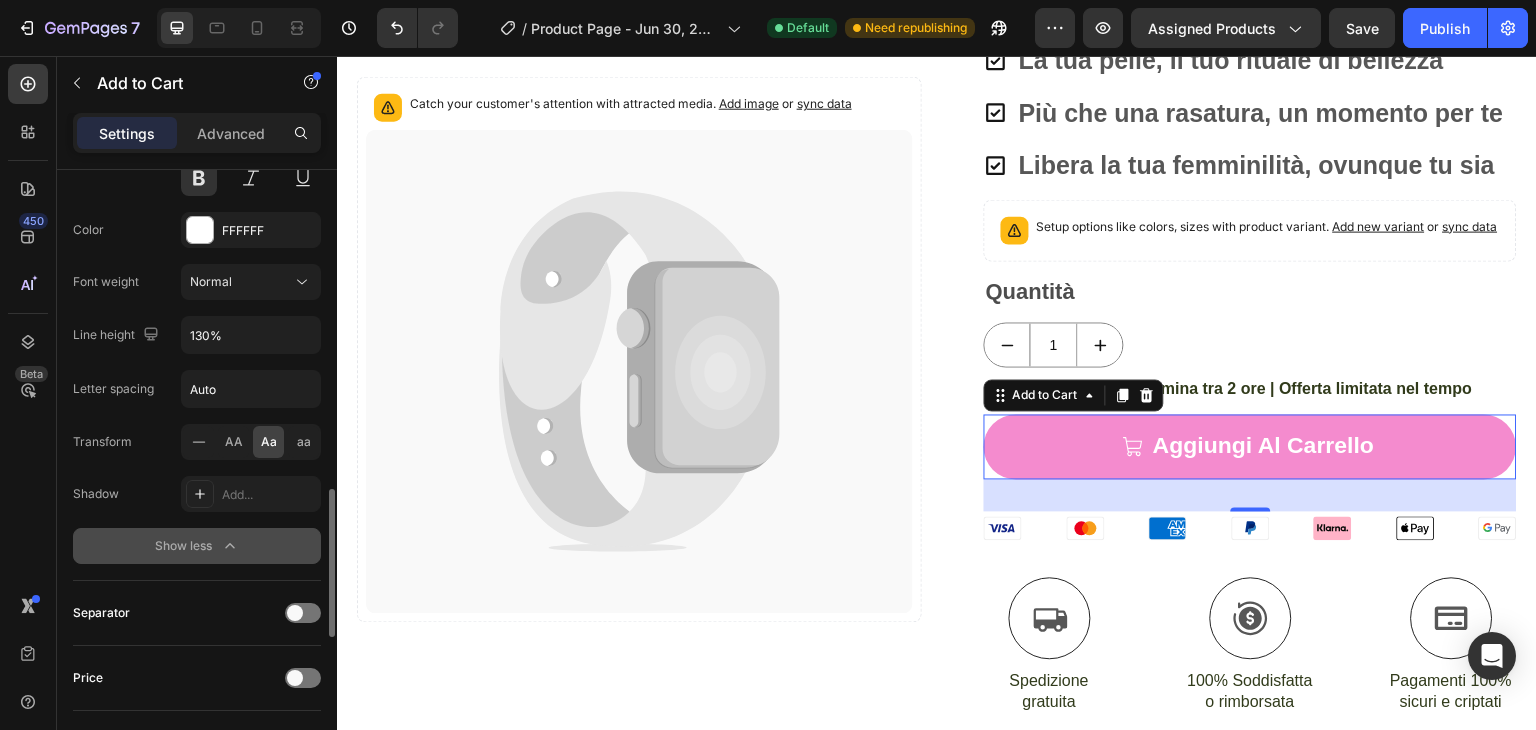 click 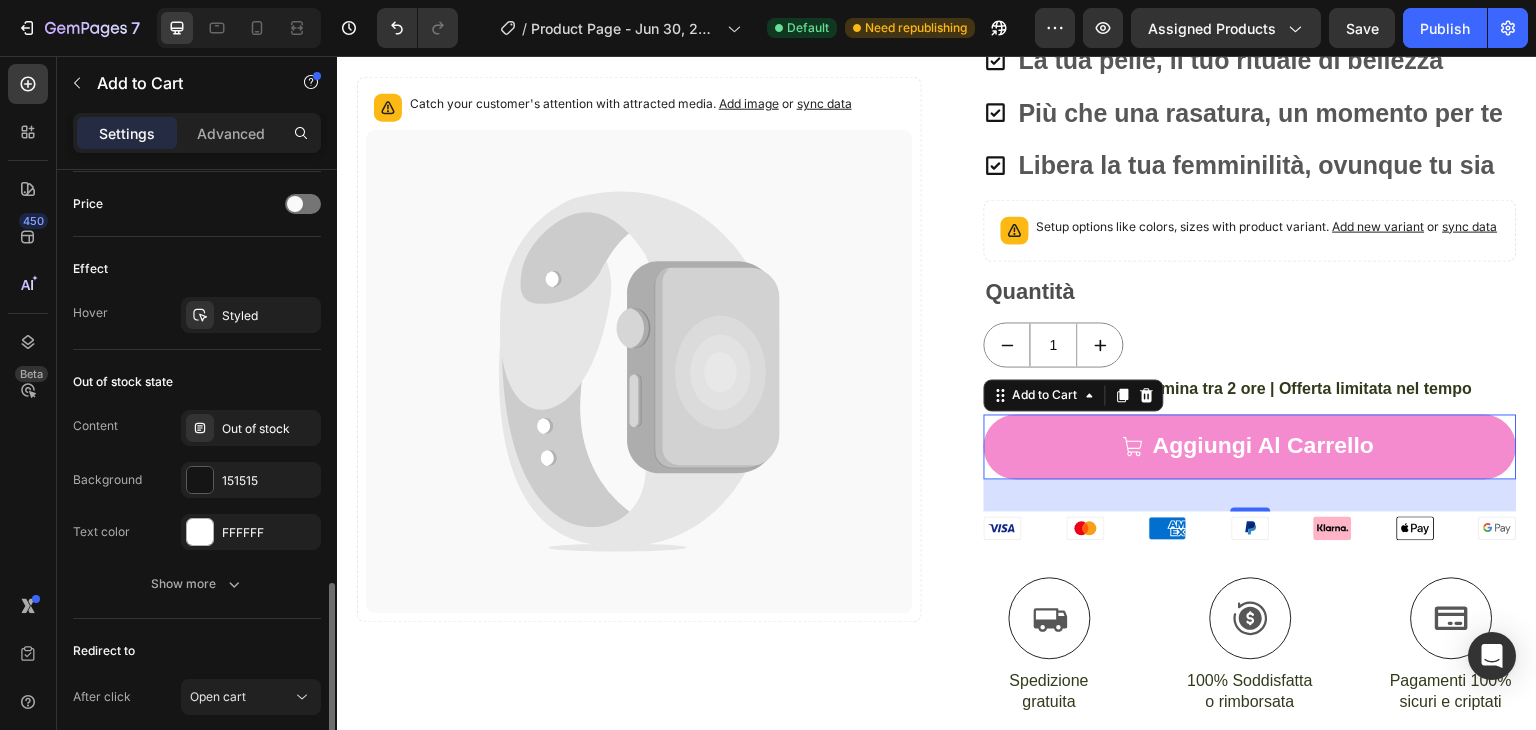 scroll, scrollTop: 1536, scrollLeft: 0, axis: vertical 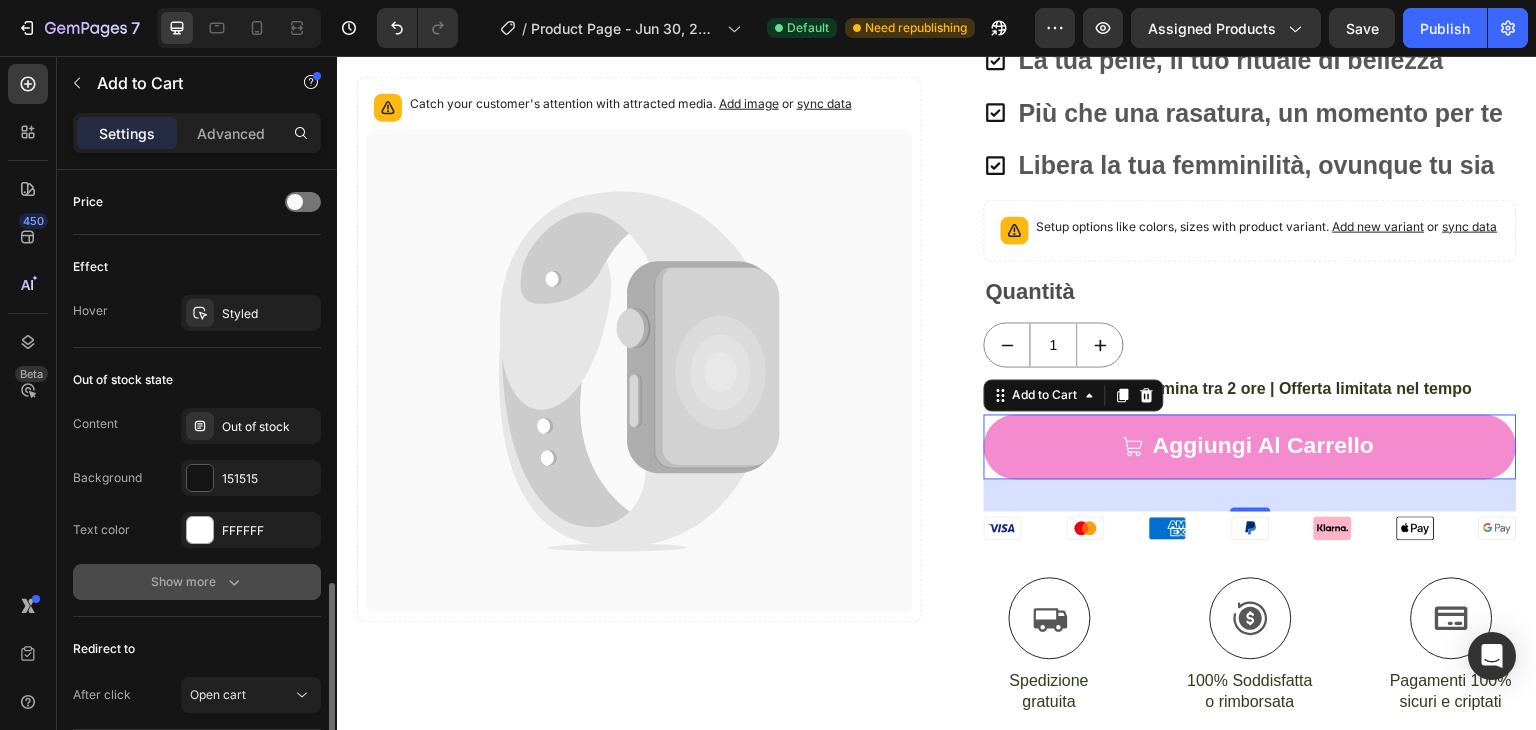 drag, startPoint x: 224, startPoint y: 560, endPoint x: 216, endPoint y: 573, distance: 15.264338 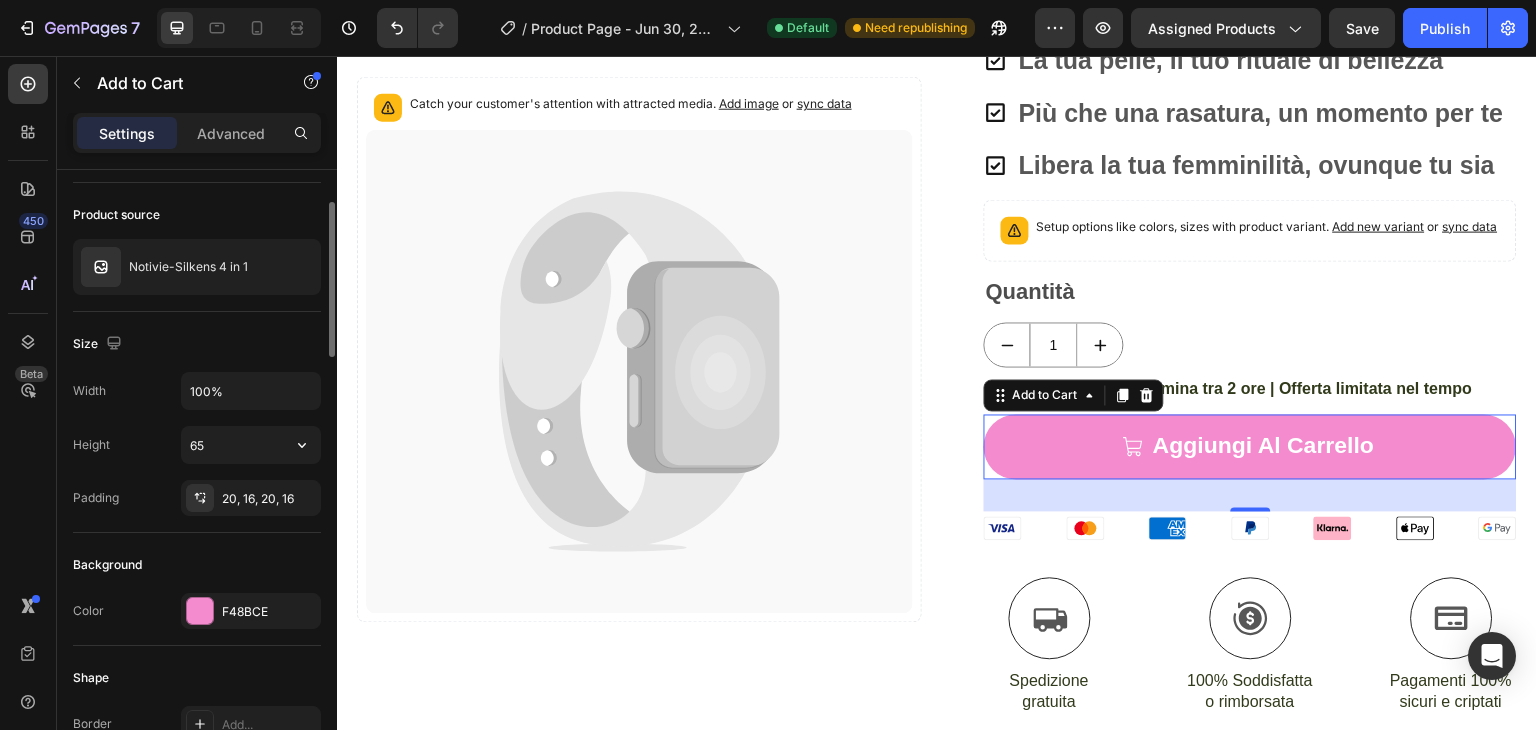scroll, scrollTop: 126, scrollLeft: 0, axis: vertical 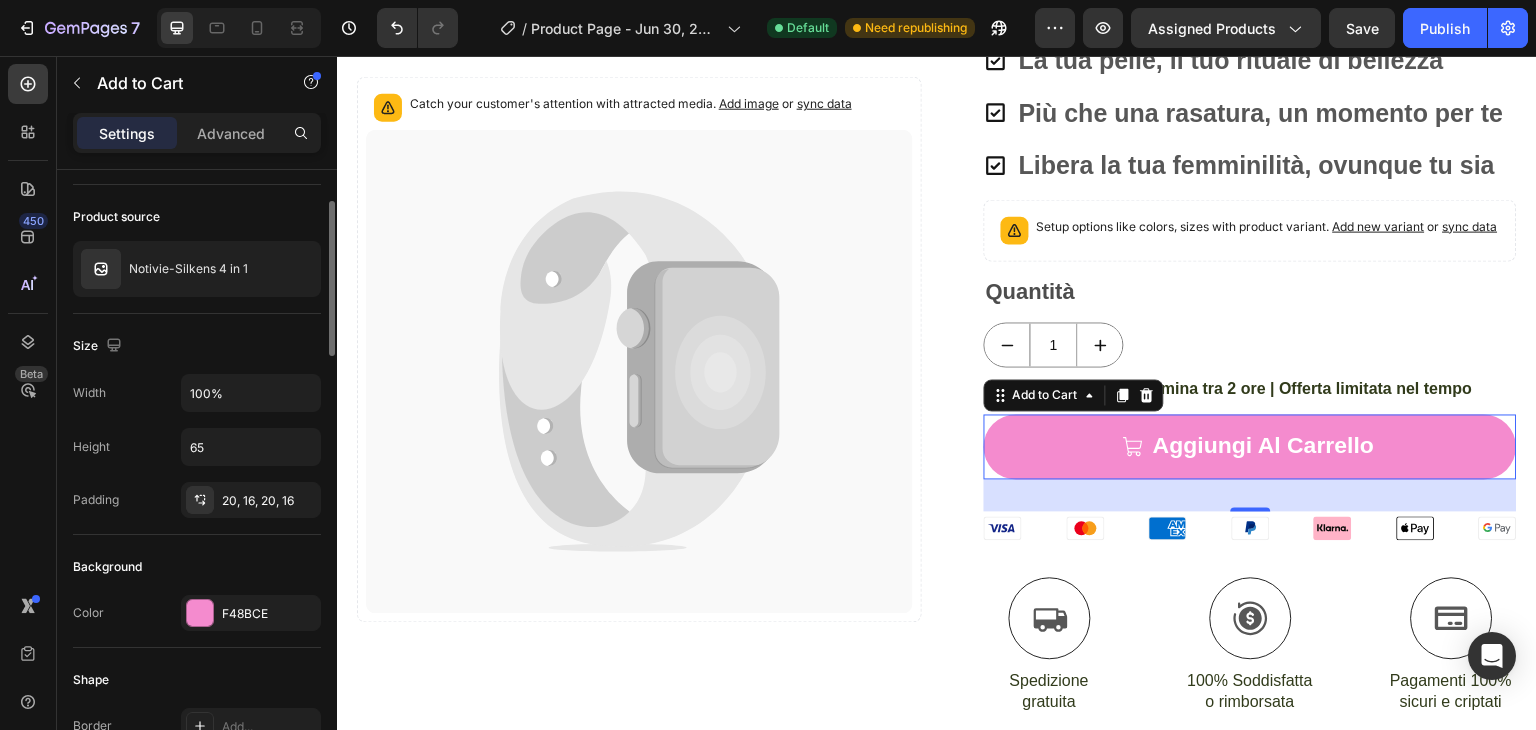 click on "Color F48BCE" at bounding box center (197, 613) 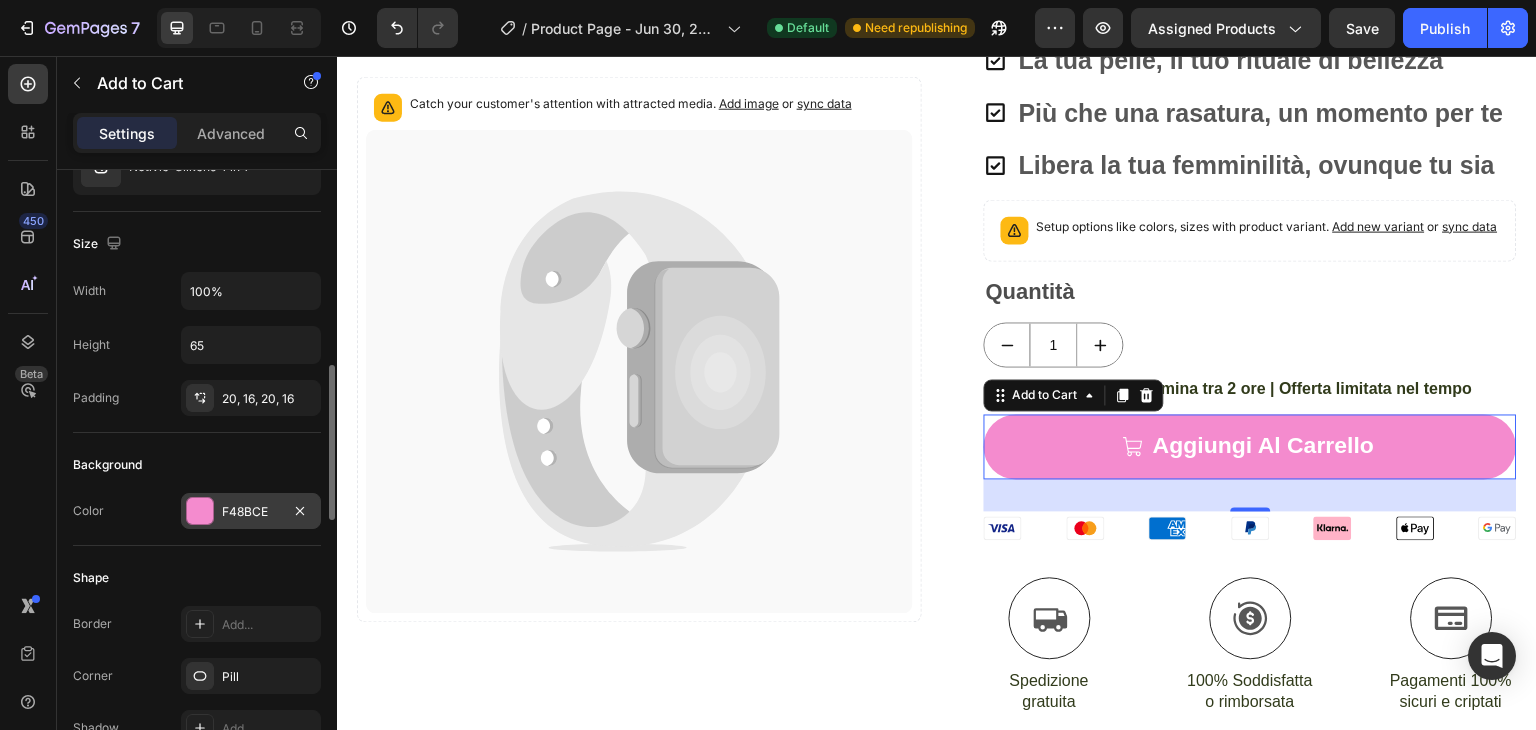 scroll, scrollTop: 355, scrollLeft: 0, axis: vertical 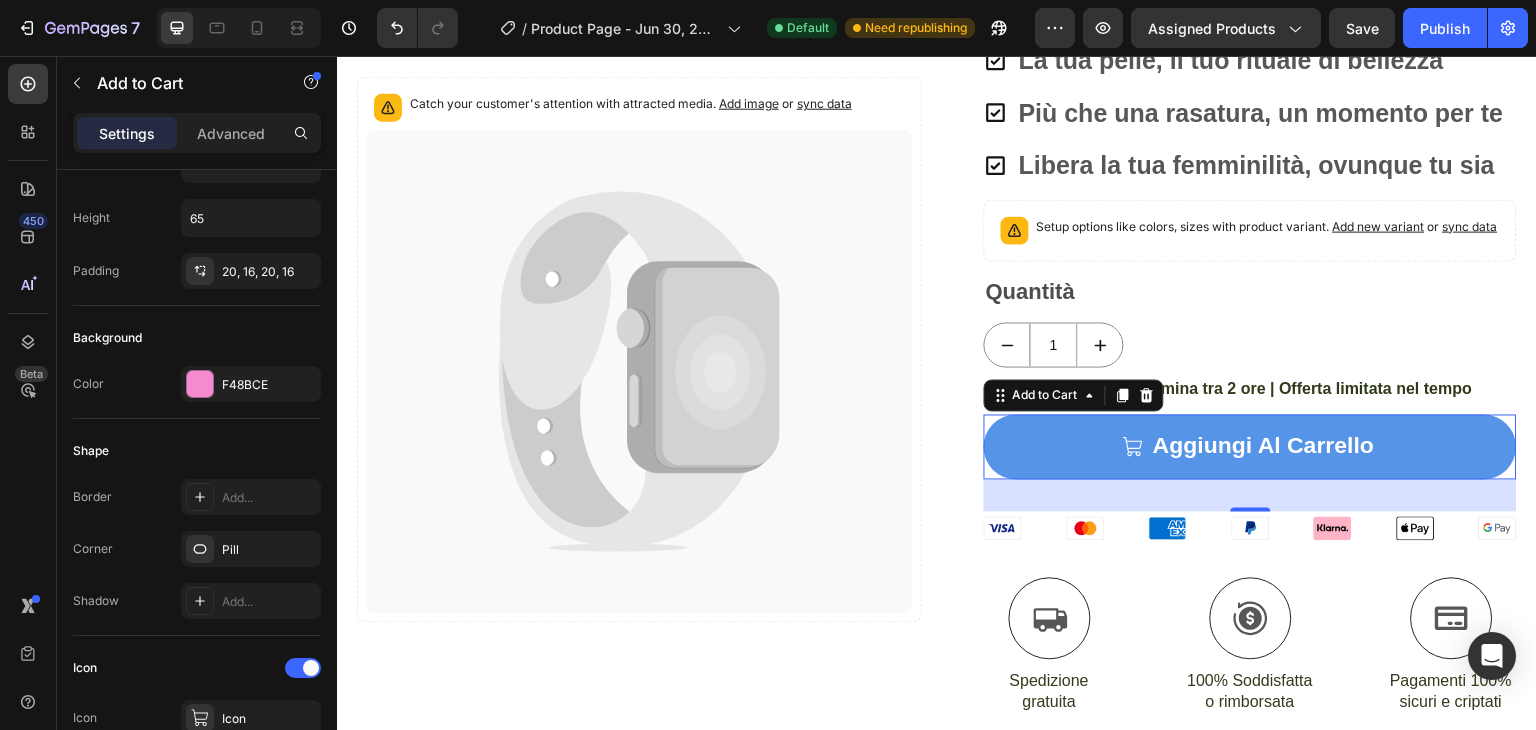 click on "Aggiungi al carrello" at bounding box center [1250, 446] 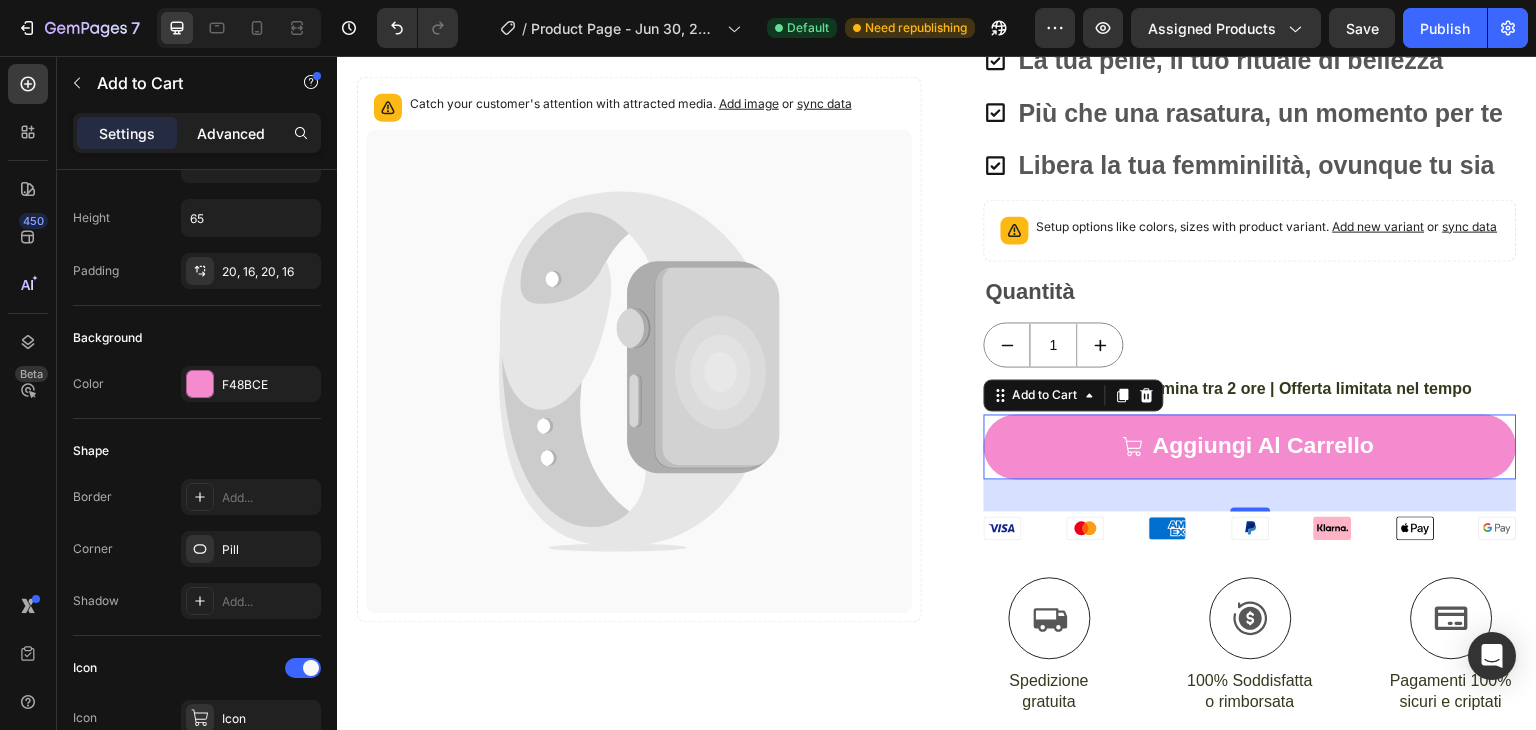 click on "Advanced" 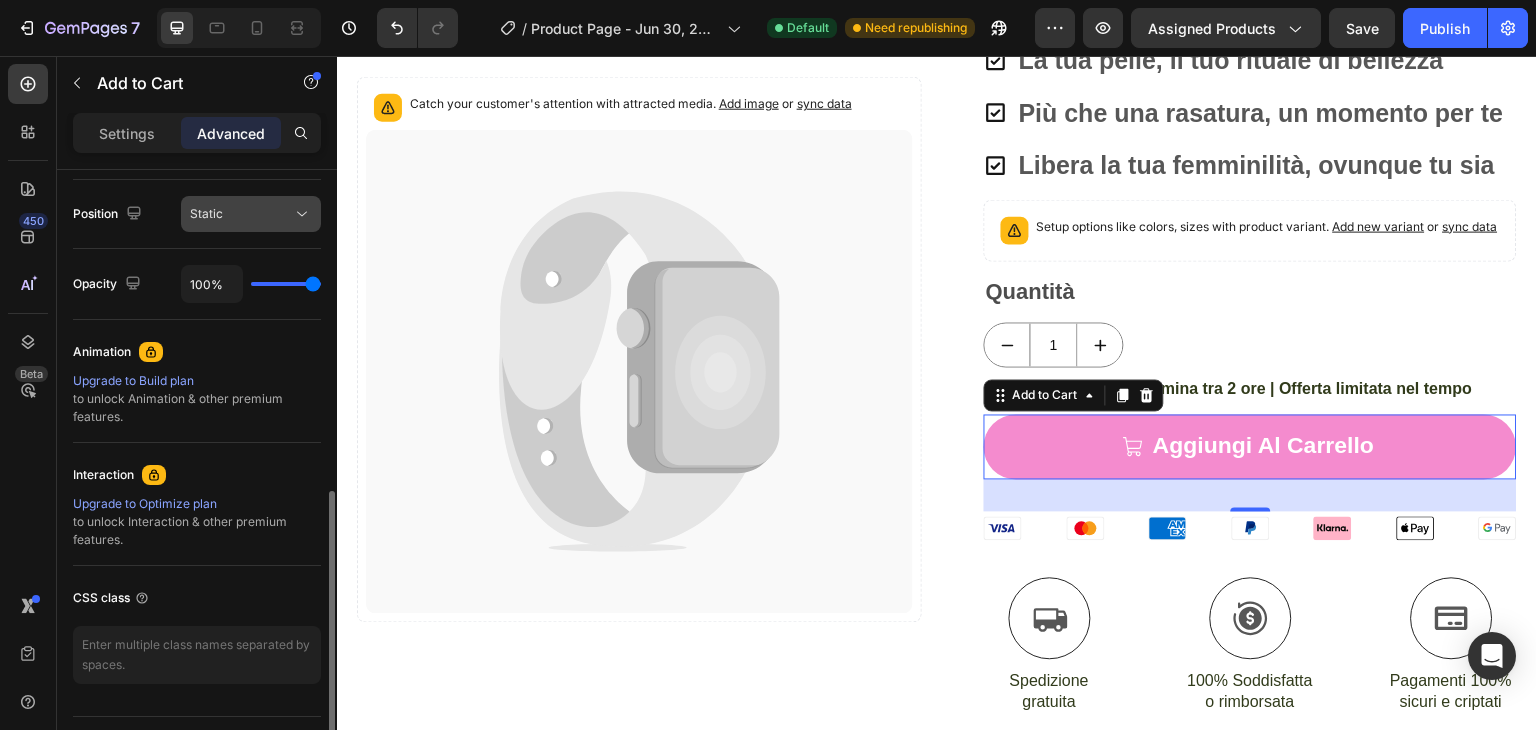 scroll, scrollTop: 769, scrollLeft: 0, axis: vertical 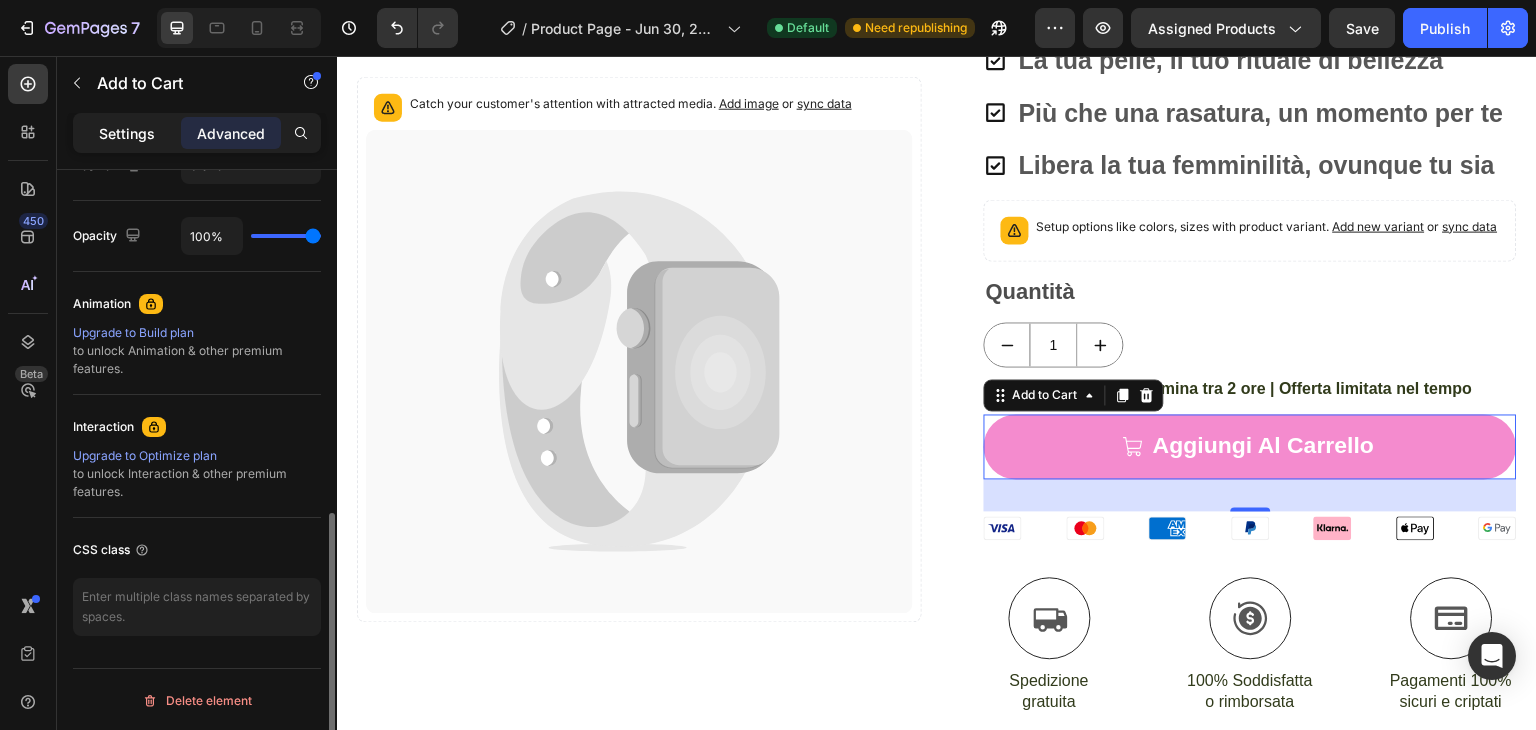 click on "Settings" 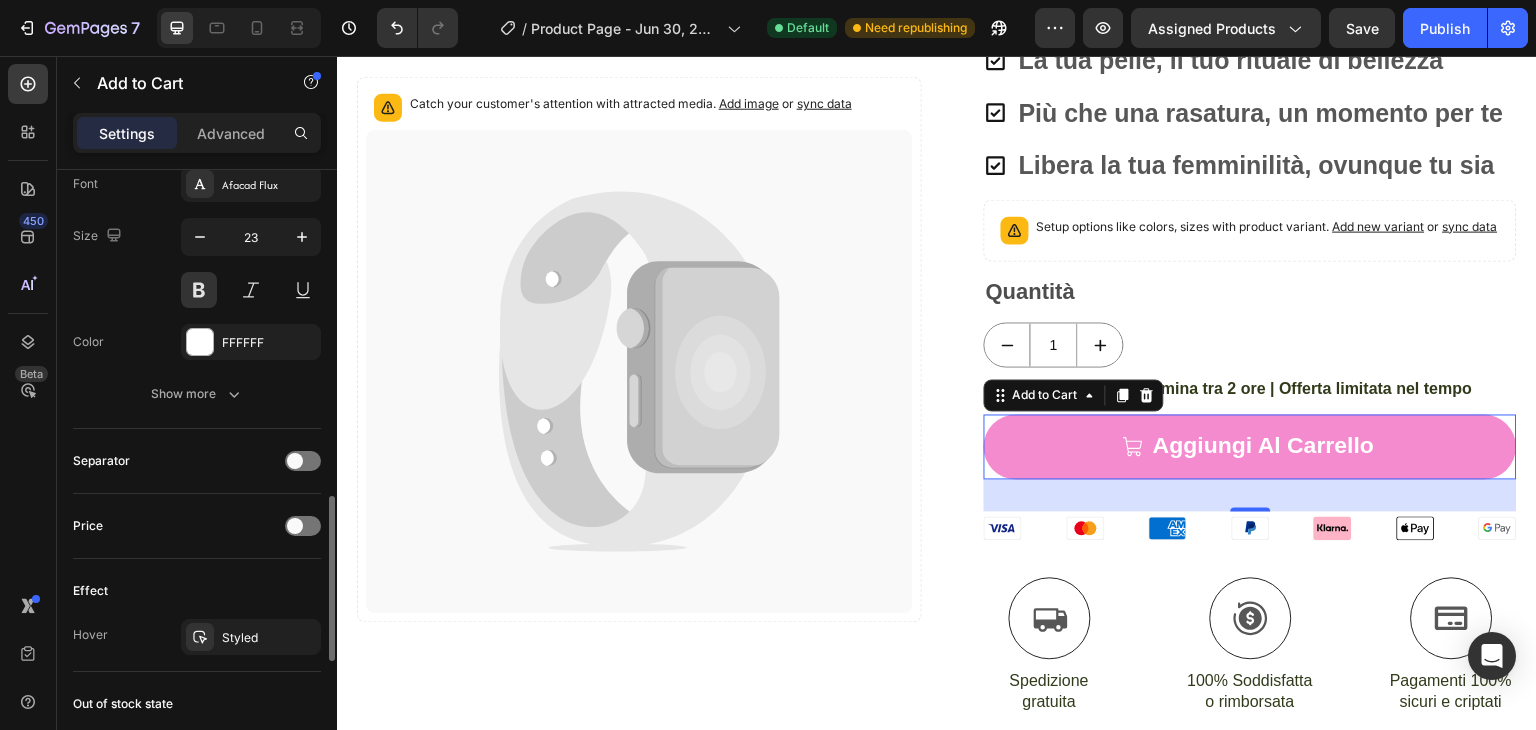 scroll, scrollTop: 1212, scrollLeft: 0, axis: vertical 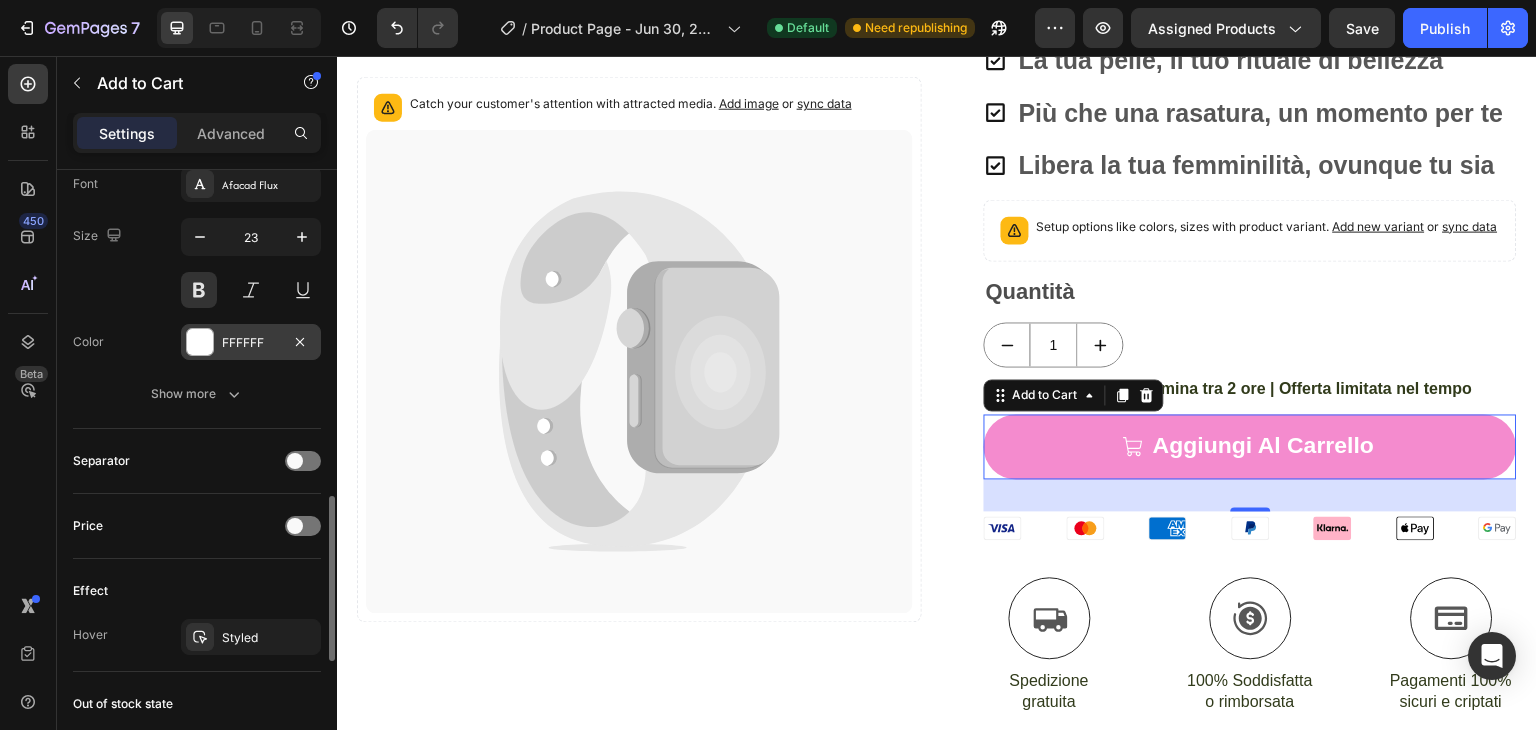 click on "FFFFFF" at bounding box center [251, 343] 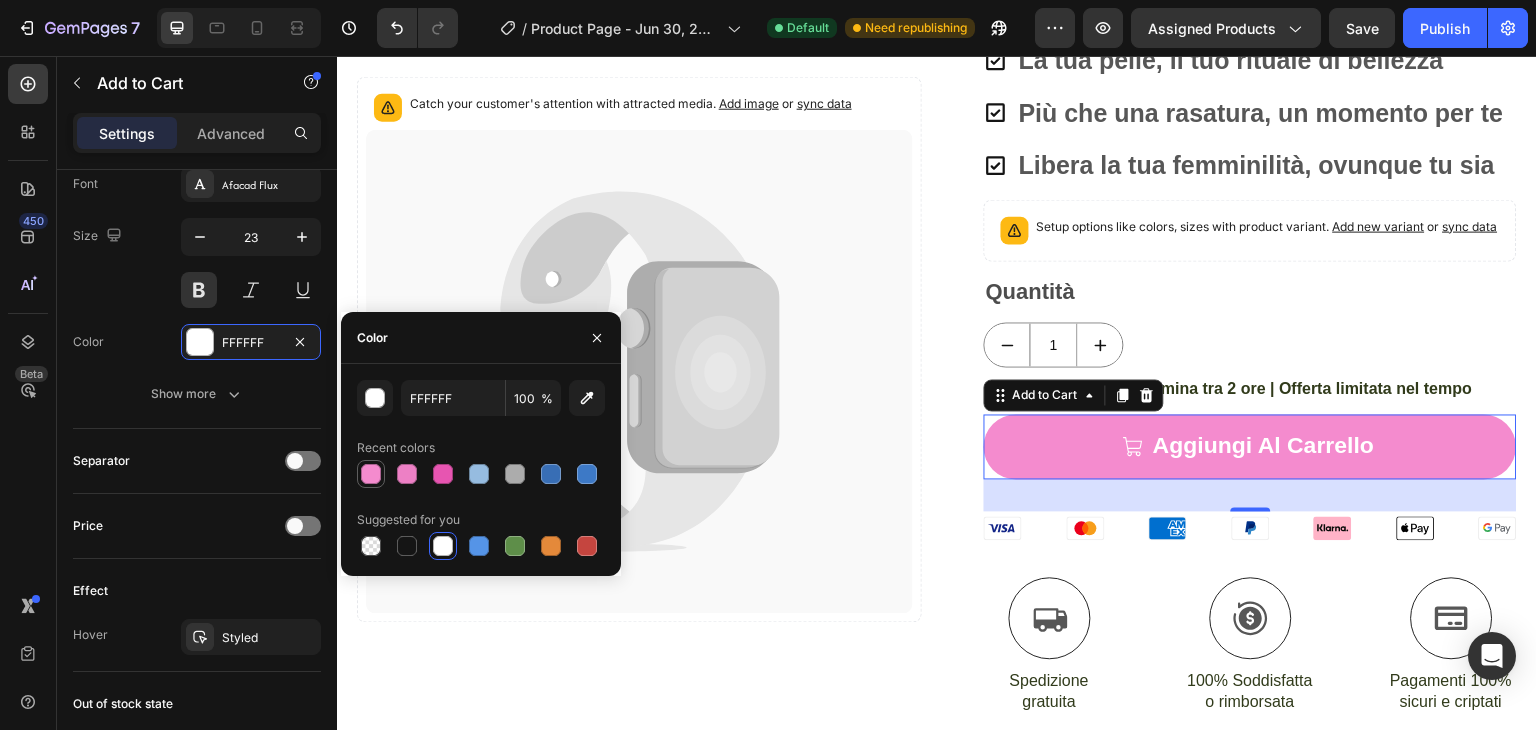 click at bounding box center (371, 474) 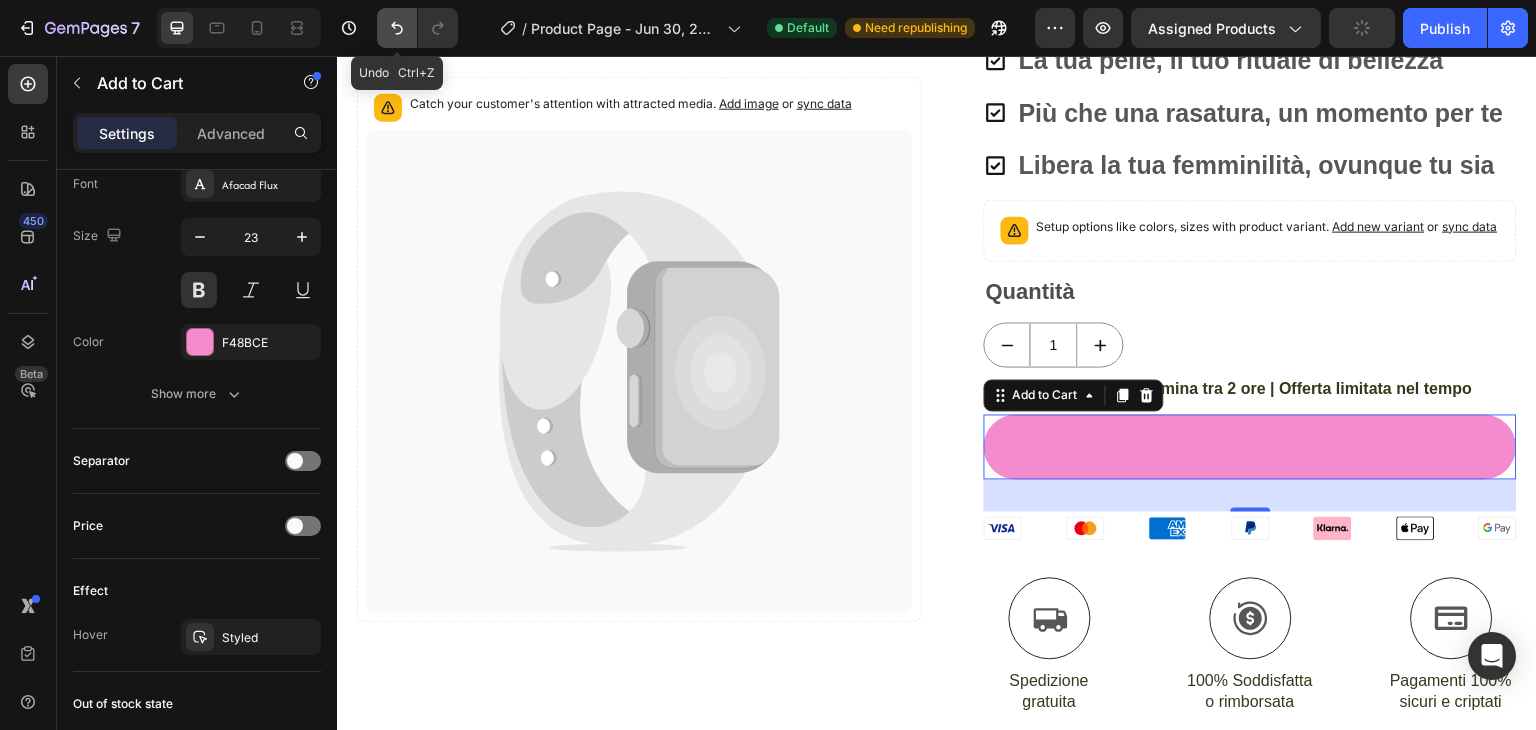click 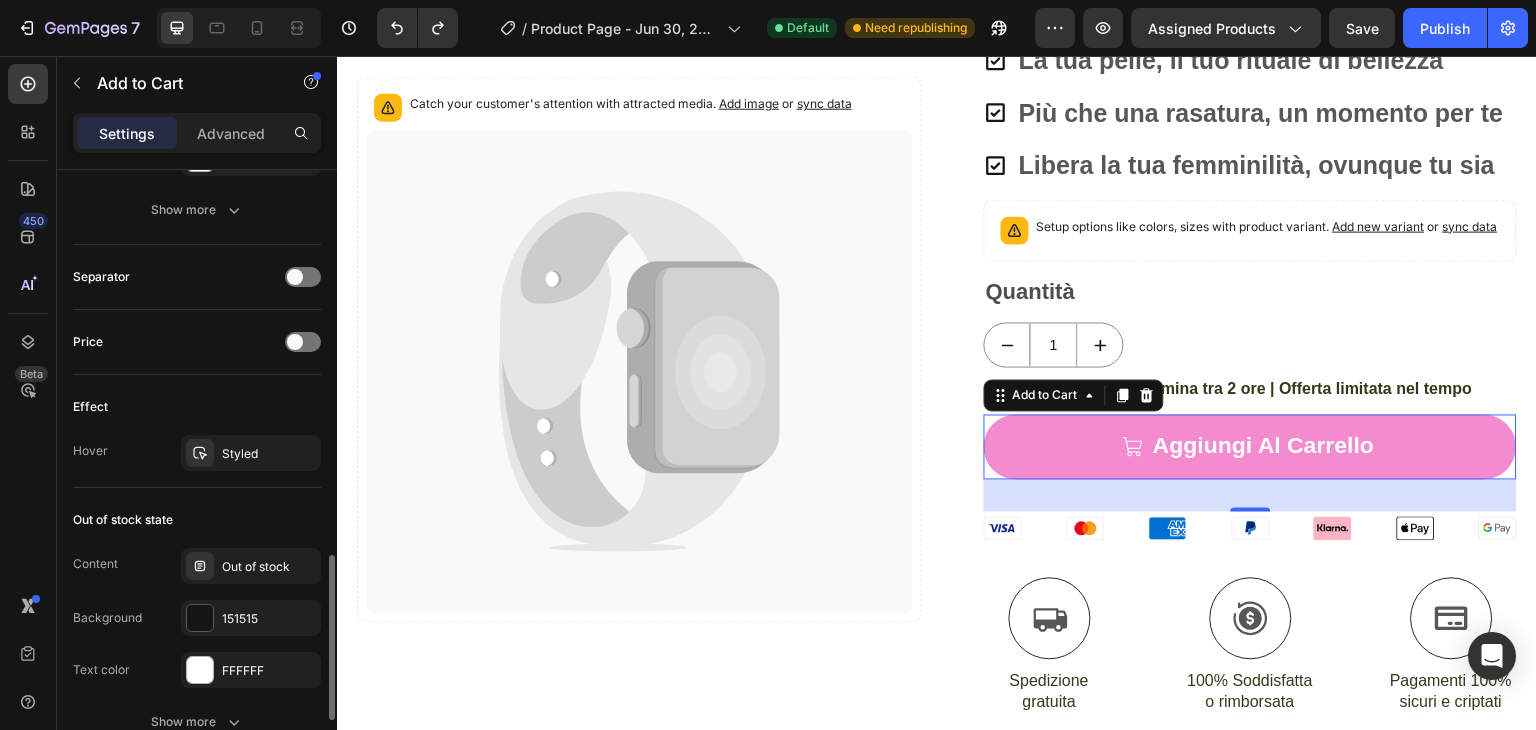 scroll, scrollTop: 1432, scrollLeft: 0, axis: vertical 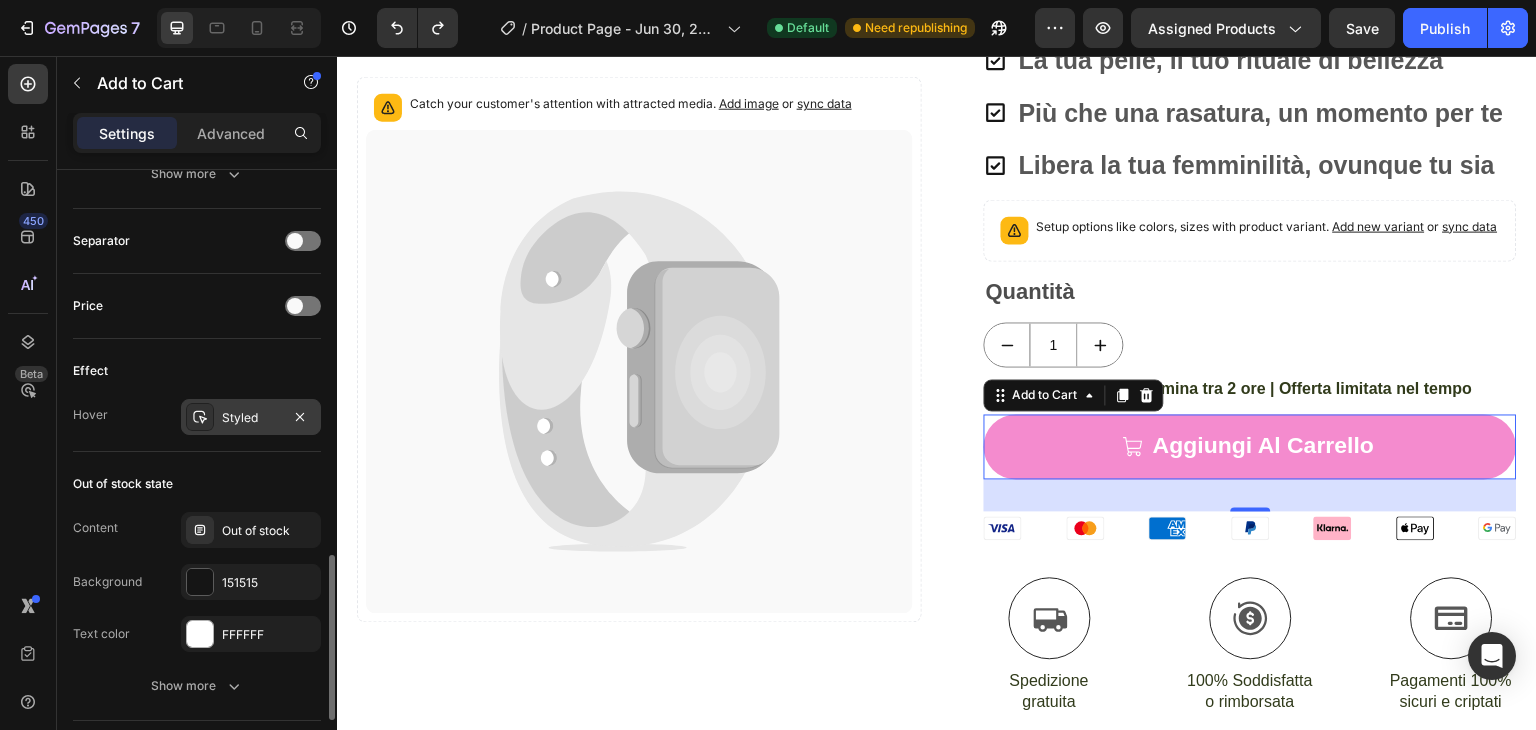 click at bounding box center [200, 417] 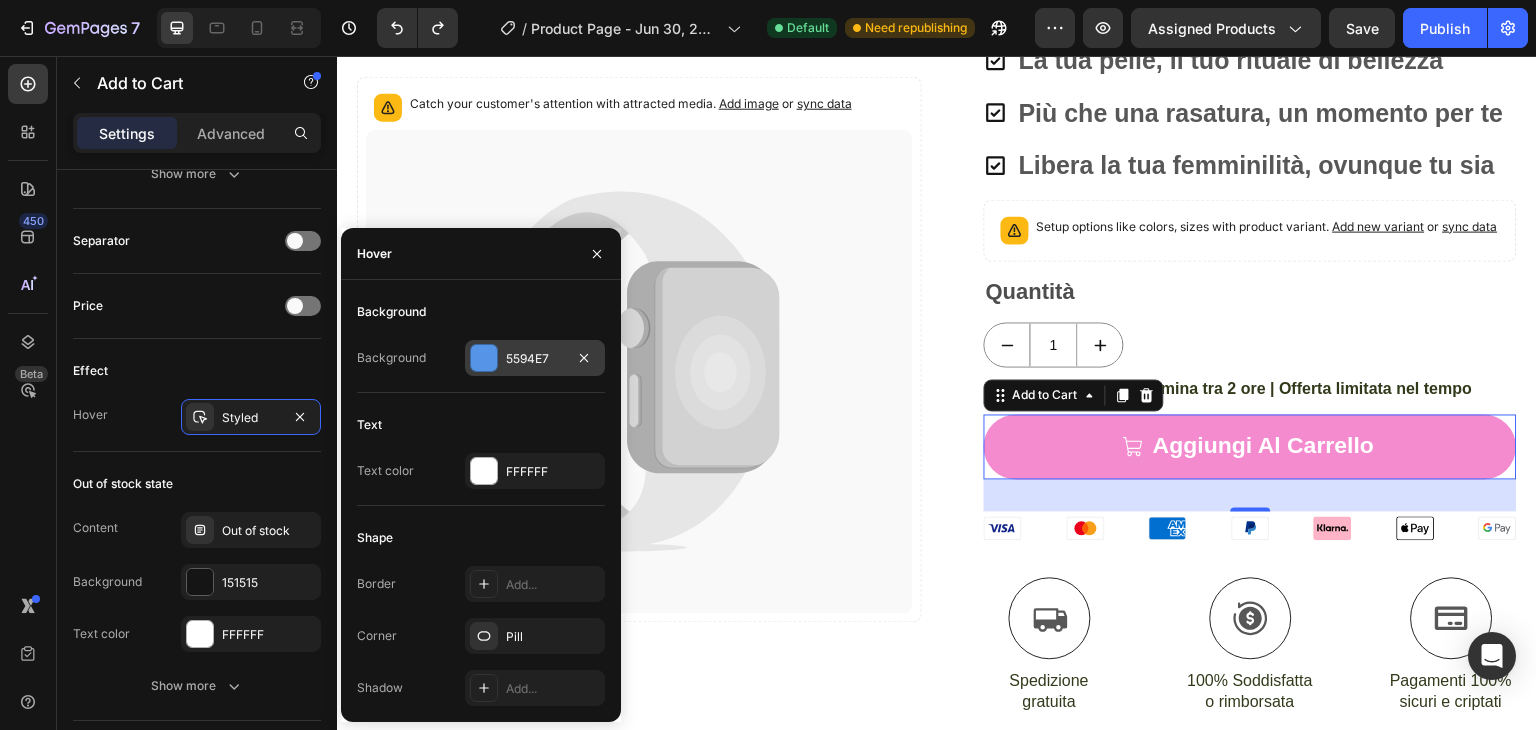 click on "5594E7" at bounding box center [535, 358] 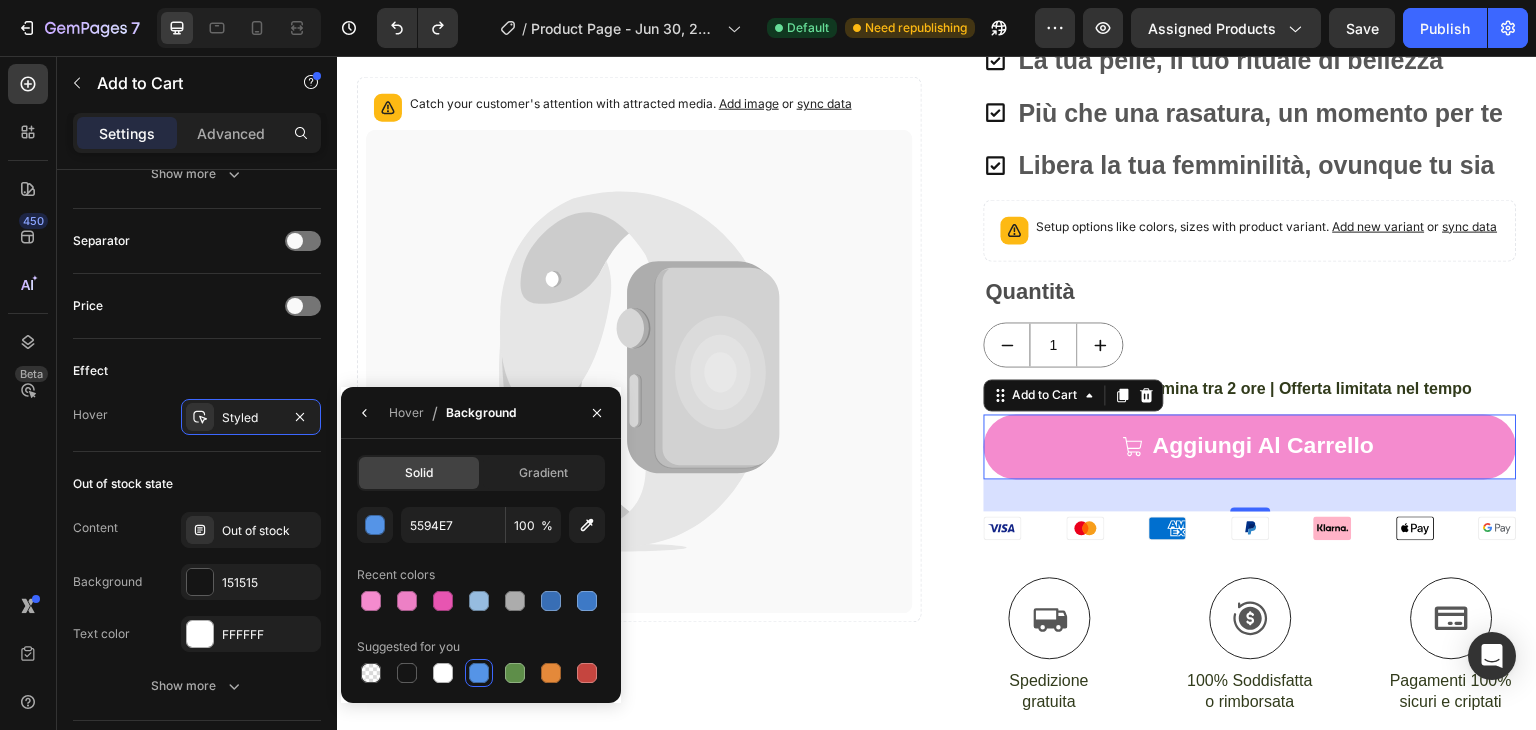 click on "5594E7 100 % Recent colors Suggested for you" at bounding box center (481, 597) 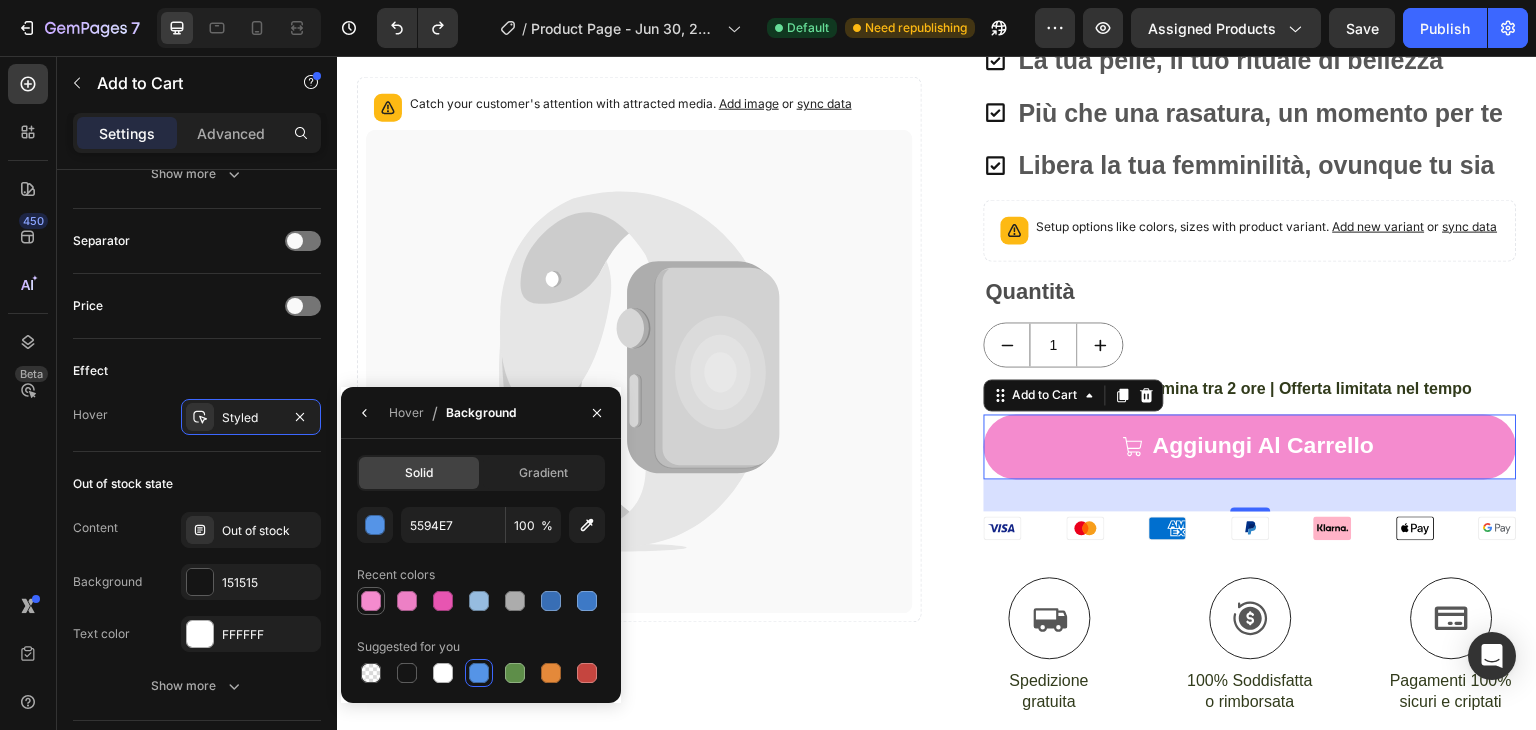 click at bounding box center (371, 601) 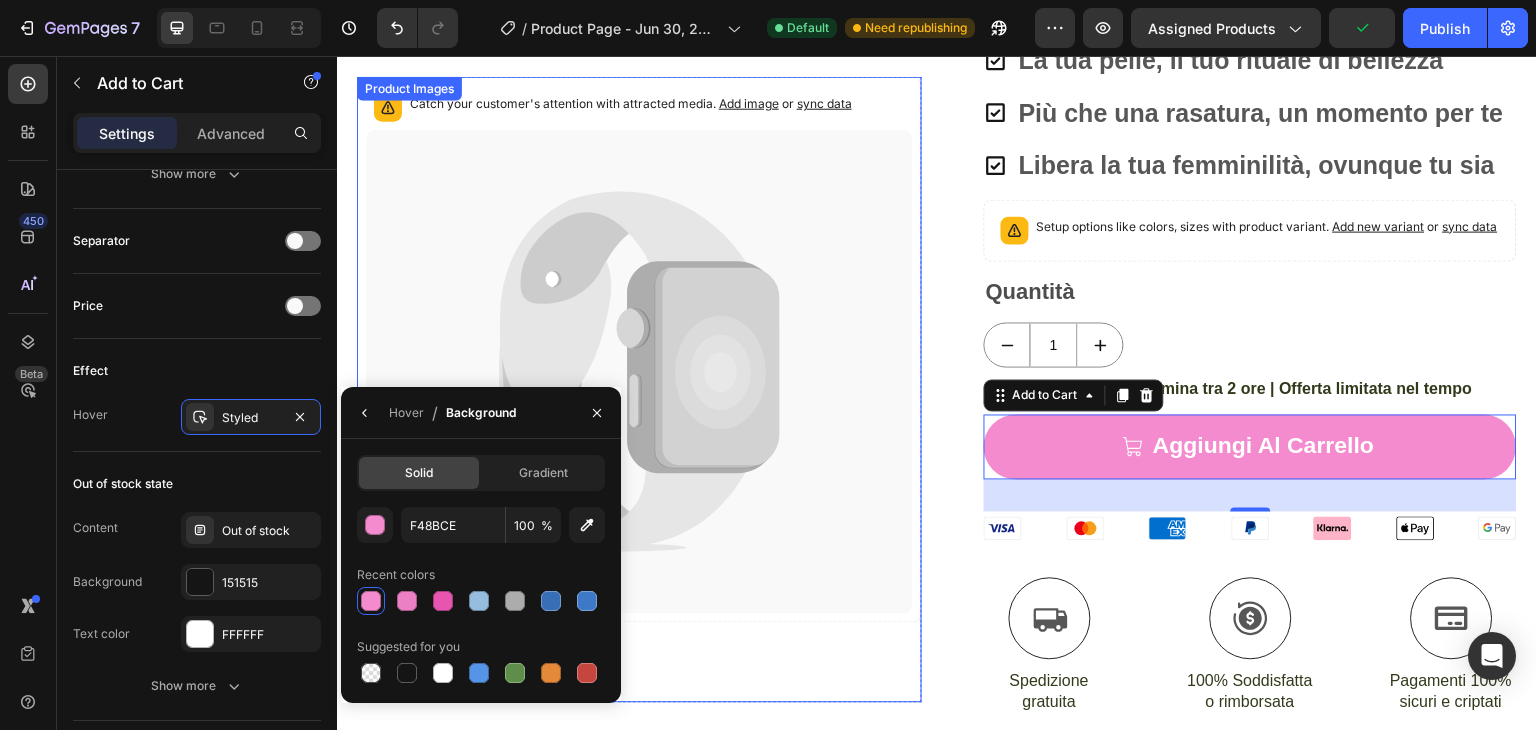 click 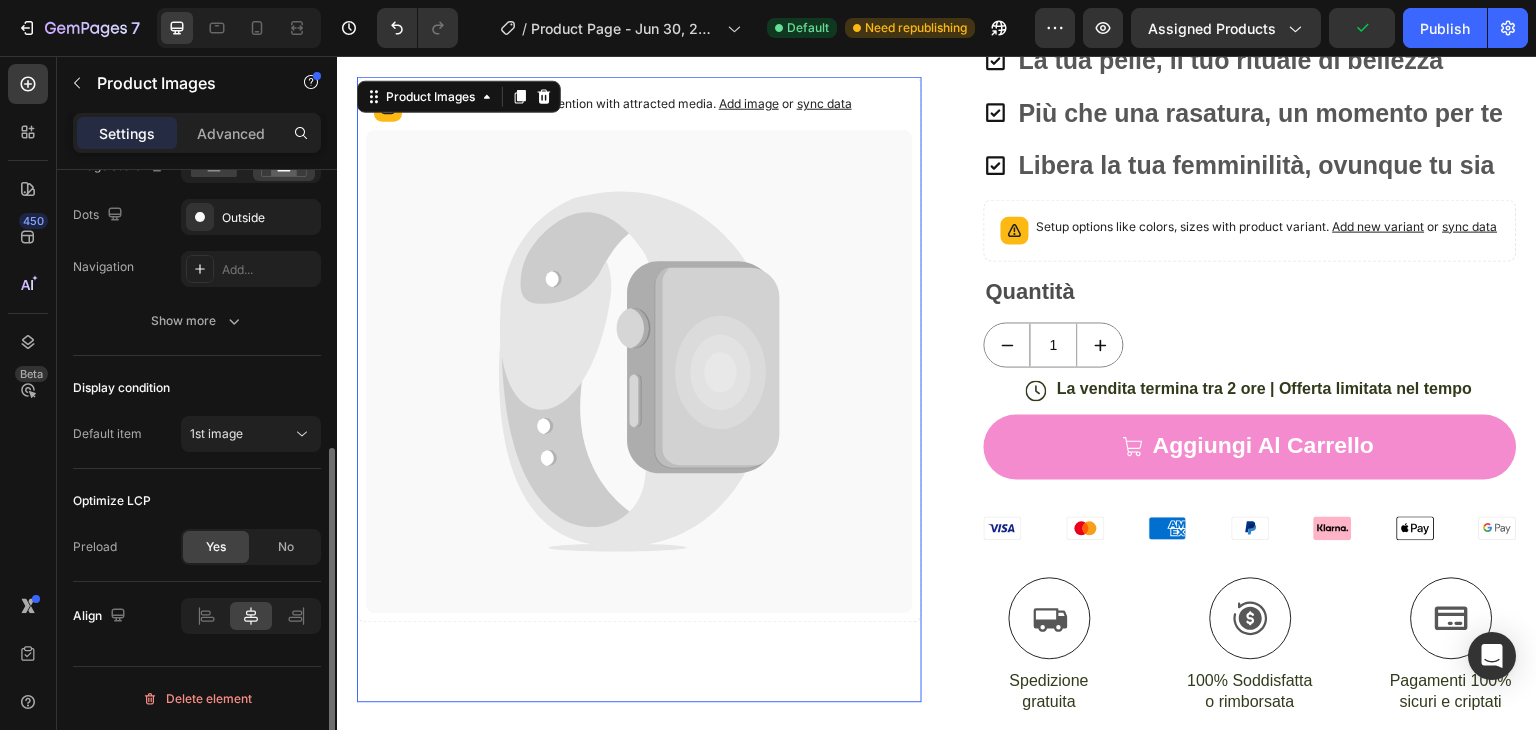scroll, scrollTop: 0, scrollLeft: 0, axis: both 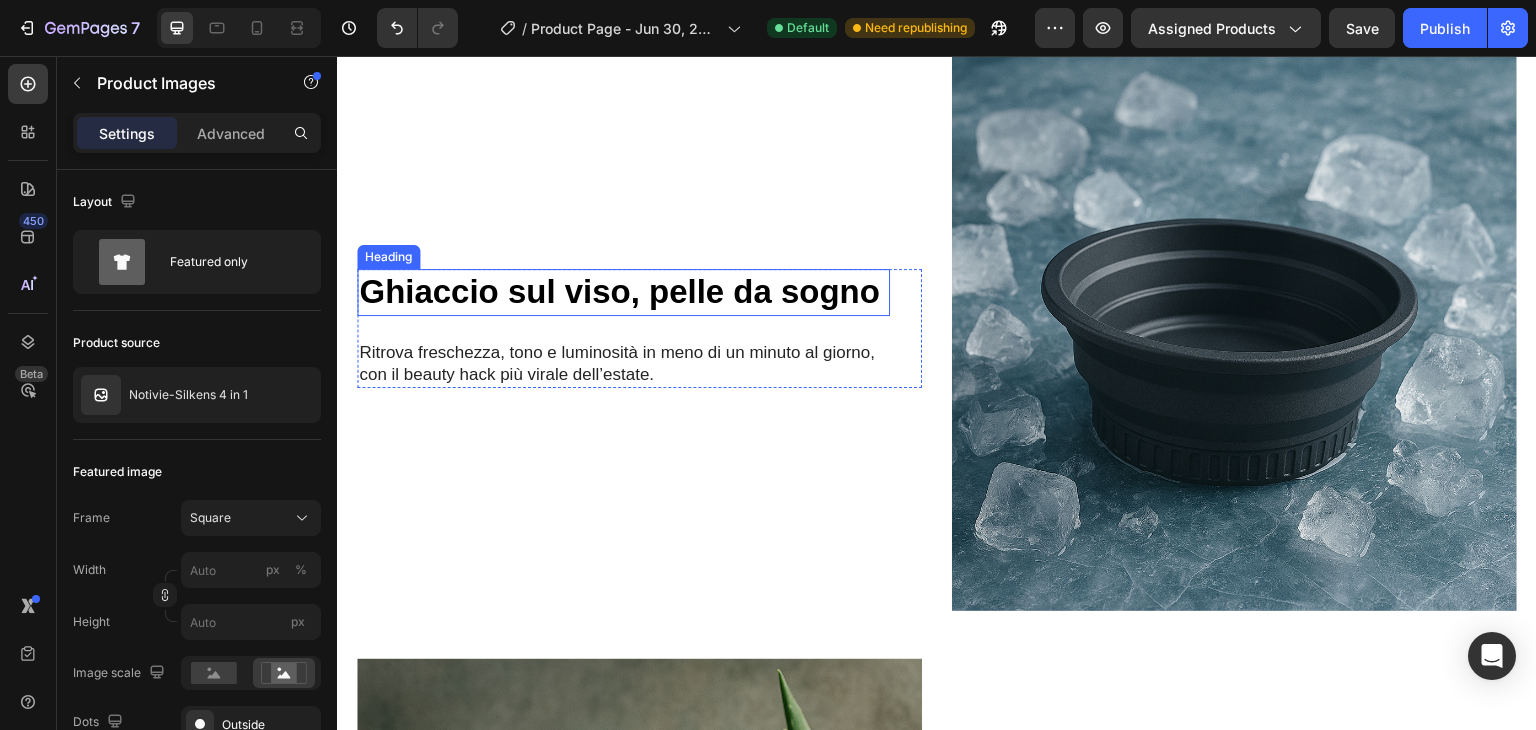 click on "Ghiaccio sul viso, pelle da sogno" at bounding box center (619, 291) 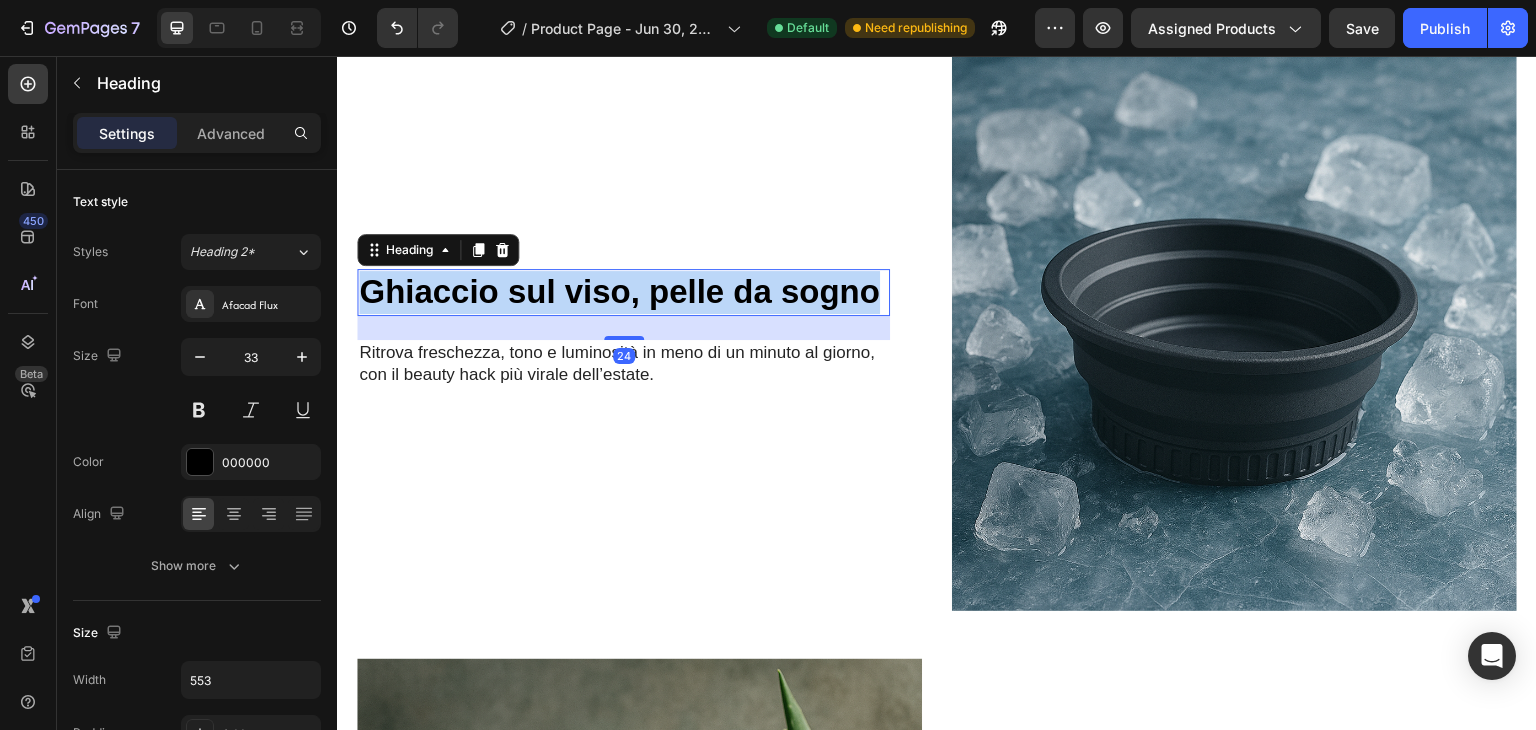 click on "Ghiaccio sul viso, pelle da sogno" at bounding box center [619, 291] 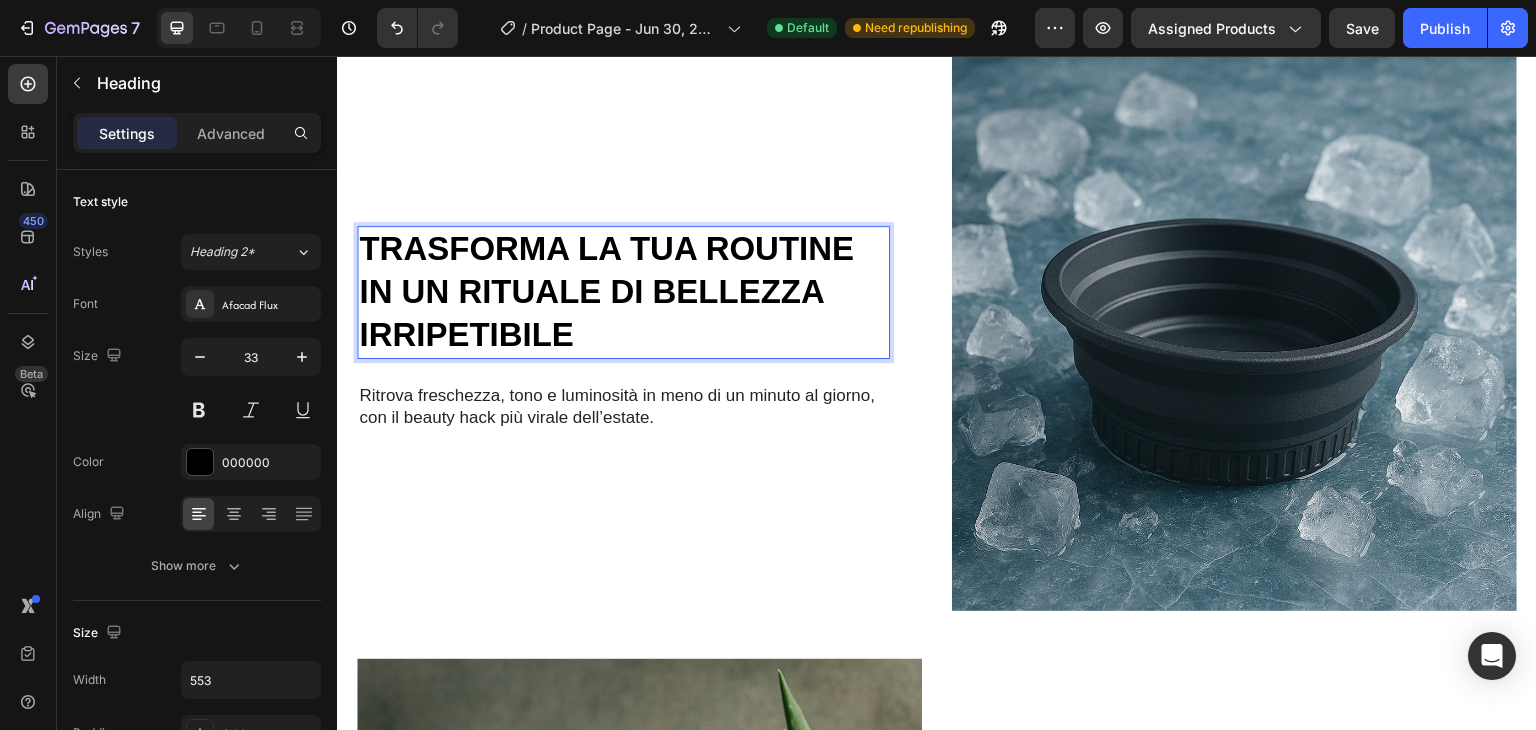 scroll, scrollTop: 1536, scrollLeft: 0, axis: vertical 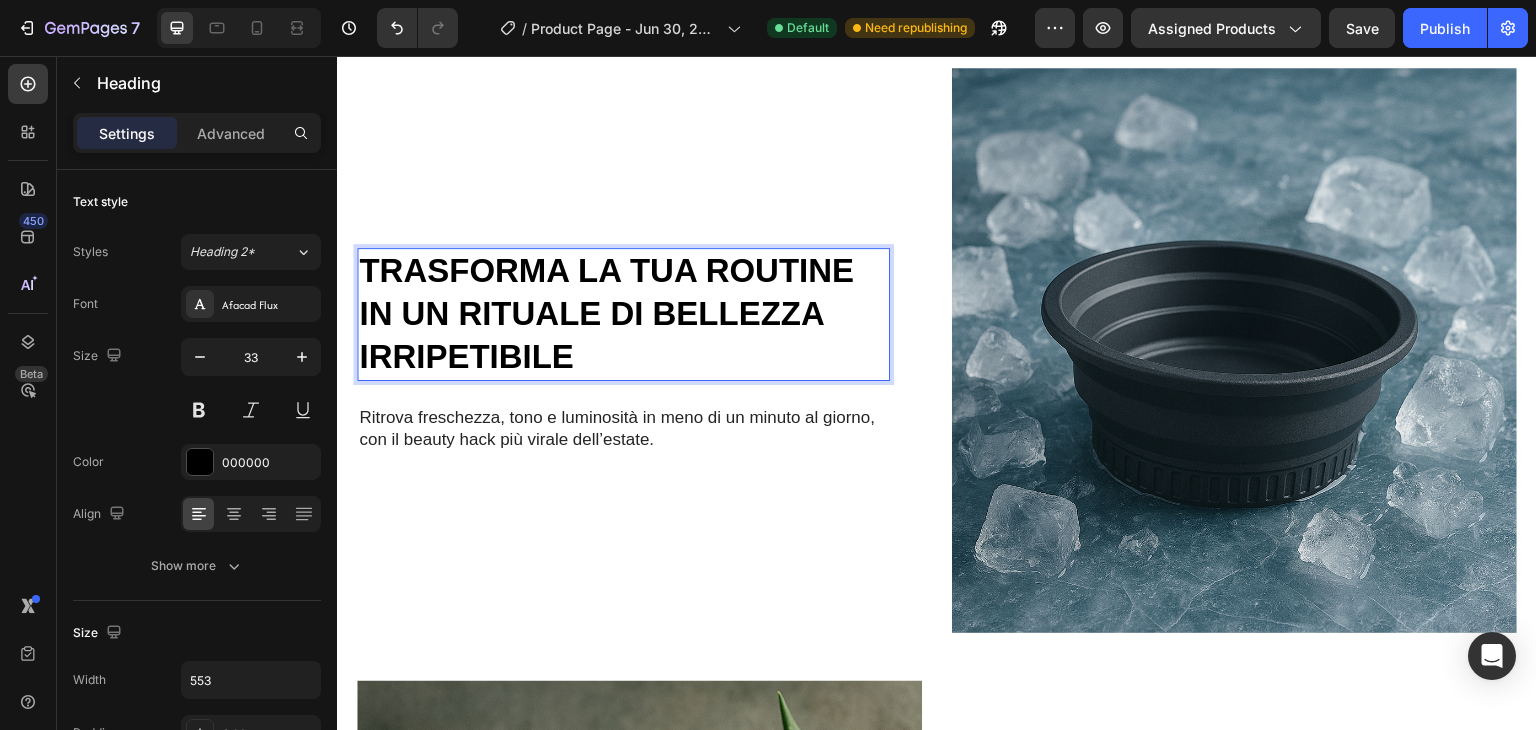 click on "TRASFORMA LA TUA ROUTINE IN UN RITUALE DI BELLEZZA IRRIPETIBILE" at bounding box center [606, 313] 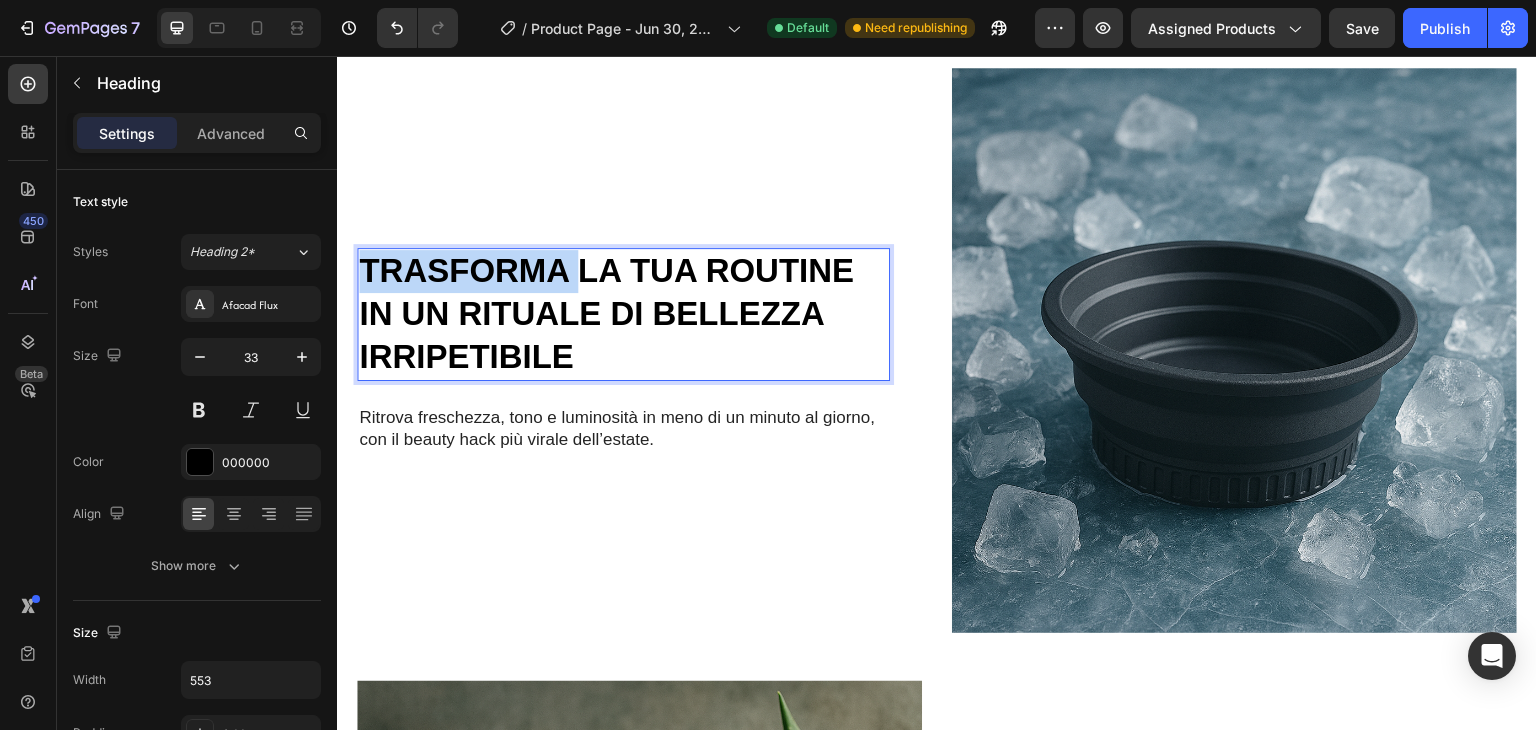 click on "TRASFORMA LA TUA ROUTINE IN UN RITUALE DI BELLEZZA IRRIPETIBILE" at bounding box center [606, 313] 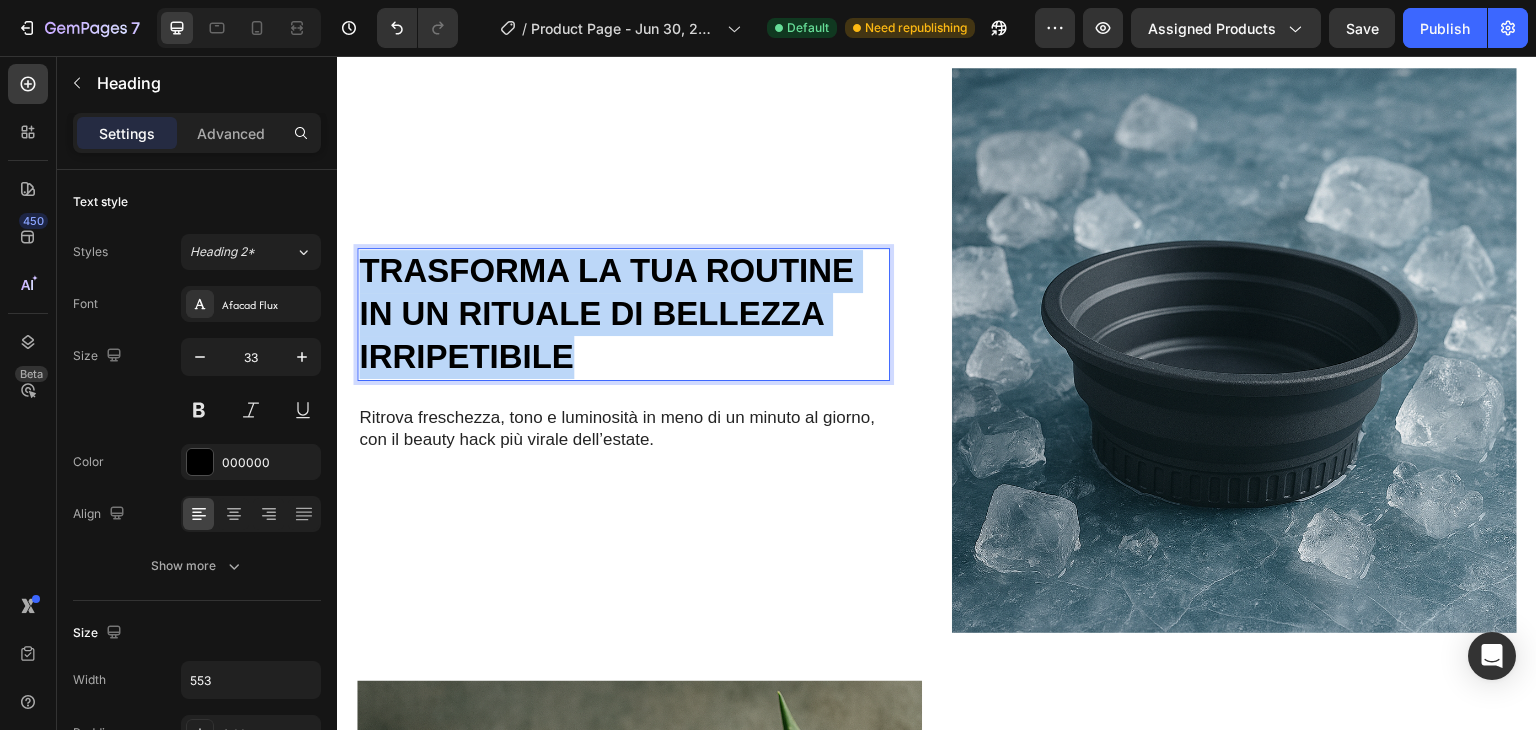 click on "TRASFORMA LA TUA ROUTINE IN UN RITUALE DI BELLEZZA IRRIPETIBILE" at bounding box center [606, 313] 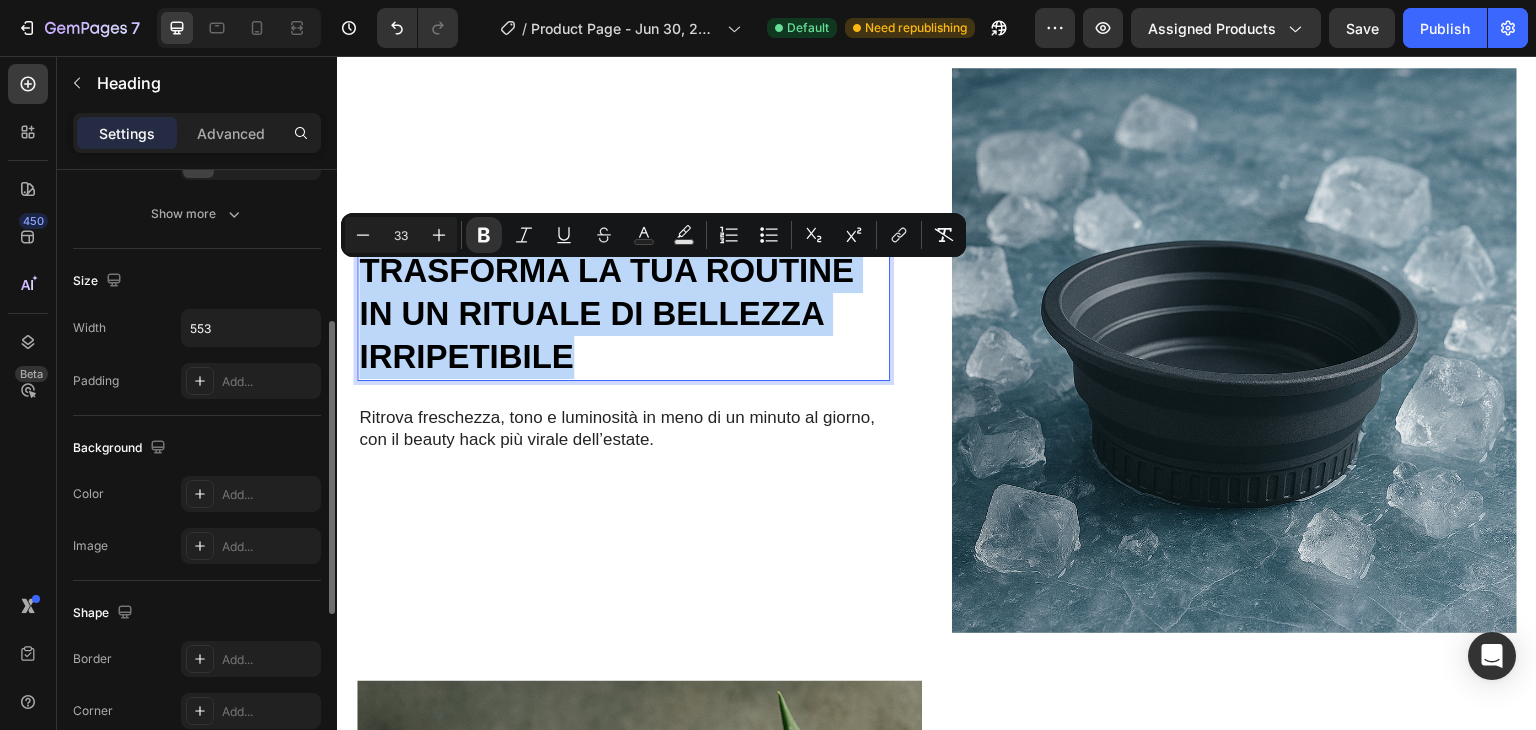 scroll, scrollTop: 341, scrollLeft: 0, axis: vertical 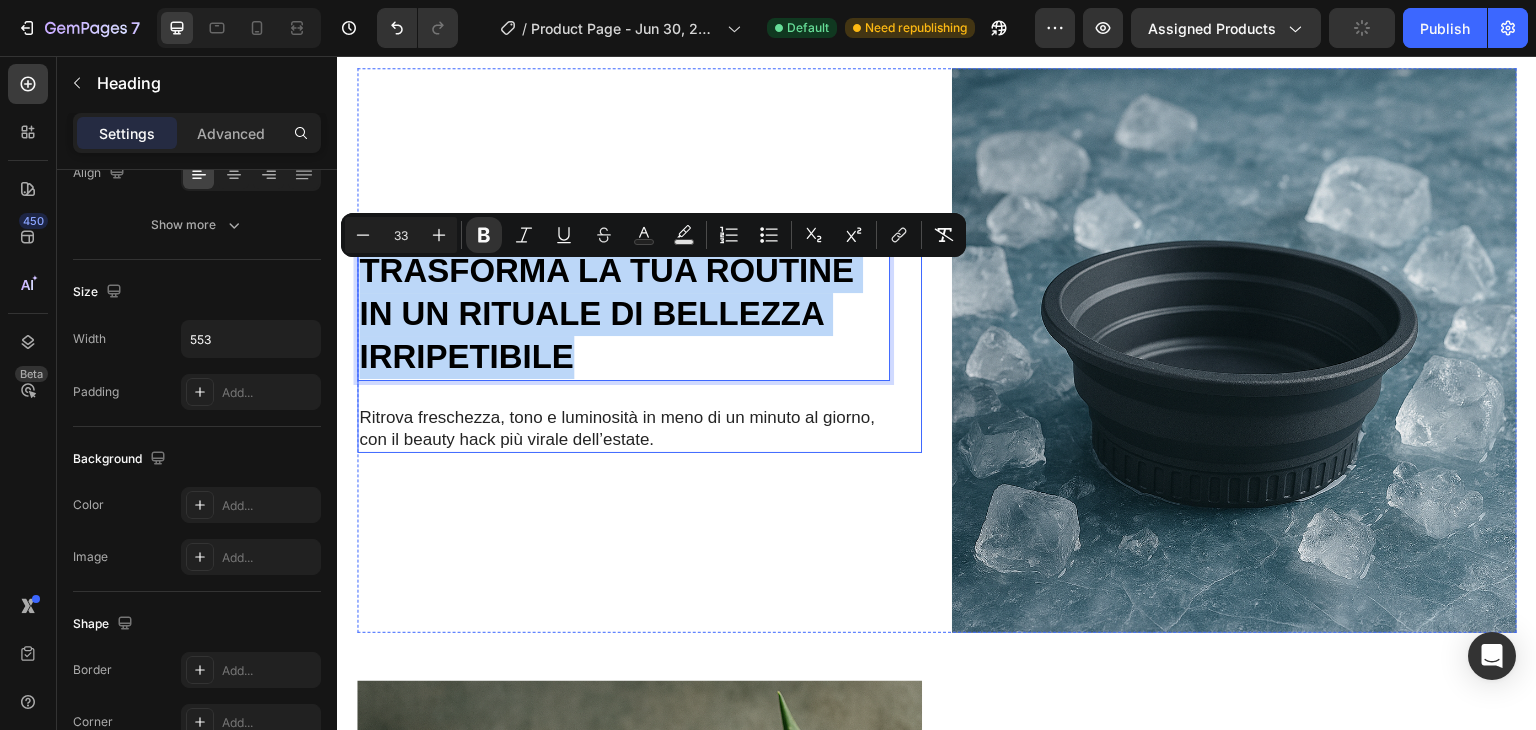 click on "Ritrova freschezza, tono e luminosità in meno di un minuto al giorno, con il beauty hack più virale dell’estate." at bounding box center [623, 429] 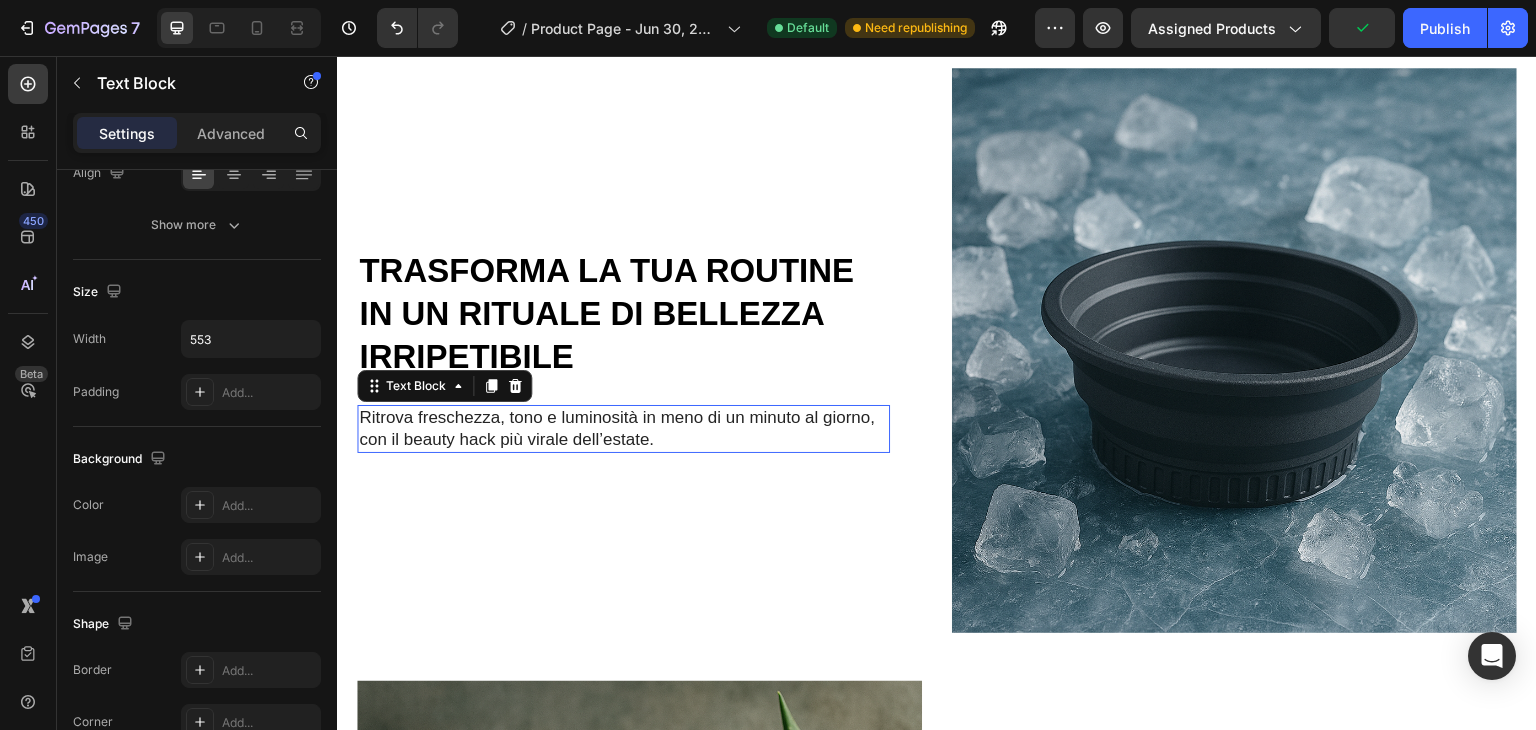 click on "Ritrova freschezza, tono e luminosità in meno di un minuto al giorno, con il beauty hack più virale dell’estate." at bounding box center [623, 429] 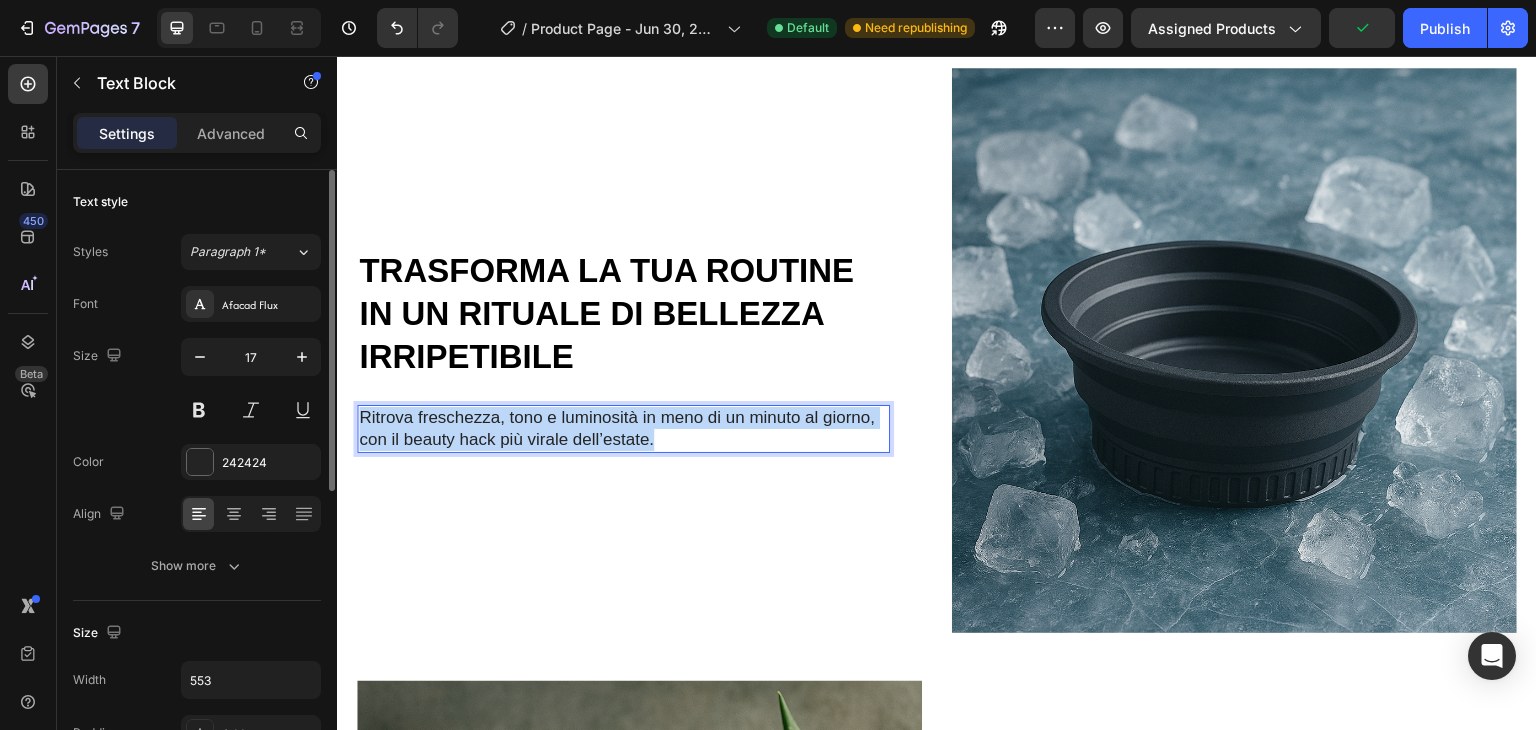 click on "Ritrova freschezza, tono e luminosità in meno di un minuto al giorno, con il beauty hack più virale dell’estate." at bounding box center (623, 429) 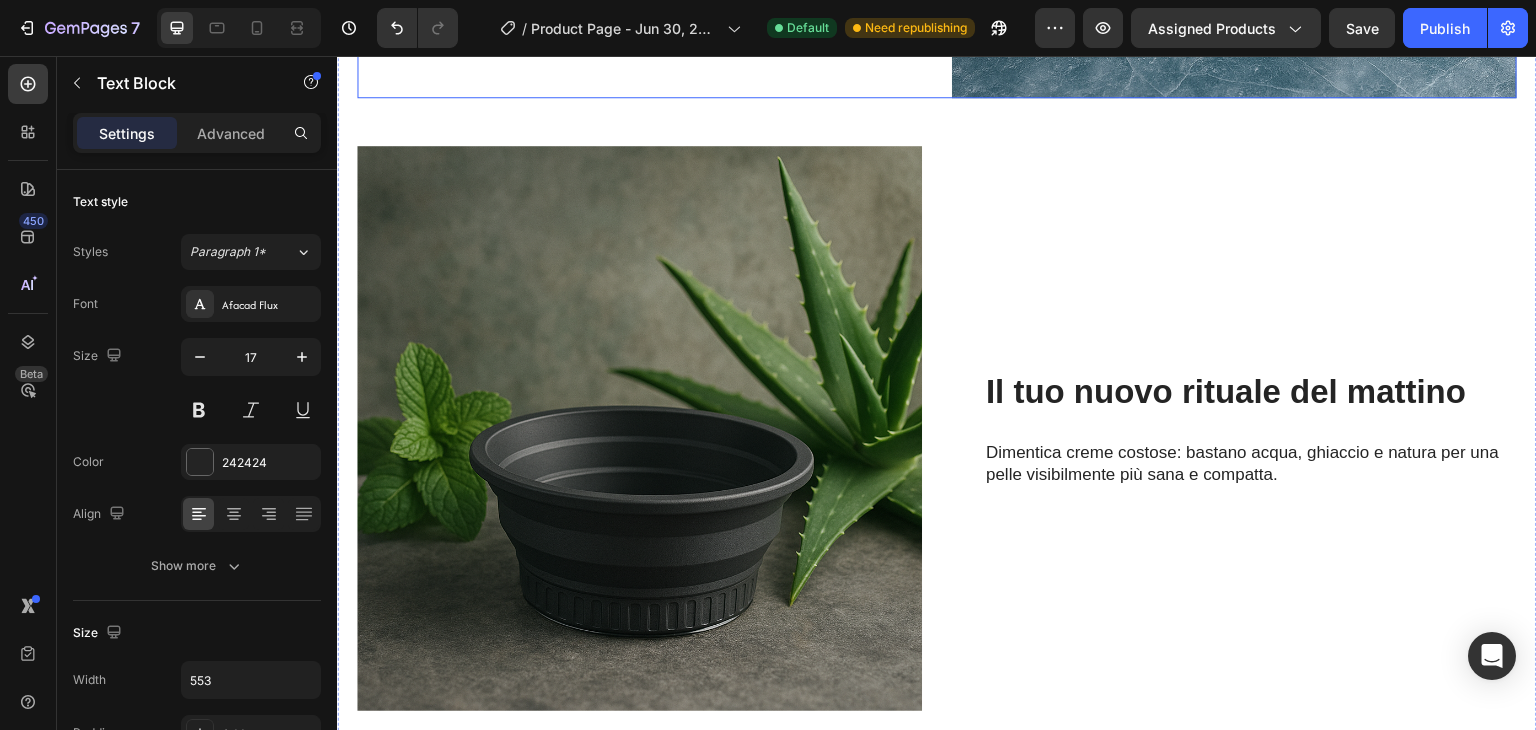 scroll, scrollTop: 2089, scrollLeft: 0, axis: vertical 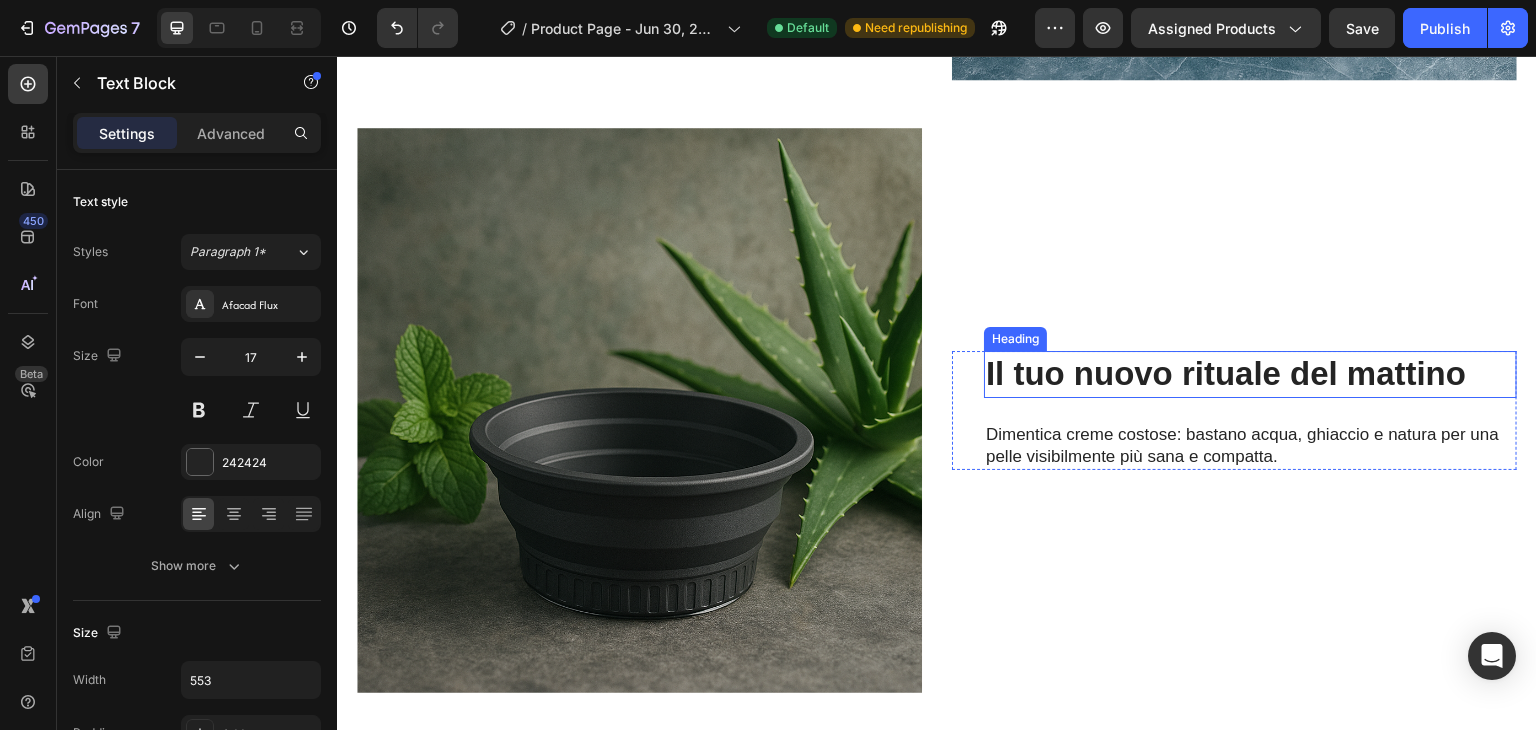 click on "Il tuo nuovo rituale del mattino" at bounding box center (1250, 374) 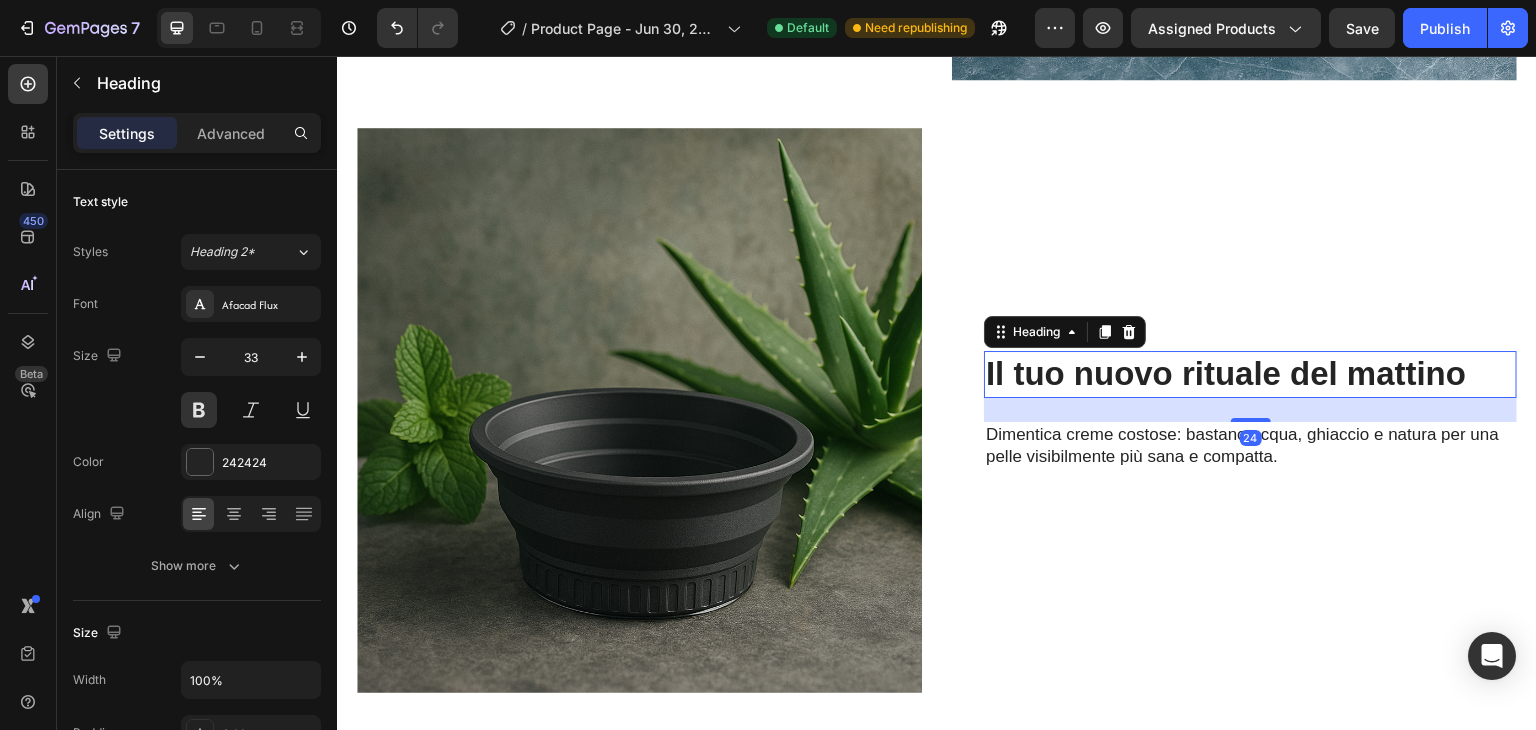 click on "Il tuo nuovo rituale del mattino" at bounding box center [1250, 374] 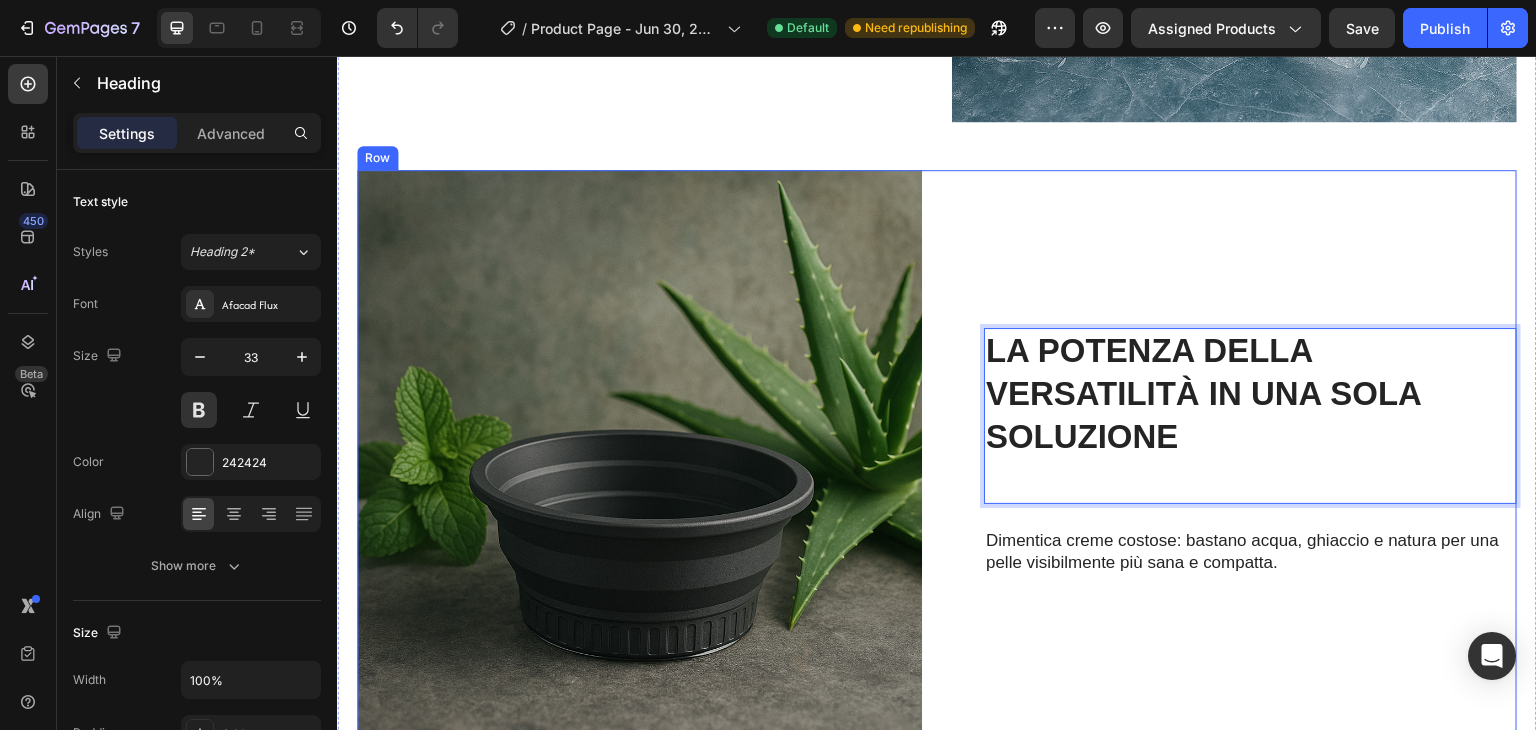scroll, scrollTop: 2068, scrollLeft: 0, axis: vertical 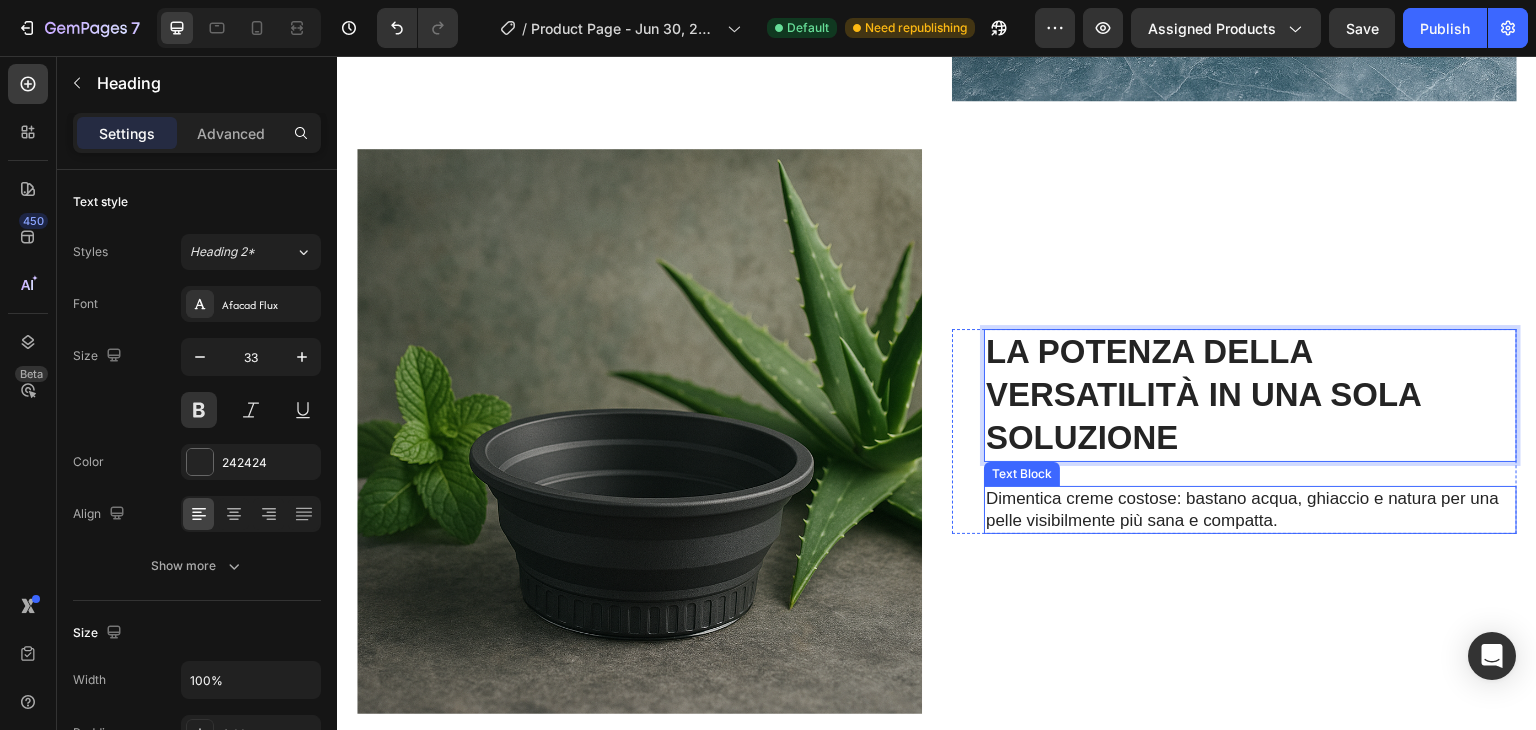 click on "Dimentica creme costose: bastano acqua, ghiaccio e natura per una pelle visibilmente più sana e compatta." at bounding box center (1250, 510) 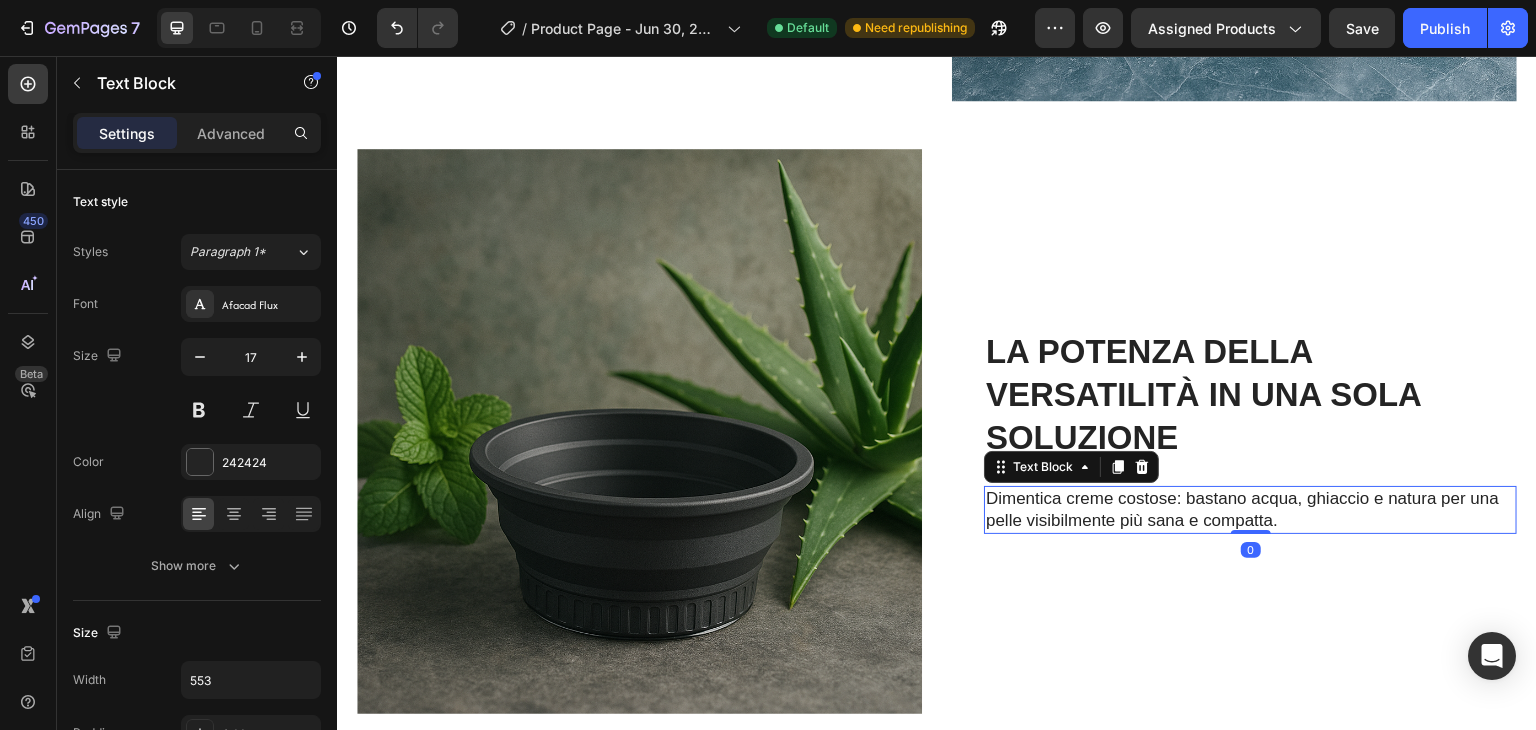 click on "Dimentica creme costose: bastano acqua, ghiaccio e natura per una pelle visibilmente più sana e compatta." at bounding box center (1250, 510) 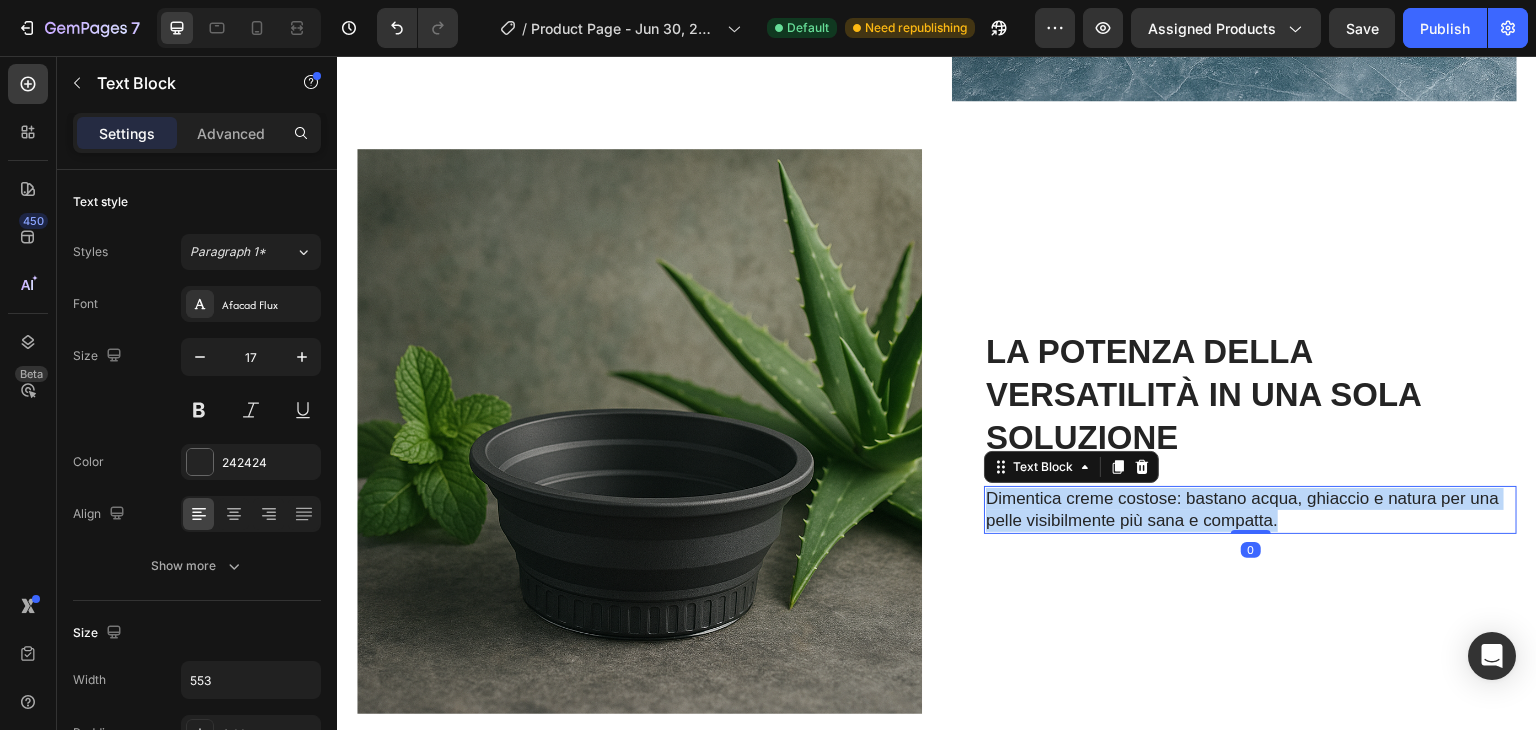 click on "Dimentica creme costose: bastano acqua, ghiaccio e natura per una pelle visibilmente più sana e compatta." at bounding box center [1250, 510] 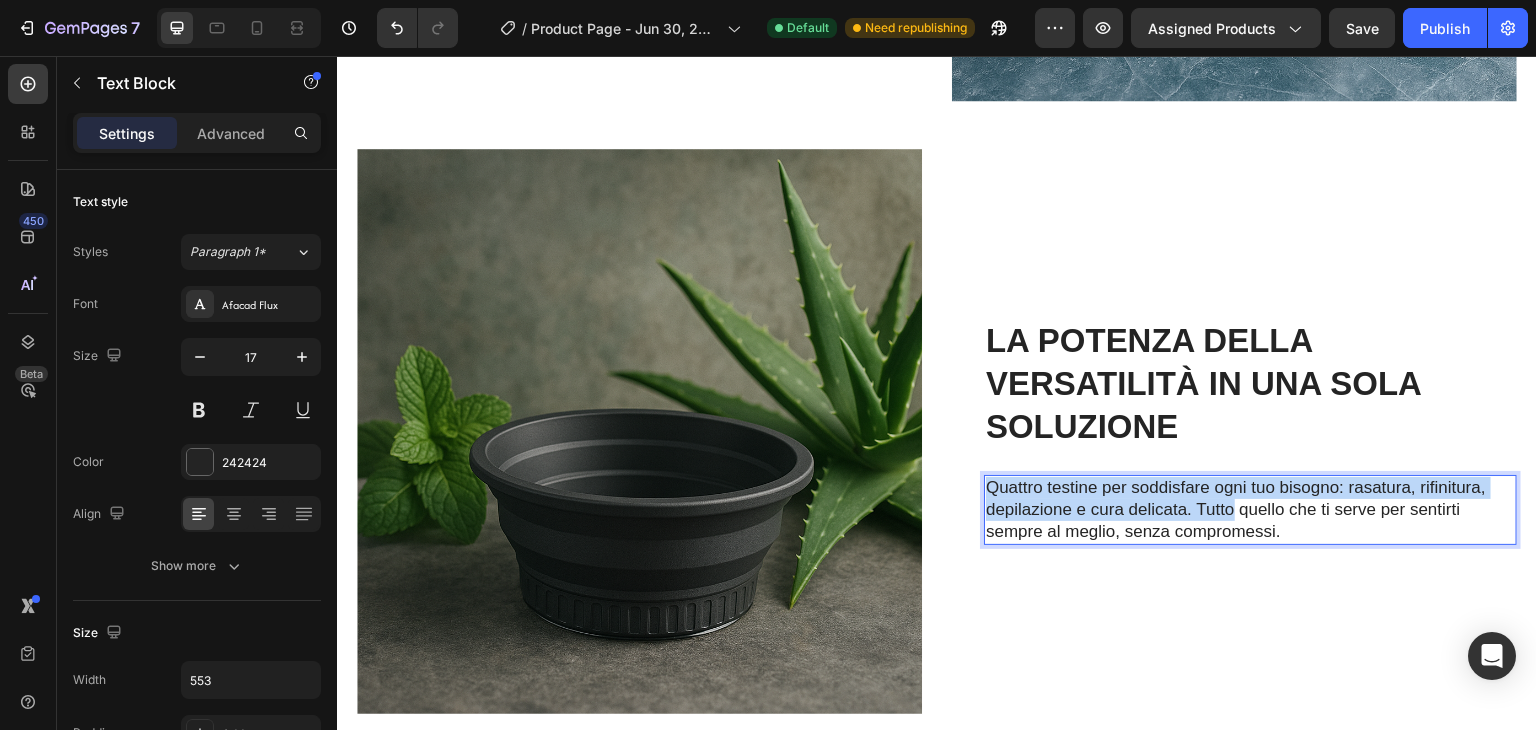 scroll, scrollTop: 2057, scrollLeft: 0, axis: vertical 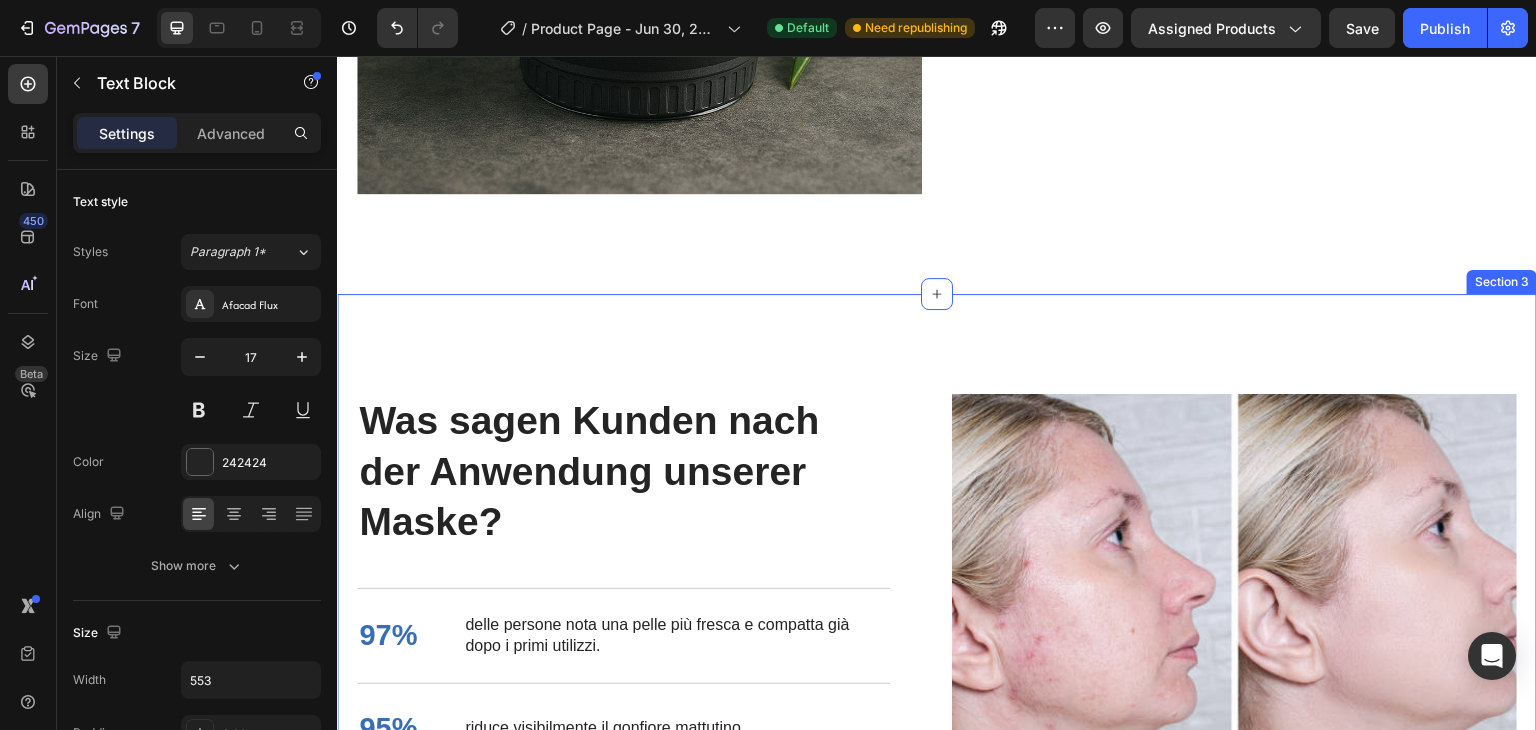 click on "Was sagen Kunden nach der Anwendung unserer Maske?" at bounding box center [623, 472] 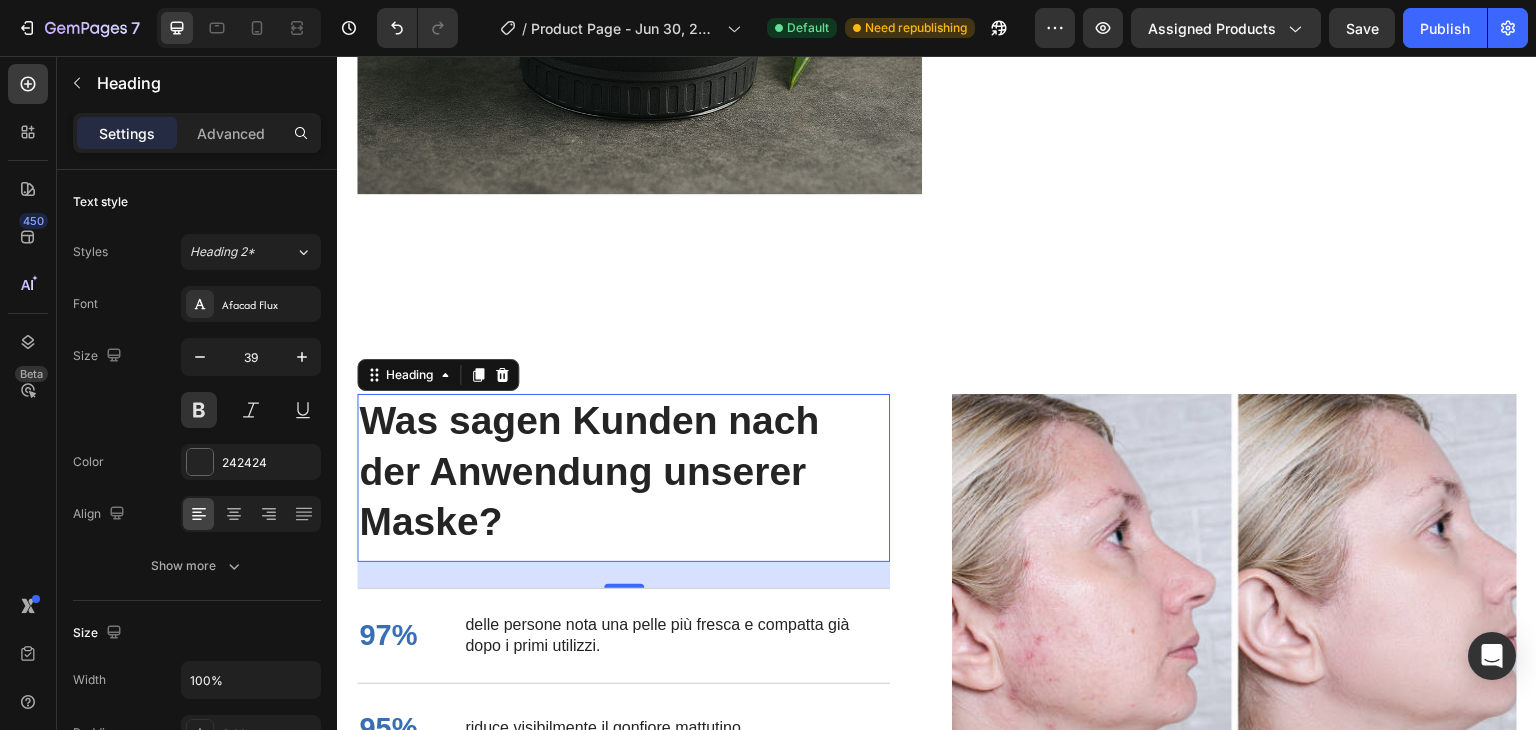 click on "Was sagen Kunden nach der Anwendung unserer Maske?" at bounding box center [623, 472] 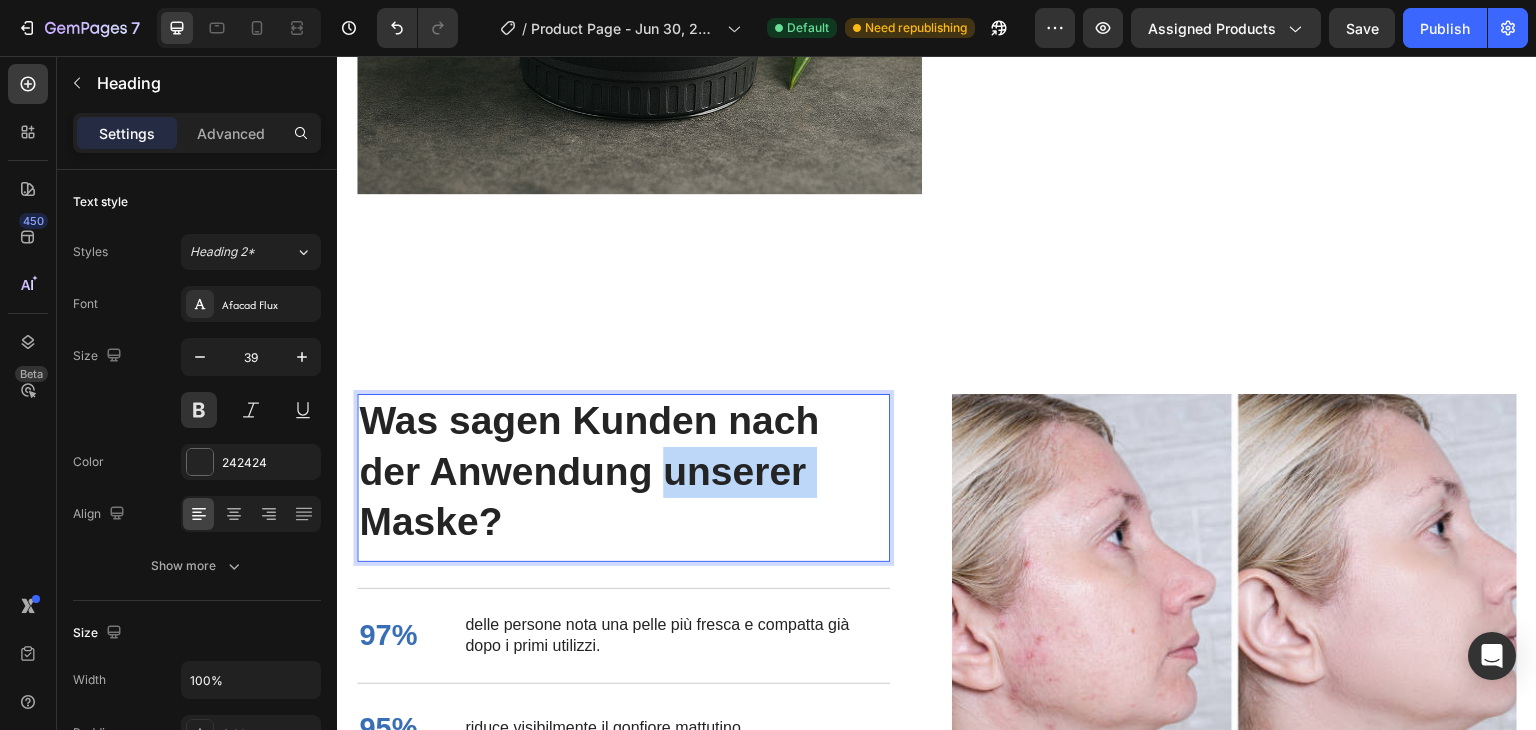 click on "Was sagen Kunden nach der Anwendung unserer Maske?" at bounding box center (623, 472) 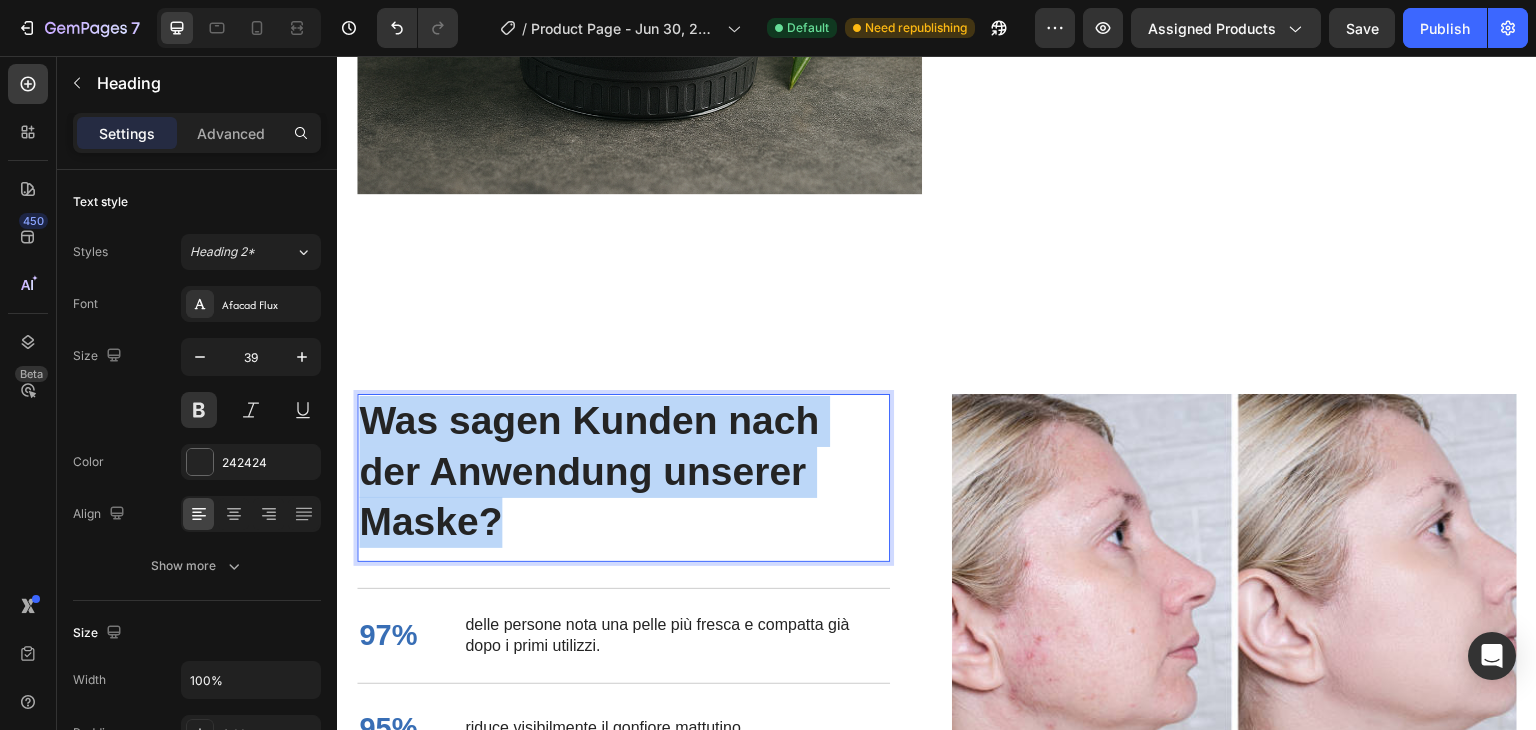 click on "Was sagen Kunden nach der Anwendung unserer Maske?" at bounding box center [623, 472] 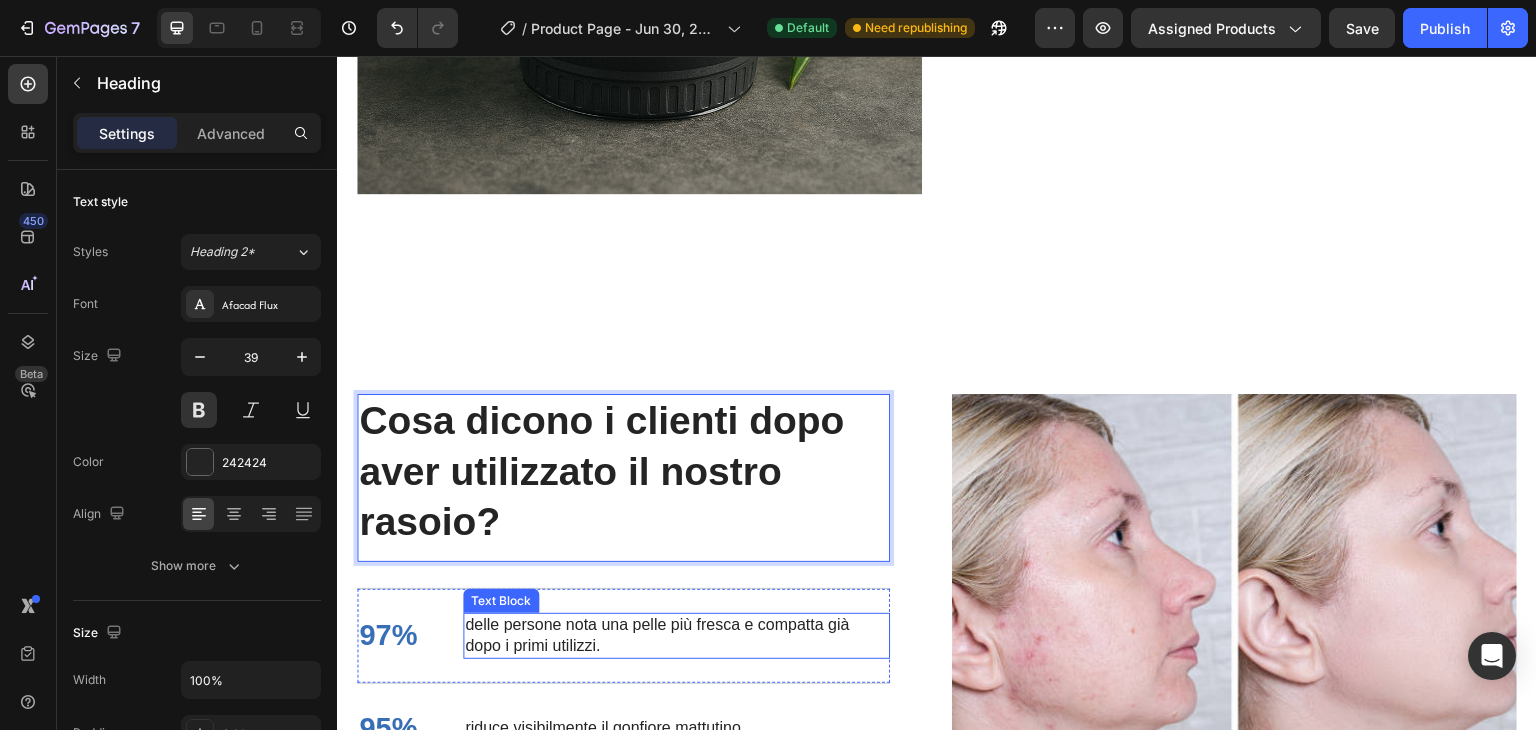 click on "delle persone nota una pelle più fresca e compatta già dopo i primi utilizzi." at bounding box center (676, 636) 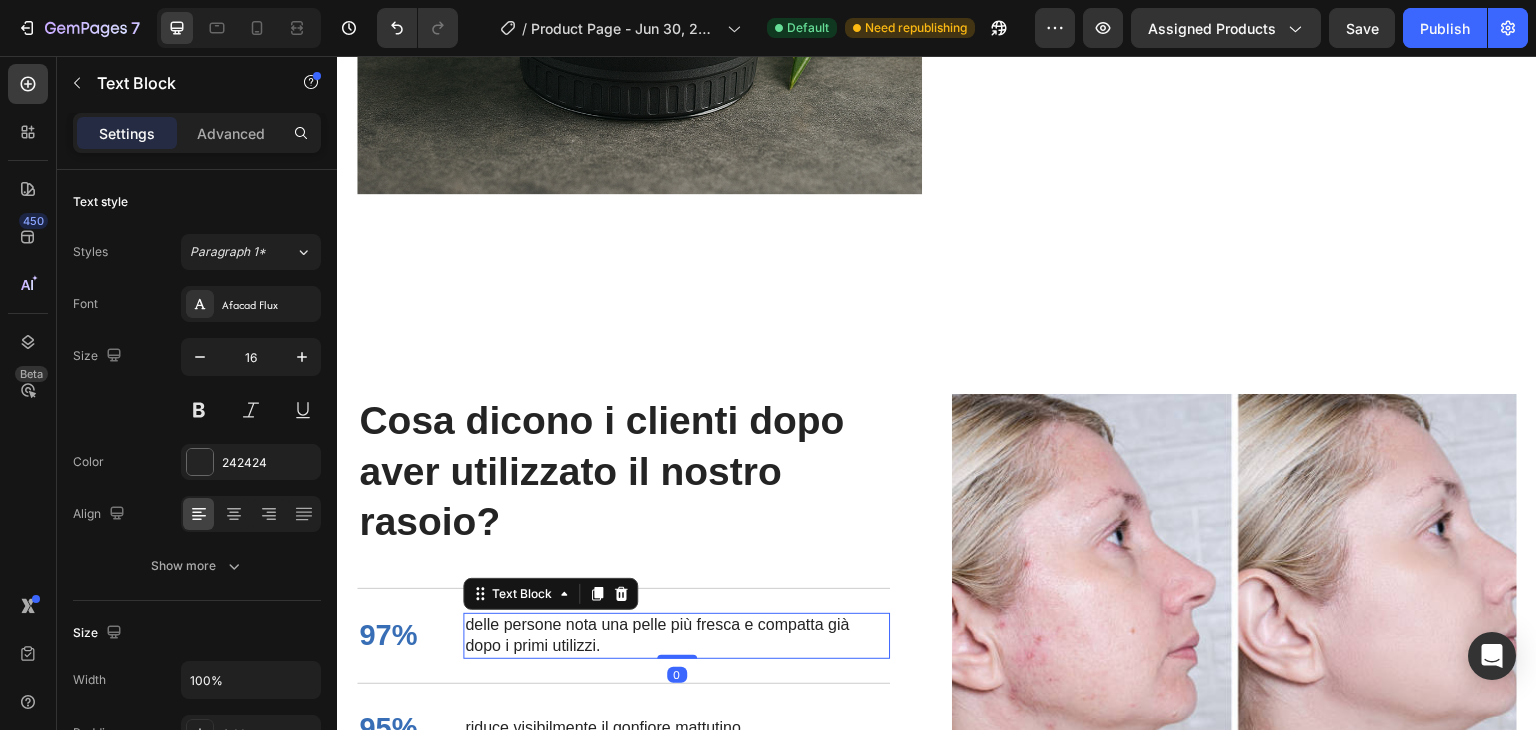 click on "delle persone nota una pelle più fresca e compatta già dopo i primi utilizzi." at bounding box center [676, 636] 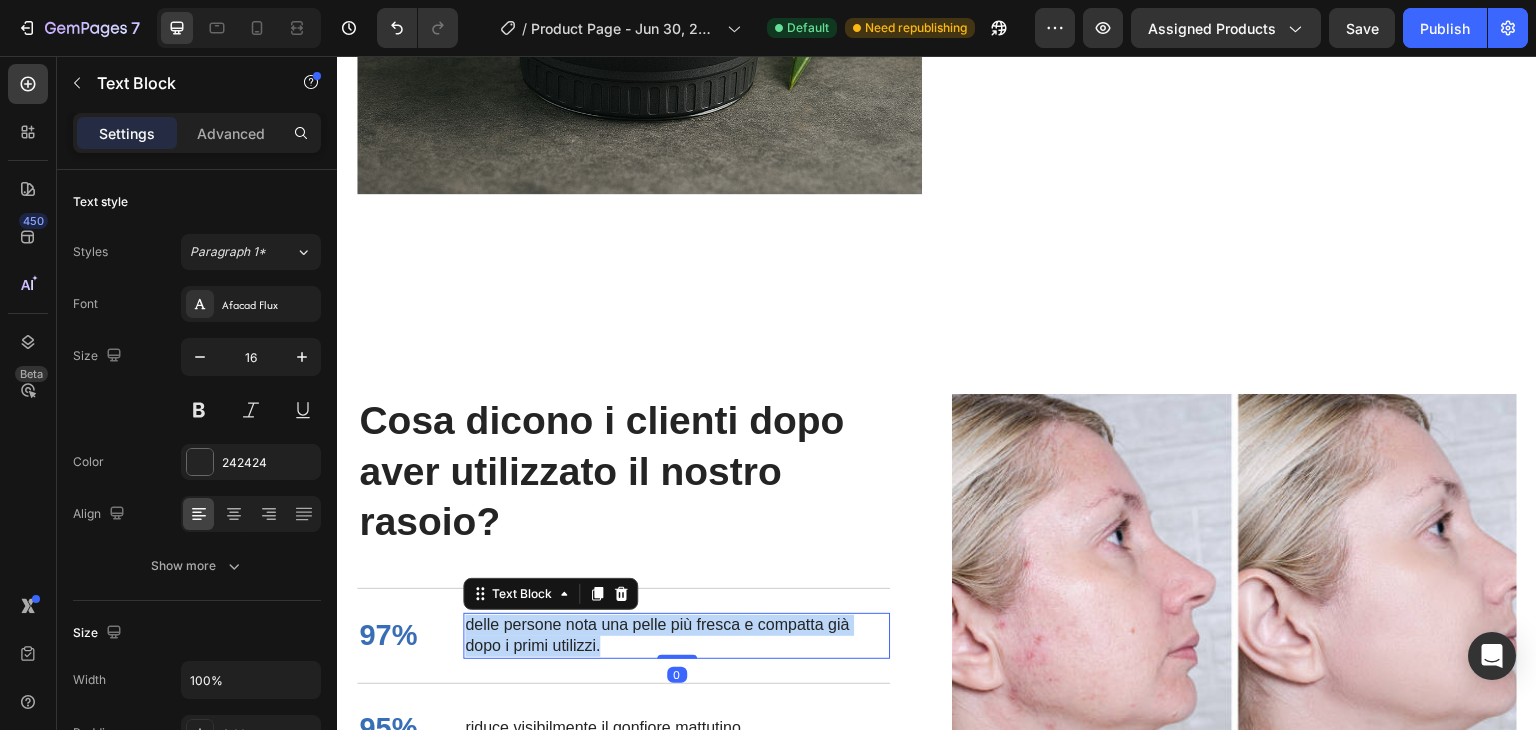 click on "delle persone nota una pelle più fresca e compatta già dopo i primi utilizzi." at bounding box center [676, 636] 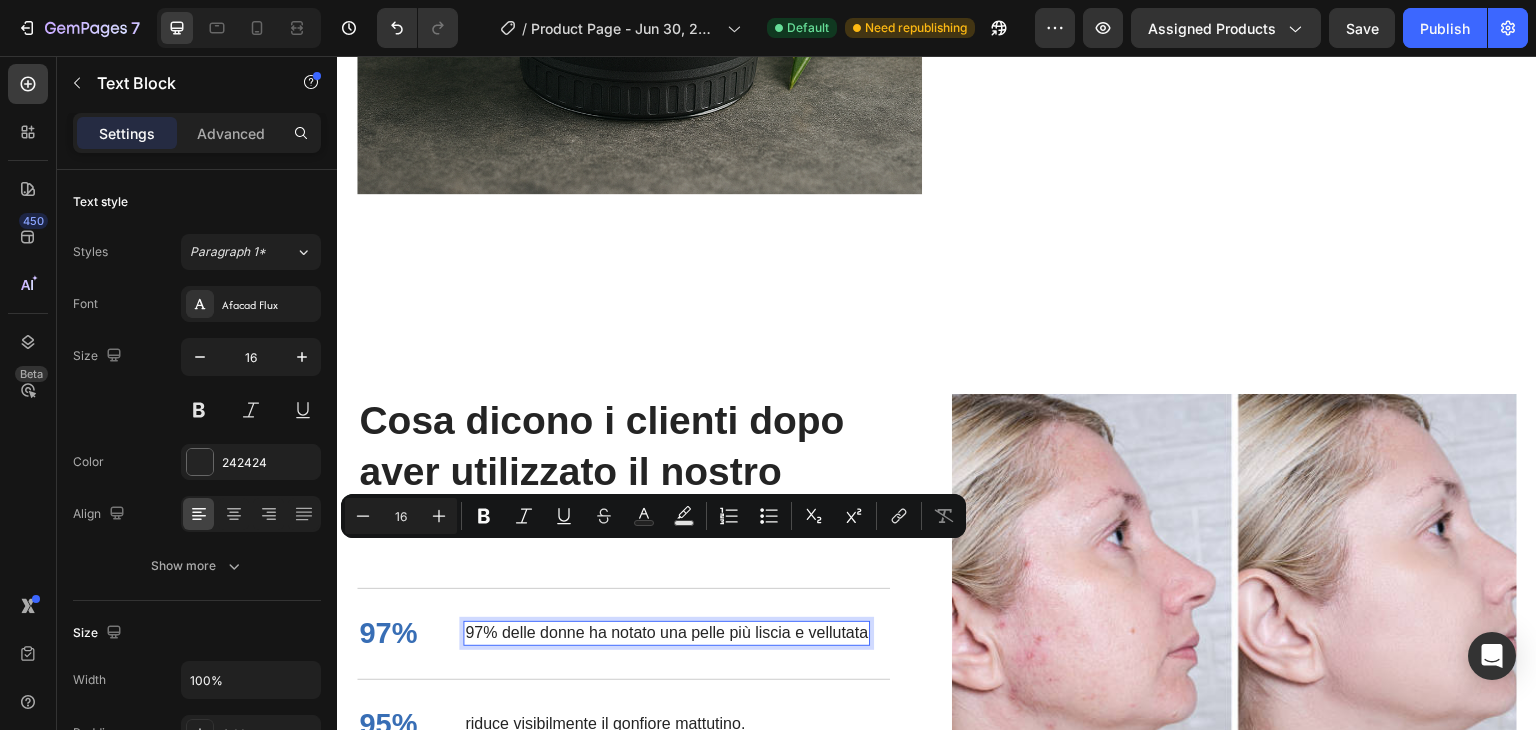 scroll, scrollTop: 2597, scrollLeft: 0, axis: vertical 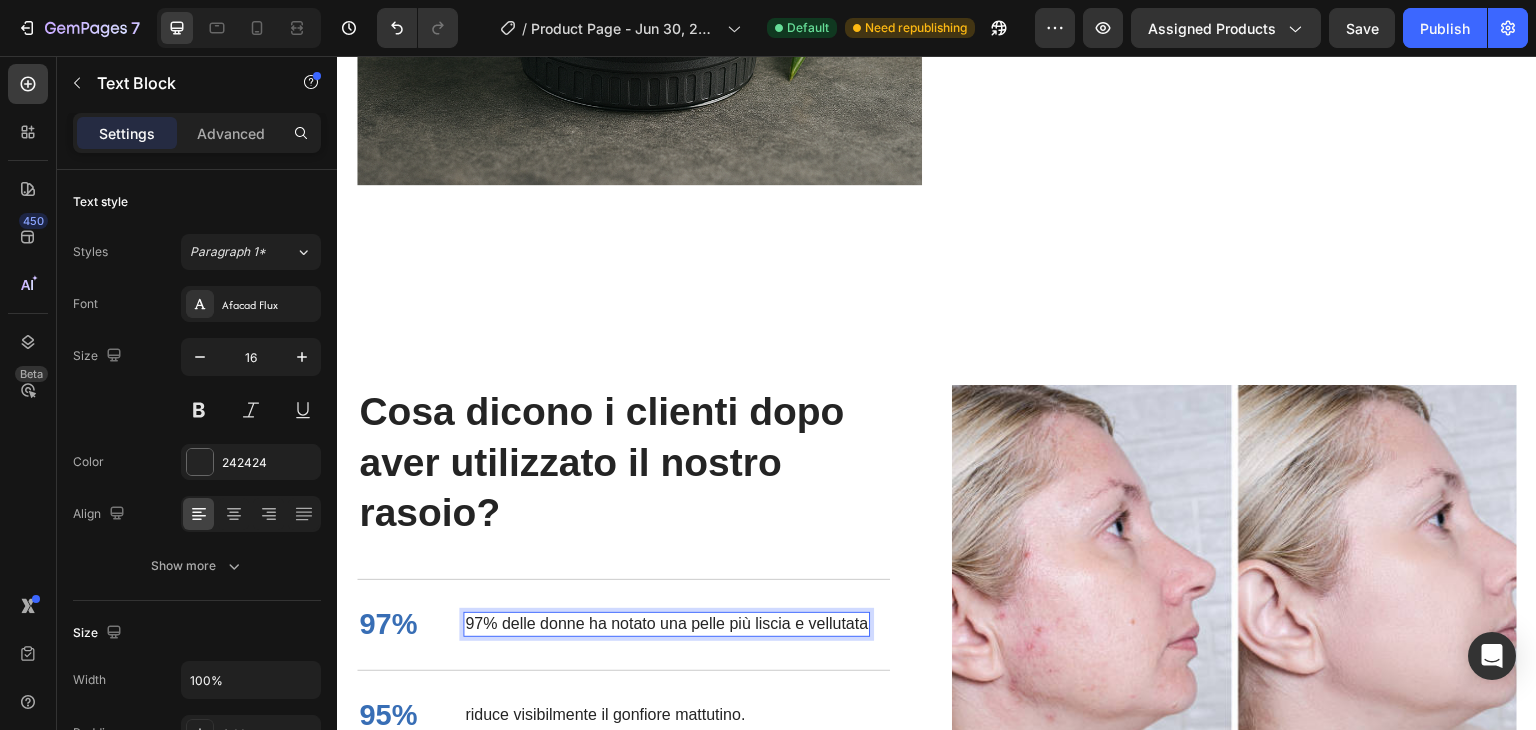 click on "97% delle donne ha notato una pelle più liscia e vellutata" at bounding box center [666, 624] 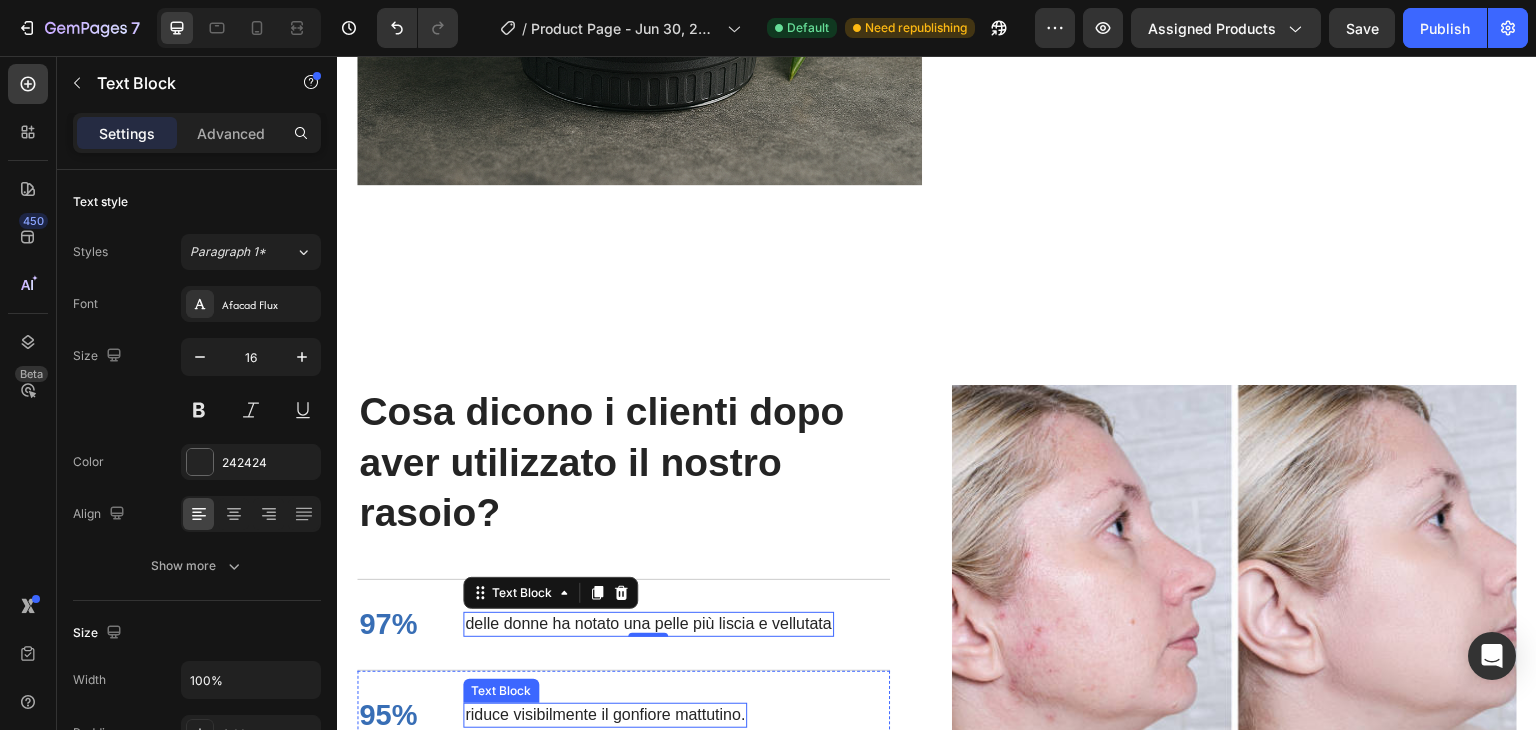 click on "riduce visibilmente il gonfiore mattutino." at bounding box center [605, 715] 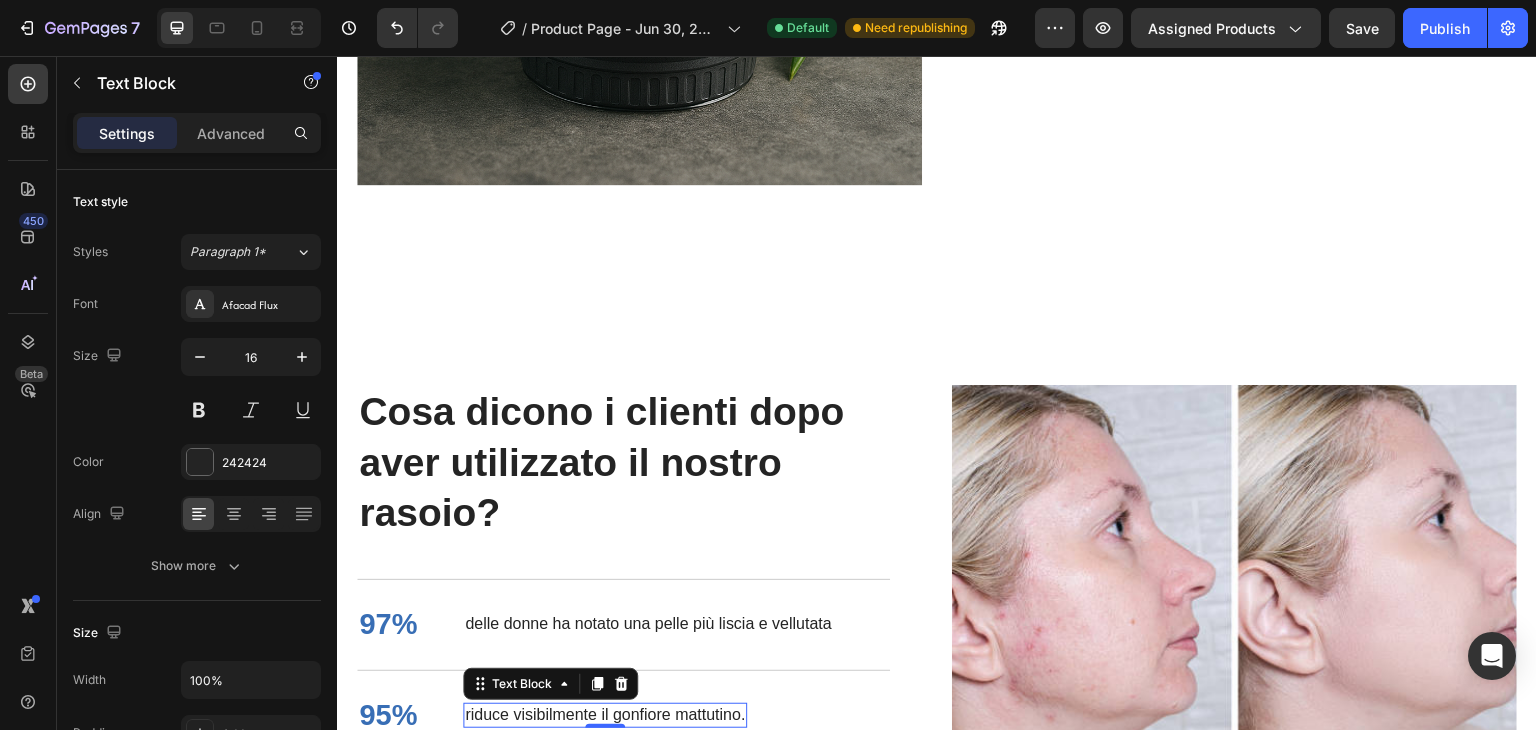 click on "riduce visibilmente il gonfiore mattutino." at bounding box center [605, 715] 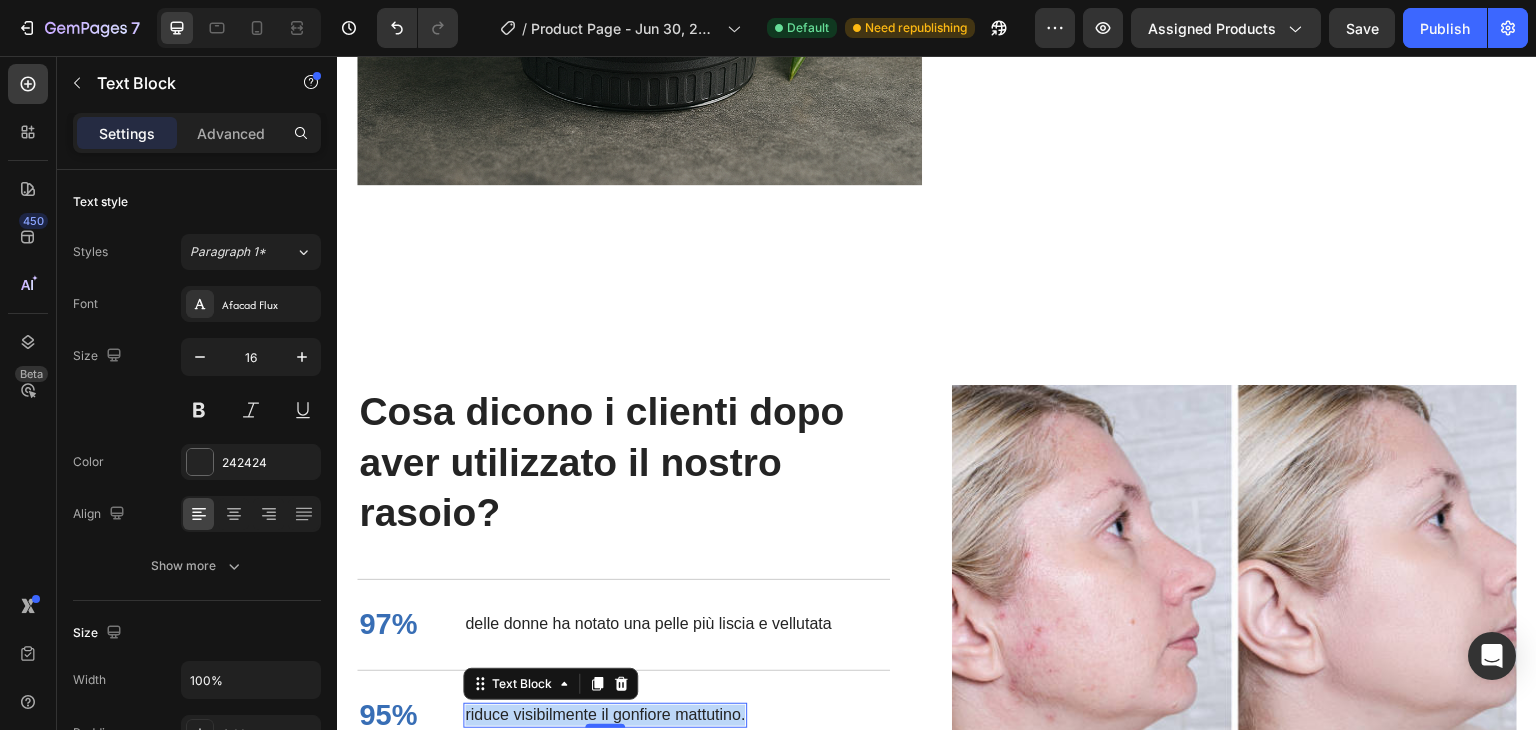 click on "riduce visibilmente il gonfiore mattutino." at bounding box center [605, 715] 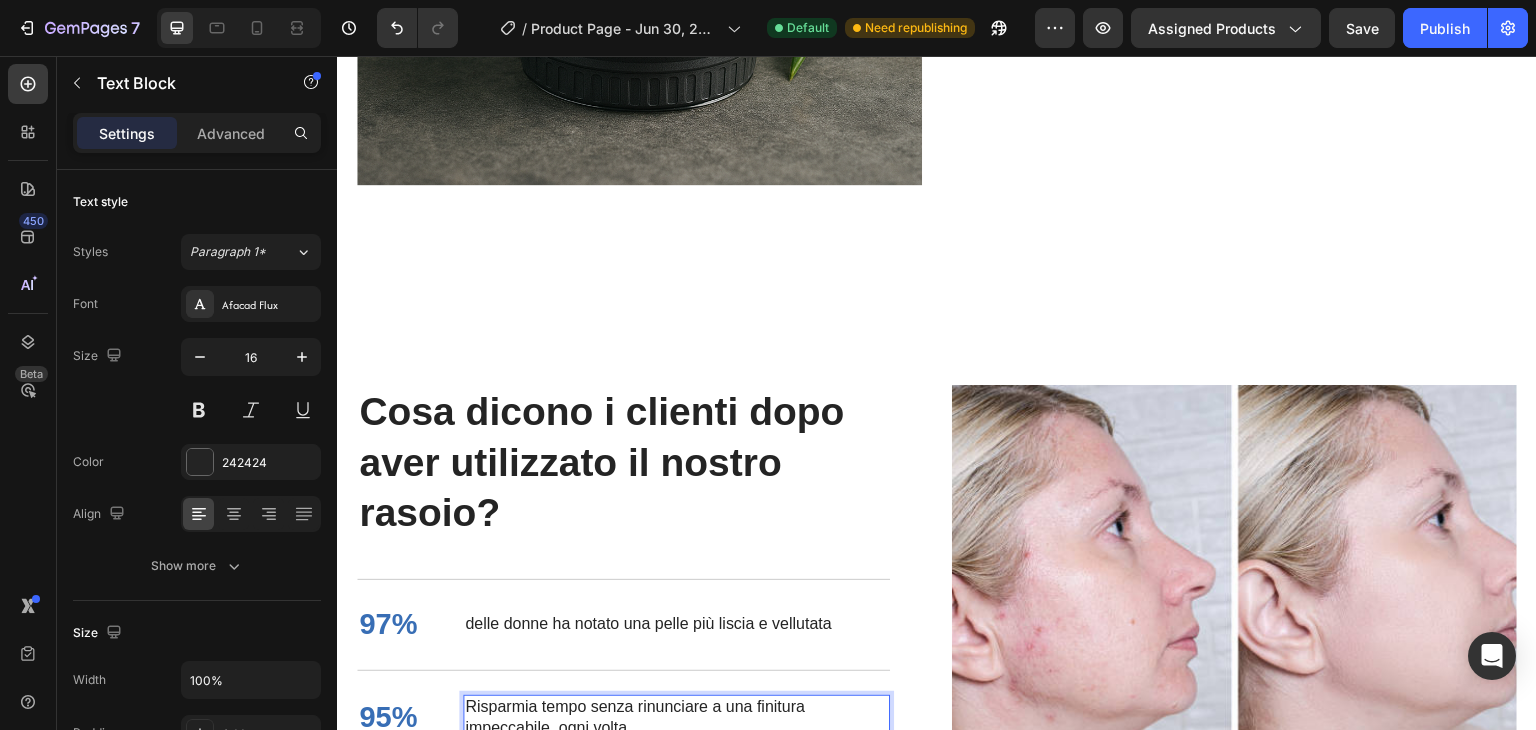 scroll, scrollTop: 2589, scrollLeft: 0, axis: vertical 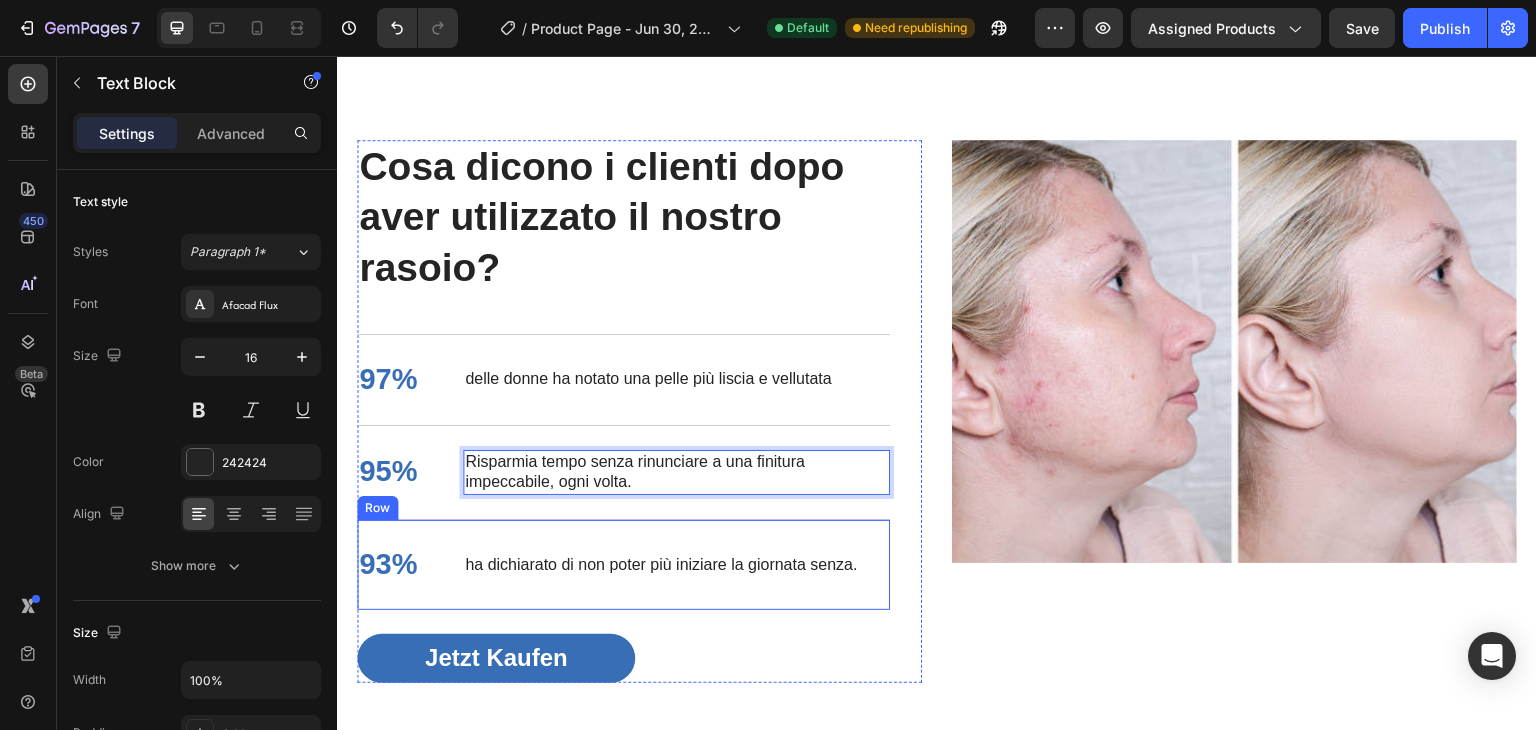 click on "ha dichiarato di non poter più iniziare la giornata senza." at bounding box center [661, 565] 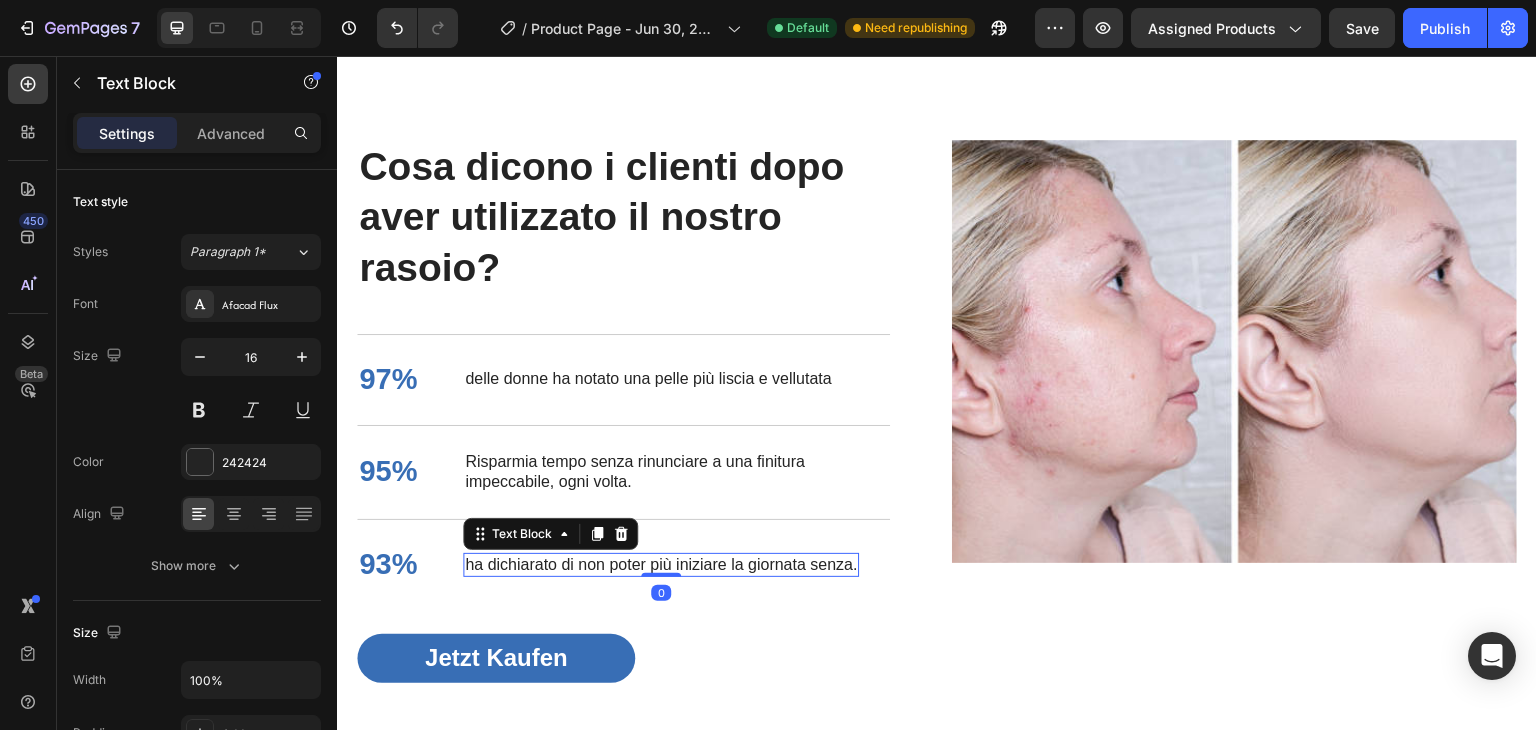 click on "ha dichiarato di non poter più iniziare la giornata senza." at bounding box center [661, 565] 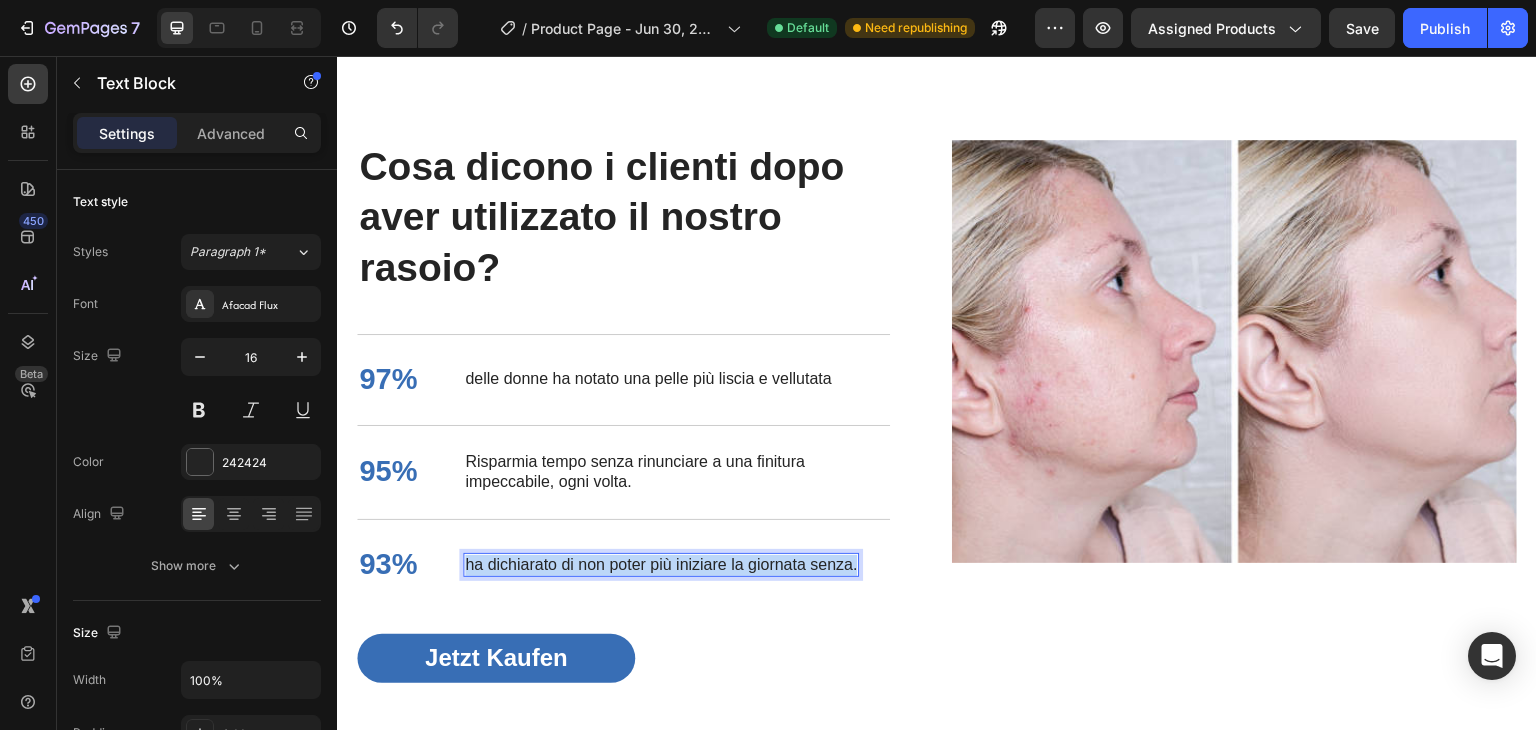click on "ha dichiarato di non poter più iniziare la giornata senza." at bounding box center (661, 565) 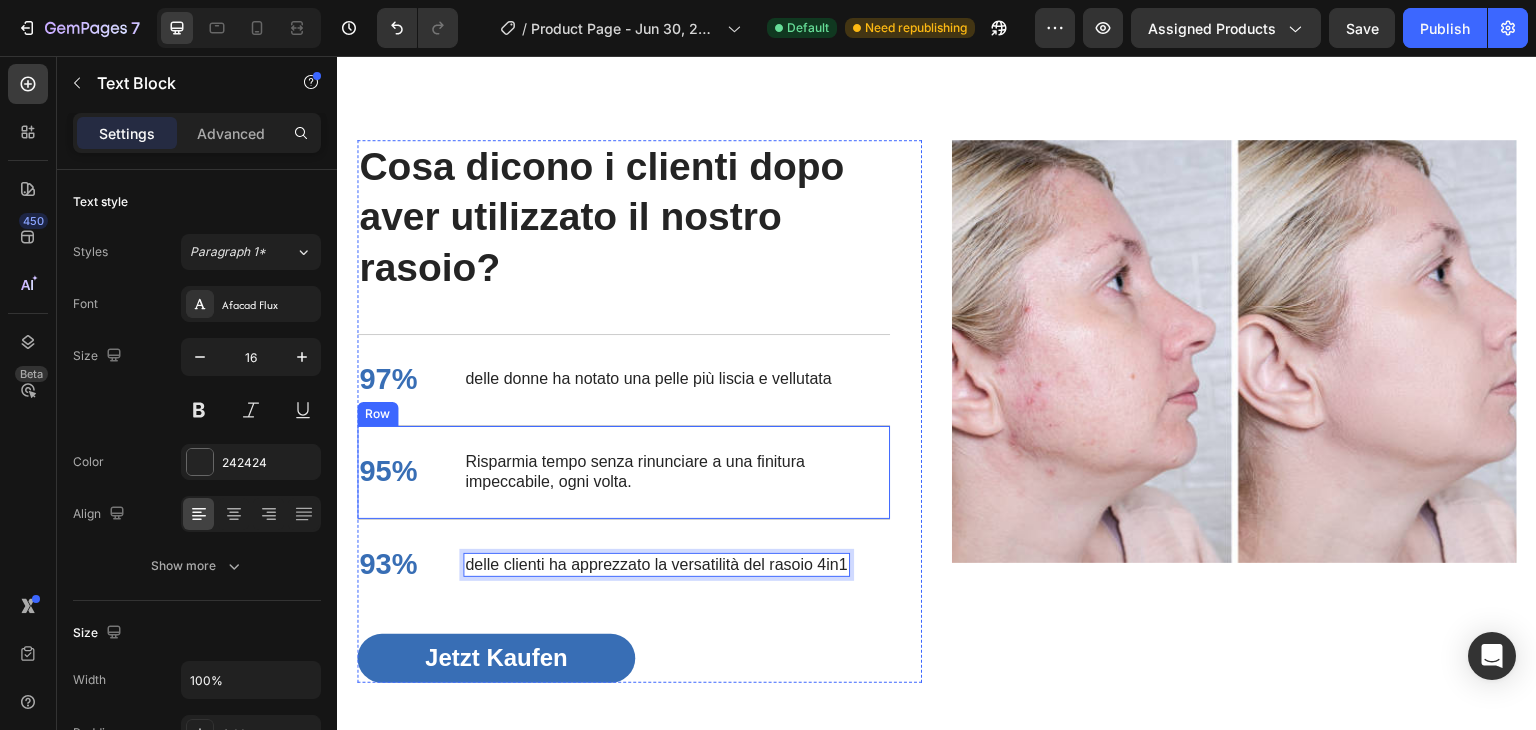 click on "Risparmia tempo senza rinunciare a una finitura impeccabile, ogni volta." at bounding box center (676, 473) 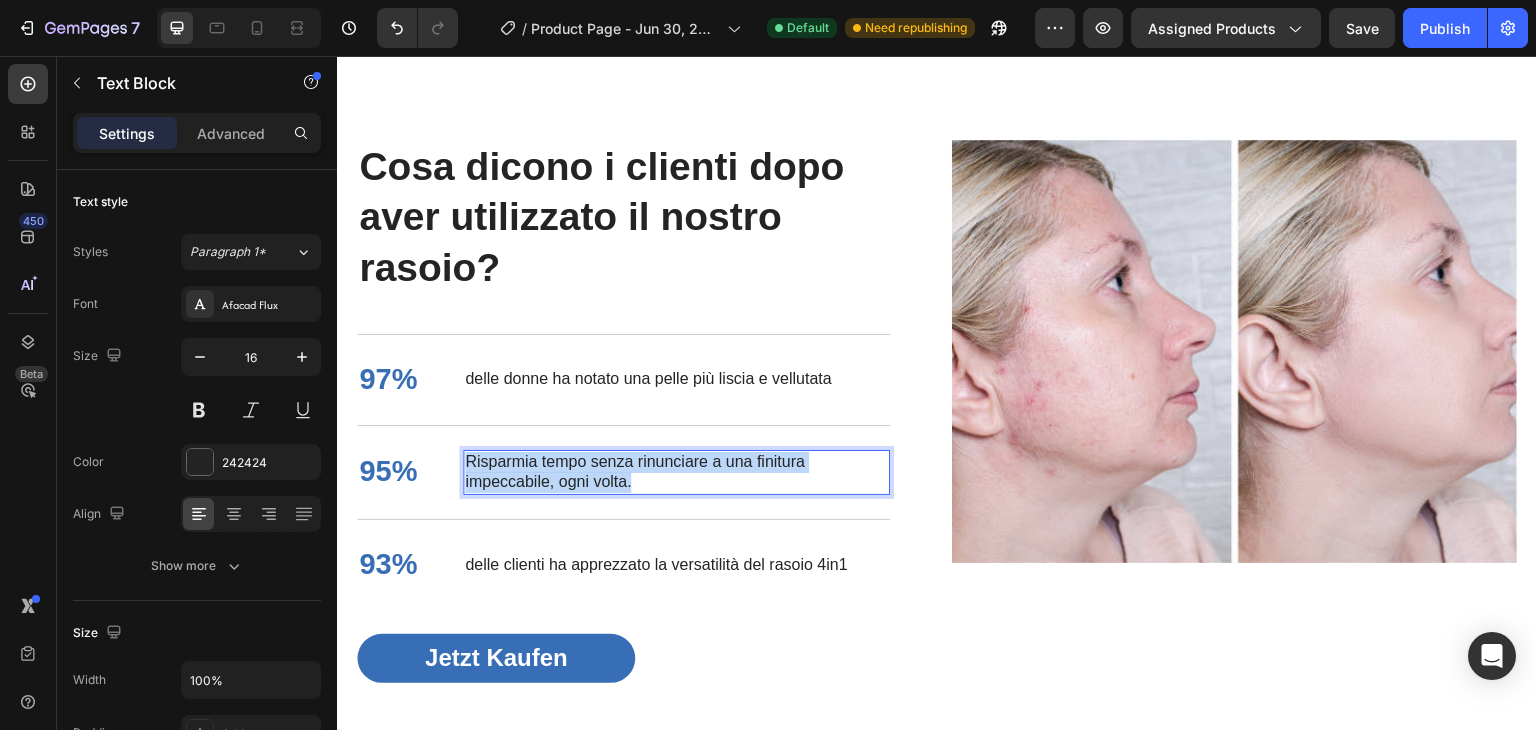 click on "Risparmia tempo senza rinunciare a una finitura impeccabile, ogni volta." at bounding box center (676, 473) 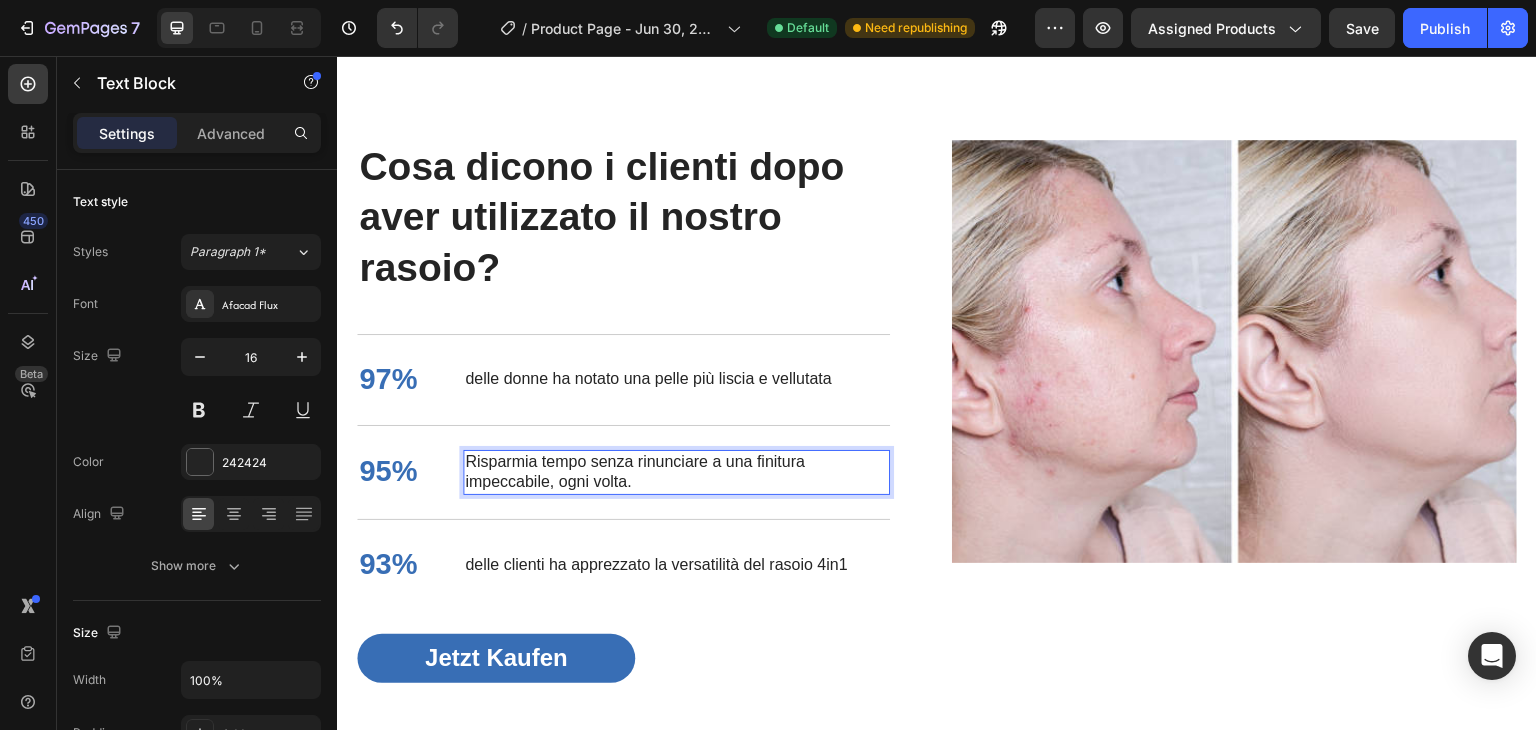 scroll, scrollTop: 2835, scrollLeft: 0, axis: vertical 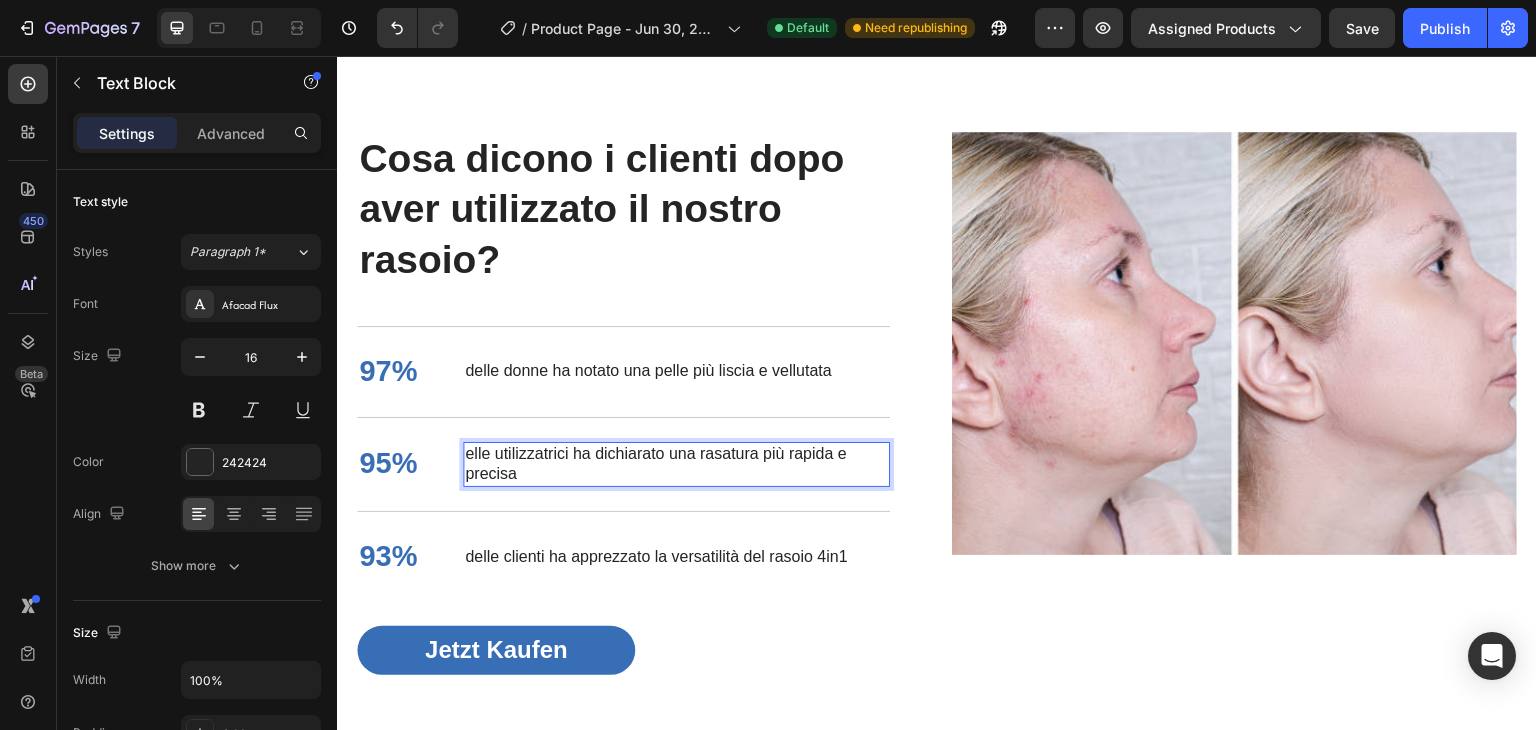 click on "elle utilizzatrici ha dichiarato una rasatura più rapida e precisa" at bounding box center [676, 465] 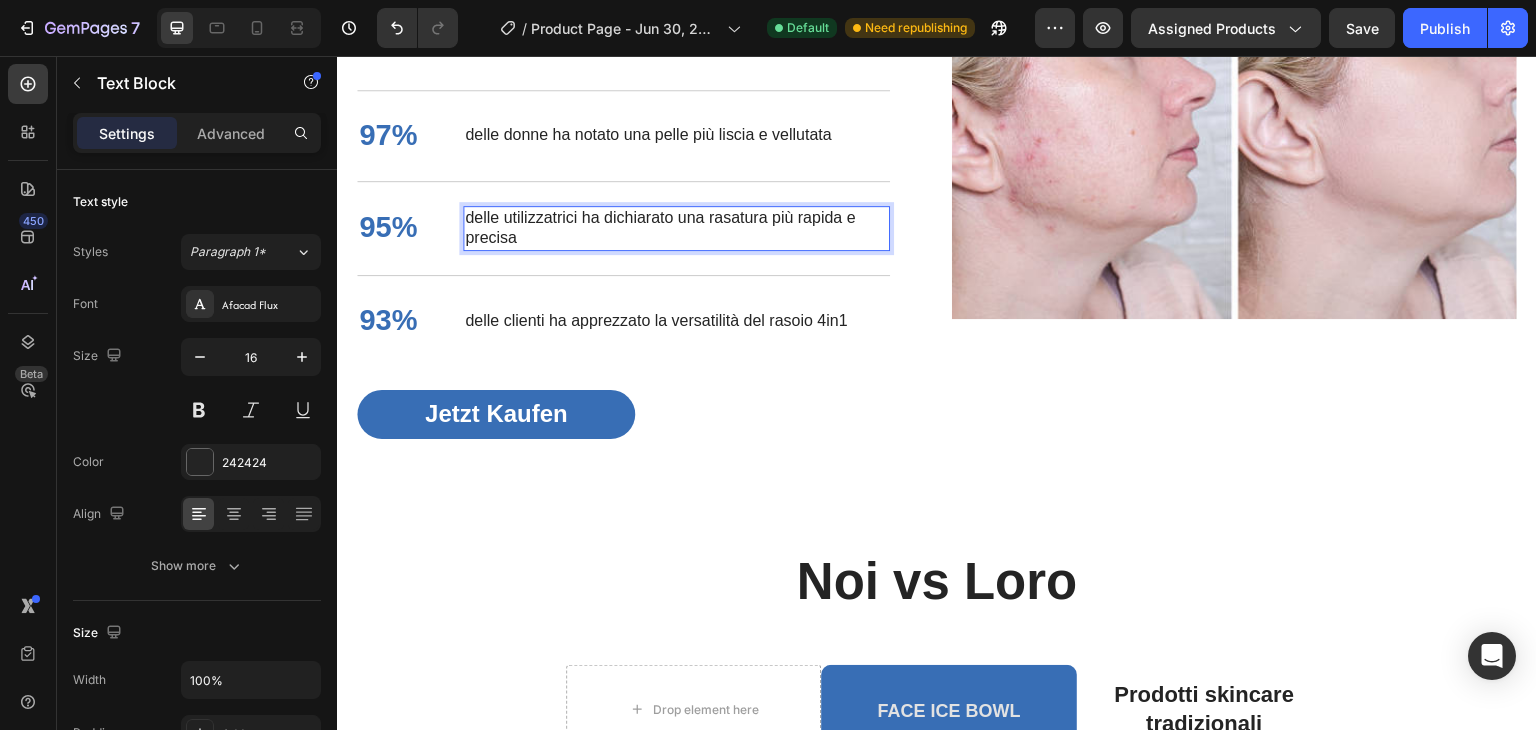 scroll, scrollTop: 3093, scrollLeft: 0, axis: vertical 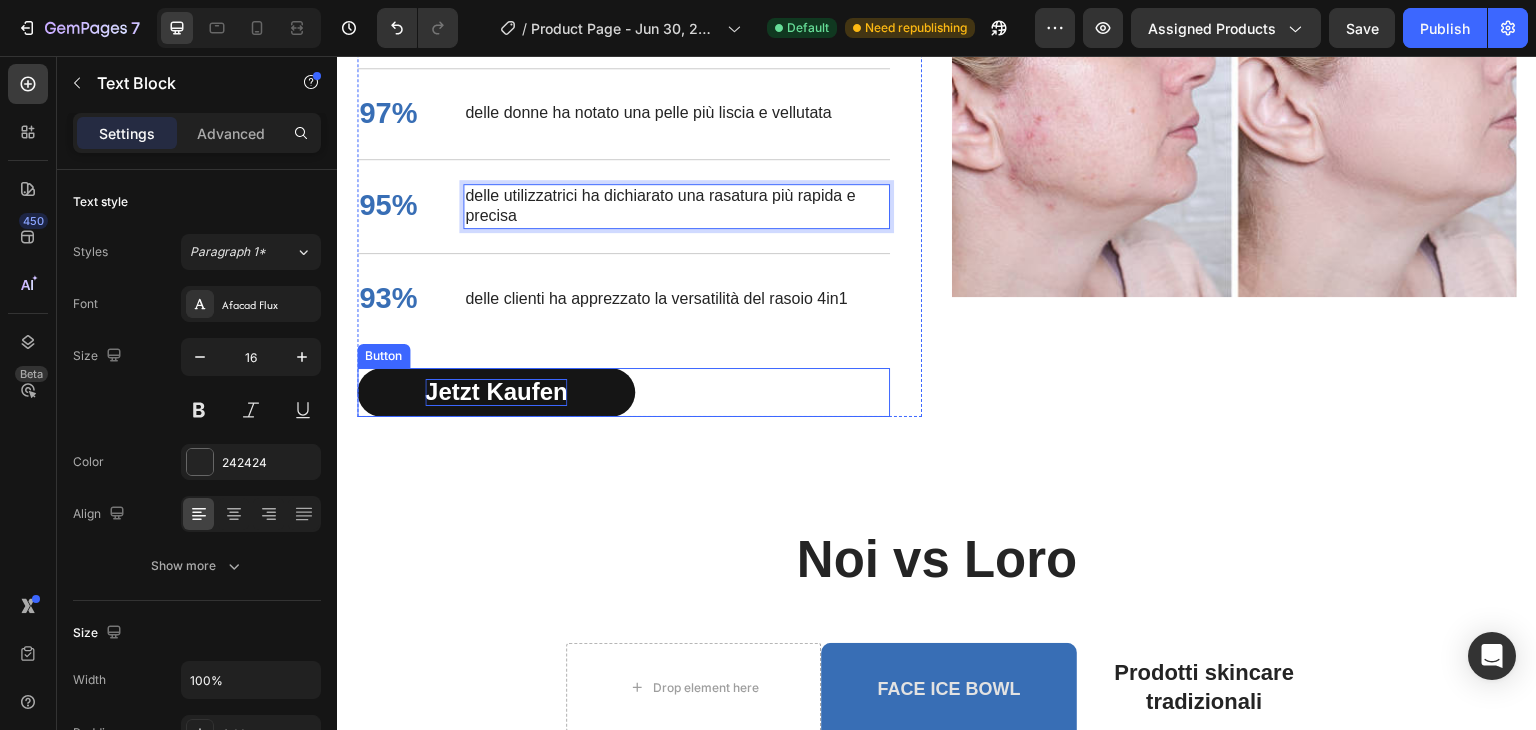 click on "jetzt kaufen" at bounding box center [496, 391] 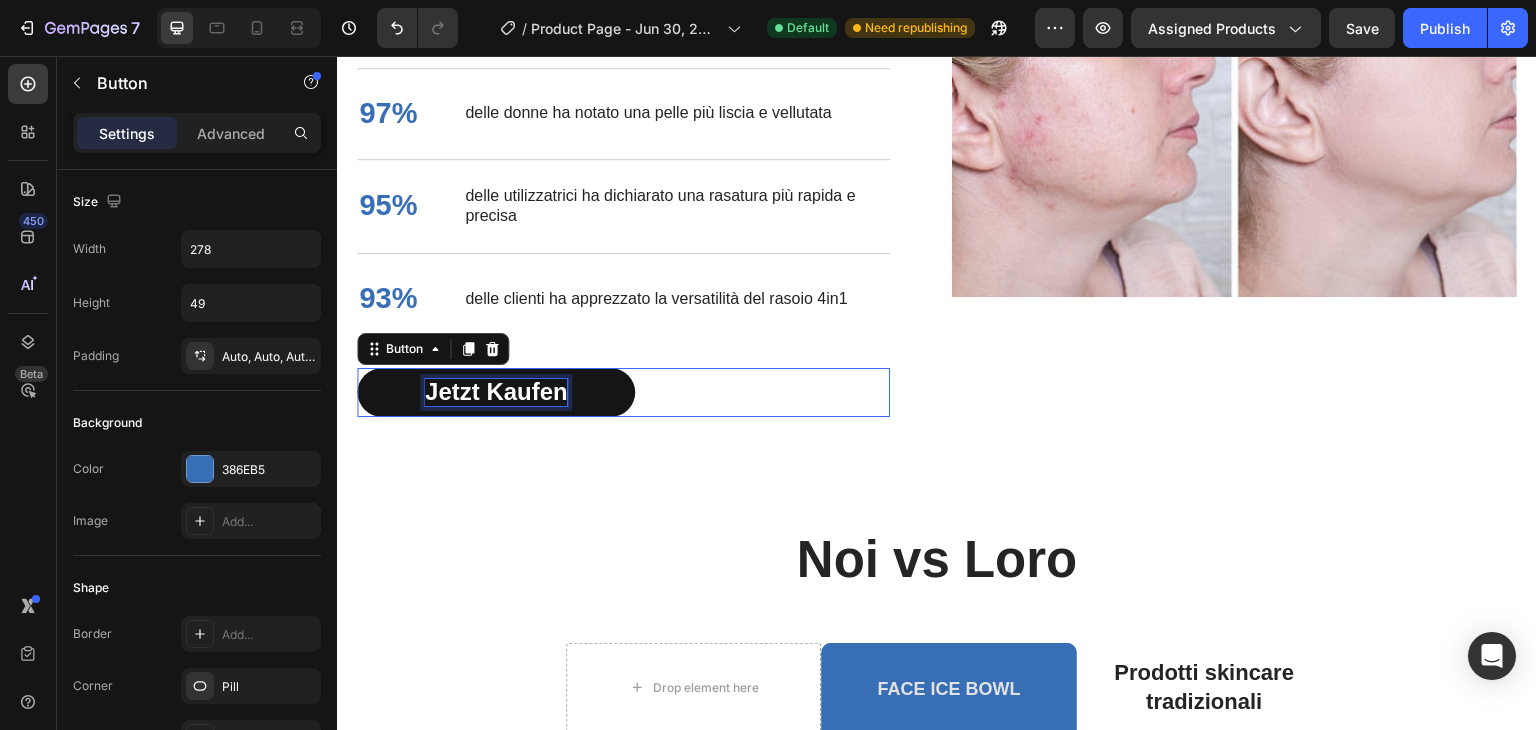 click on "jetzt kaufen" at bounding box center (496, 391) 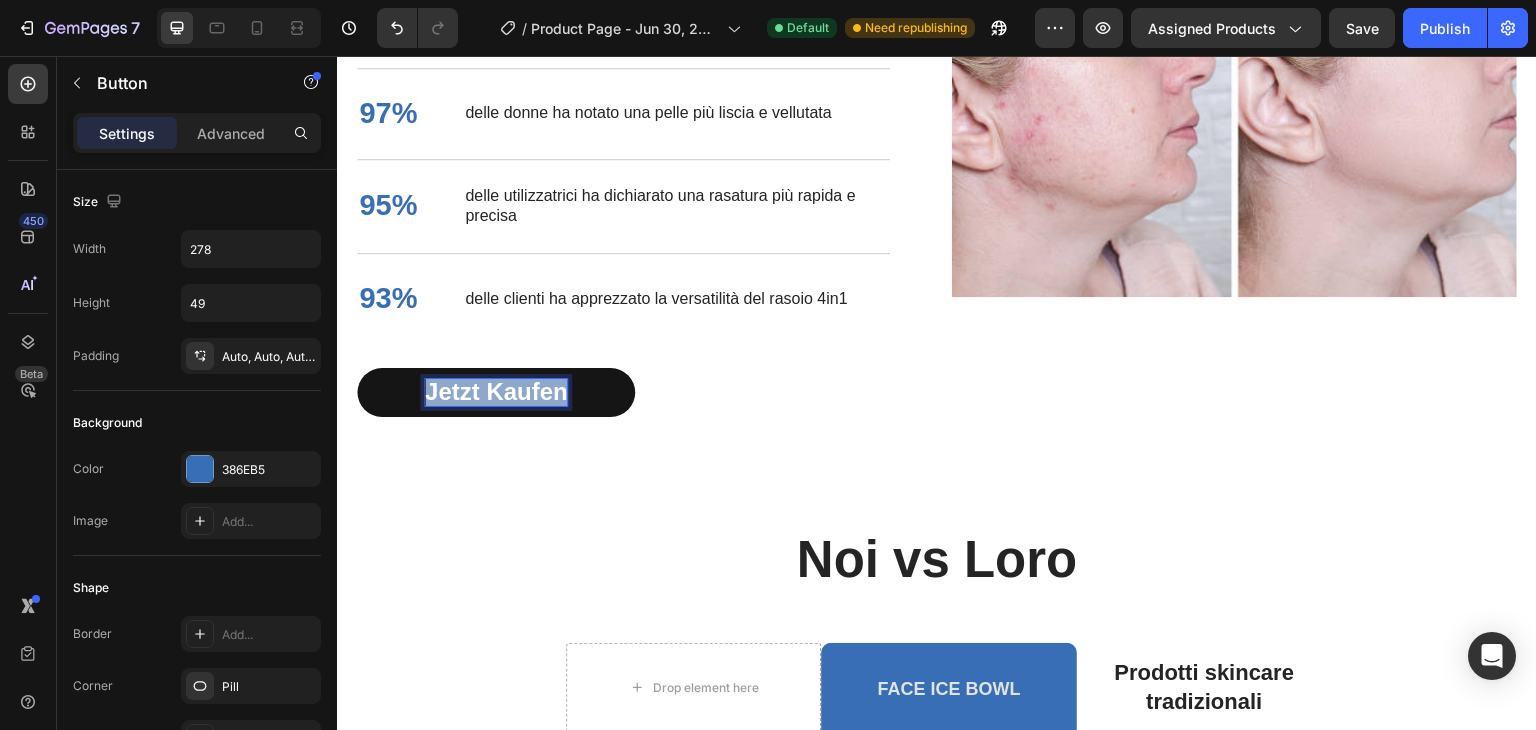 click on "jetzt kaufen" at bounding box center [496, 391] 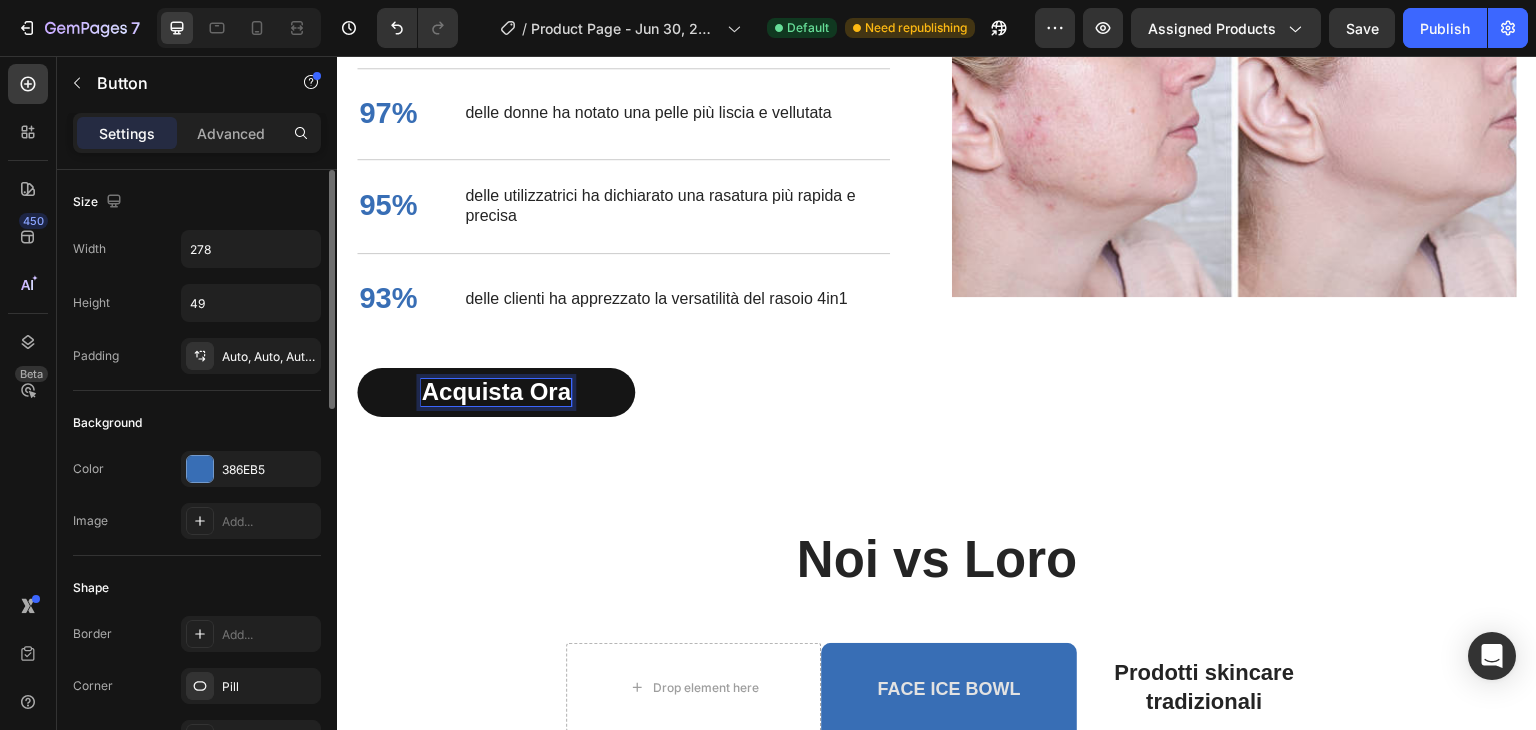 click on "Color 386EB5" at bounding box center [197, 469] 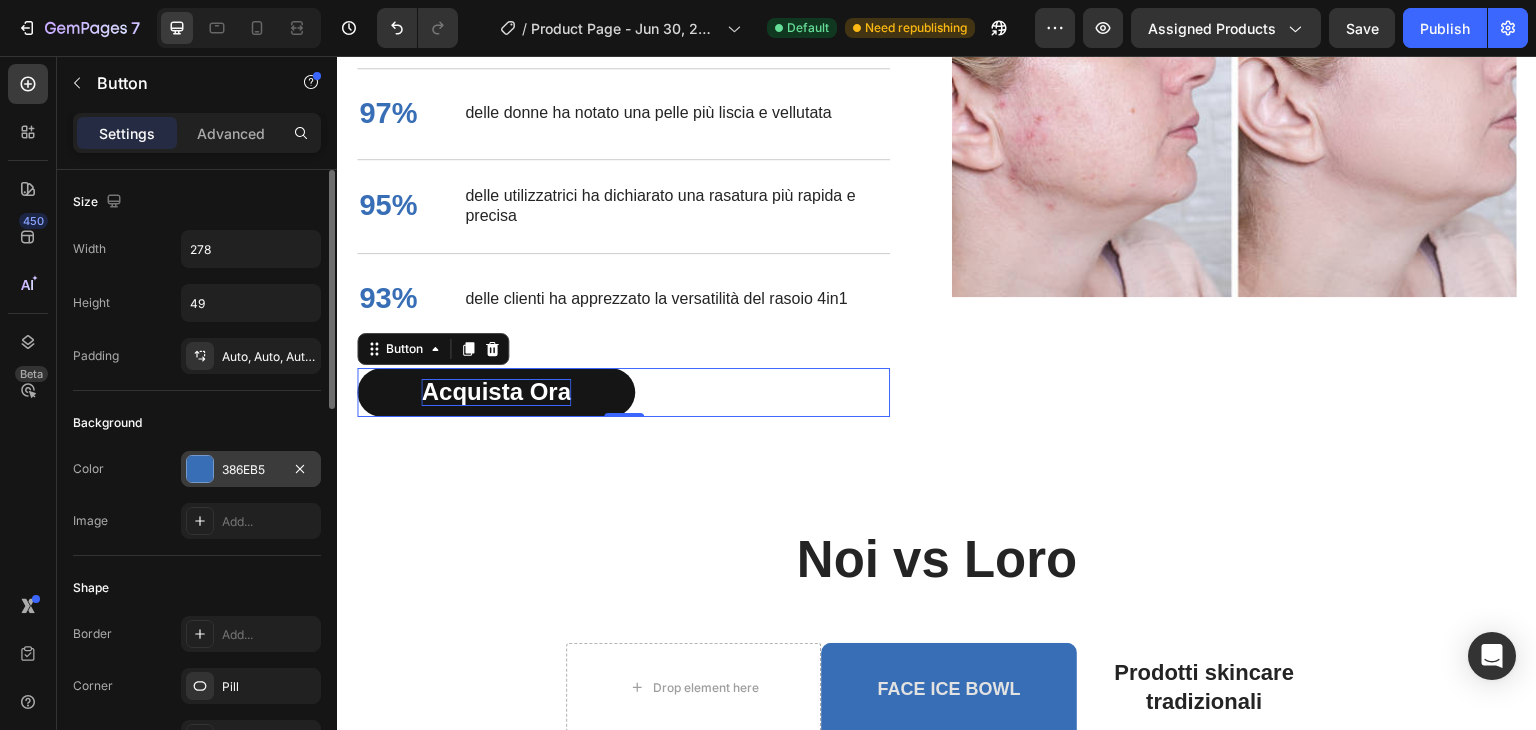 click at bounding box center [200, 469] 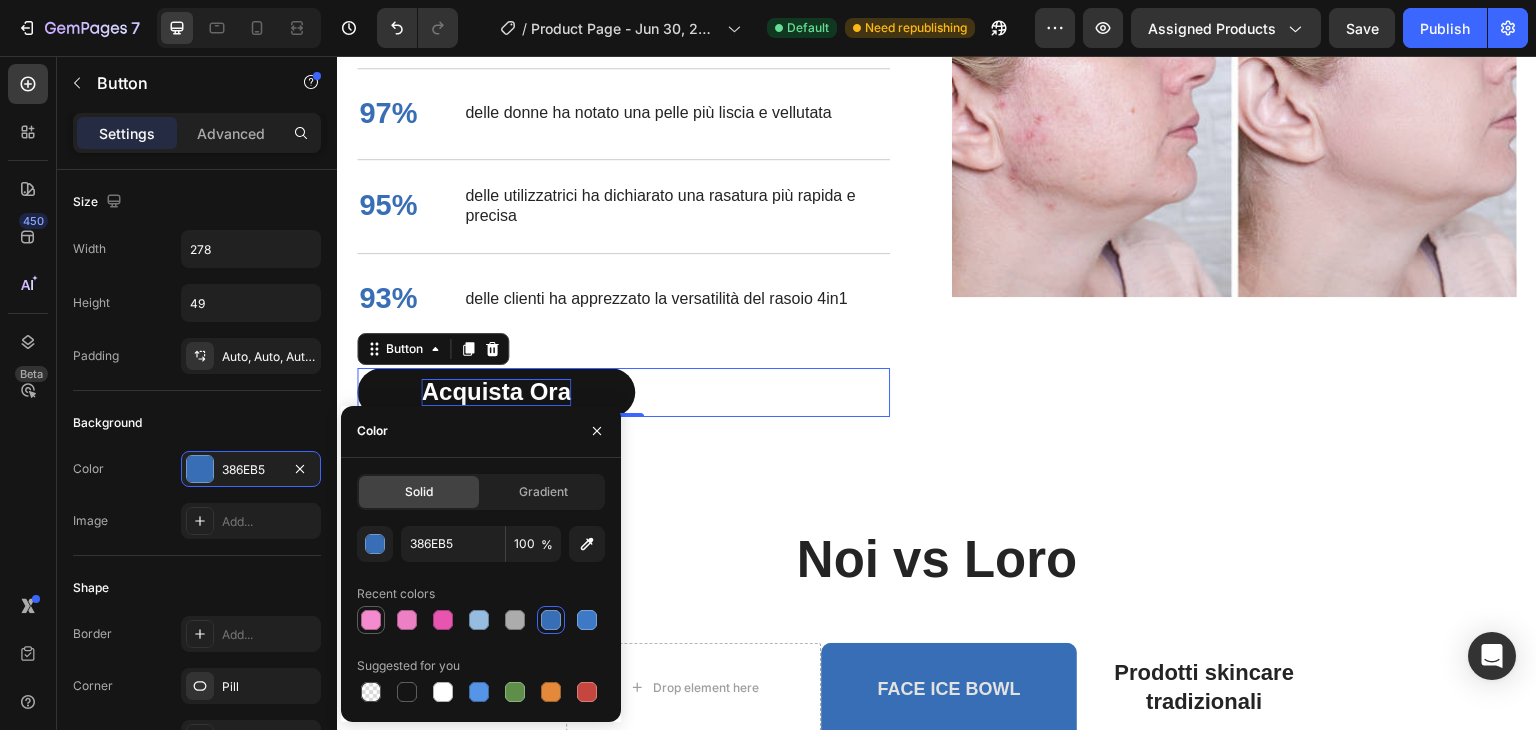 click at bounding box center (371, 620) 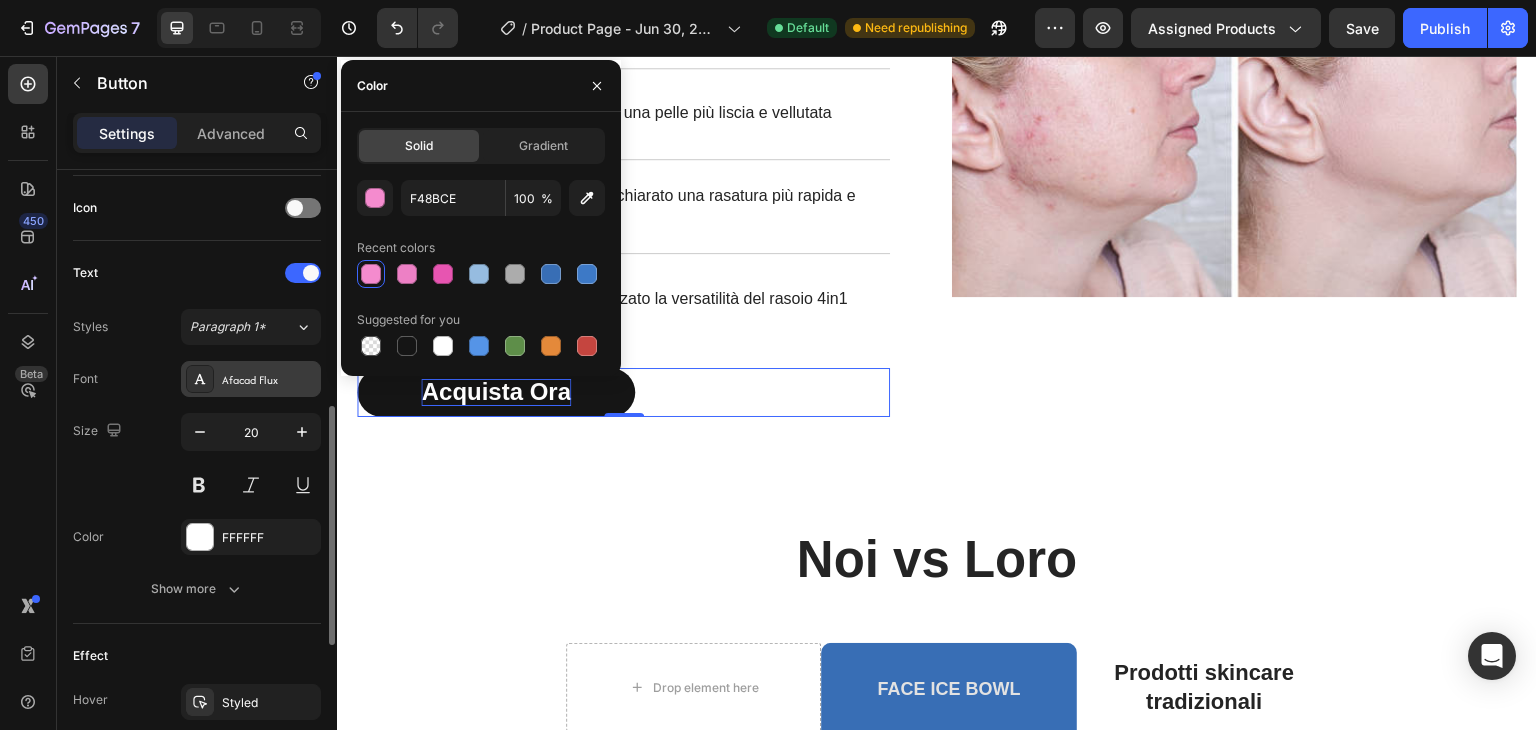 scroll, scrollTop: 600, scrollLeft: 0, axis: vertical 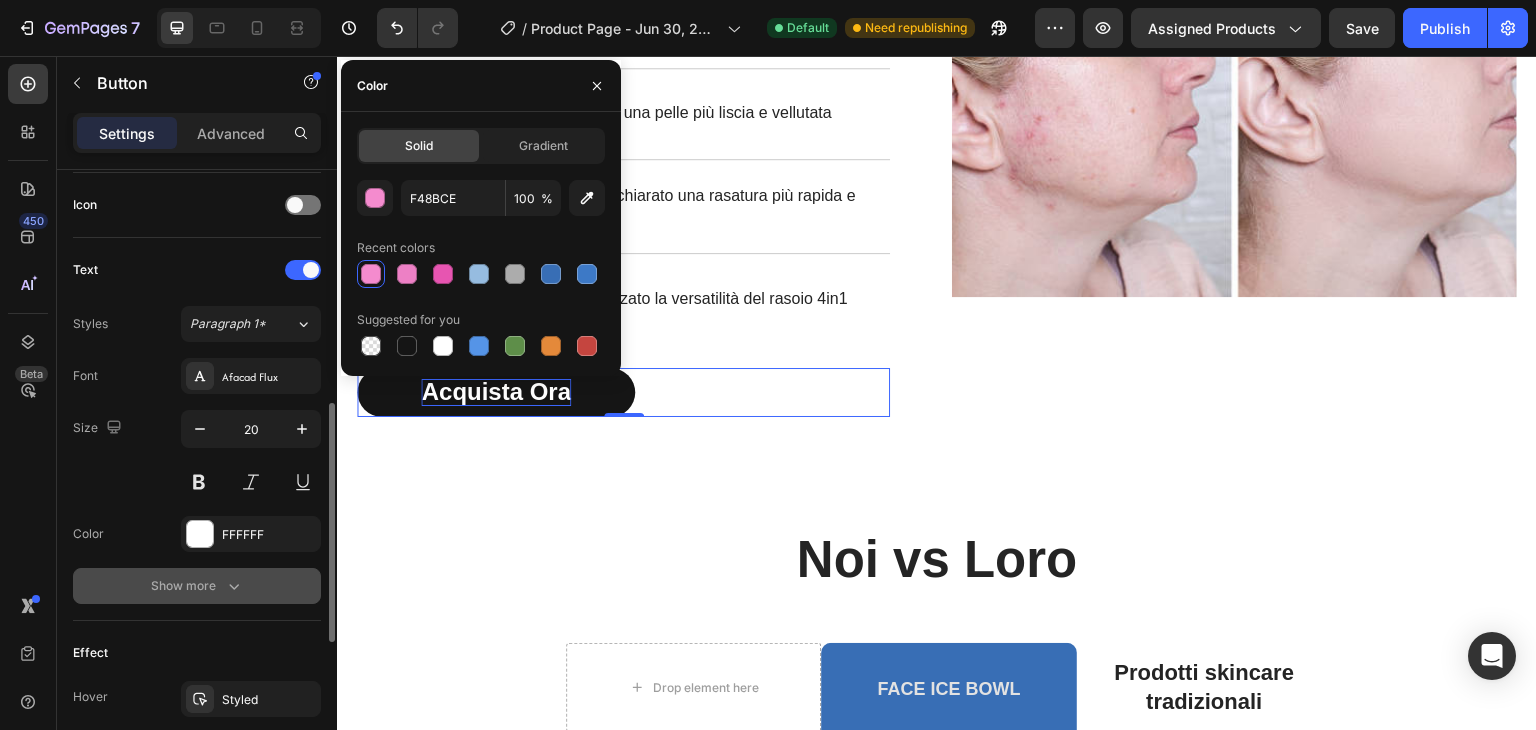 click 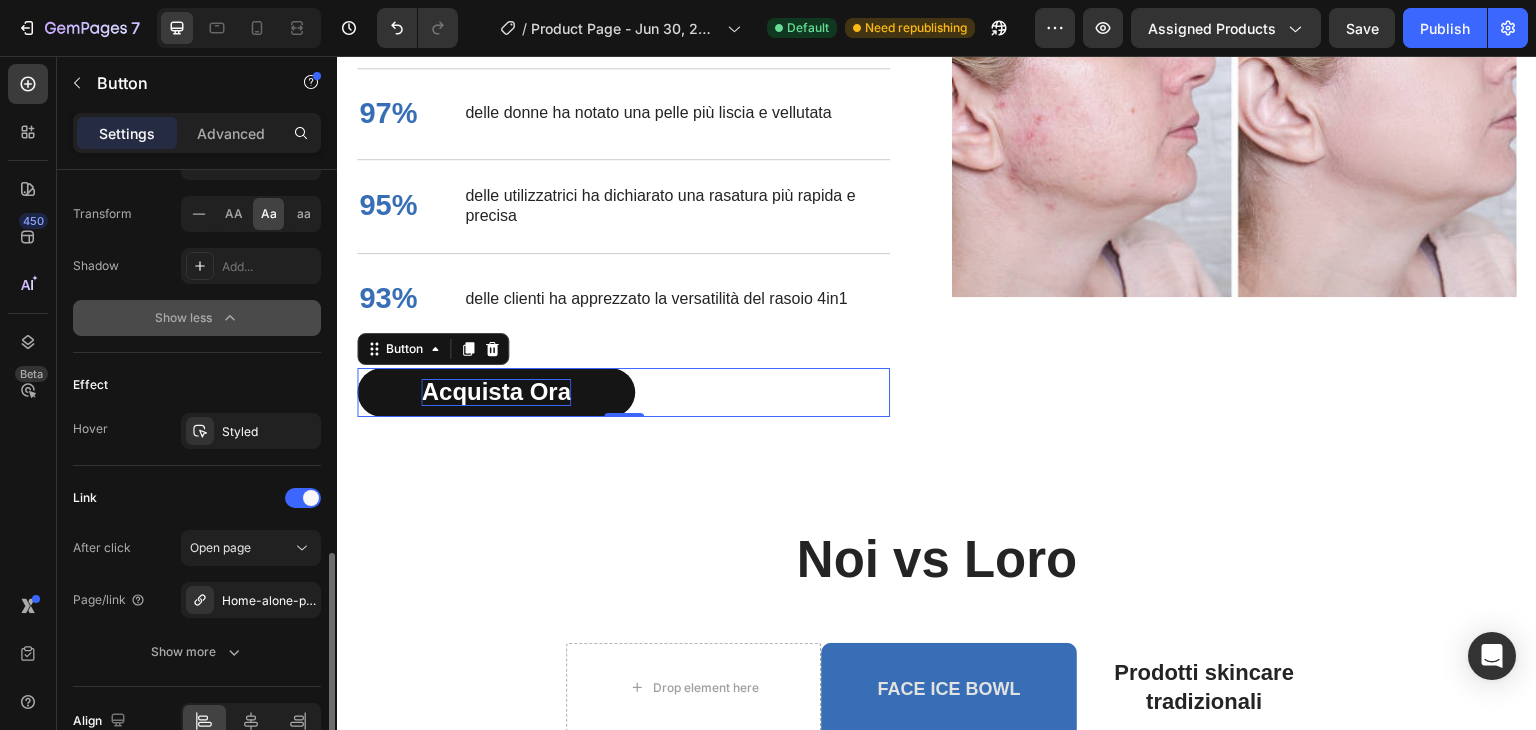 scroll, scrollTop: 1136, scrollLeft: 0, axis: vertical 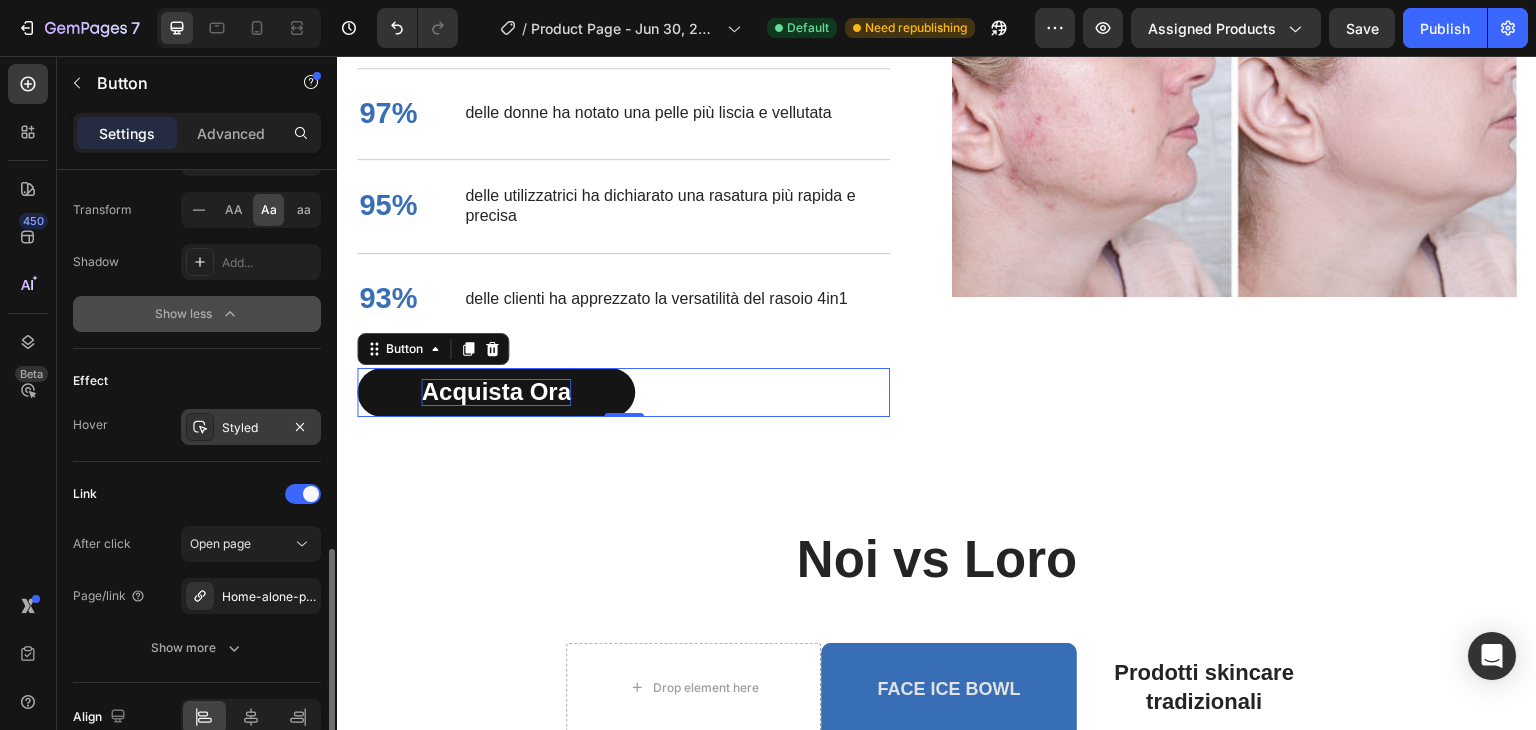 click on "Styled" at bounding box center [251, 427] 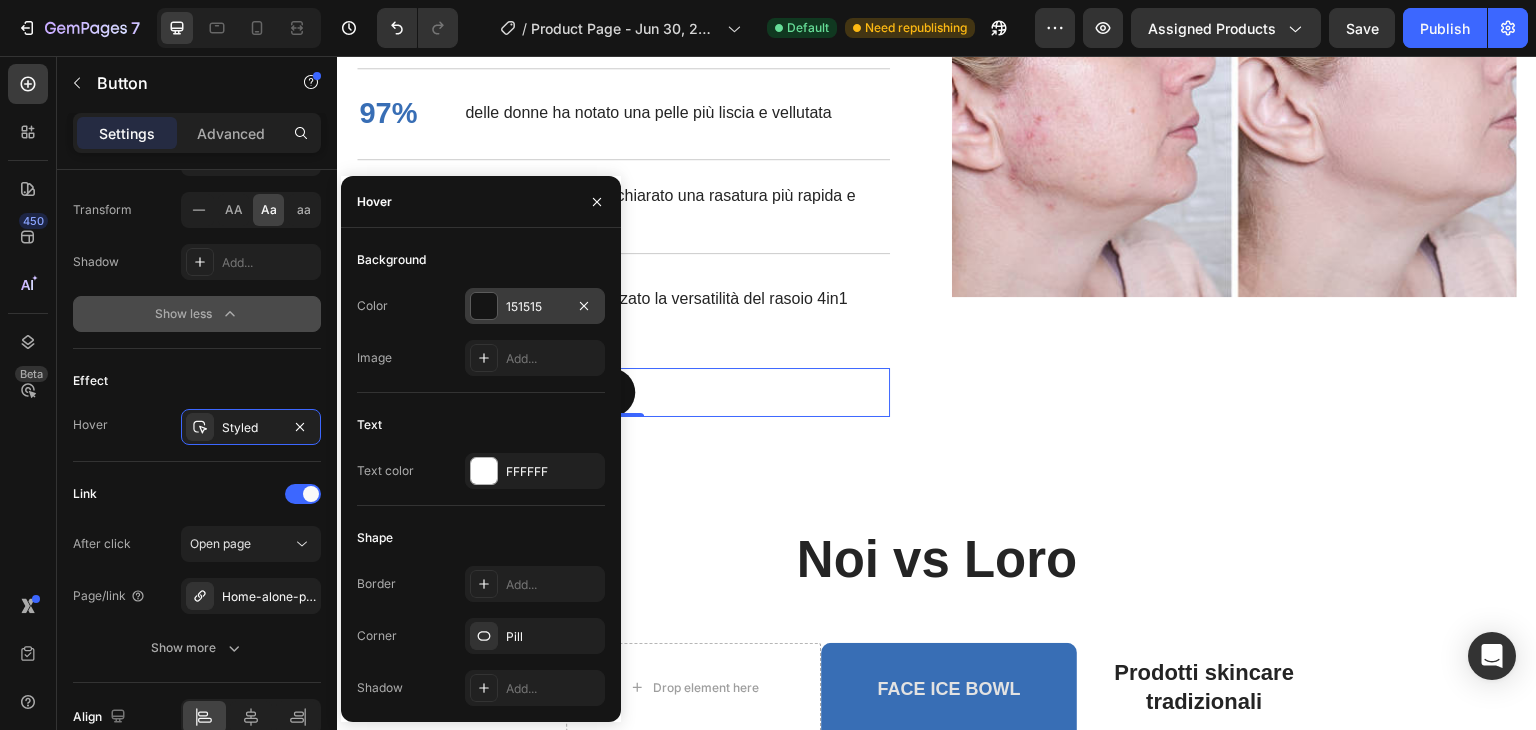 click at bounding box center [484, 306] 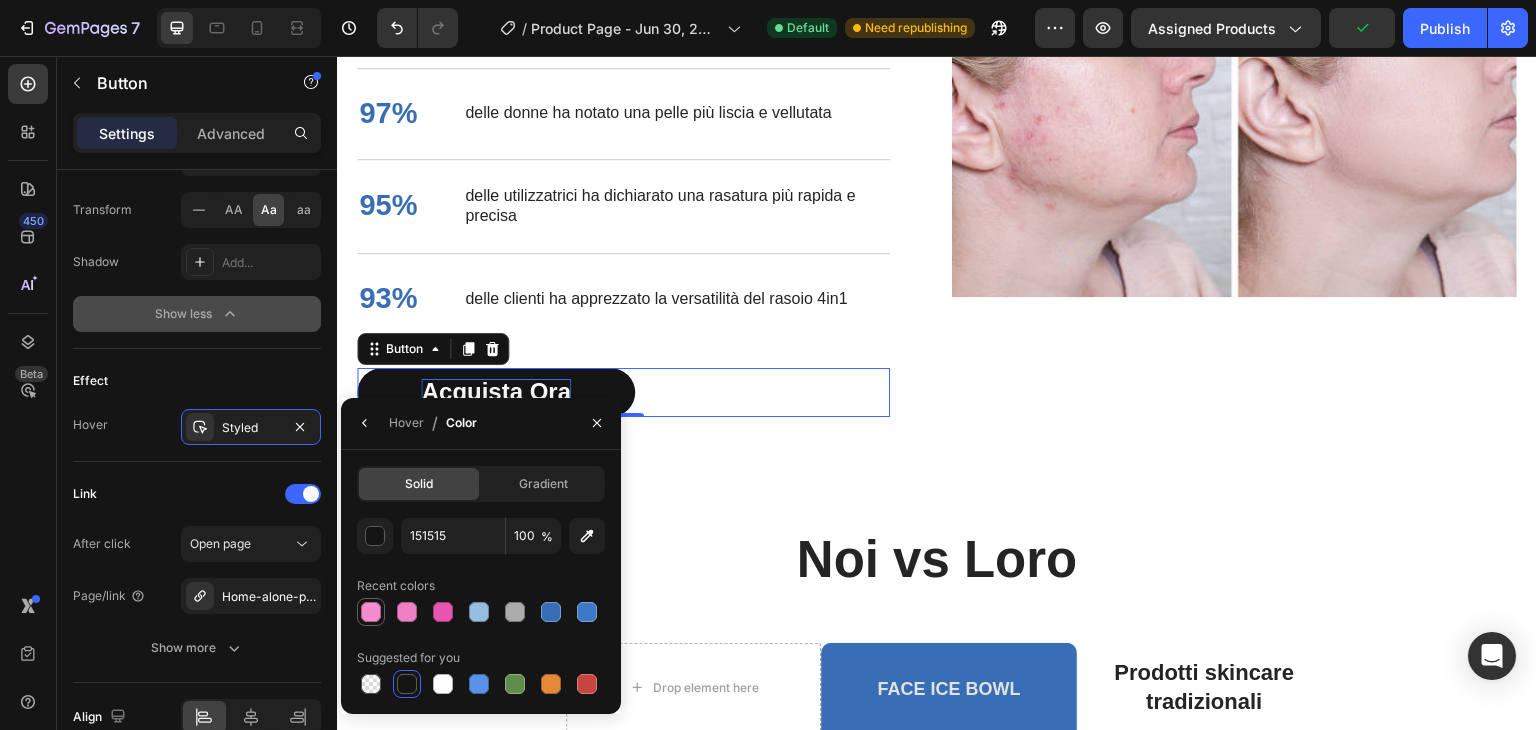 click at bounding box center [371, 612] 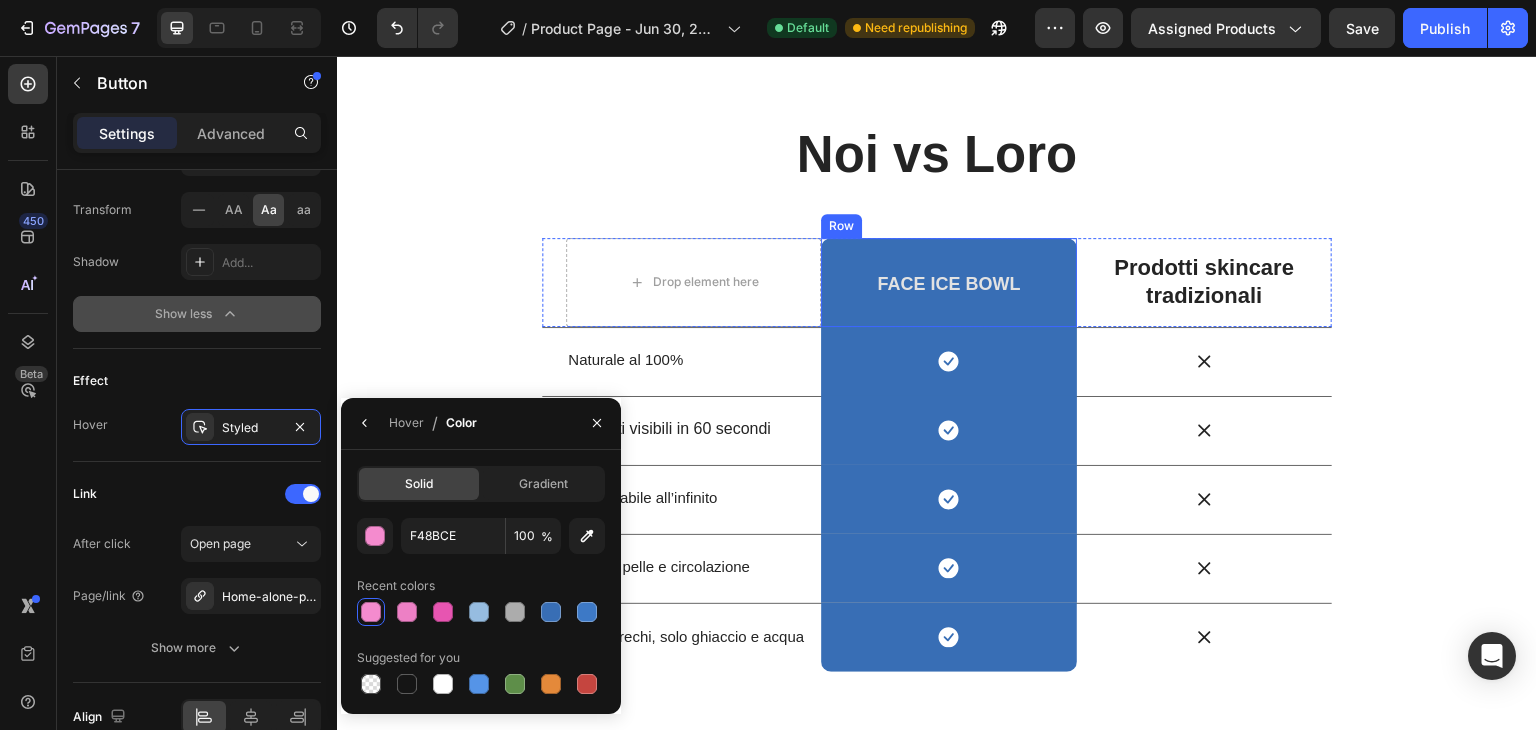 scroll, scrollTop: 3518, scrollLeft: 0, axis: vertical 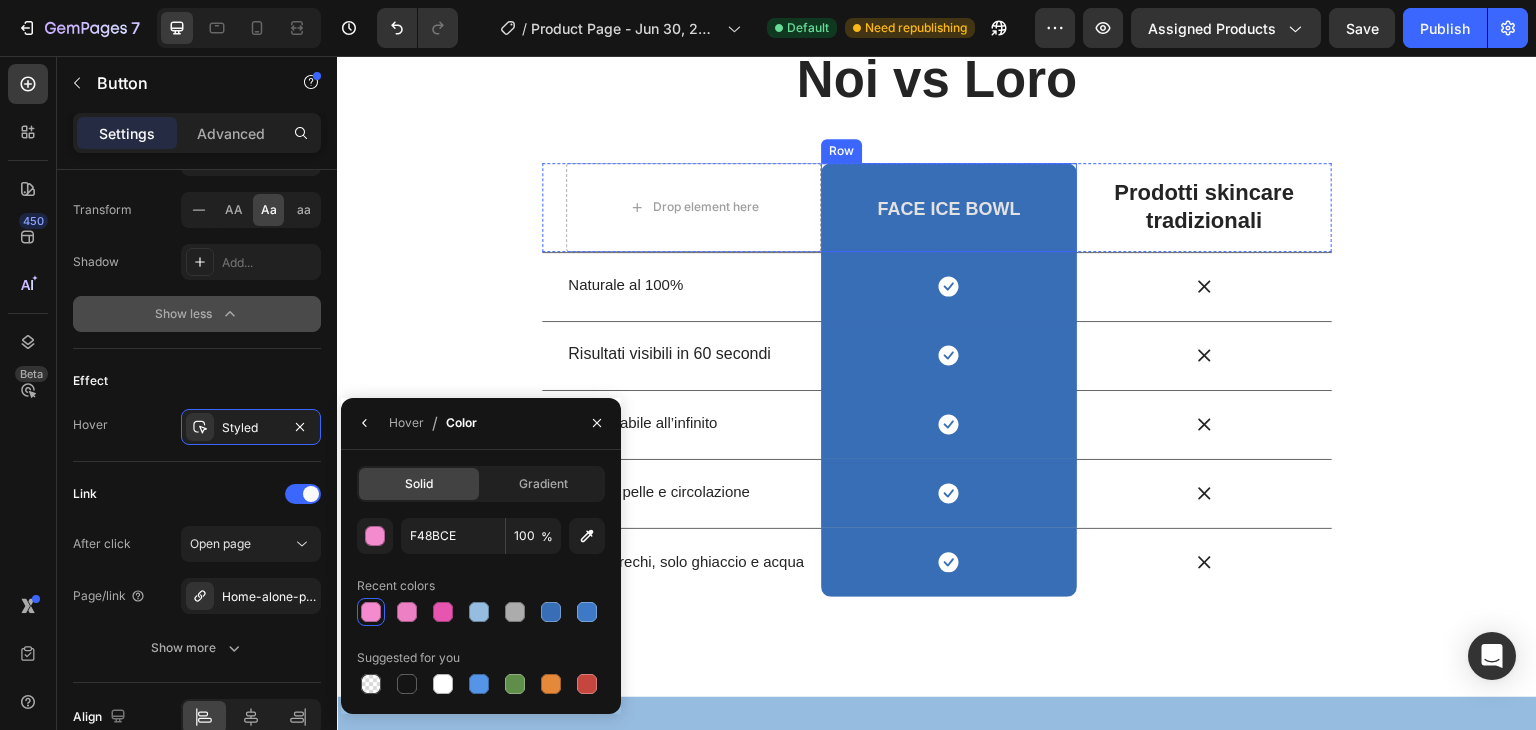 click on "Face Ice Bowl Heading Row" at bounding box center (948, 207) 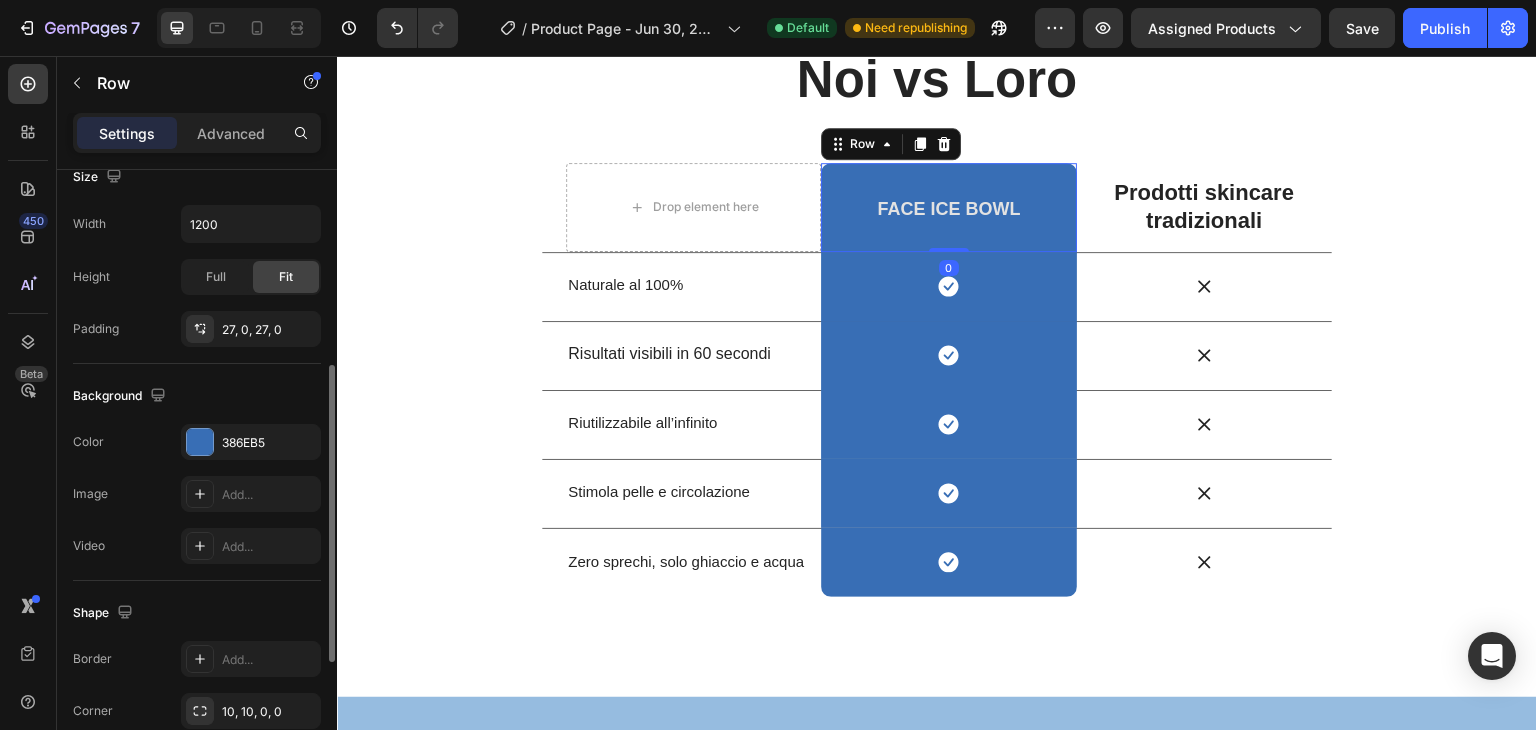 scroll, scrollTop: 404, scrollLeft: 0, axis: vertical 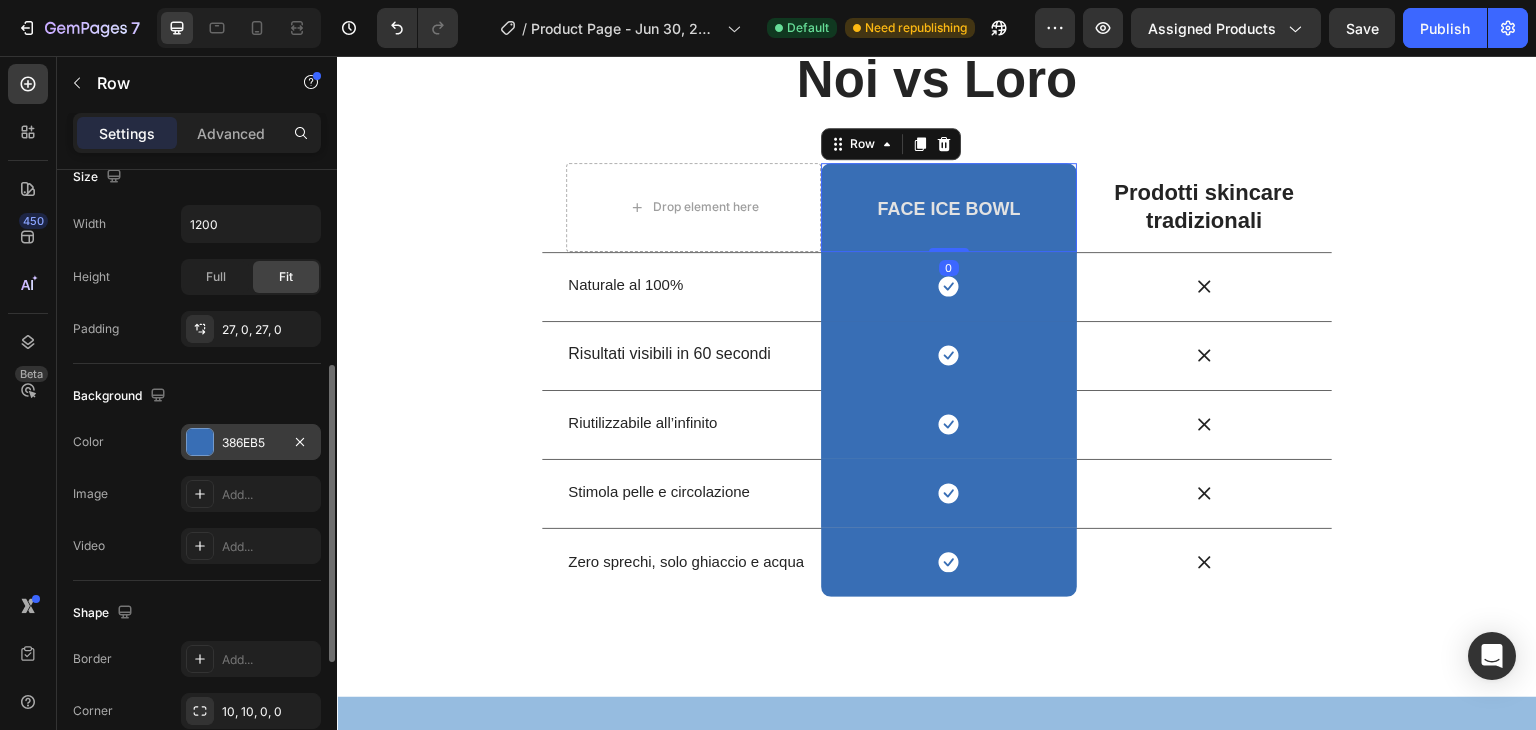 click on "386EB5" at bounding box center [251, 443] 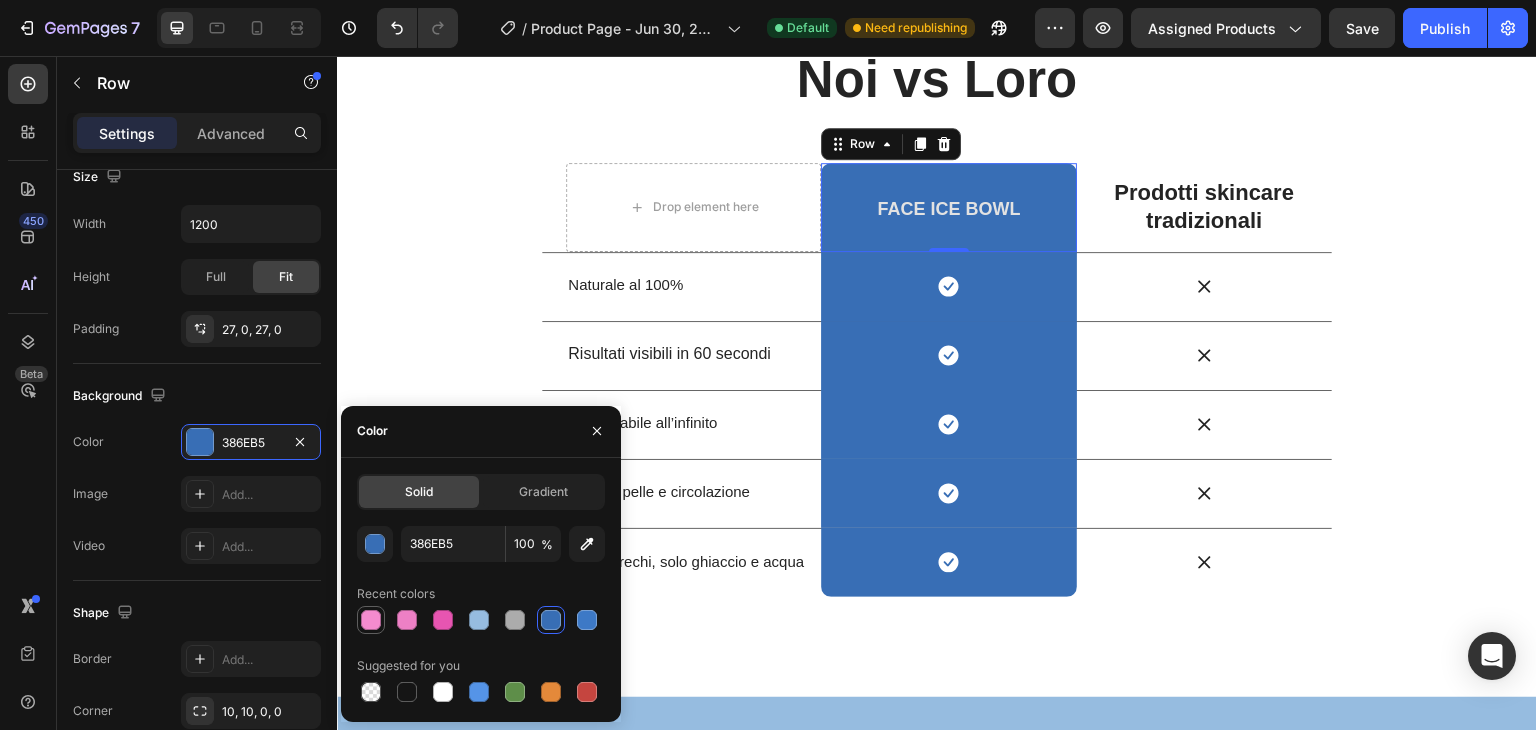 click at bounding box center (371, 620) 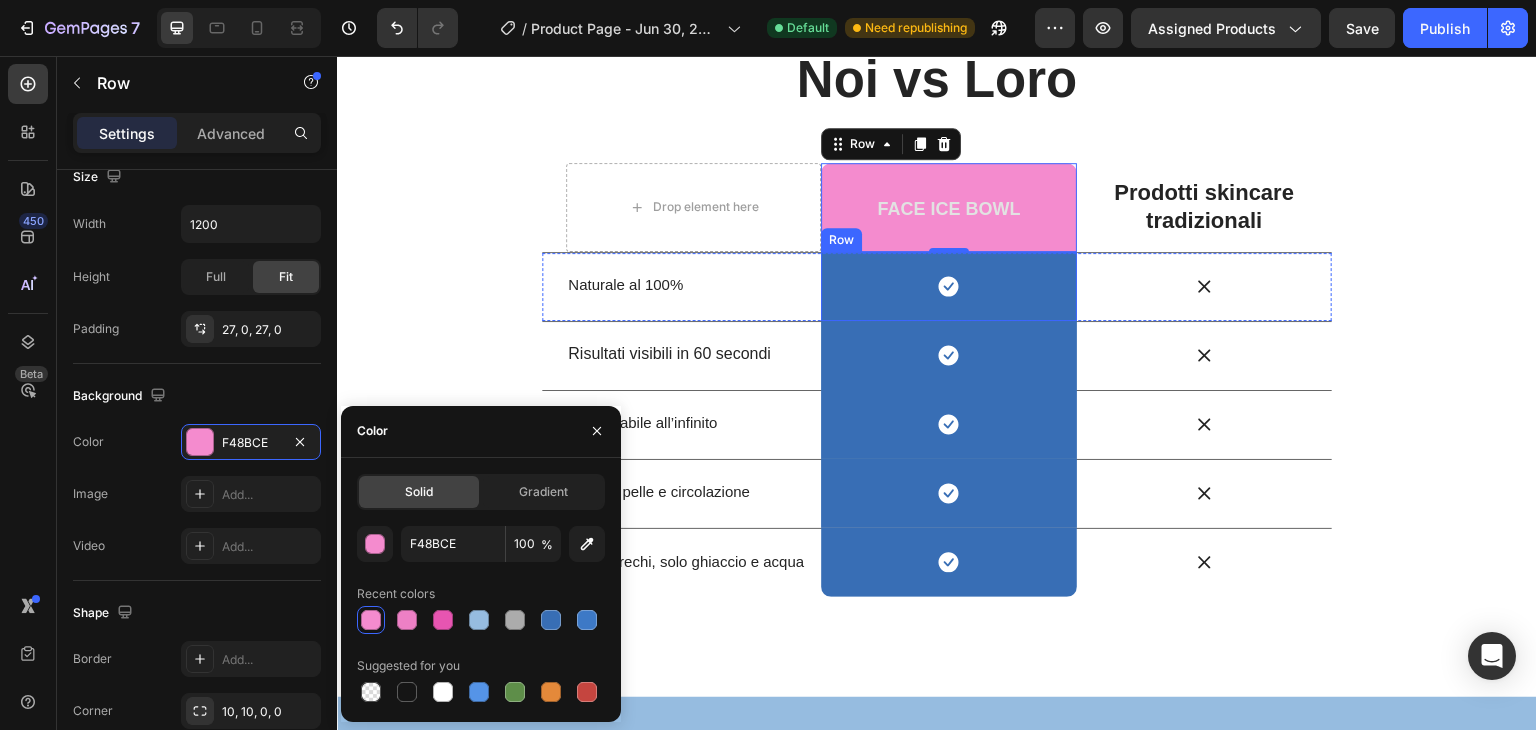 click on "Icon Row" at bounding box center (948, 286) 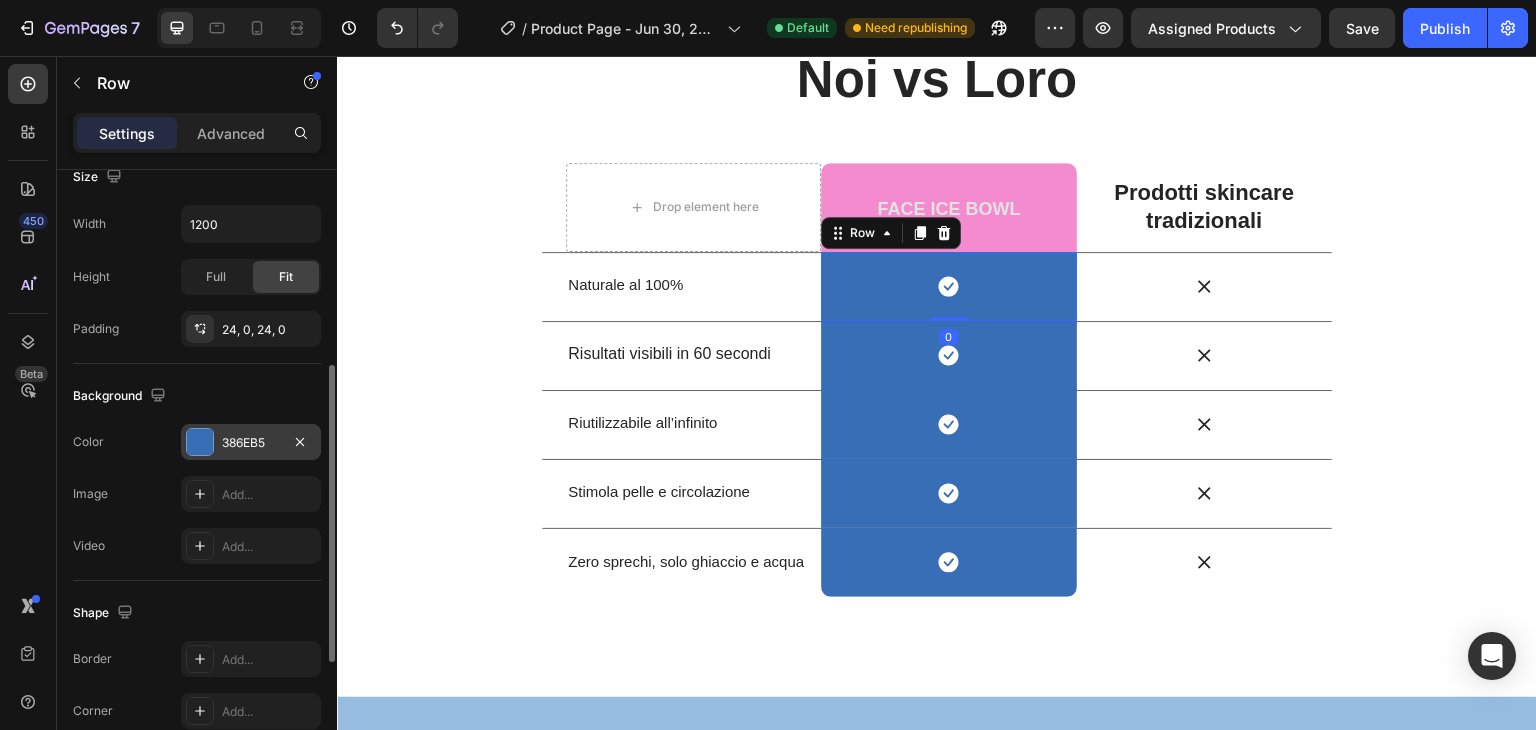 click at bounding box center (200, 442) 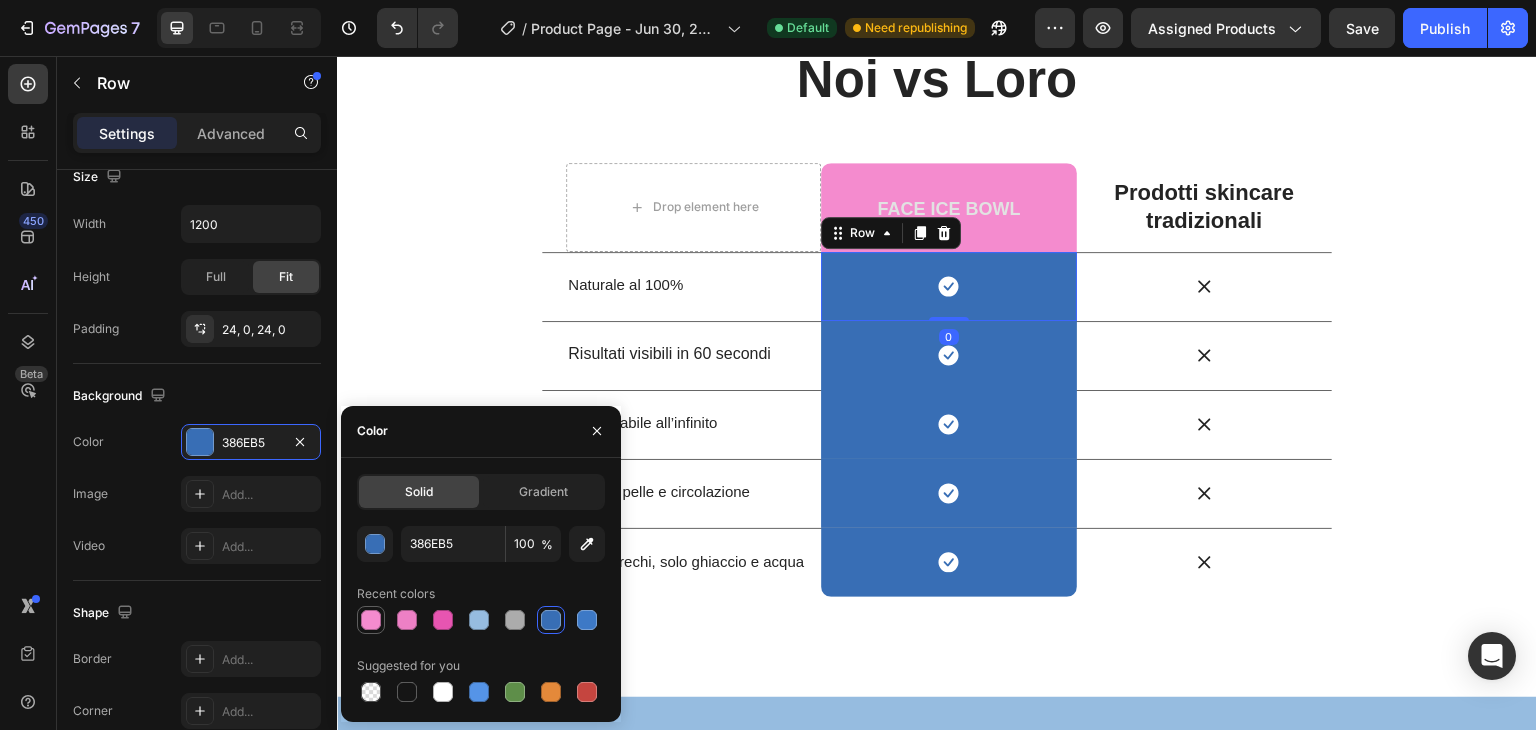 click at bounding box center [371, 620] 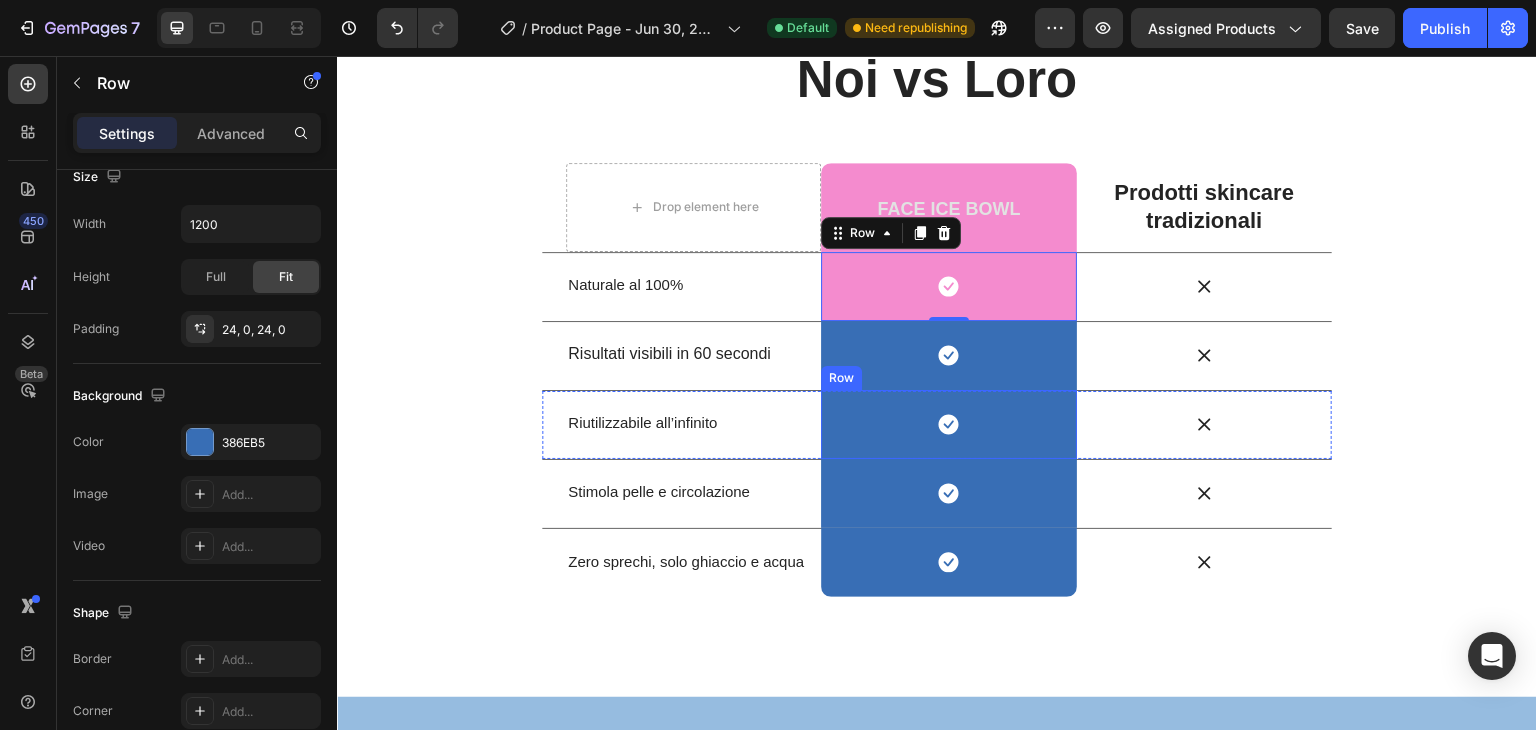 click on "Icon Row" at bounding box center (948, 424) 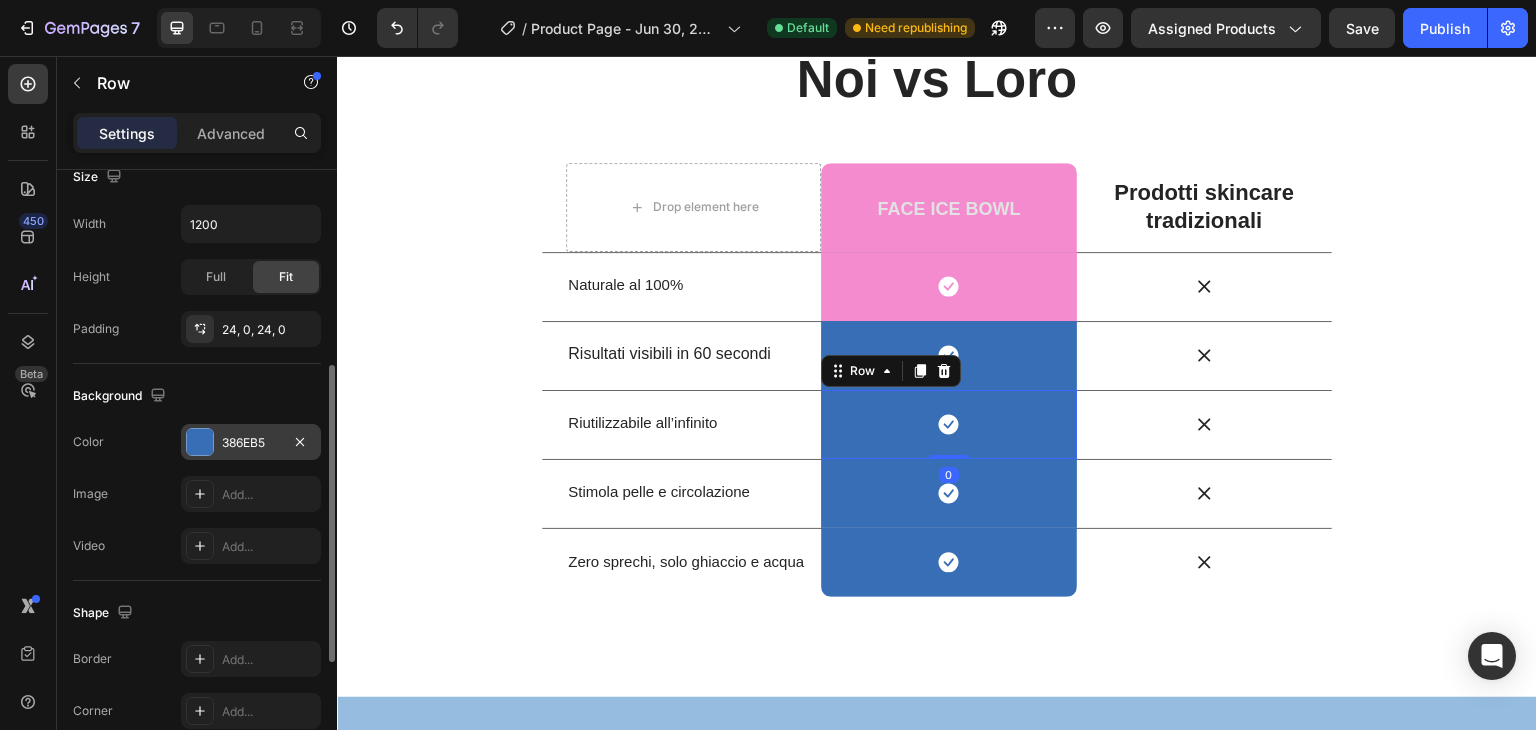 click on "386EB5" at bounding box center (251, 442) 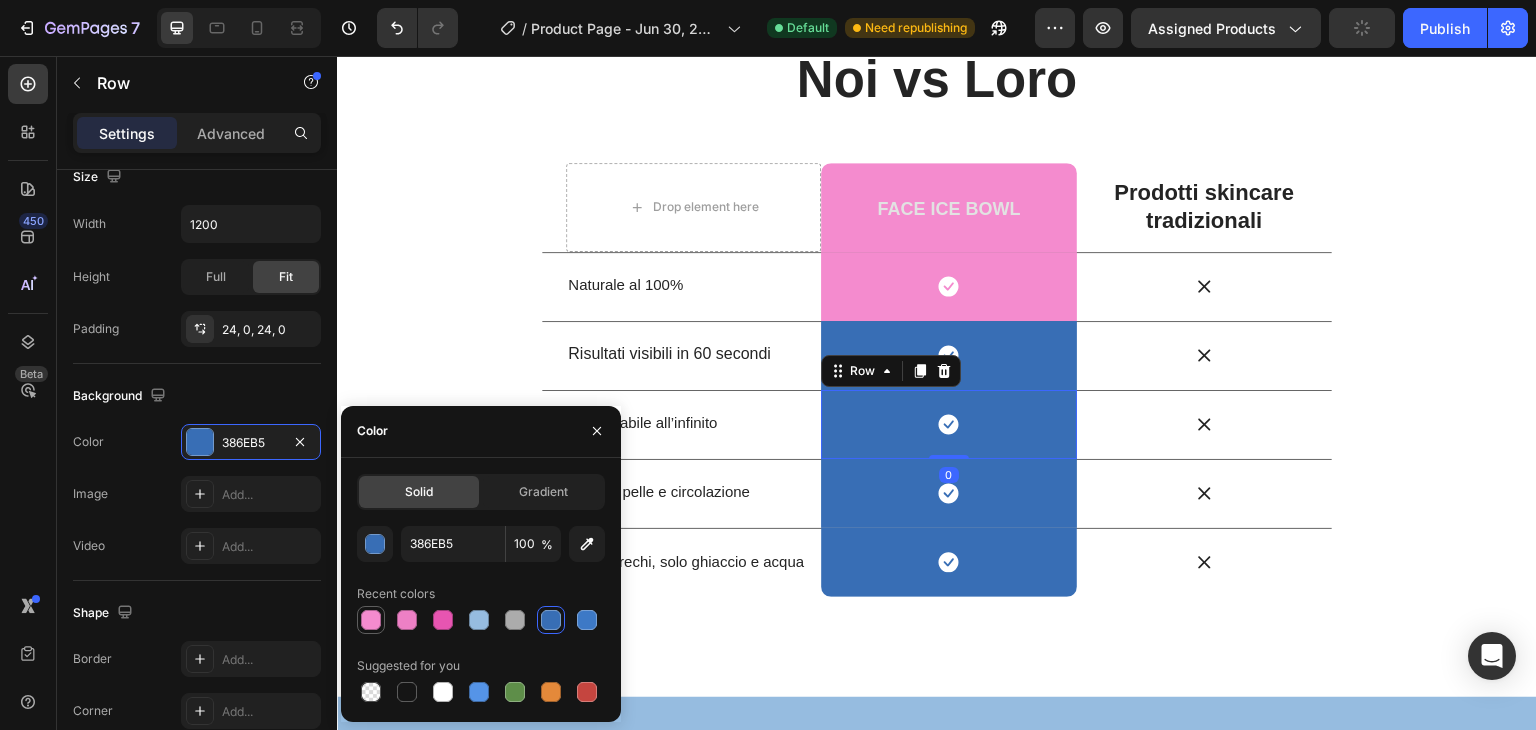 click at bounding box center [371, 620] 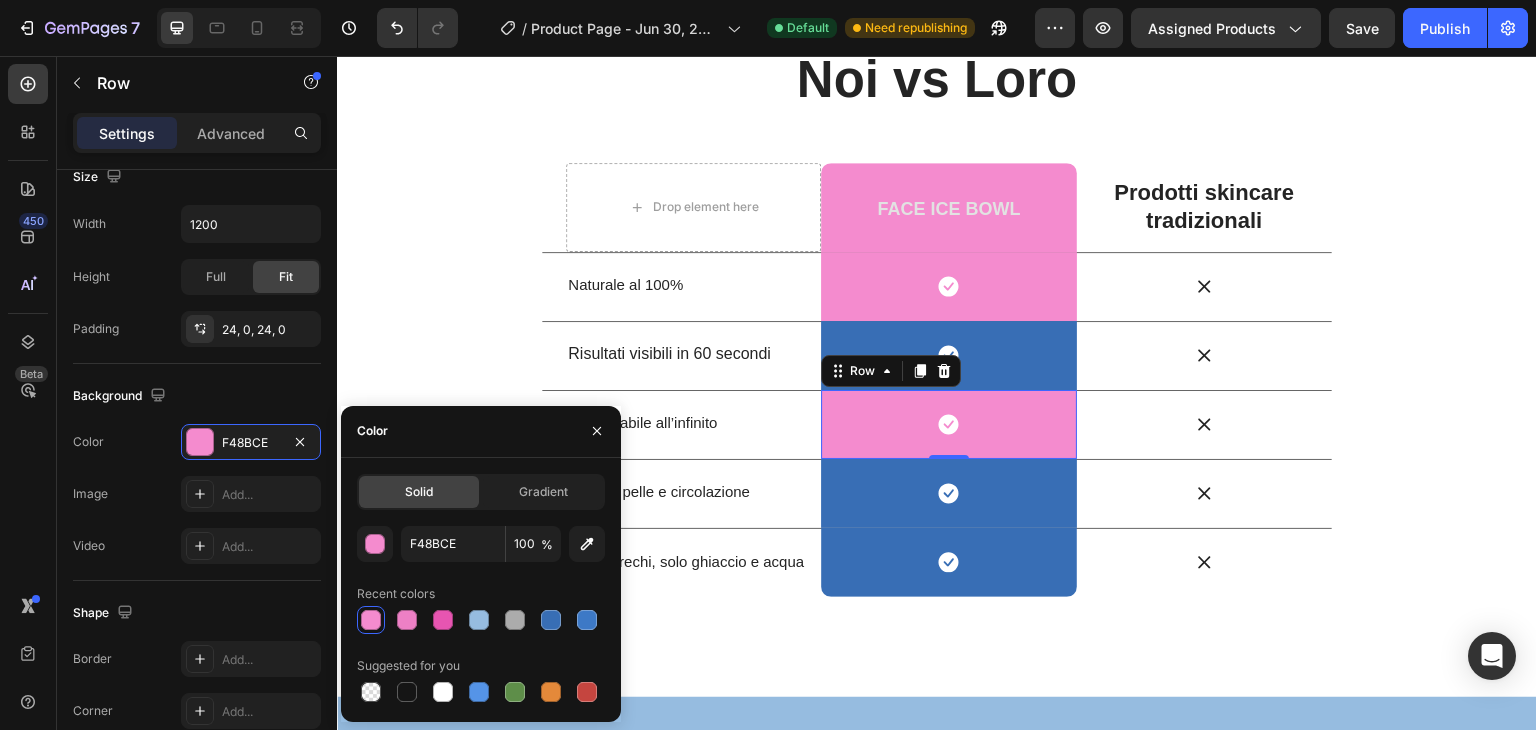 click on "Icon Row" at bounding box center (948, 355) 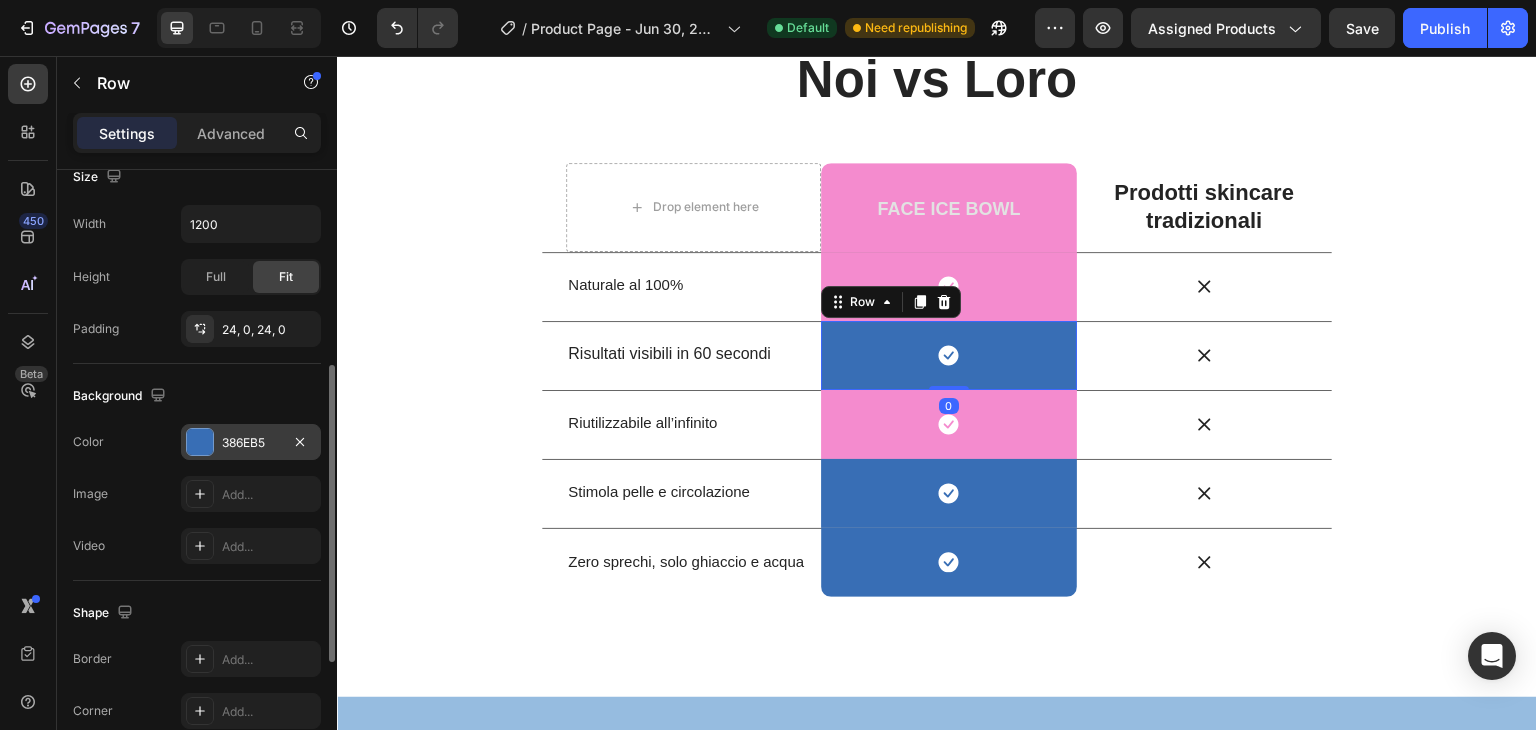 click at bounding box center (200, 442) 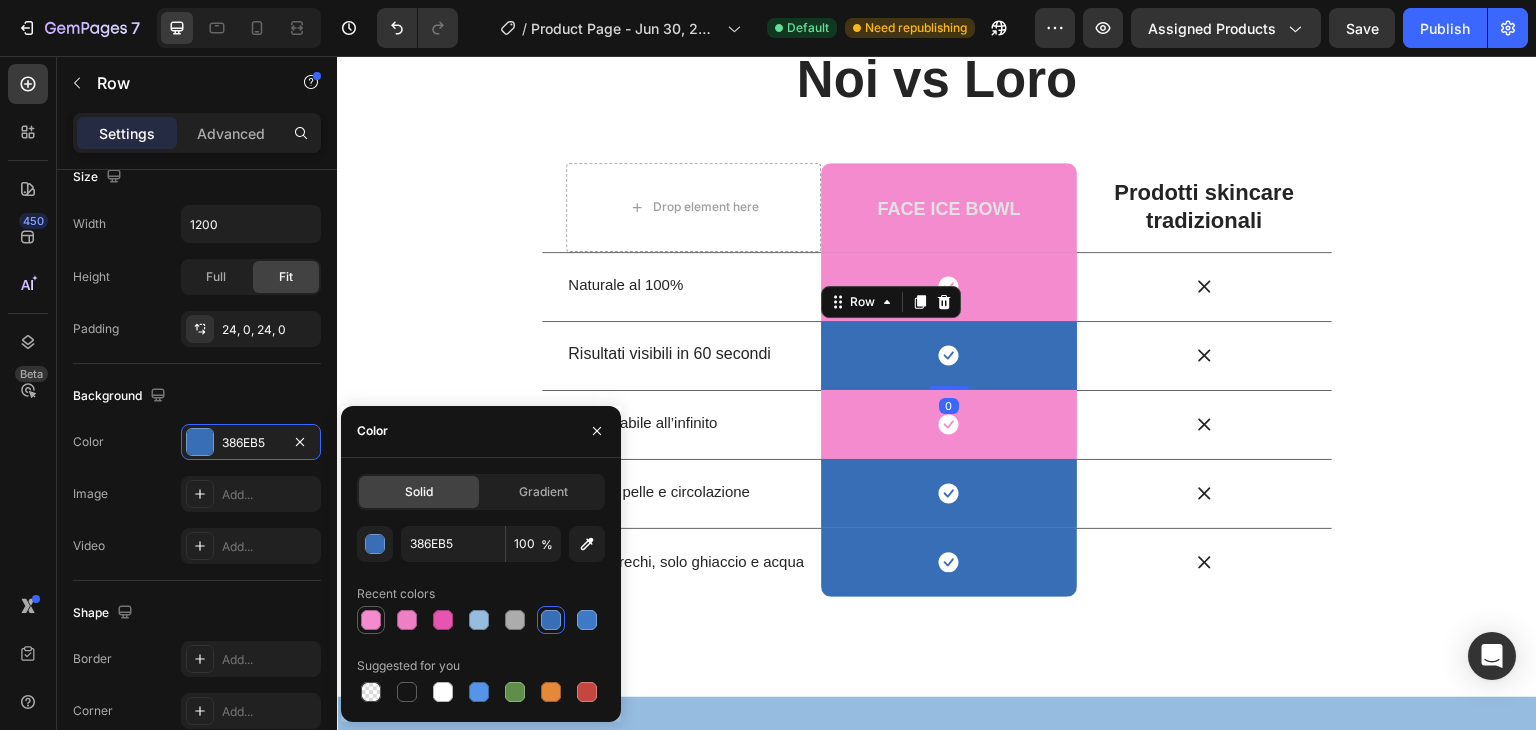click at bounding box center (371, 620) 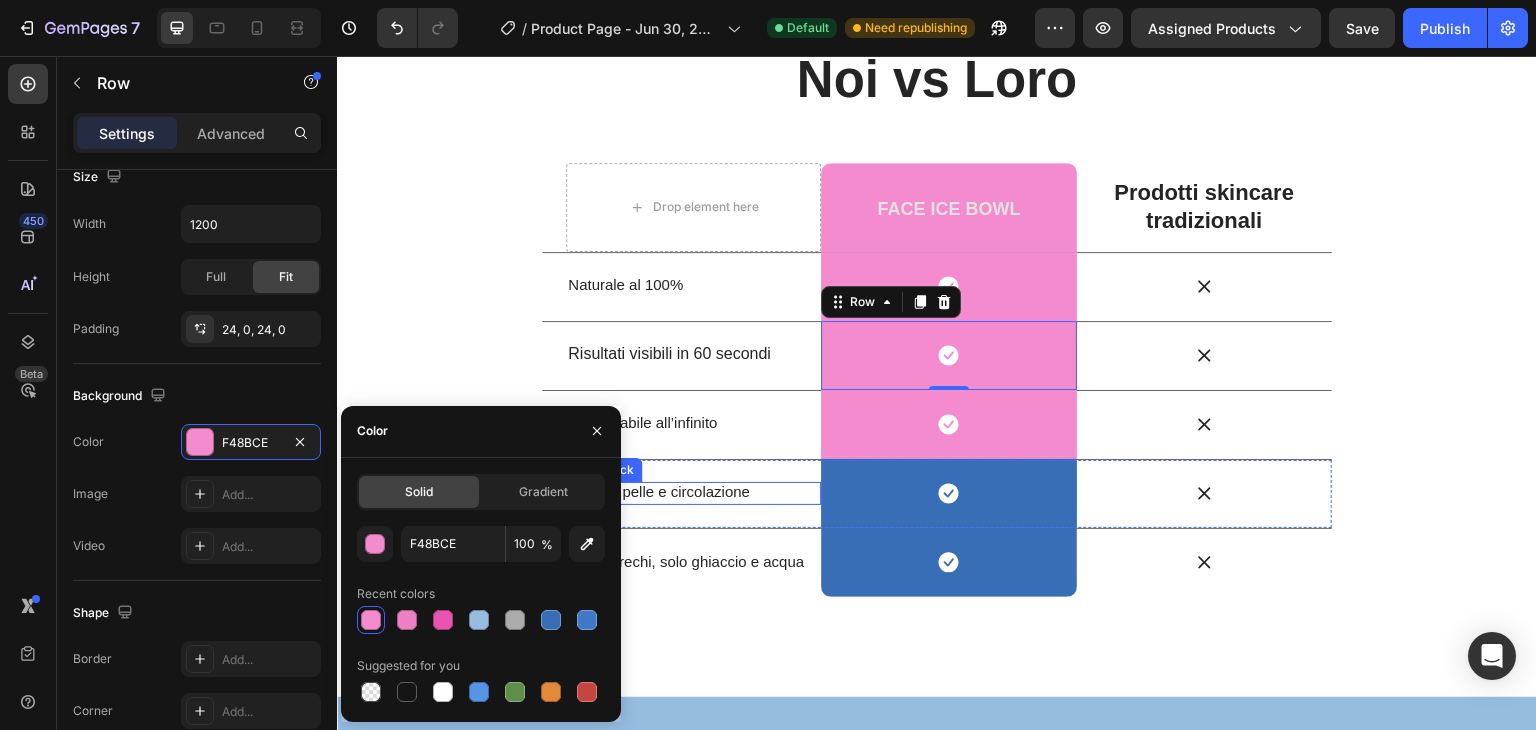 click on "Icon Row" at bounding box center [948, 493] 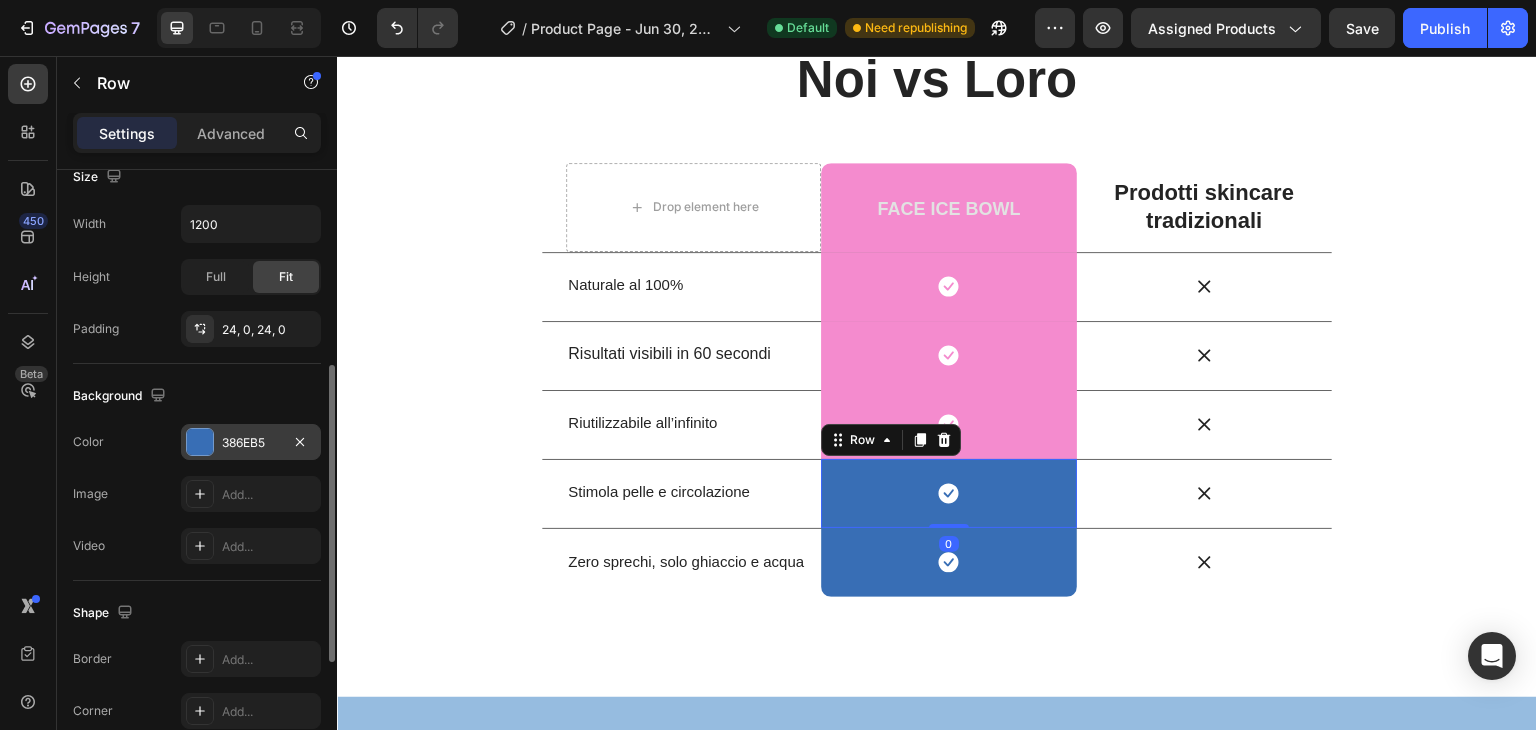 click at bounding box center (200, 442) 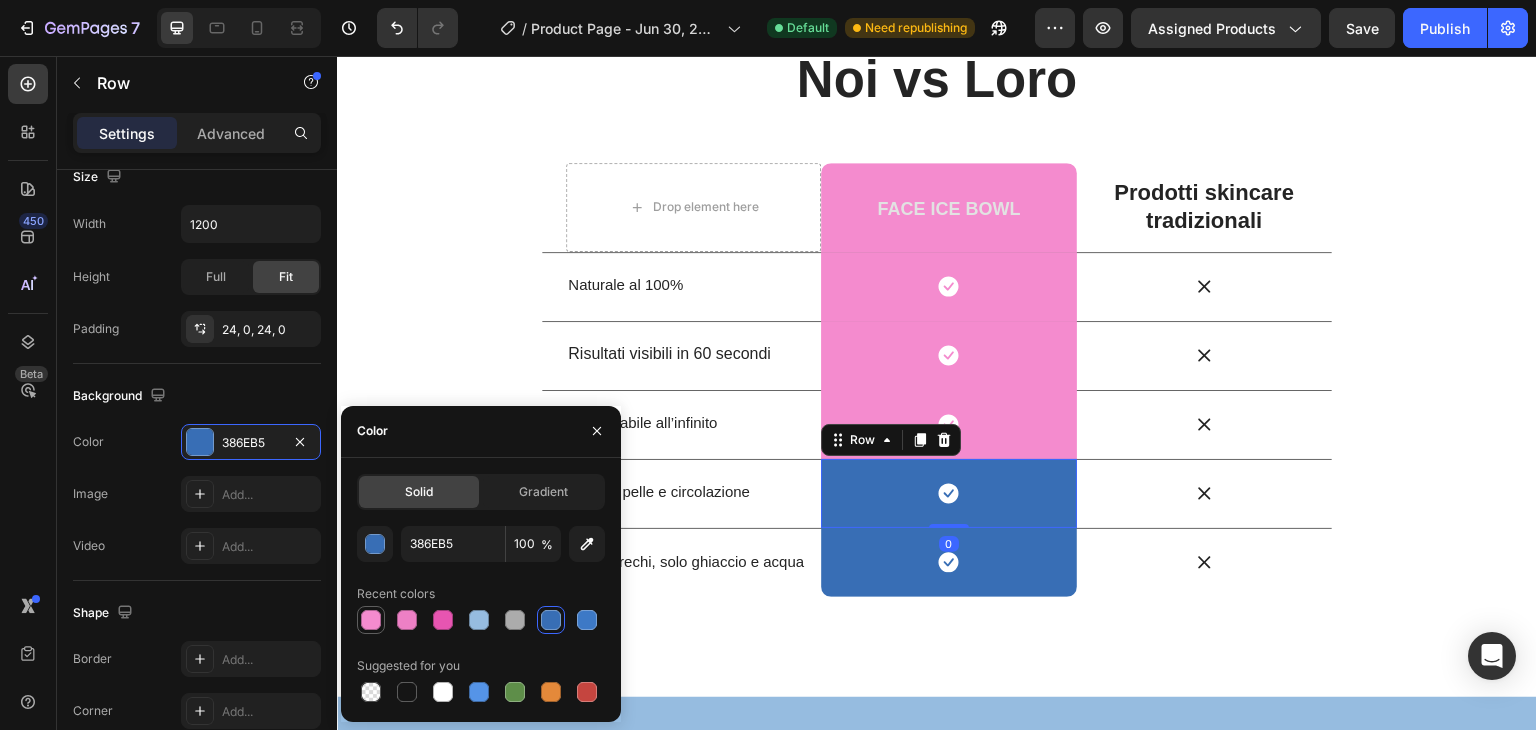 click at bounding box center (371, 620) 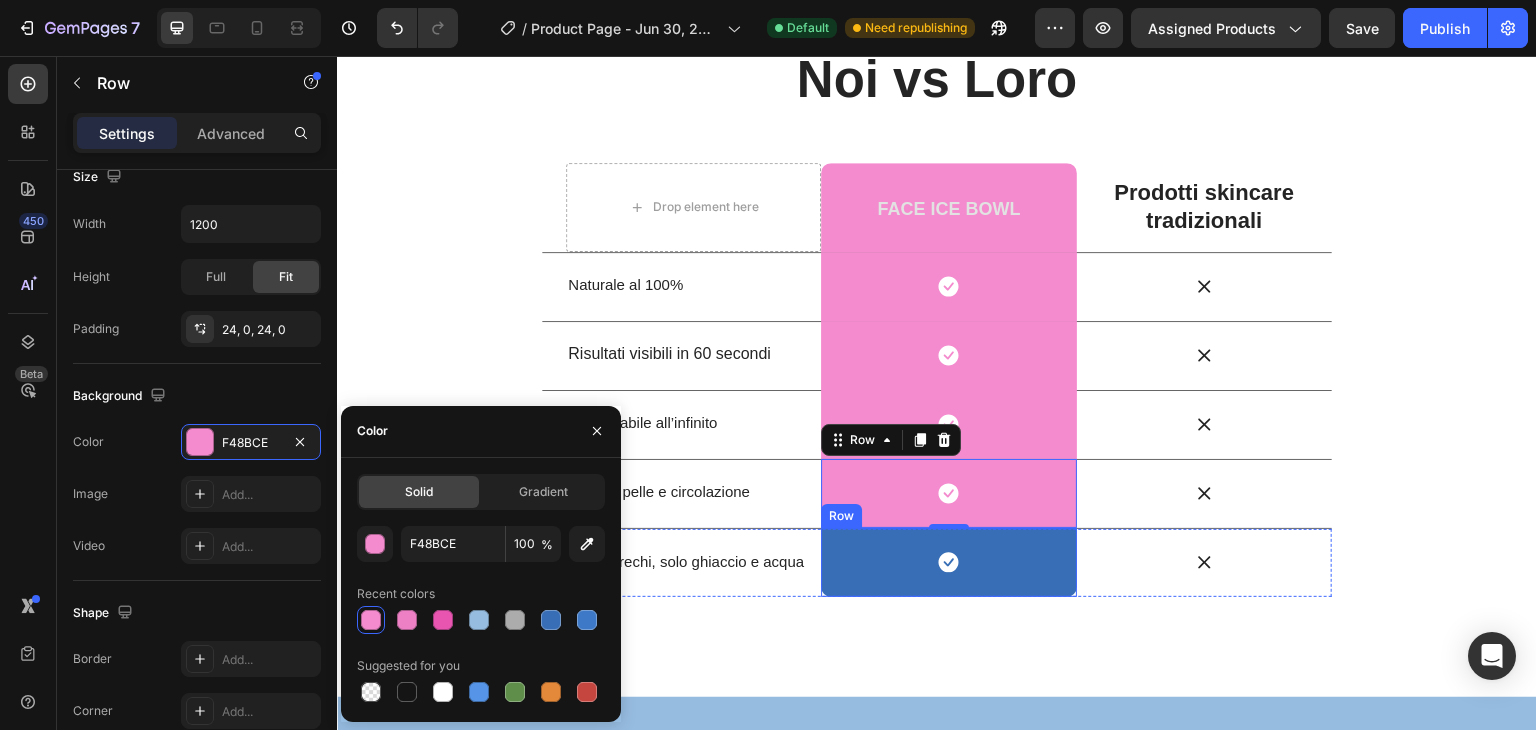 click on "Icon Row" at bounding box center [948, 562] 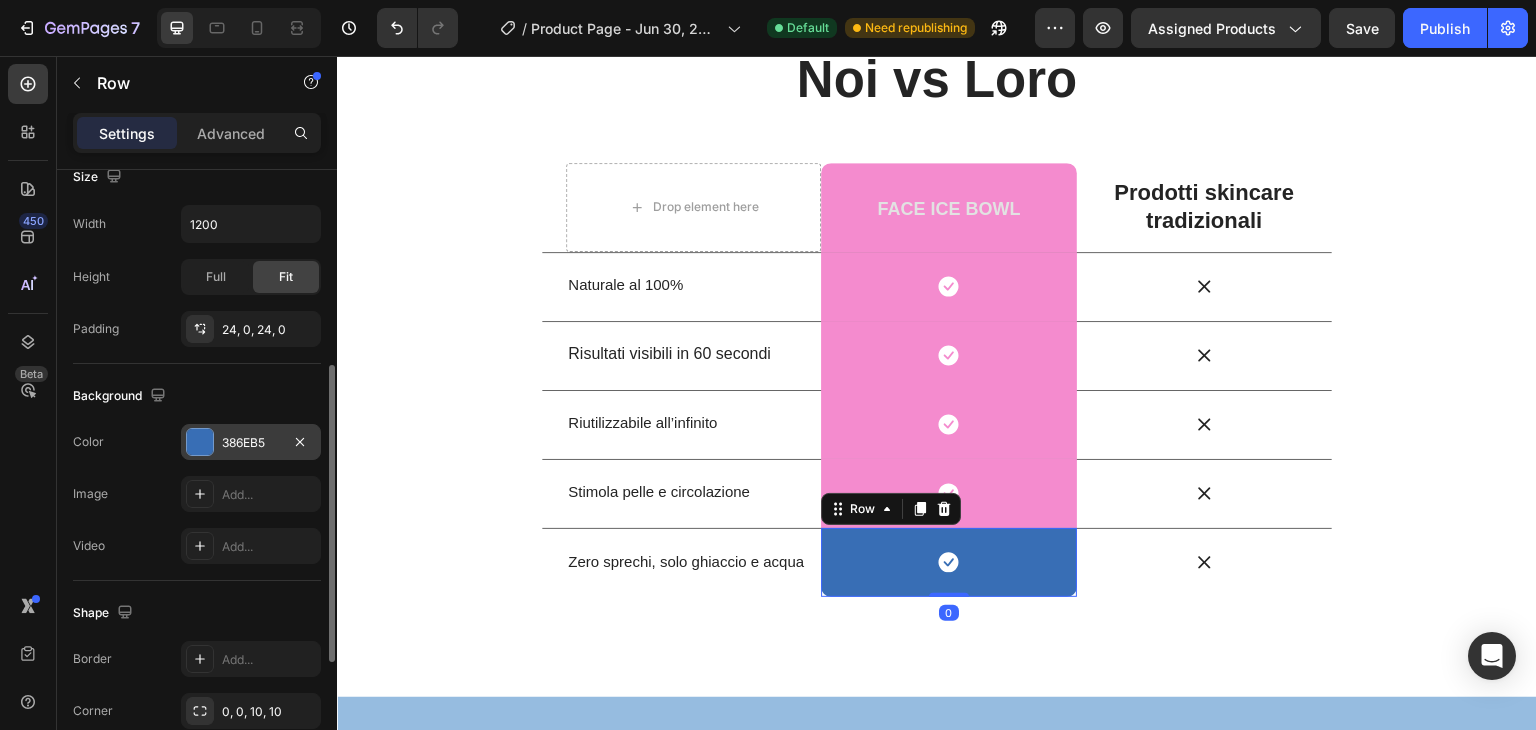 click on "386EB5" at bounding box center (251, 443) 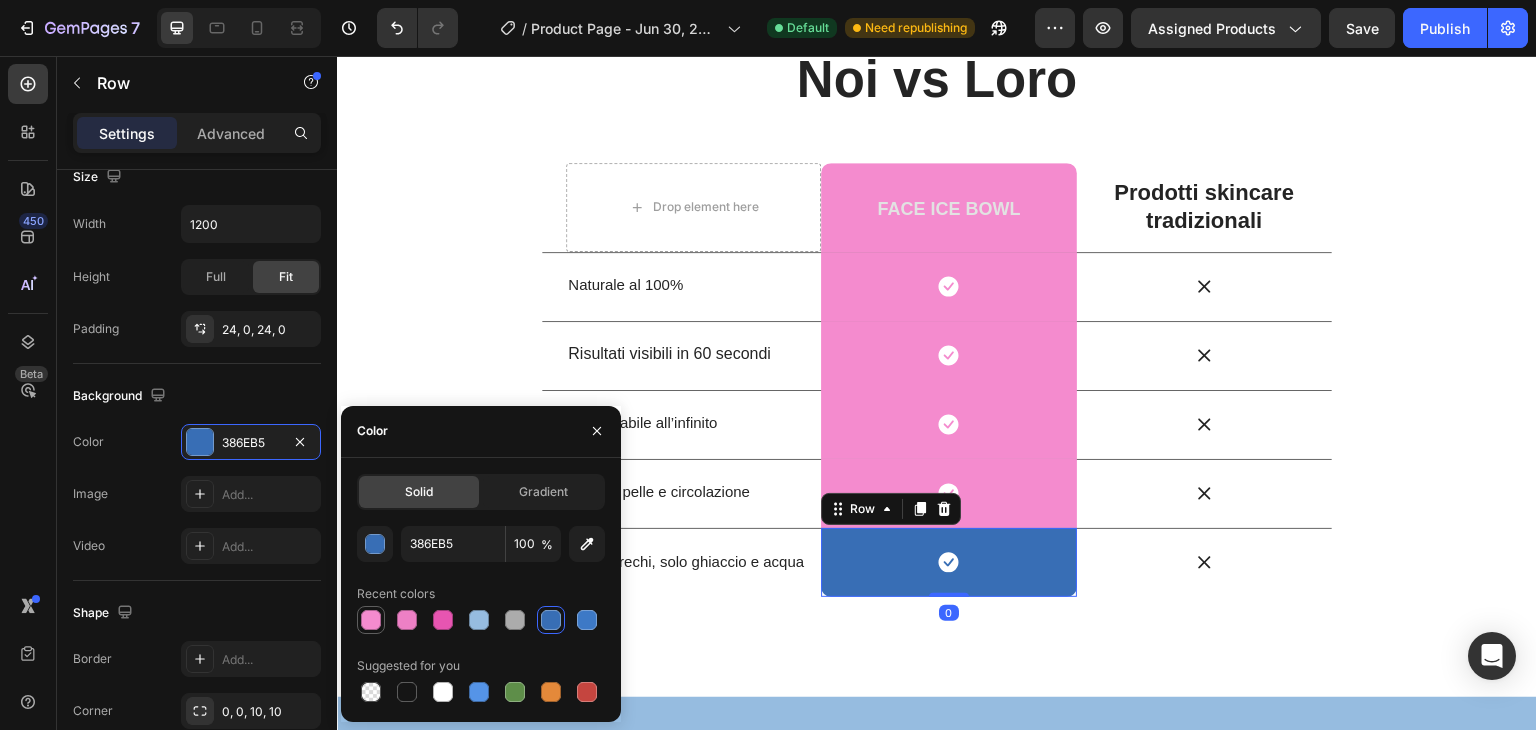 click at bounding box center (371, 620) 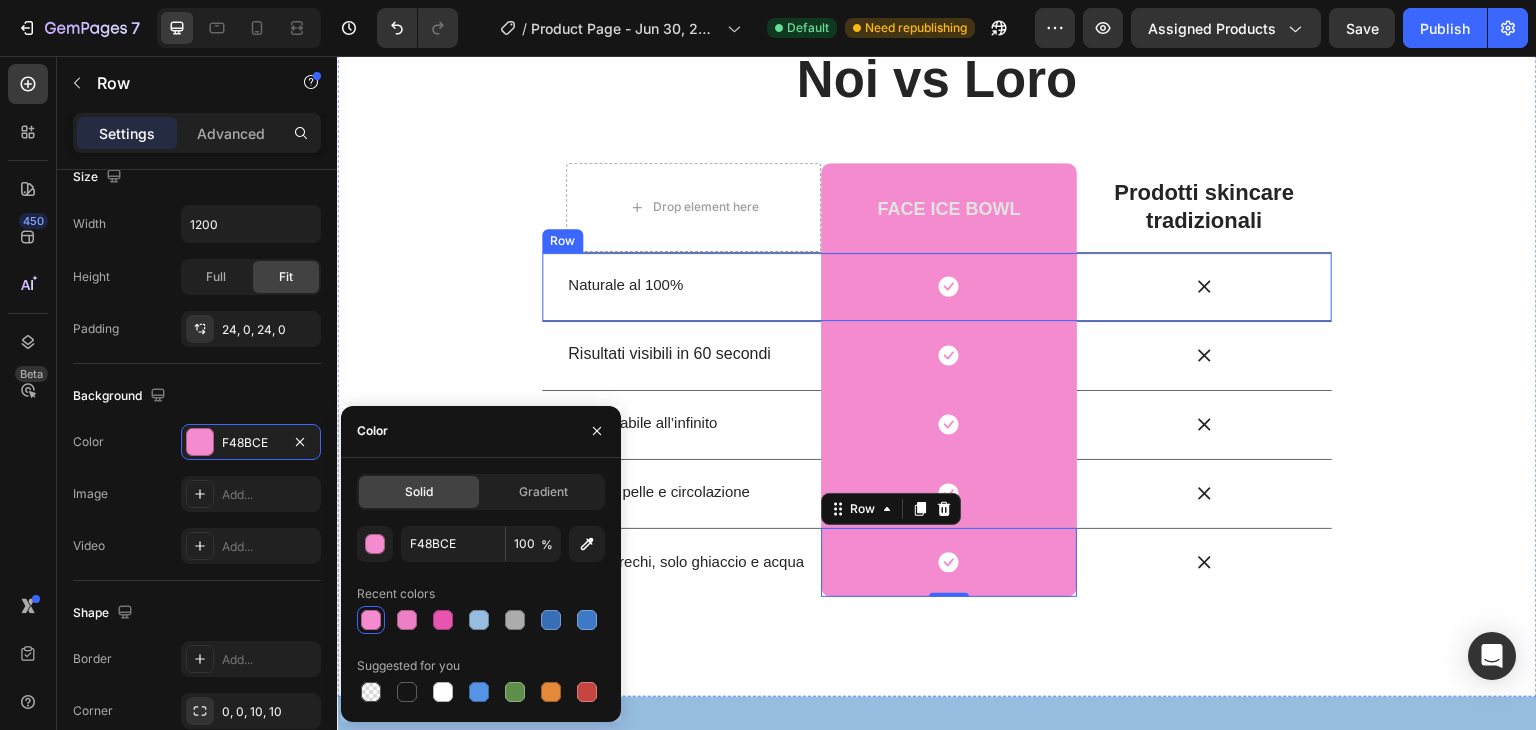 click on "Naturale al 100% Text Block" at bounding box center [693, 287] 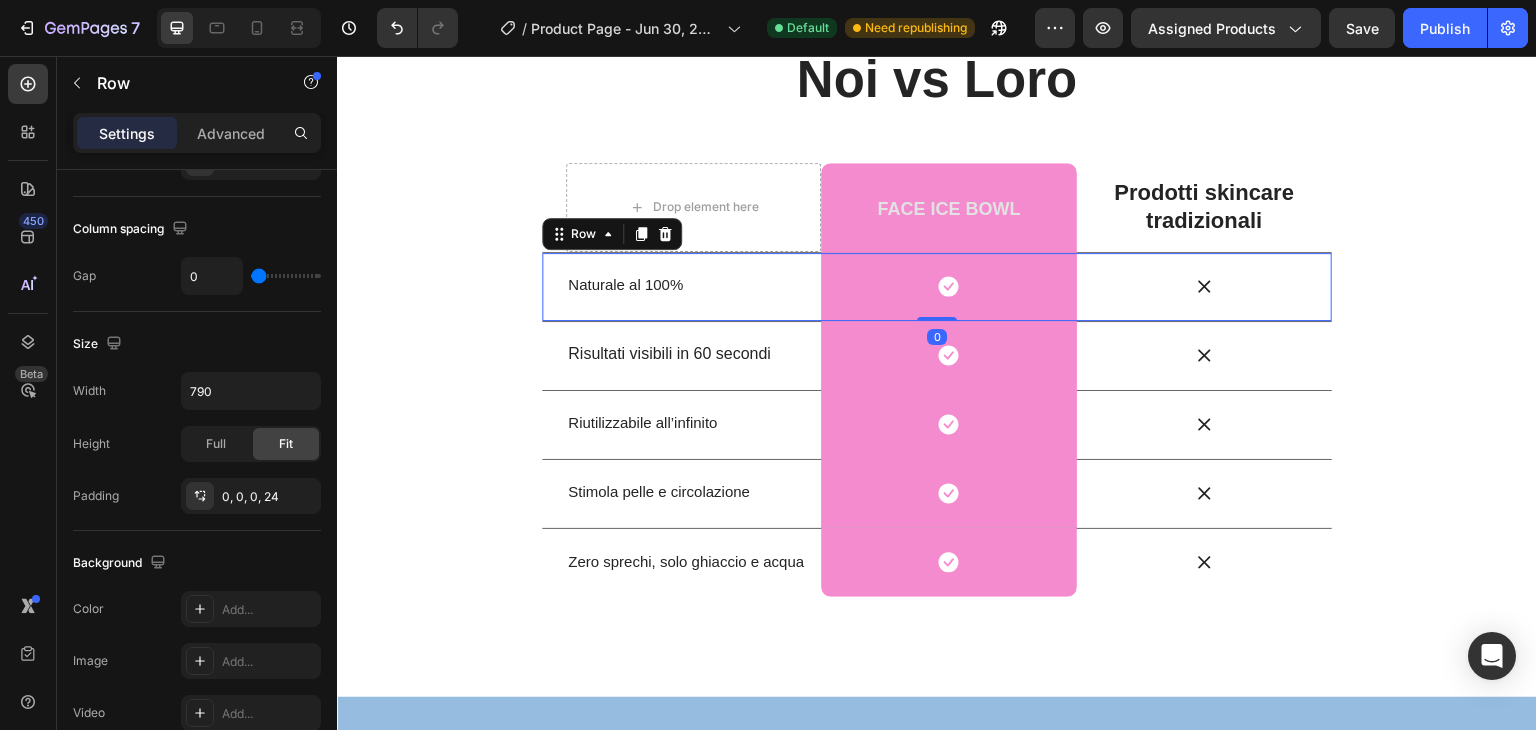click on "Naturale al 100%" at bounding box center (625, 284) 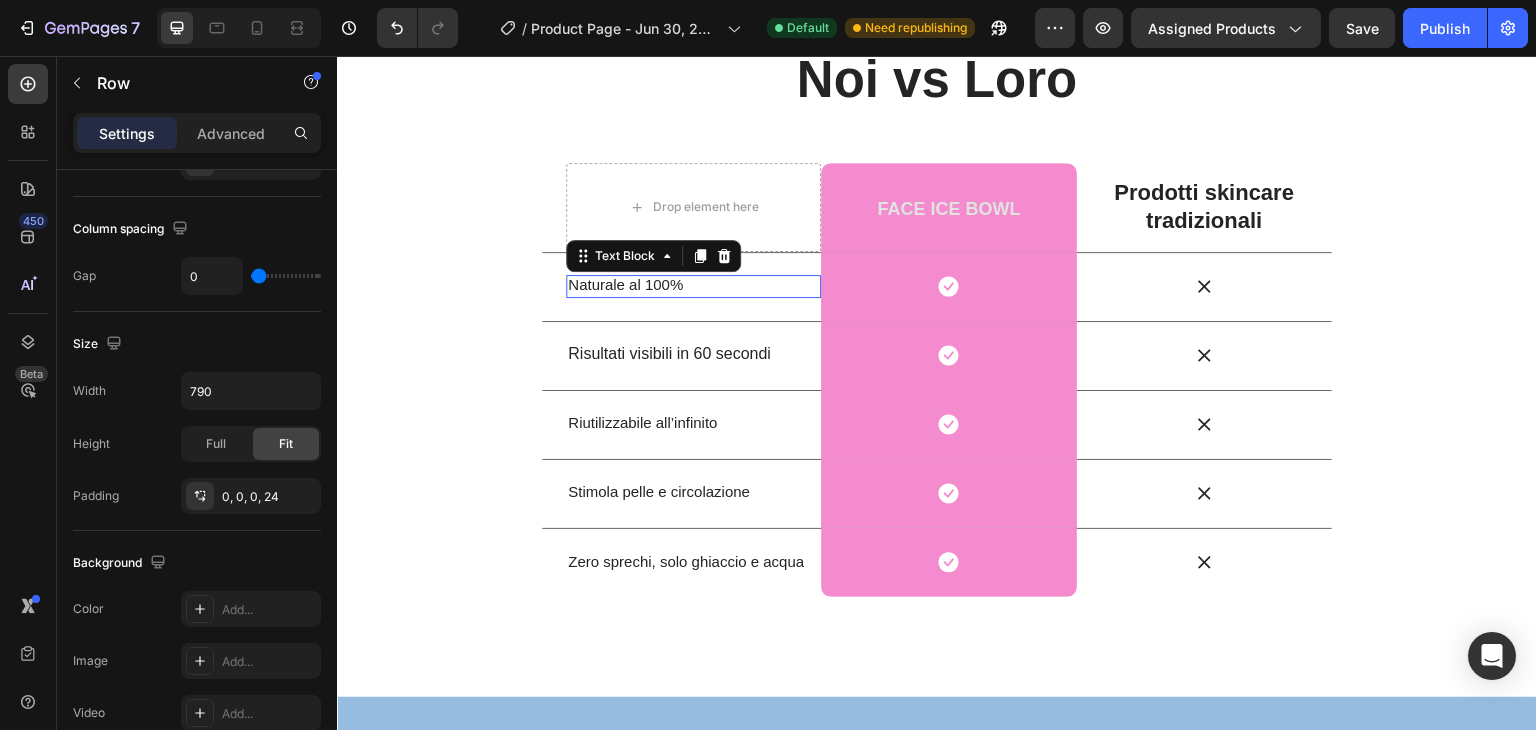 click on "Naturale al 100%" at bounding box center (625, 284) 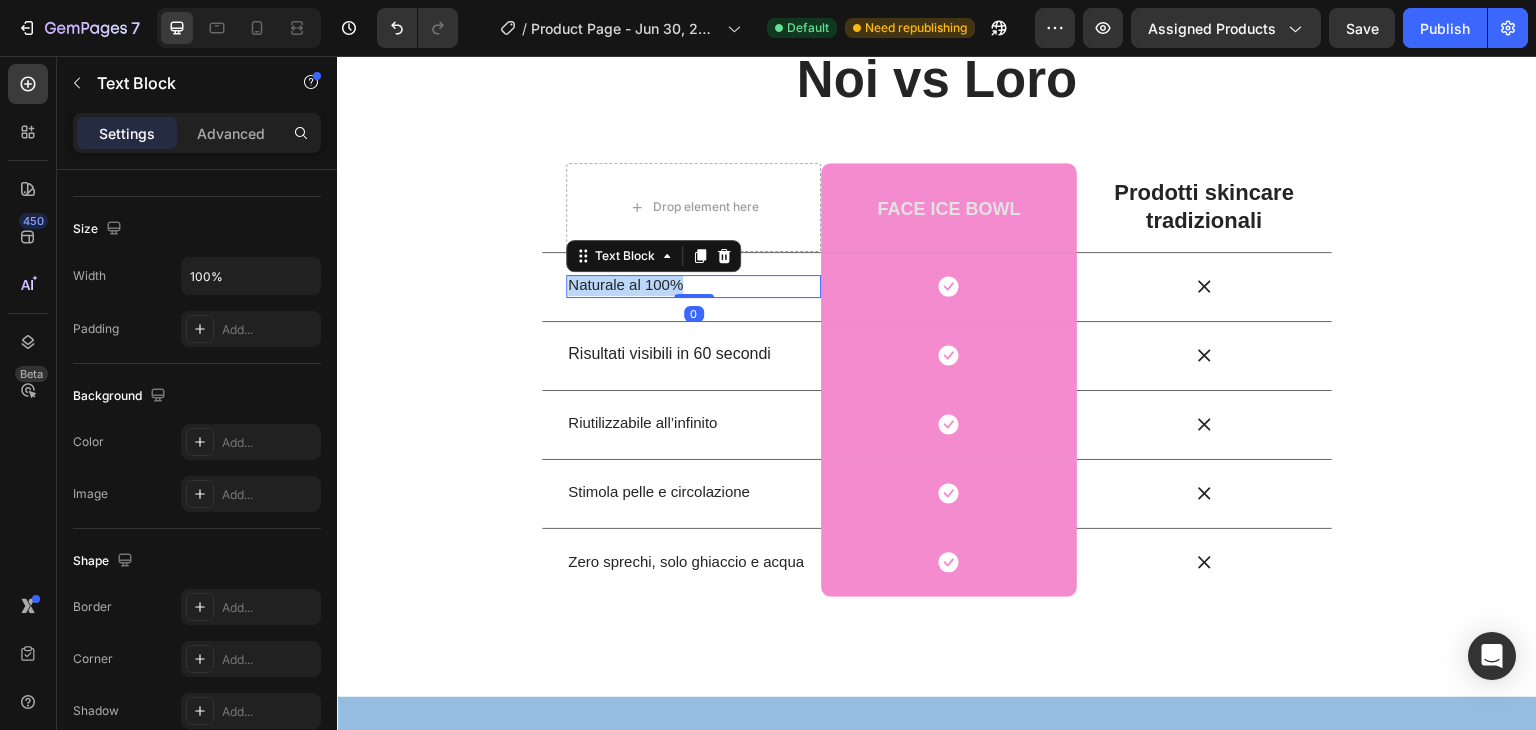 scroll, scrollTop: 0, scrollLeft: 0, axis: both 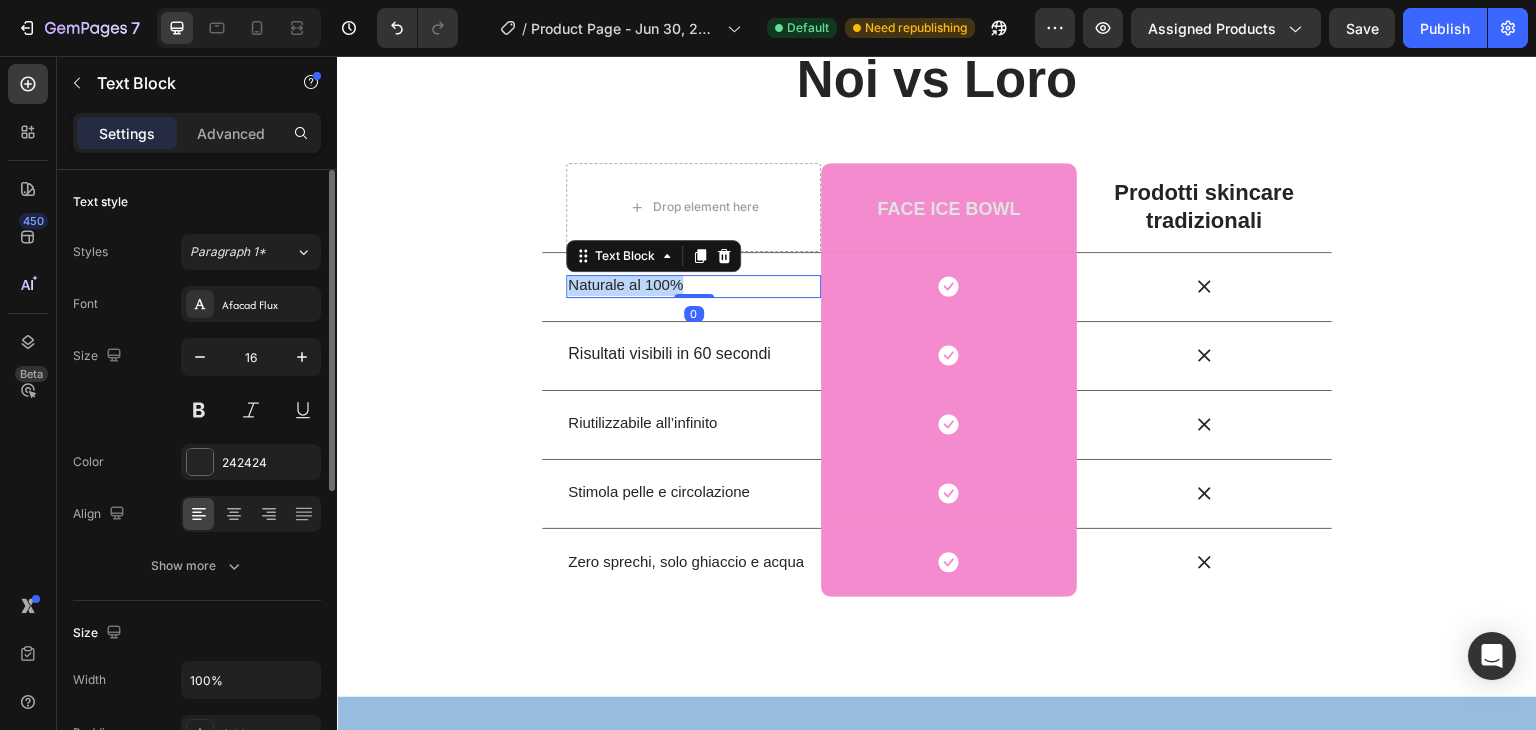 click on "Naturale al 100%" at bounding box center (625, 284) 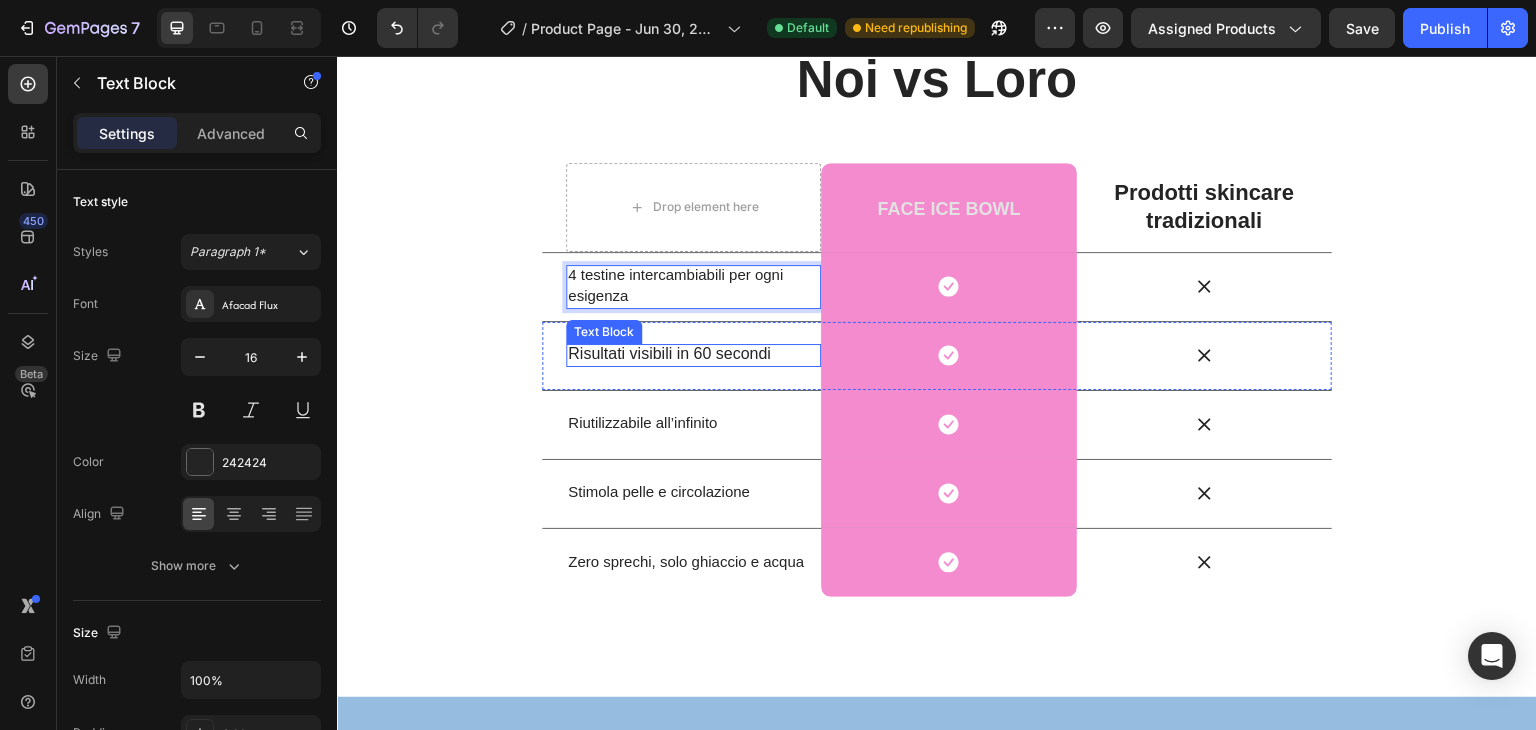 click on "Risultati visibili in 60 secondi Text Block" at bounding box center (693, 356) 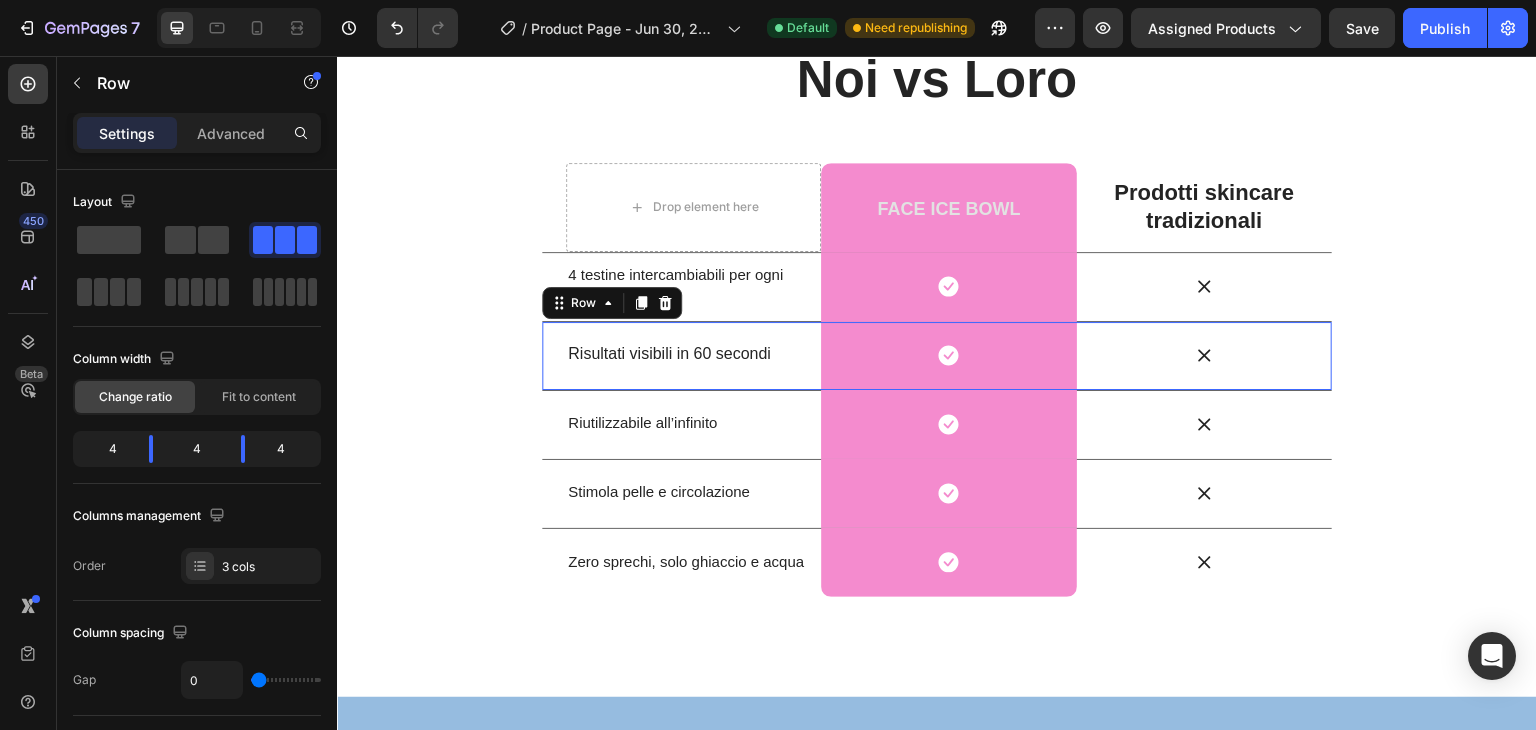 click on "Risultati visibili in 60 secondi Text Block" at bounding box center [693, 356] 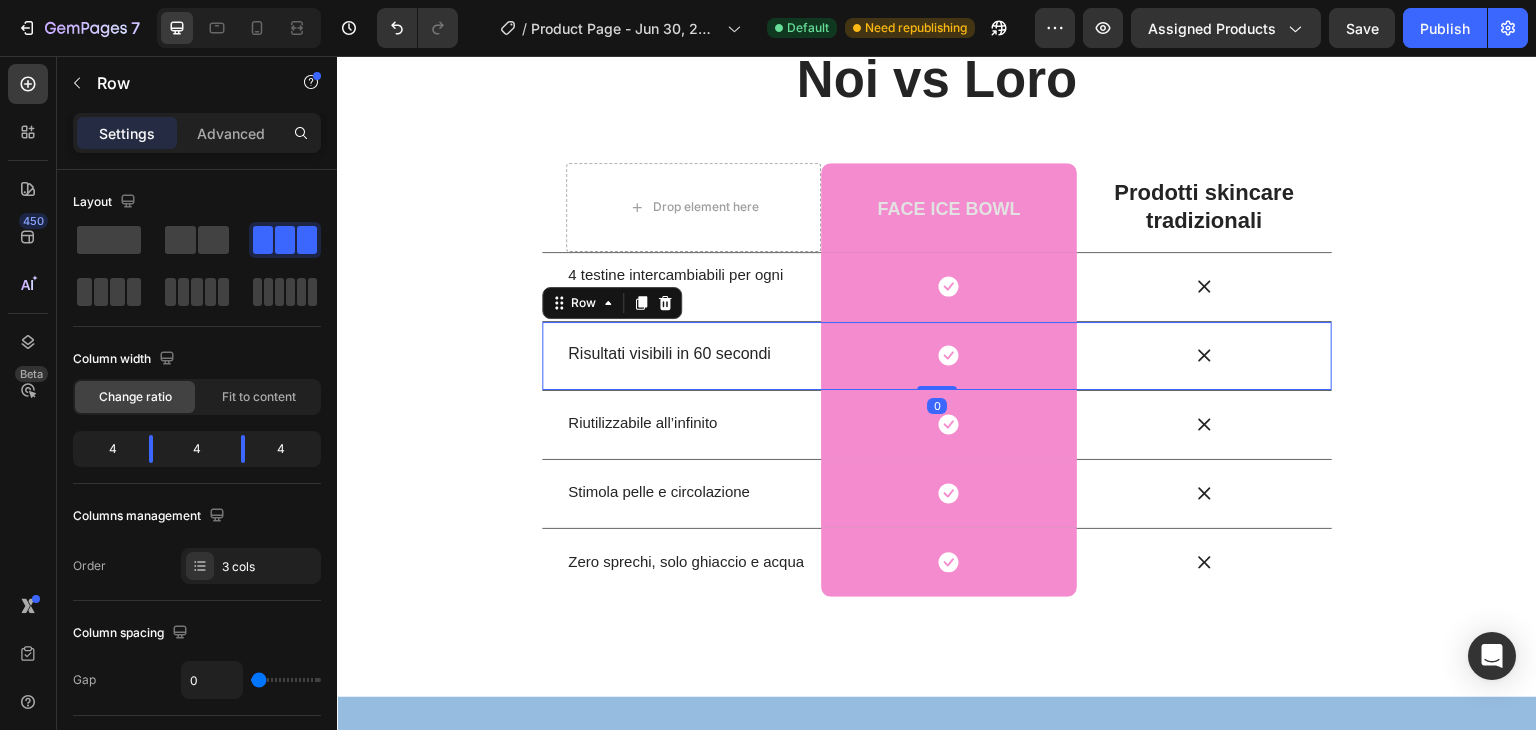 click on "Risultati visibili in 60 secondi" at bounding box center (693, 354) 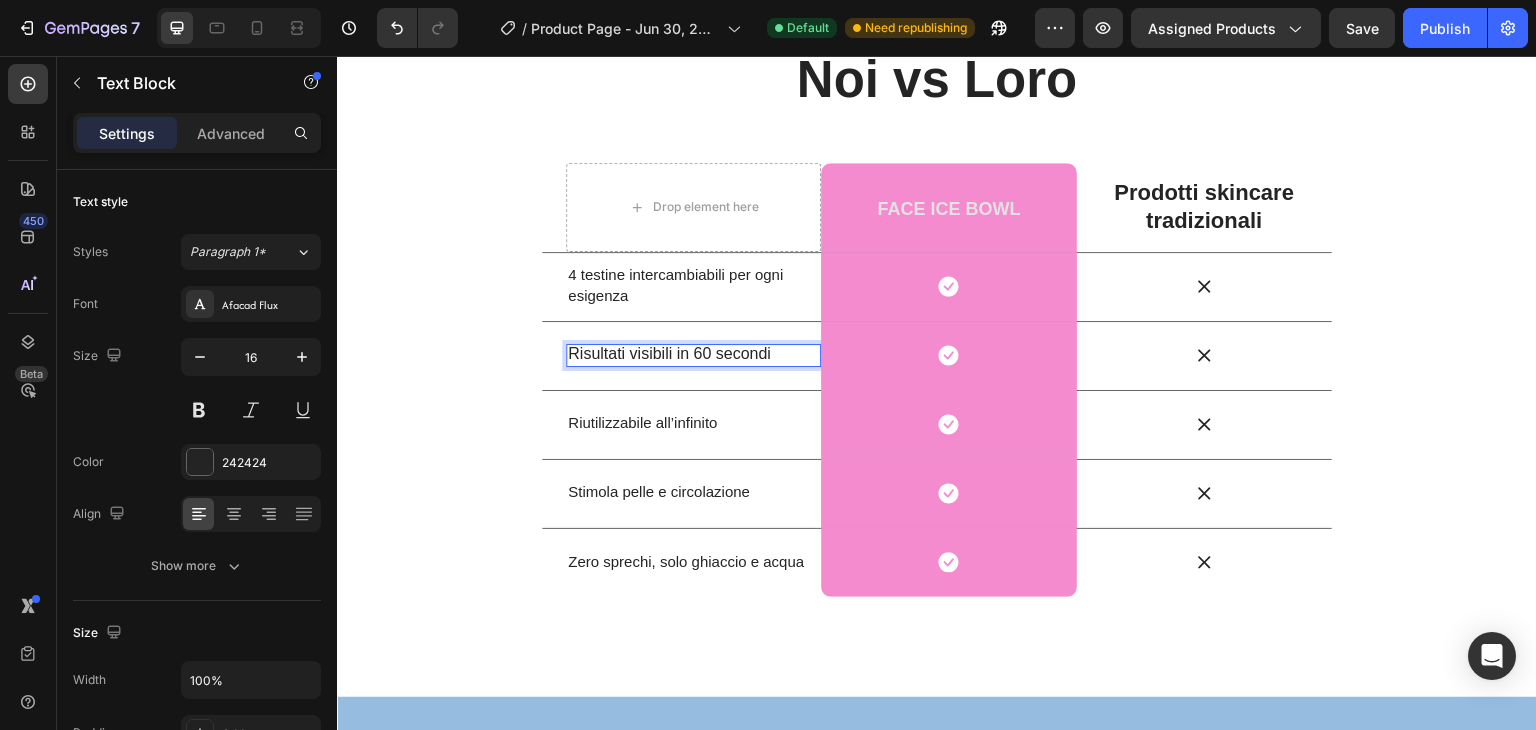 click on "Risultati visibili in 60 secondi" at bounding box center (693, 354) 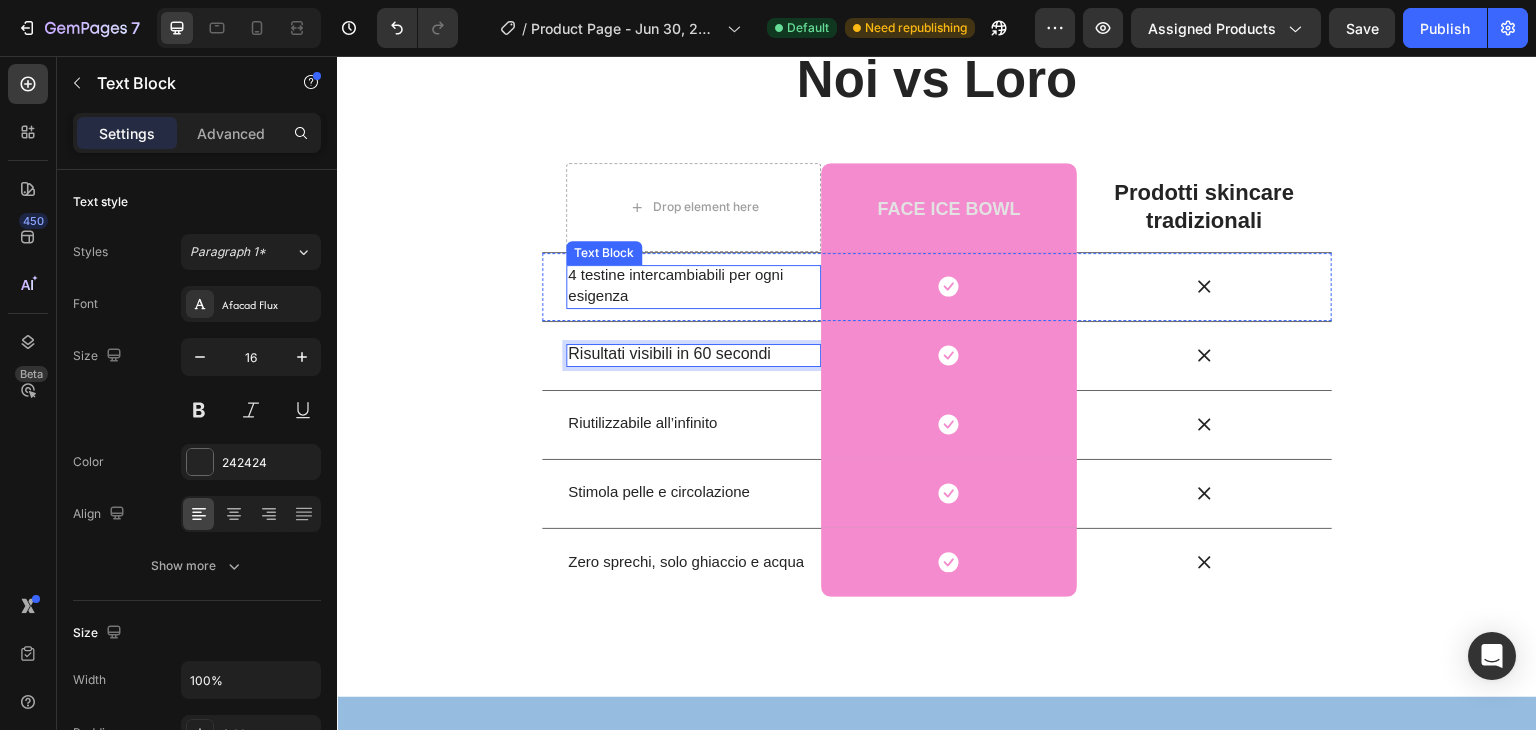 scroll, scrollTop: 3508, scrollLeft: 0, axis: vertical 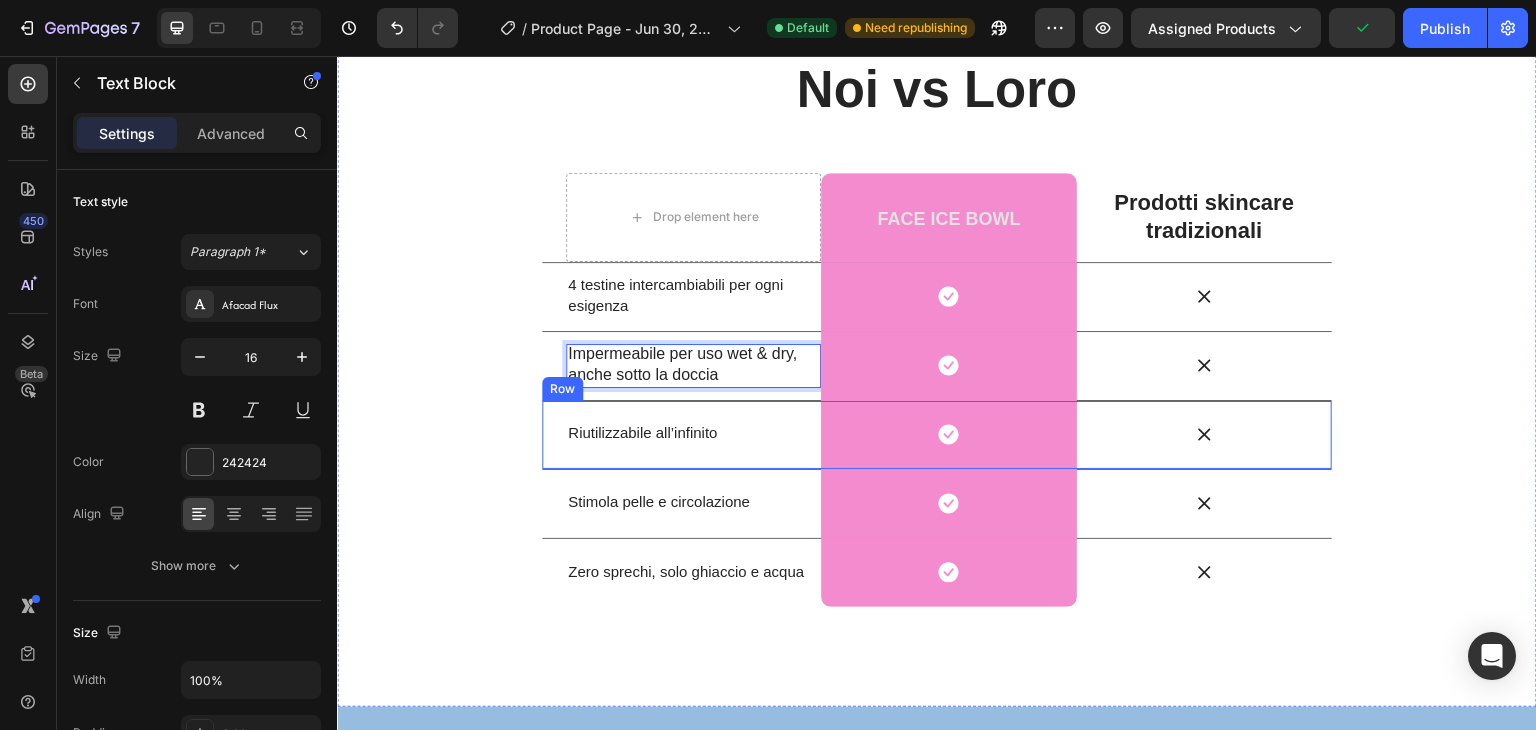 click on "Riutilizzabile all’infinito Text Block
Icon Row
Icon Row" at bounding box center [937, 434] 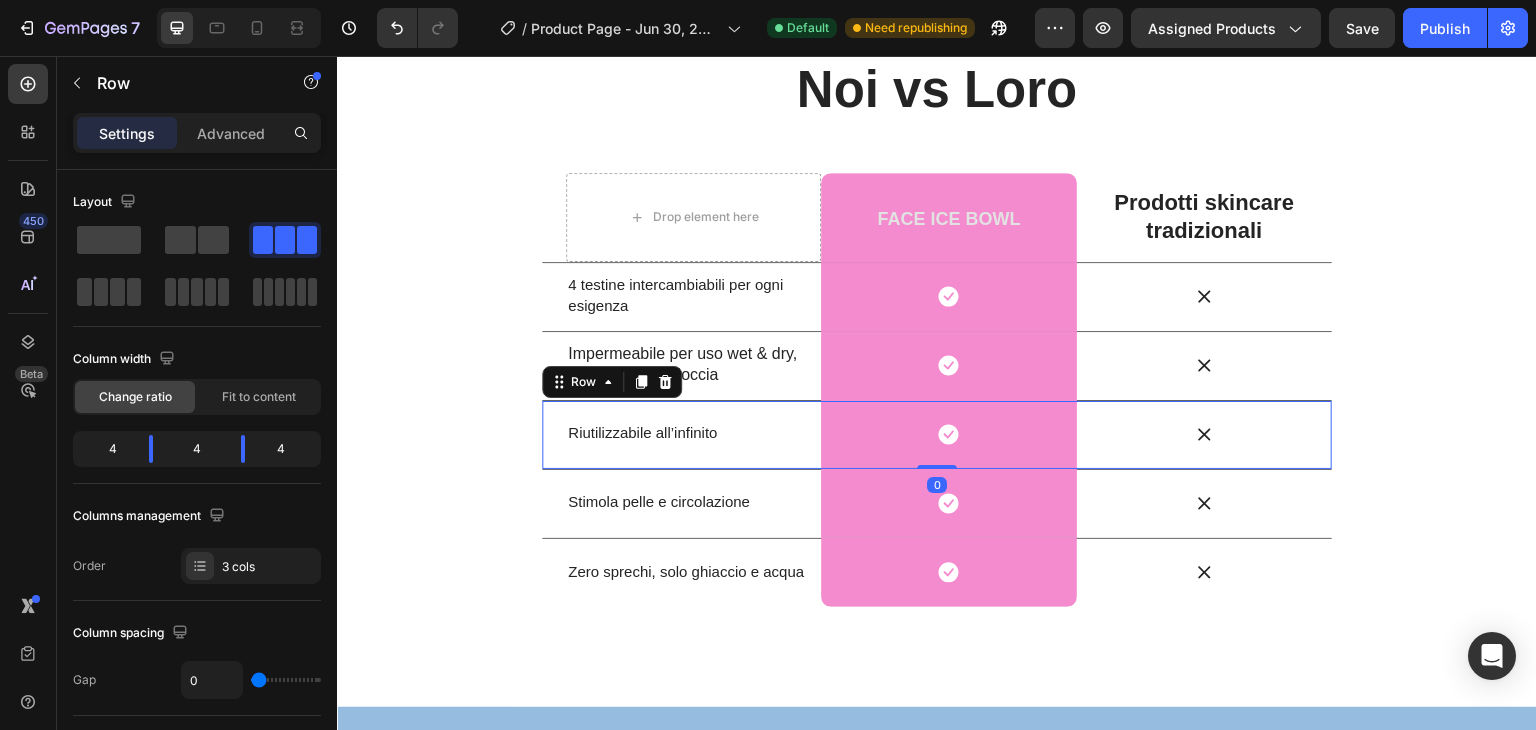 click on "Riutilizzabile all’infinito Text Block
Icon Row
Icon Row   0" at bounding box center [937, 434] 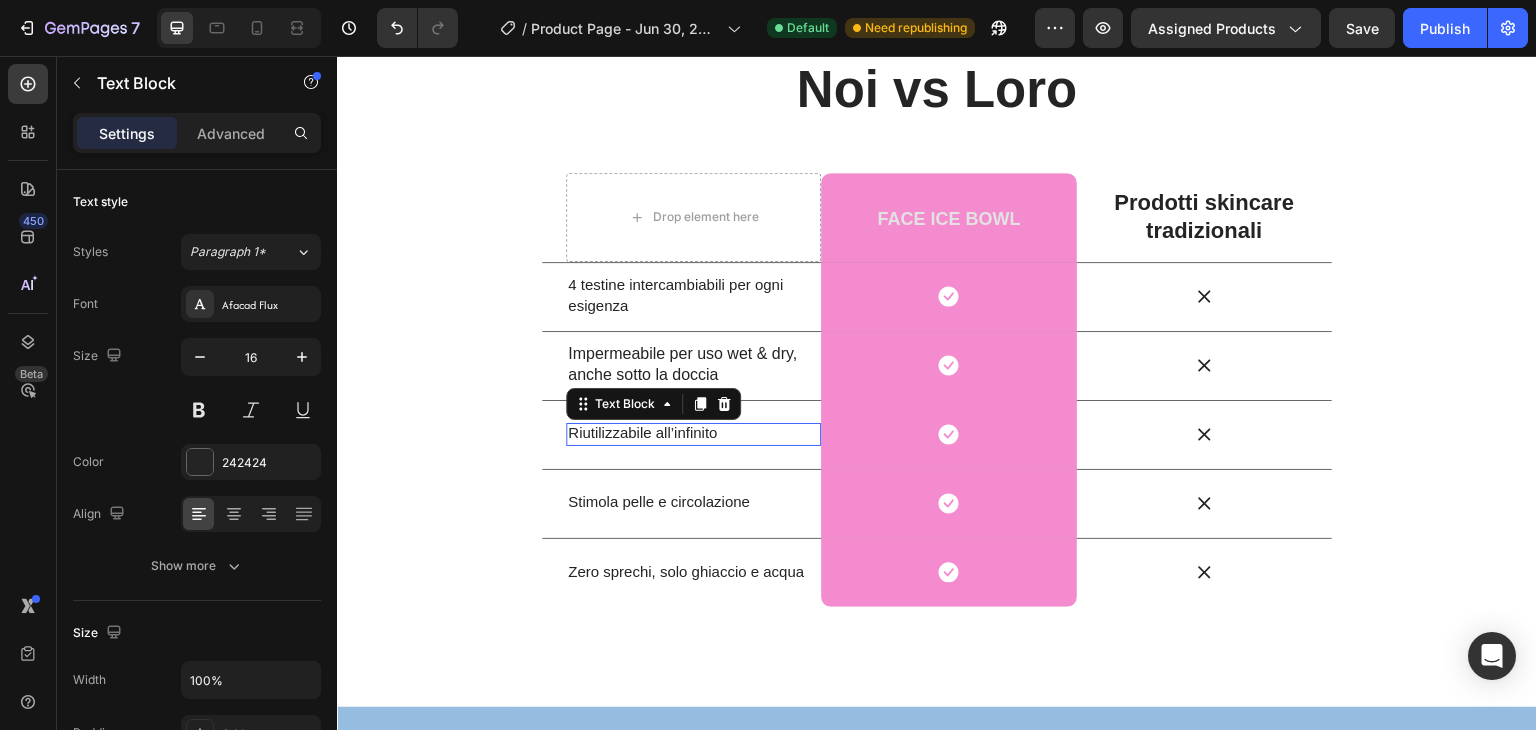 click on "Riutilizzabile all’infinito" at bounding box center (642, 432) 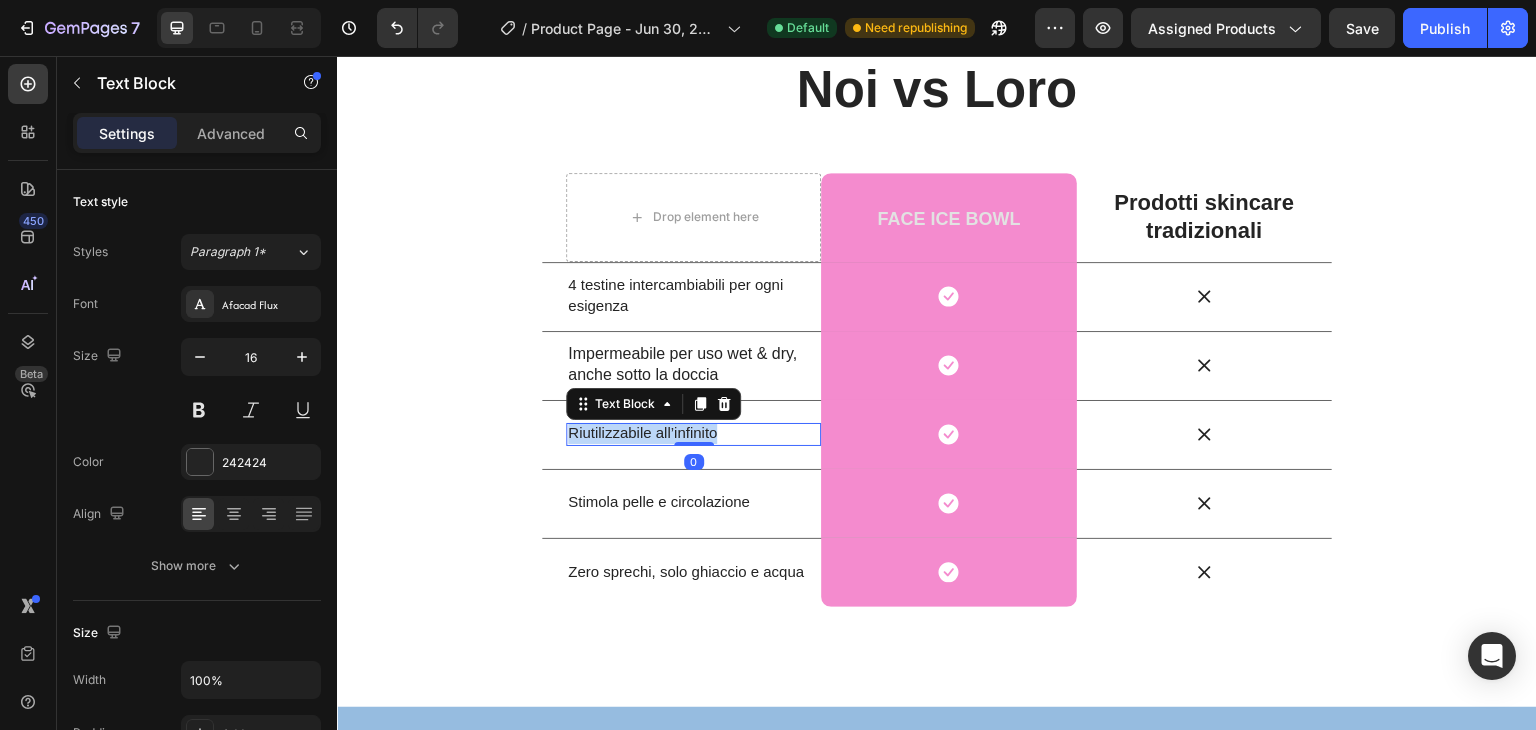 click on "Riutilizzabile all’infinito" at bounding box center (642, 432) 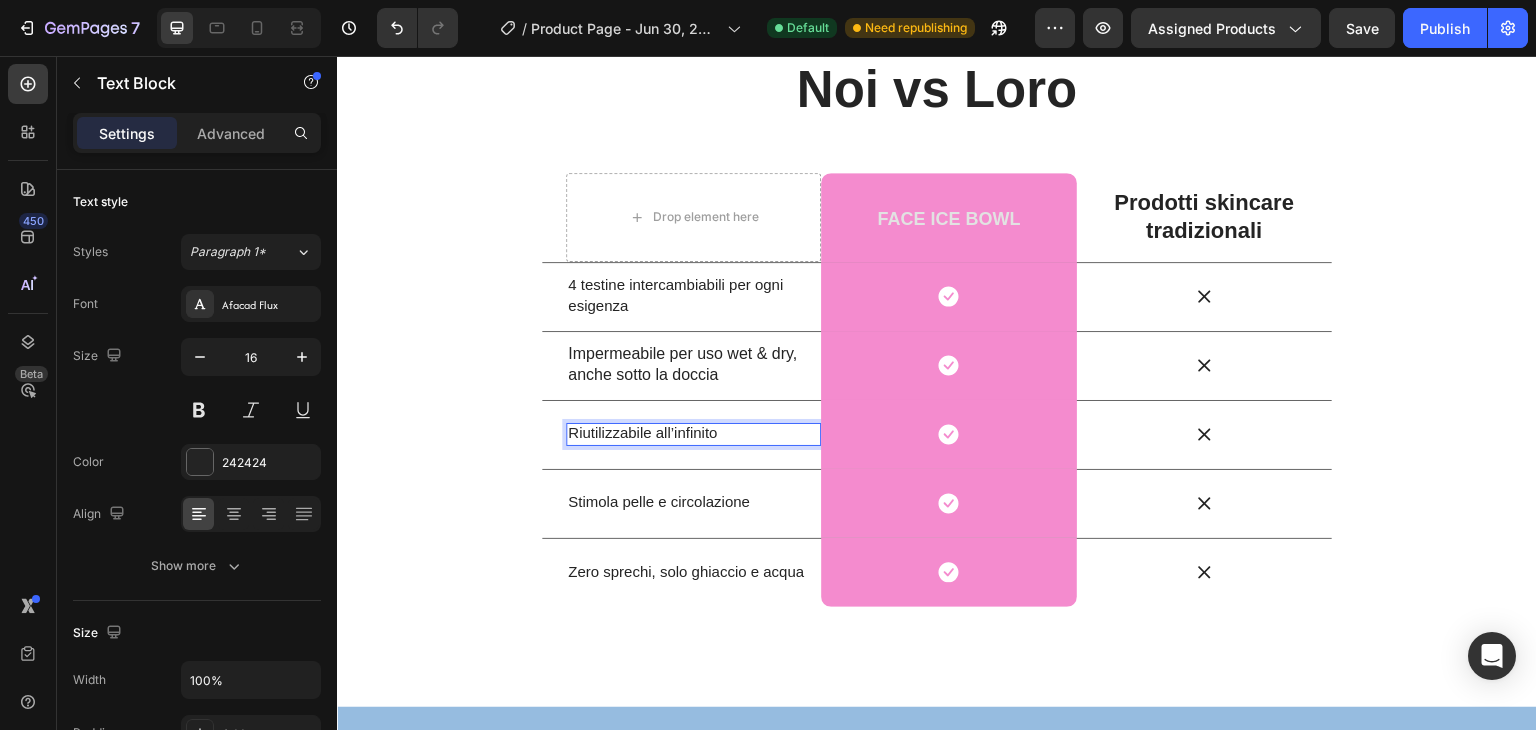 scroll, scrollTop: 3497, scrollLeft: 0, axis: vertical 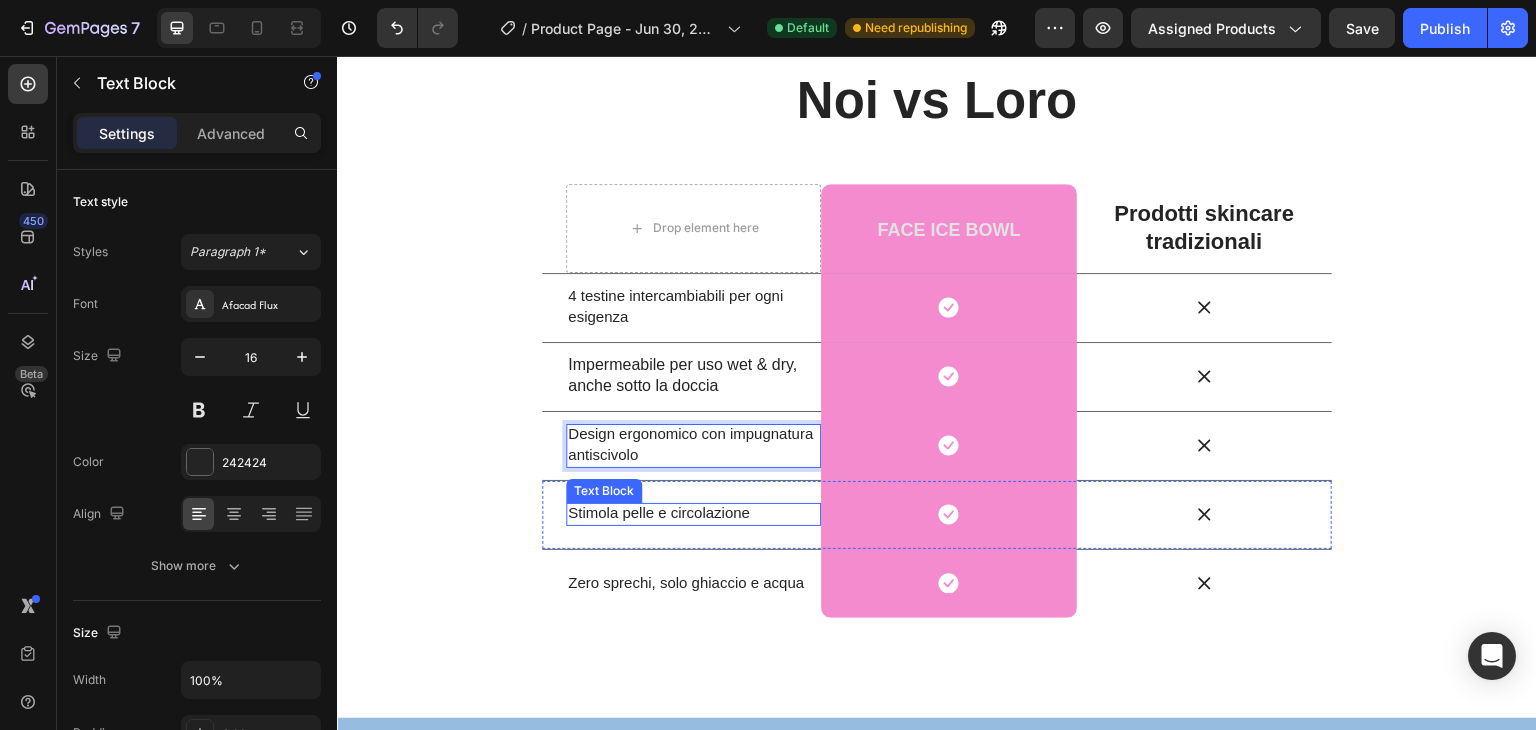 click on "Stimola pelle e circolazione" at bounding box center (659, 512) 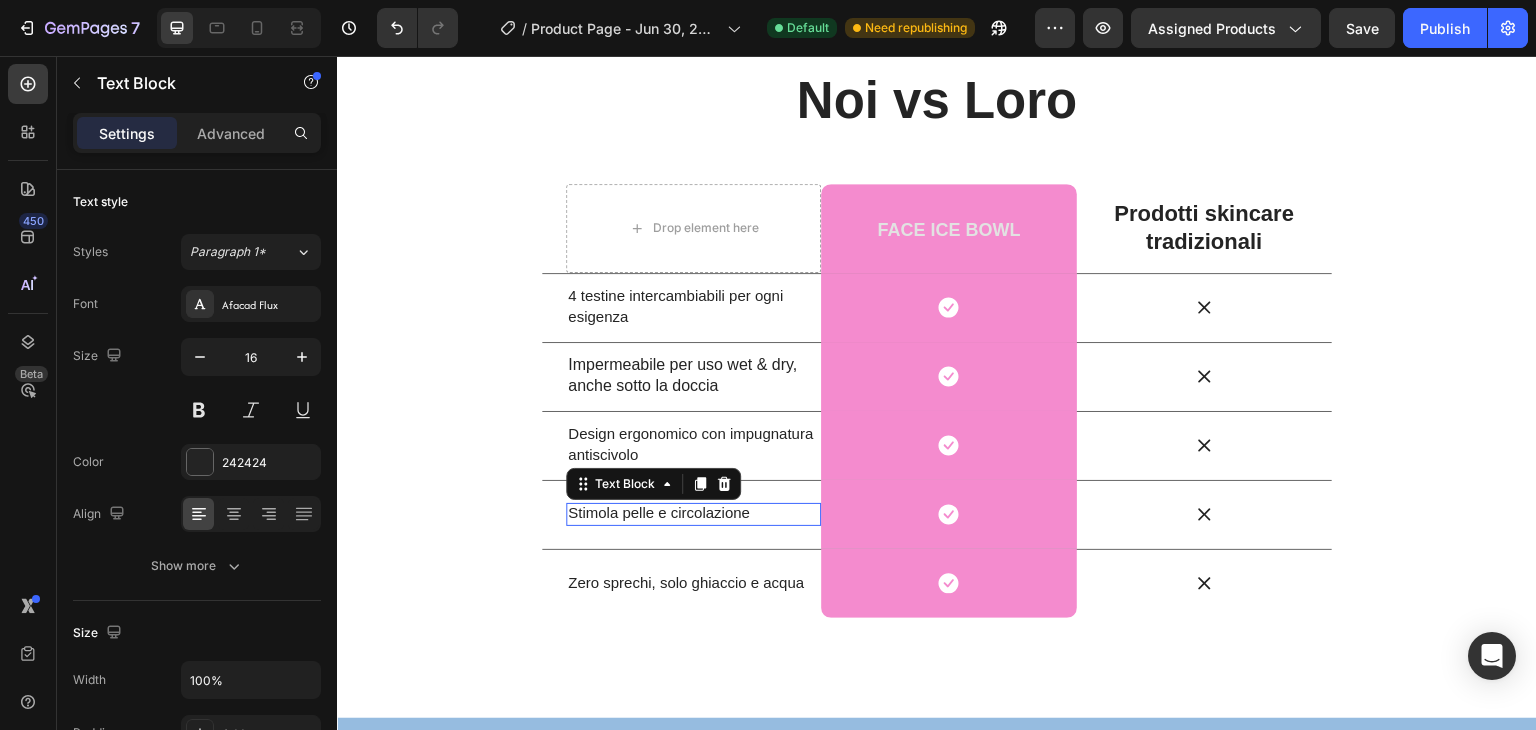 click on "Stimola pelle e circolazione" at bounding box center (659, 512) 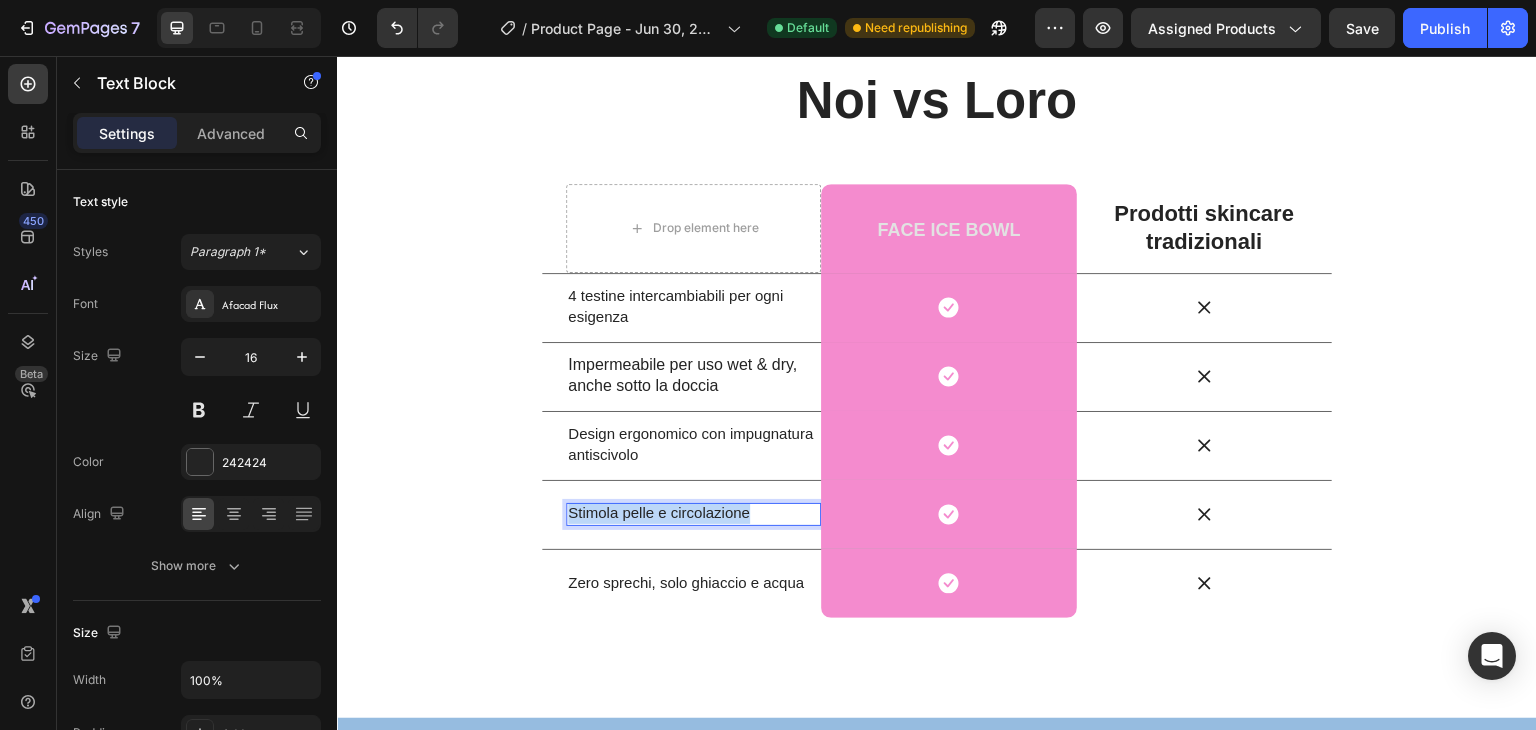 click on "Stimola pelle e circolazione" at bounding box center (659, 512) 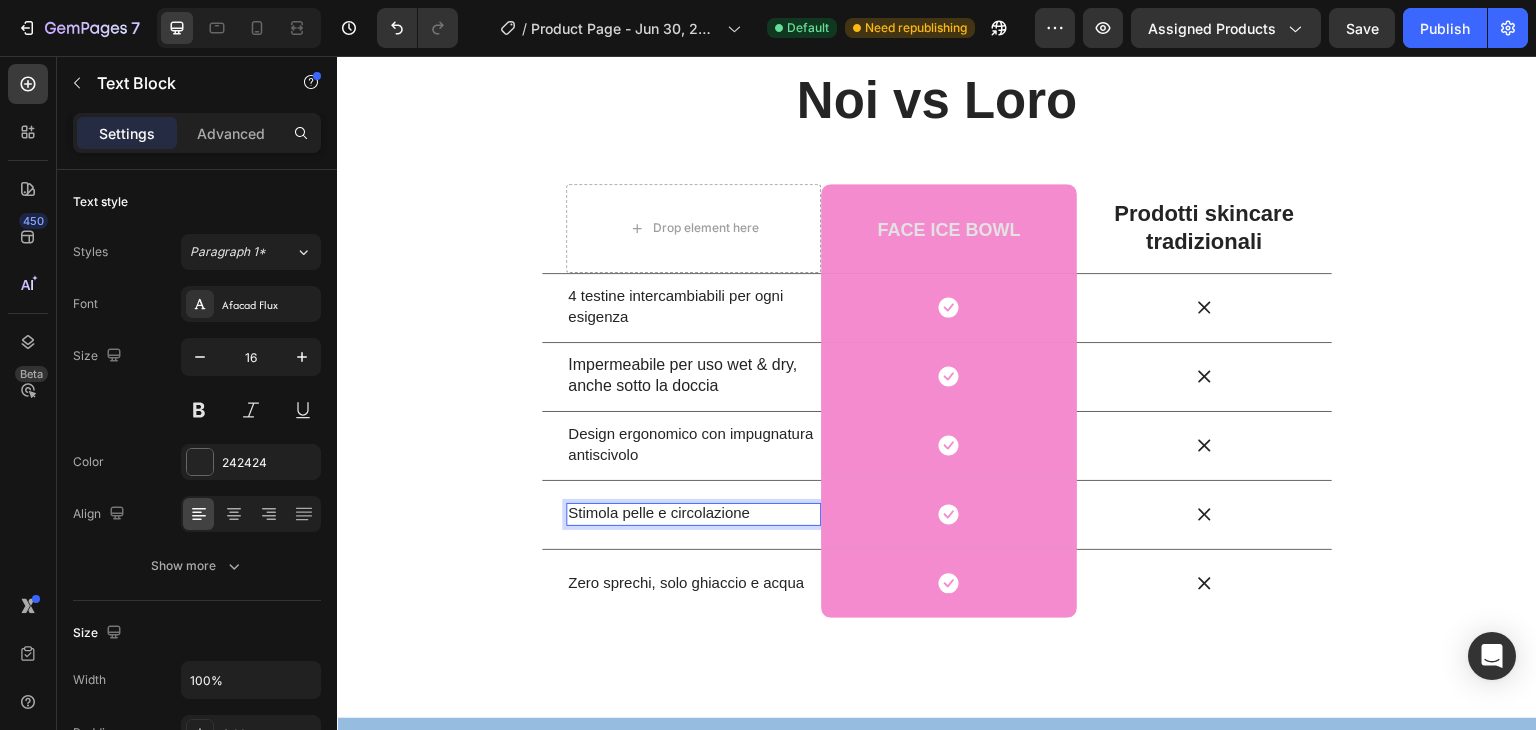 scroll, scrollTop: 3487, scrollLeft: 0, axis: vertical 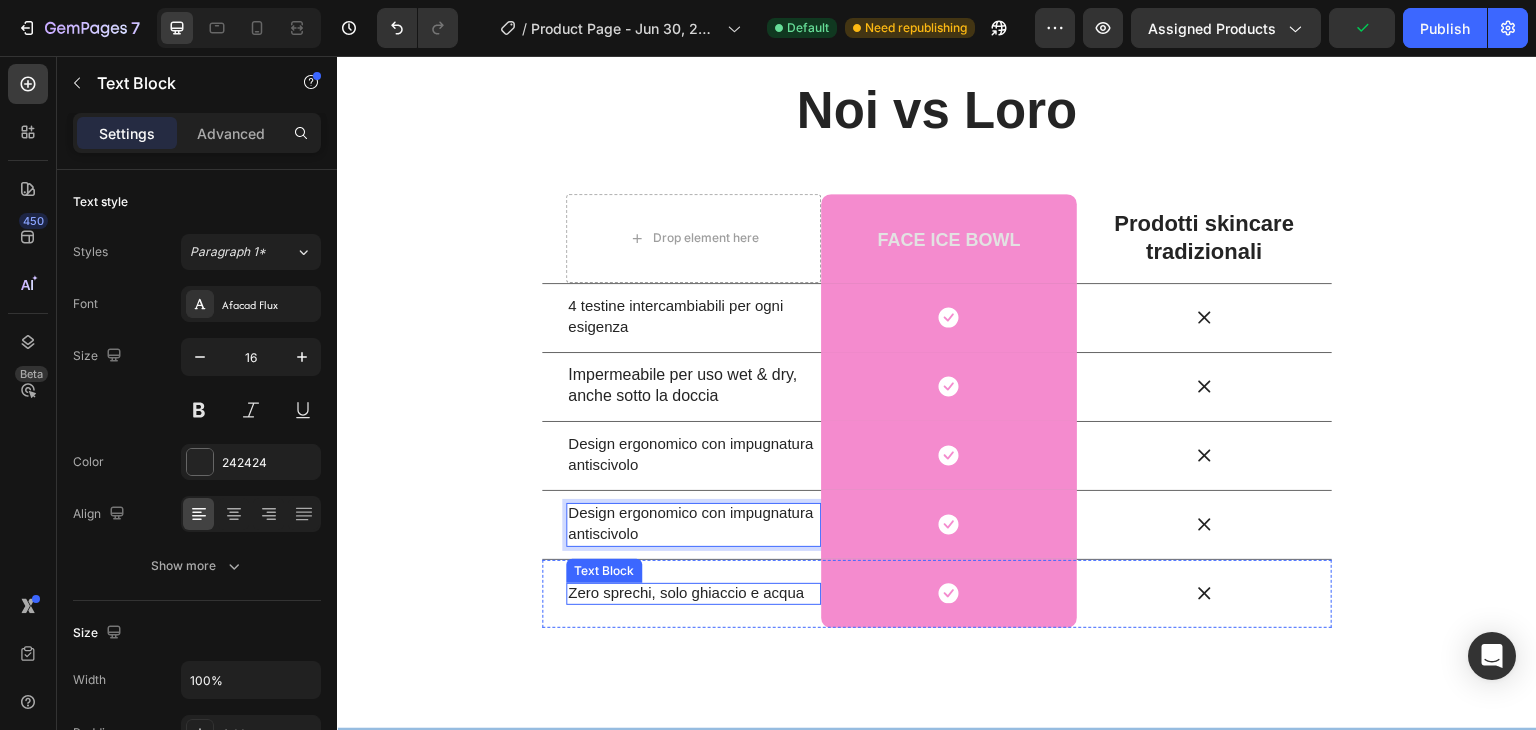 click on "Zero sprechi, solo ghiaccio e acqua" at bounding box center [686, 592] 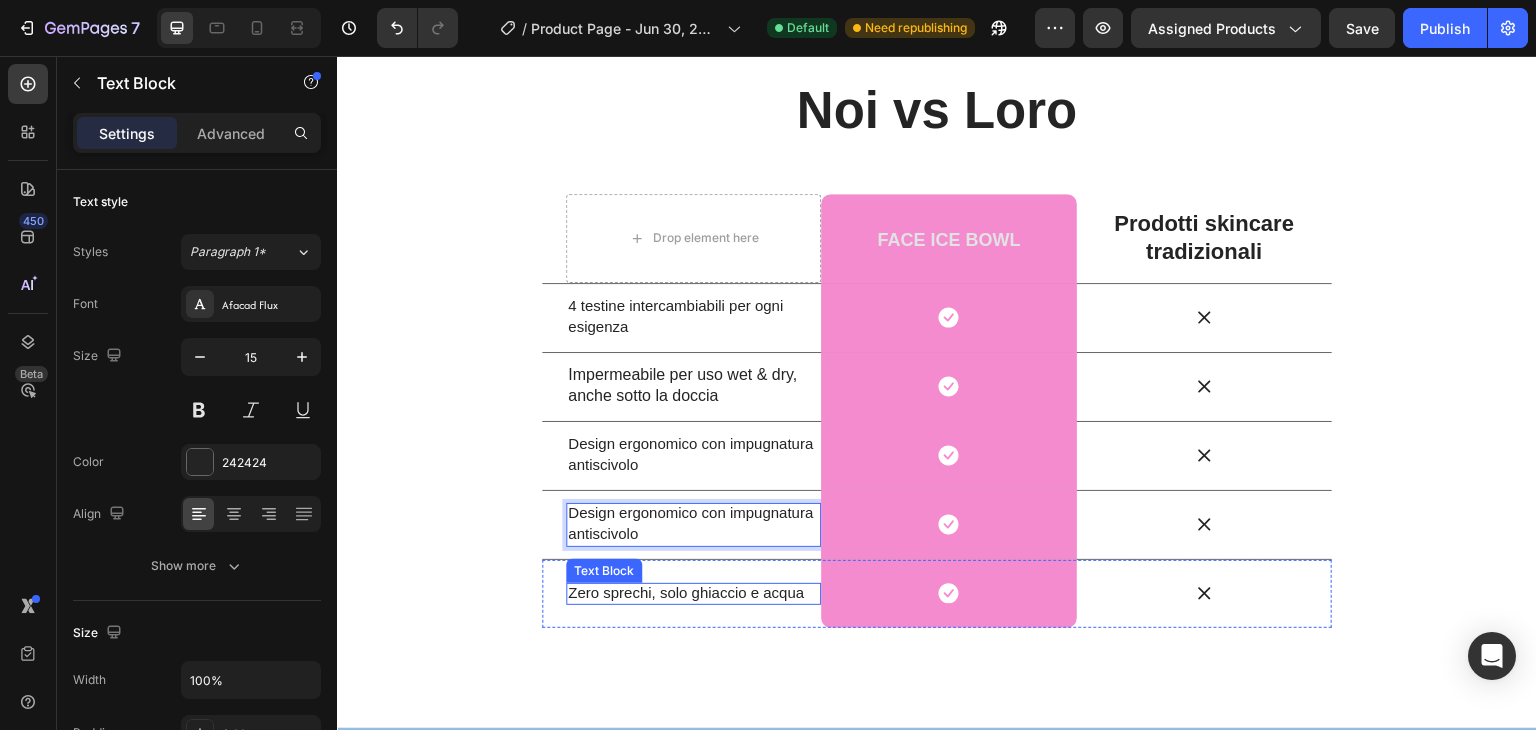 click on "Zero sprechi, solo ghiaccio e acqua" at bounding box center (686, 592) 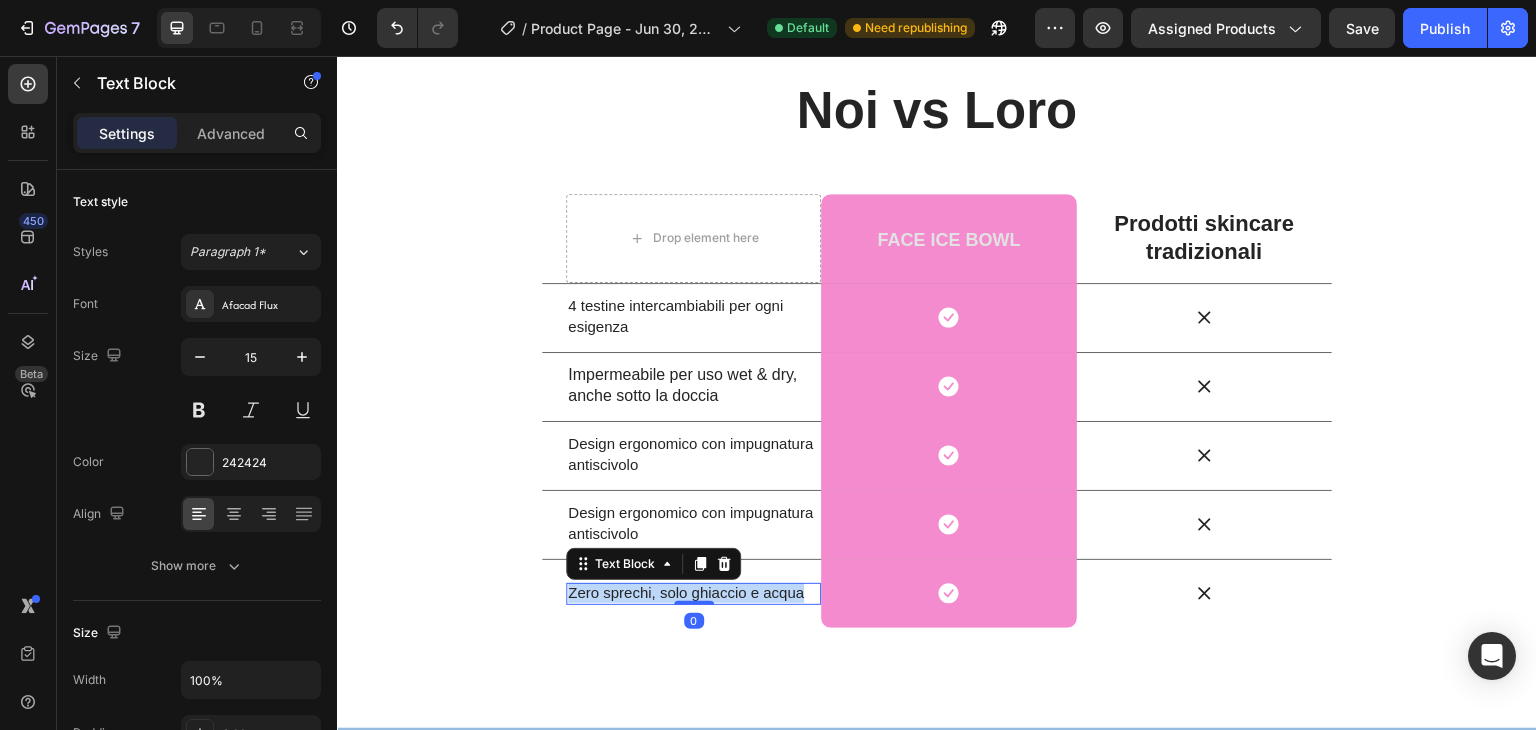 click on "Zero sprechi, solo ghiaccio e acqua" at bounding box center [686, 592] 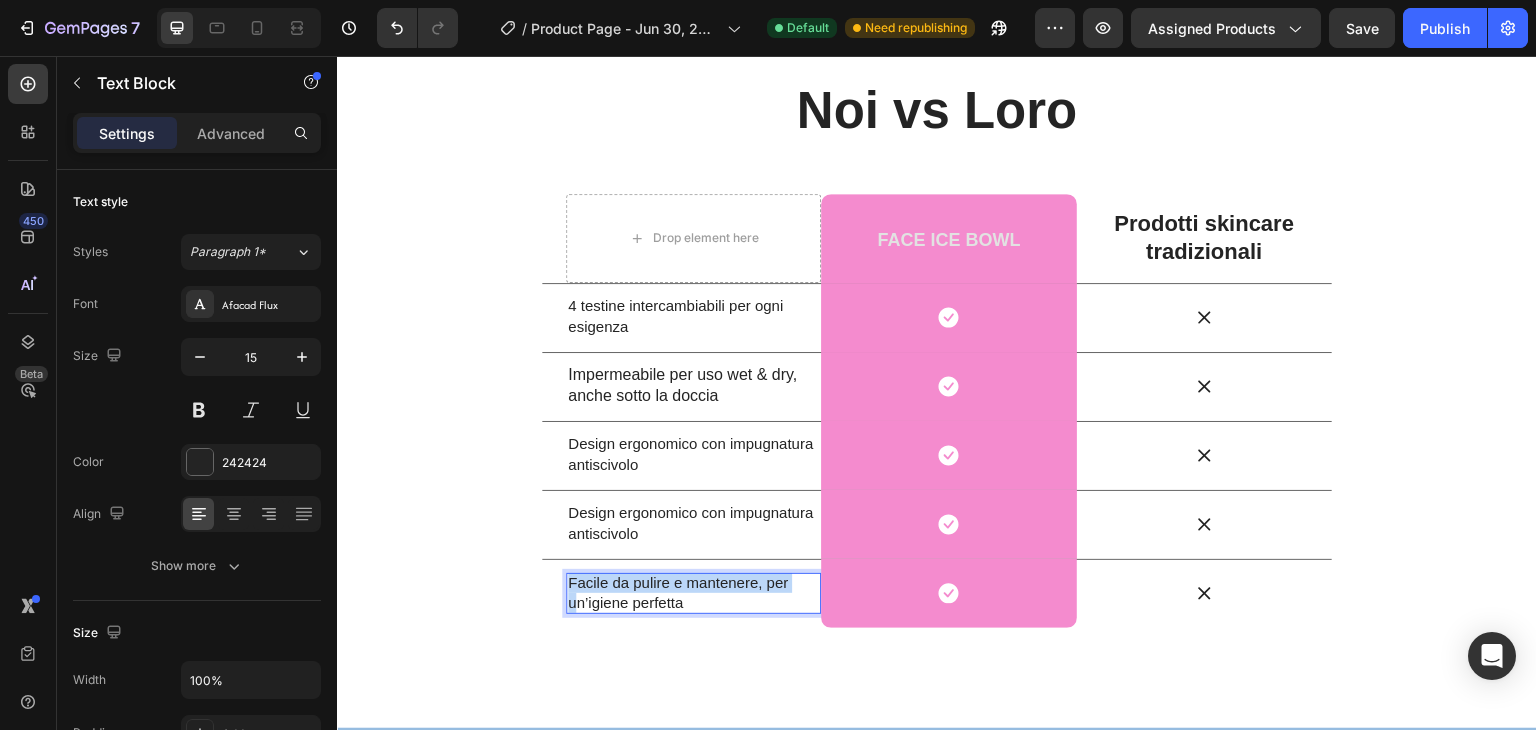 scroll, scrollTop: 3477, scrollLeft: 0, axis: vertical 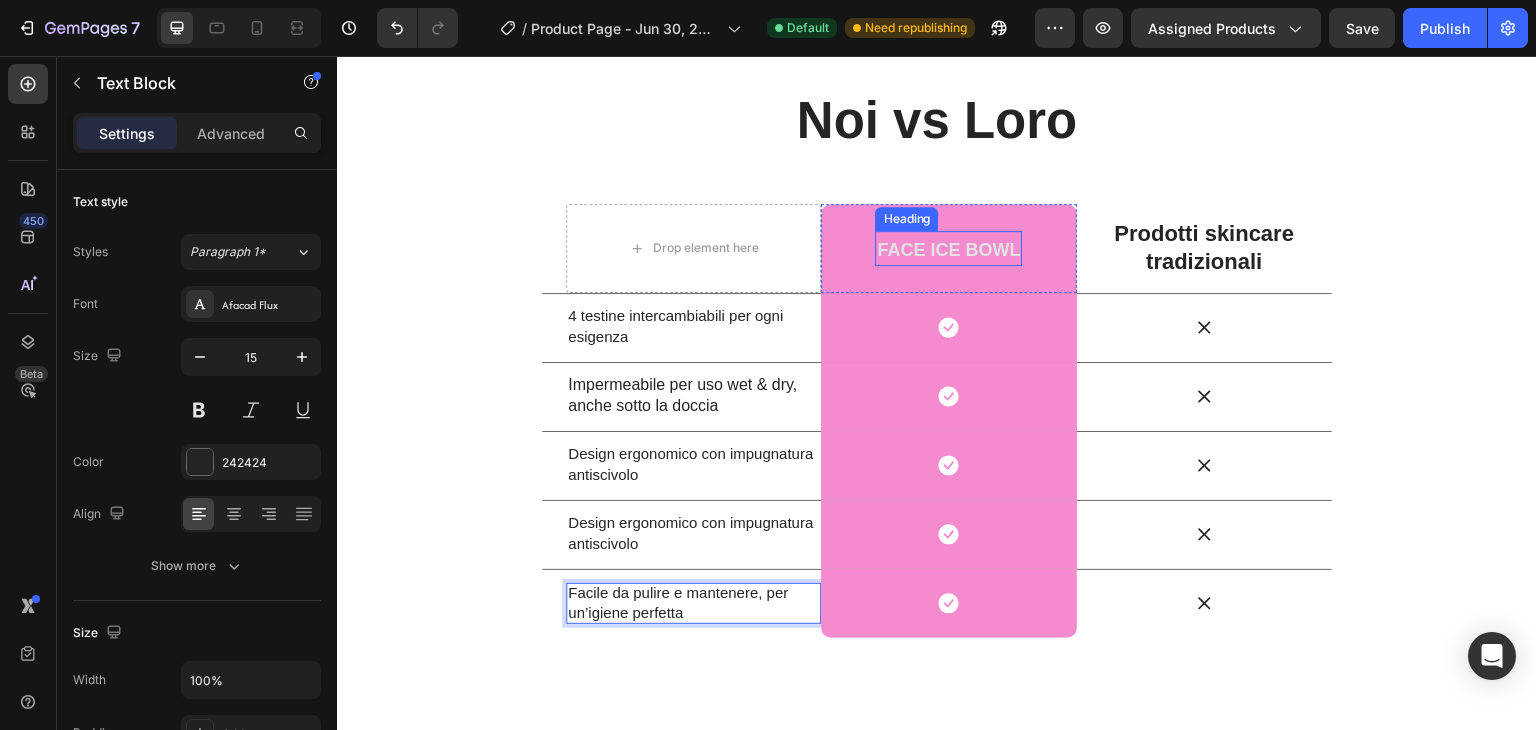 click on "Face Ice Bowl" at bounding box center (948, 250) 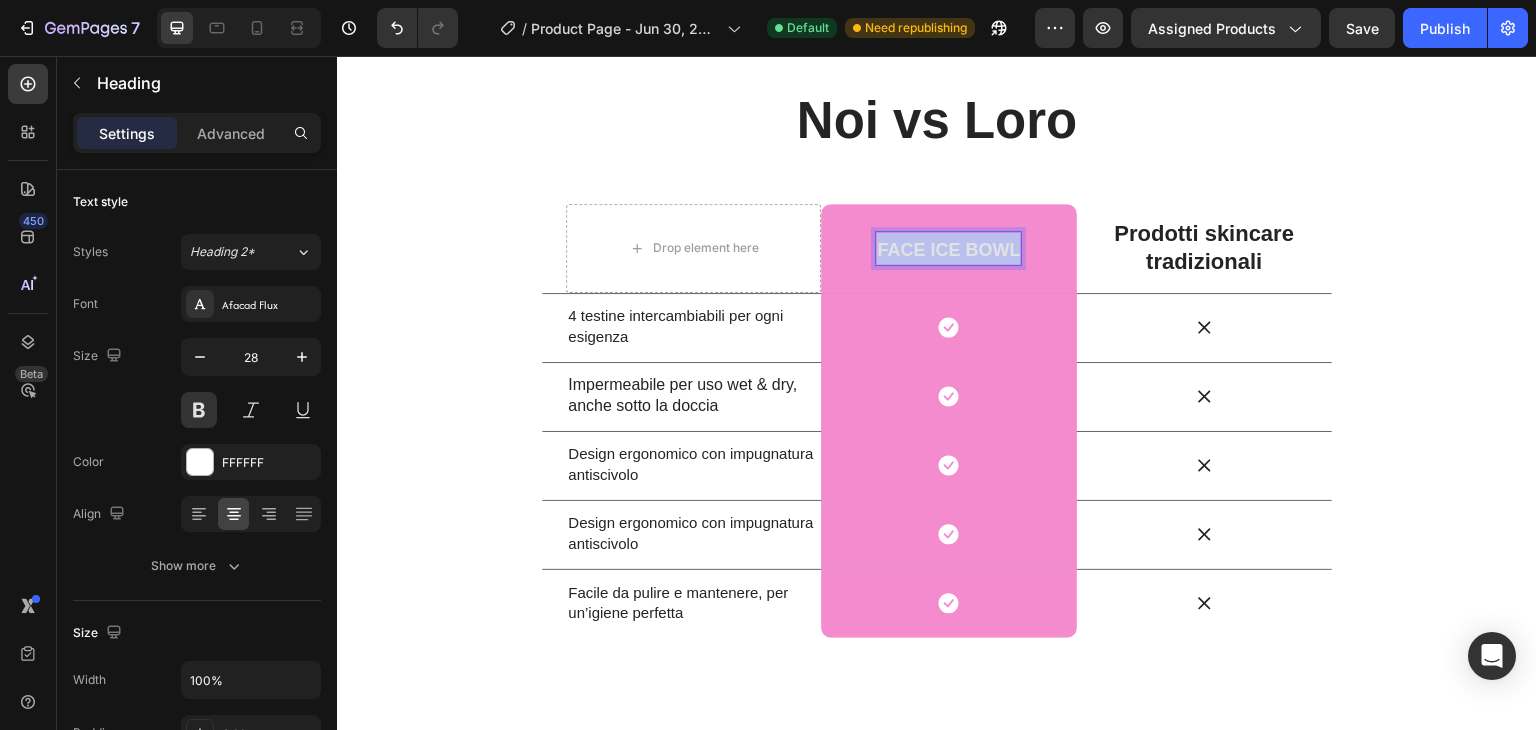 click on "Face Ice Bowl" at bounding box center (948, 250) 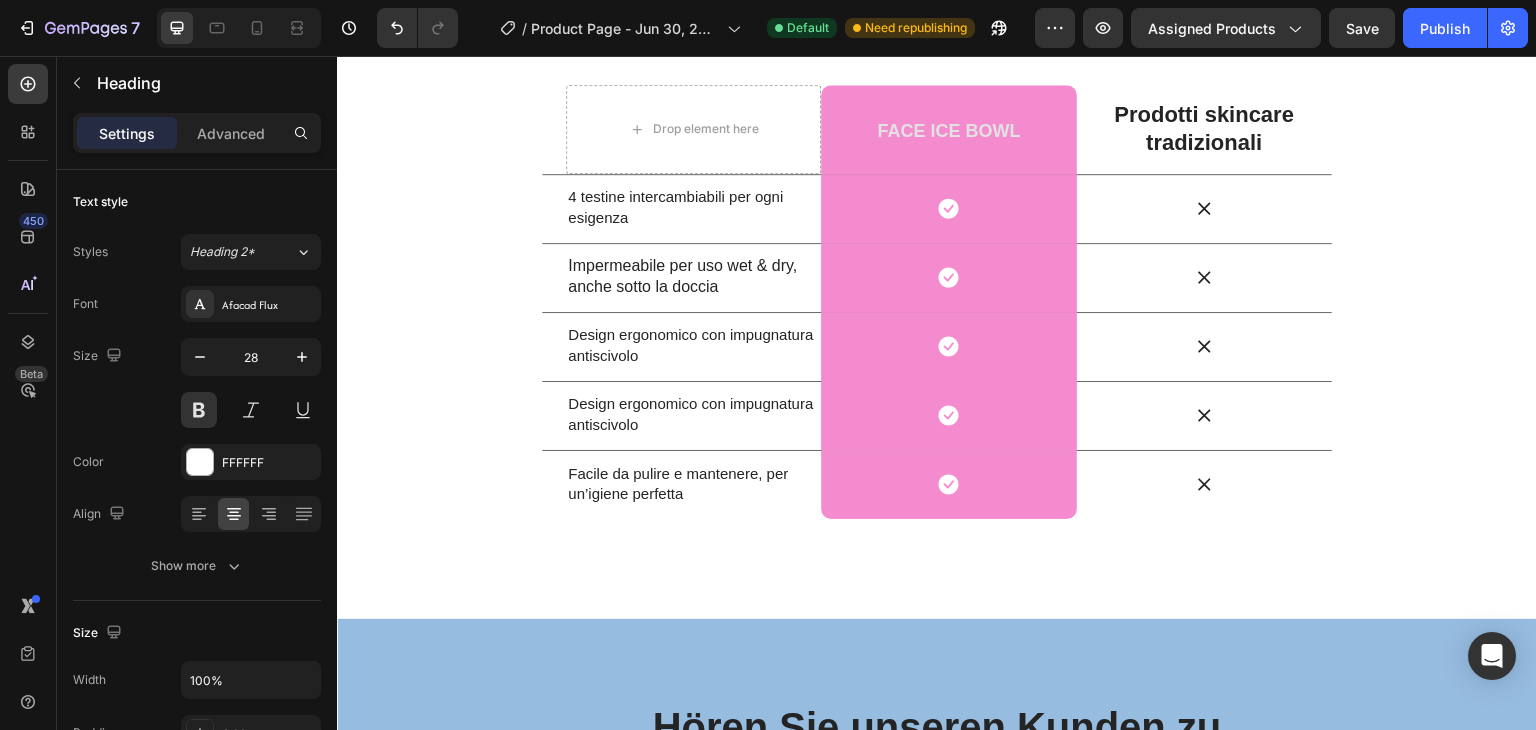 scroll, scrollTop: 3634, scrollLeft: 0, axis: vertical 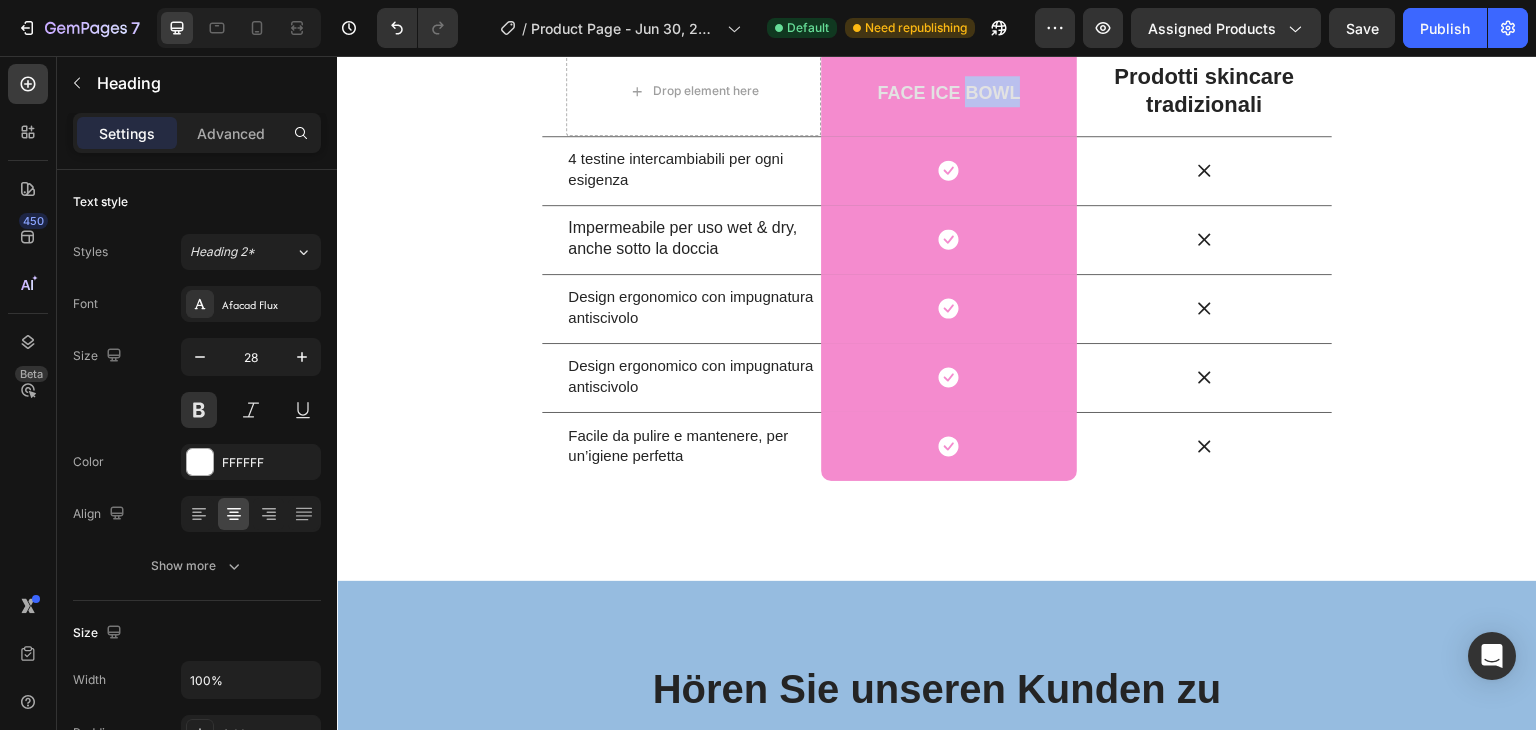click on "Face Ice Bowl" at bounding box center (948, 93) 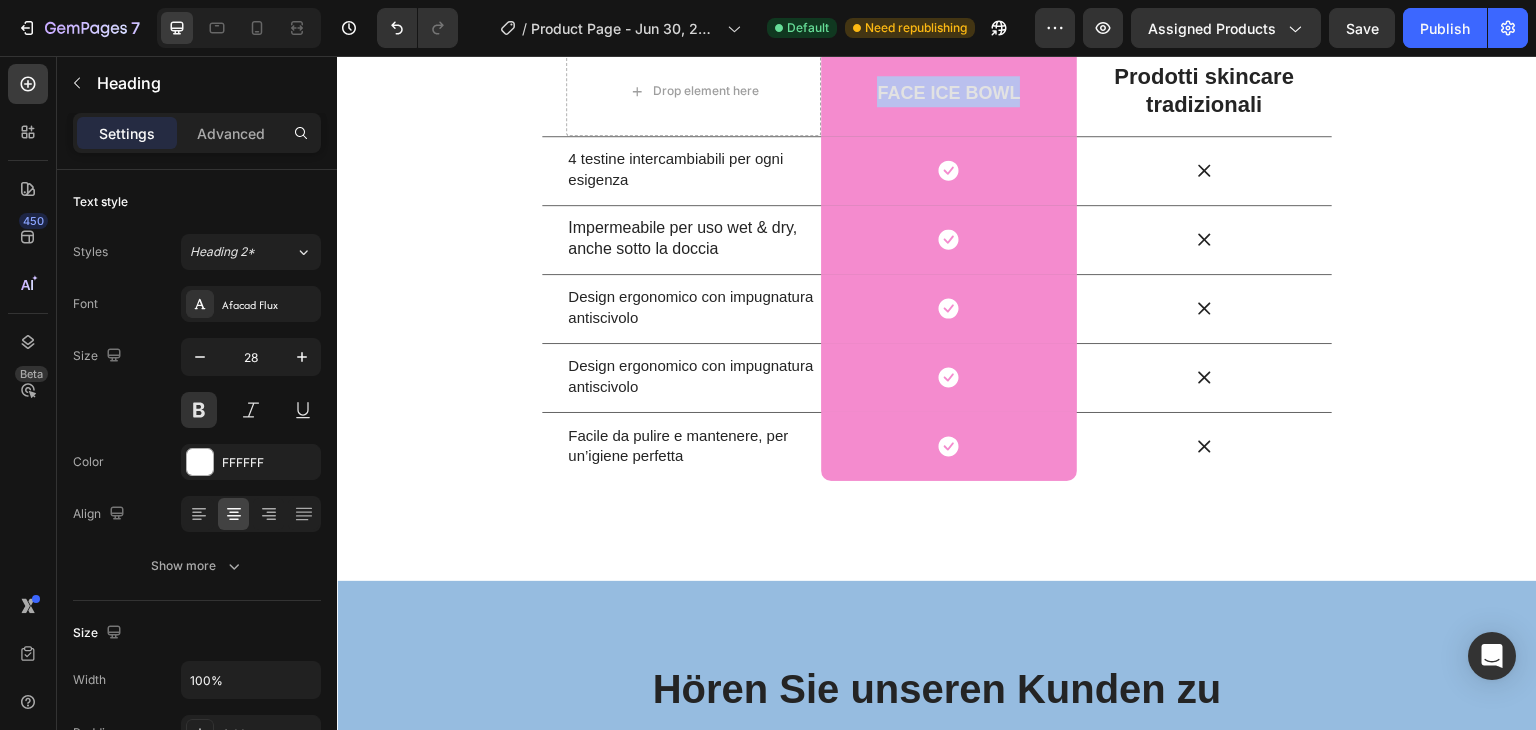 click on "Face Ice Bowl" at bounding box center [948, 93] 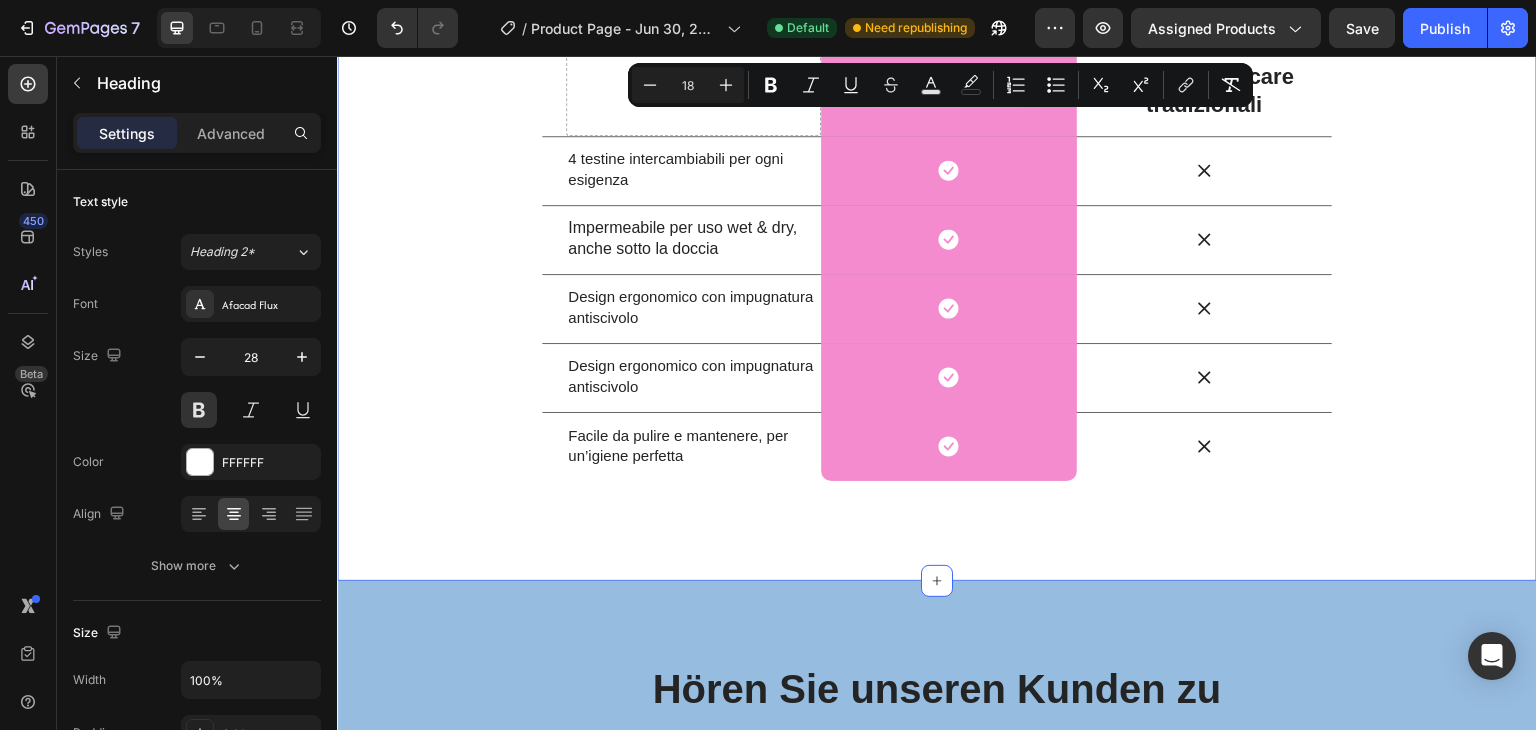 click on "Noi vs Loro Heading Row
Drop element here Face Ice Bowl Heading Row Prodotti skincare tradizionali Text Block Row 4 testine intercambiabili per ogni esigenza Text Block
Icon Row
Icon Row Impermeabile per uso wet & dry, anche sotto la doccia Text Block
Icon Row
Icon Row Design ergonomico con impugnatura antiscivolo Text Block
Icon Row
Icon Row Design ergonomico con impugnatura antiscivolo Text Block
Icon Row
Icon Row Facile da pulire e mantenere, per un’igiene perfetta Text Block
Icon Row
Icon Row" at bounding box center (937, 205) 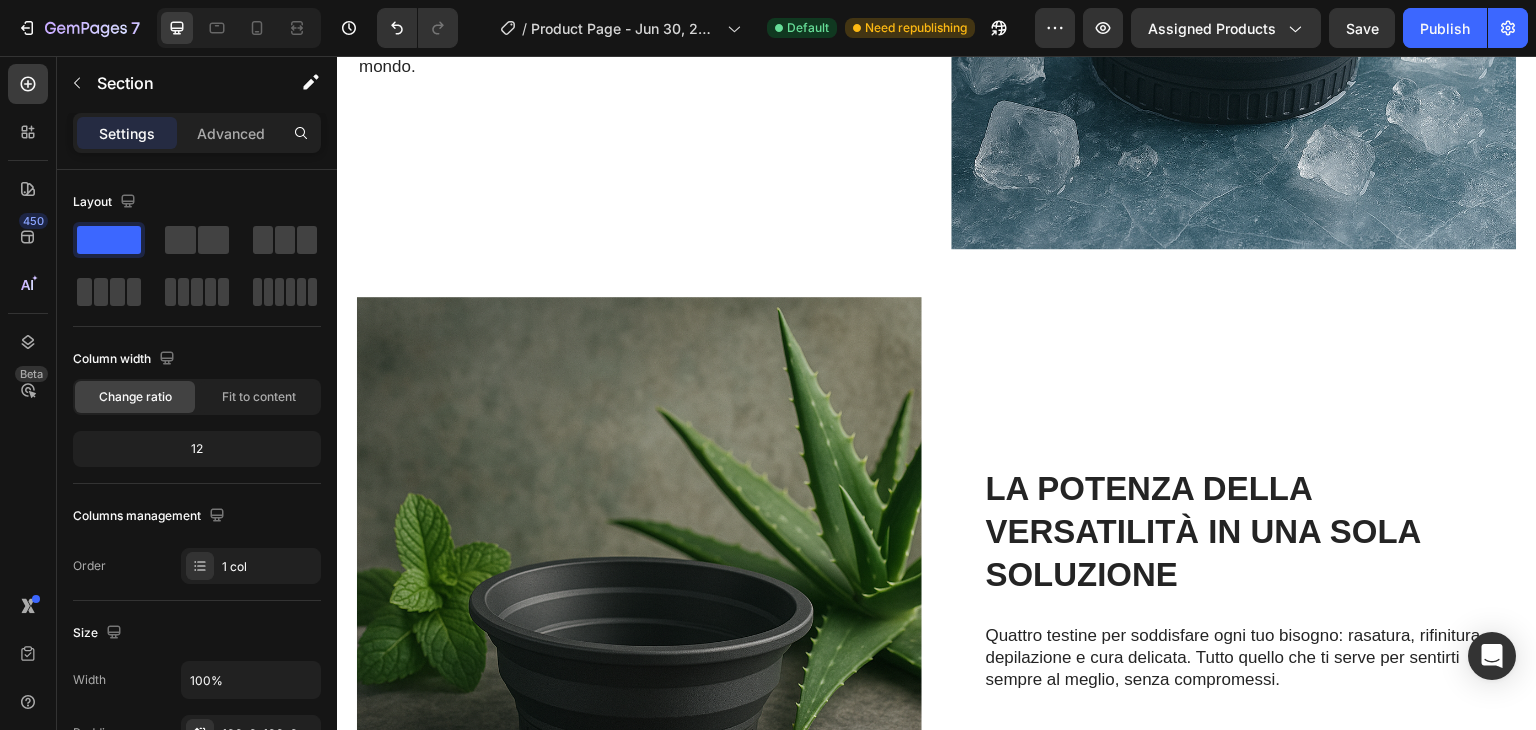 scroll, scrollTop: 0, scrollLeft: 0, axis: both 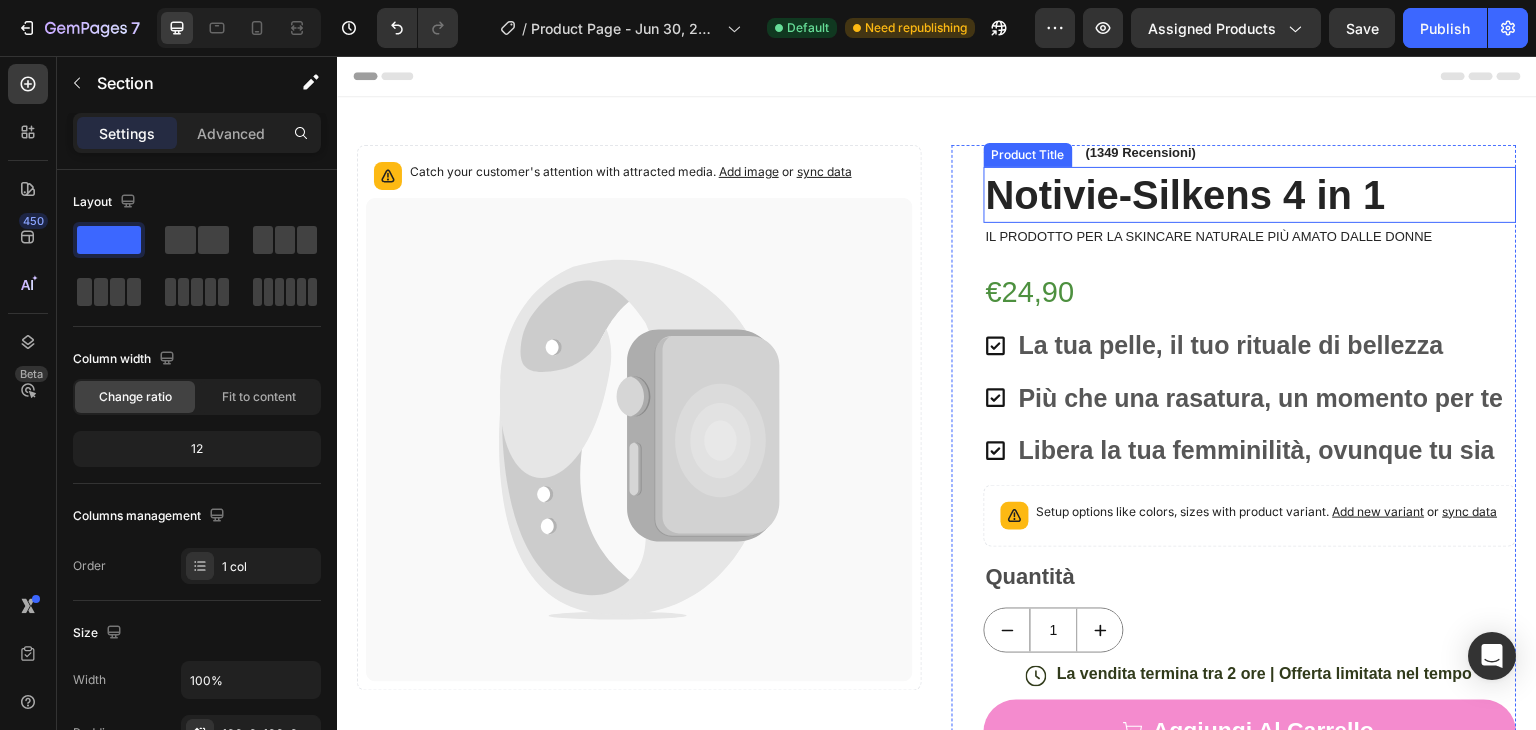 click on "Notivie-Silkens 4 in 1" at bounding box center [1250, 195] 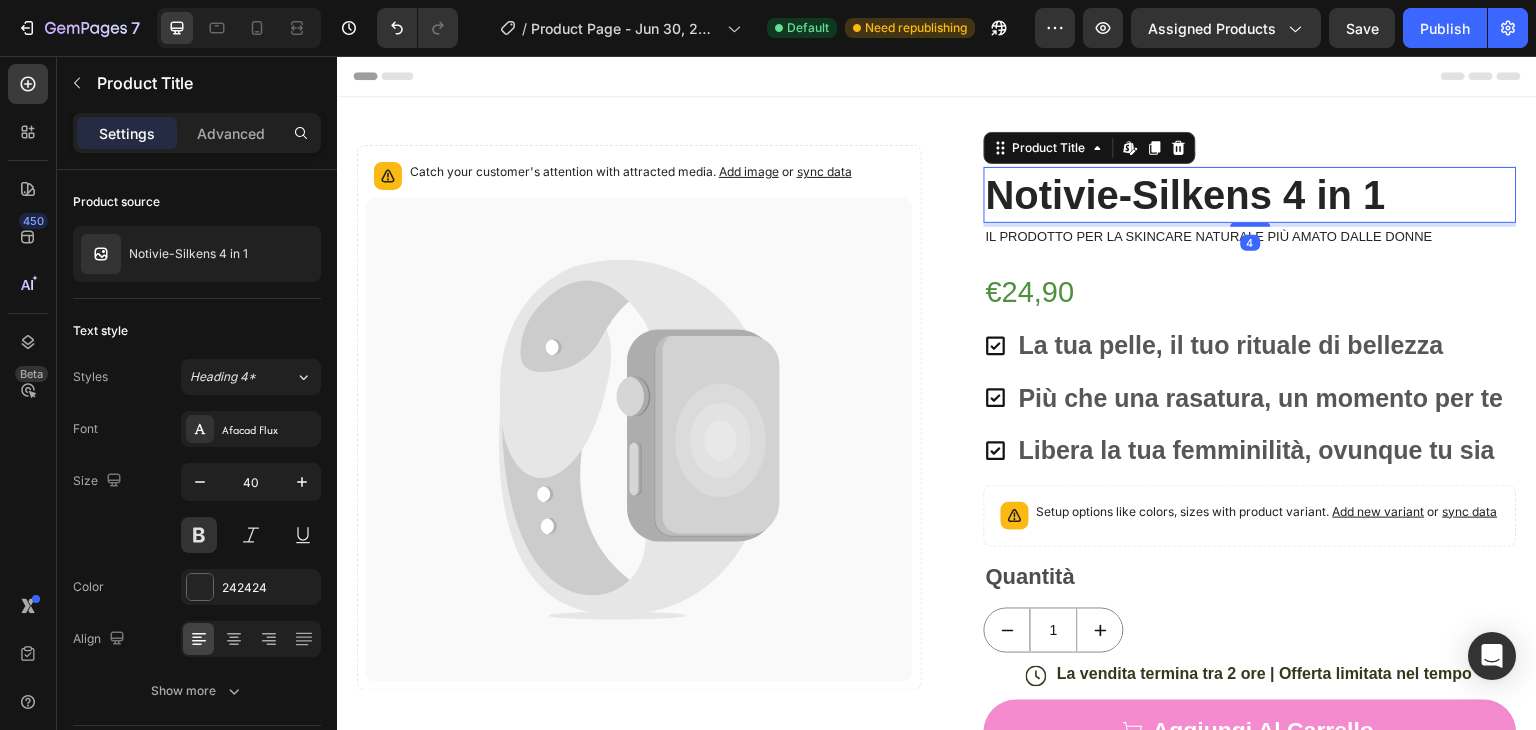 click on "Notivie-Silkens 4 in 1" at bounding box center (1250, 195) 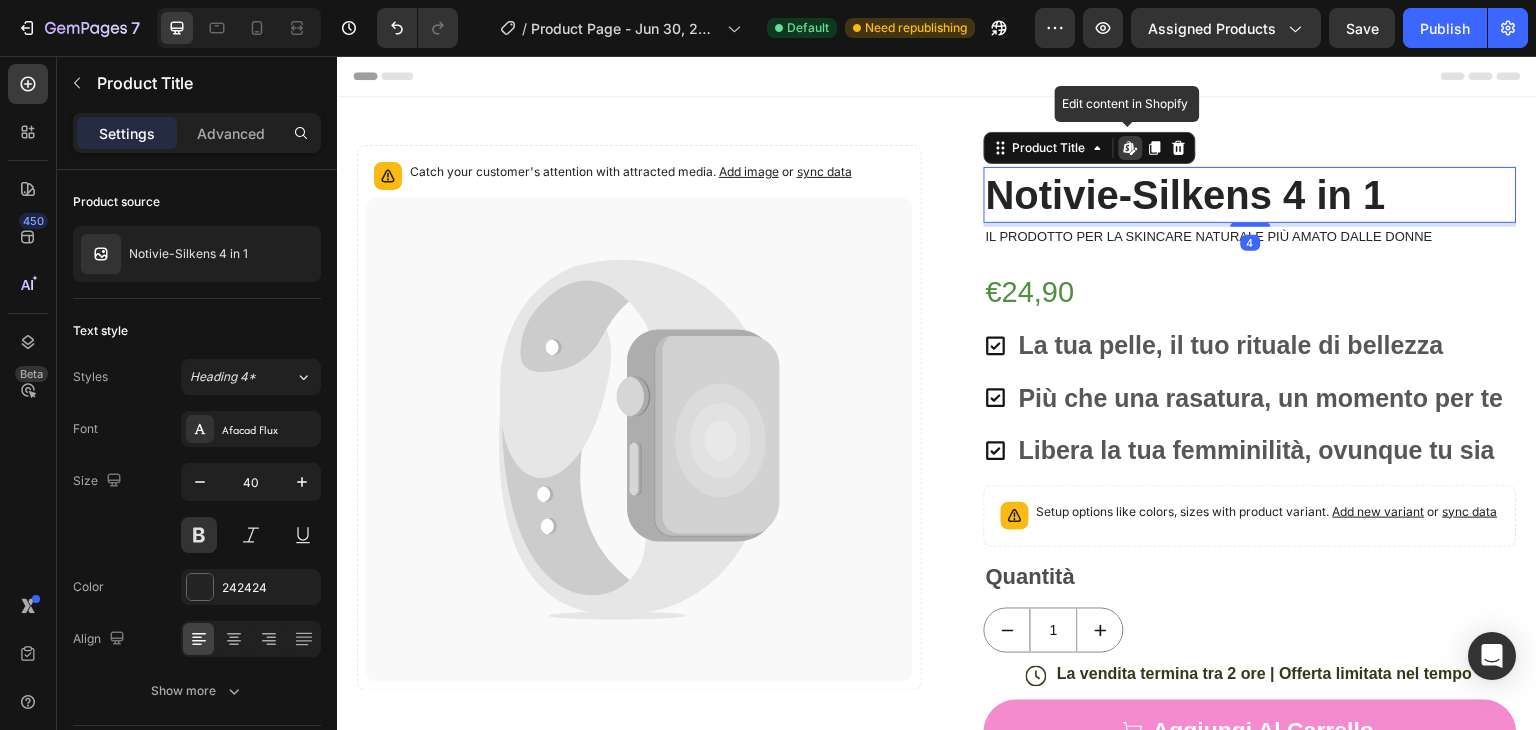 click on "Notivie-Silkens 4 in 1" at bounding box center [1250, 195] 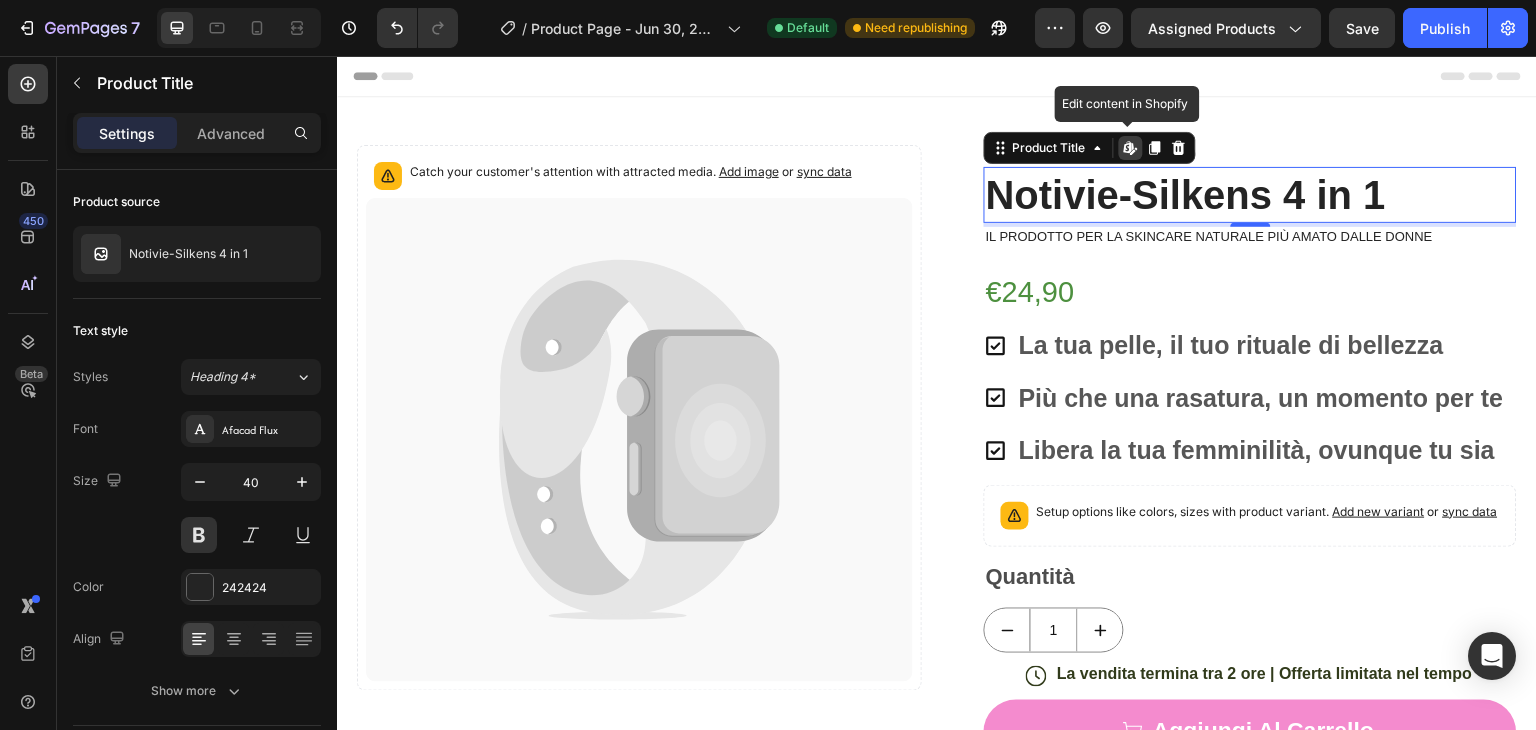 click on "Notivie-Silkens 4 in 1" at bounding box center [1250, 195] 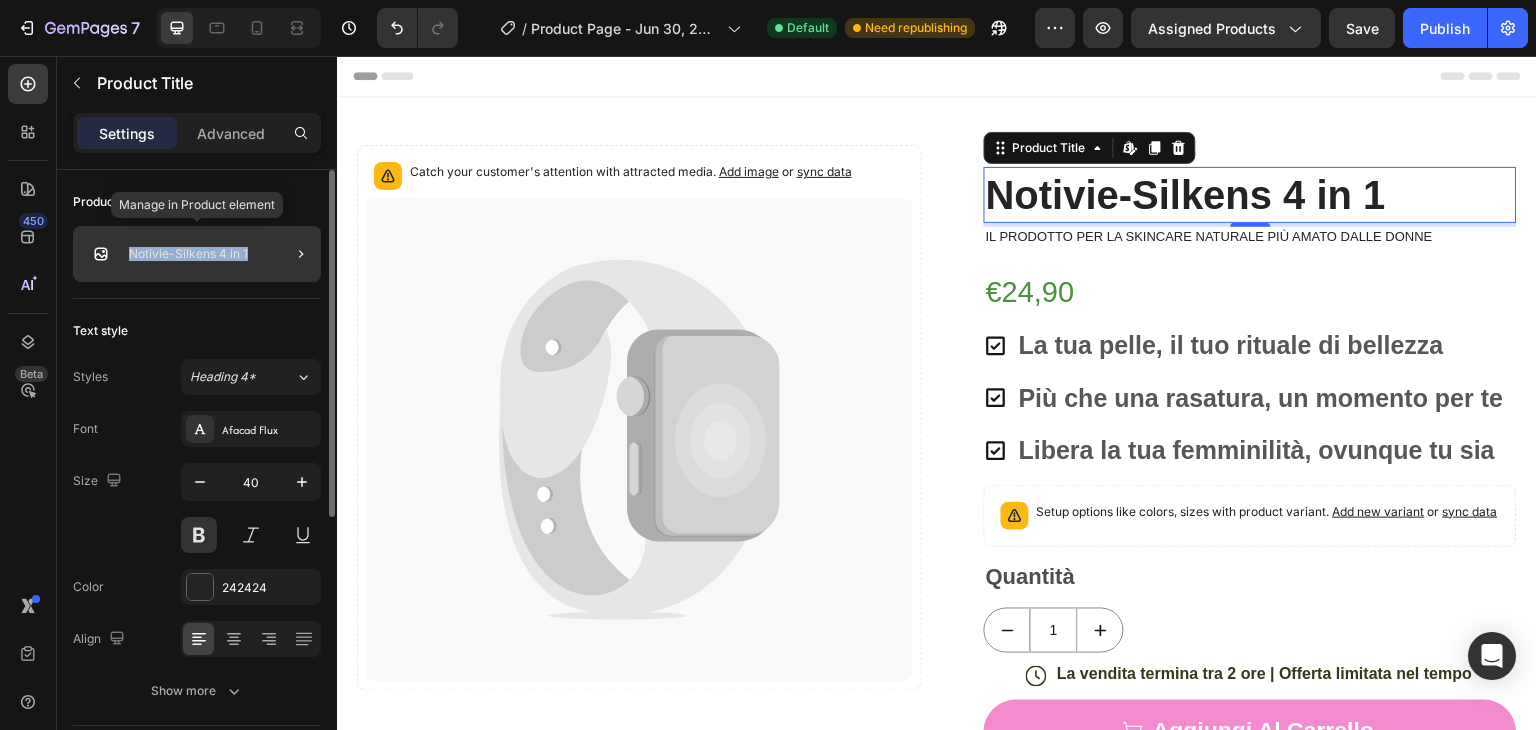 drag, startPoint x: 280, startPoint y: 261, endPoint x: 131, endPoint y: 255, distance: 149.12076 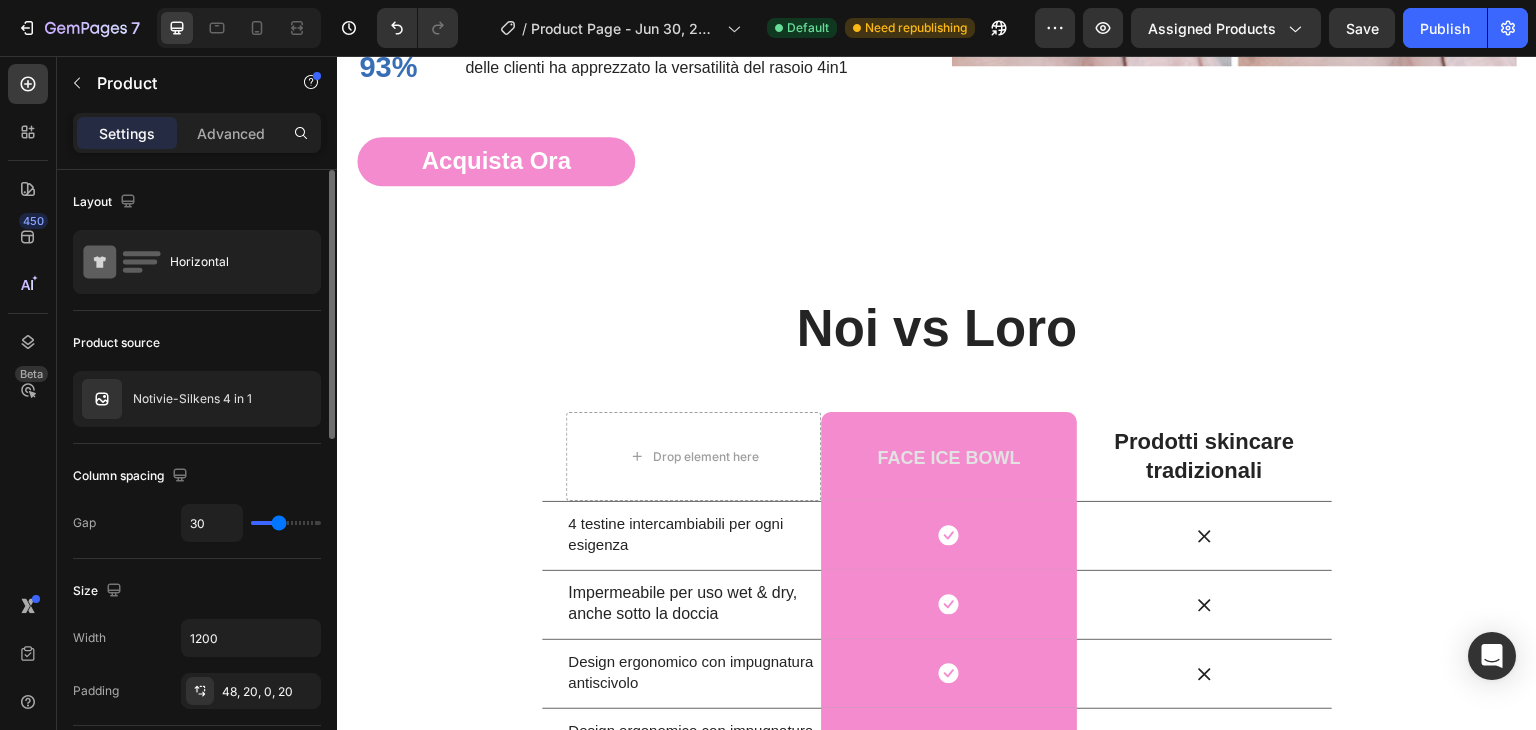 scroll, scrollTop: 3312, scrollLeft: 0, axis: vertical 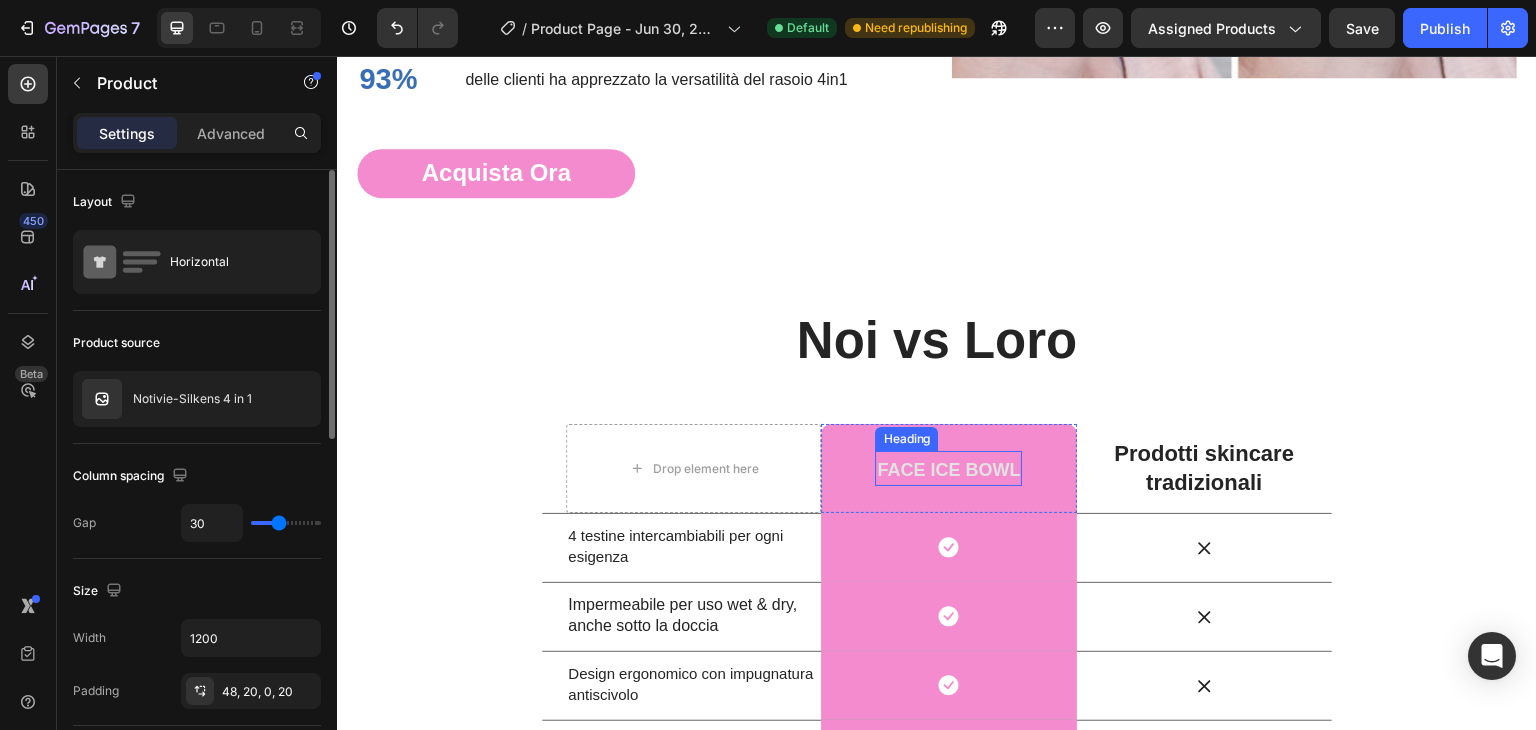 click on "Face Ice Bowl" at bounding box center (948, 470) 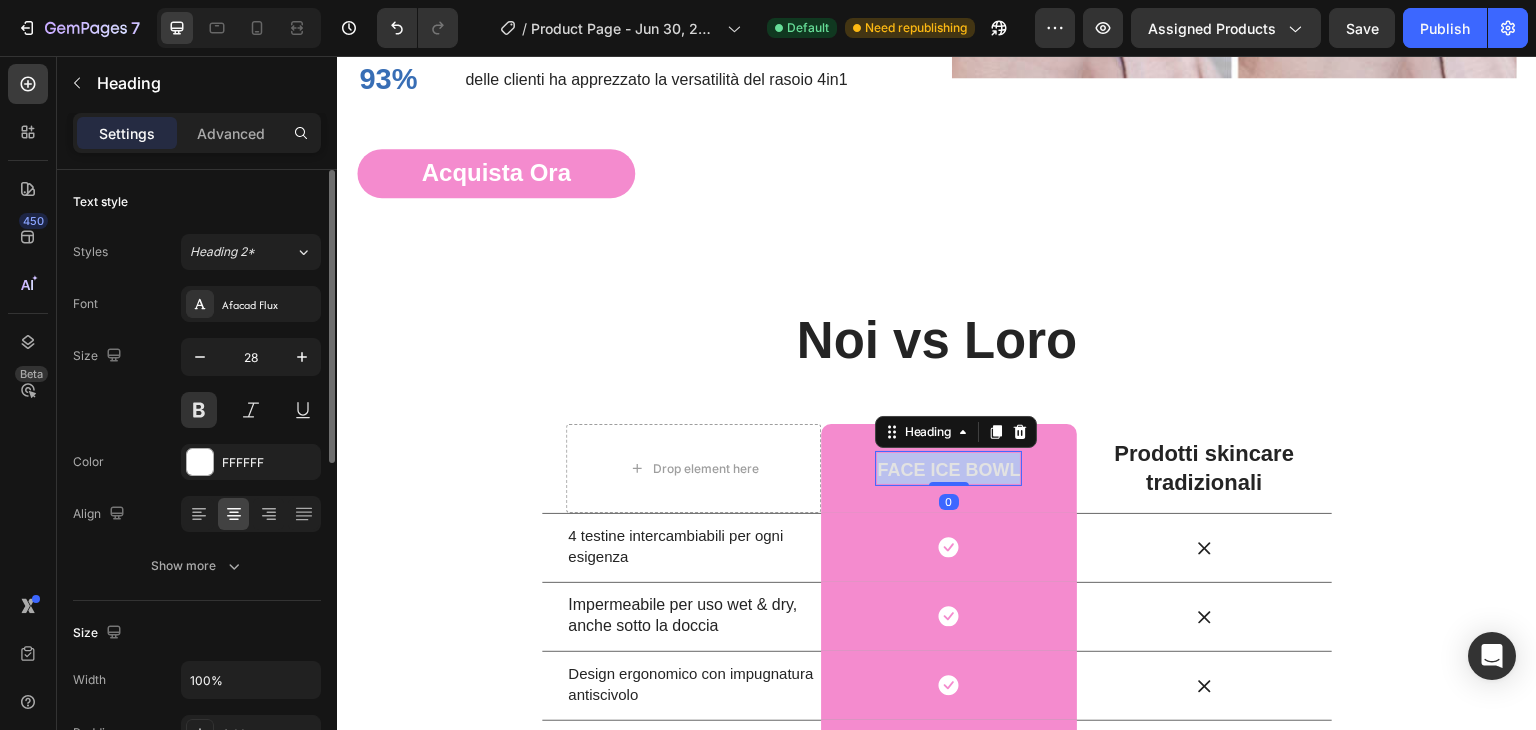 click on "Face Ice Bowl" at bounding box center (948, 470) 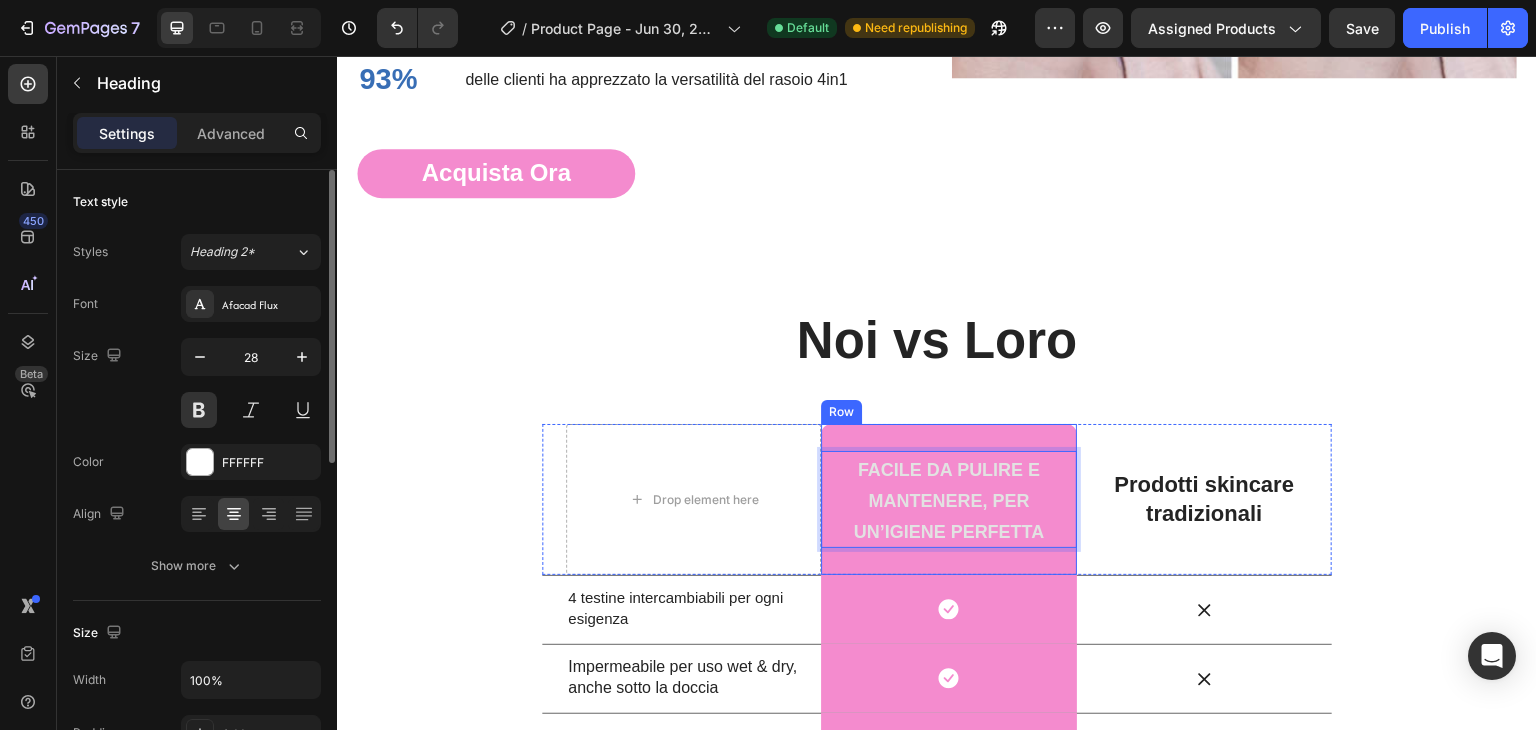 click on "Facile da pulire e mantenere, per un’igiene perfetta" at bounding box center [949, 501] 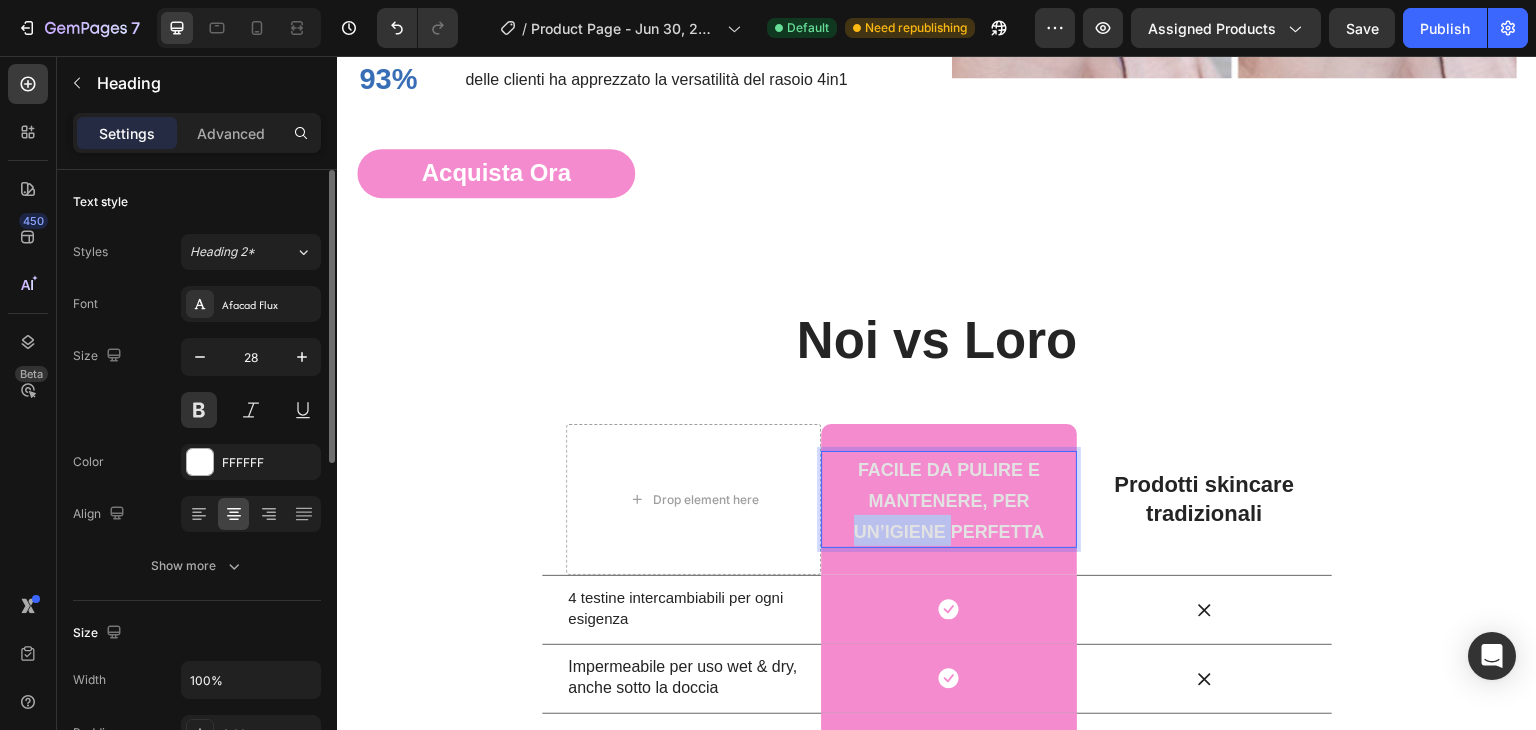 click on "Facile da pulire e mantenere, per un’igiene perfetta" at bounding box center [949, 501] 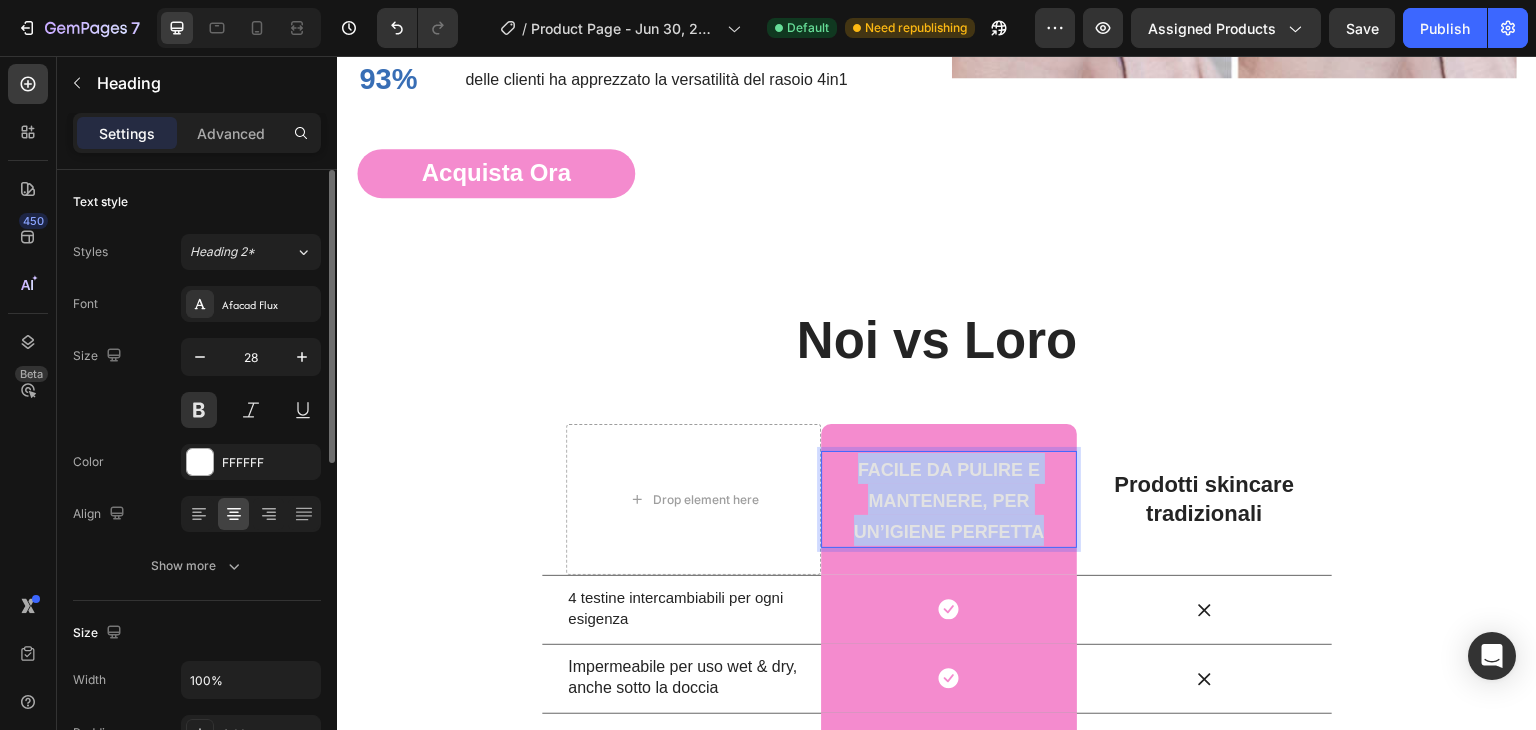 click on "Facile da pulire e mantenere, per un’igiene perfetta" at bounding box center [949, 501] 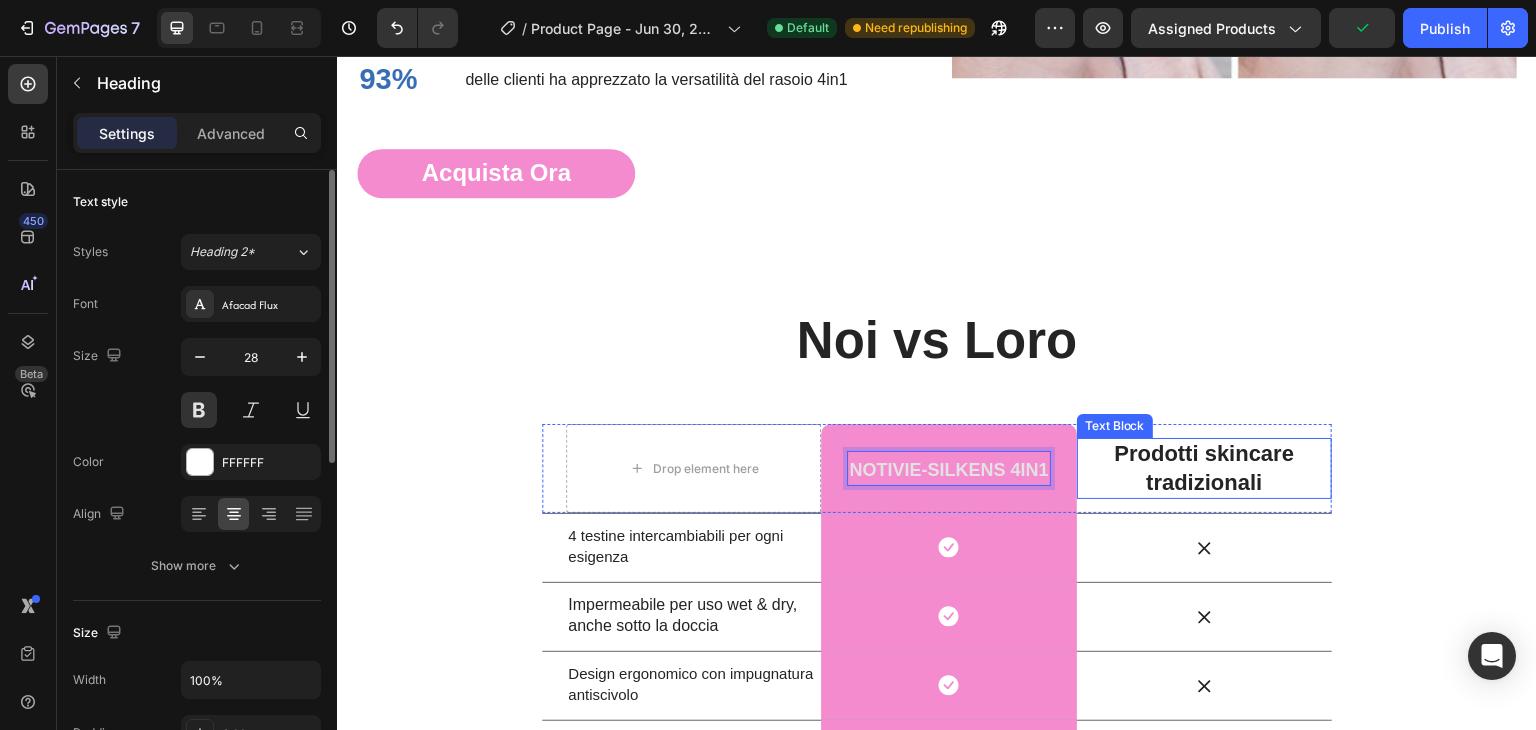 click on "Prodotti skincare tradizionali" at bounding box center [1204, 468] 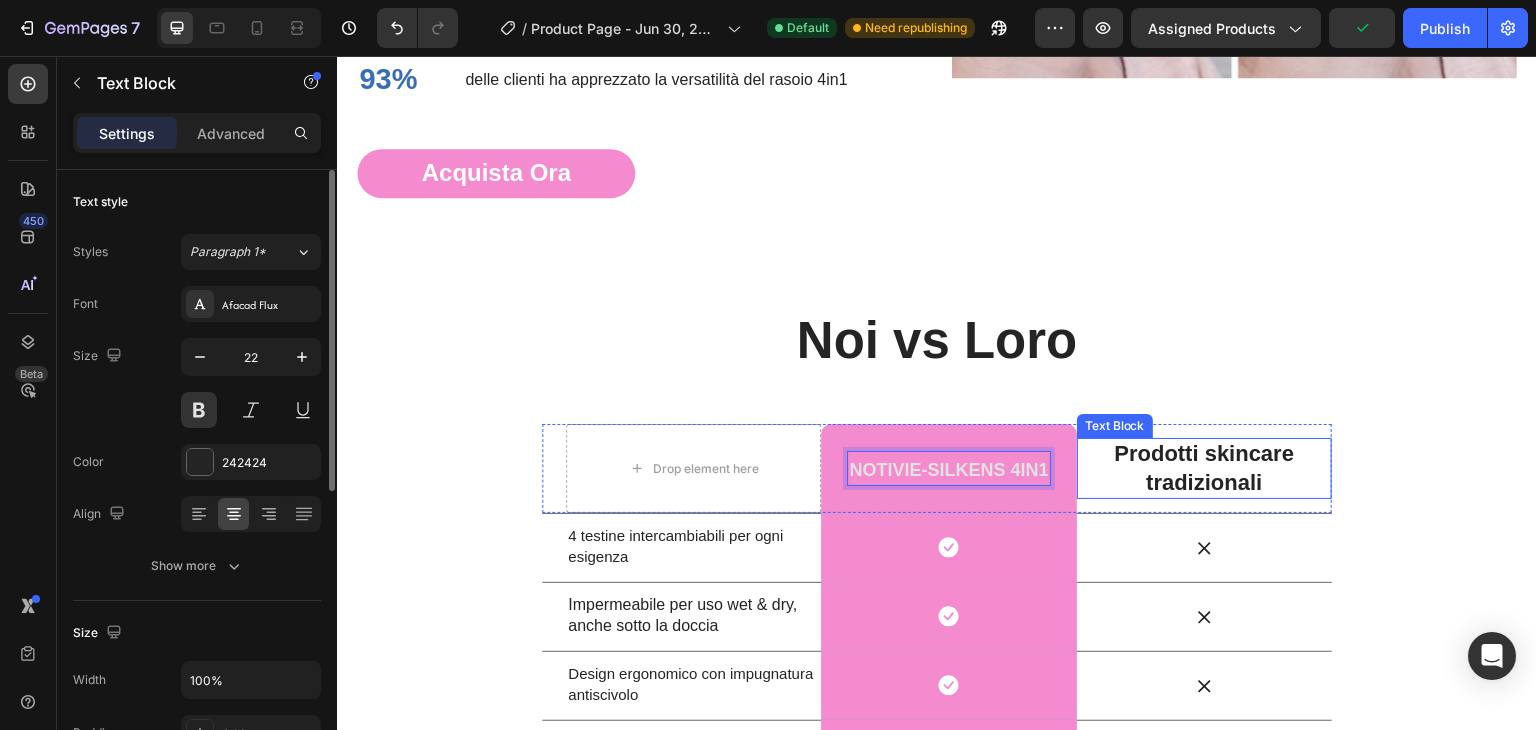 click on "Prodotti skincare tradizionali" at bounding box center (1204, 468) 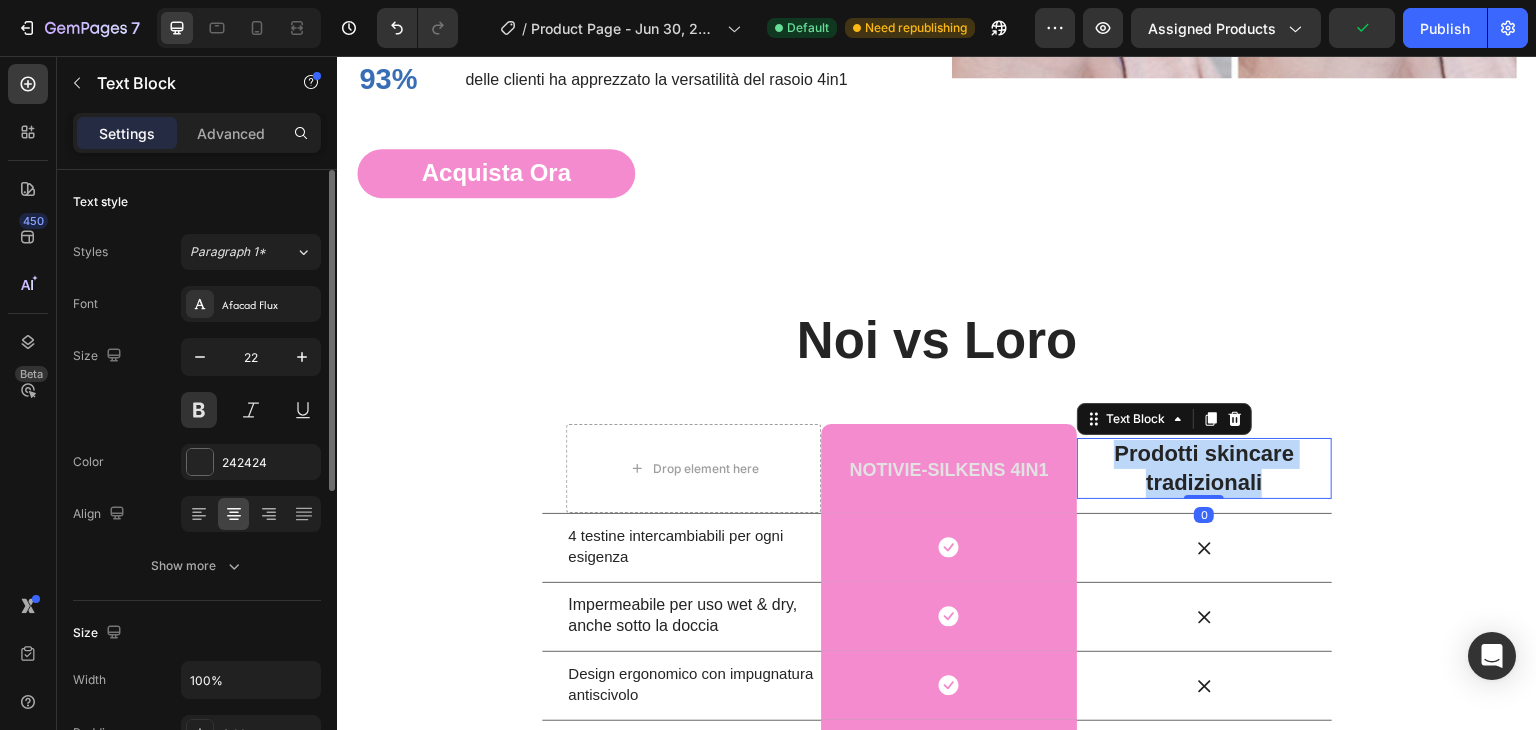 click on "Prodotti skincare tradizionali" at bounding box center (1204, 468) 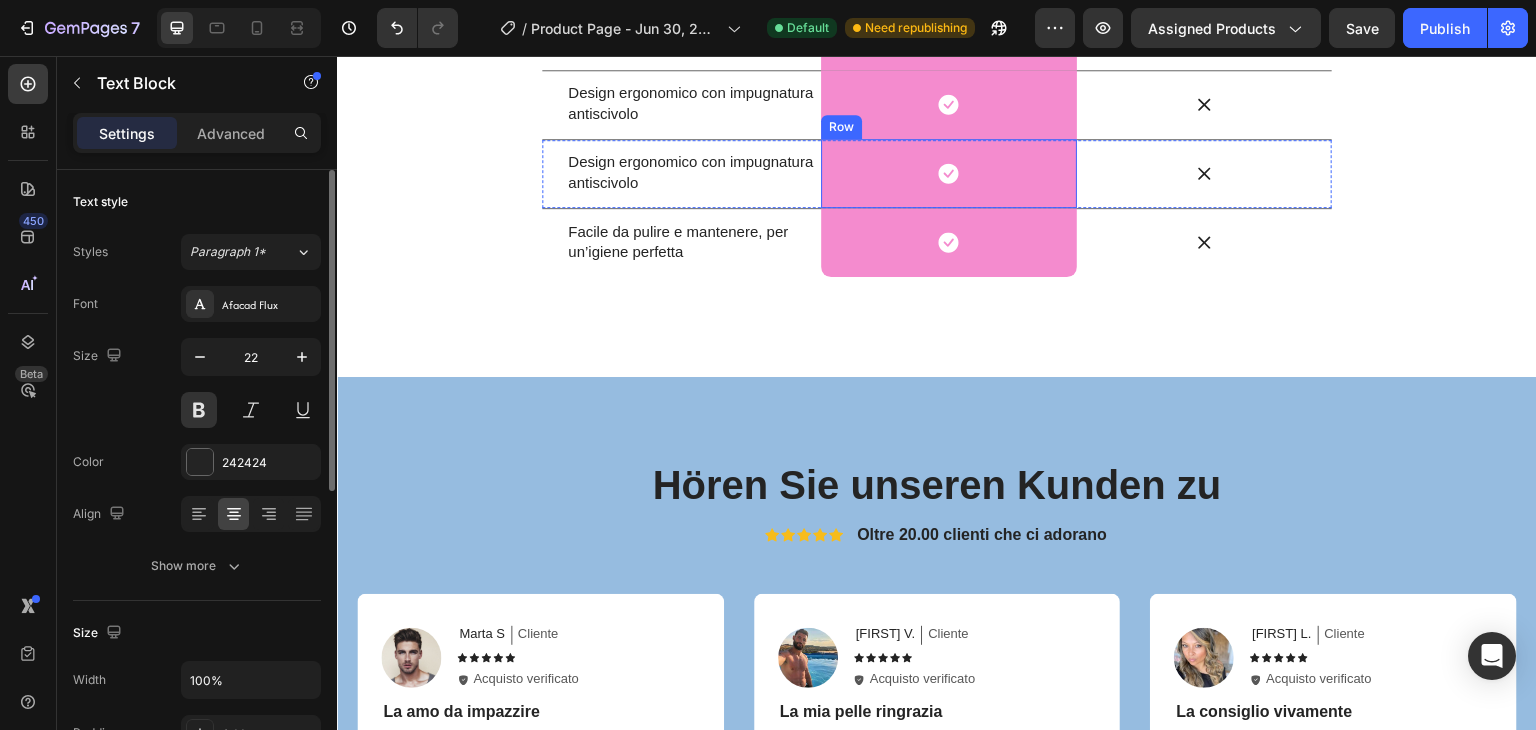 scroll, scrollTop: 3892, scrollLeft: 0, axis: vertical 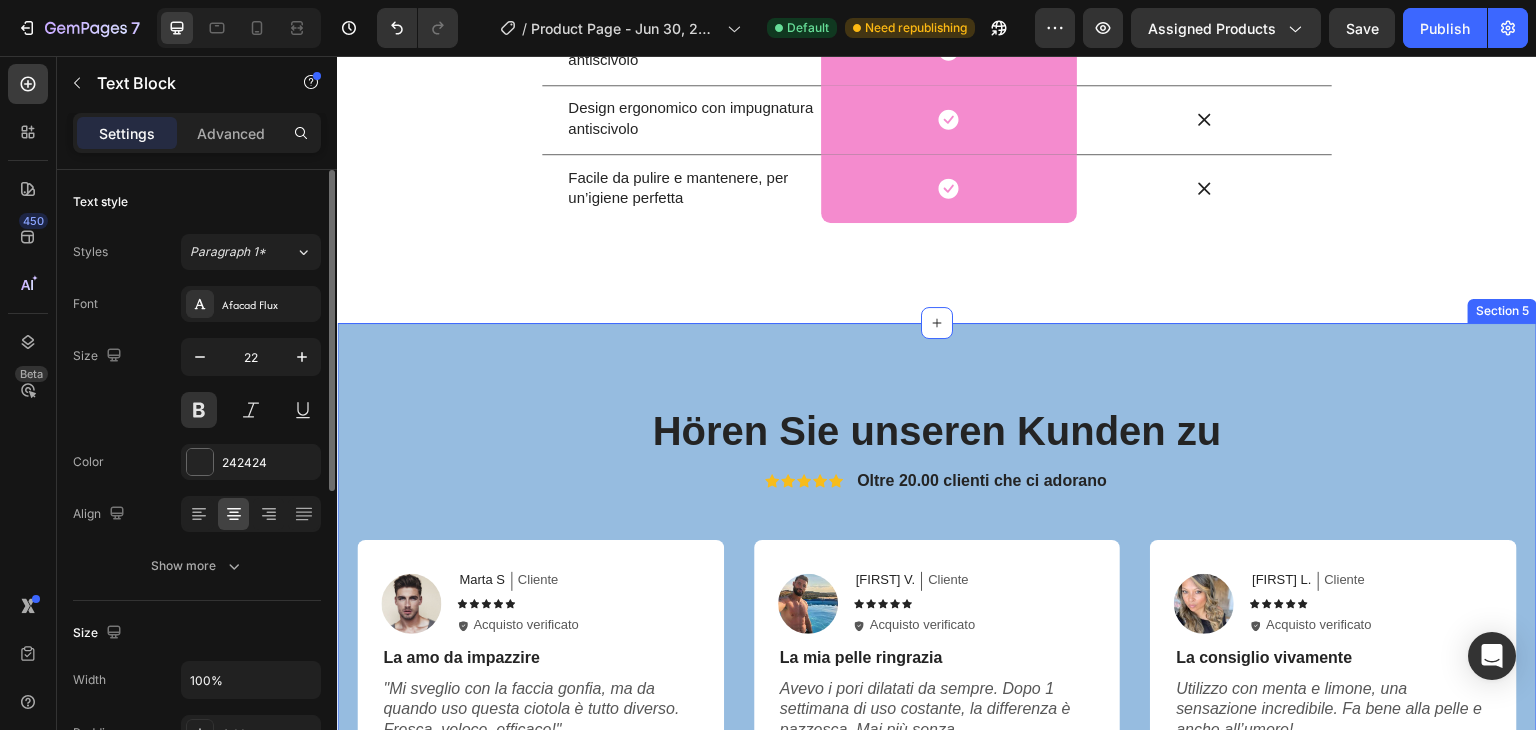 click on "Hören Sie unseren Kunden zu Heading Icon Icon Icon Icon Icon Icon List Oltre 20.00 clienti che ci adorano Text Block Row Image Marta S Text Block Cliente Text Block Row Icon Icon Icon Icon Icon Icon List
Icon Acquisto verificato Text Block Row Row La amo da impazzire Text Block "Mi sveglio con la faccia gonfia, ma da quando uso questa ciotola è tutto diverso. Fresca, veloce, efficace!" Text Block Row Image Clara V. Text Block Cliente Text Block Row Icon Icon Icon Icon Icon Icon List
Icon Acquisto verificato Text Block Row Row La mia pelle ringrazia Text Block "Avevo i pori dilatati da sempre. Dopo 1 settimana di uso costante, la differenza è pazzesca. Mai più senza." Text Block Row Image Ginevra L. Text Block Cliente Text Block Row Icon Icon Icon Icon Icon Icon List
Icon Acquisto verificato Text Block Row Row La consiglio vivamente Text Block "Lo uso con menta e limone, una sensazione incredibile. Fa bene alla pelle e anche all’umore!" Text Block Row" at bounding box center [937, 721] 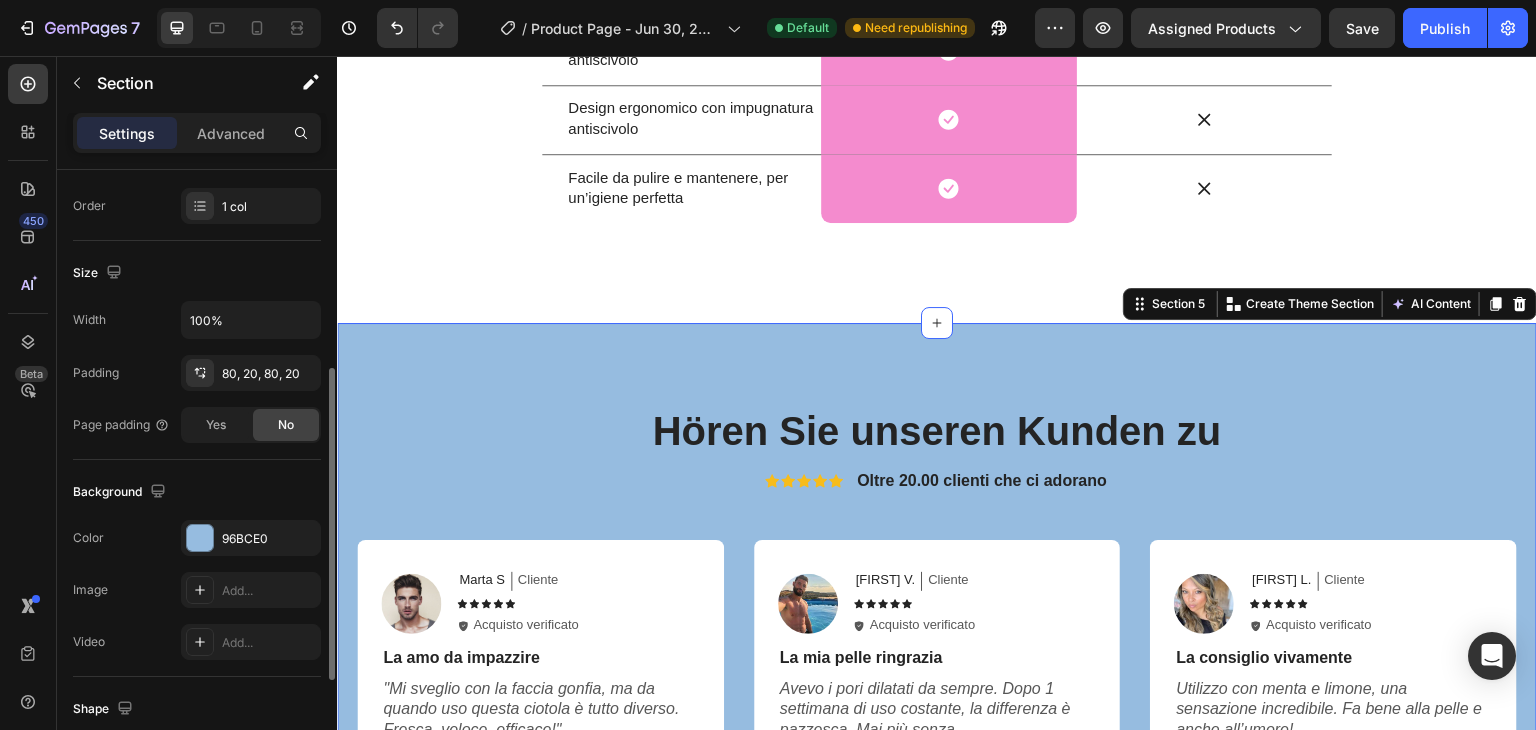 scroll, scrollTop: 549, scrollLeft: 0, axis: vertical 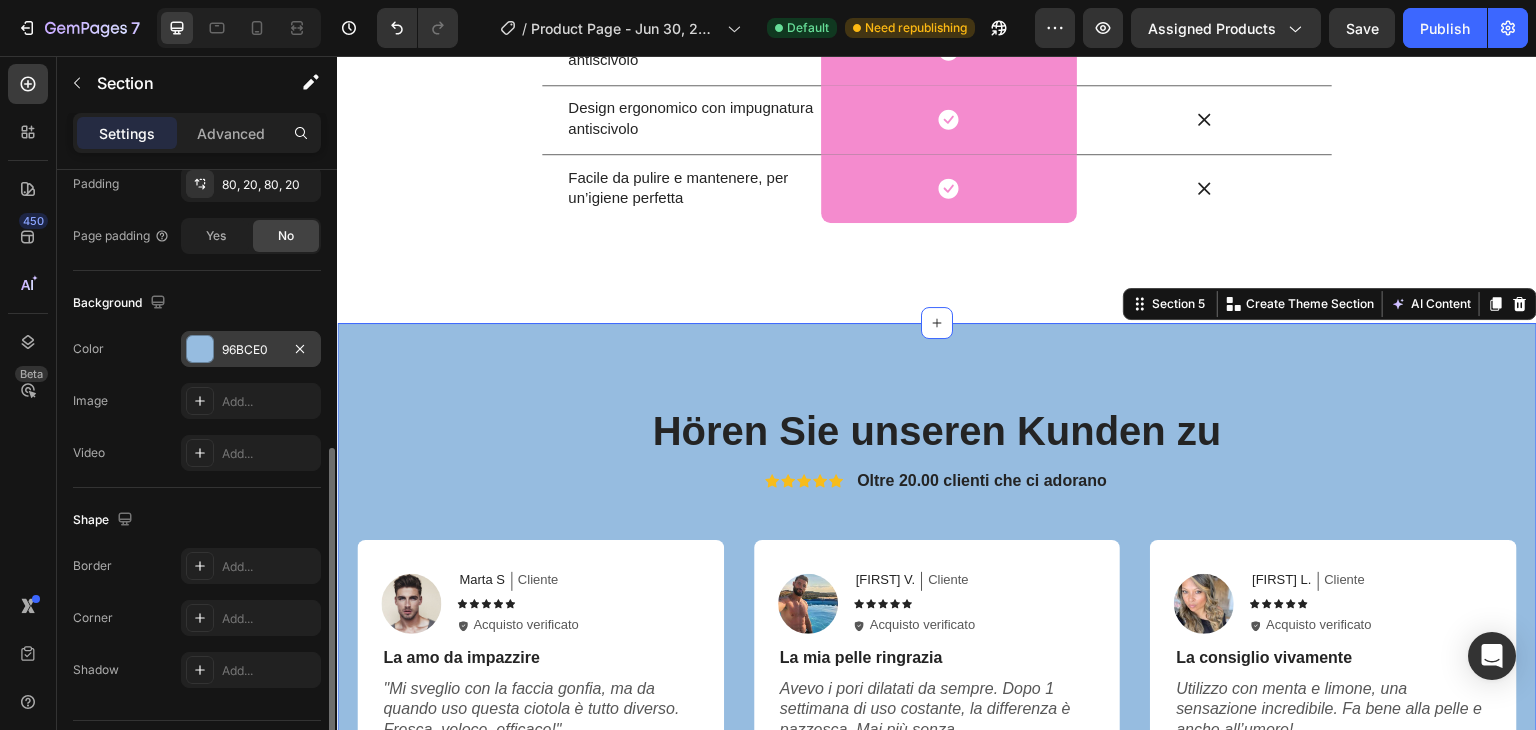 click at bounding box center [200, 349] 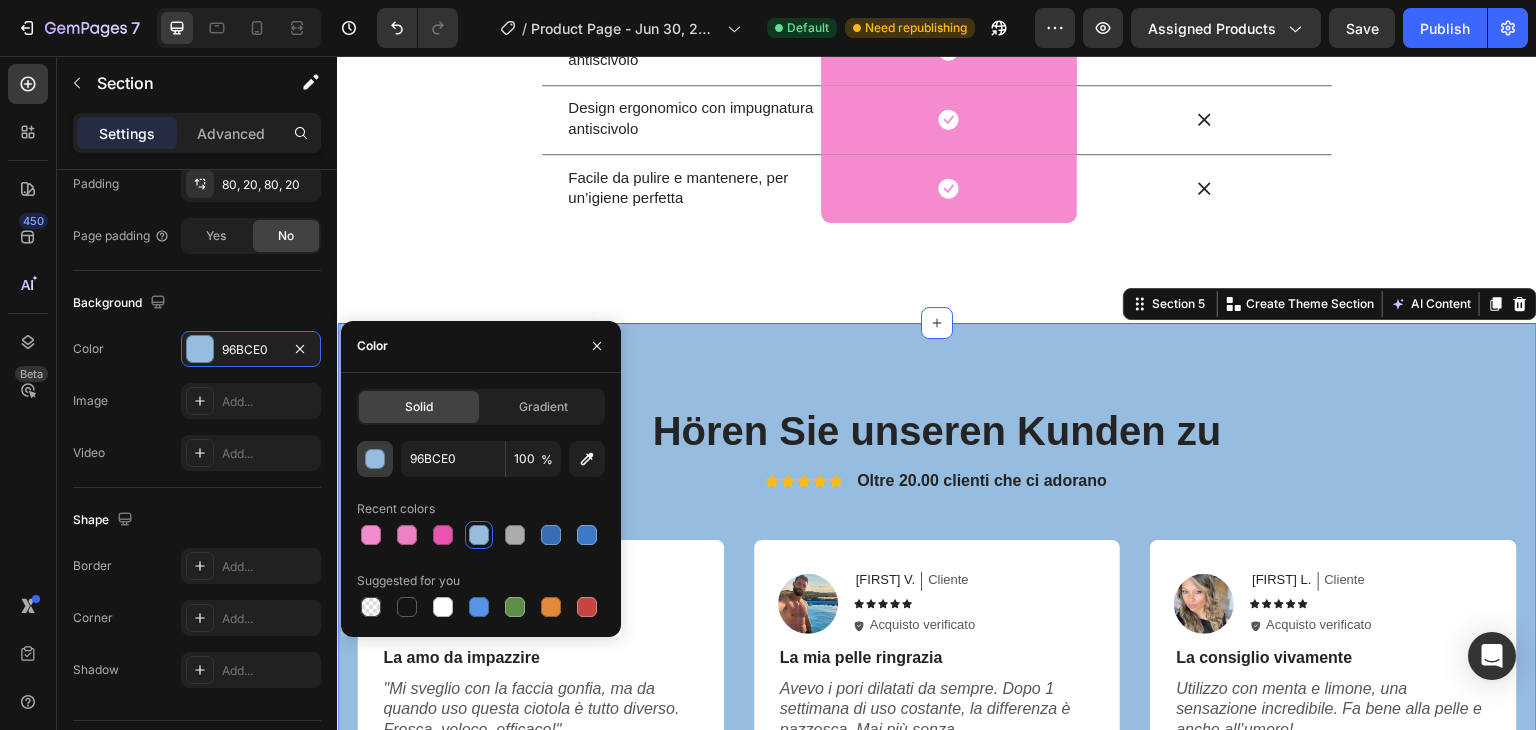click at bounding box center (375, 459) 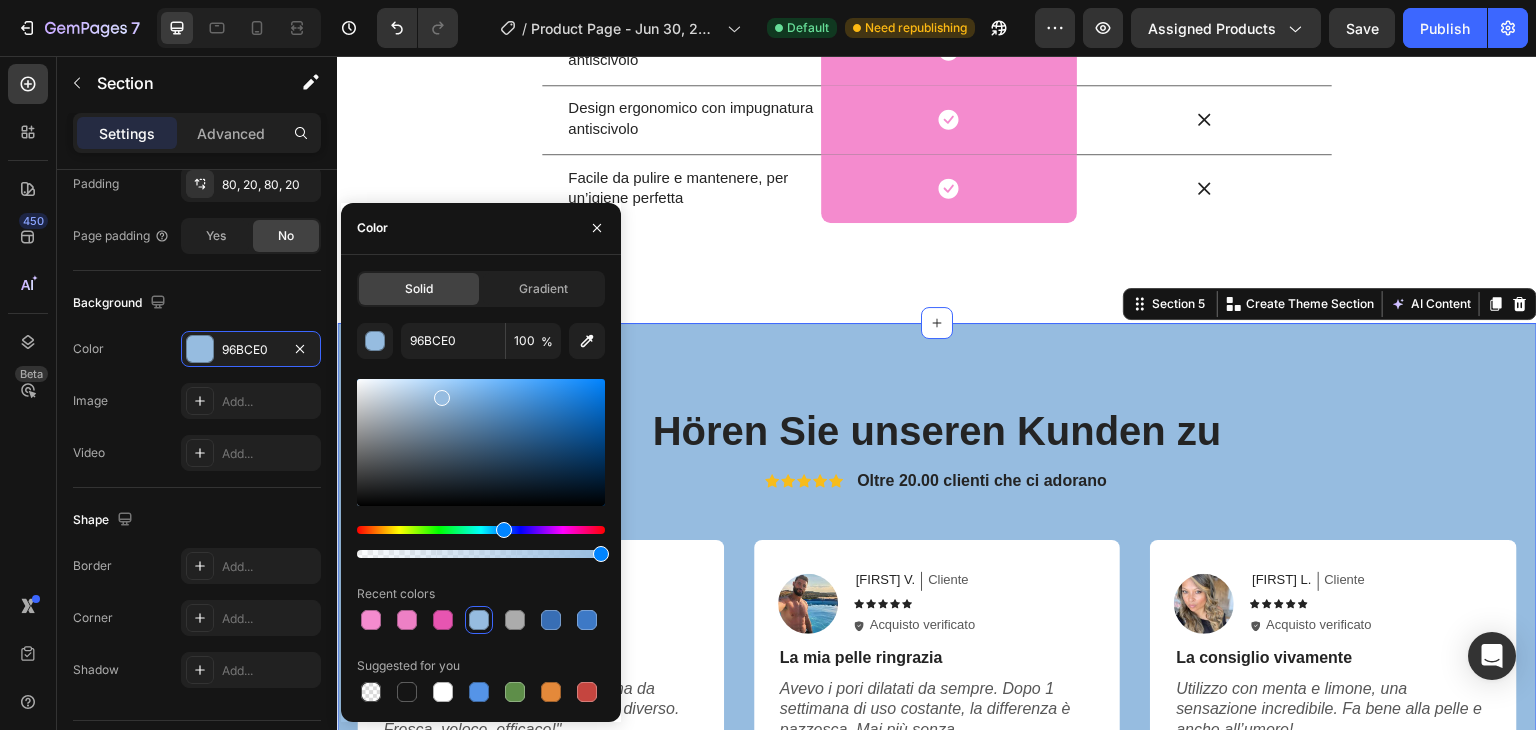 click at bounding box center [481, 530] 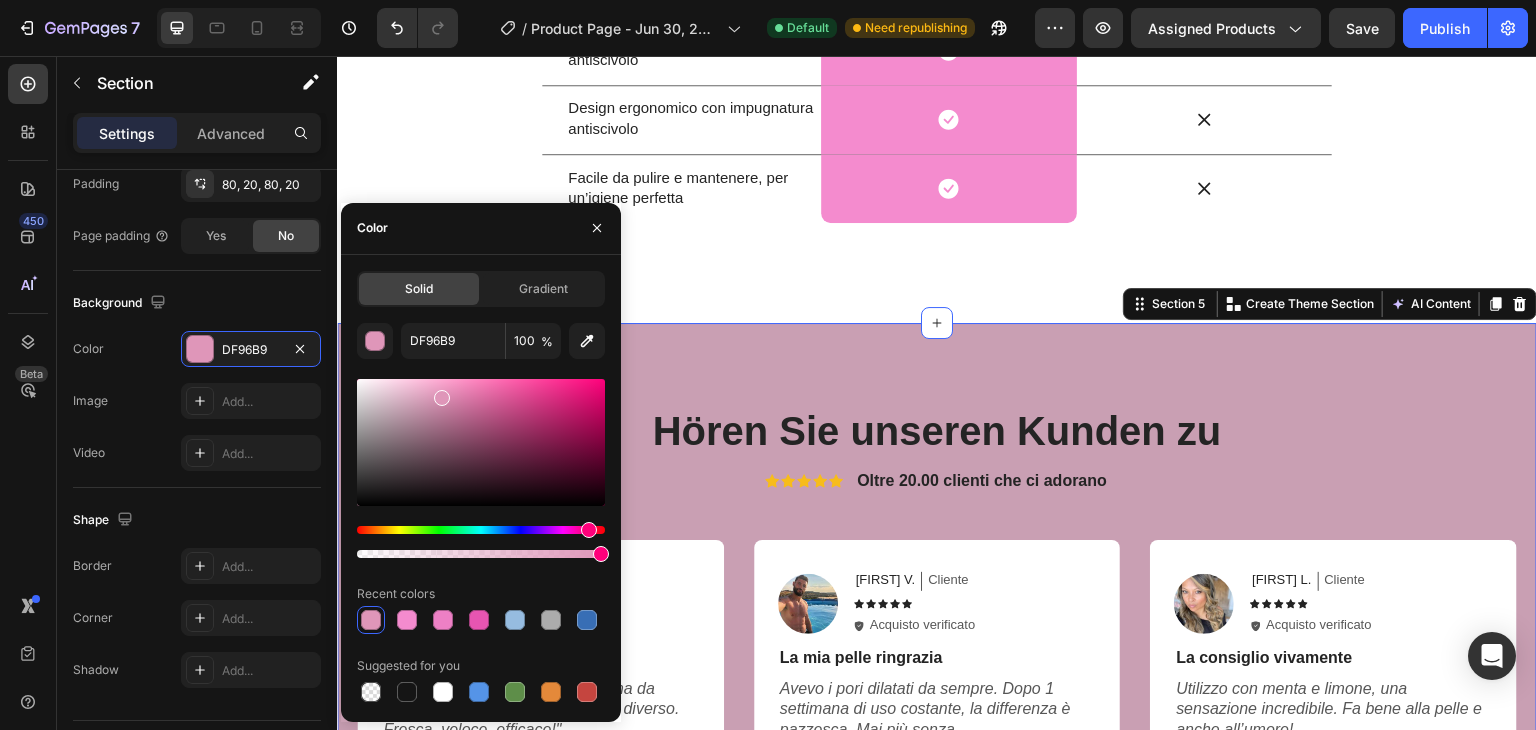 click at bounding box center [481, 442] 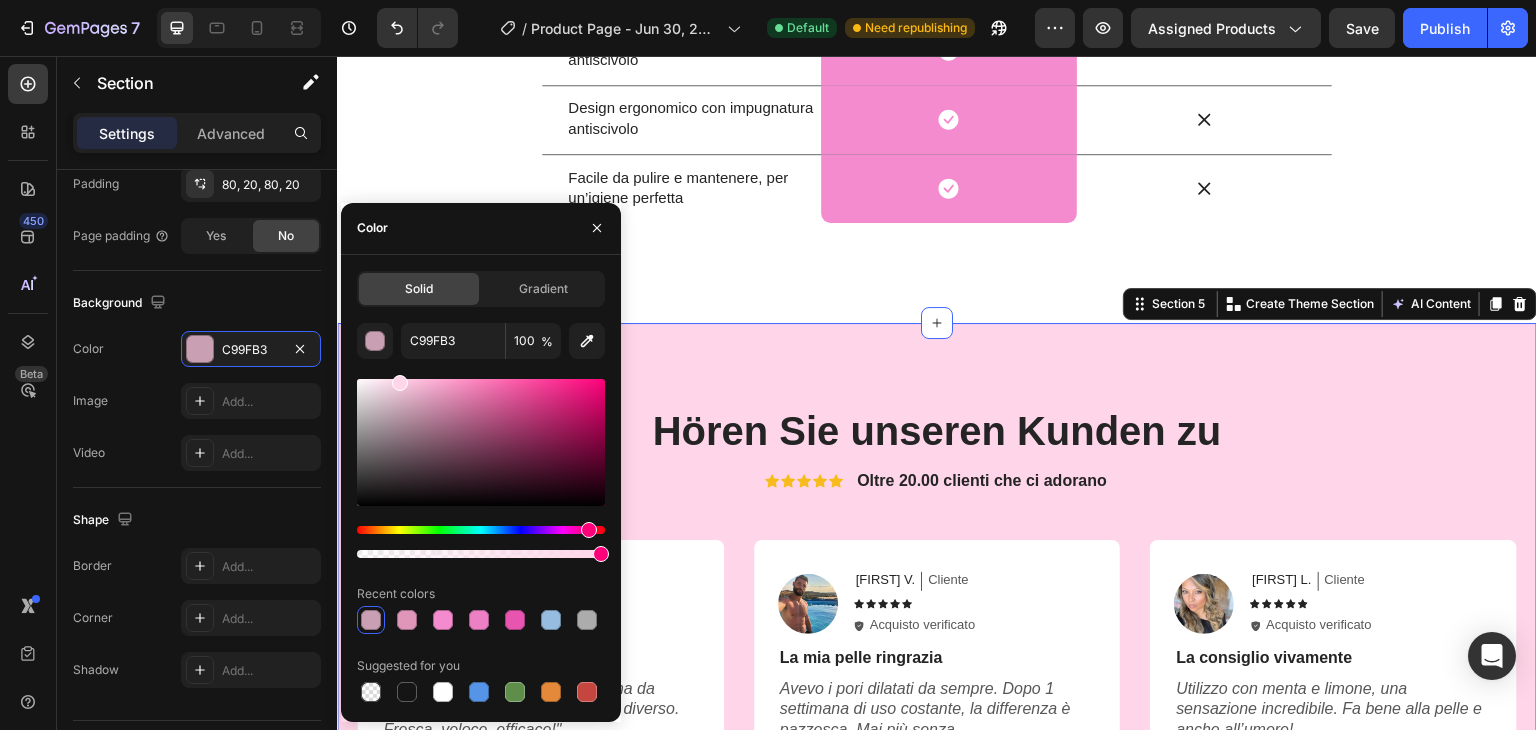 drag, startPoint x: 411, startPoint y: 405, endPoint x: 397, endPoint y: 373, distance: 34.928497 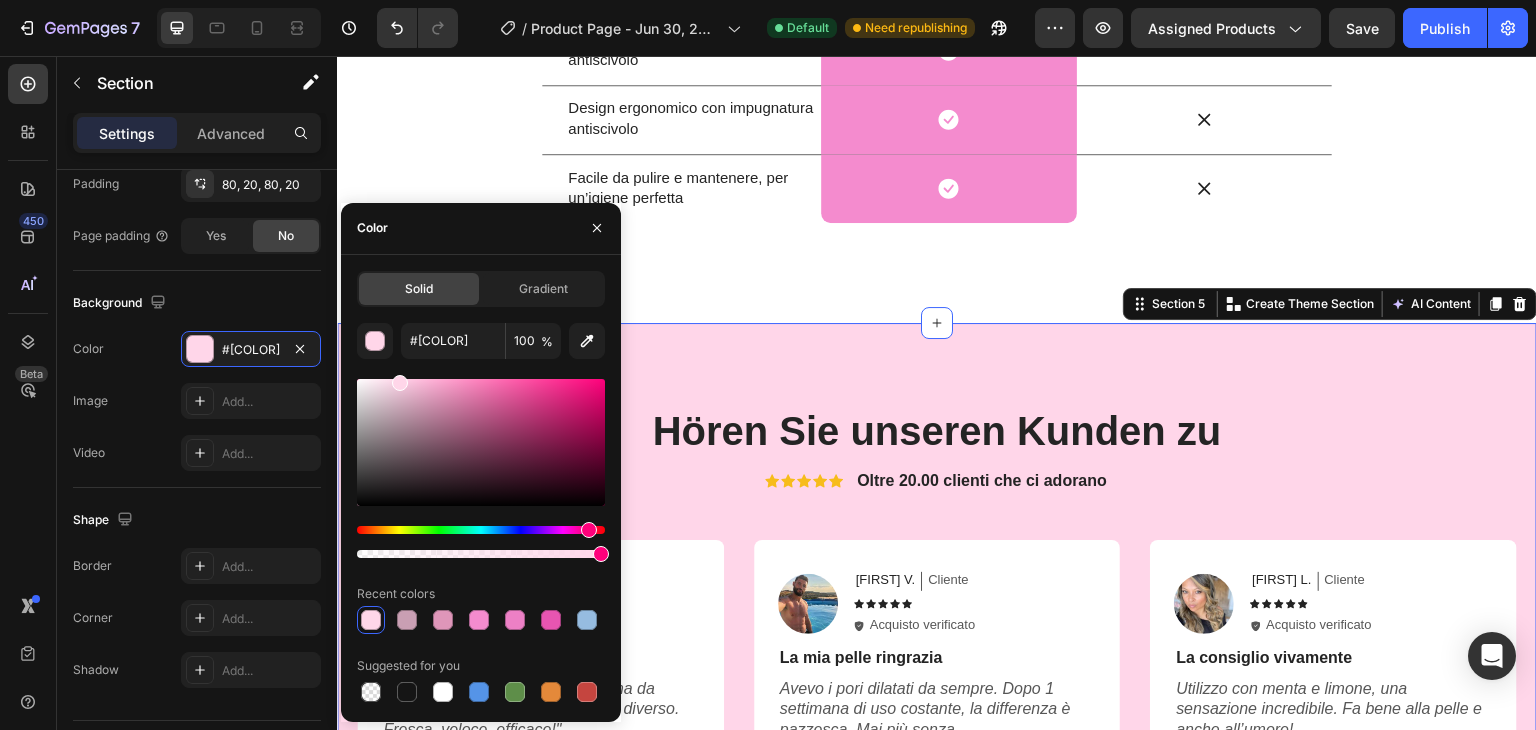 click on "Noi vs Loro Heading Row
Drop element here ⁠⁠⁠⁠⁠⁠⁠ Notivie-SILKENS 4IN1 Heading Row ALTRI TIPI DI RASOI Text Block Row 4 testine intercambiabili per ogni esigenza Text Block
Icon Row
Icon Row Impermeabile per uso wet & dry, anche sotto la doccia Text Block
Icon Row
Icon Row Design ergonomico con impugnatura antiscivolo Text Block
Icon Row
Icon Row Design ergonomico con impugnatura antiscivolo Text Block
Icon Row
Icon Row Facile da pulire e mantenere, per un’igiene perfetta Text Block
Icon Row
Icon Row Section 4" at bounding box center [937, -53] 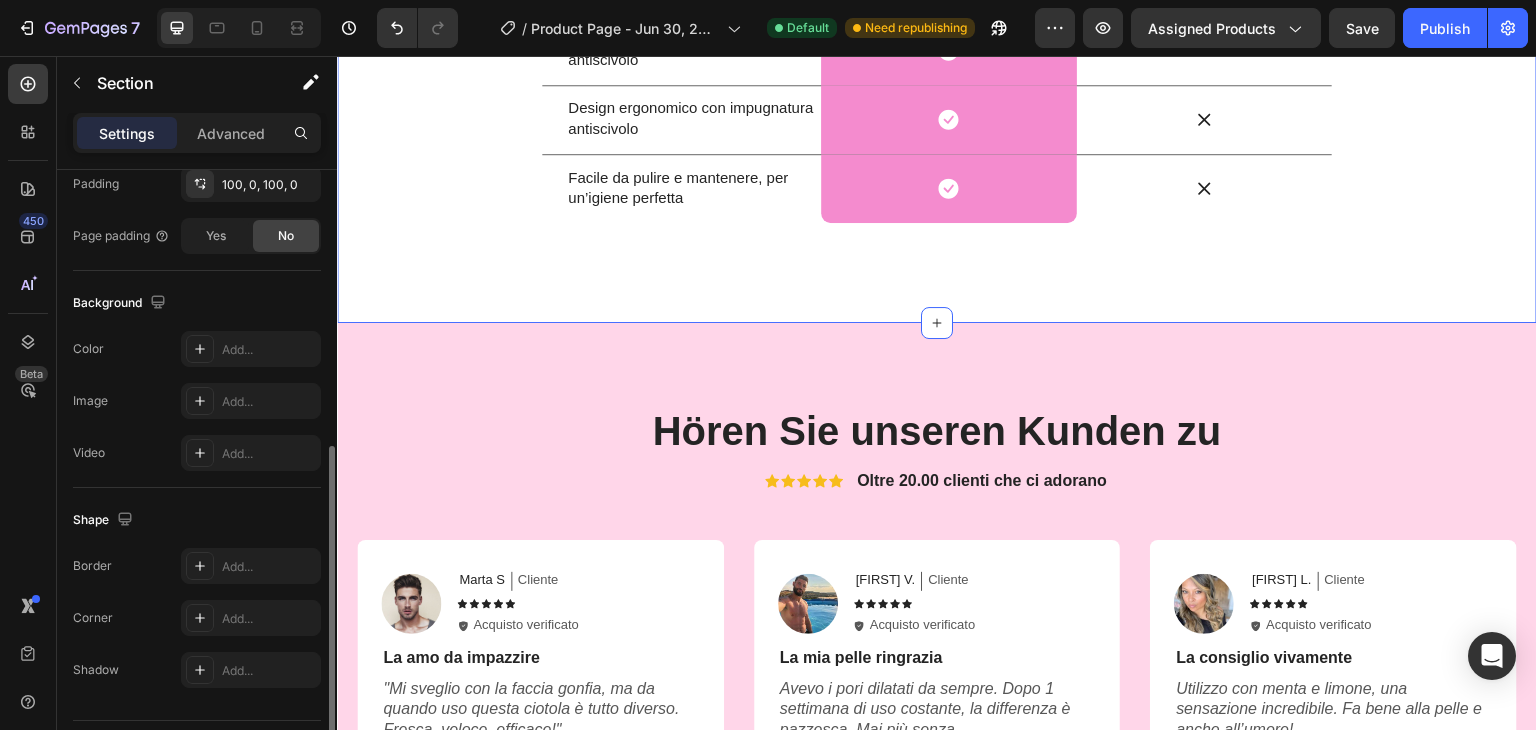 scroll, scrollTop: 548, scrollLeft: 0, axis: vertical 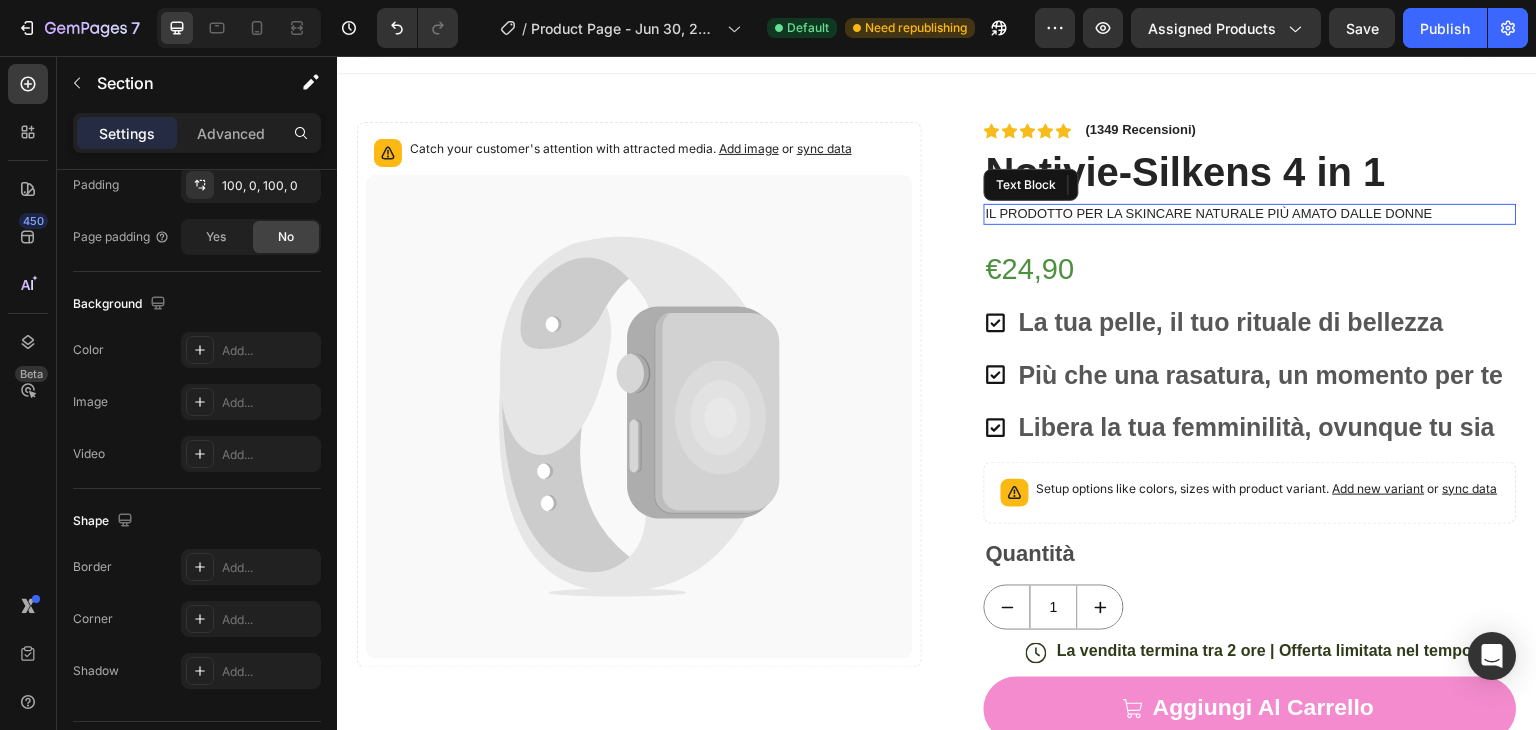 click on "Il prodotto per la Skincare Naturale più amato dalle donne" at bounding box center (1250, 214) 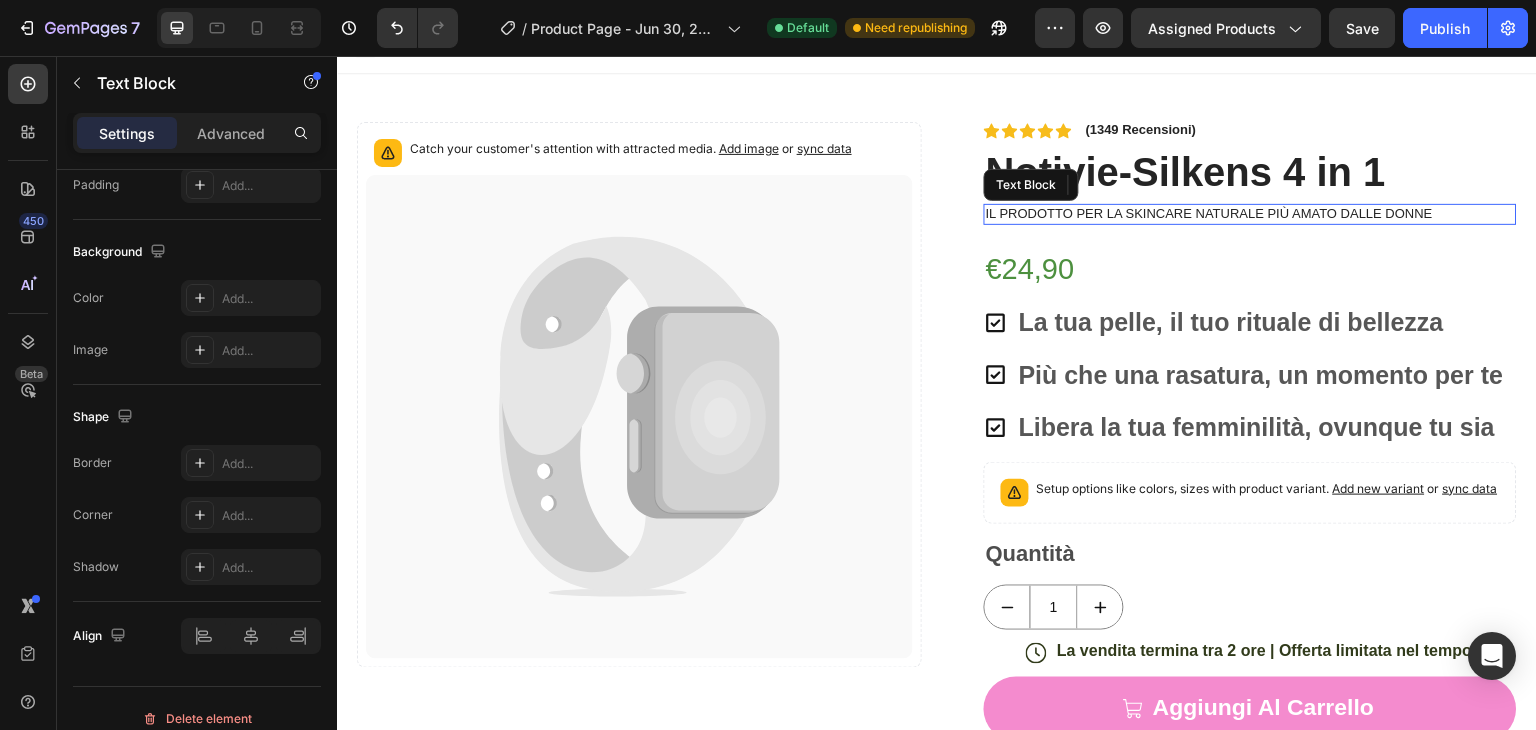 click on "Il prodotto per la Skincare Naturale più amato dalle donne" at bounding box center (1250, 214) 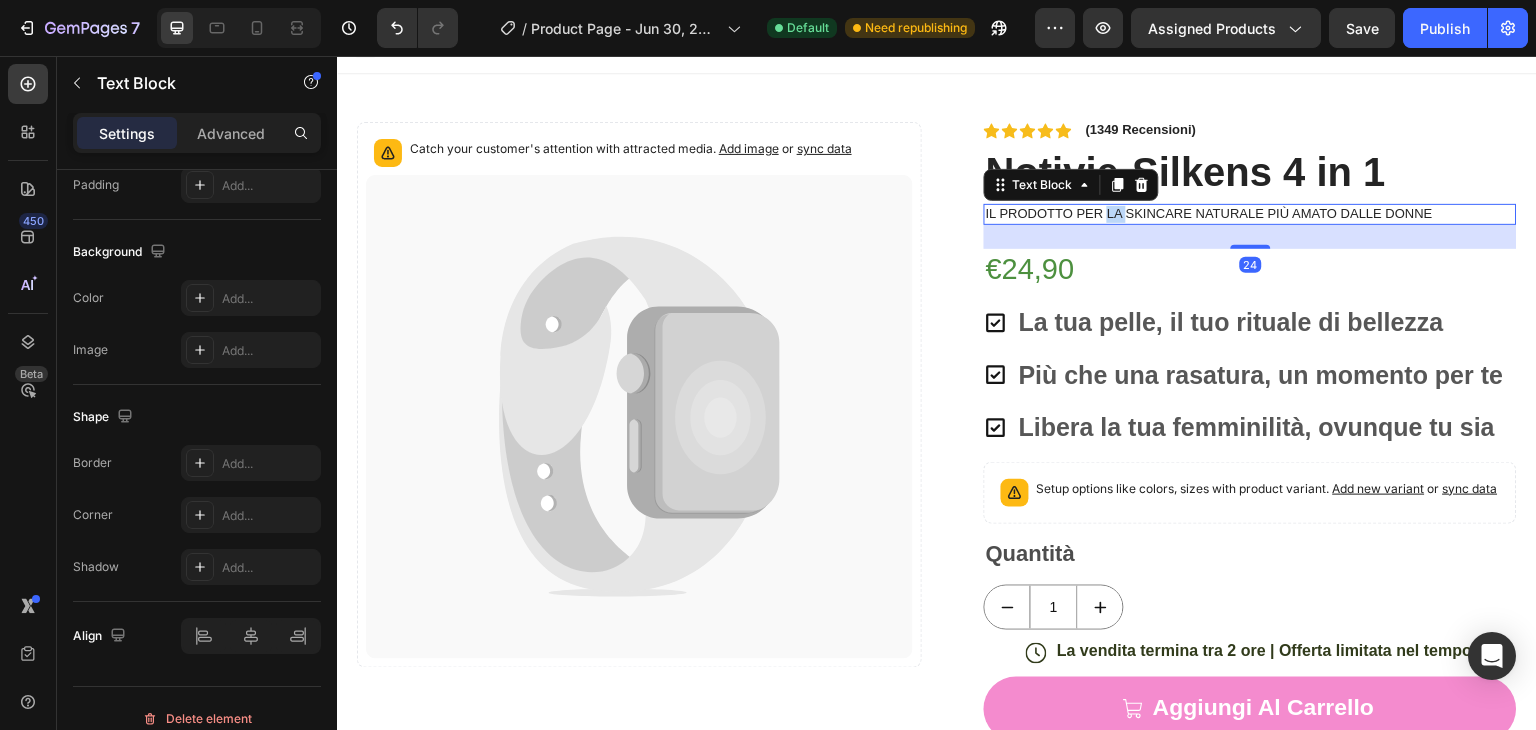 scroll, scrollTop: 0, scrollLeft: 0, axis: both 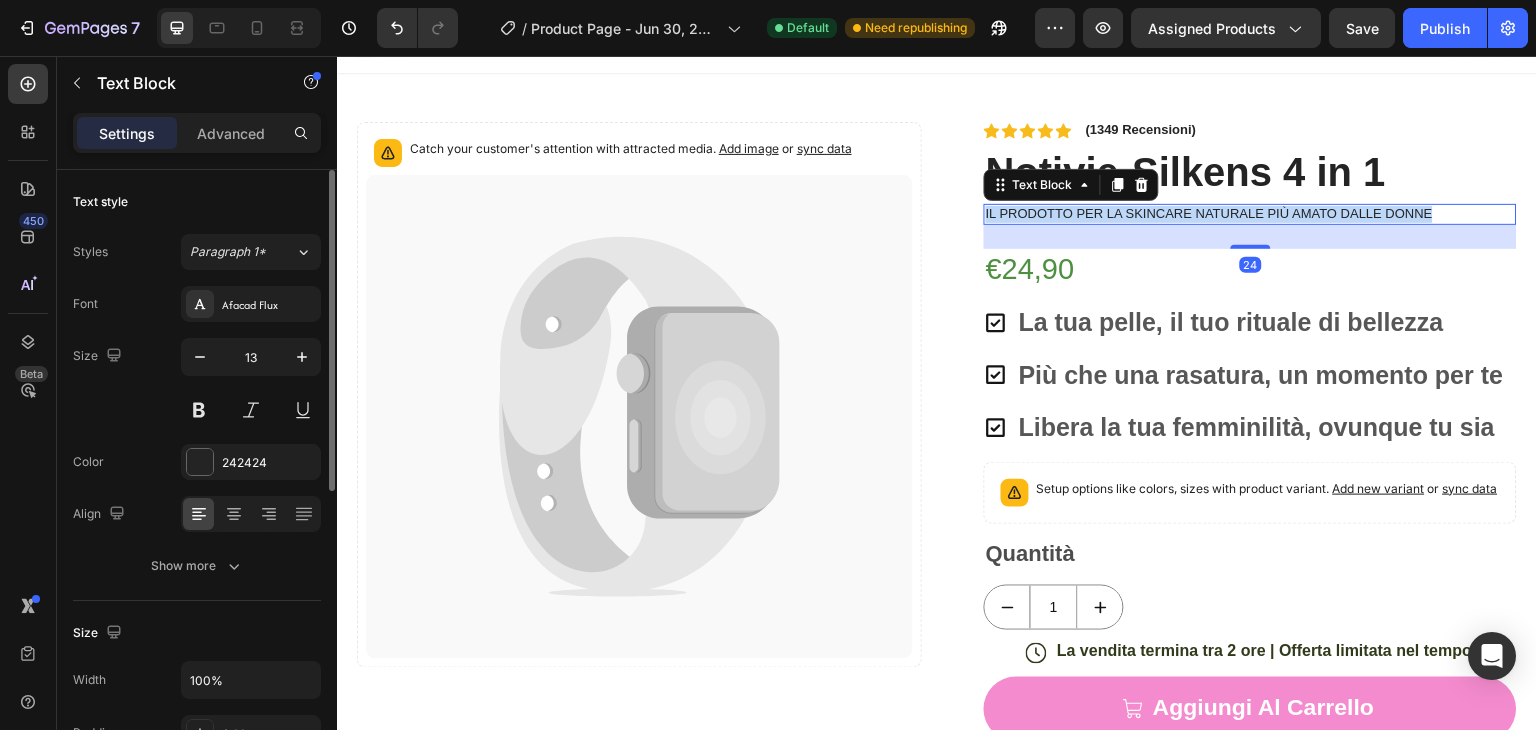 click on "Il prodotto per la Skincare Naturale più amato dalle donne" at bounding box center (1250, 214) 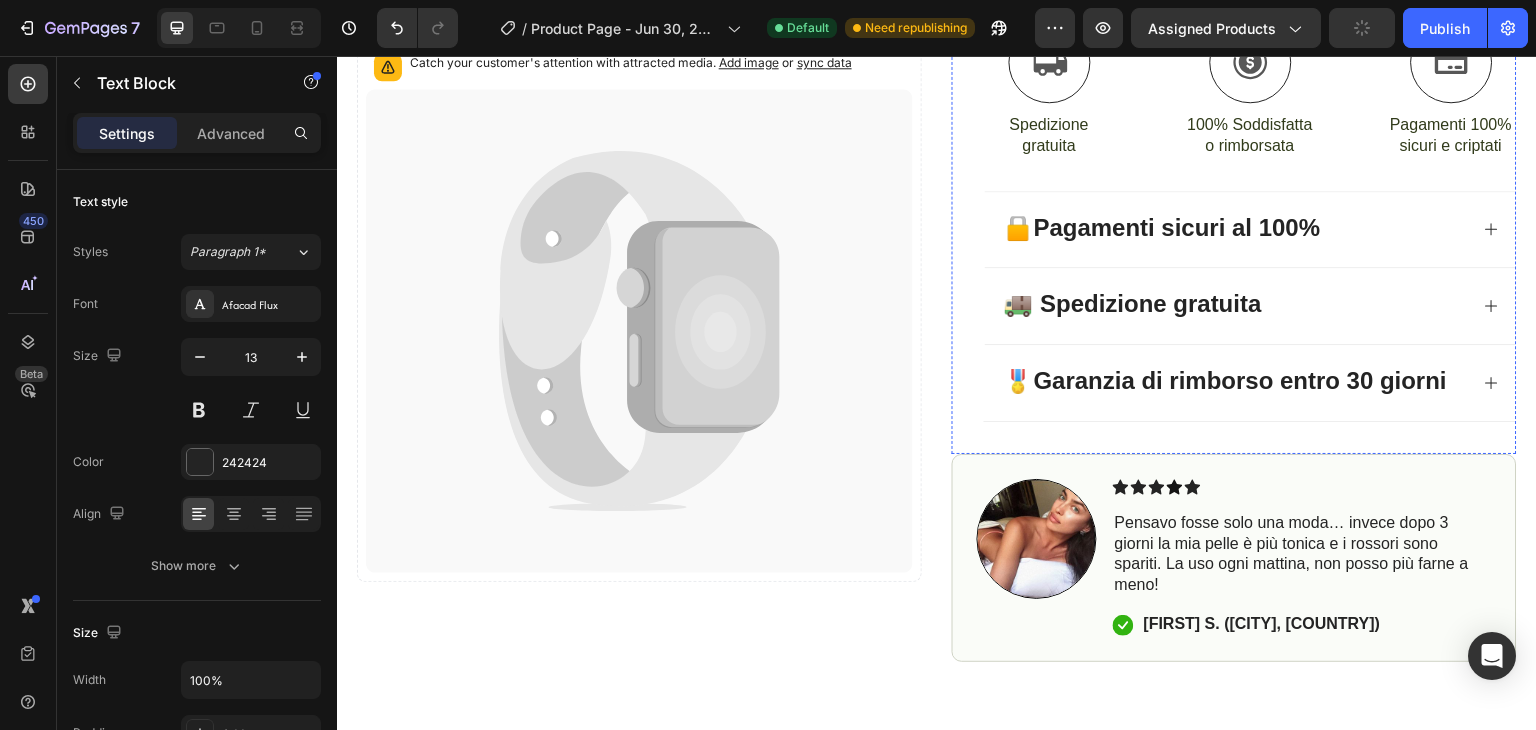 scroll, scrollTop: 1203, scrollLeft: 0, axis: vertical 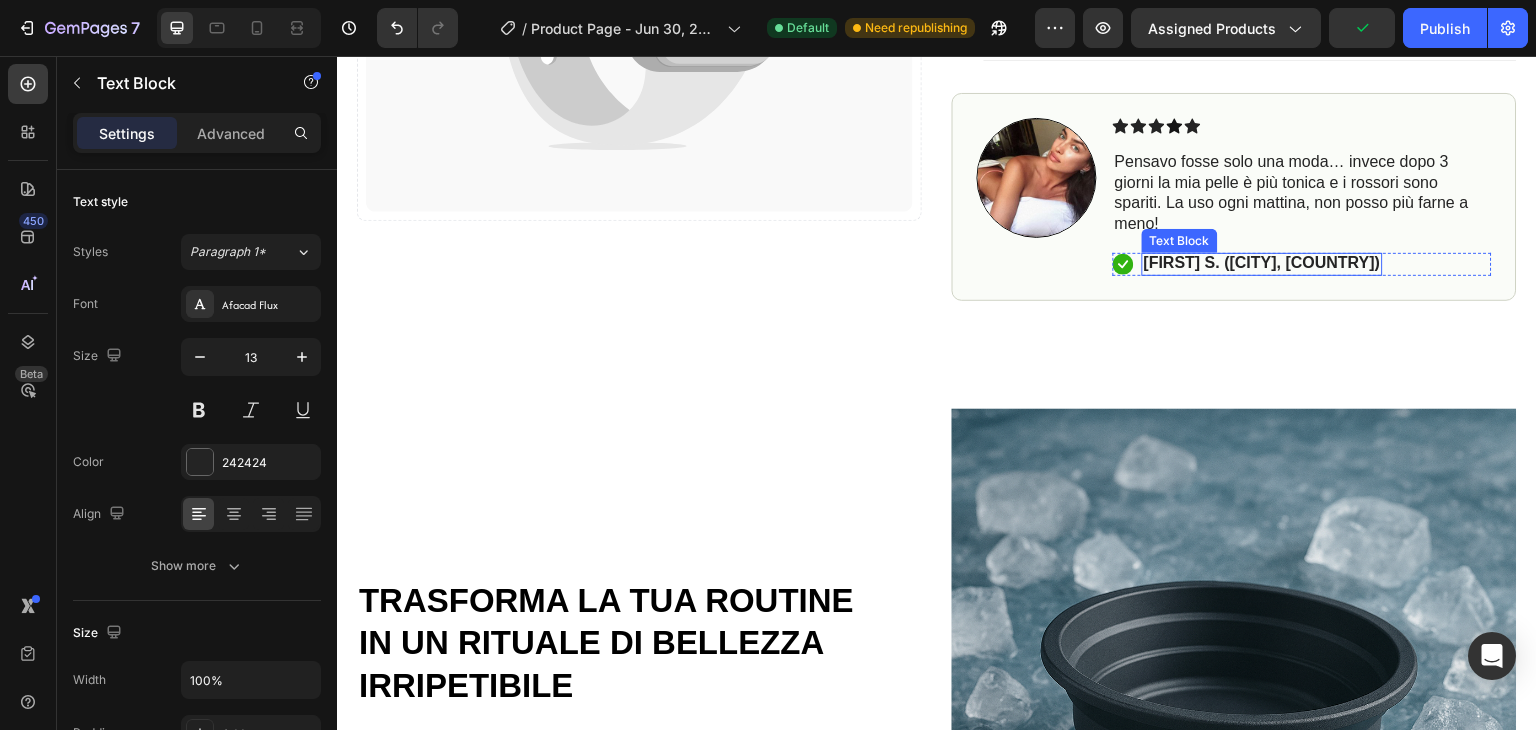 click on "Pensavo fosse solo una moda… invece dopo 3 giorni la mia pelle è più tonica e i rossori sono spariti. La uso ogni mattina, non posso più farne a meno!" at bounding box center (1302, 193) 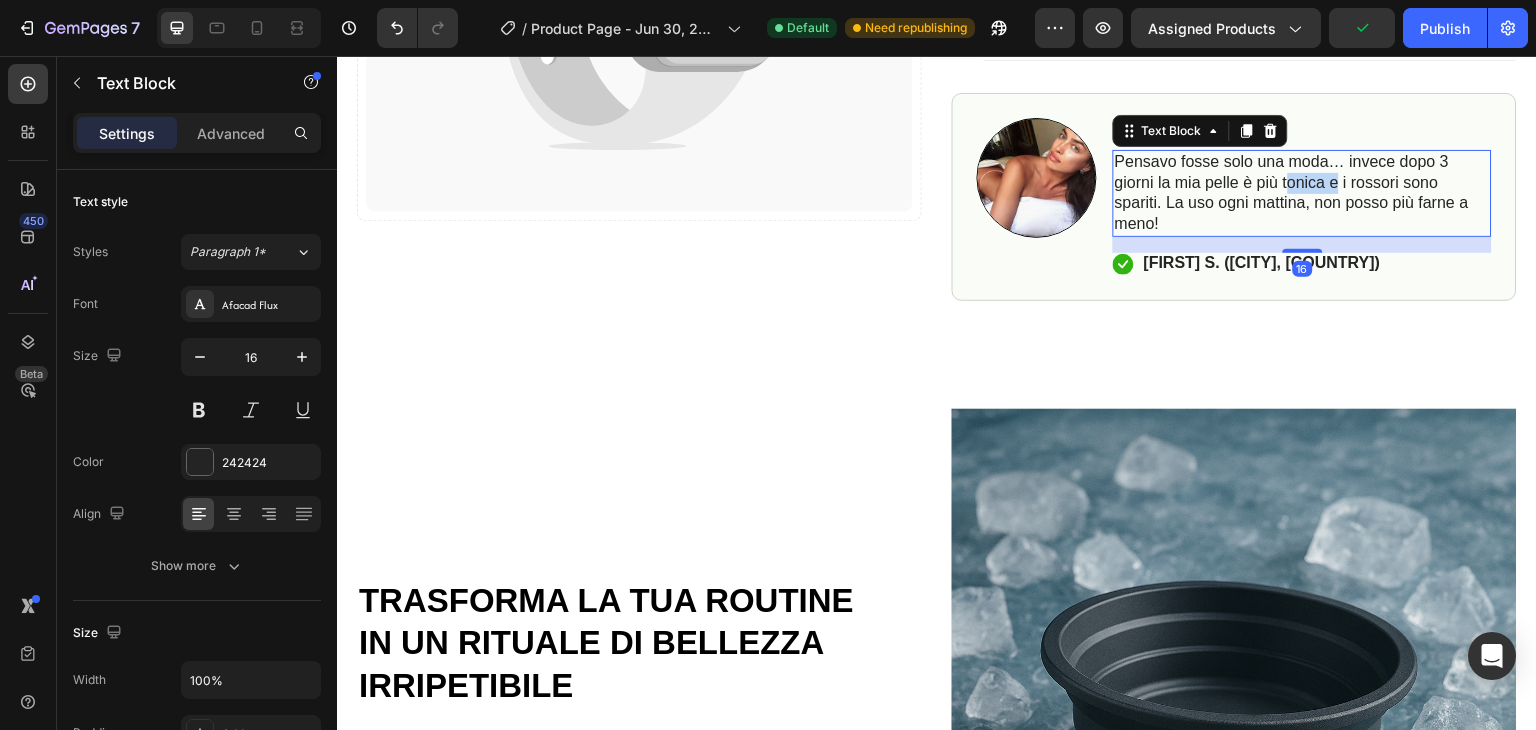 click on "Pensavo fosse solo una moda… invece dopo 3 giorni la mia pelle è più tonica e i rossori sono spariti. La uso ogni mattina, non posso più farne a meno!" at bounding box center [1302, 193] 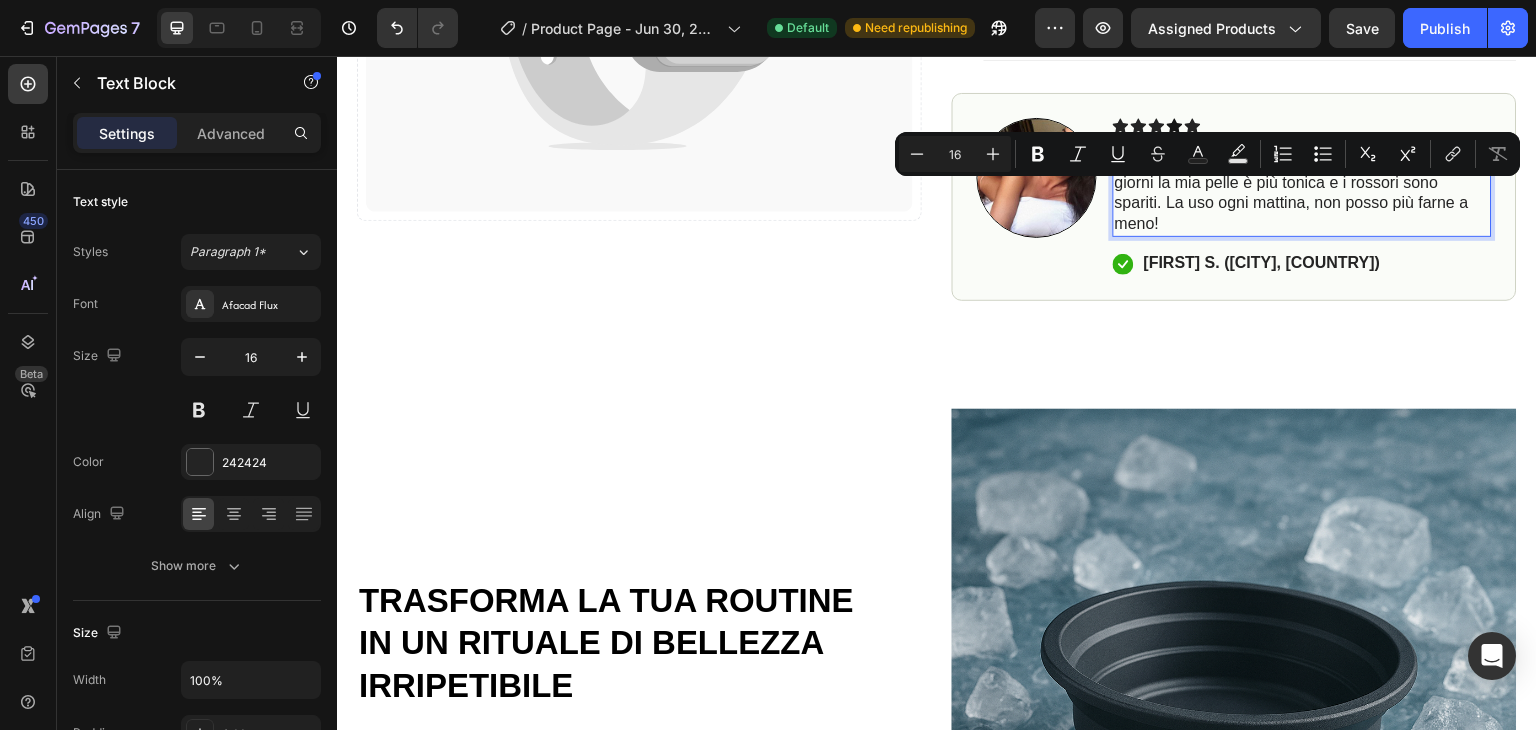 click on "Pensavo fosse solo una moda… invece dopo 3 giorni la mia pelle è più tonica e i rossori sono spariti. La uso ogni mattina, non posso più farne a meno!" at bounding box center (1302, 193) 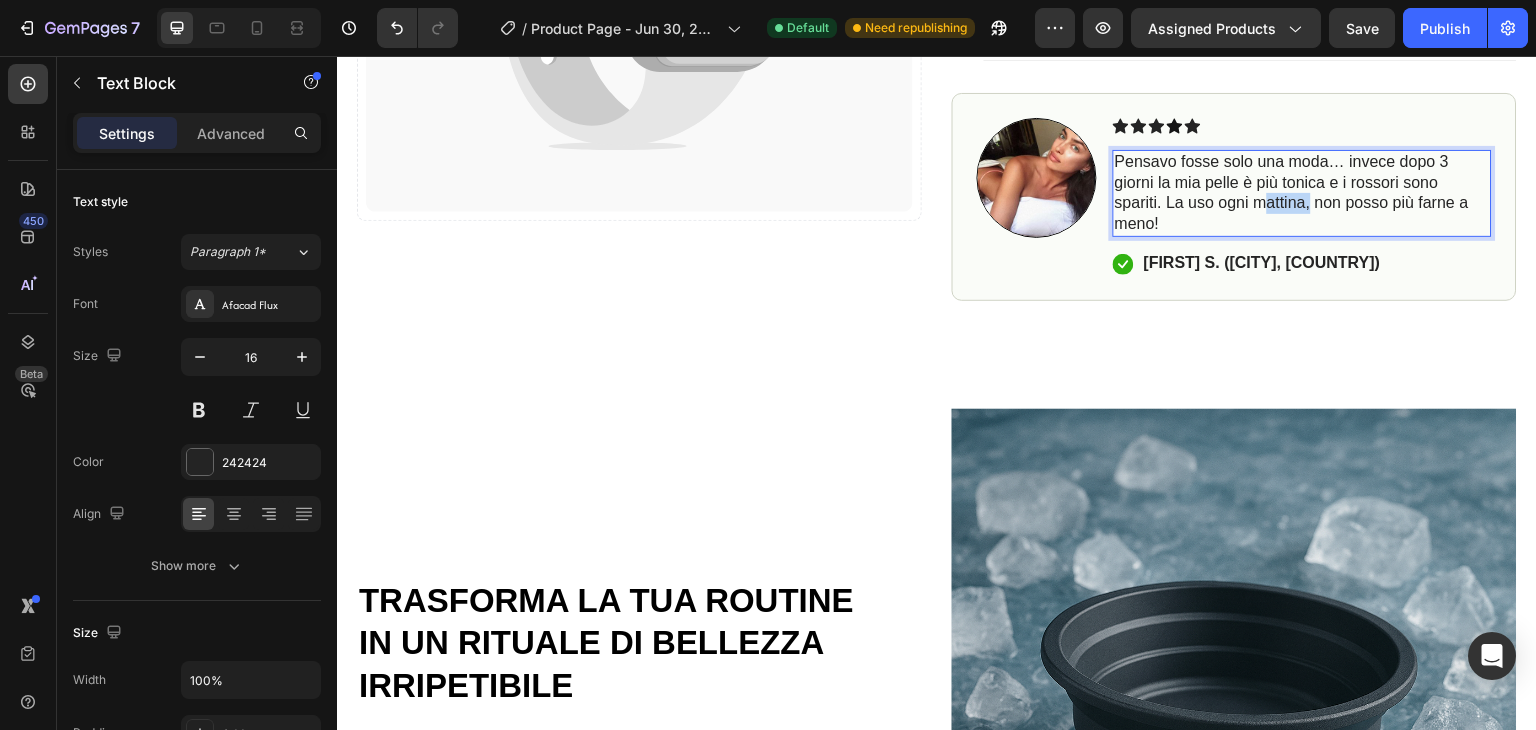 click on "Pensavo fosse solo una moda… invece dopo 3 giorni la mia pelle è più tonica e i rossori sono spariti. La uso ogni mattina, non posso più farne a meno!" at bounding box center [1302, 193] 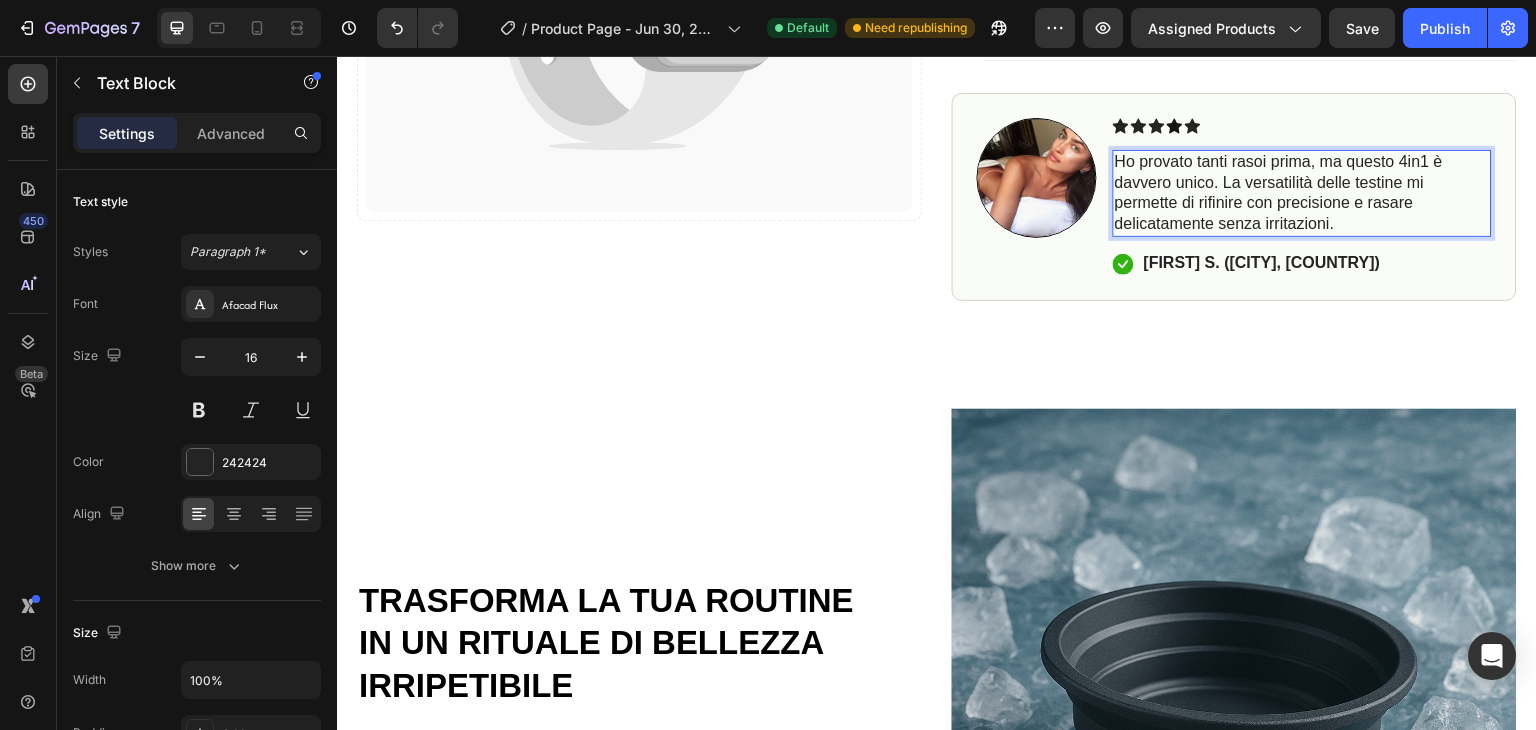 click on "Ho provato tanti rasoi prima, ma questo 4in1 è davvero unico. La versatilità delle testine mi permette di rifinire con precisione e rasare delicatamente senza irritazioni." at bounding box center [1302, 193] 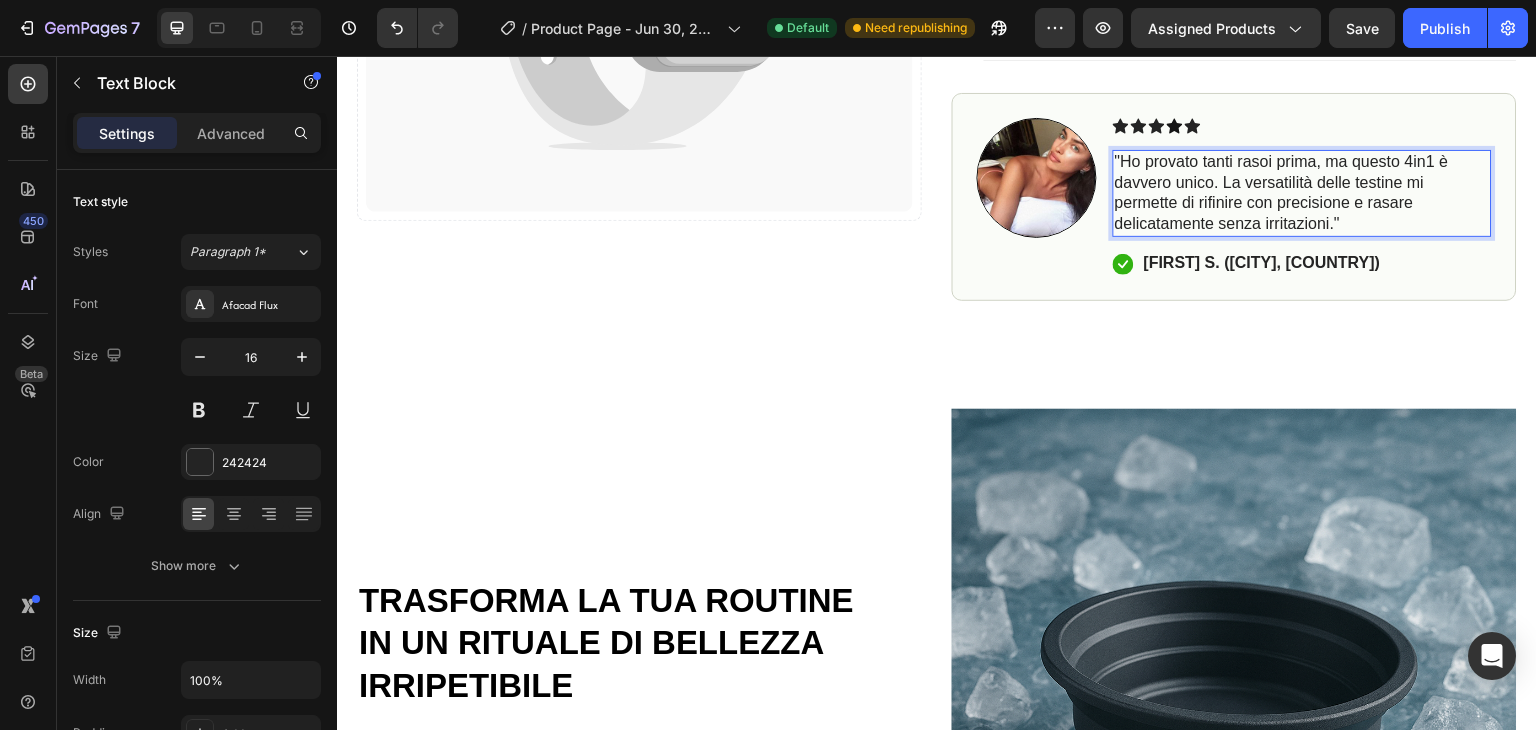 click on ""Ho provato tanti rasoi prima, ma questo 4in1 è davvero unico. La versatilità delle testine mi permette di rifinire con precisione e rasare delicatamente senza irritazioni."" at bounding box center (1302, 193) 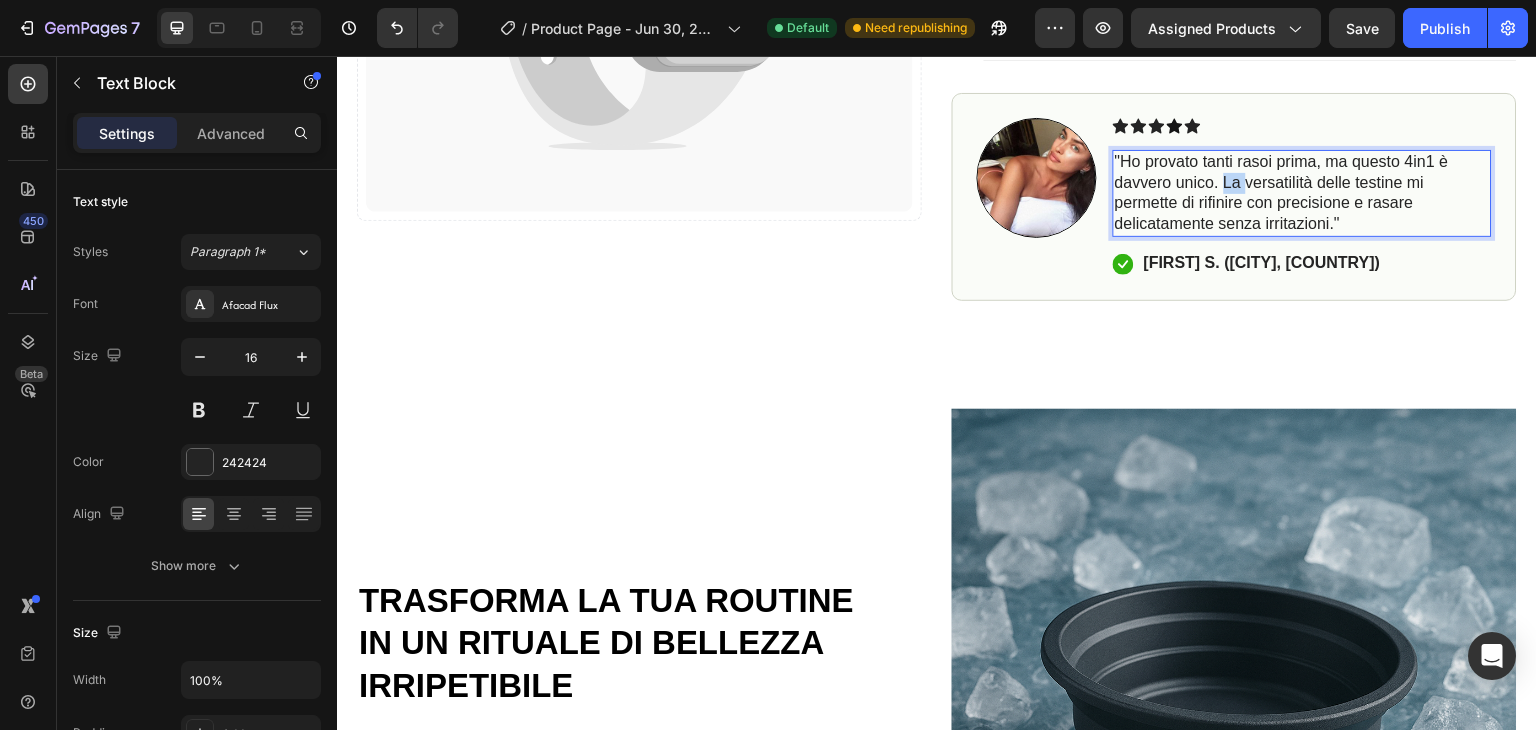 click on ""Ho provato tanti rasoi prima, ma questo 4in1 è davvero unico. La versatilità delle testine mi permette di rifinire con precisione e rasare delicatamente senza irritazioni."" at bounding box center [1302, 193] 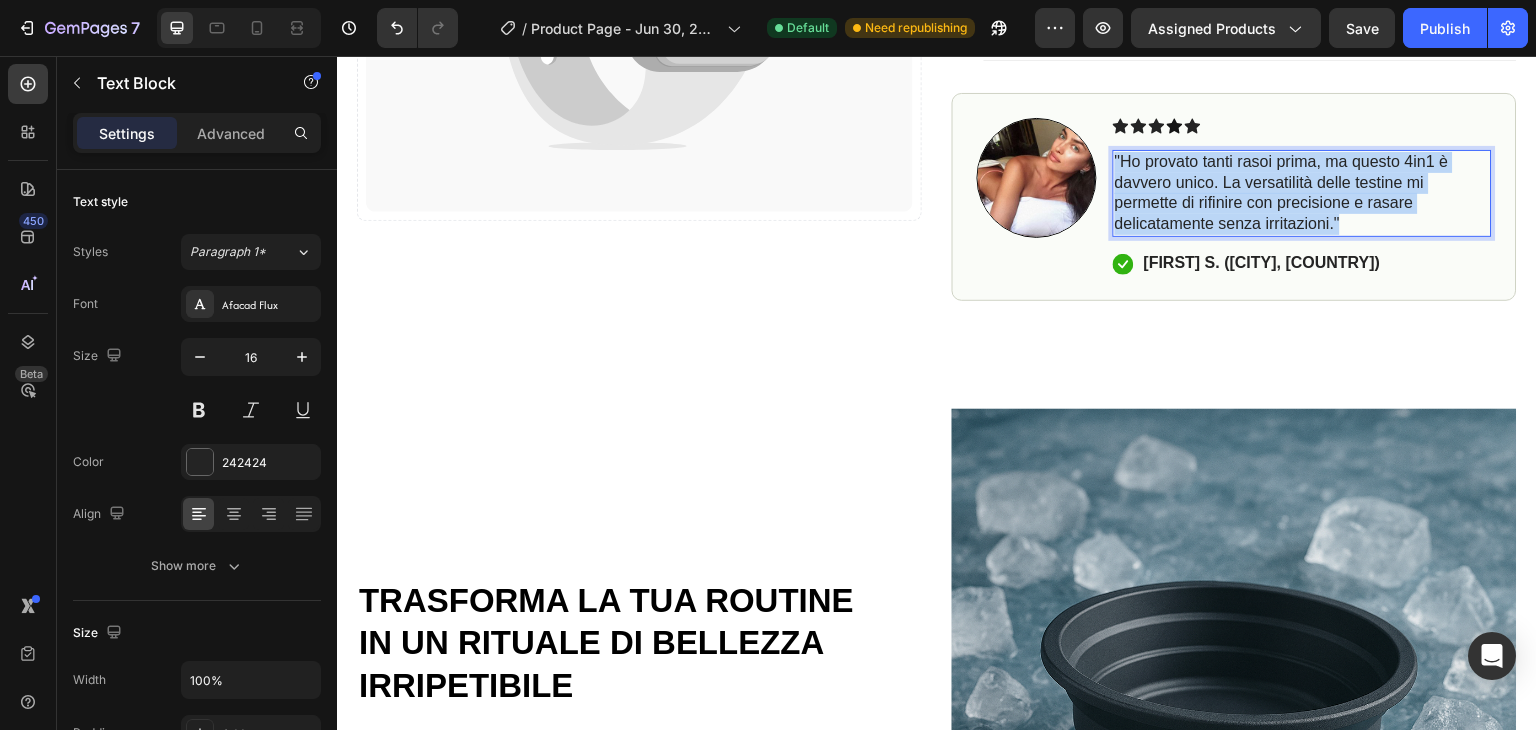 click on ""Ho provato tanti rasoi prima, ma questo 4in1 è davvero unico. La versatilità delle testine mi permette di rifinire con precisione e rasare delicatamente senza irritazioni."" at bounding box center (1302, 193) 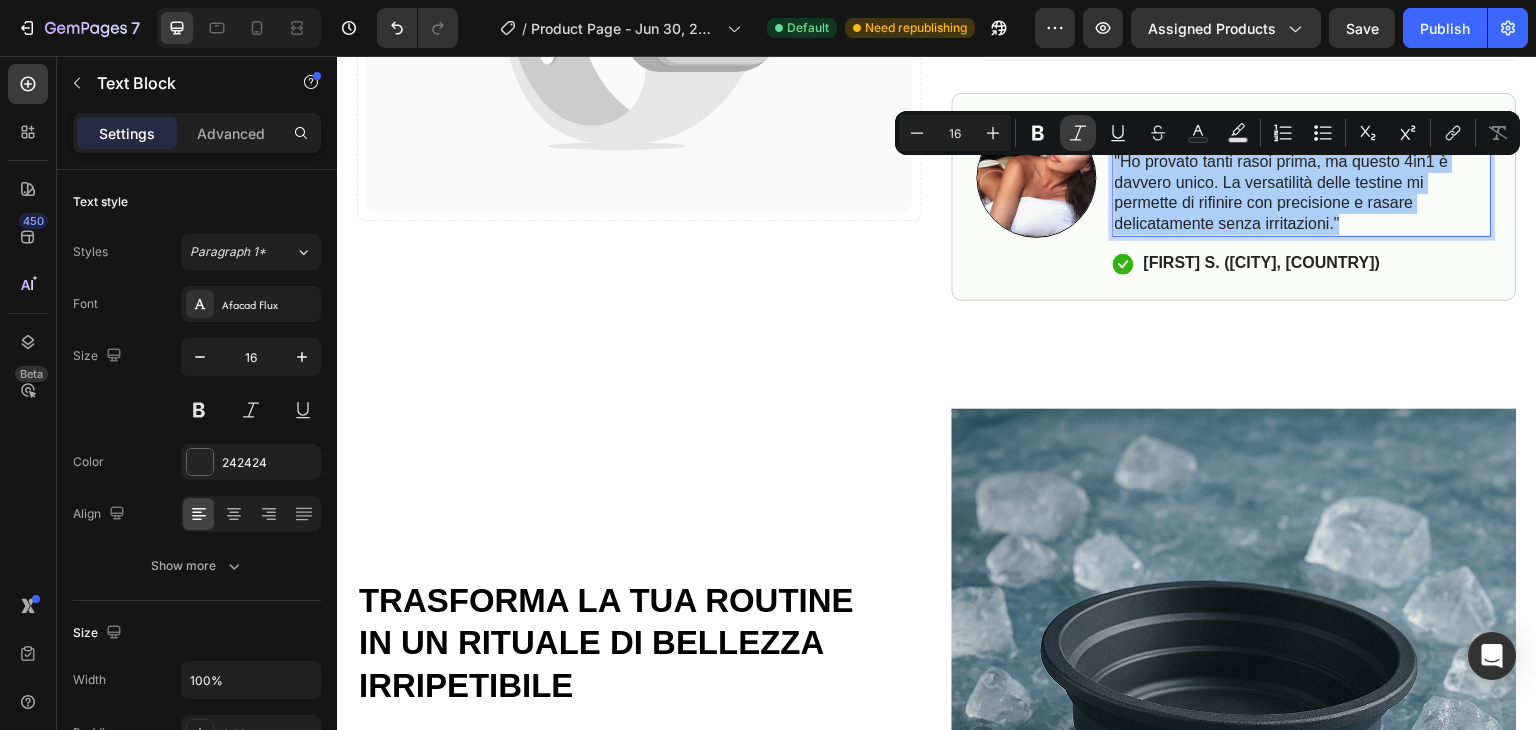 click on "Italic" at bounding box center [1078, 133] 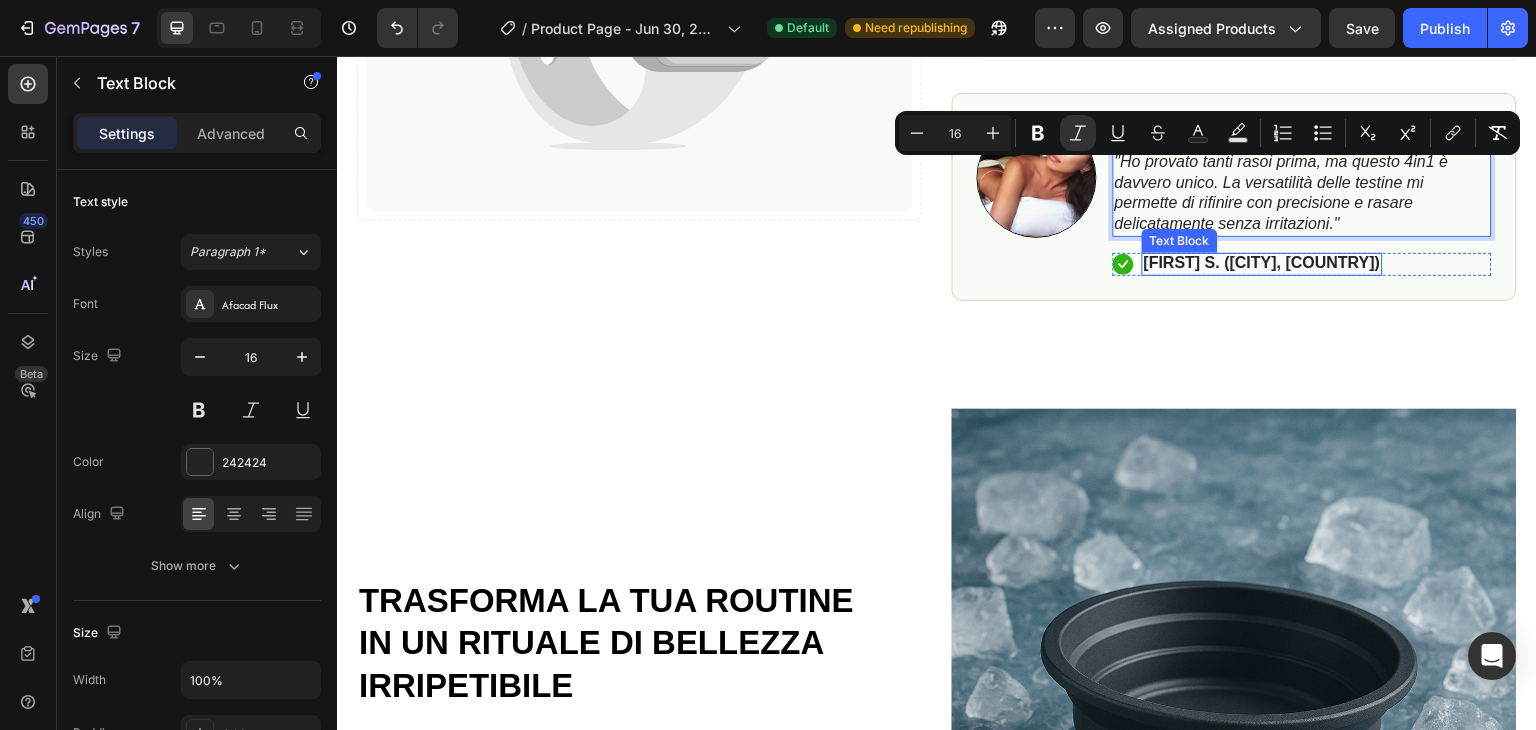 click on "[FIRST] S. ([CITY], [COUNTRY])" at bounding box center [1262, 262] 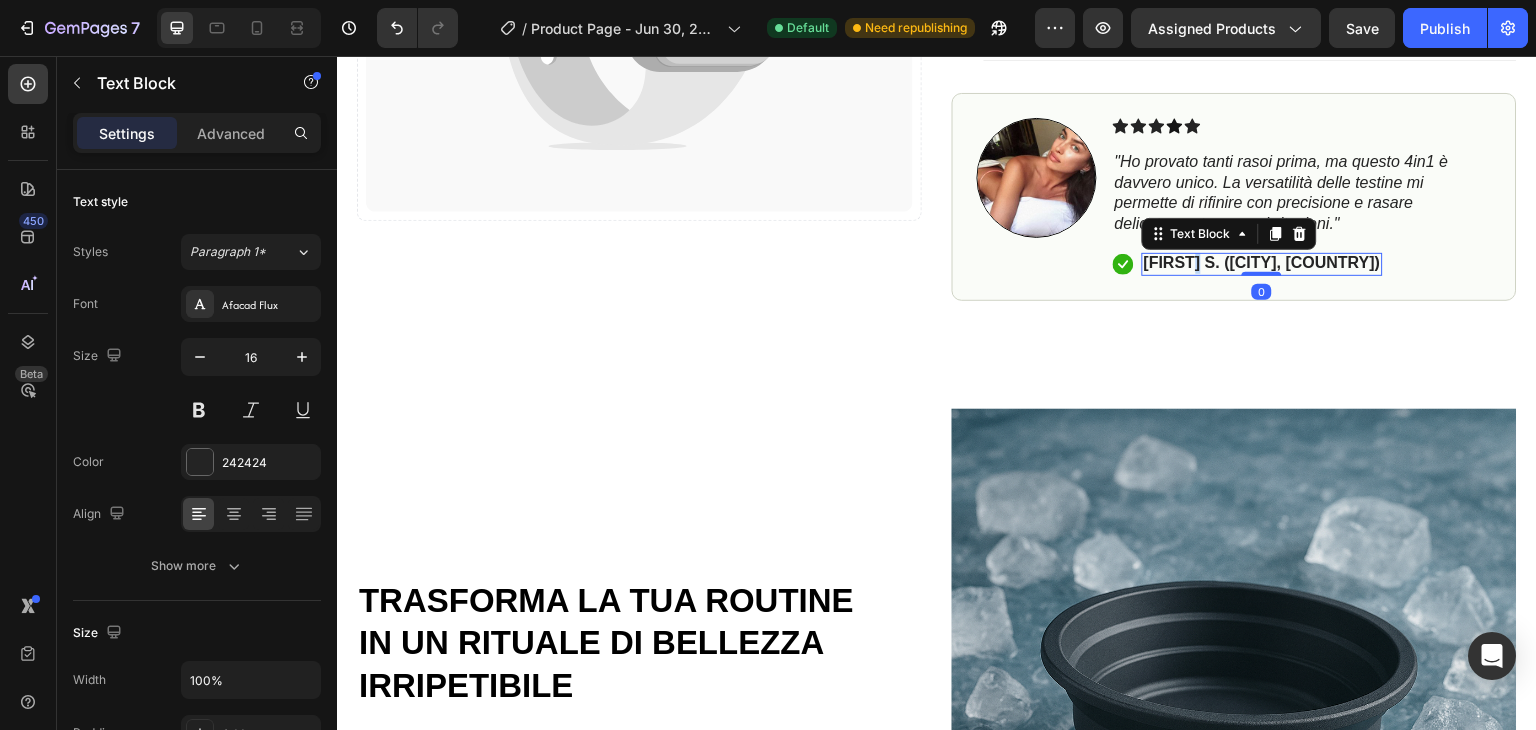 click on "[FIRST] S. ([CITY], [COUNTRY])" at bounding box center (1262, 262) 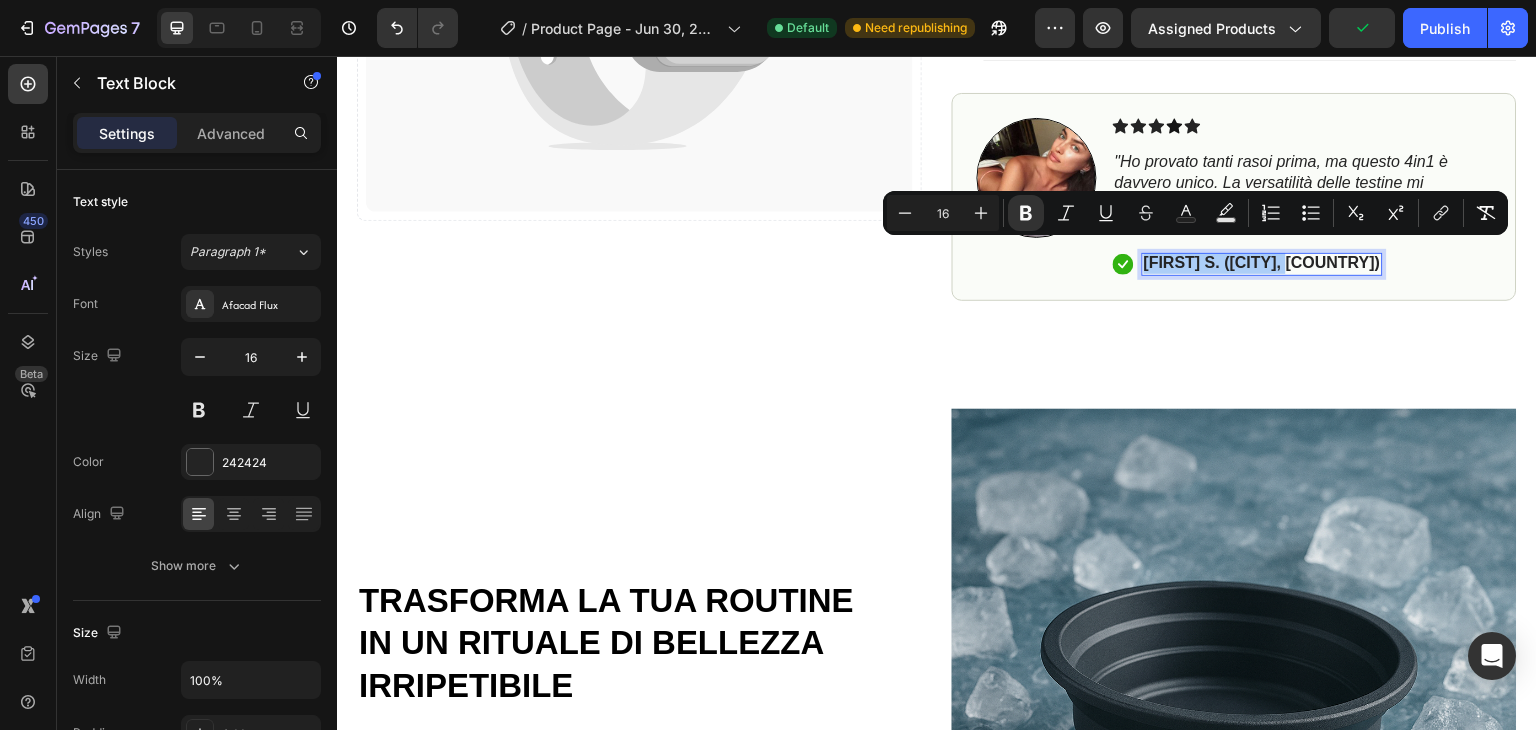 click on "Minus 16 Plus Bold Italic Underline       Strikethrough
Text Color
Text Background Color Numbered List Bulleted List Subscript Superscript       link Remove Format" at bounding box center [1195, 213] 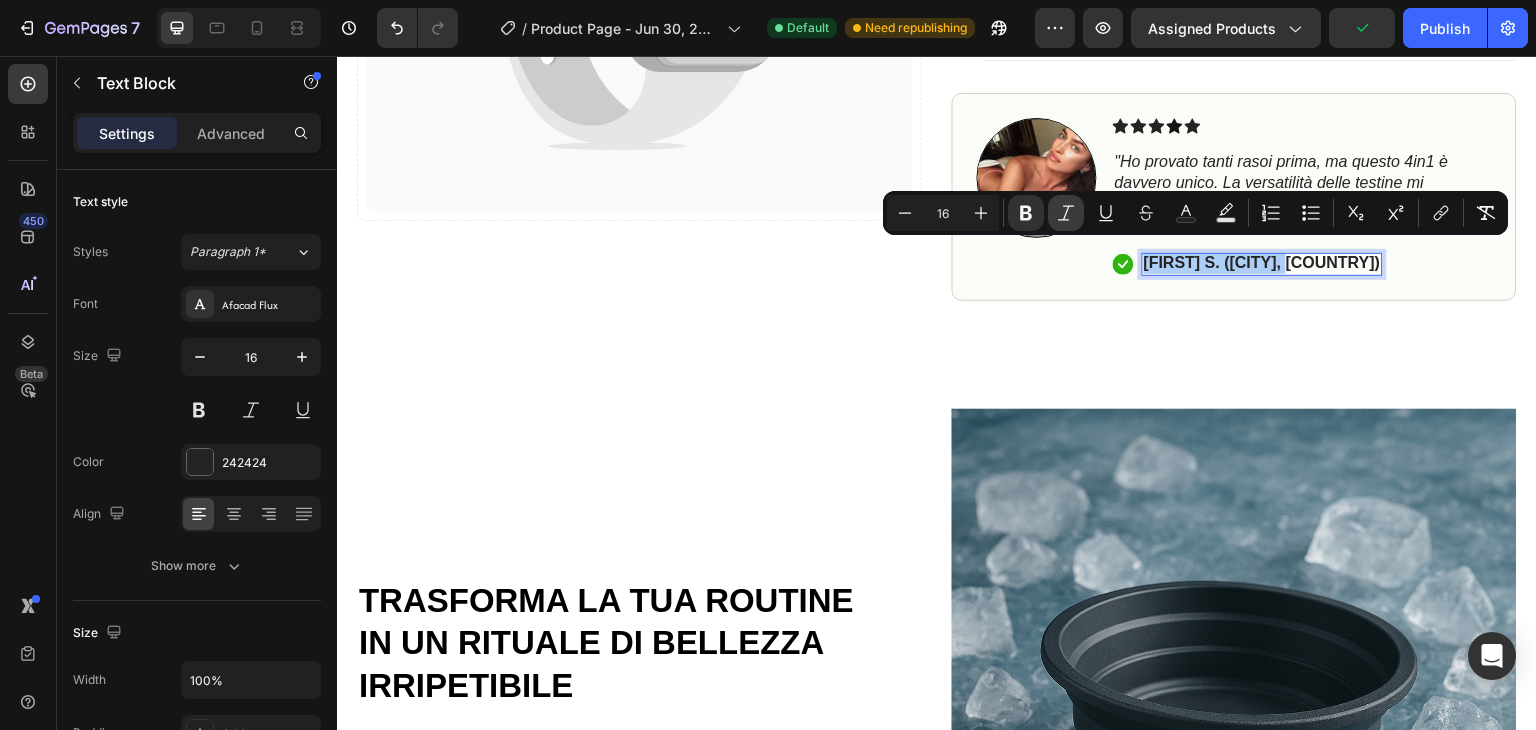 click on "Italic" at bounding box center [1066, 213] 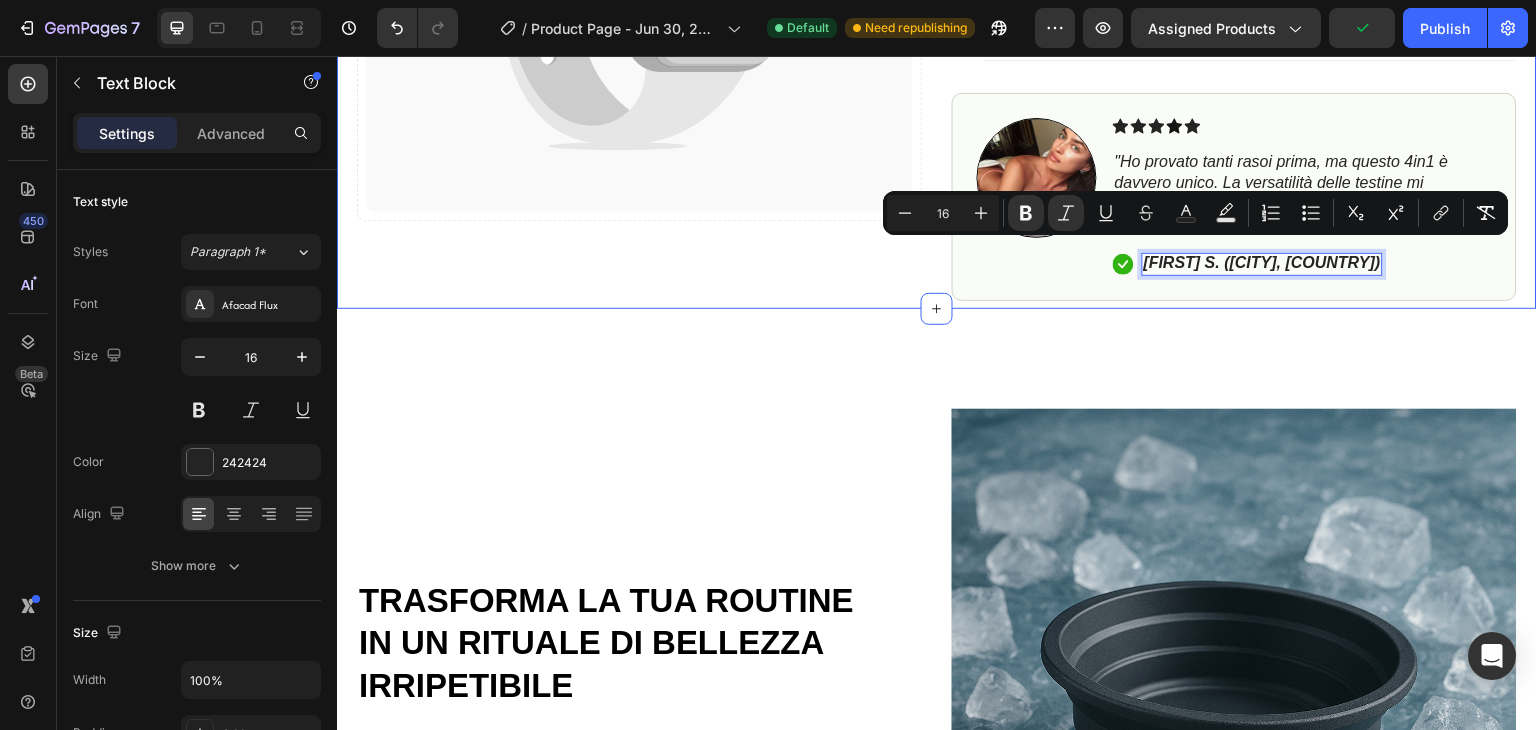 click on "TRASFORMA LA TUA ROUTINE IN UN RITUALE DI BELLEZZA IRRIPETIBILE Heading Non è solo un rasoio, è il tuo alleato di ogni giorno per una pelle liscia, morbida e perfetta. Sentiti sicura, elegante e pronta a conquistare il mondo. Text Block Row Image Row LA POTENZA DELLA VERSATILITÀ IN UNA SOLA SOLUZIONE Heading Quattro testine per soddisfare ogni tuo bisogno: rasatura, rifinitura, depilazione e cura delicata. Tutto quello che ti serve per sentirti sempre al meglio, senza compromessi. Text Block Row Image Row Section 2" at bounding box center [937, 998] 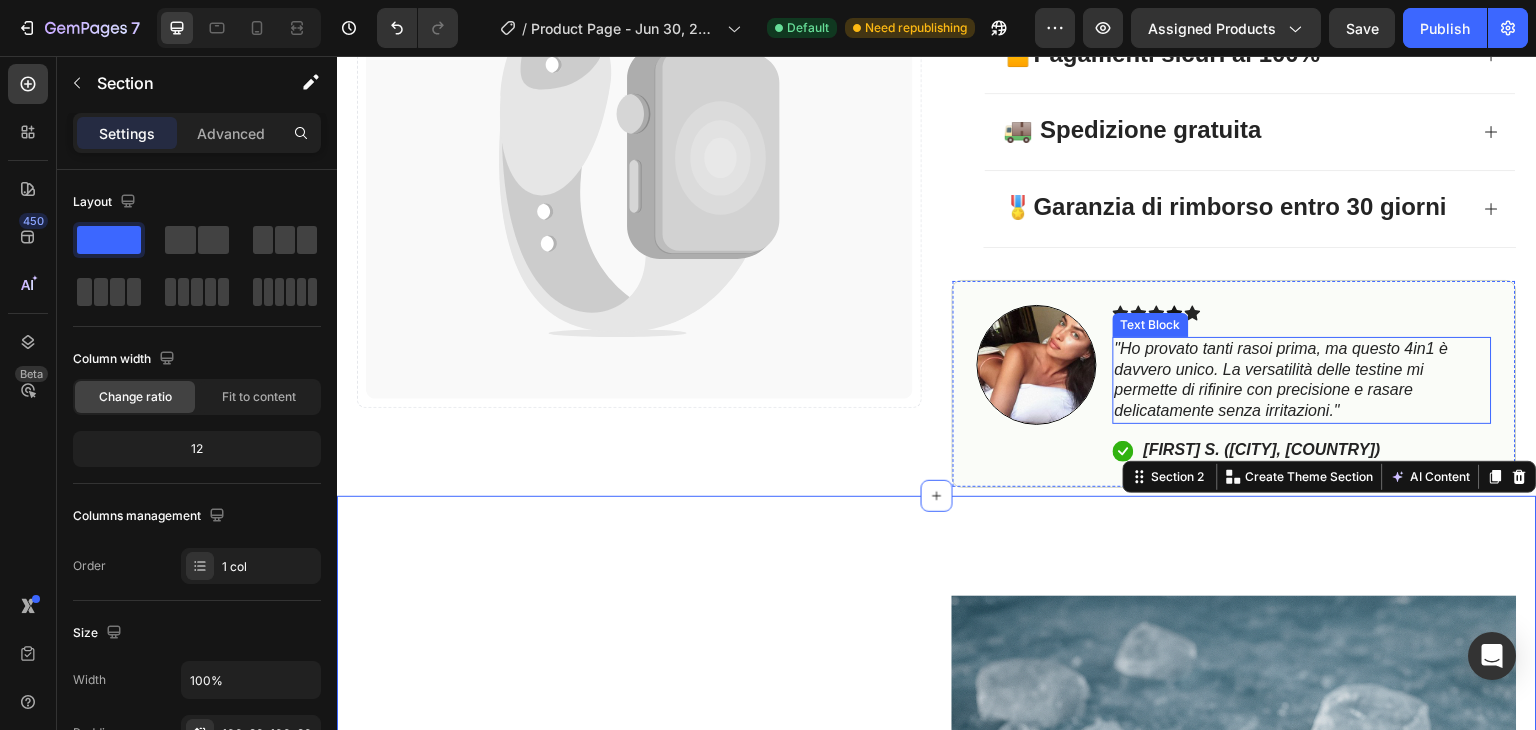 scroll, scrollTop: 1016, scrollLeft: 0, axis: vertical 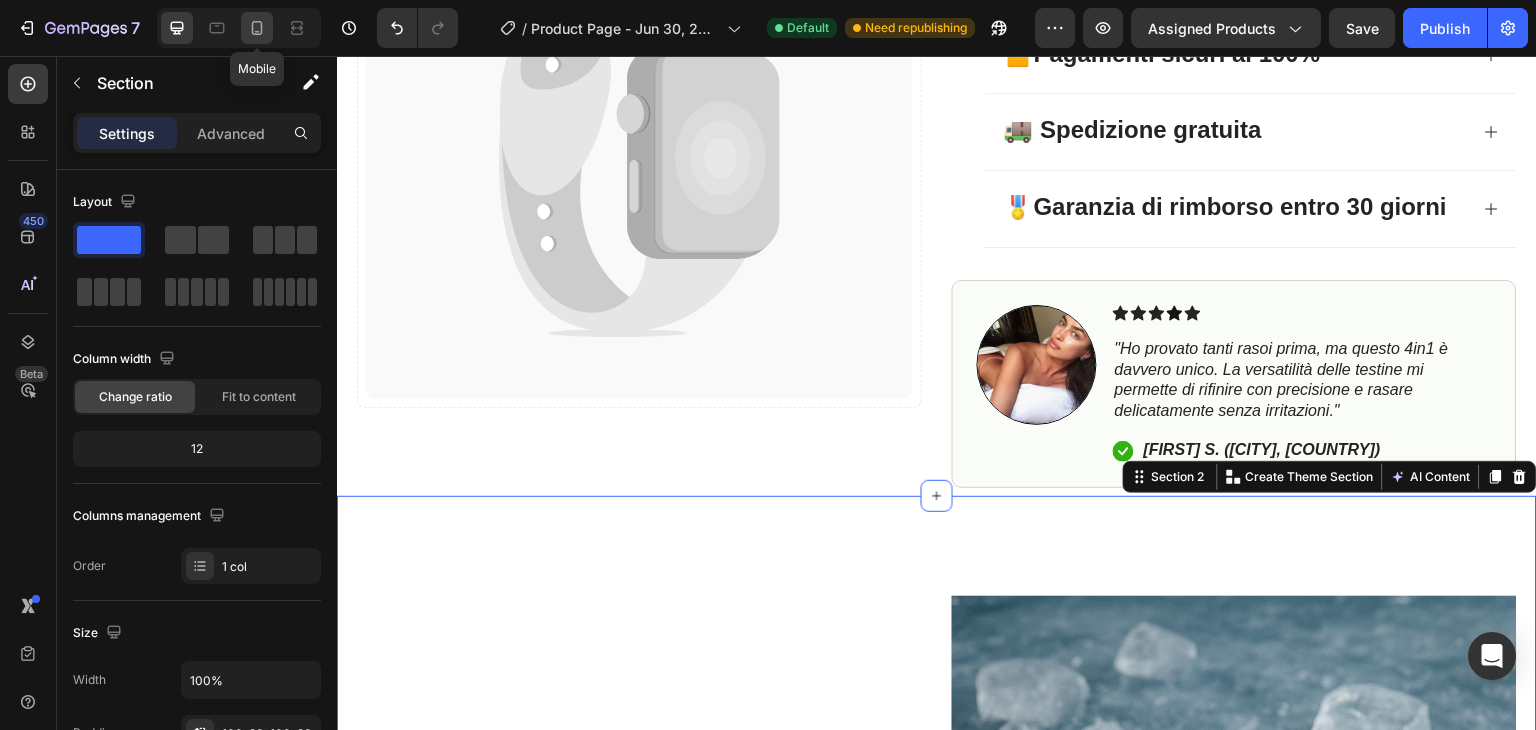 click 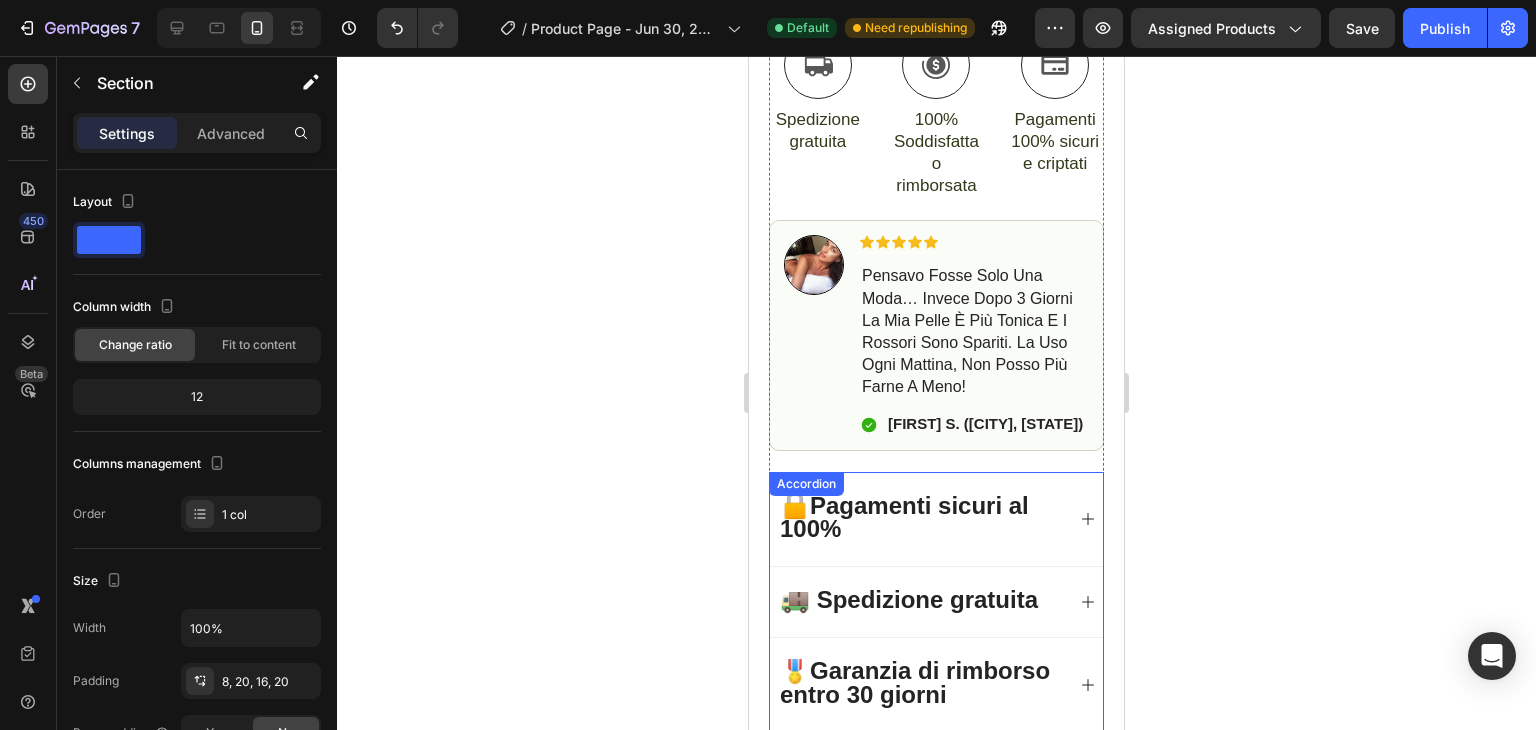 scroll, scrollTop: 1422, scrollLeft: 0, axis: vertical 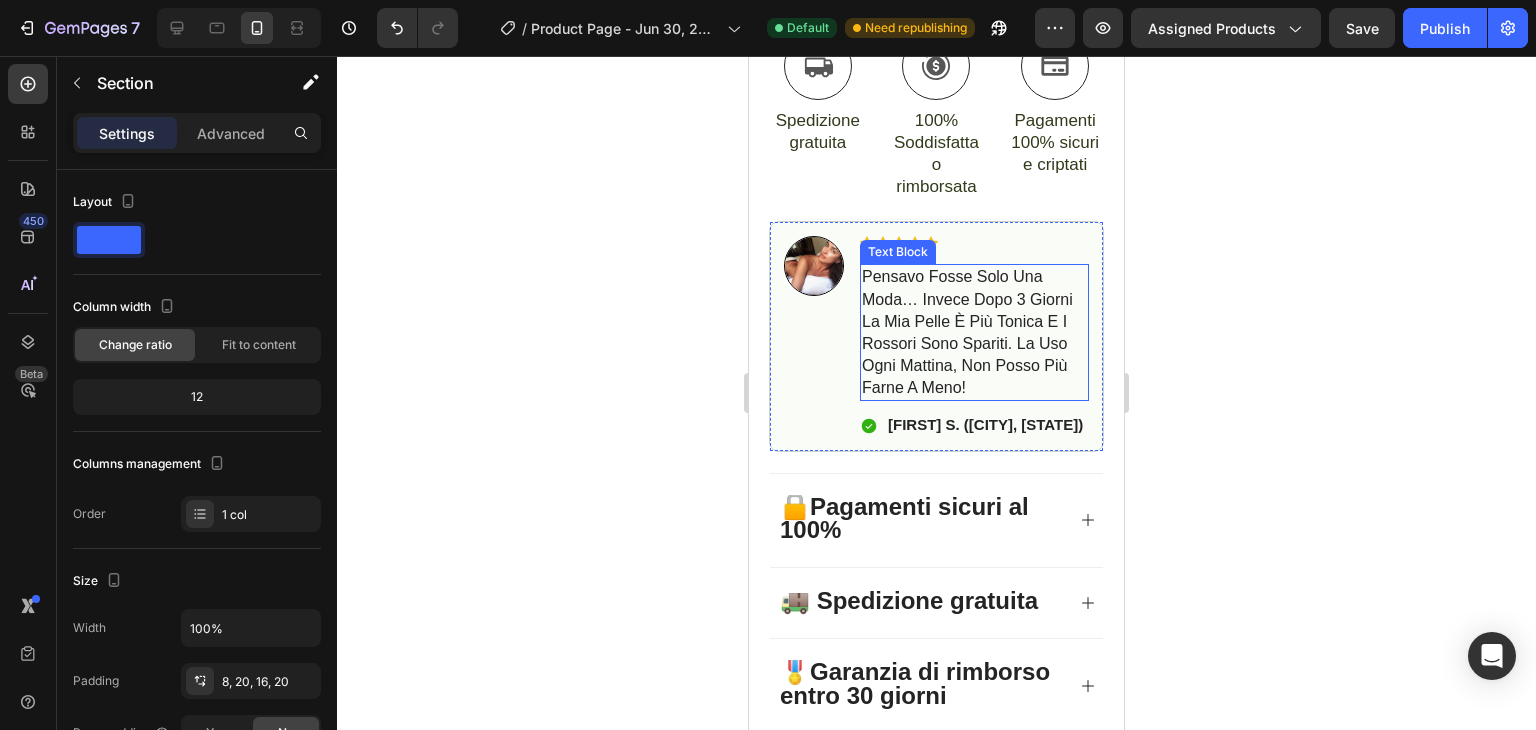 click on "pensavo fosse solo una moda… invece dopo 3 giorni la mia pelle è più tonica e i rossori sono spariti. la uso ogni mattina, non posso più farne a meno!" at bounding box center [967, 331] 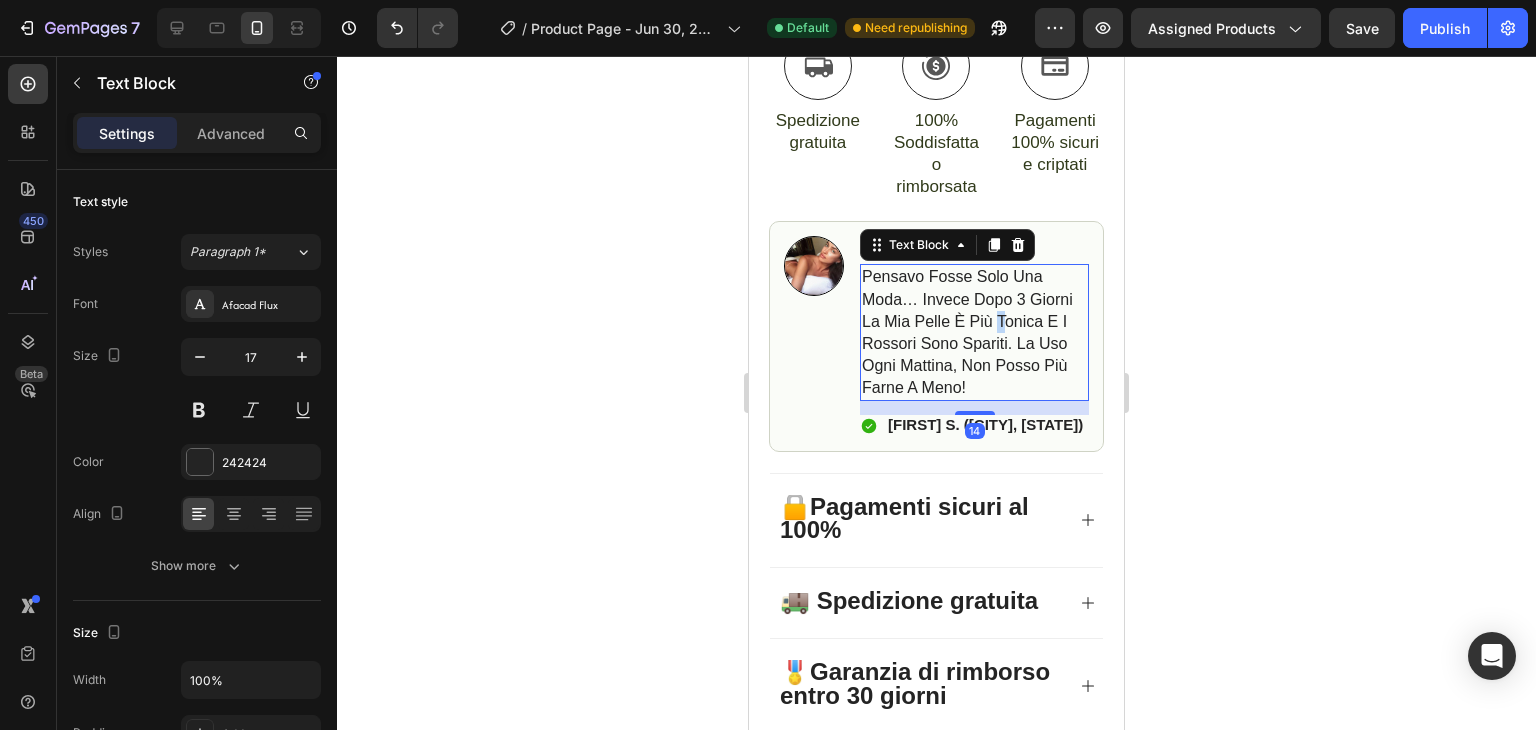 click on "pensavo fosse solo una moda… invece dopo 3 giorni la mia pelle è più tonica e i rossori sono spariti. la uso ogni mattina, non posso più farne a meno!" at bounding box center (967, 331) 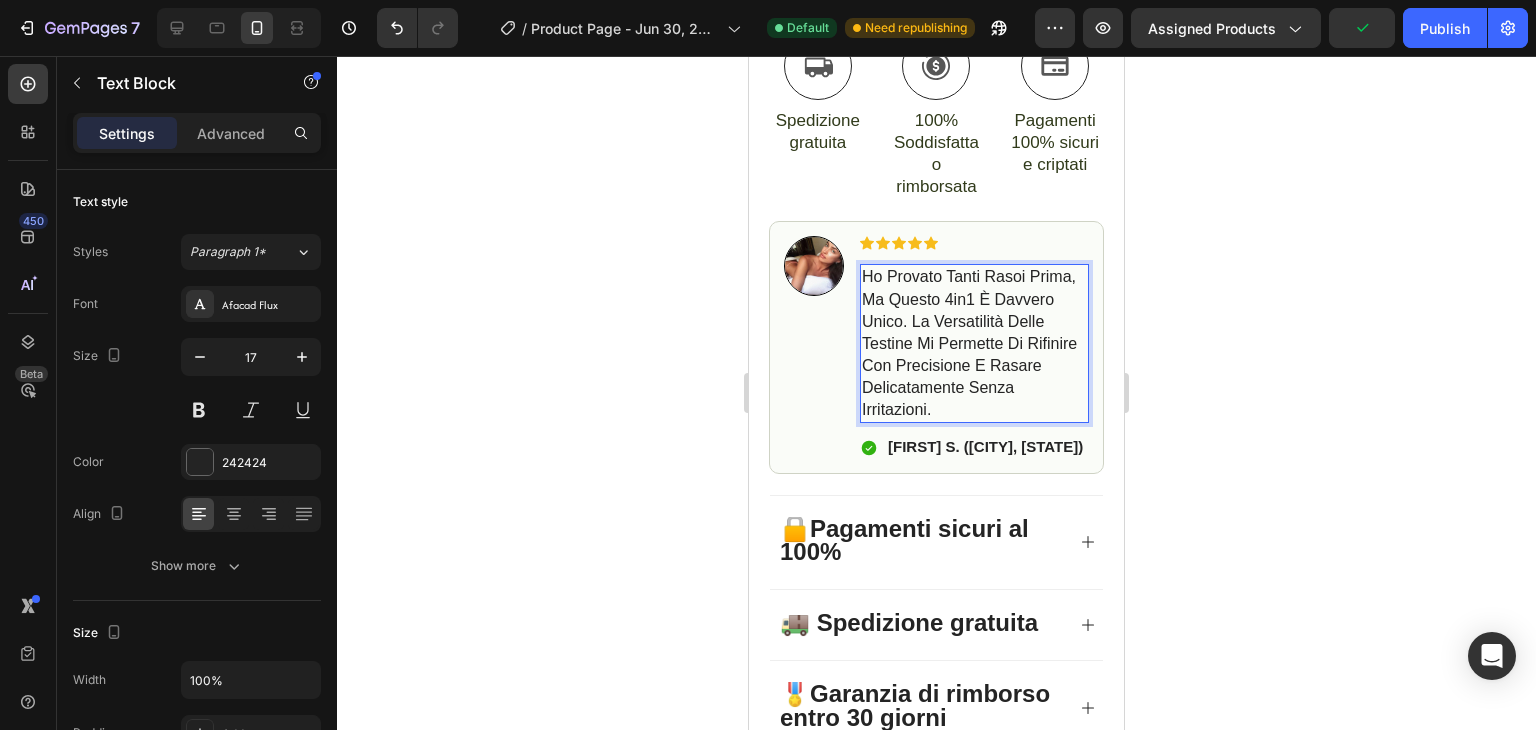 click on "Ho provato tanti rasoi prima, ma questo 4in1 è davvero unico. La versatilità delle testine mi permette di rifinire con precisione e rasare delicatamente senza irritazioni." at bounding box center (969, 343) 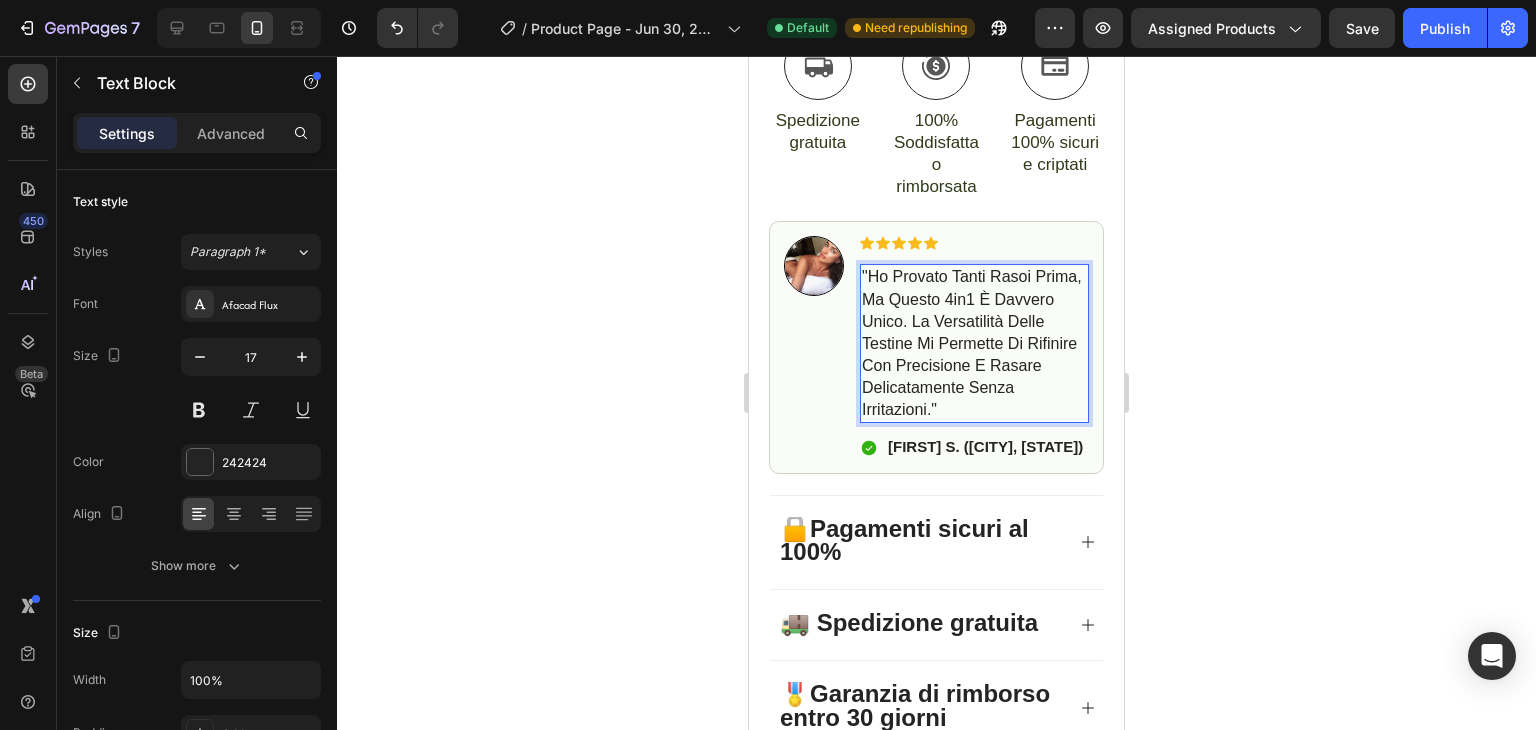 click on ""Ho provato tanti rasoi prima, ma questo 4in1 è davvero unico. La versatilità delle testine mi permette di rifinire con precisione e rasare delicatamente senza irritazioni."" at bounding box center (972, 343) 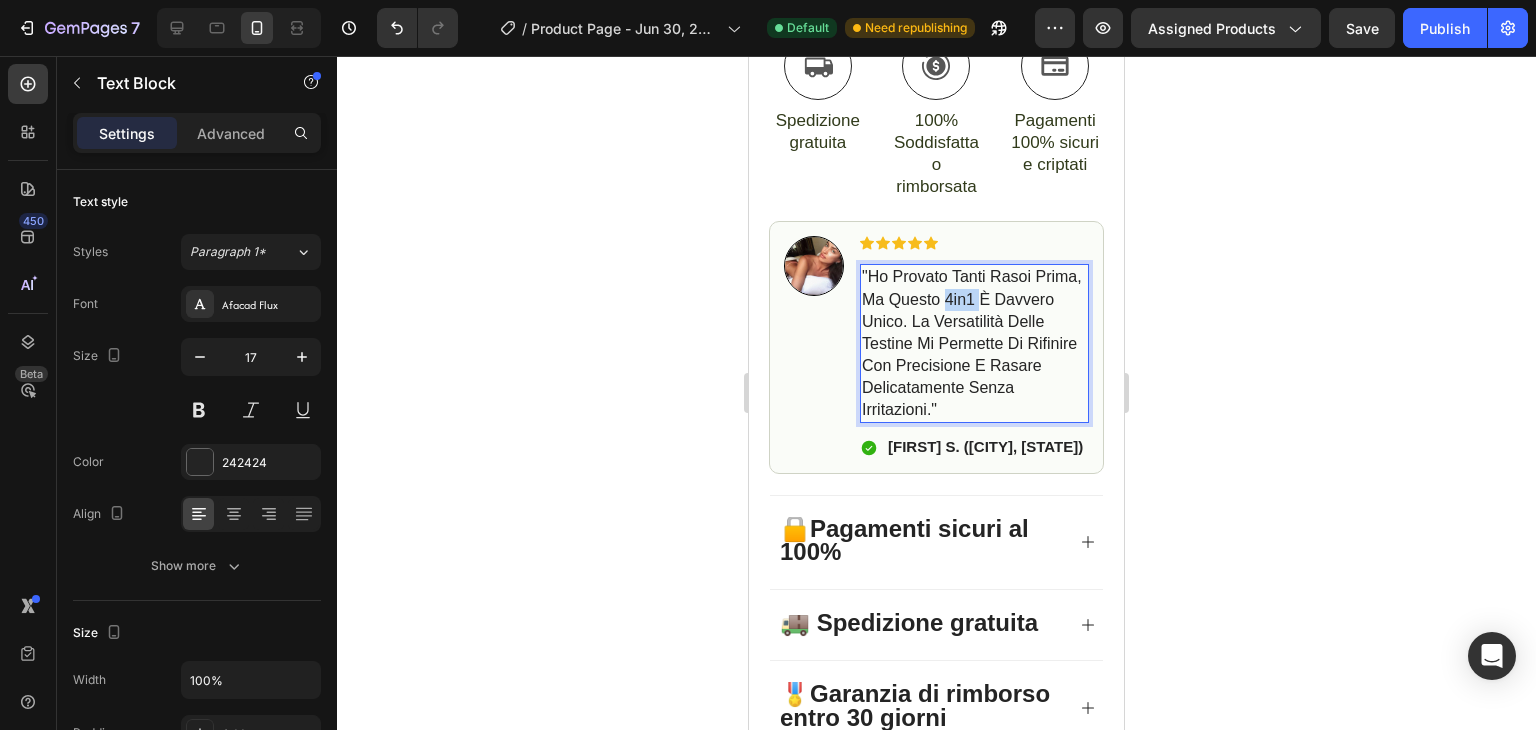 click on ""Ho provato tanti rasoi prima, ma questo 4in1 è davvero unico. La versatilità delle testine mi permette di rifinire con precisione e rasare delicatamente senza irritazioni."" at bounding box center (972, 343) 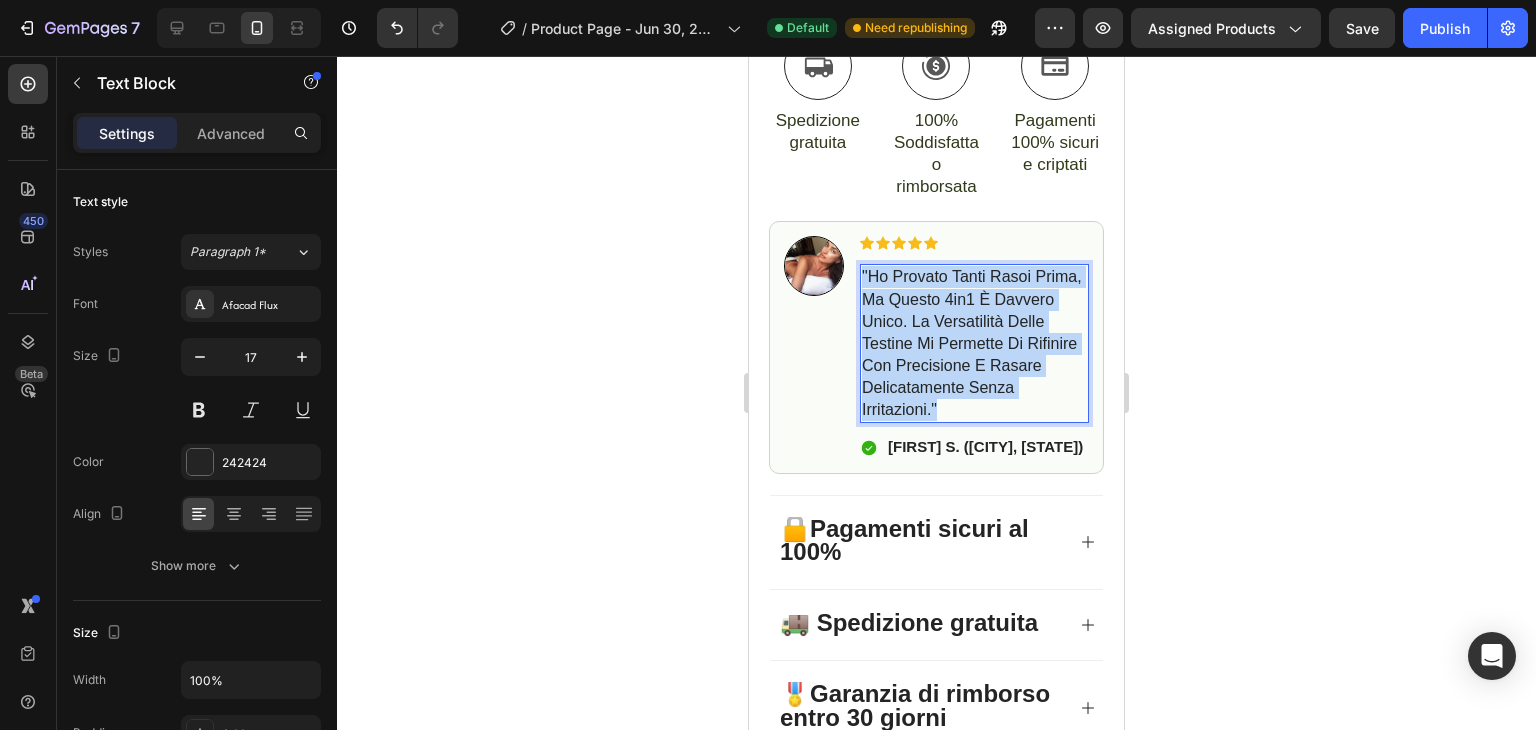 click on ""Ho provato tanti rasoi prima, ma questo 4in1 è davvero unico. La versatilità delle testine mi permette di rifinire con precisione e rasare delicatamente senza irritazioni."" at bounding box center [972, 343] 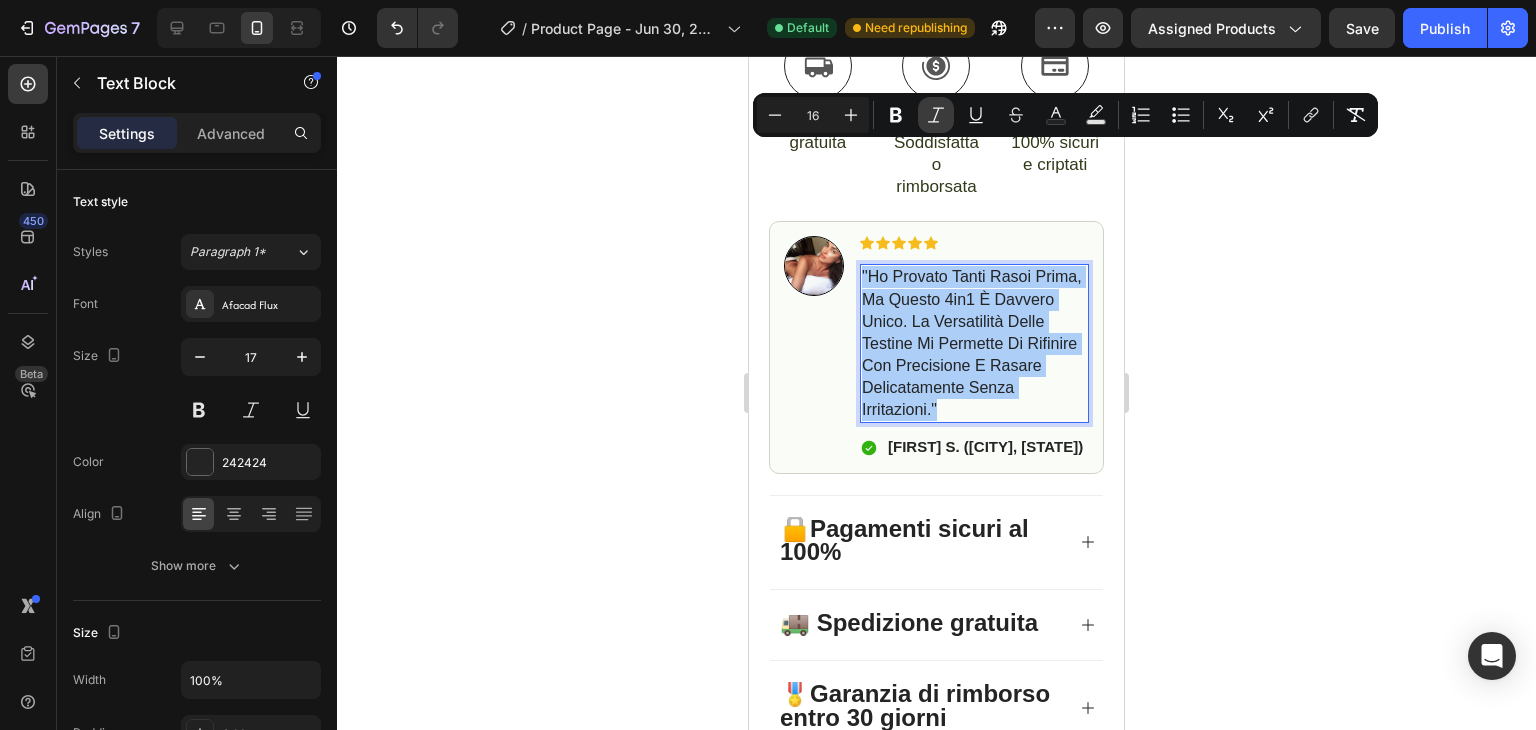 click on "Italic" at bounding box center [936, 115] 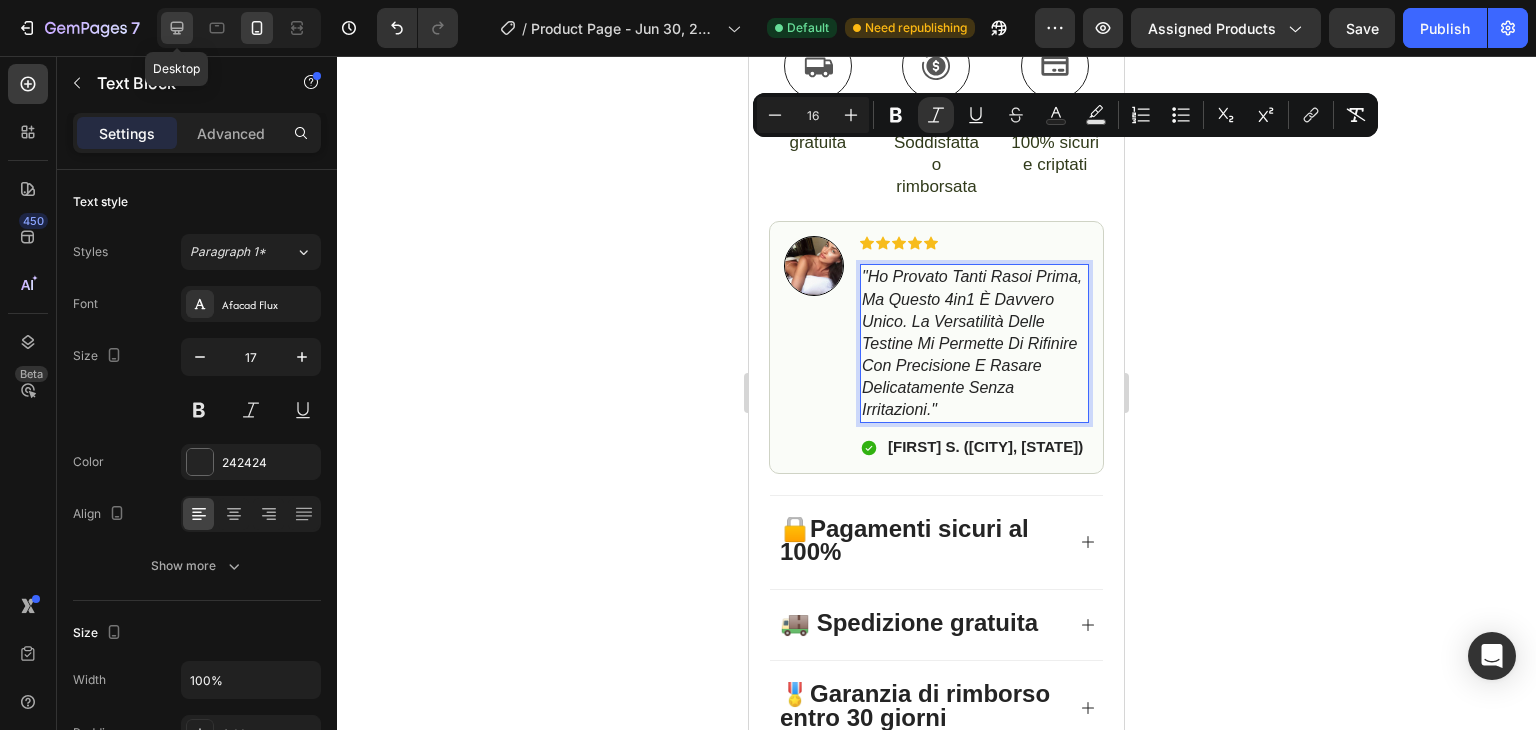 click 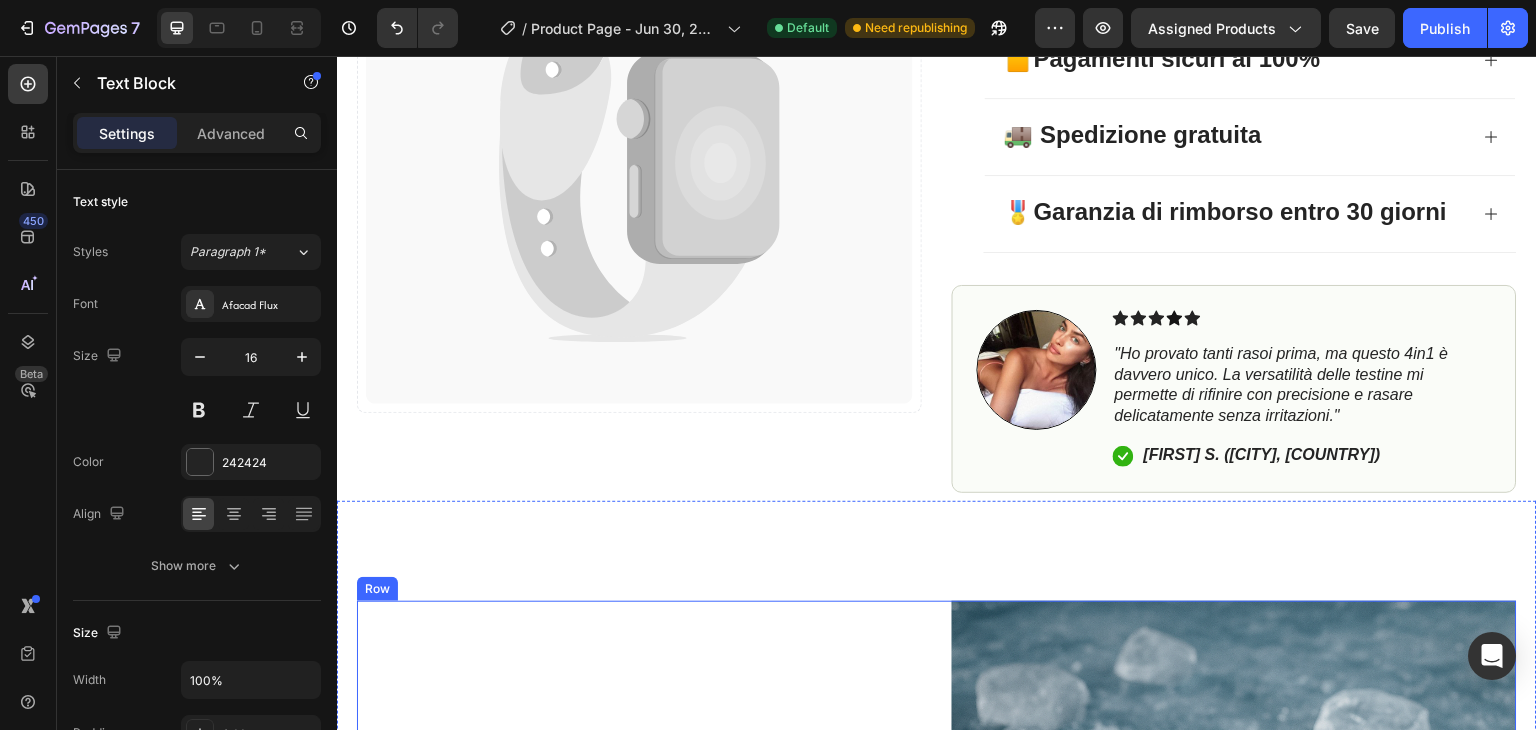 scroll, scrollTop: 1012, scrollLeft: 0, axis: vertical 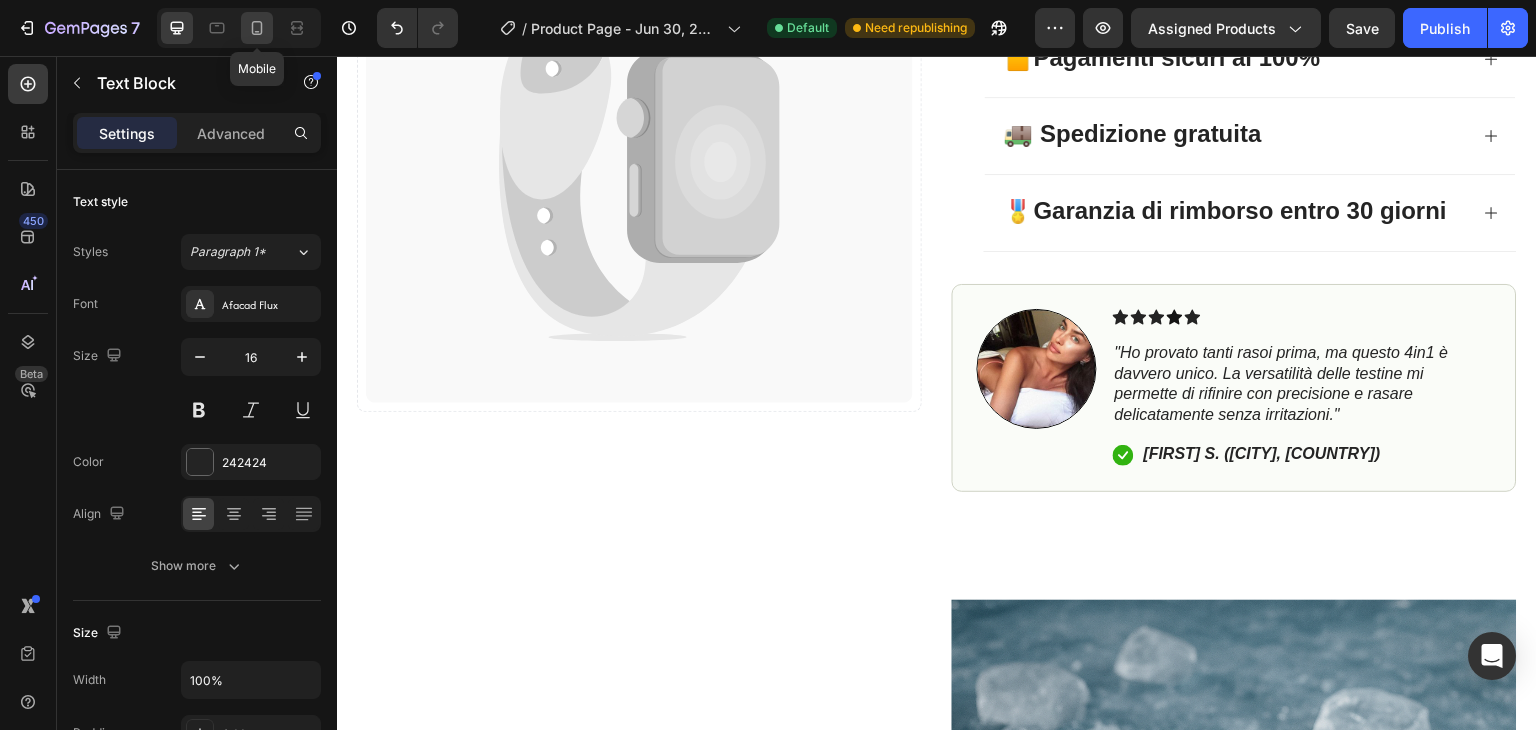 click 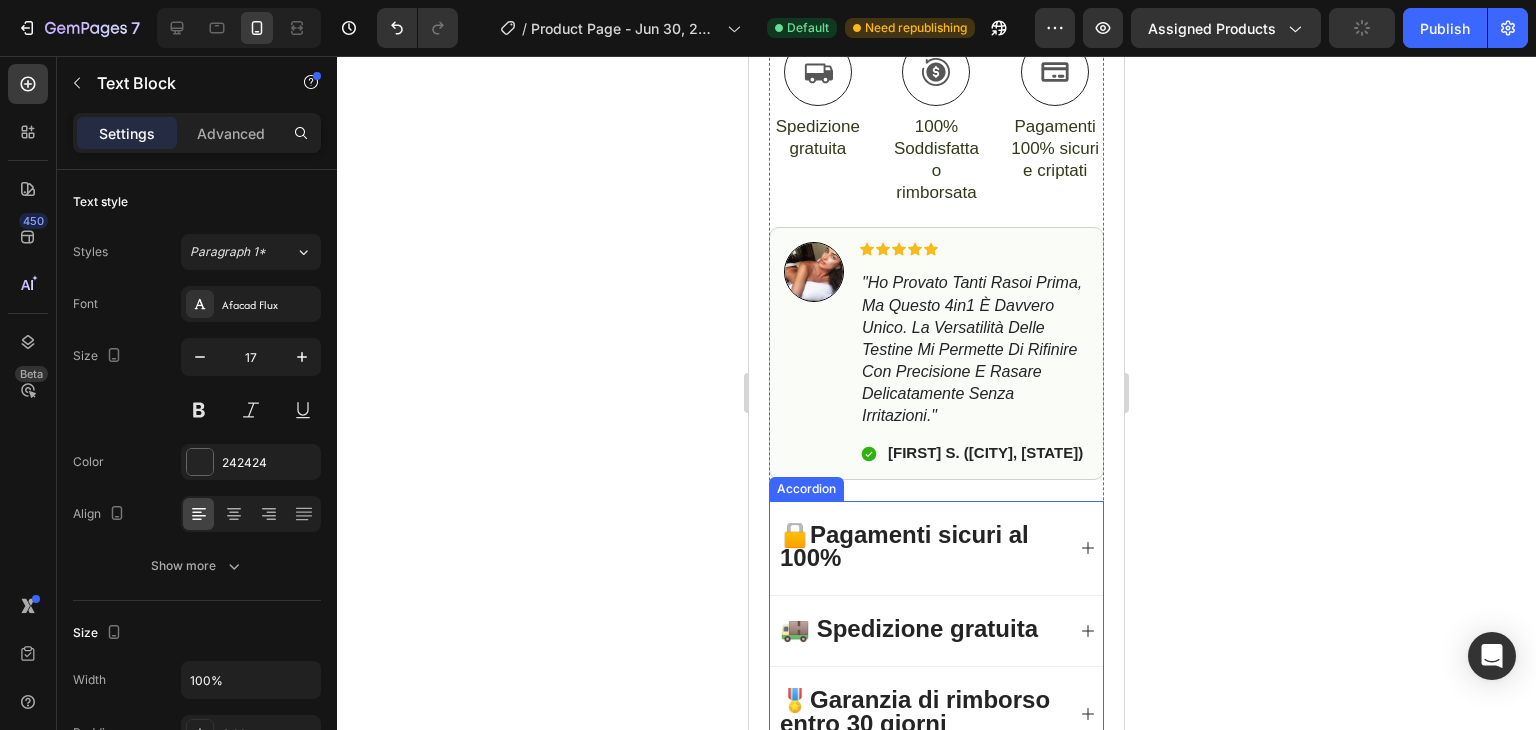scroll, scrollTop: 1440, scrollLeft: 0, axis: vertical 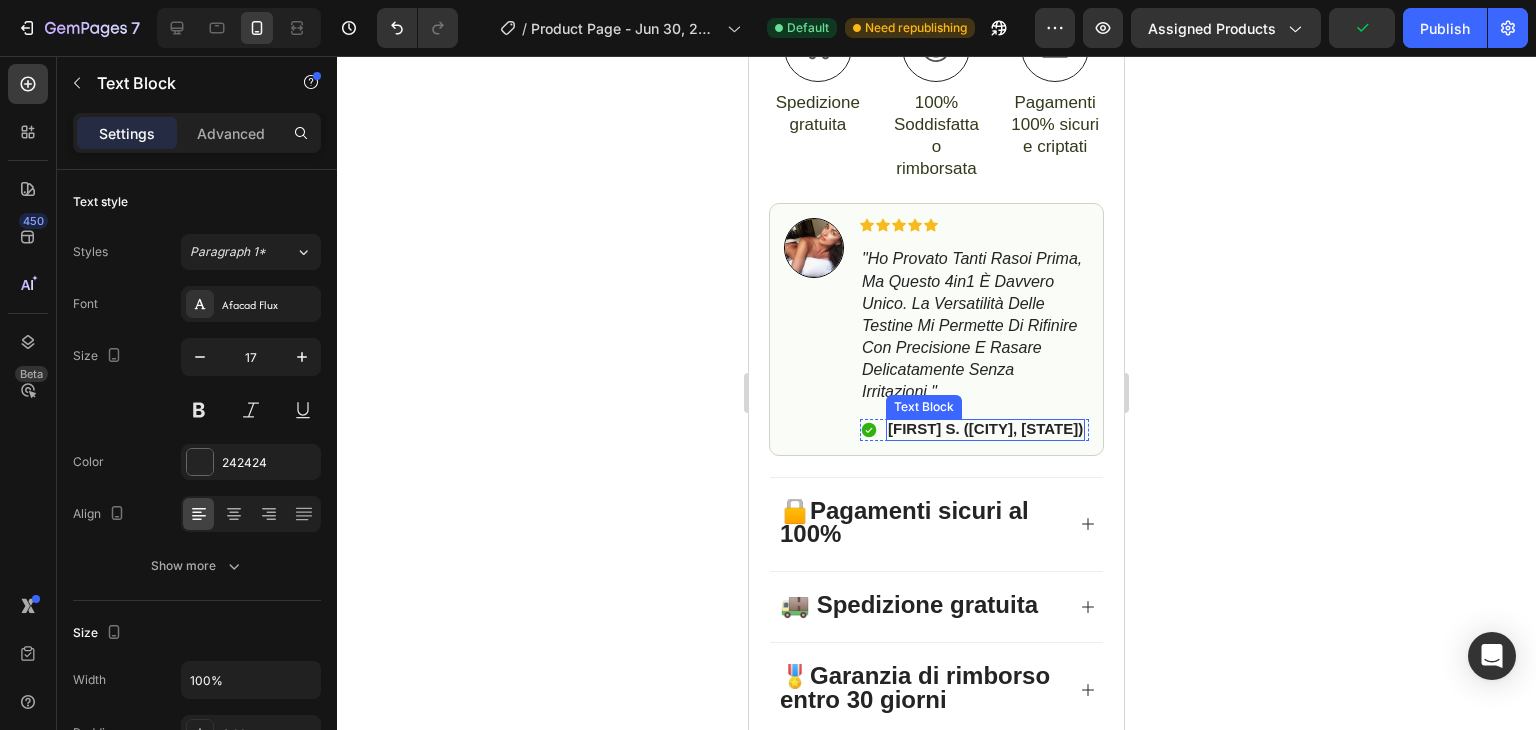 click on "[FIRST] S. ([CITY], [STATE])" at bounding box center [985, 429] 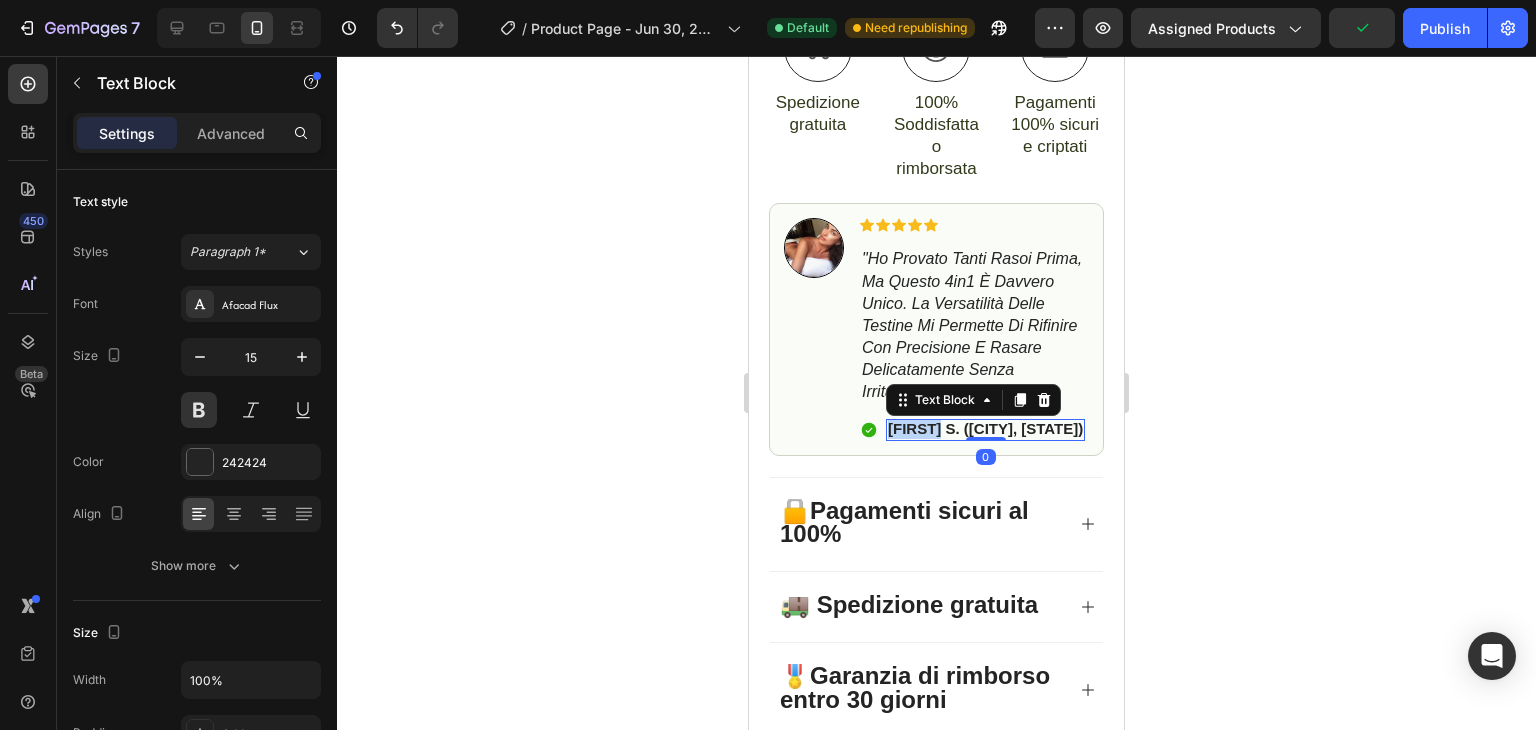 click on "[FIRST] S. ([CITY], [STATE])" at bounding box center (985, 429) 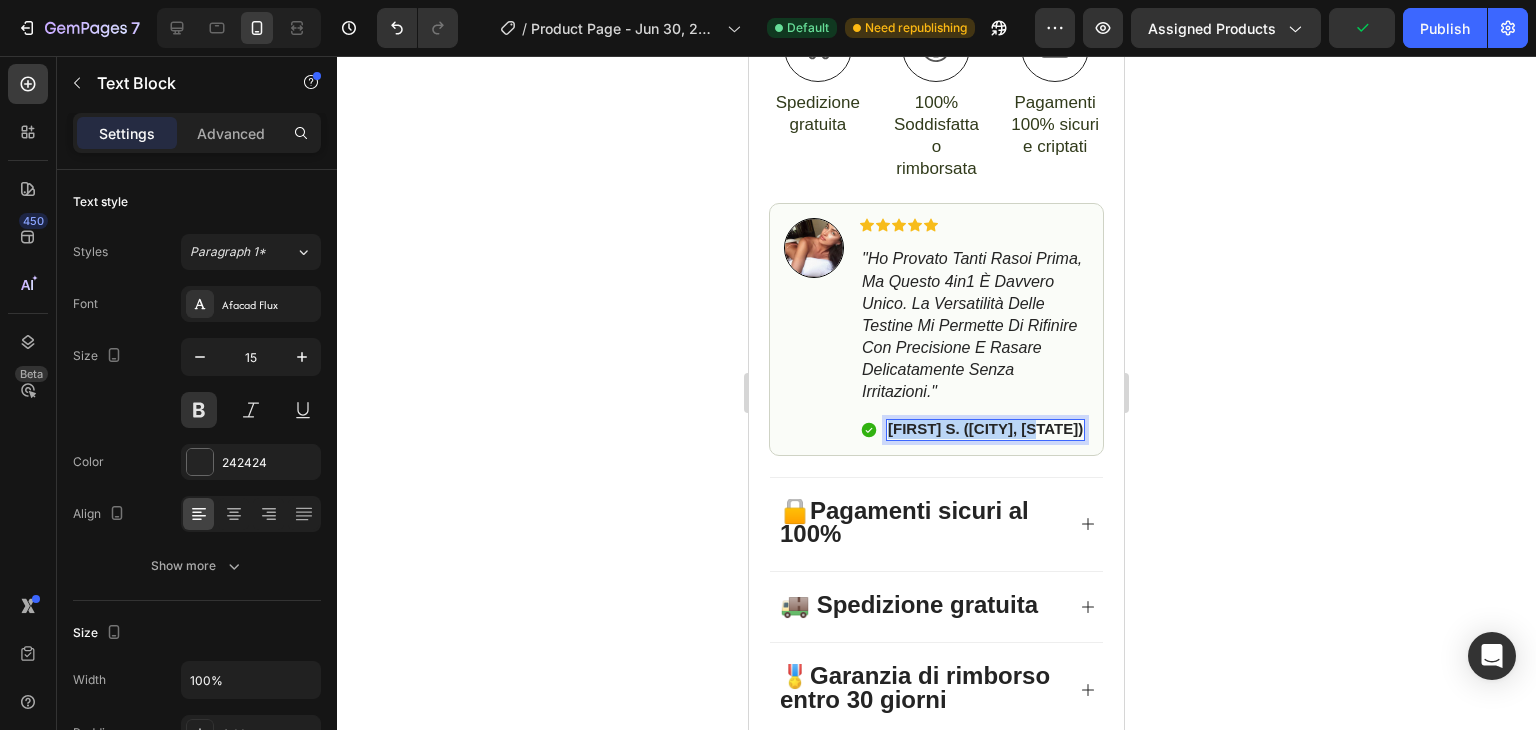 click on "[FIRST] S. ([CITY], [STATE])" at bounding box center (985, 429) 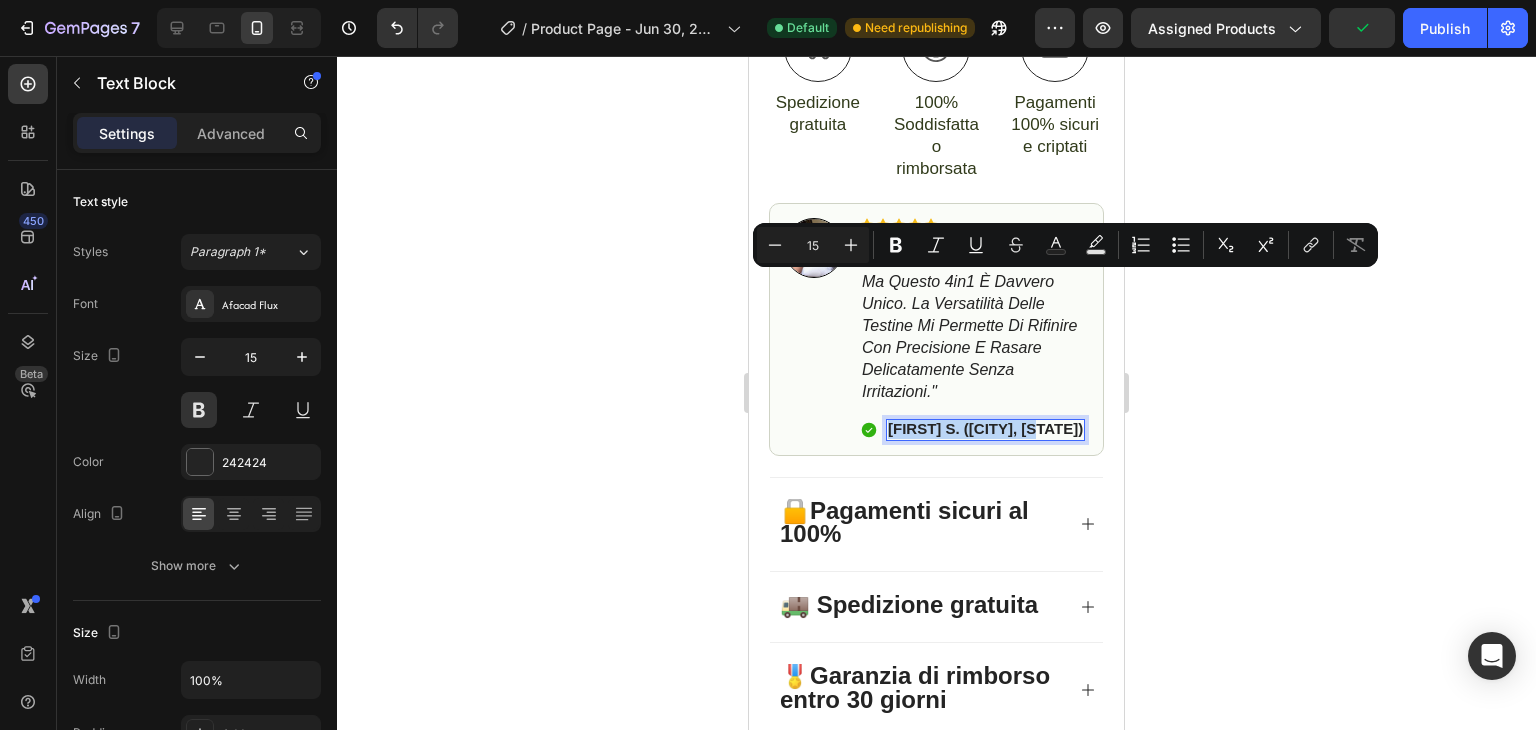 click on "[FIRST] S. ([CITY], [STATE])" at bounding box center [985, 429] 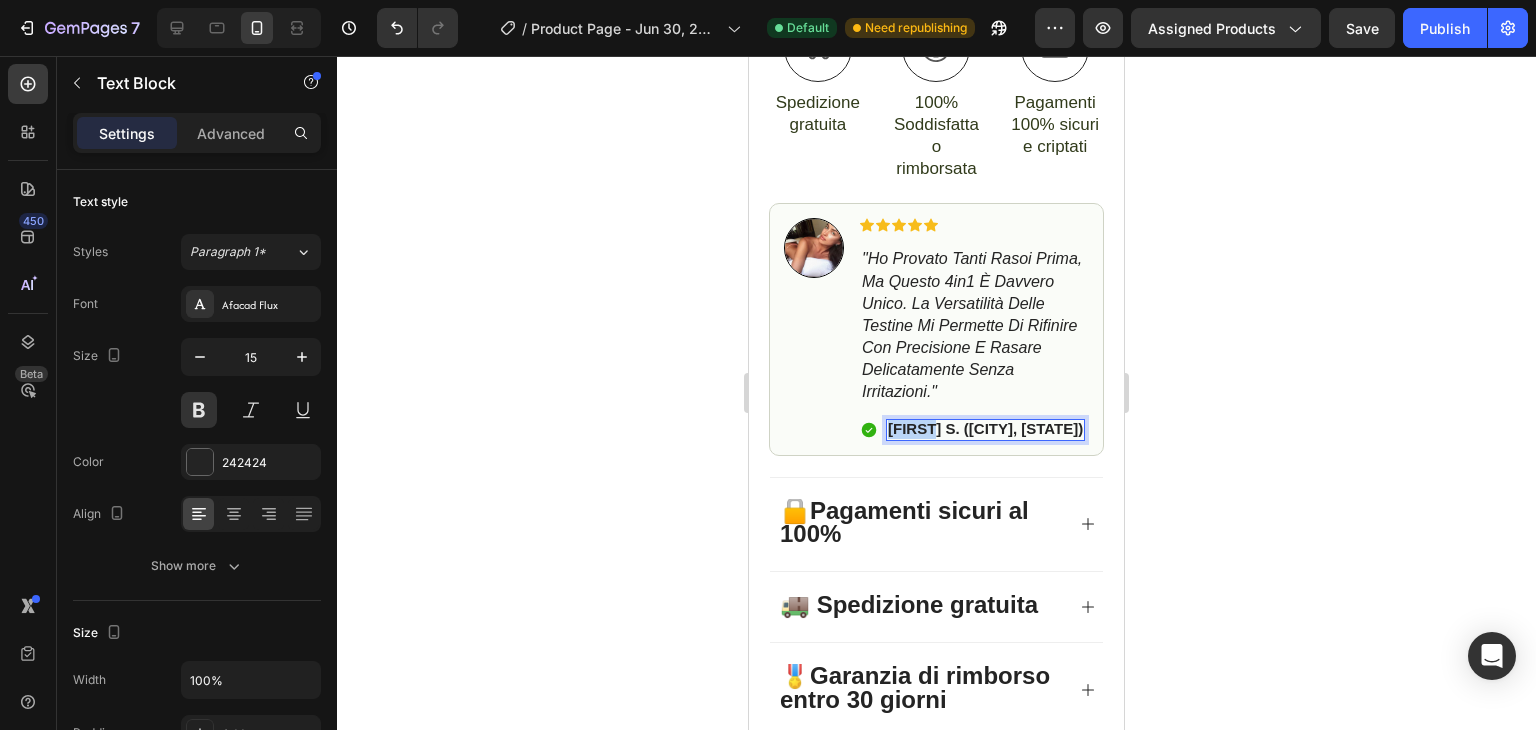 drag, startPoint x: 925, startPoint y: 283, endPoint x: 888, endPoint y: 292, distance: 38.078865 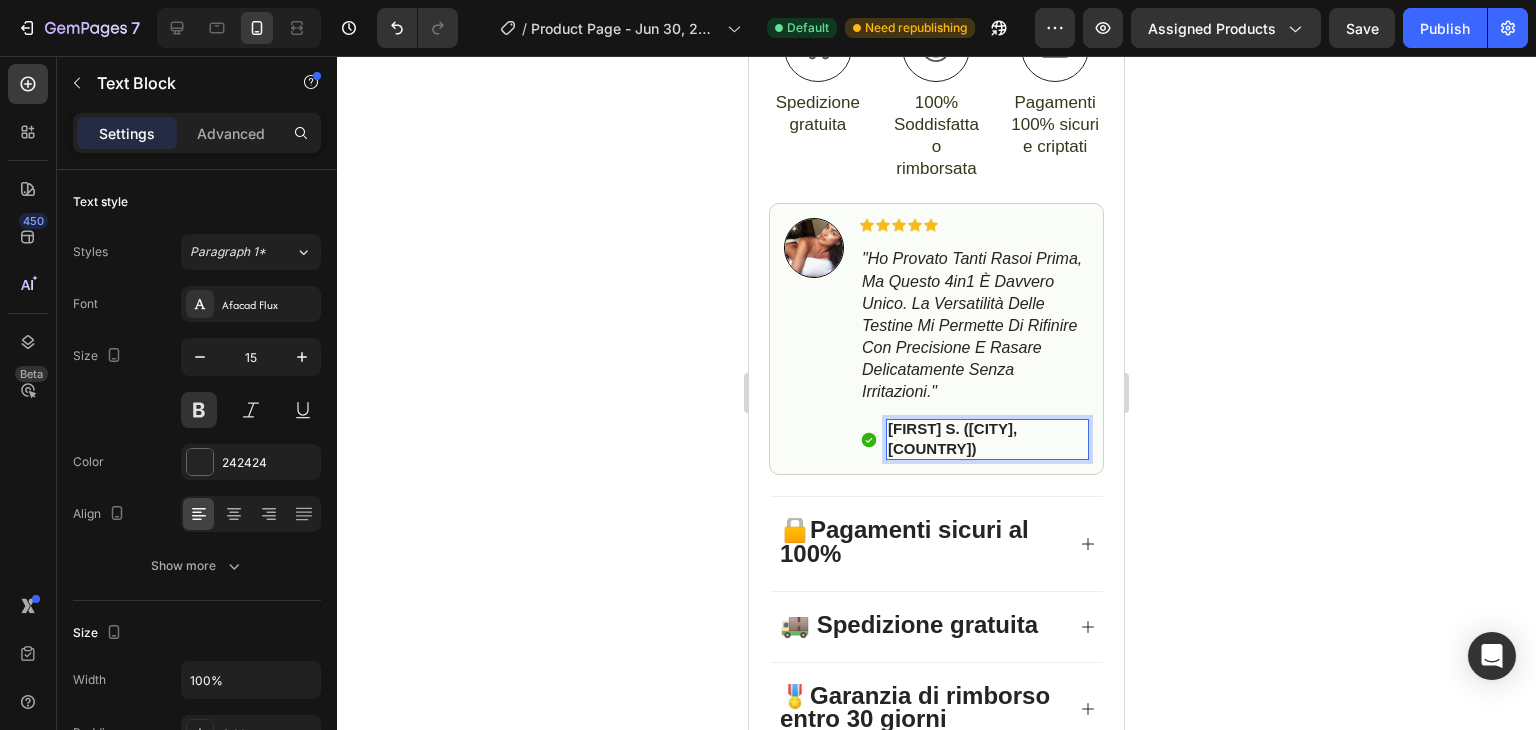 drag, startPoint x: 978, startPoint y: 287, endPoint x: 950, endPoint y: 291, distance: 28.284271 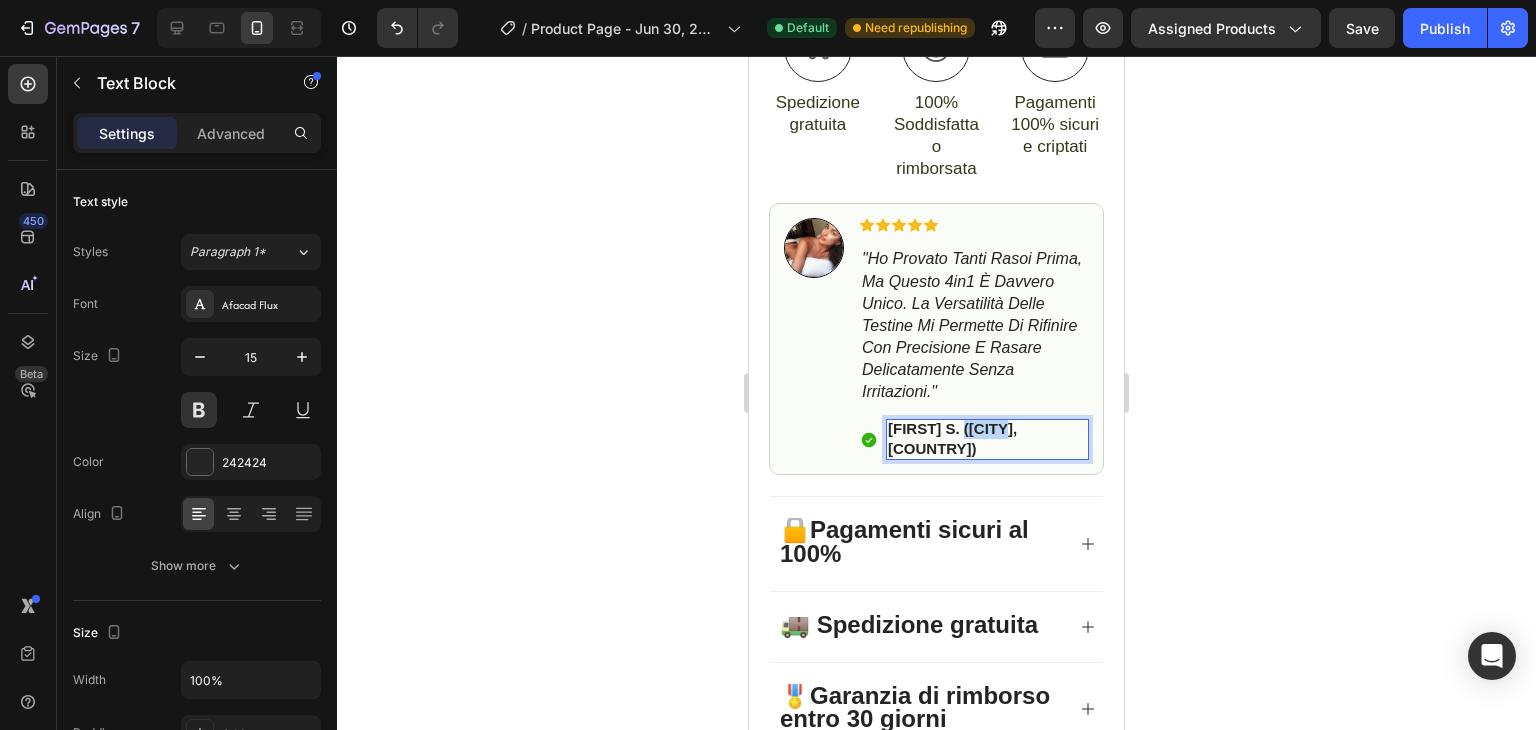 click on "[FIRST] S. ([CITY], [COUNTRY])" at bounding box center (987, 438) 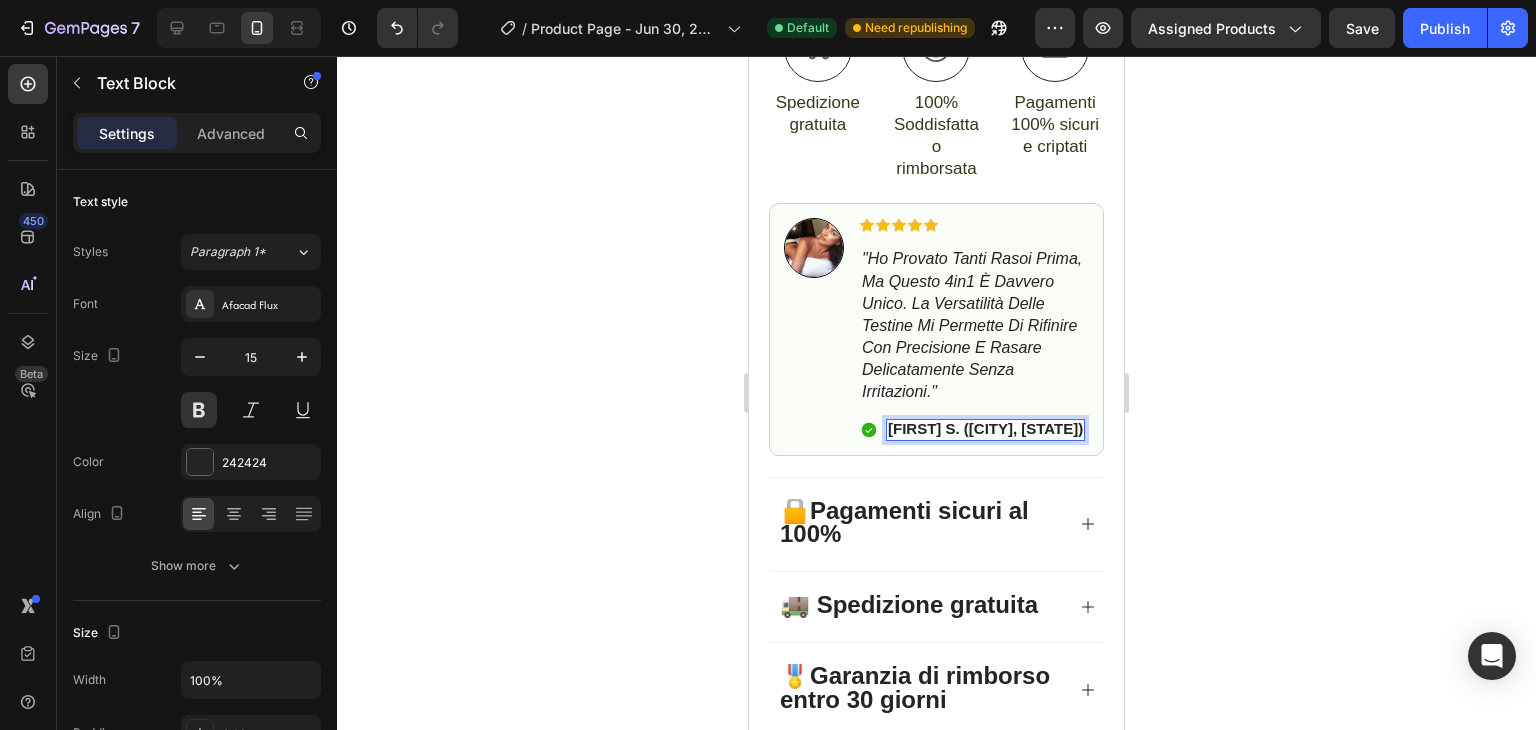 click on "[FIRST] S. ([CITY], [STATE])" at bounding box center [985, 429] 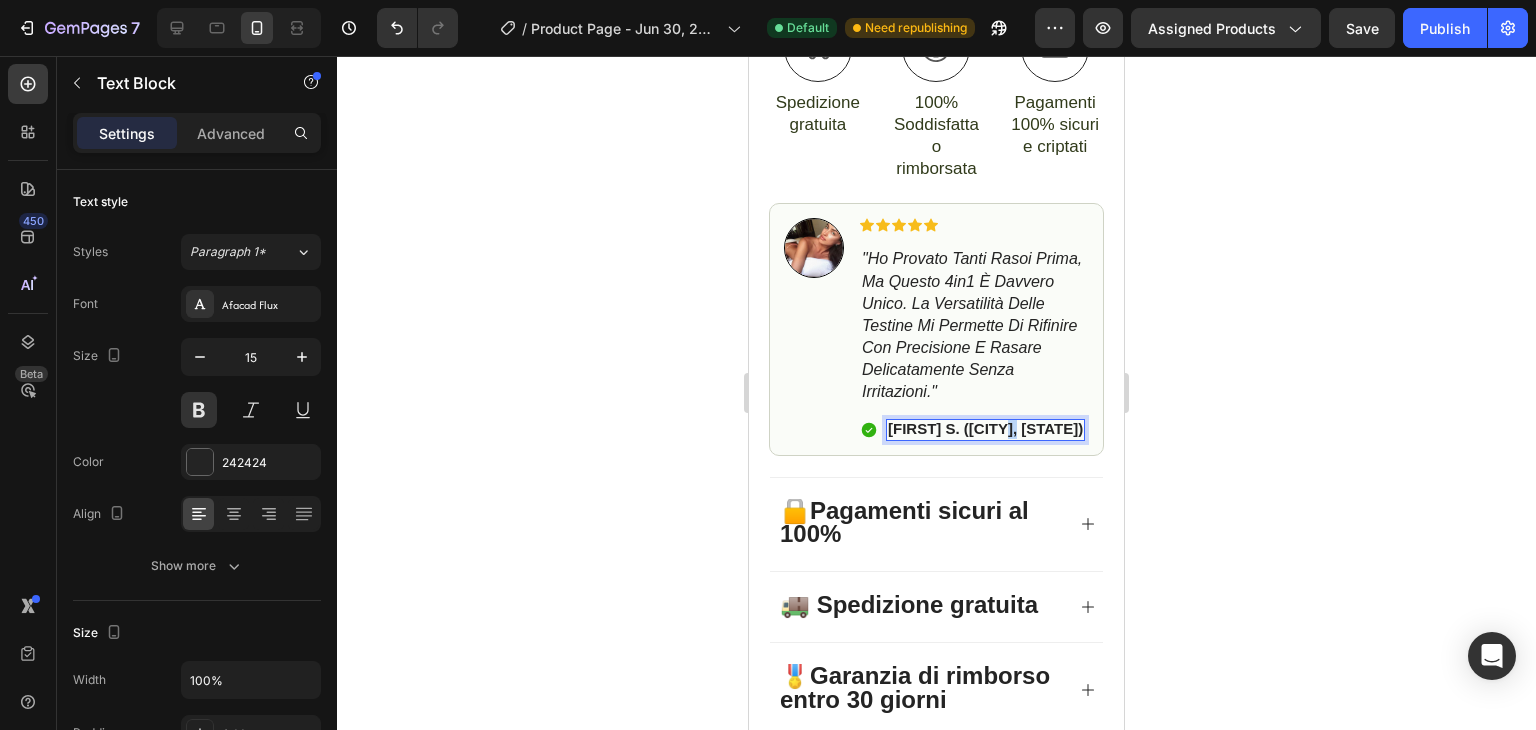 click on "[FIRST] S. ([CITY], [STATE])" at bounding box center [985, 429] 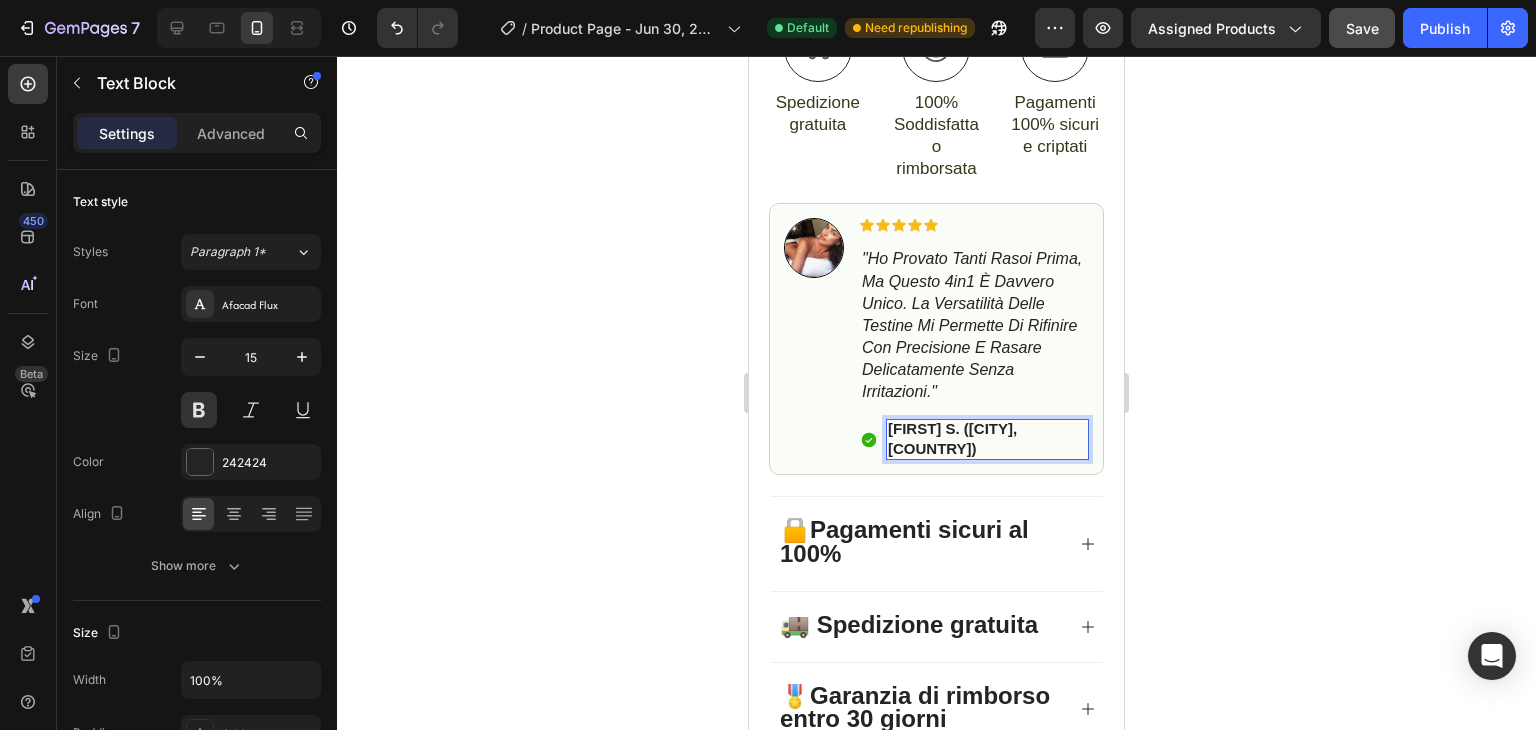 click on "Save" 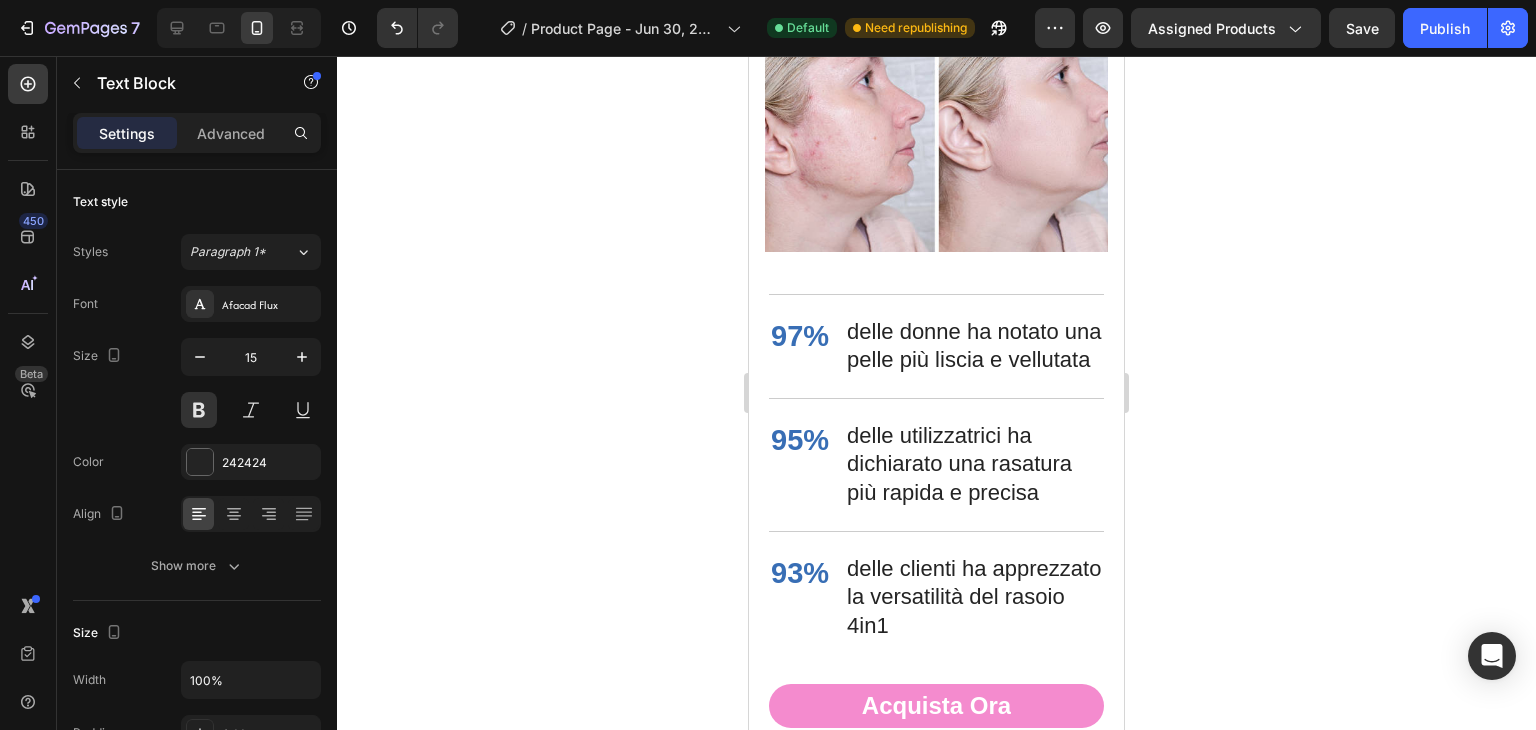 scroll, scrollTop: 3654, scrollLeft: 0, axis: vertical 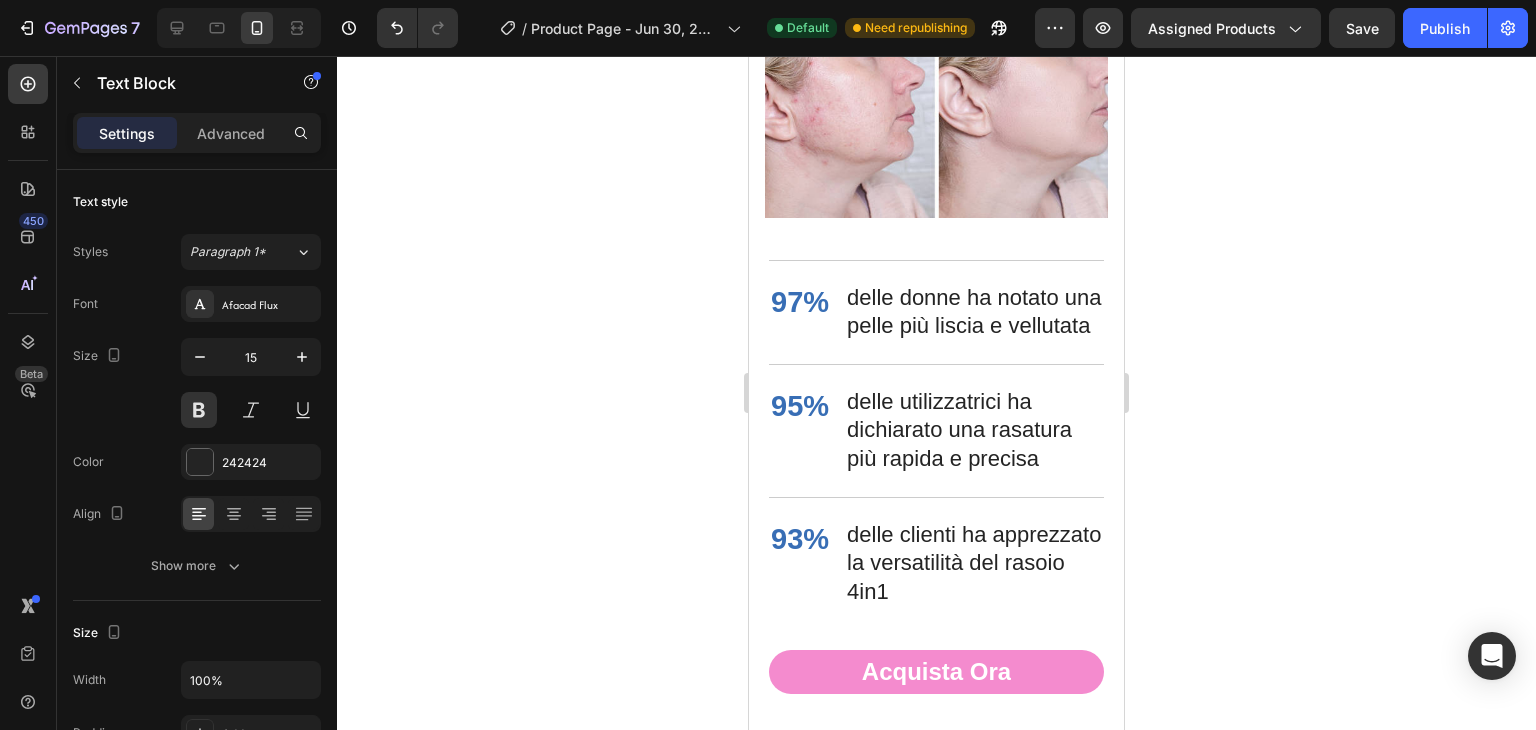 click on "97%" at bounding box center [800, 302] 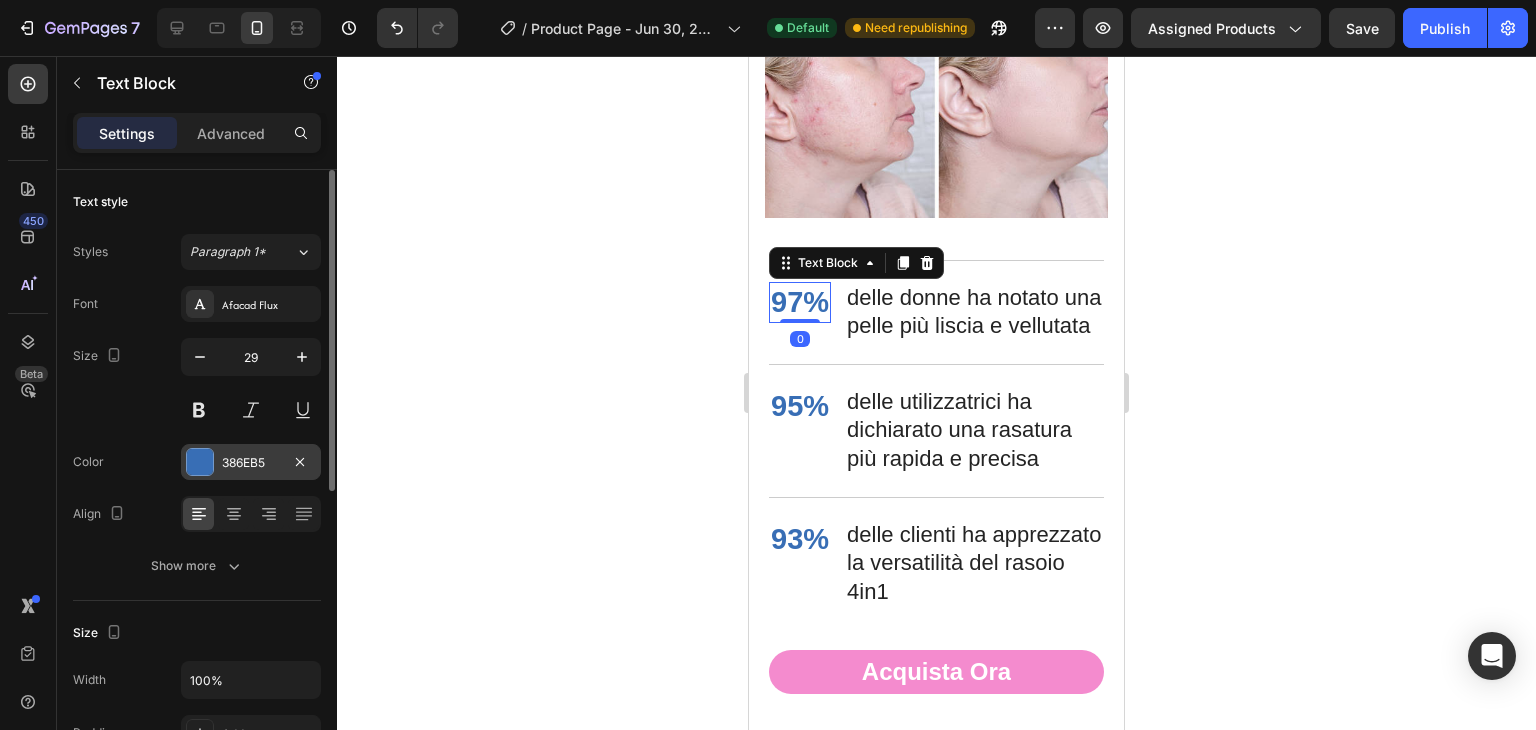 click on "386EB5" at bounding box center (251, 462) 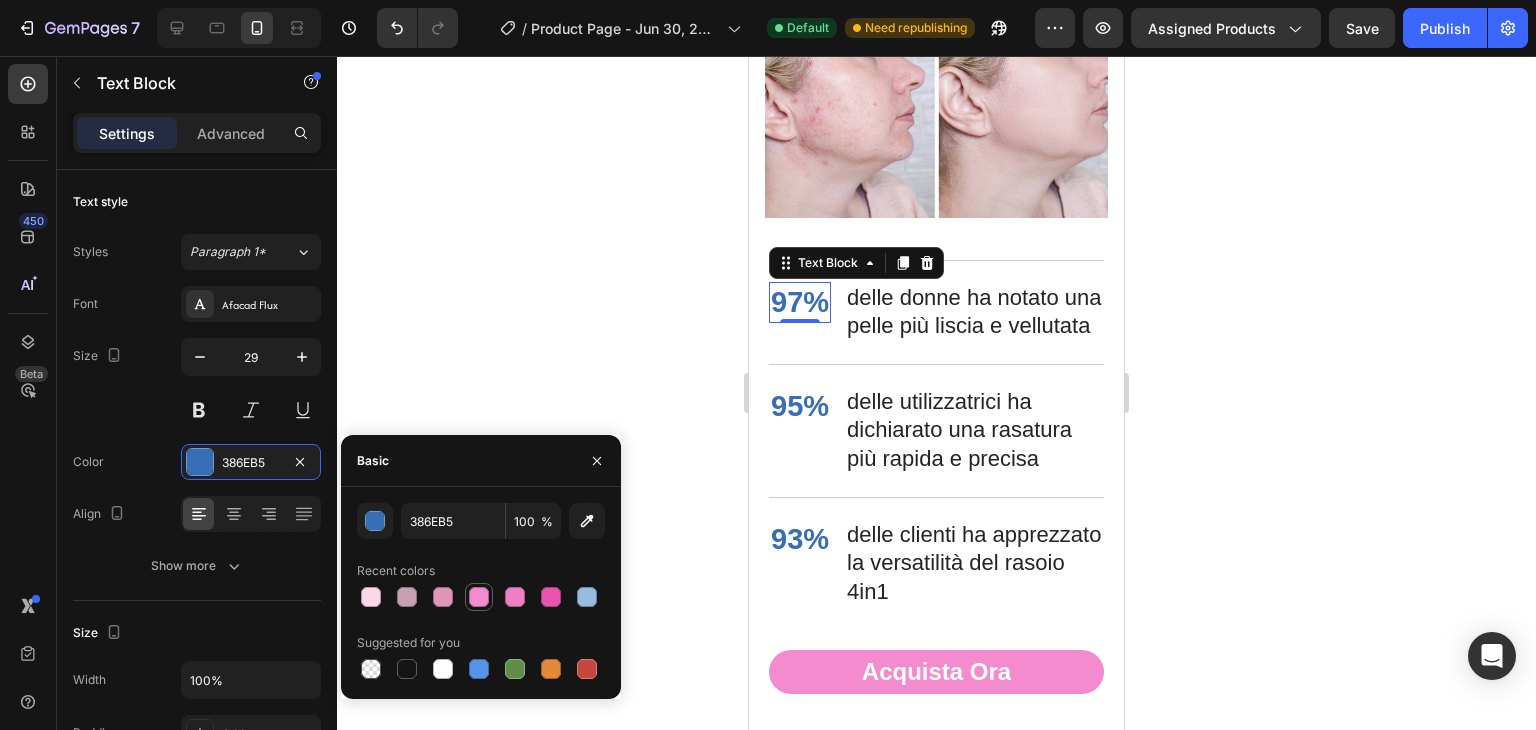 click at bounding box center (479, 597) 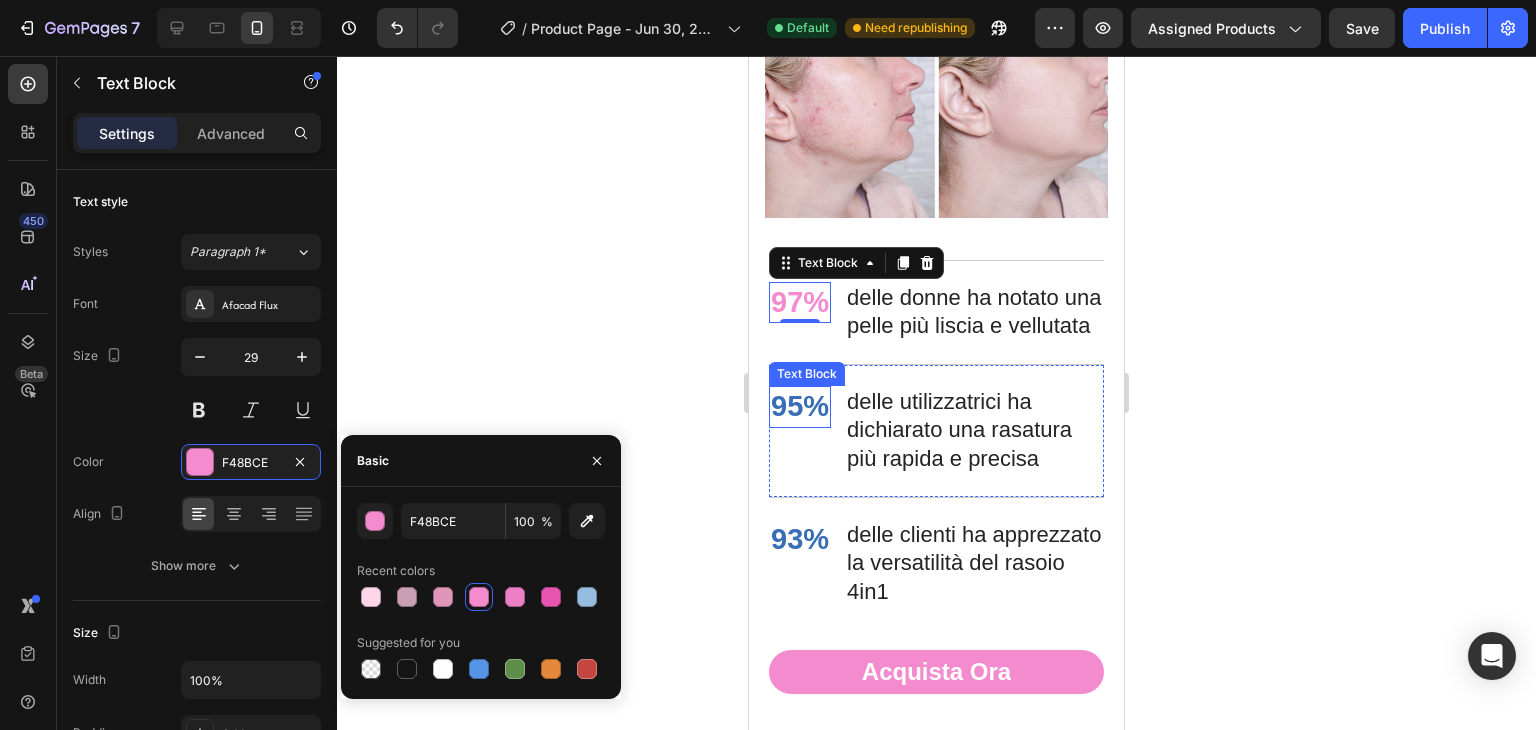 click on "95%" at bounding box center (800, 407) 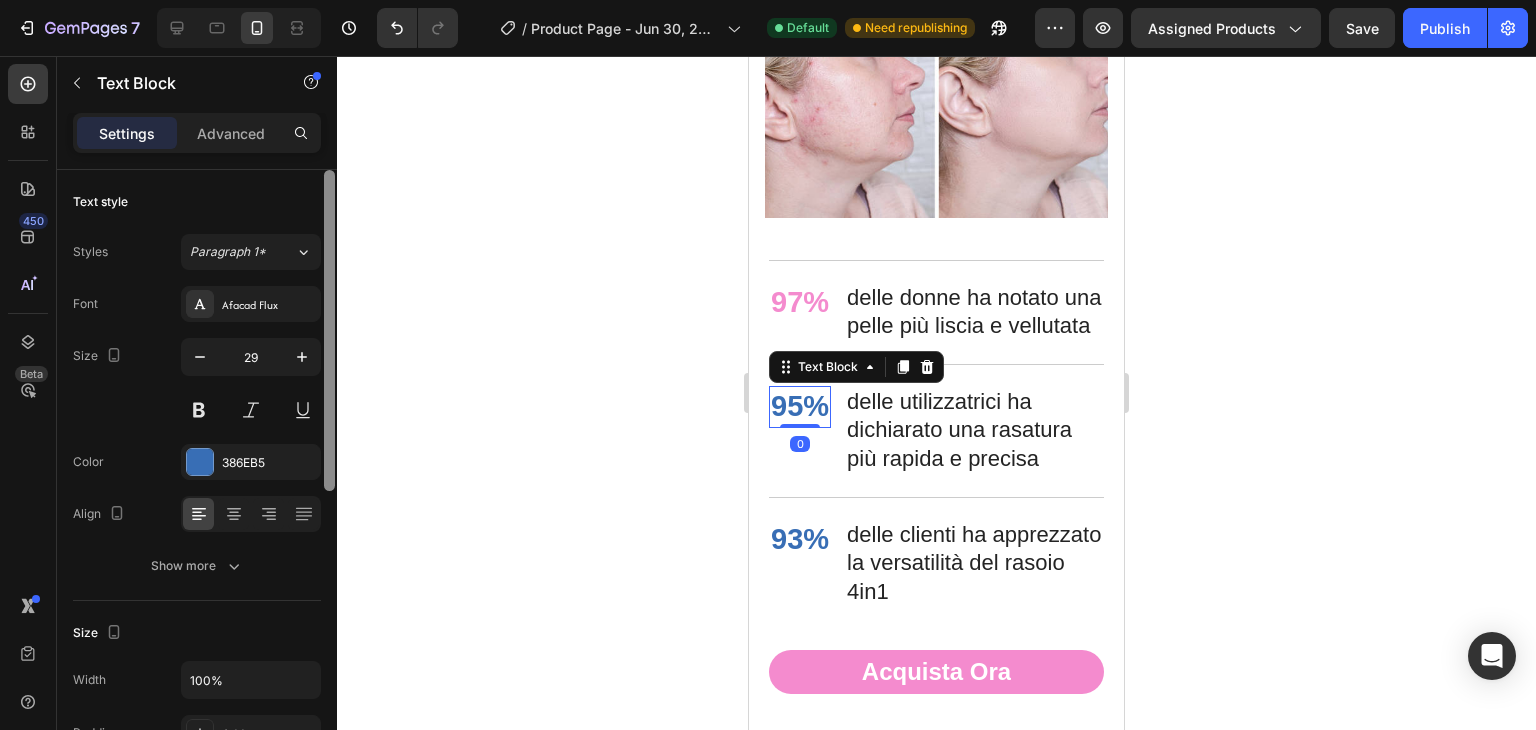 click on "7   /  Product Page - Jun 30, 22:23:36 Default Need republishing Preview Assigned Products  Save   Publish  450 Beta Sections(18) Elements(84) Section Element Hero Section Product Detail Brands Trusted Badges Guarantee Product Breakdown How to use Testimonials Compare Bundle FAQs Social Proof Brand Story Product List Collection Blog List Contact Sticky Add to Cart Custom Footer Browse Library 450 Layout
Row
Row
Row
Row Text
Heading
Text Block Button
Button
Button Media
Image
Image" 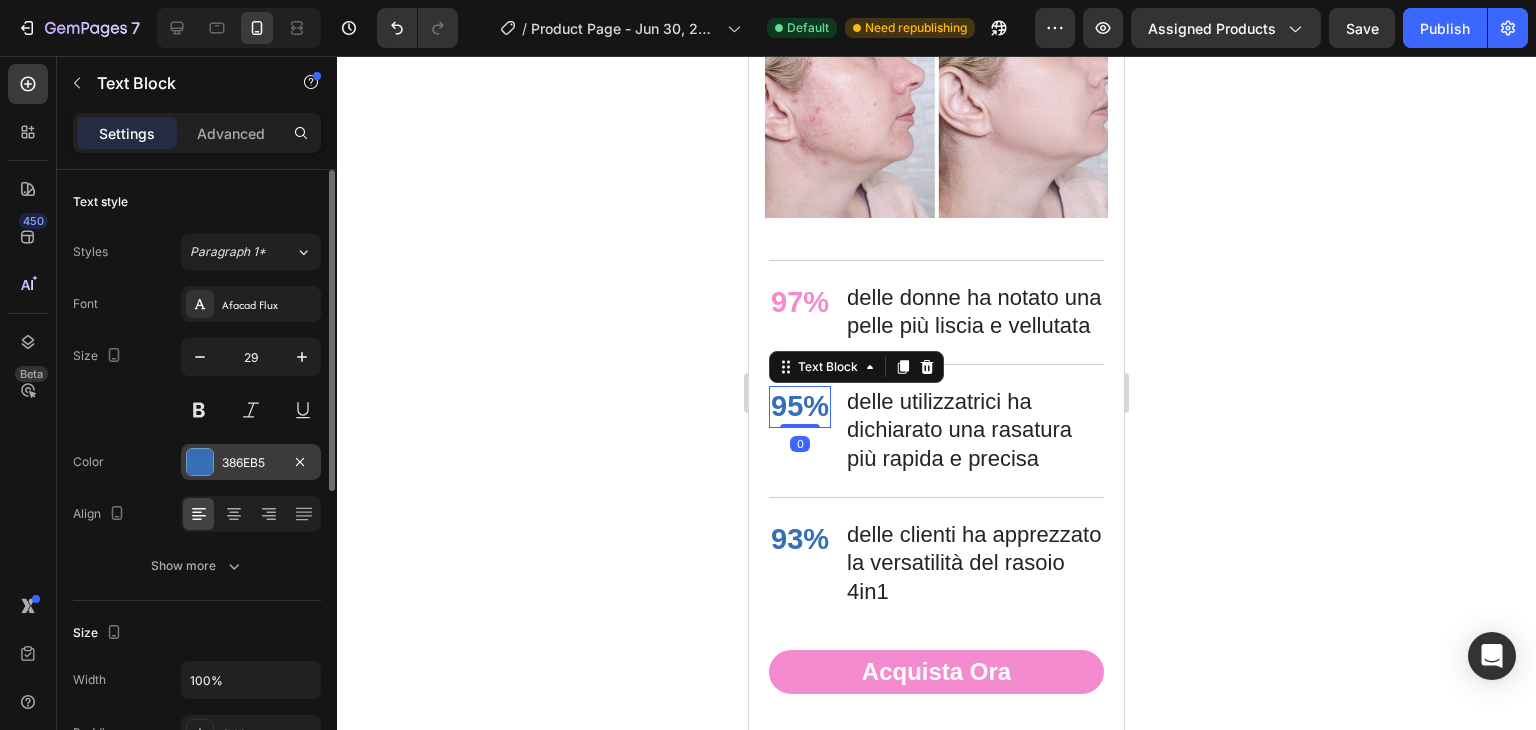 click on "386EB5" at bounding box center (251, 462) 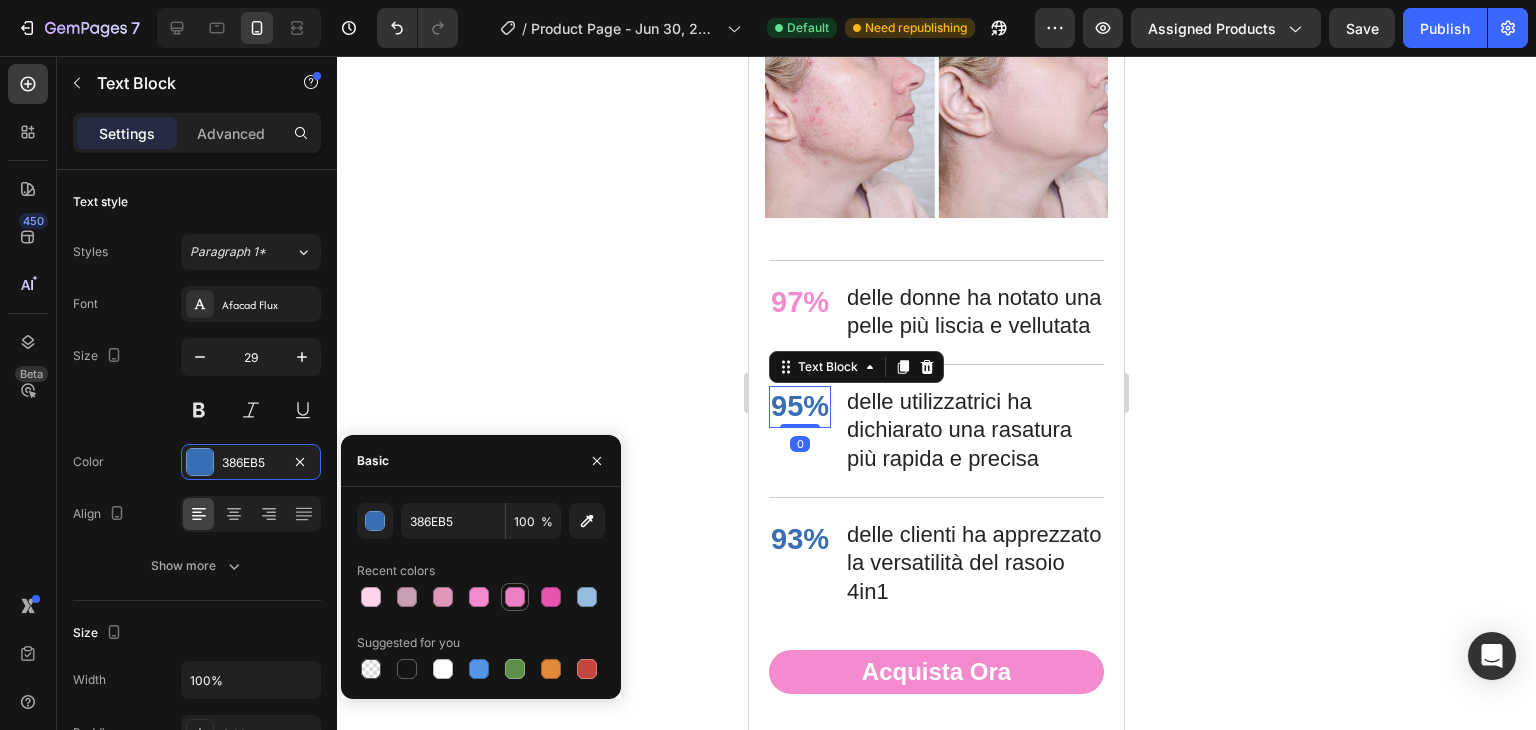 click at bounding box center [515, 597] 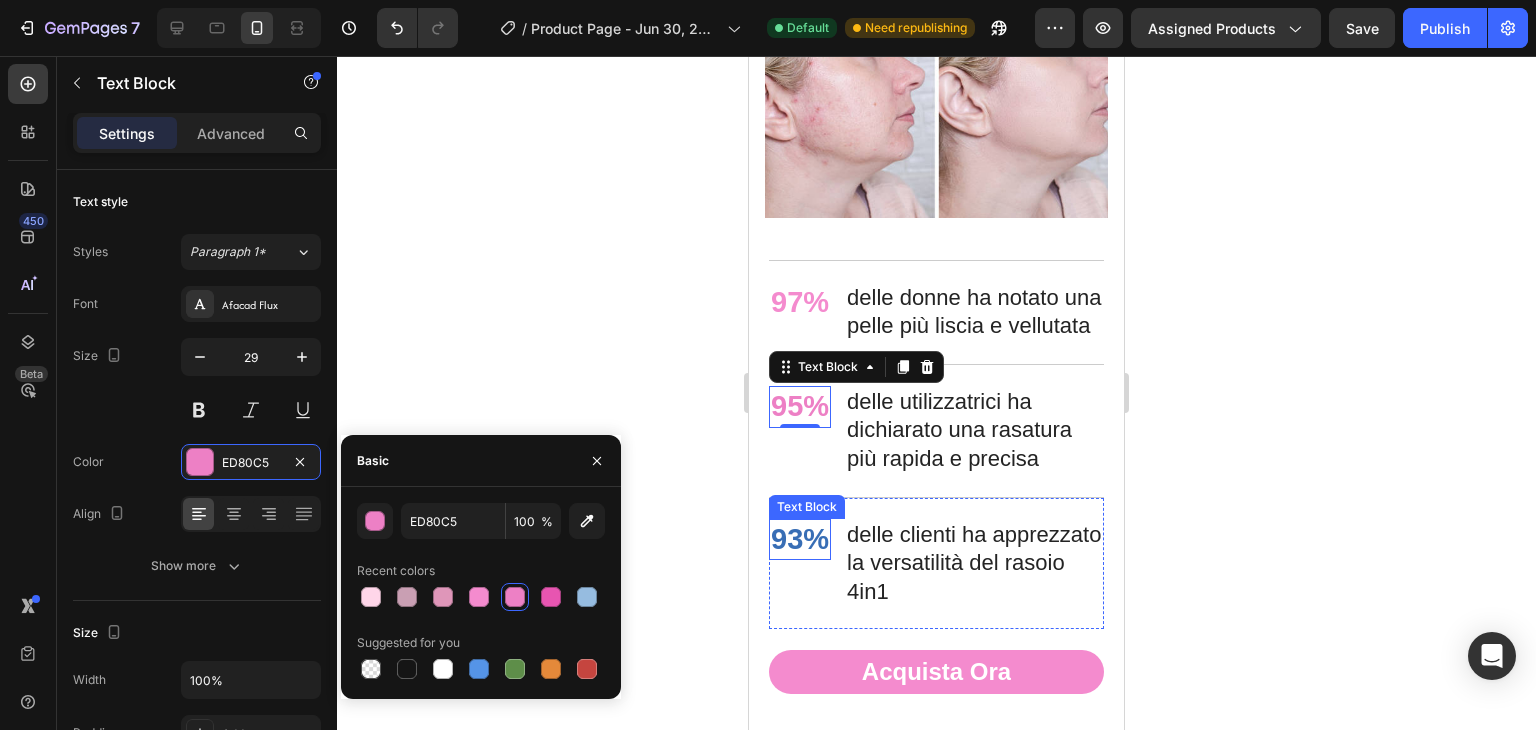 click on "93%" at bounding box center (800, 540) 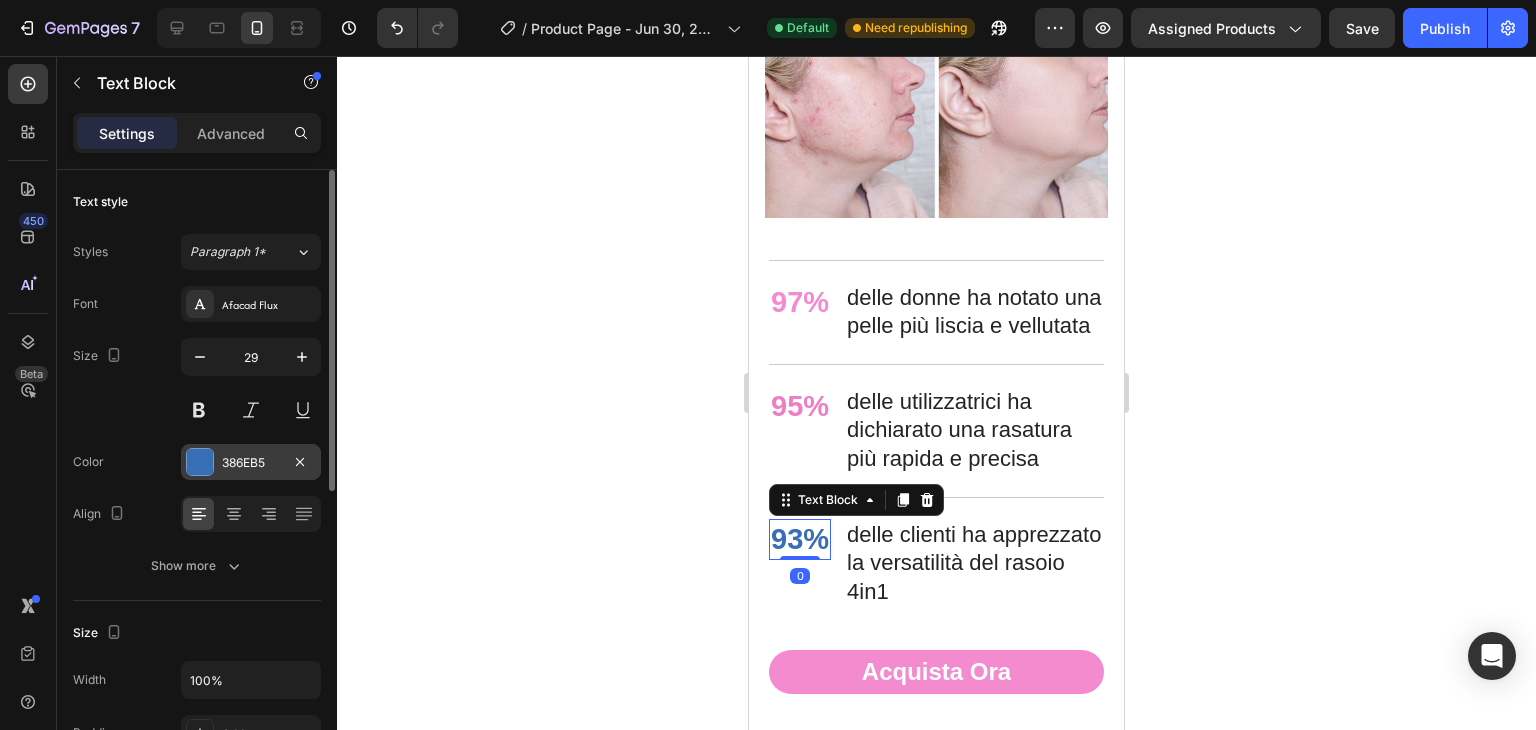 click on "386EB5" at bounding box center (251, 463) 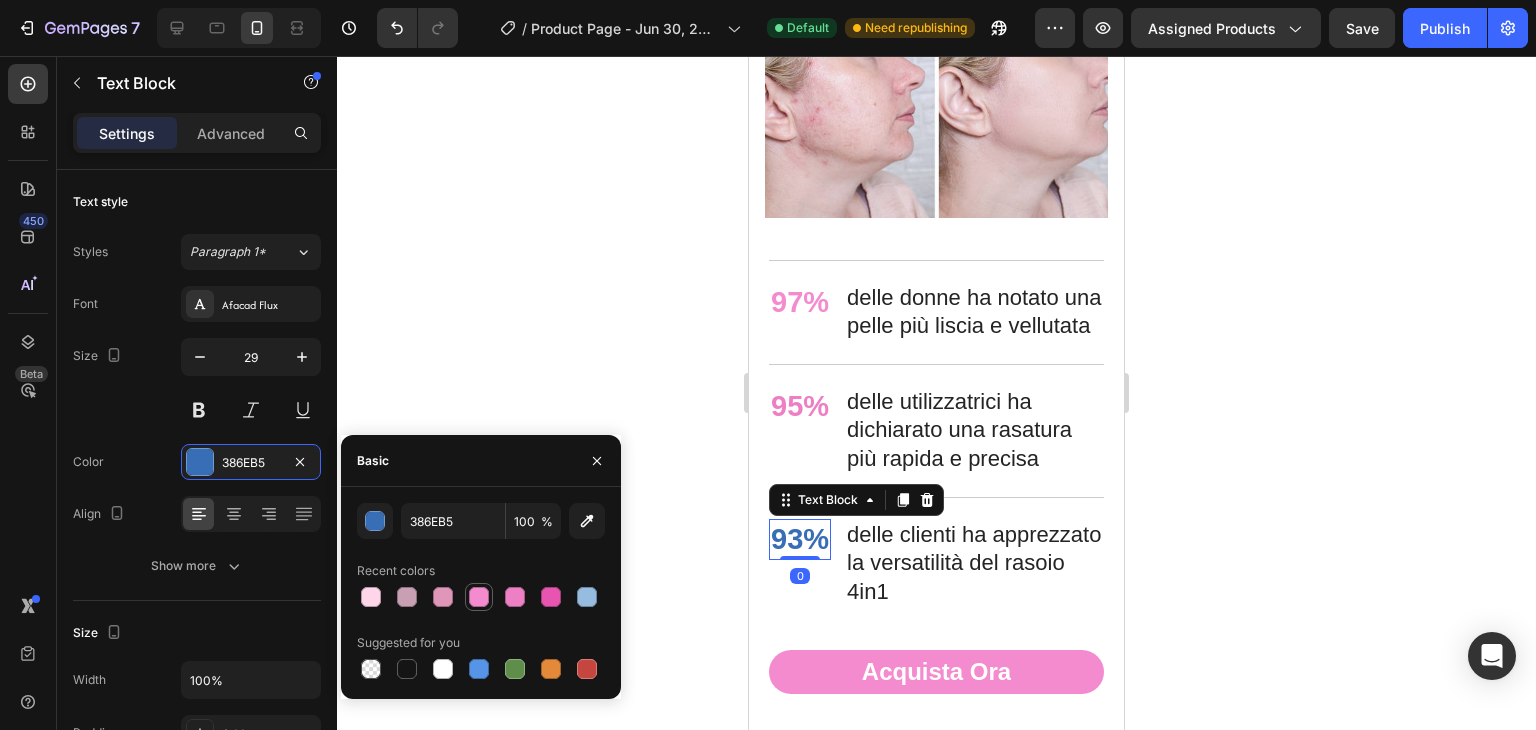 click at bounding box center (479, 597) 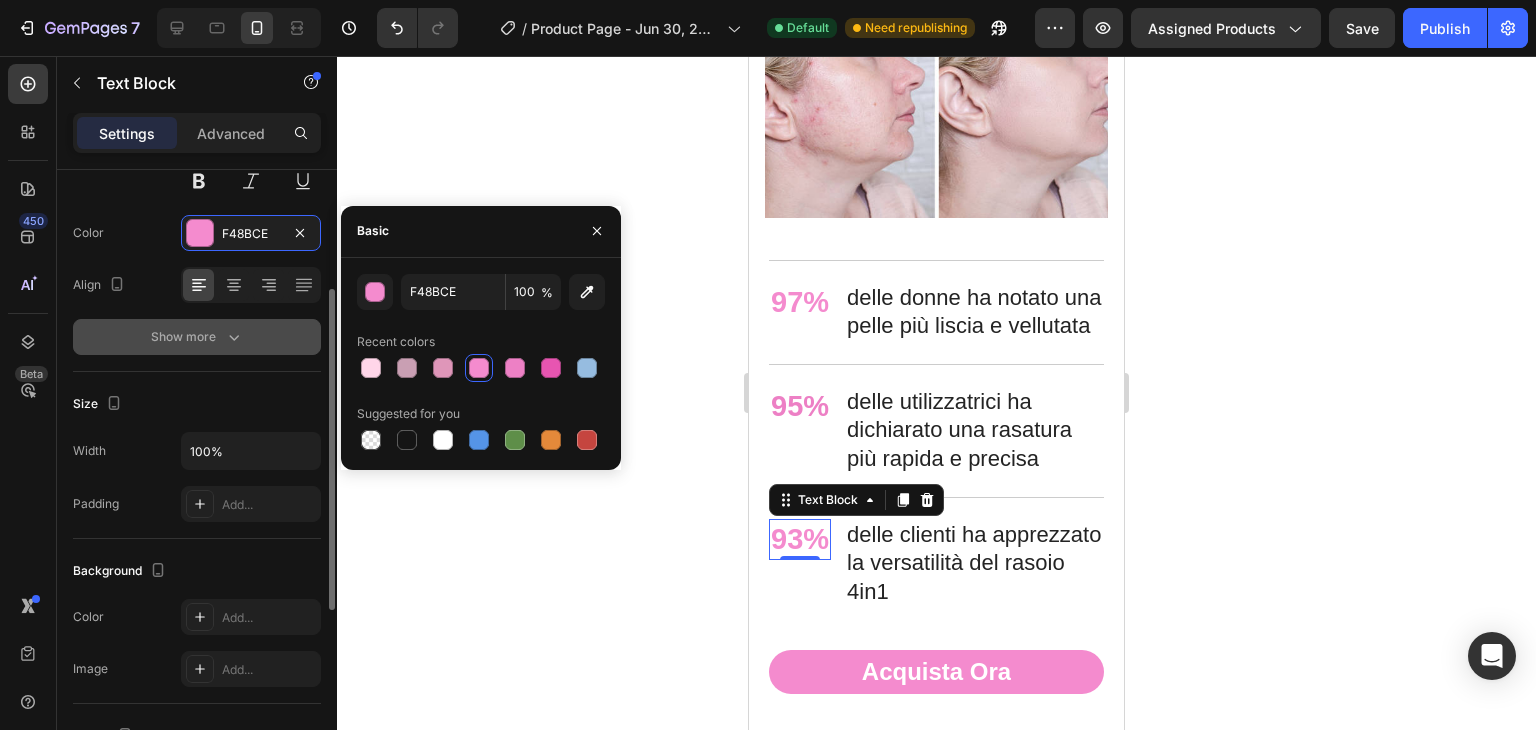 scroll, scrollTop: 228, scrollLeft: 0, axis: vertical 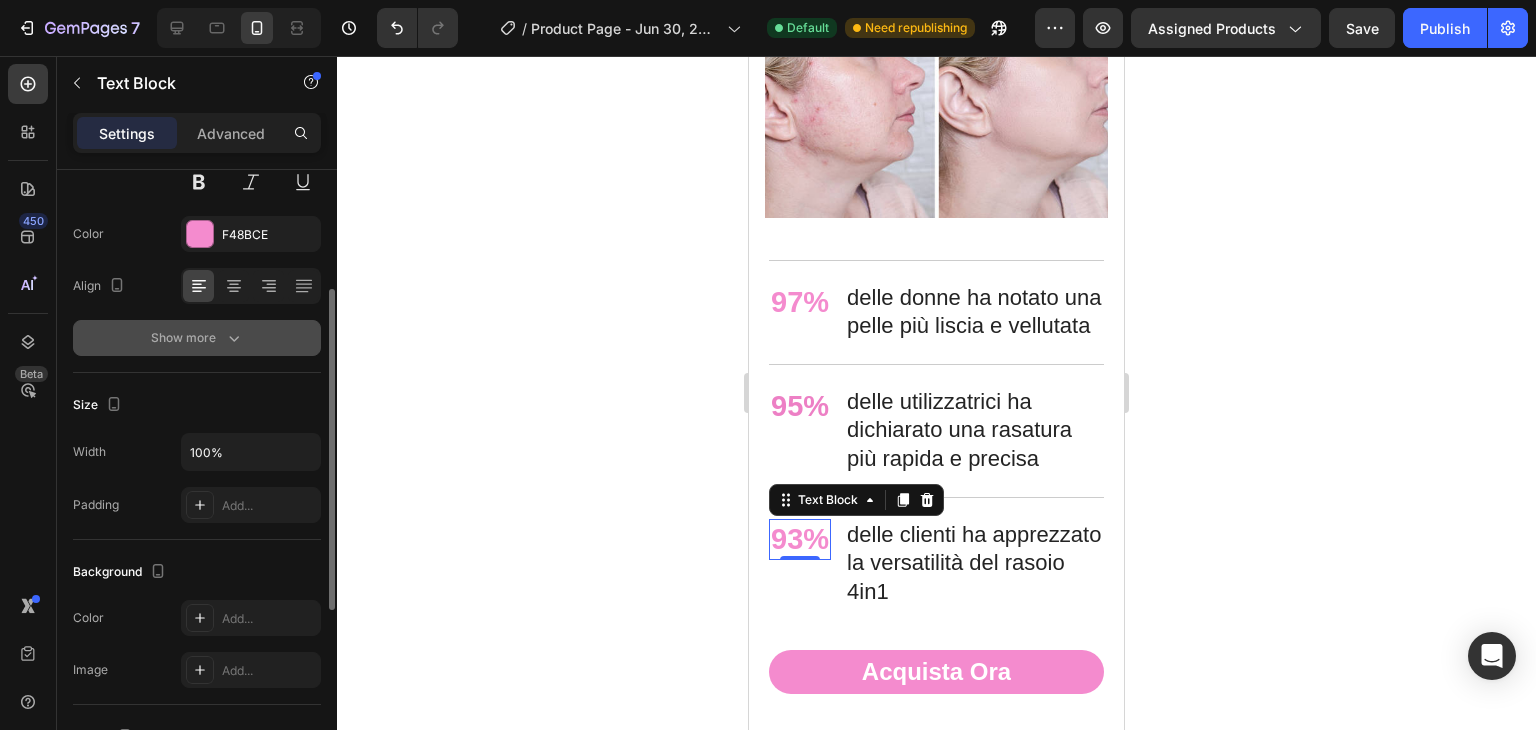 click 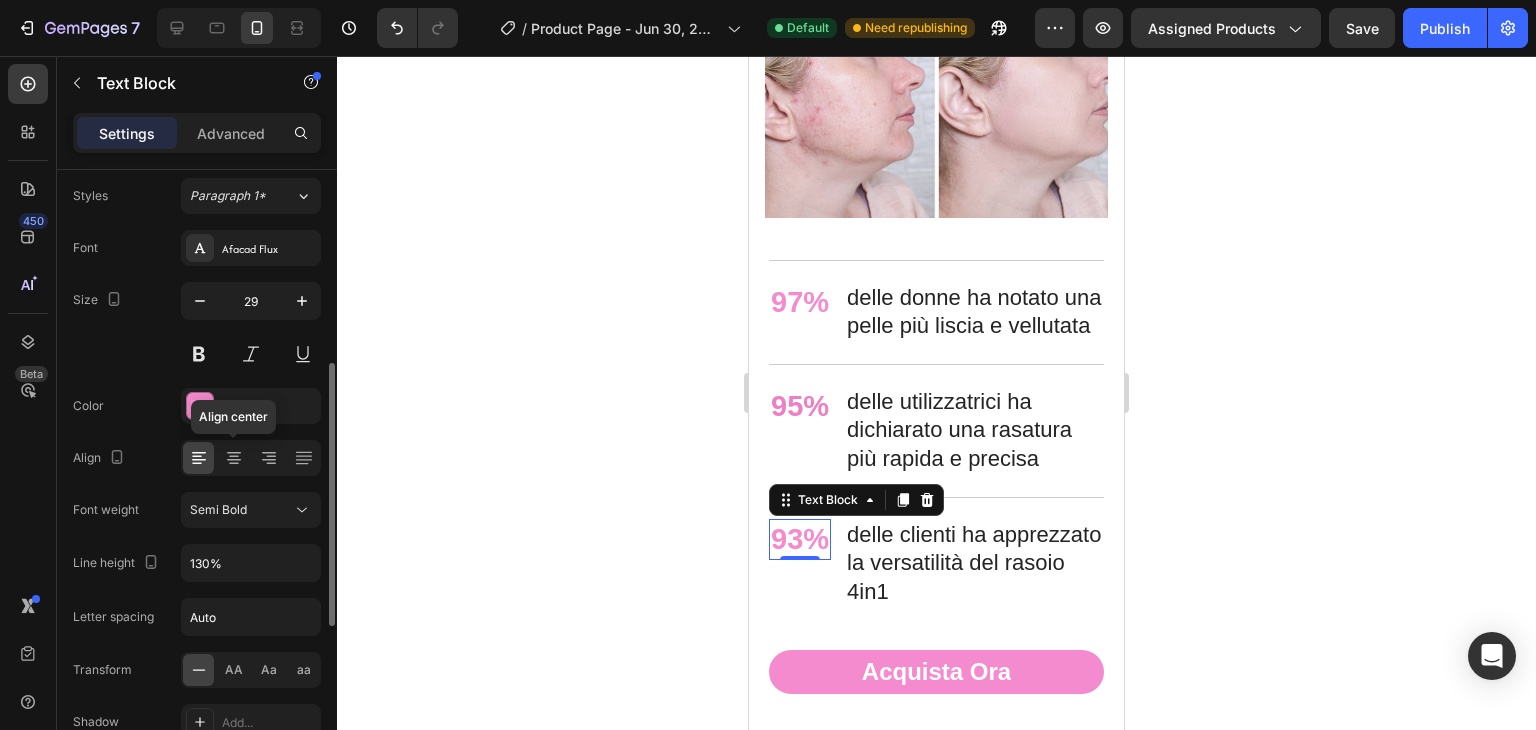 scroll, scrollTop: 0, scrollLeft: 0, axis: both 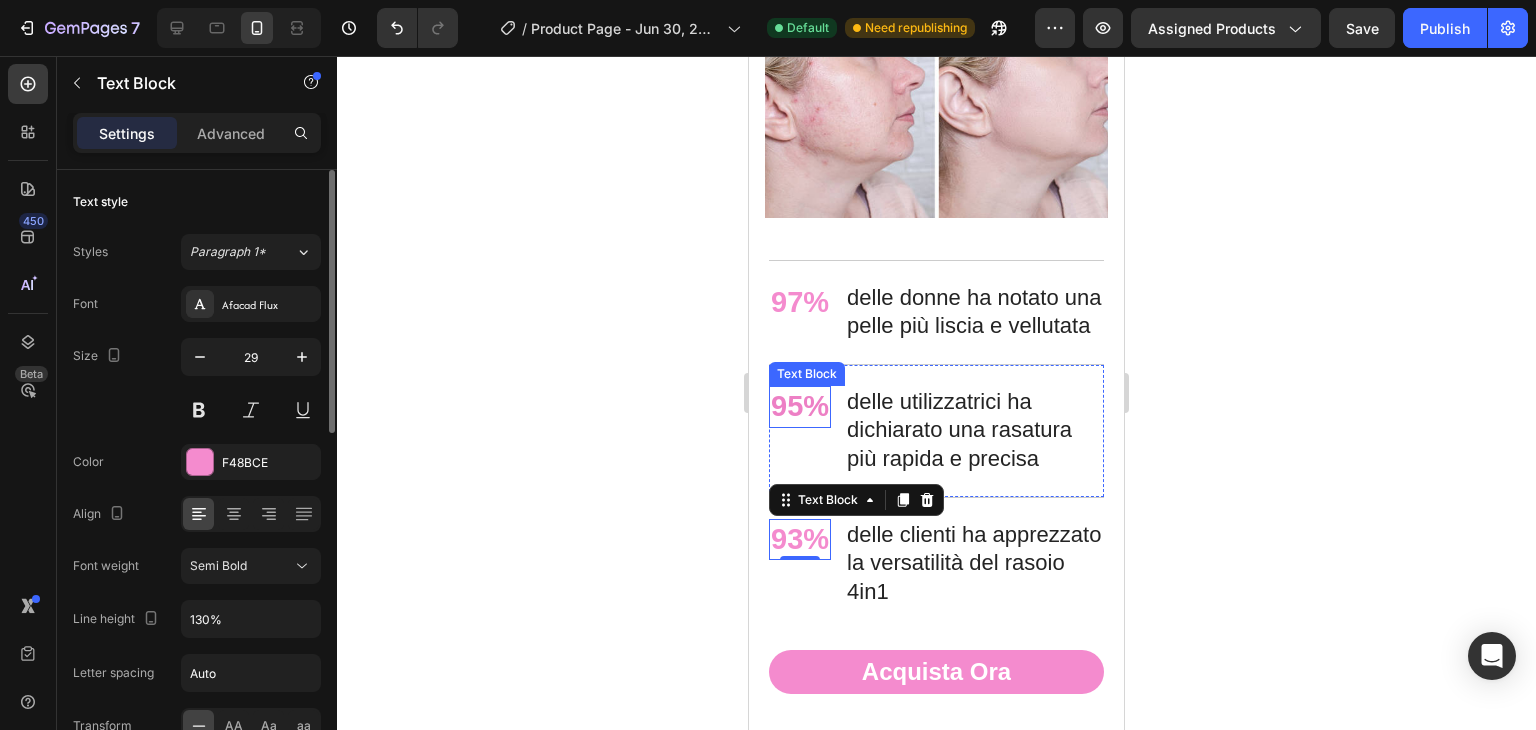 click on "95%" at bounding box center (800, 407) 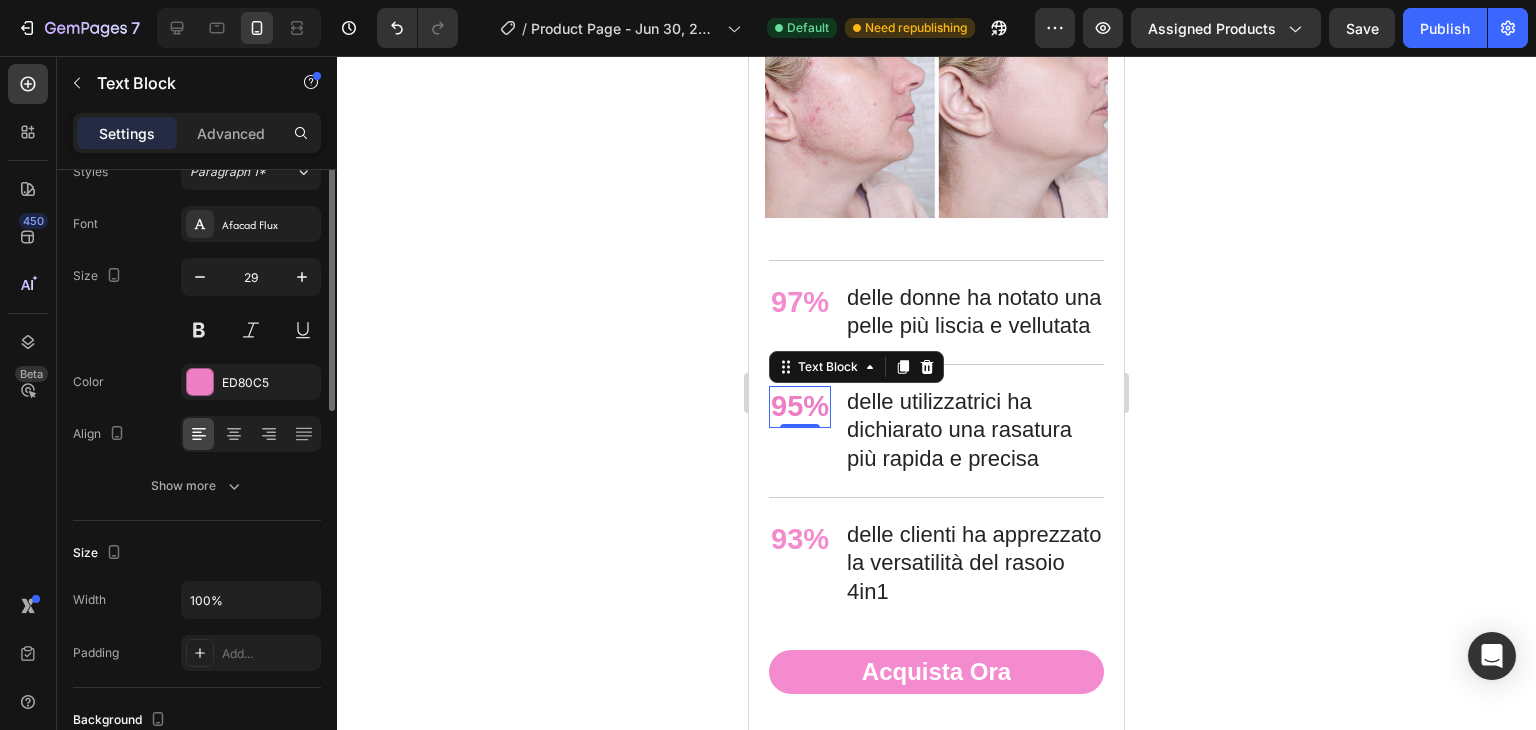 scroll, scrollTop: 0, scrollLeft: 0, axis: both 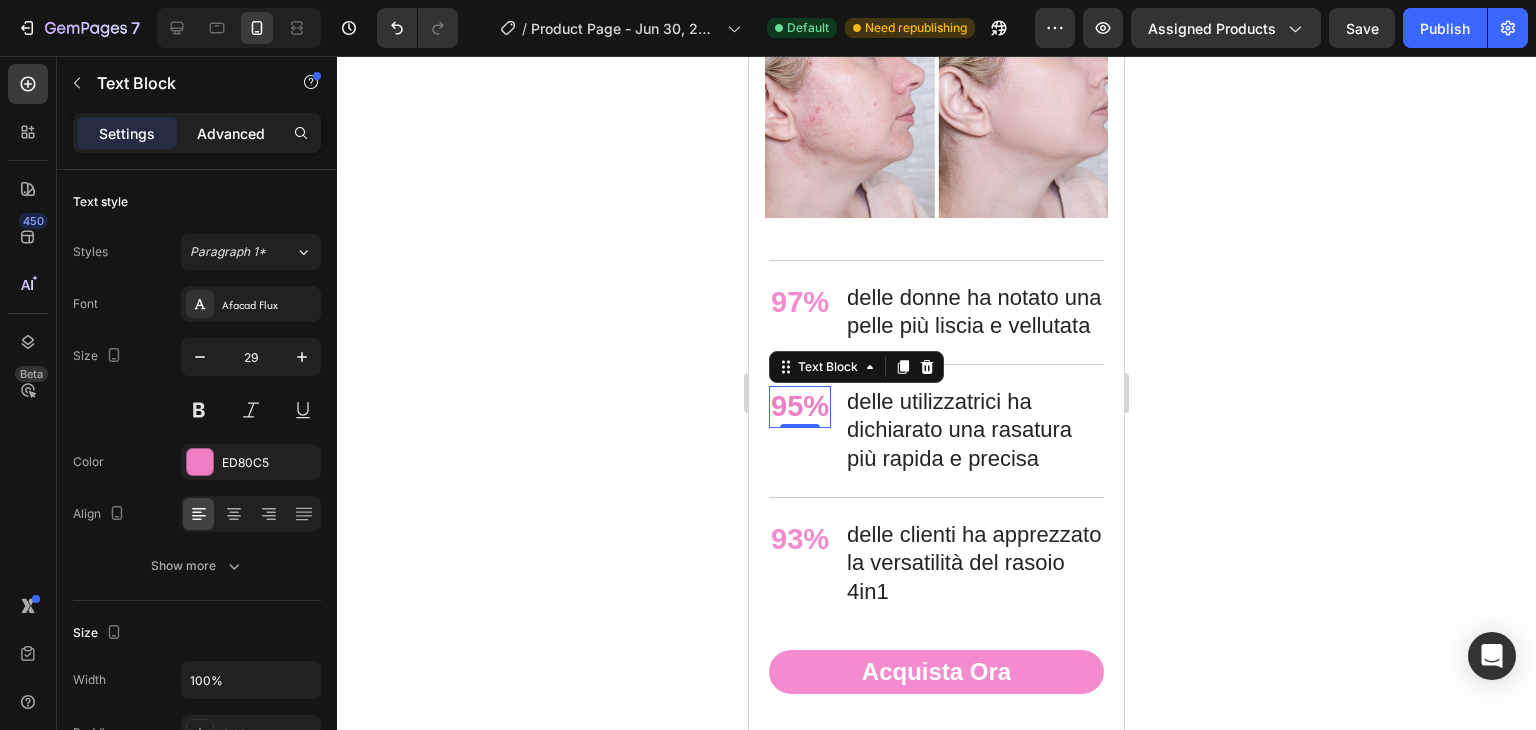 click on "Advanced" at bounding box center (231, 133) 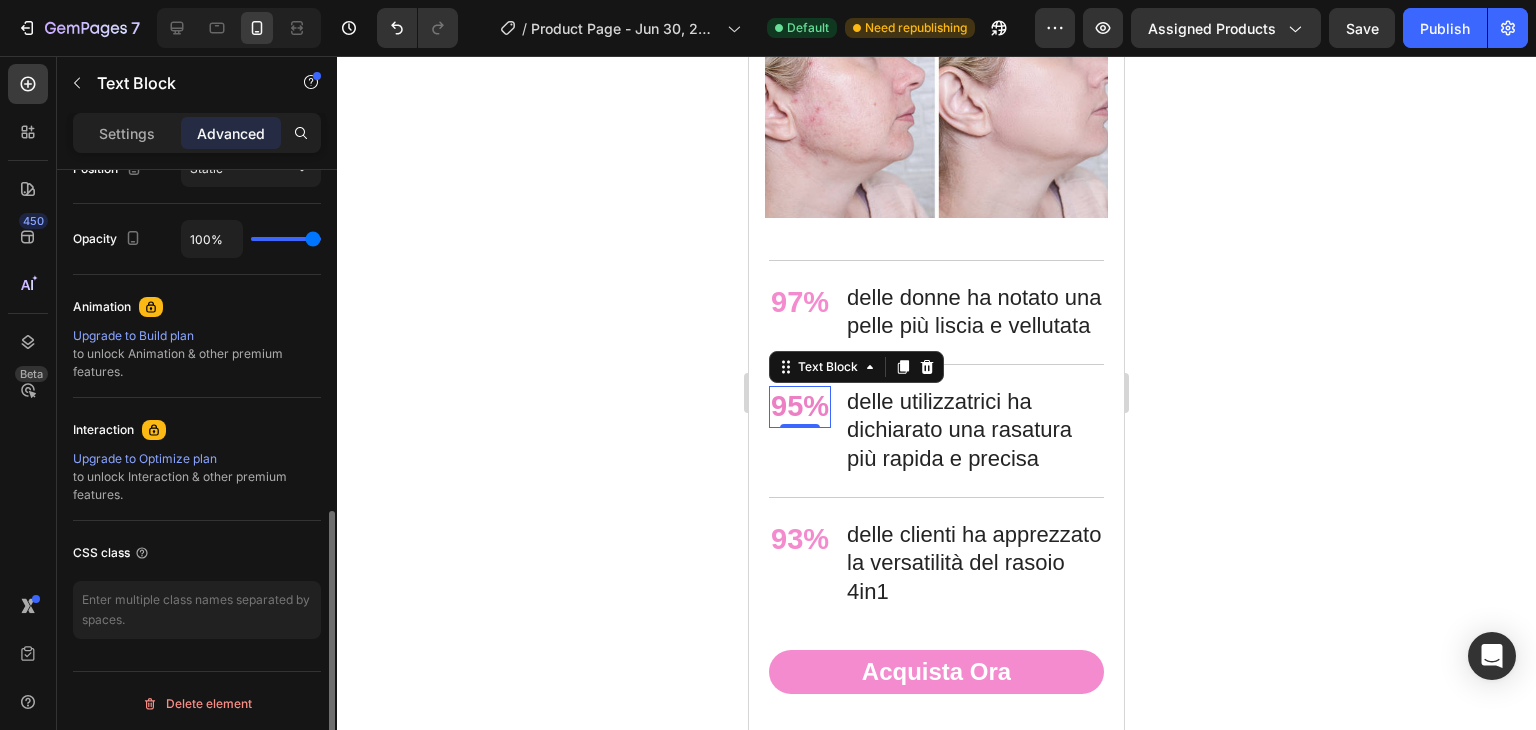 scroll, scrollTop: 769, scrollLeft: 0, axis: vertical 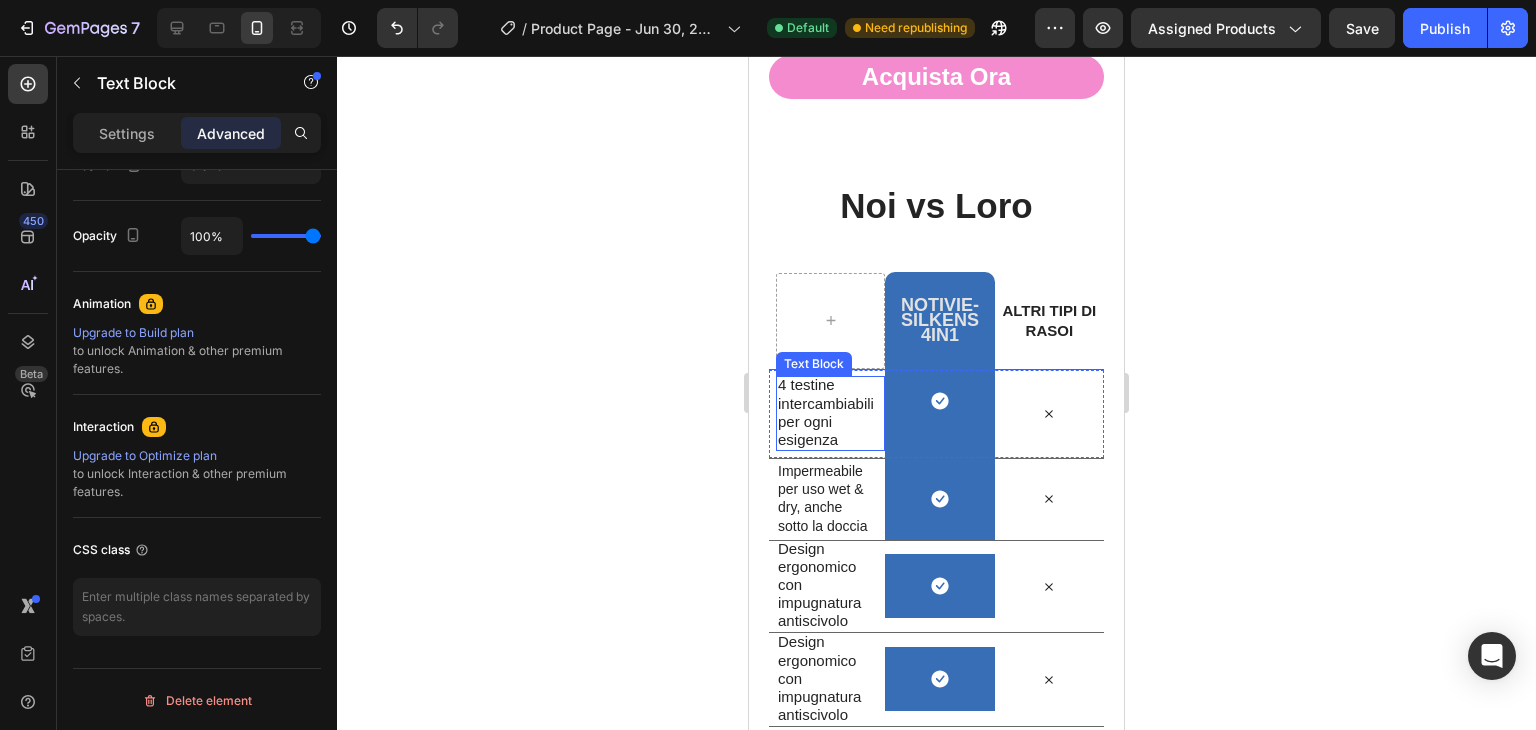 click on "4 testine intercambiabili per ogni esigenza" at bounding box center (826, 412) 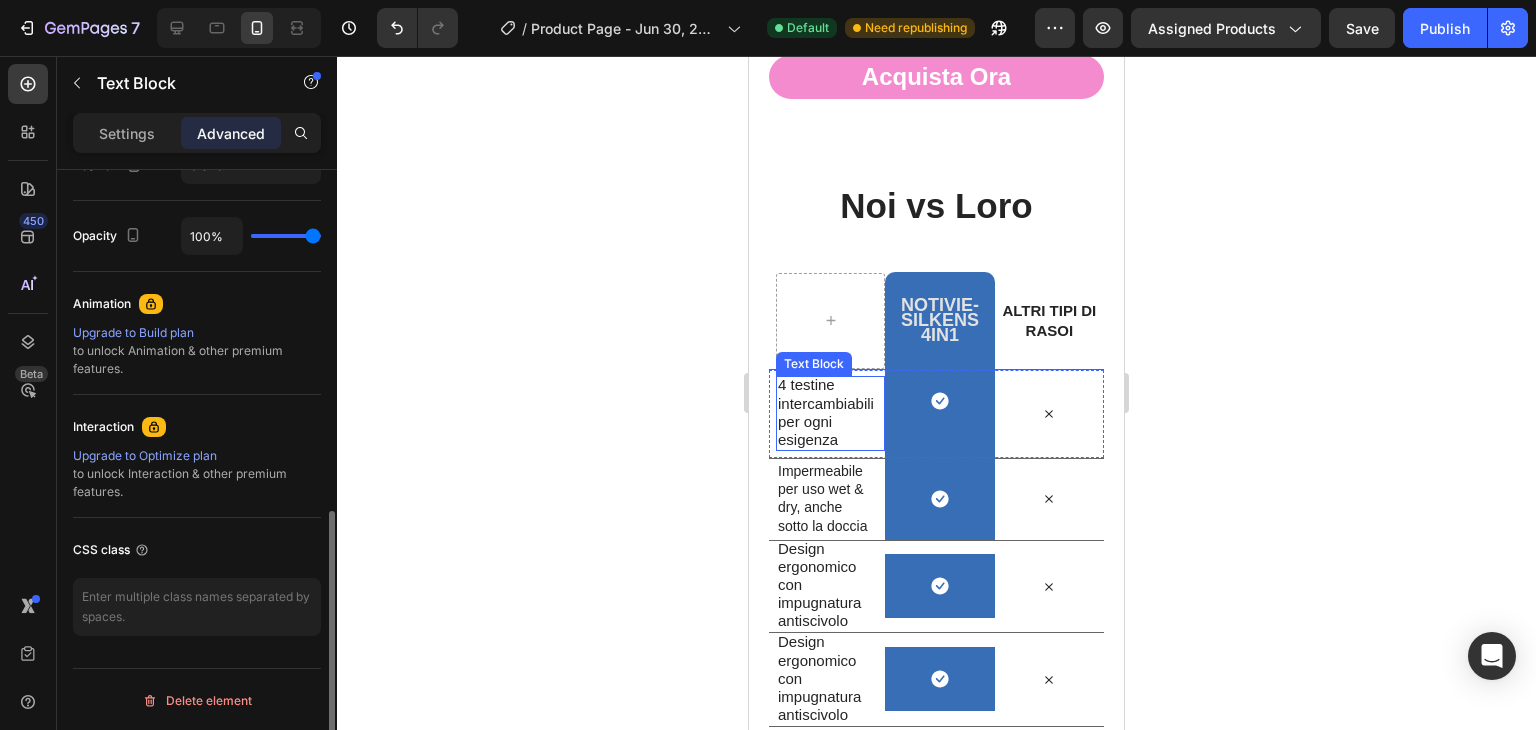 scroll, scrollTop: 768, scrollLeft: 0, axis: vertical 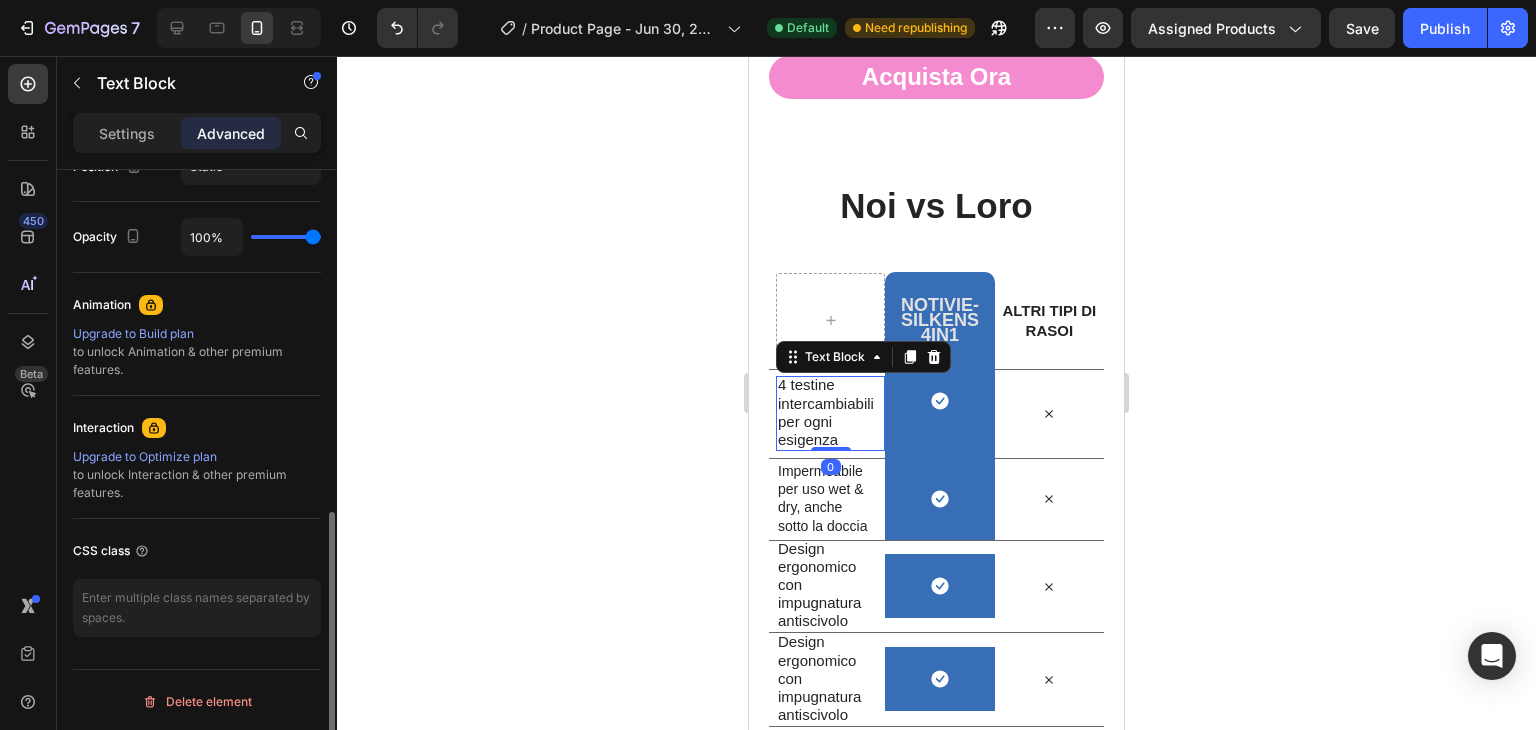 click on "4 testine intercambiabili per ogni esigenza" at bounding box center [826, 412] 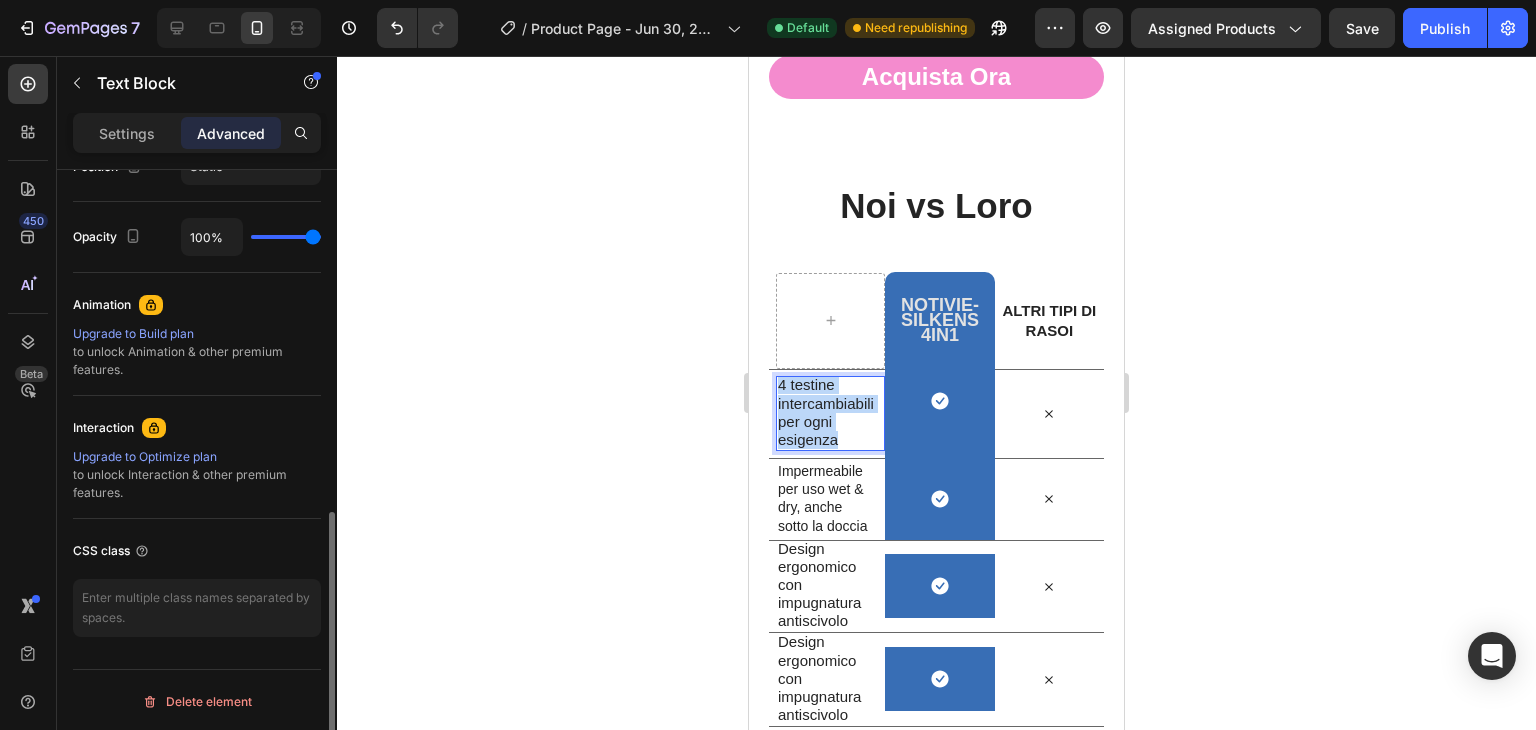 click on "4 testine intercambiabili per ogni esigenza" at bounding box center [826, 412] 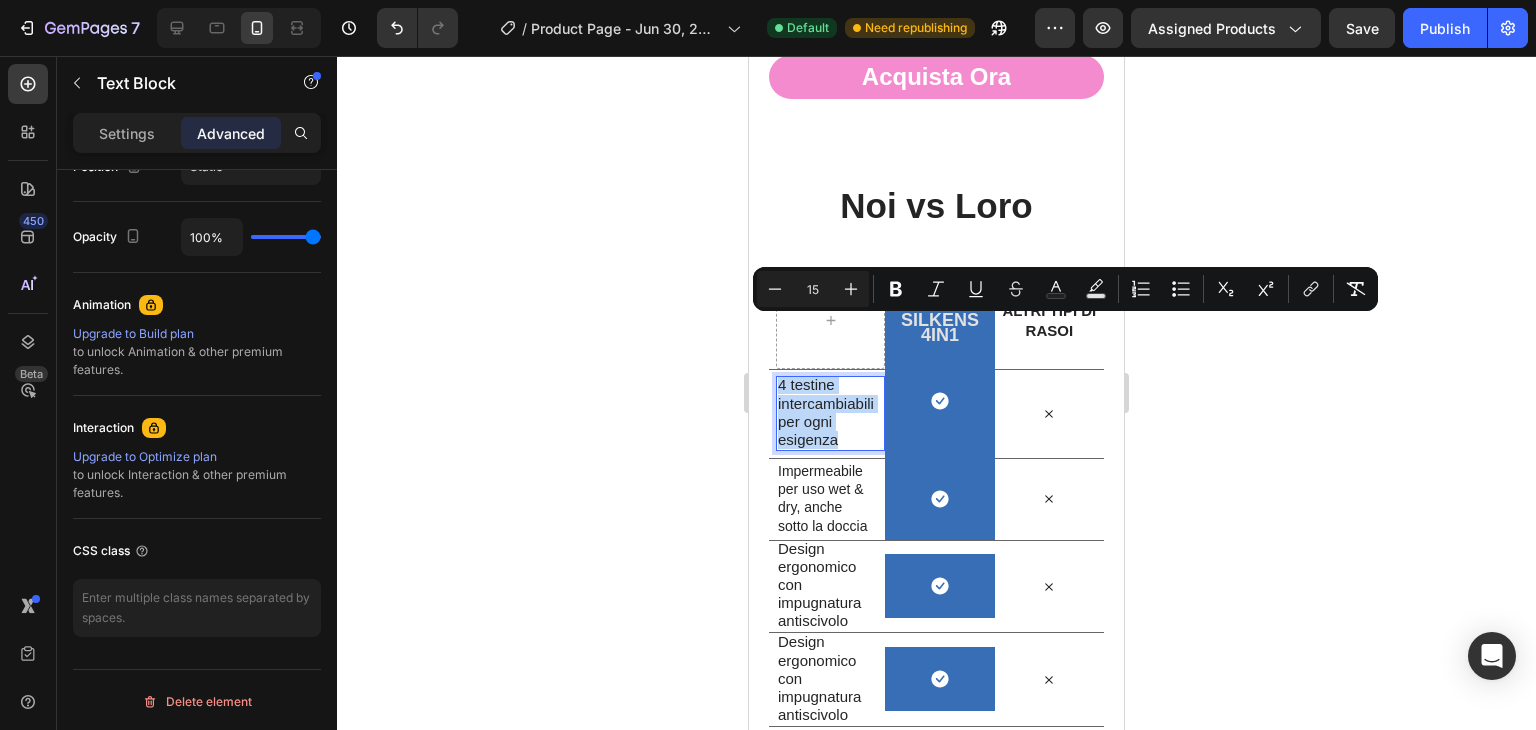 click on "4 testine intercambiabili per ogni esigenza" at bounding box center [827, 412] 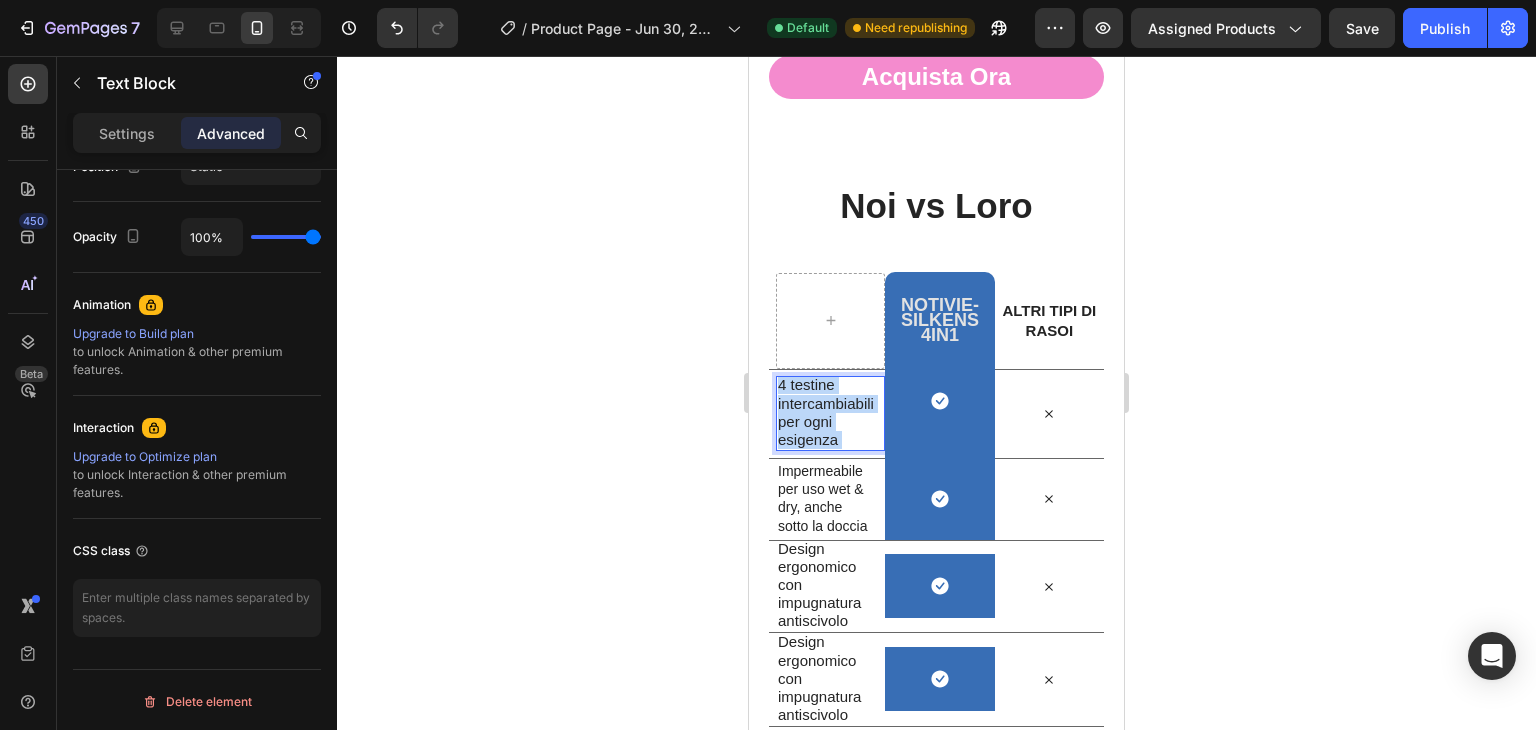 drag, startPoint x: 832, startPoint y: 385, endPoint x: 784, endPoint y: 373, distance: 49.47727 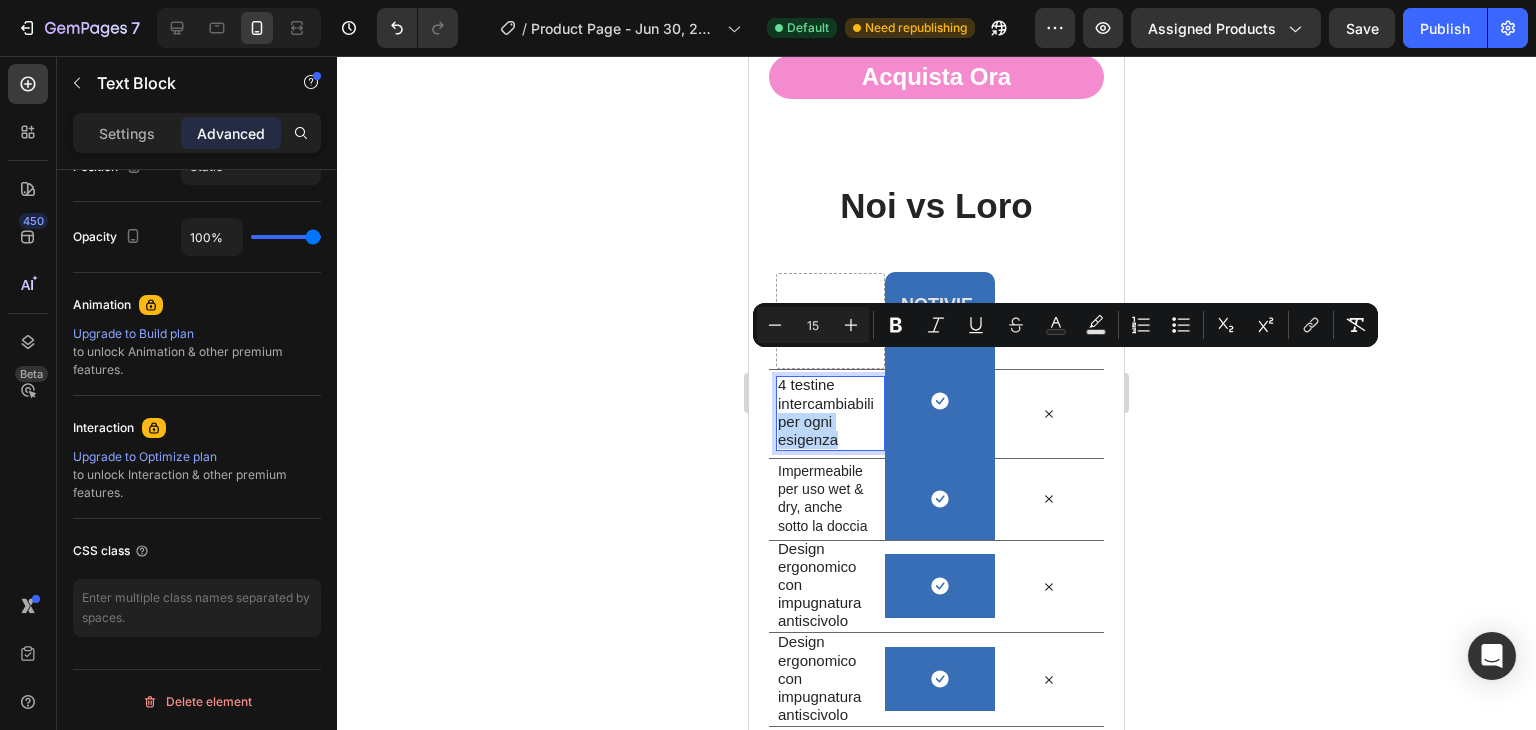 drag, startPoint x: 780, startPoint y: 369, endPoint x: 840, endPoint y: 378, distance: 60.671246 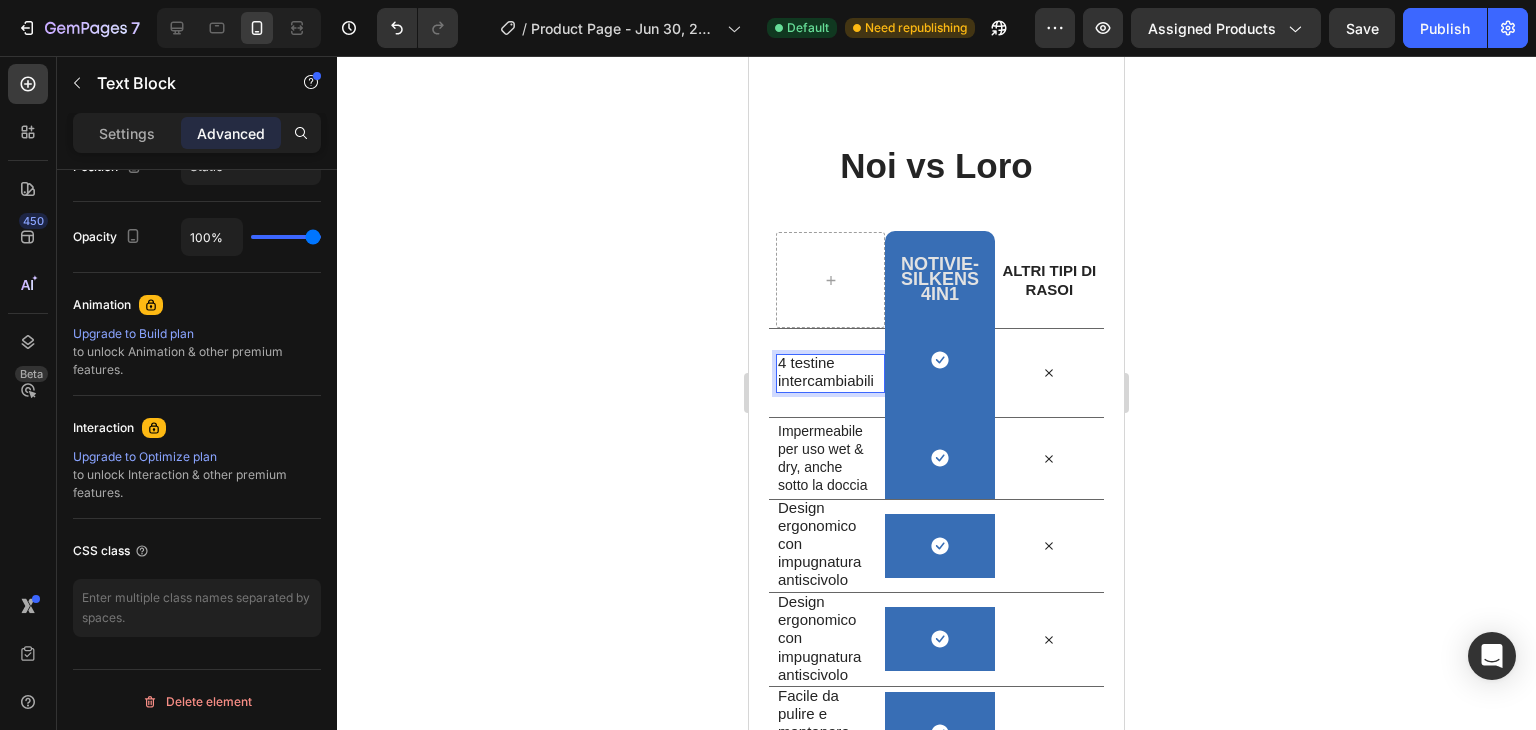 scroll, scrollTop: 4267, scrollLeft: 0, axis: vertical 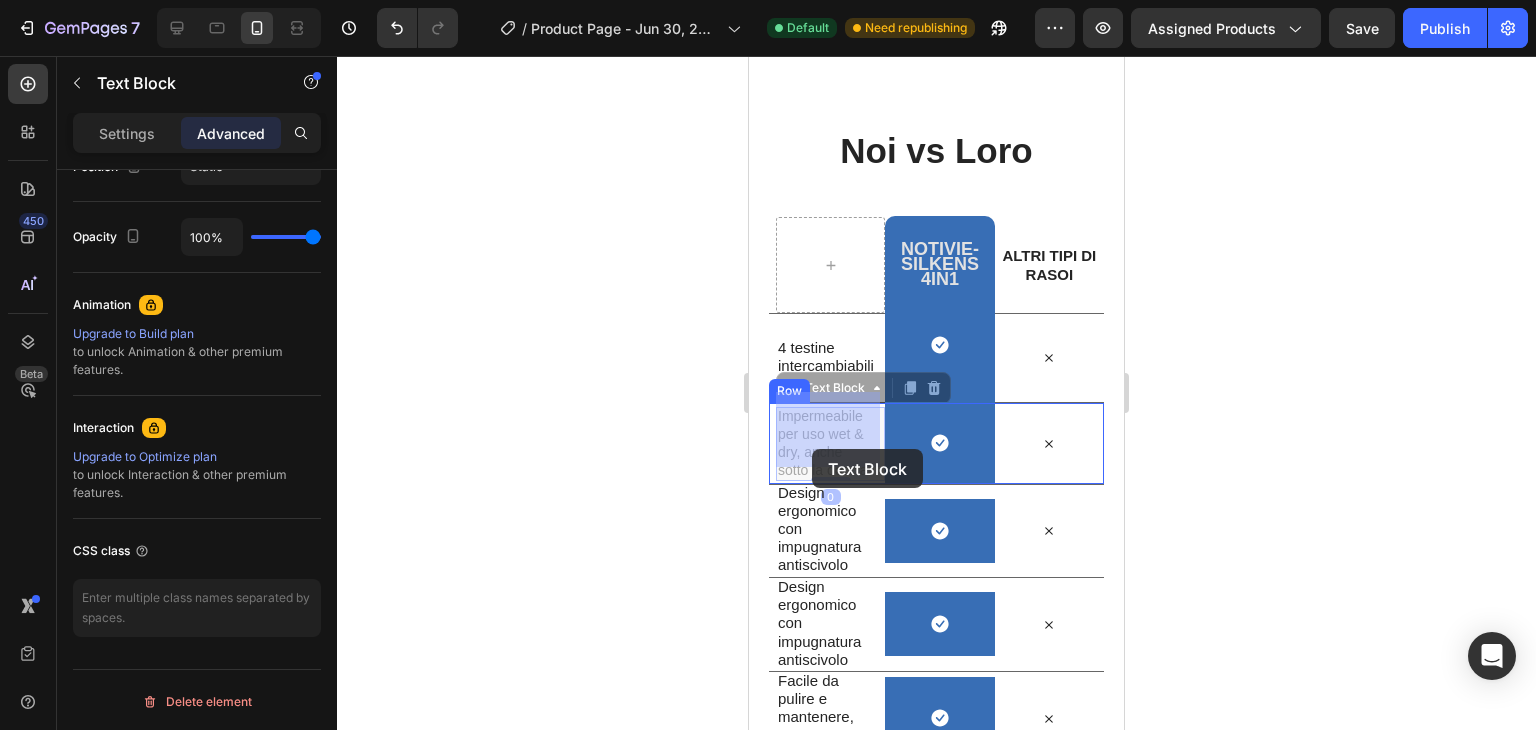 drag, startPoint x: 836, startPoint y: 454, endPoint x: 813, endPoint y: 449, distance: 23.537205 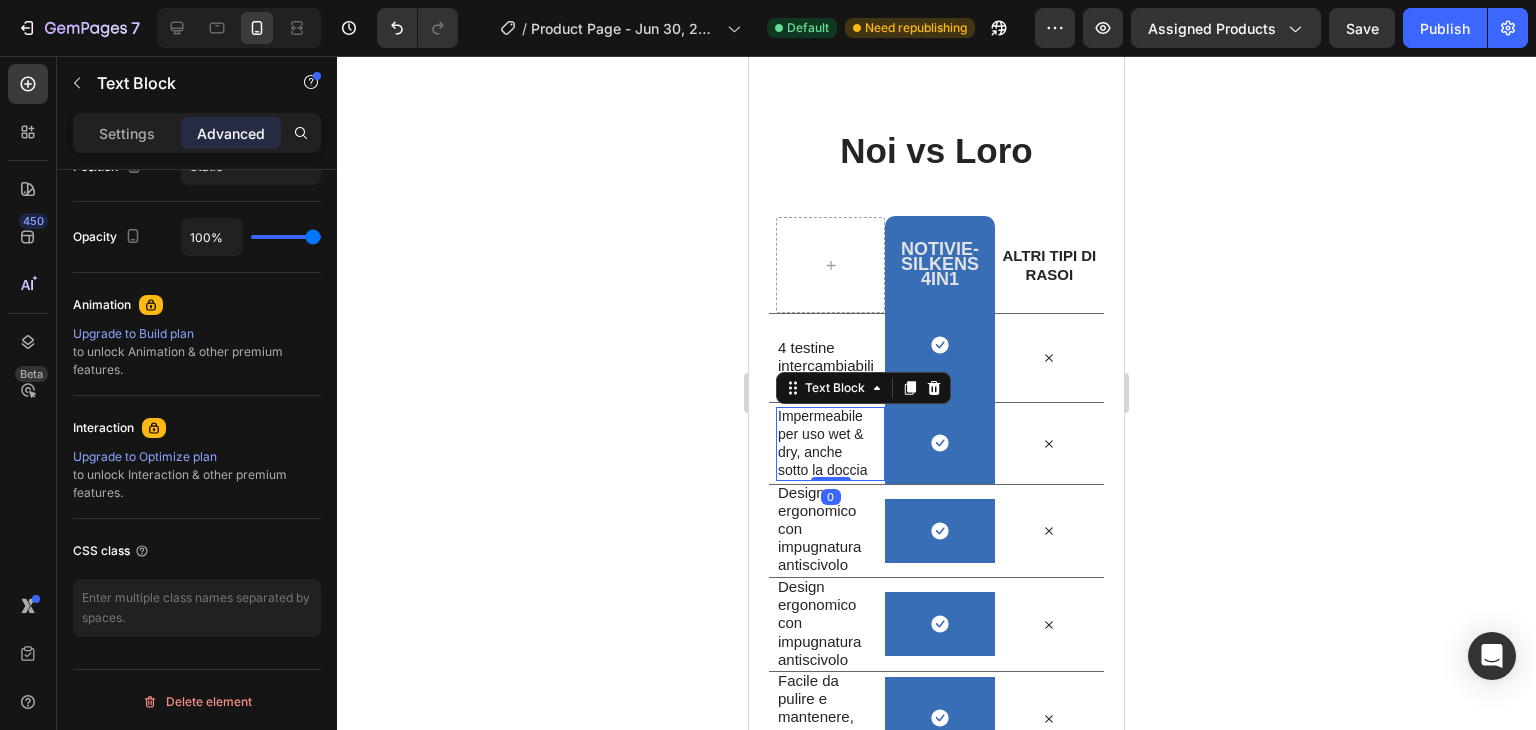 click on "Impermeabile per uso wet & dry, anche sotto la doccia" at bounding box center [827, 443] 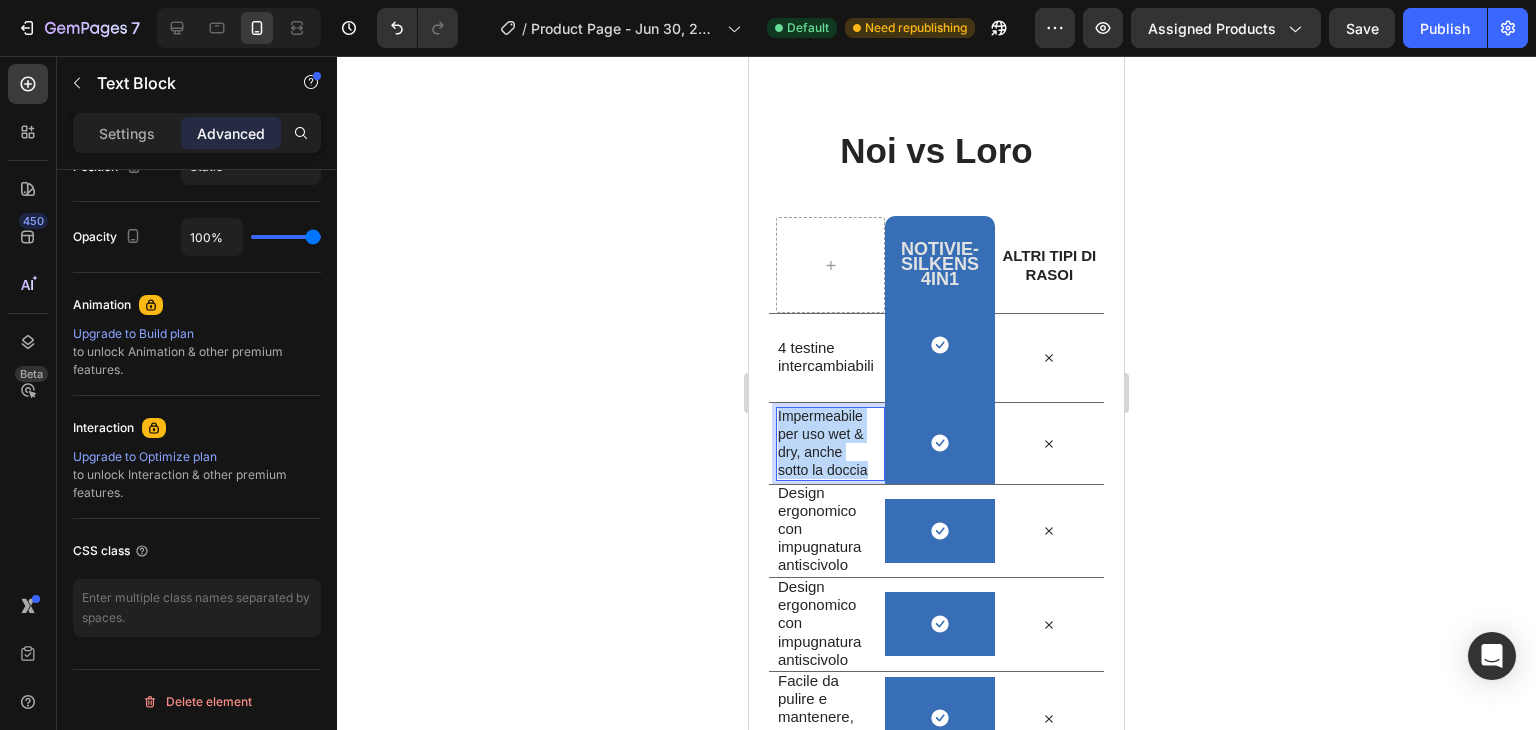 click on "Impermeabile per uso wet & dry, anche sotto la doccia" at bounding box center [827, 443] 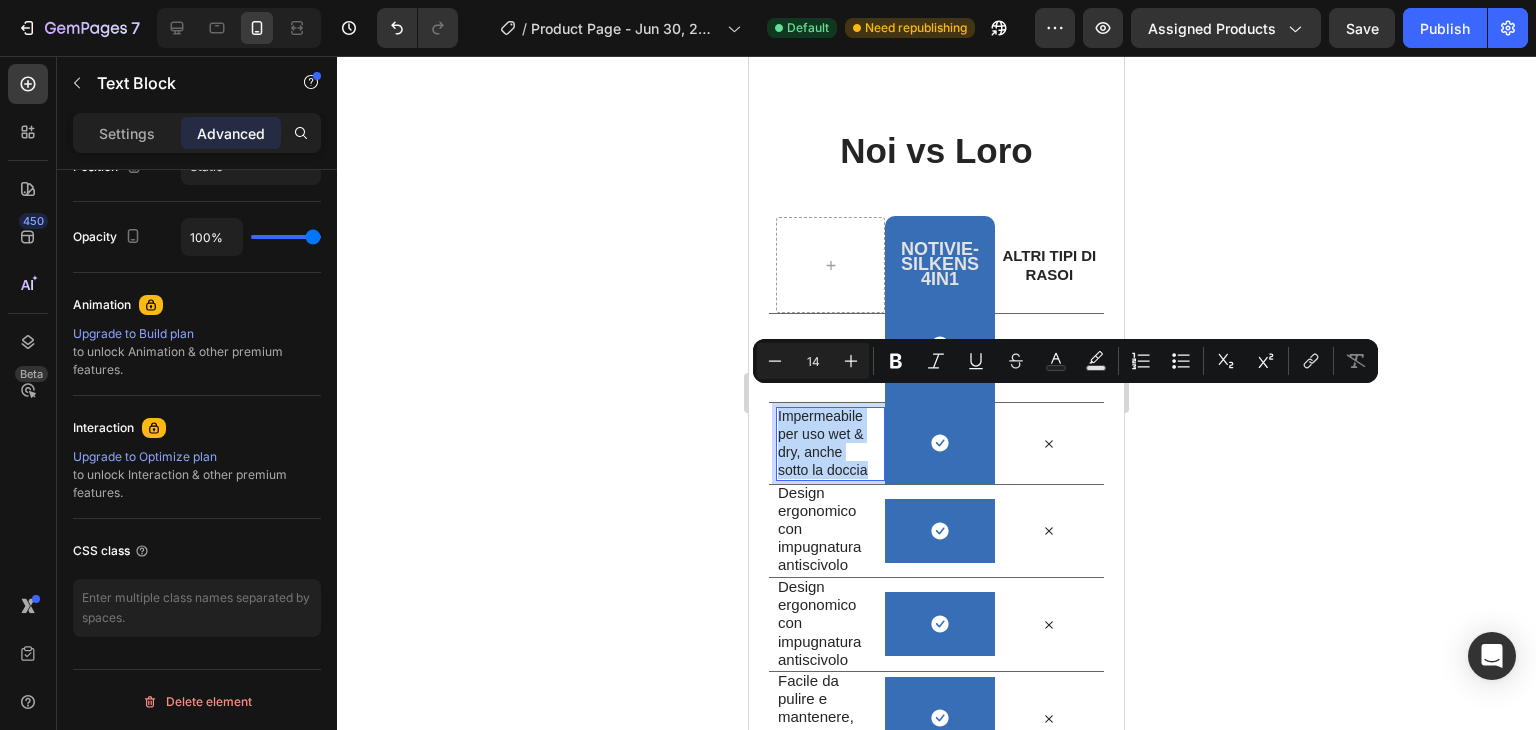 click on "Impermeabile per uso wet & dry, anche sotto la doccia" at bounding box center [827, 443] 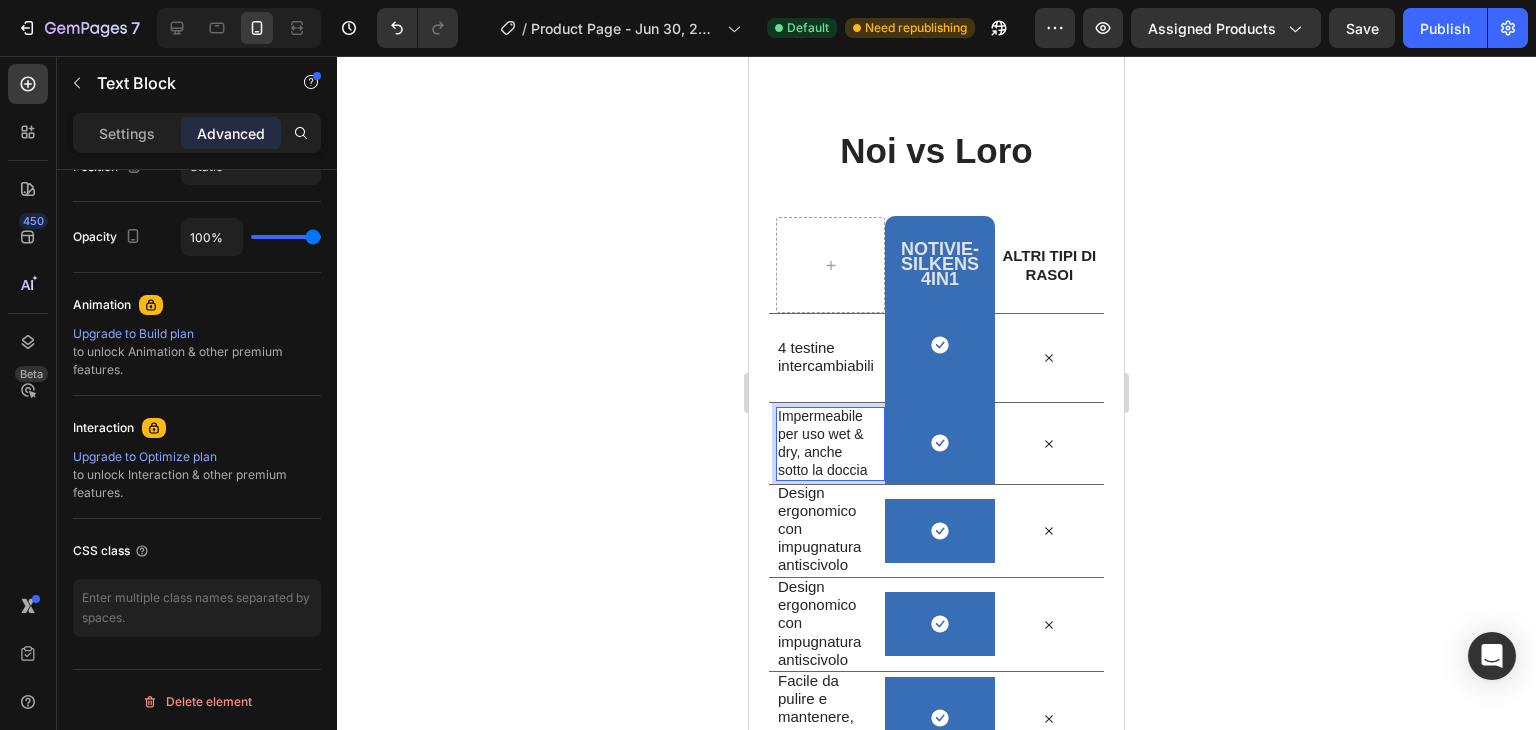 click on "Impermeabile per uso wet & dry, anche sotto la doccia" at bounding box center (827, 443) 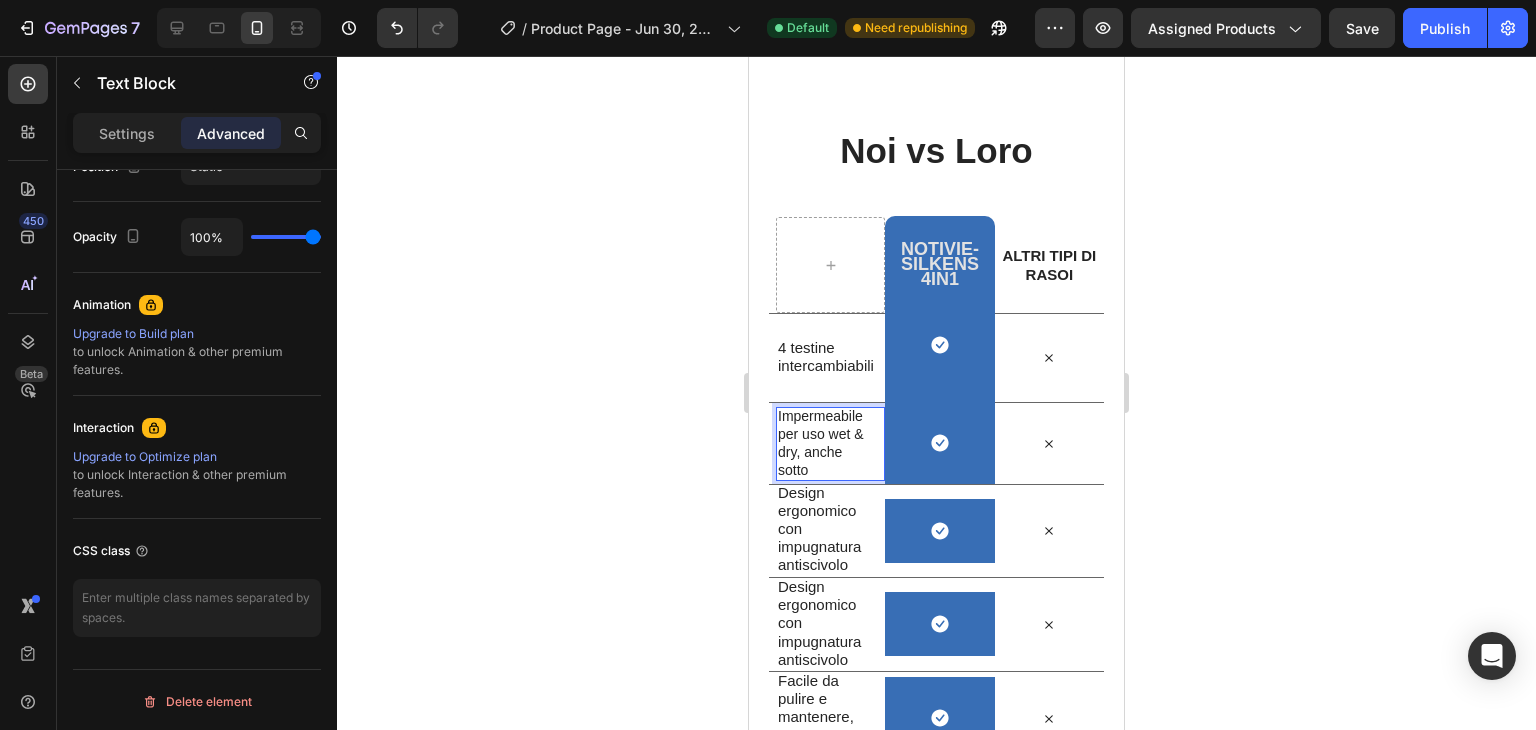 scroll, scrollTop: 4273, scrollLeft: 0, axis: vertical 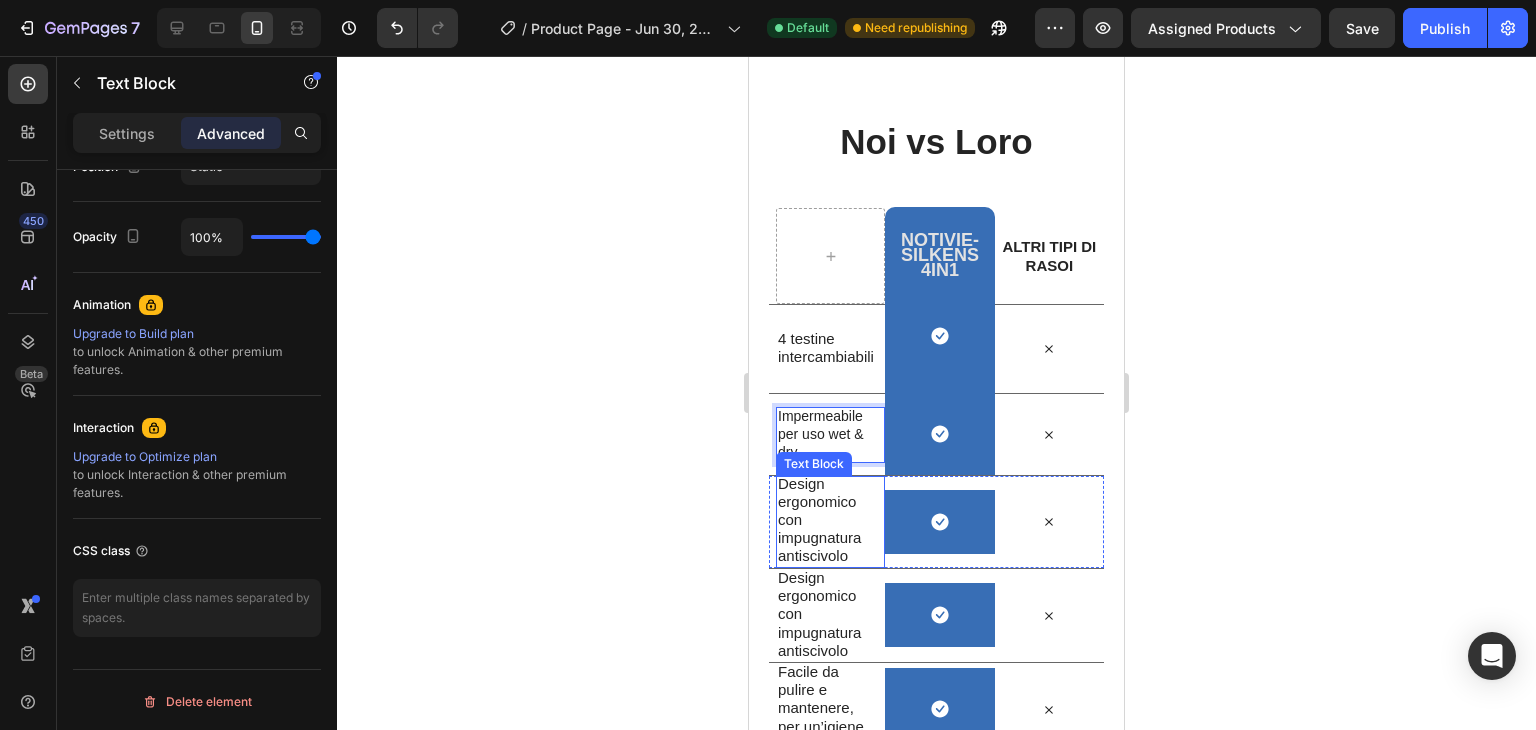 click on "Design ergonomico con impugnatura antiscivolo" at bounding box center (819, 519) 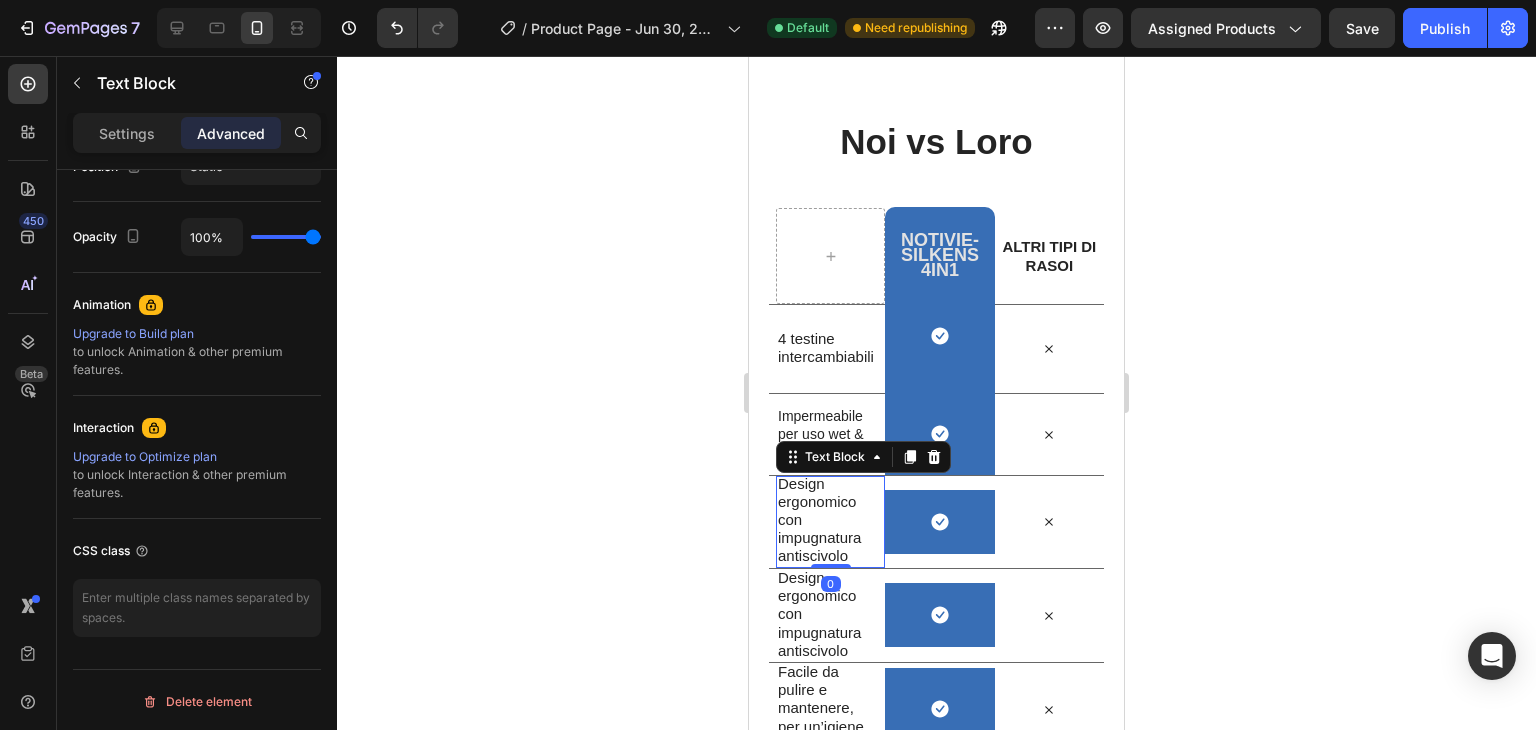 click on "Design ergonomico con impugnatura antiscivolo" at bounding box center [827, 521] 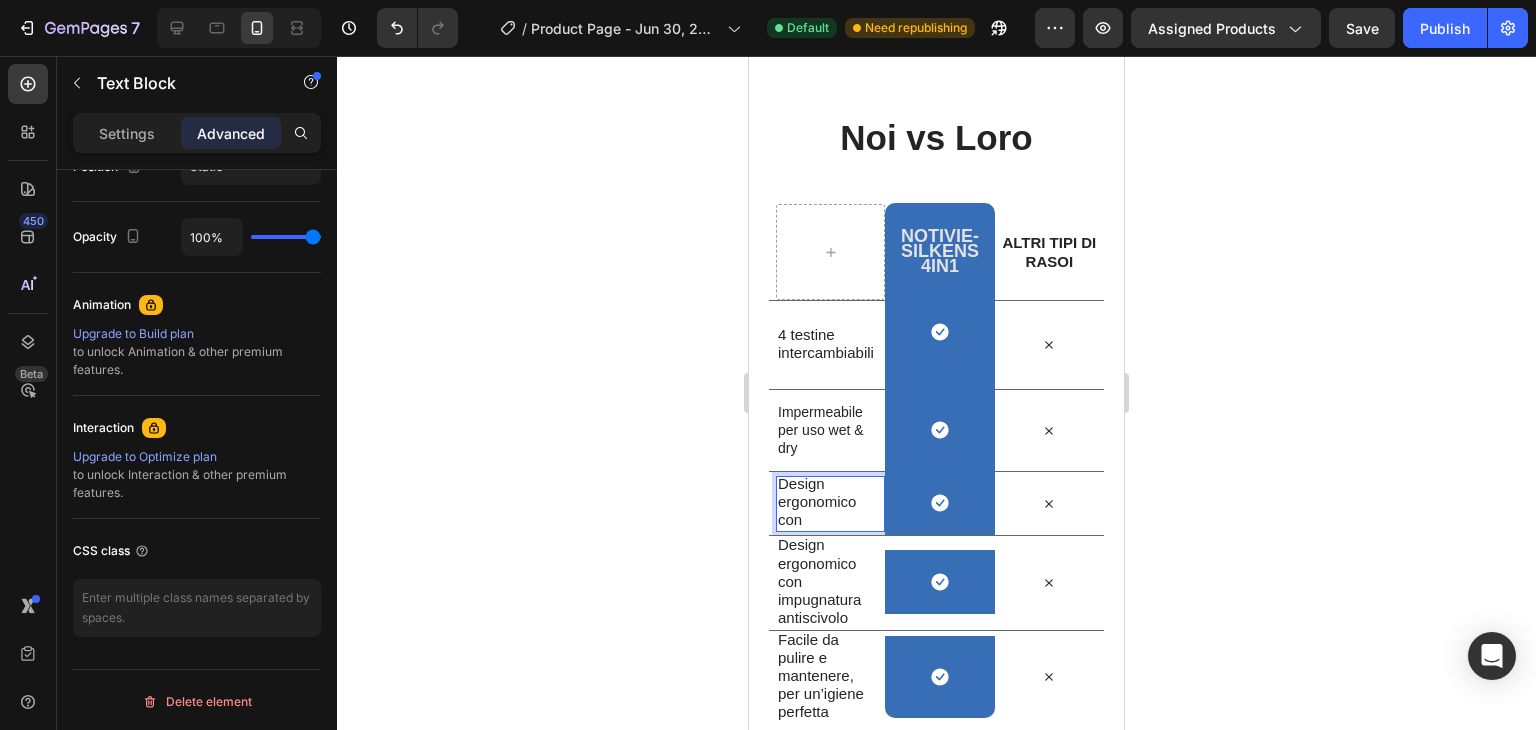 scroll, scrollTop: 4286, scrollLeft: 0, axis: vertical 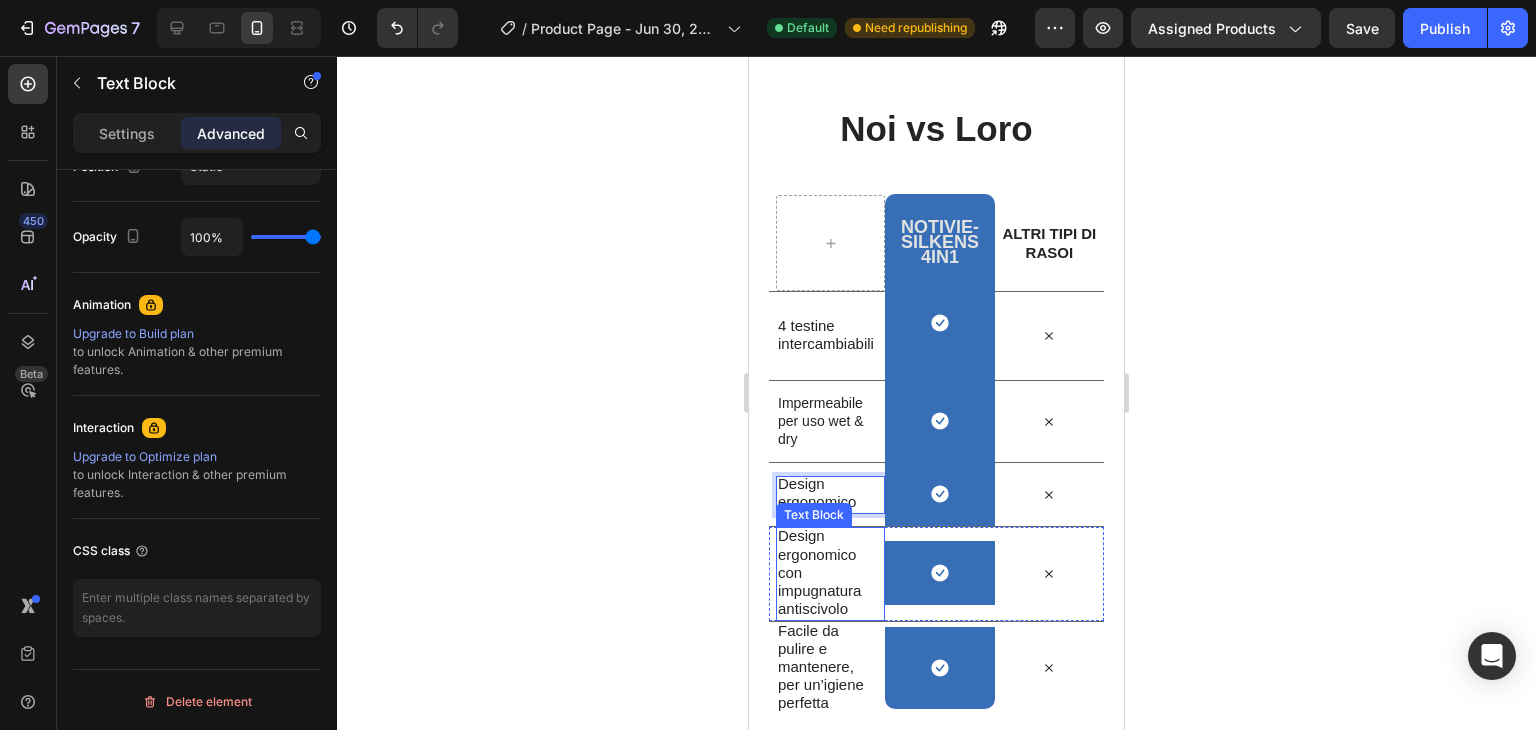 click on "Design ergonomico con impugnatura antiscivolo" at bounding box center (827, 572) 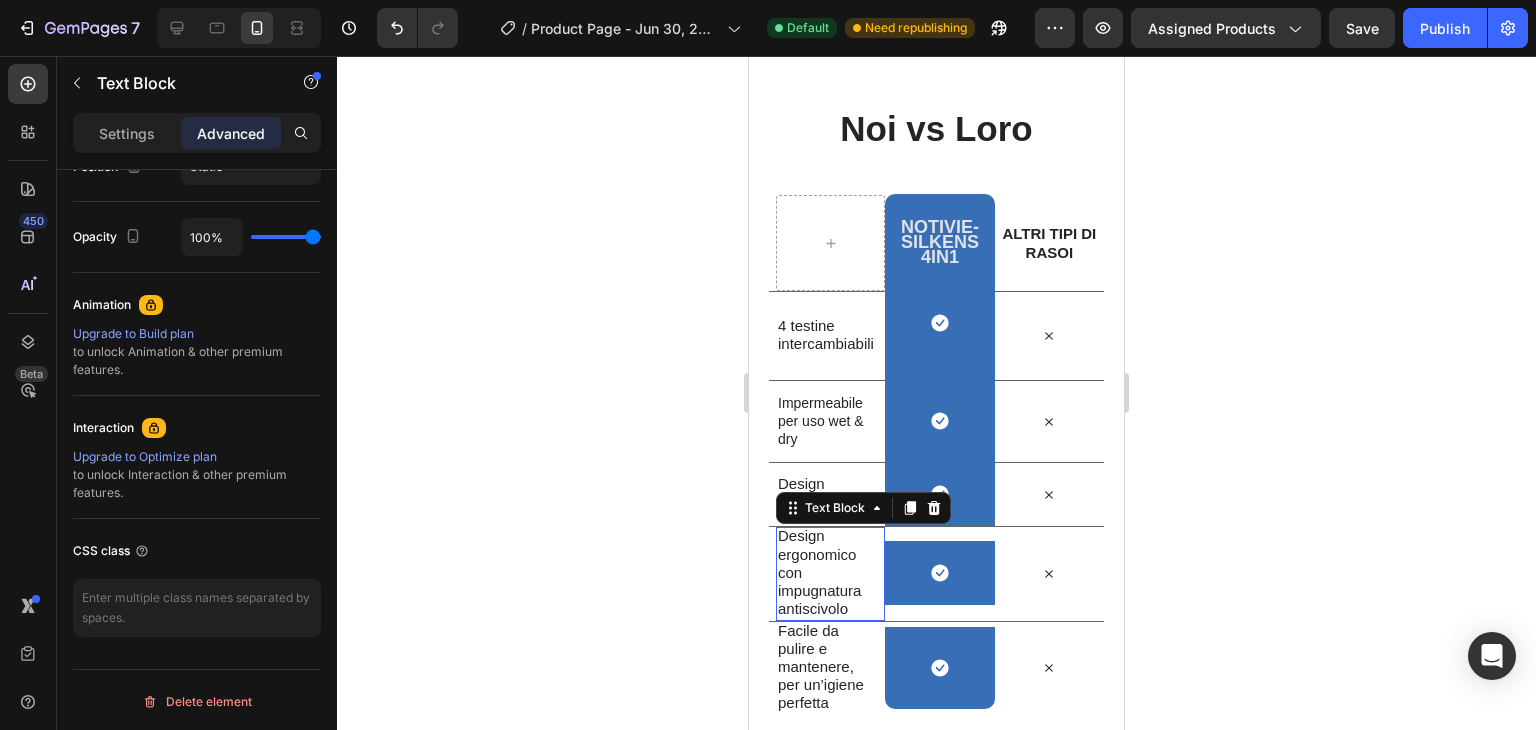 click on "Design ergonomico con impugnatura antiscivolo" at bounding box center (827, 572) 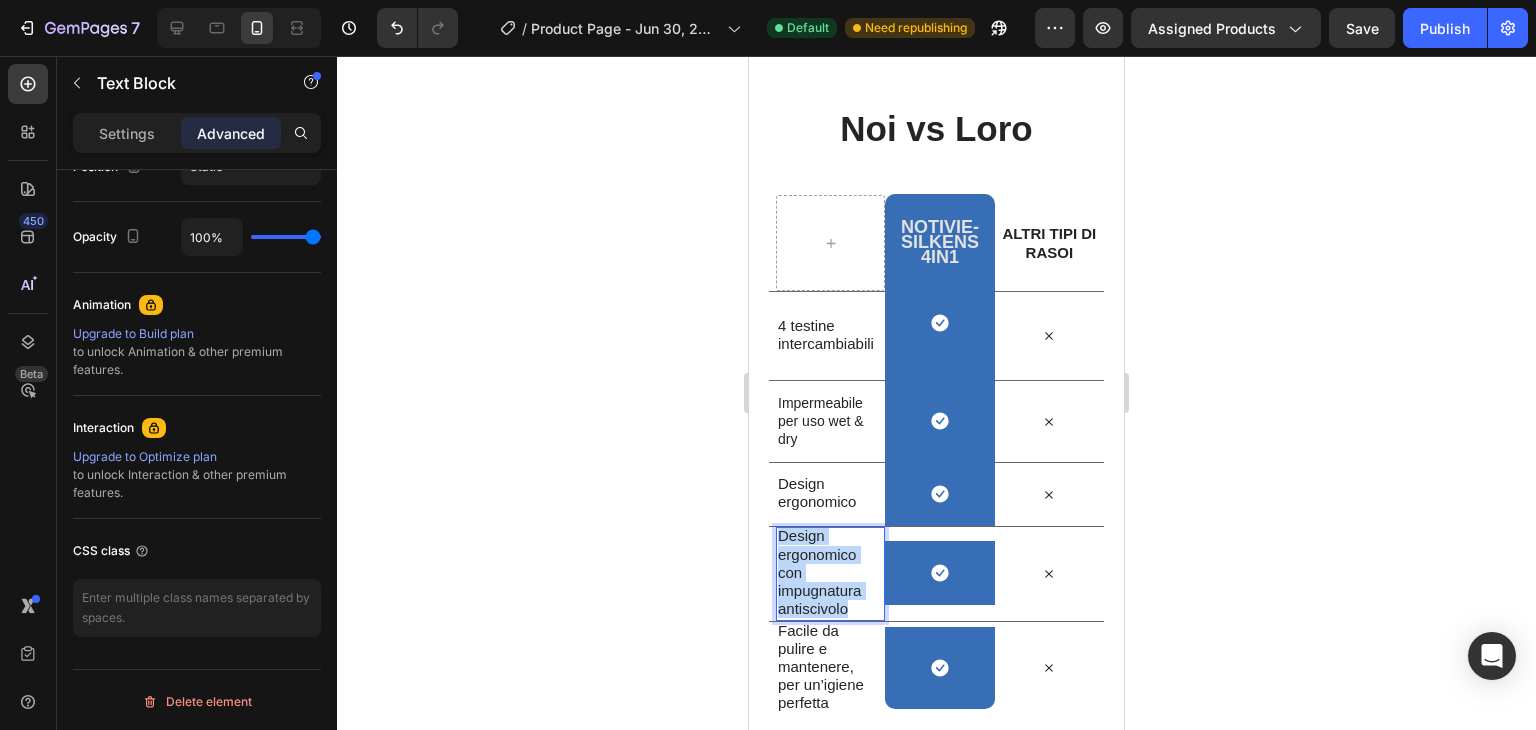 click on "Design ergonomico con impugnatura antiscivolo" at bounding box center [827, 572] 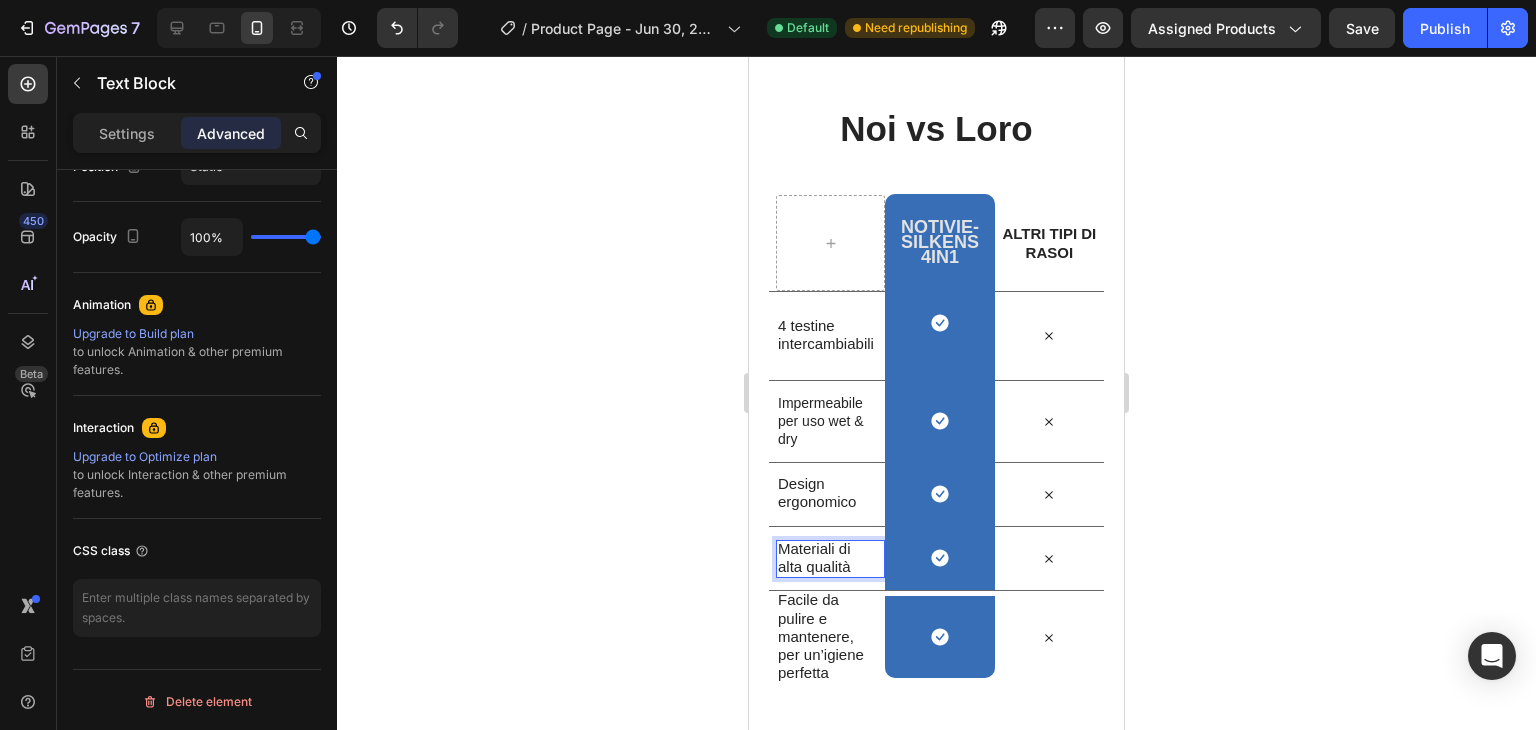 scroll, scrollTop: 4299, scrollLeft: 0, axis: vertical 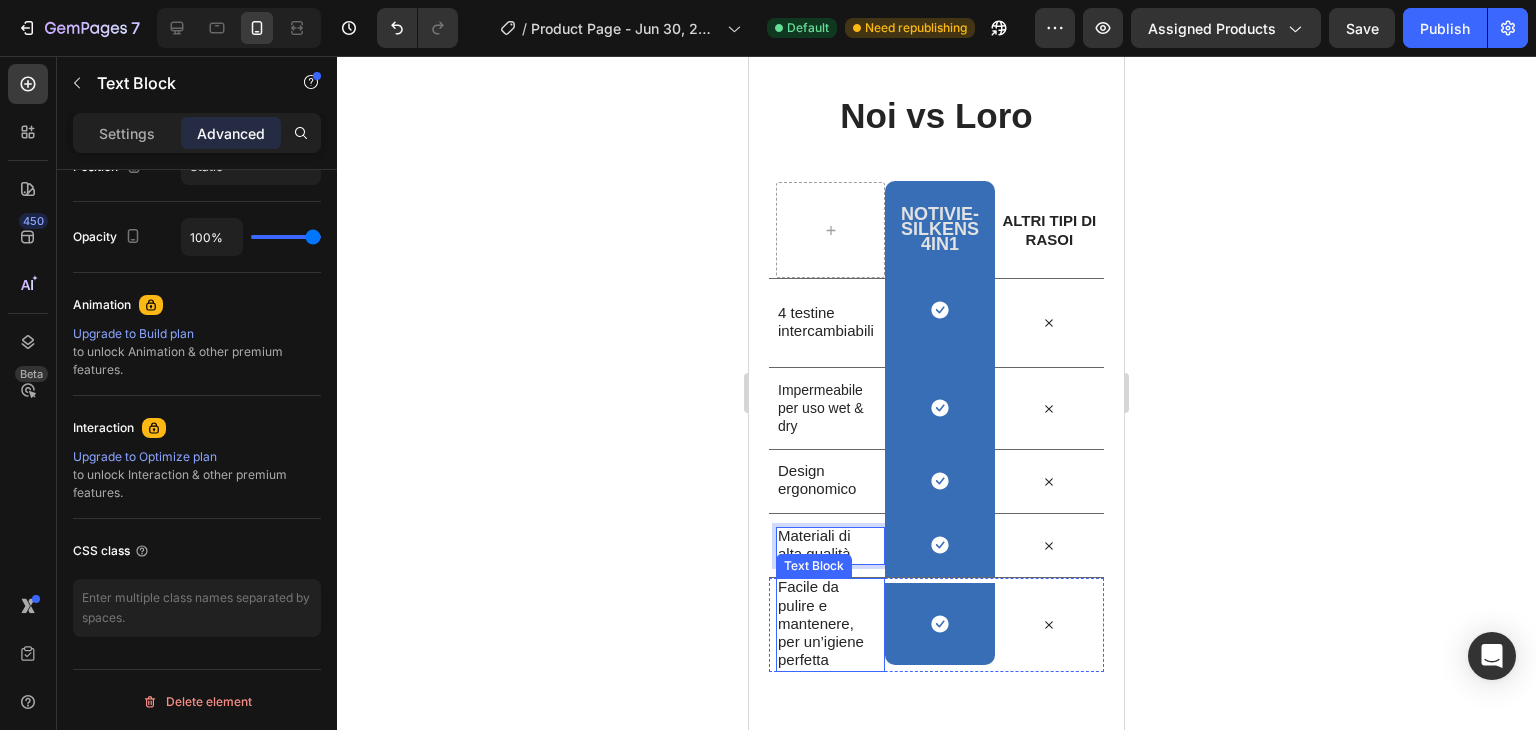 click on "Facile da pulire e mantenere, per un’igiene perfetta" at bounding box center (827, 623) 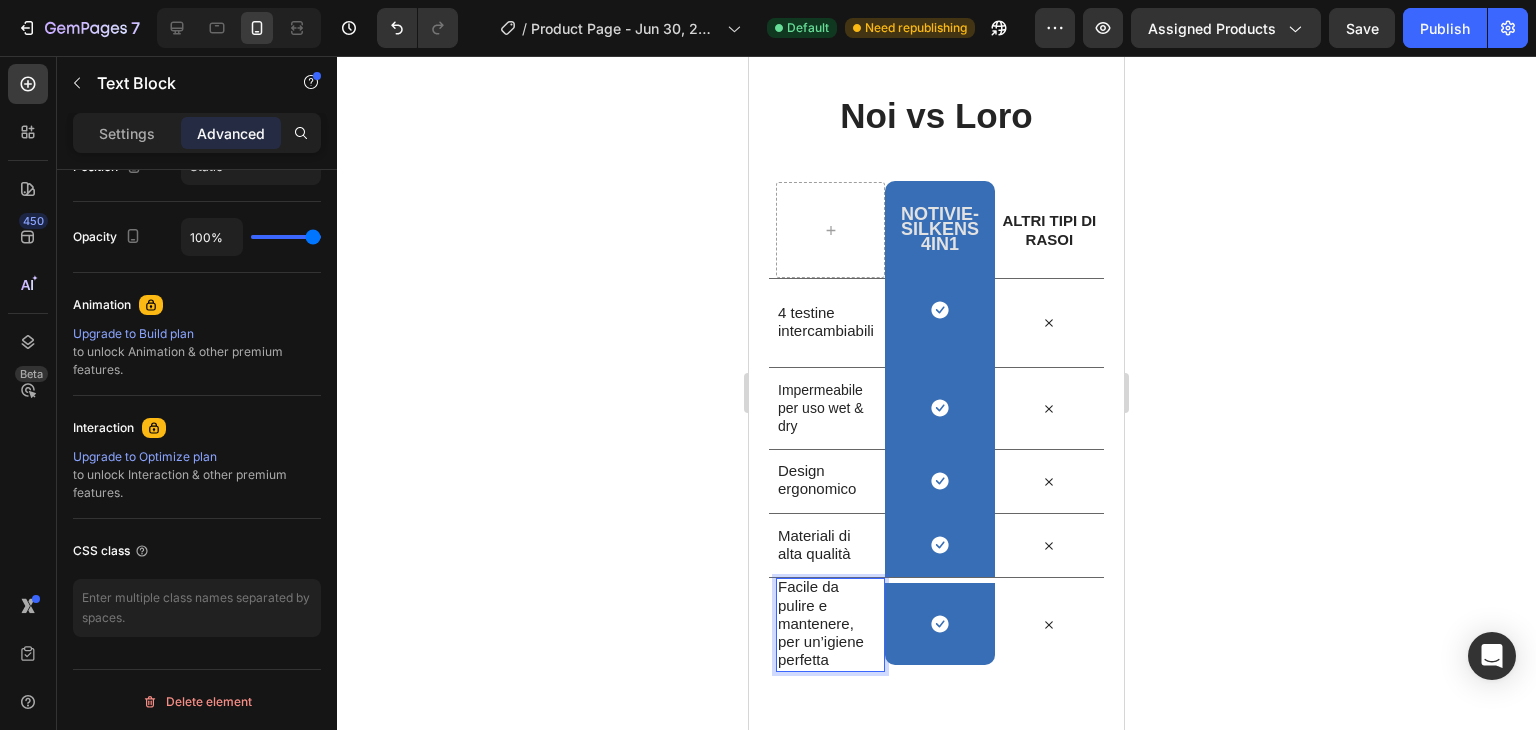 click on "Facile da pulire e mantenere, per un’igiene perfetta" at bounding box center [827, 623] 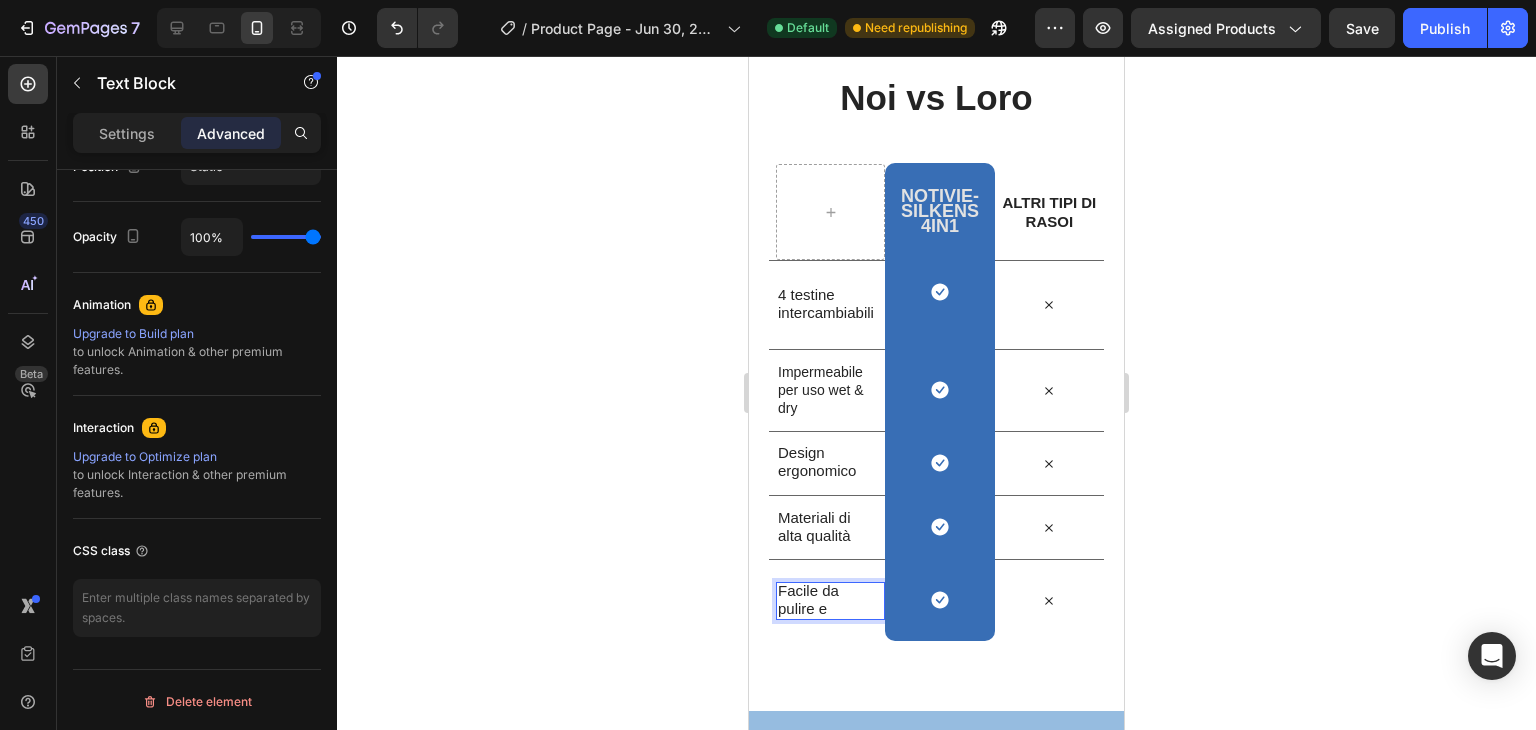 scroll, scrollTop: 4326, scrollLeft: 0, axis: vertical 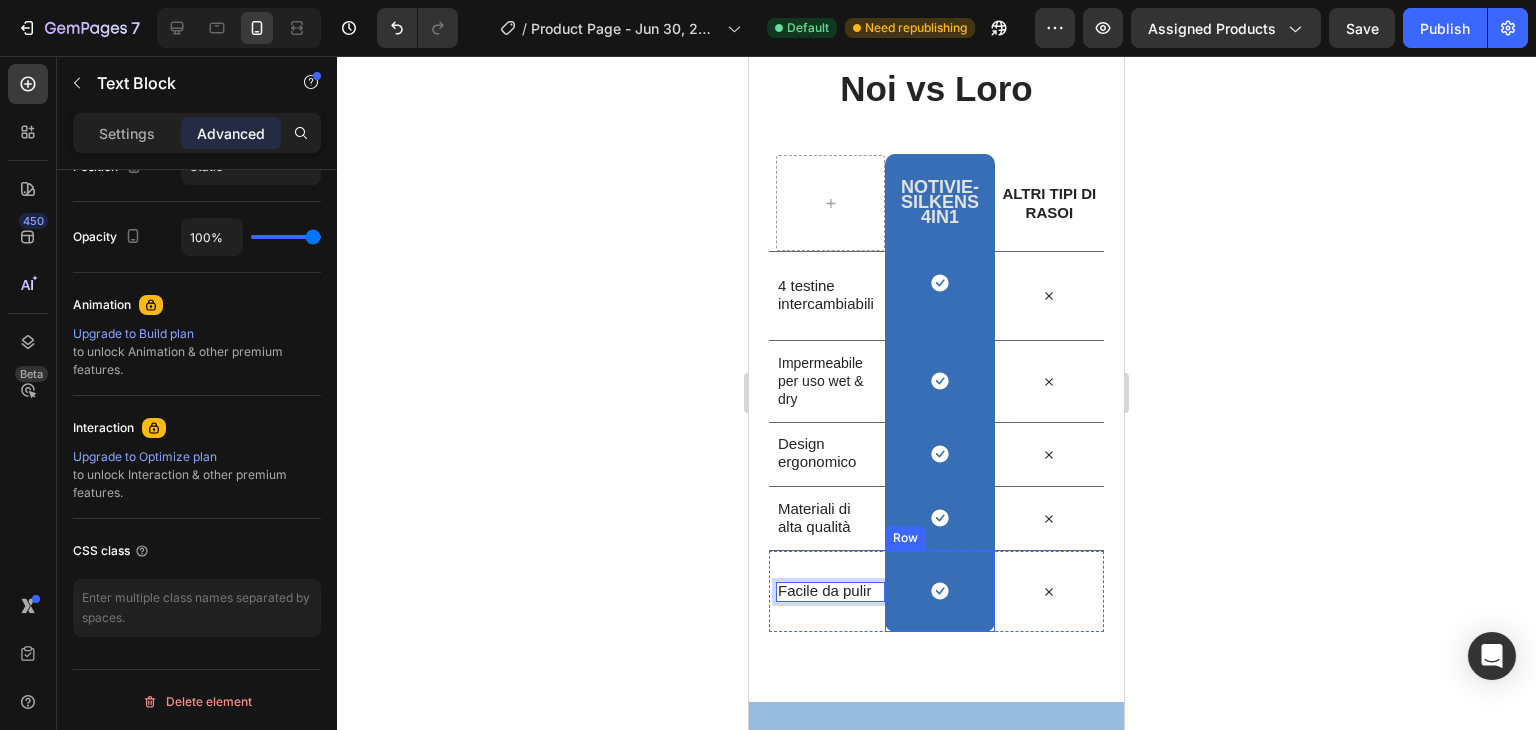 click on "Icon Row" at bounding box center (939, 591) 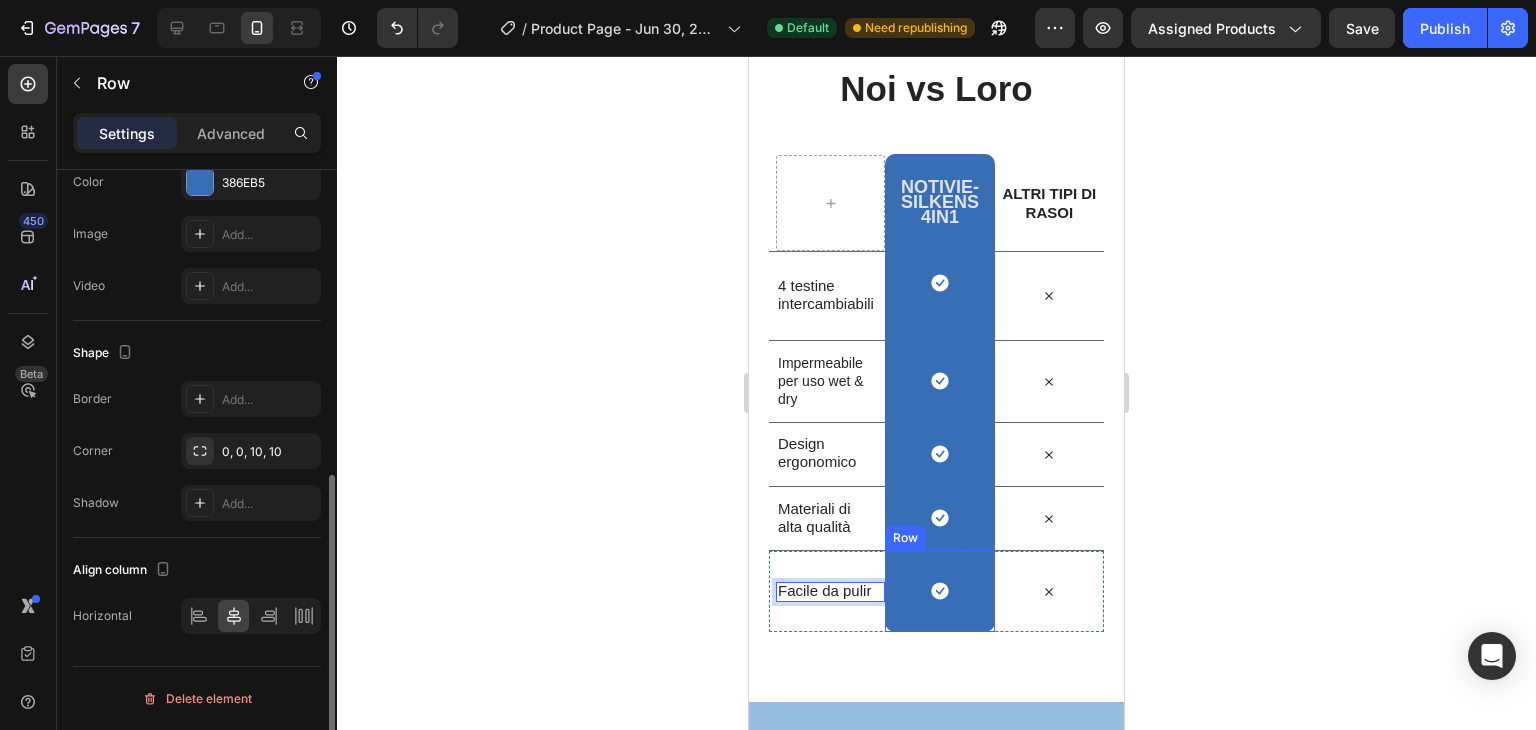scroll, scrollTop: 0, scrollLeft: 0, axis: both 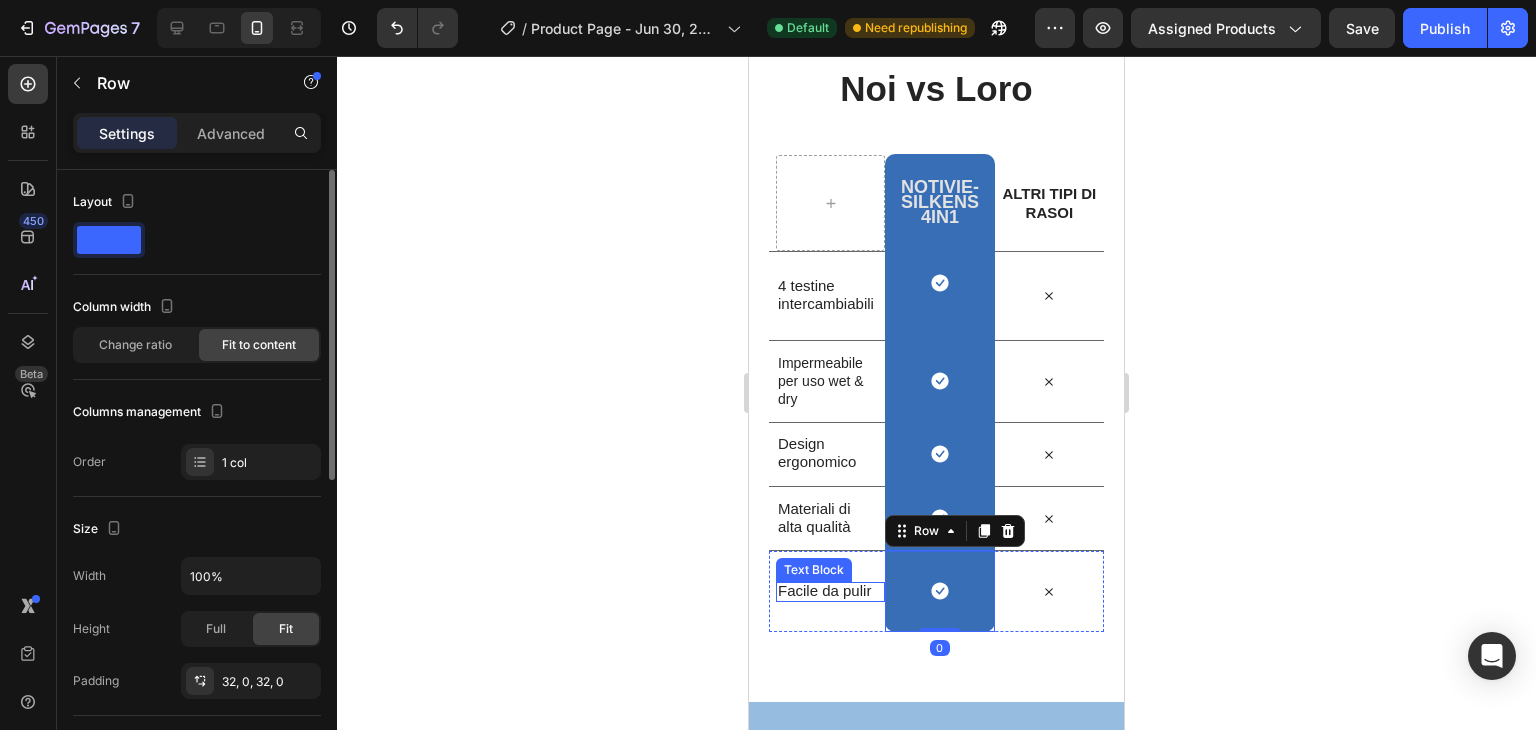 click on "Facile da pulir" at bounding box center [827, 591] 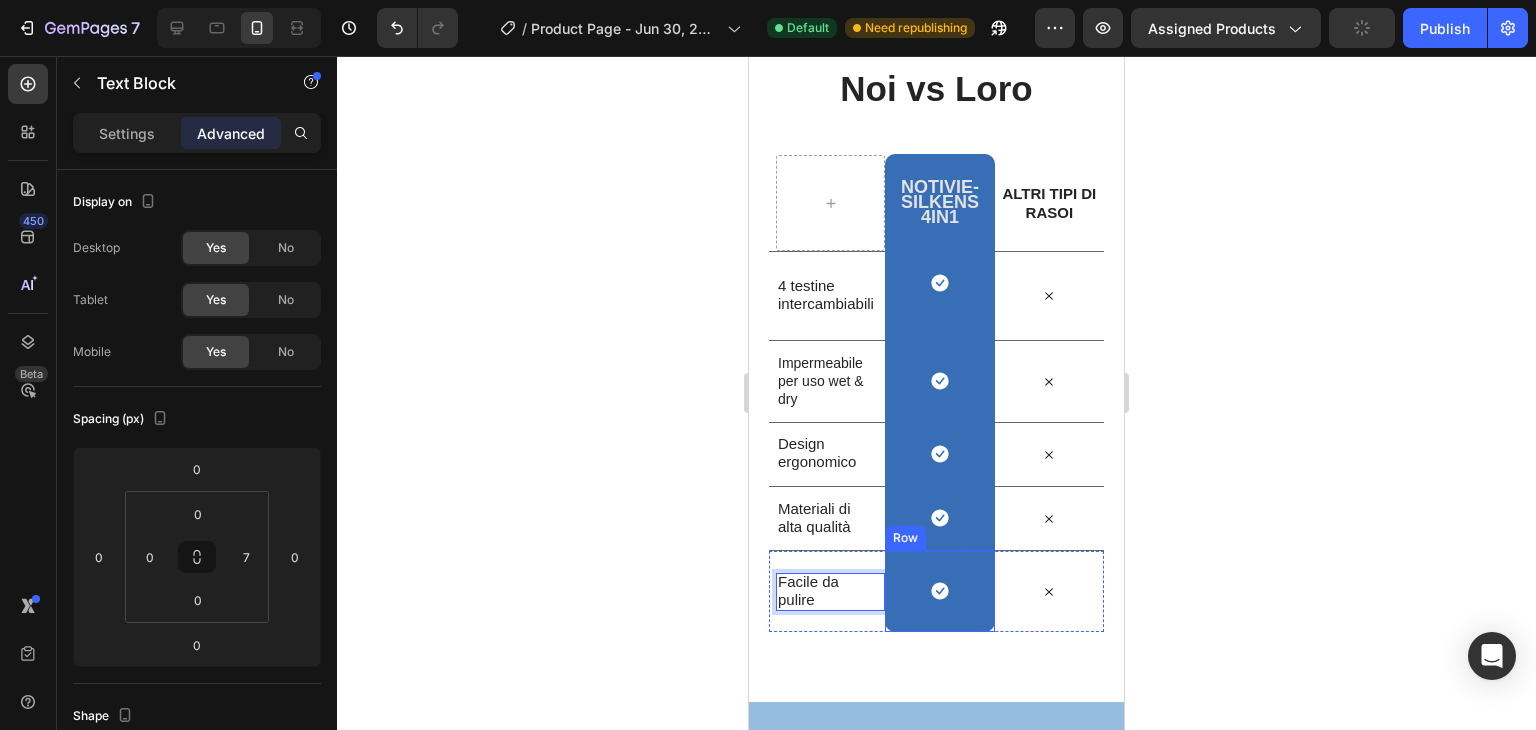 click on "Icon Row" at bounding box center [939, 591] 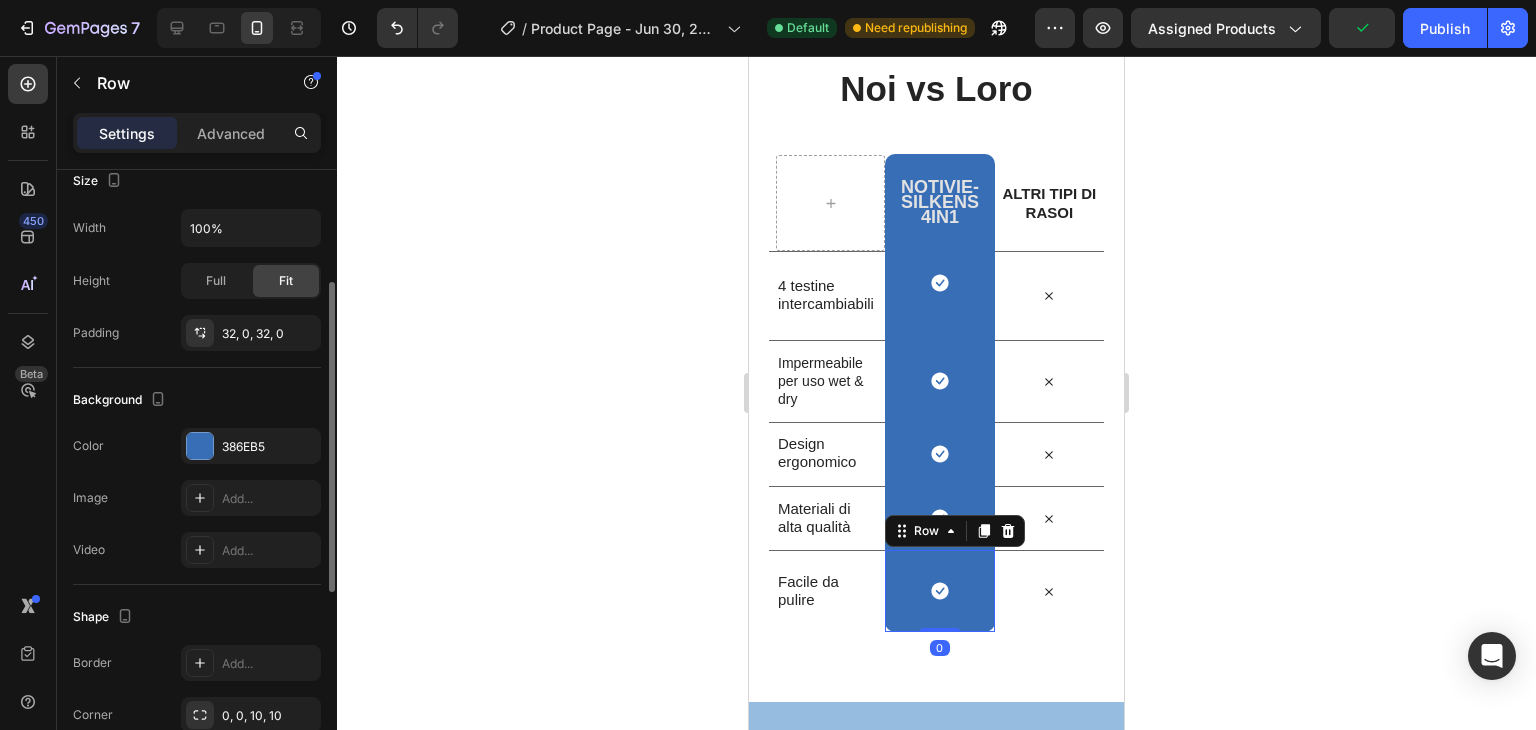 scroll, scrollTop: 352, scrollLeft: 0, axis: vertical 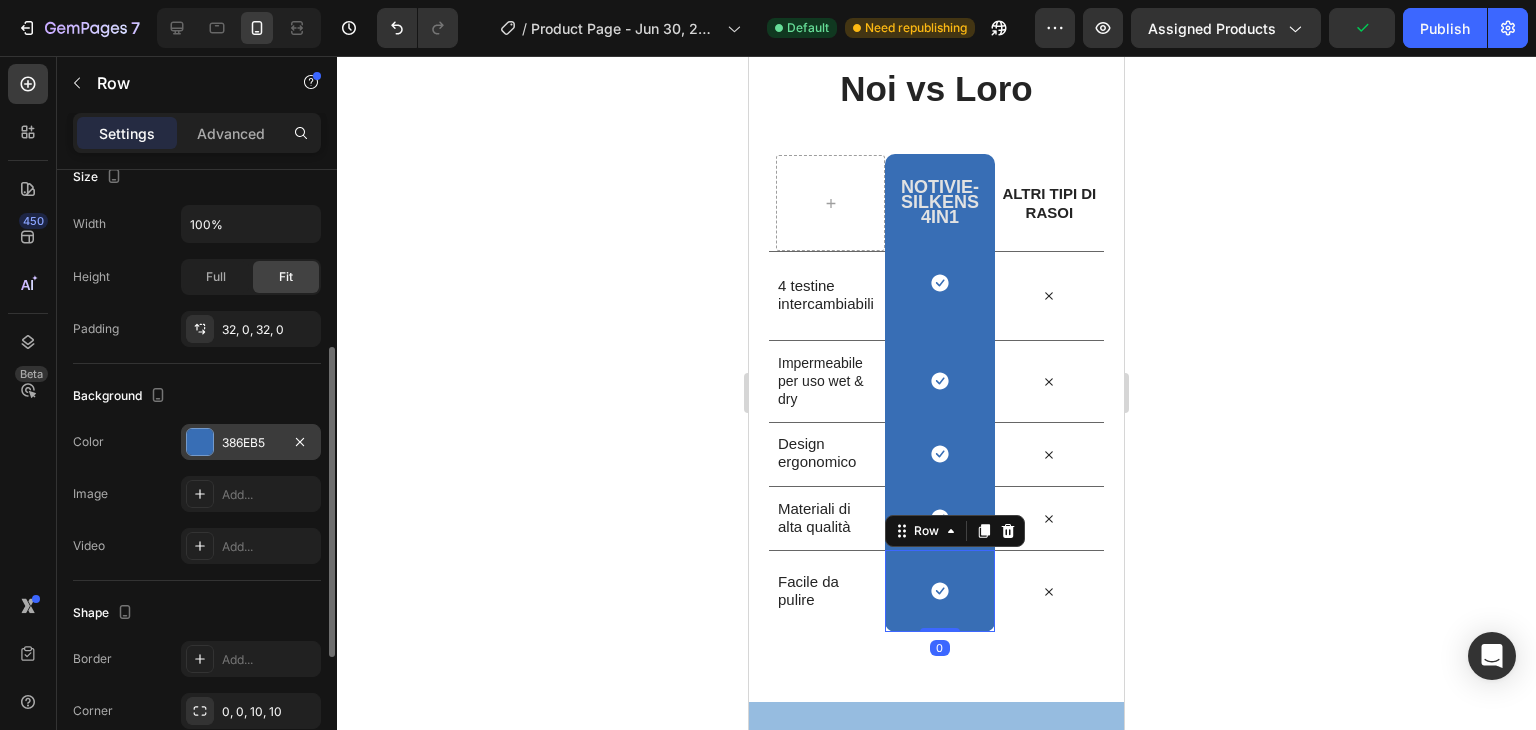 click at bounding box center [200, 442] 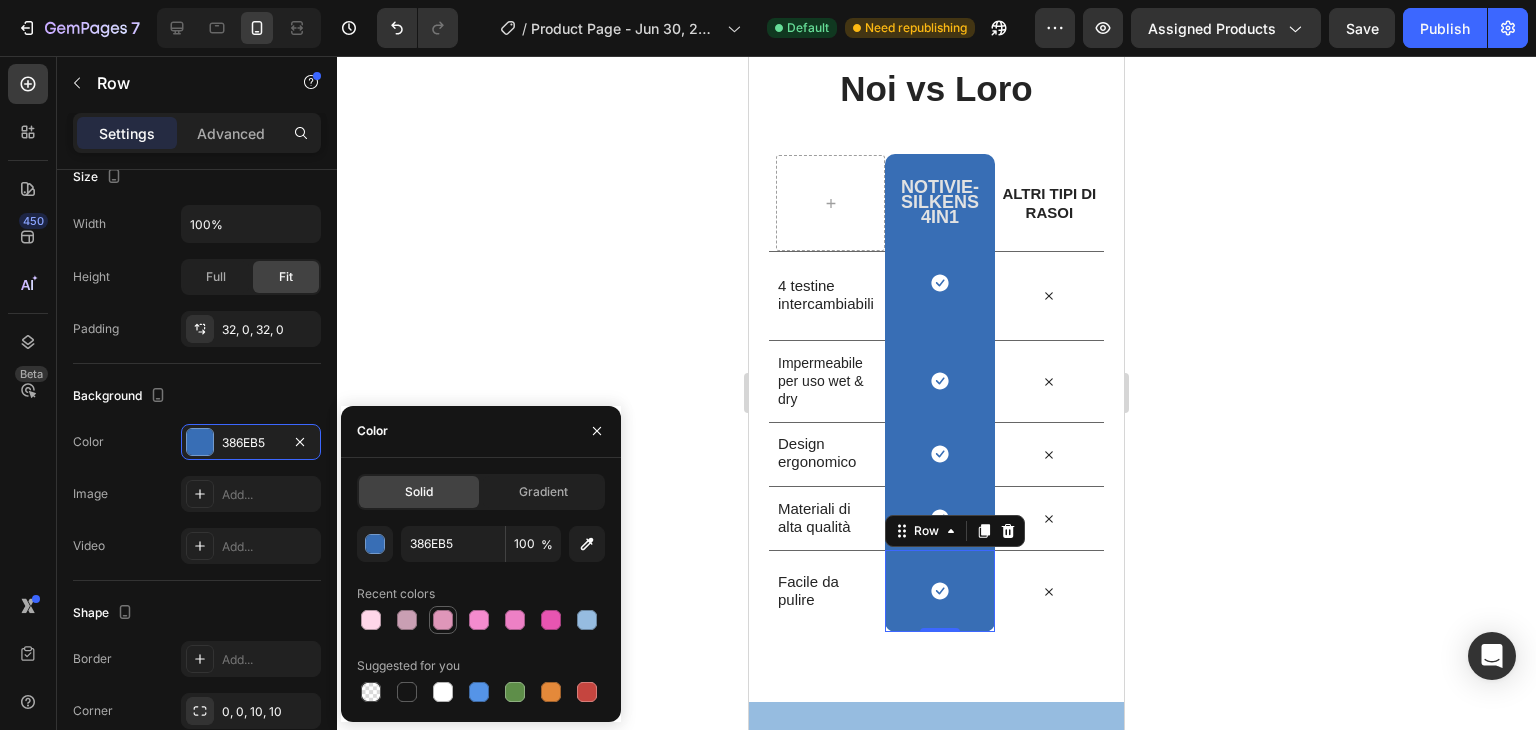 click at bounding box center (443, 620) 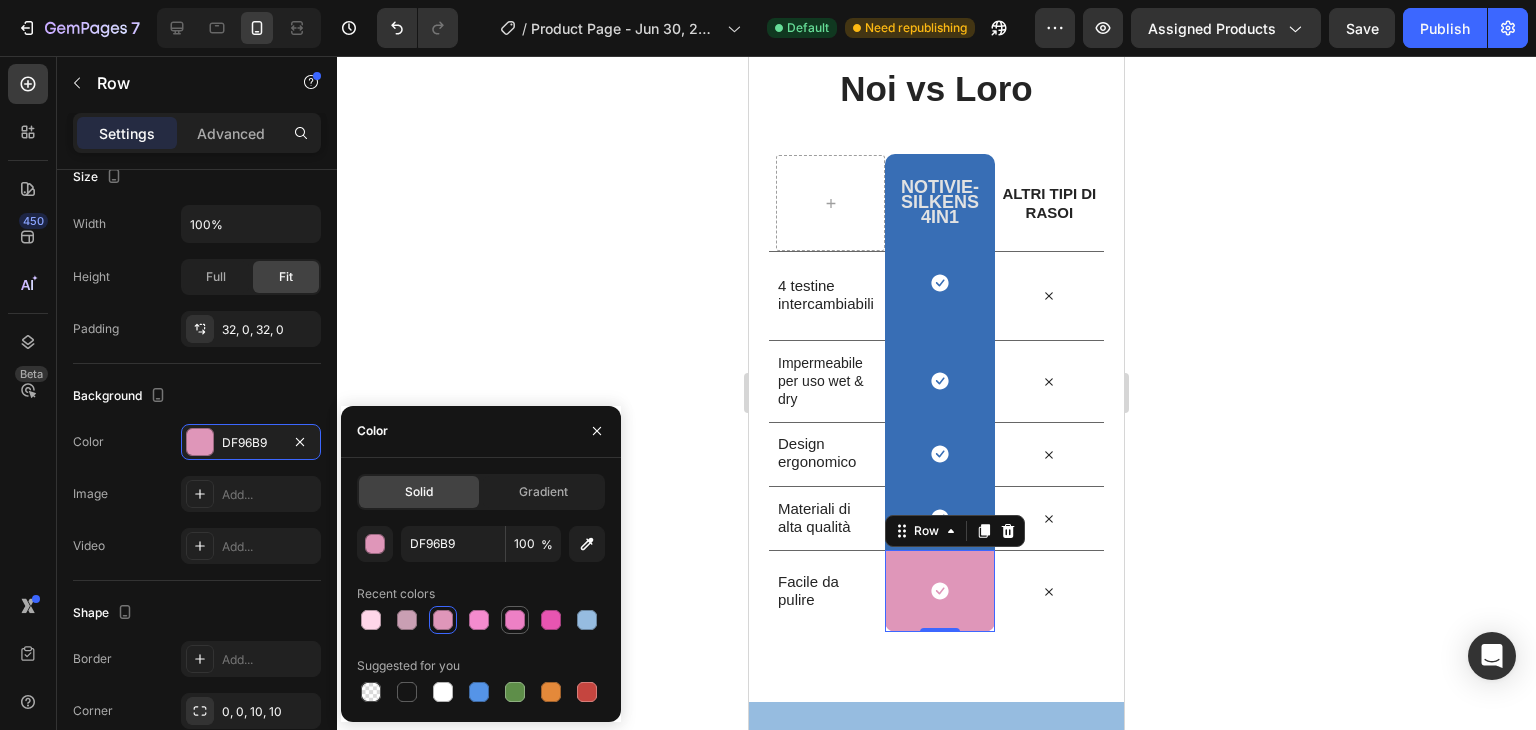 click at bounding box center [515, 620] 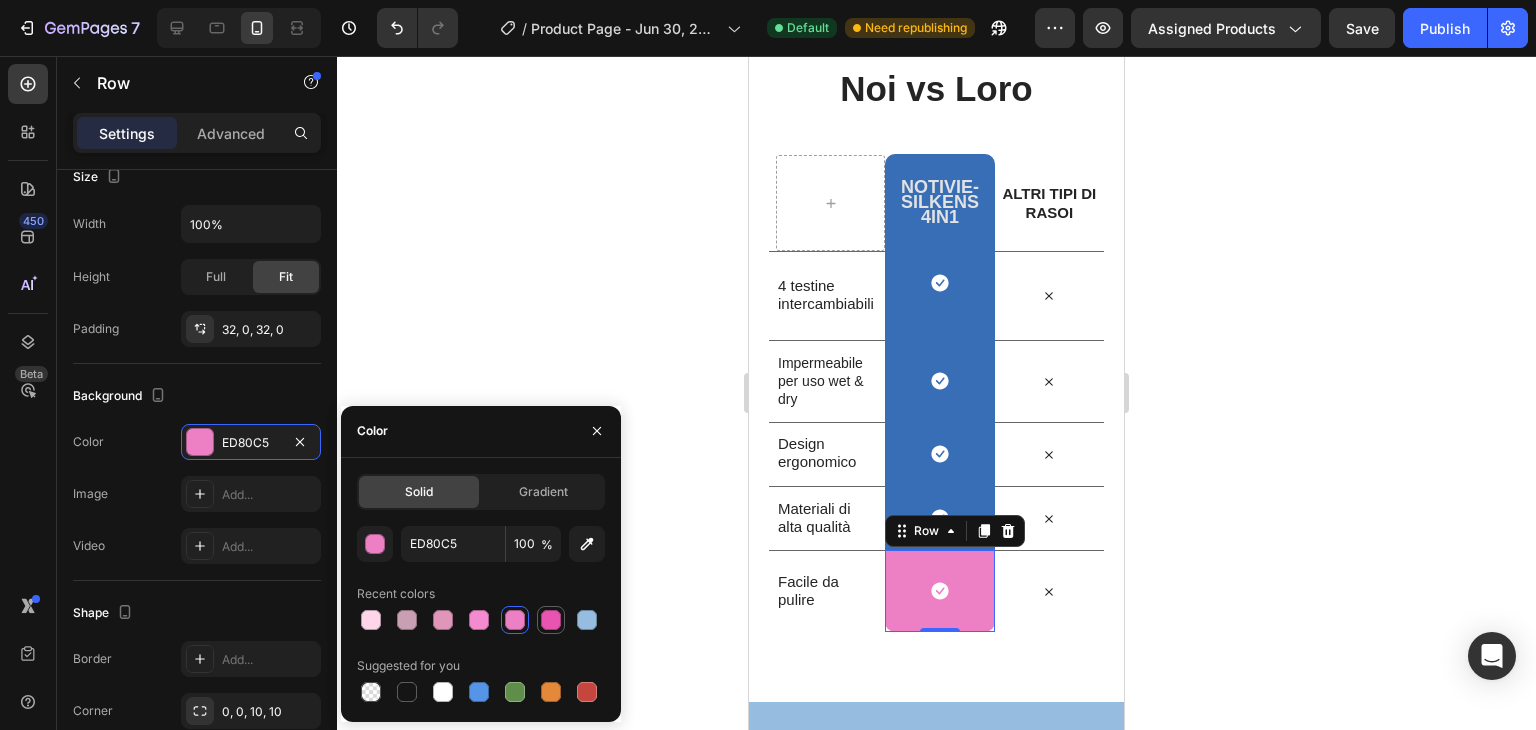 click at bounding box center (551, 620) 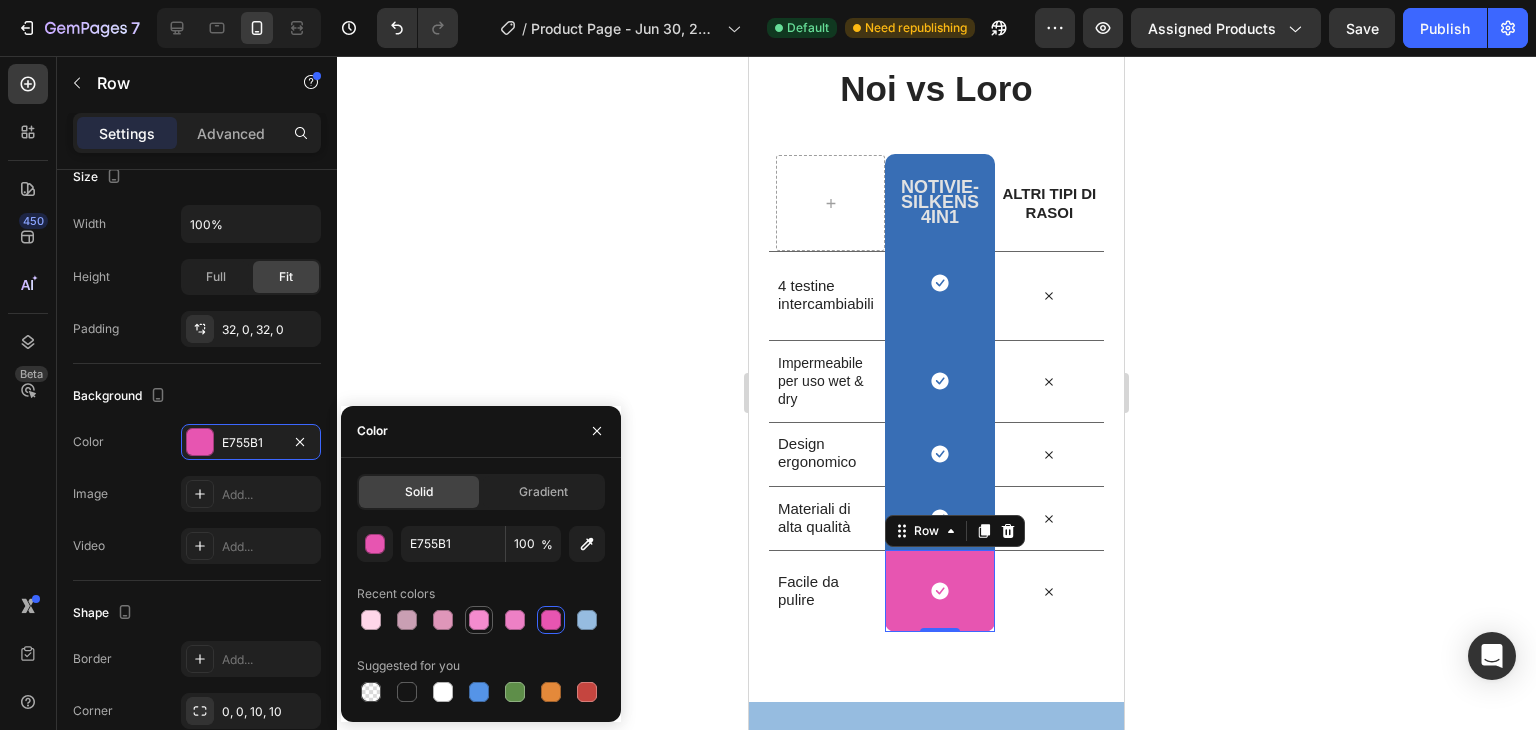 click at bounding box center [479, 620] 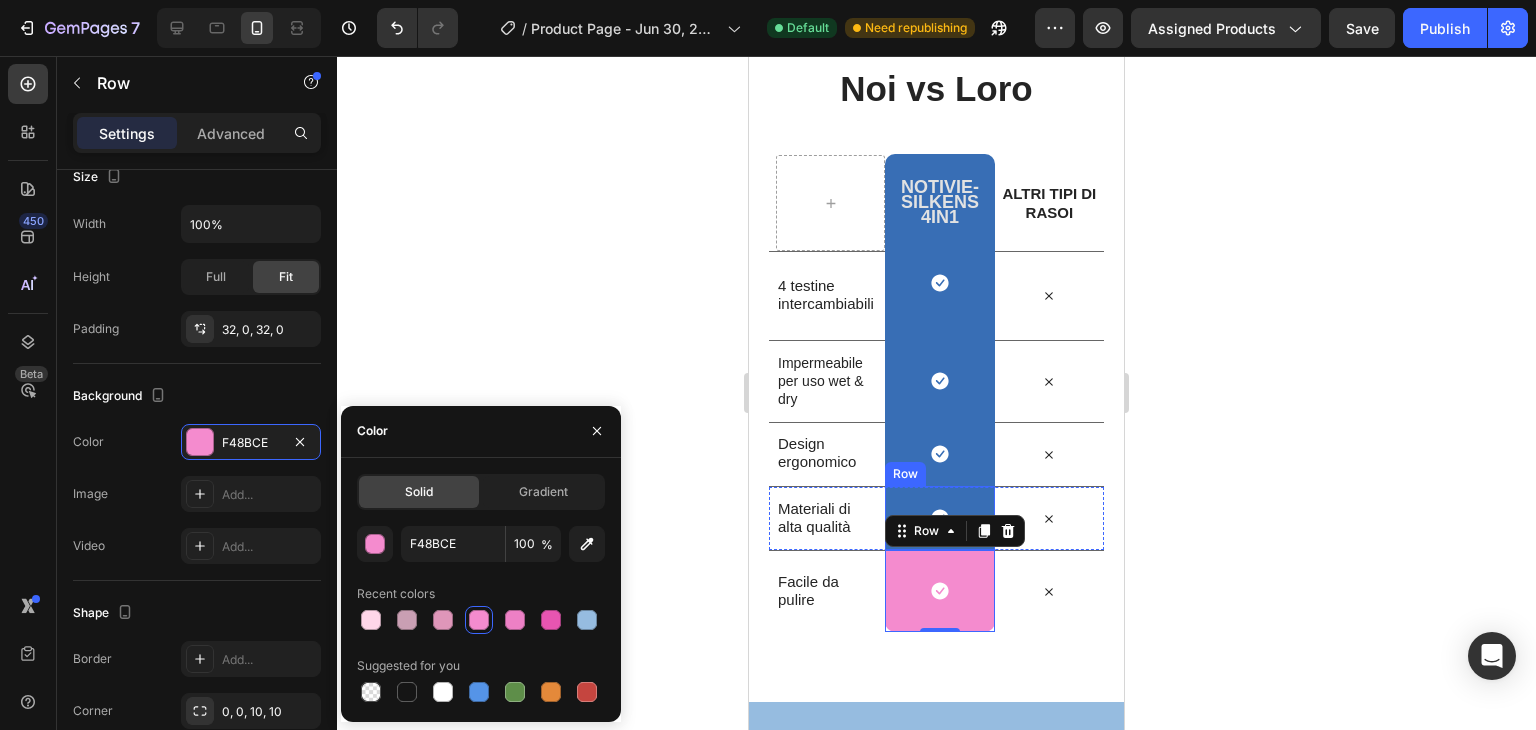click on "Icon Row" at bounding box center (939, 518) 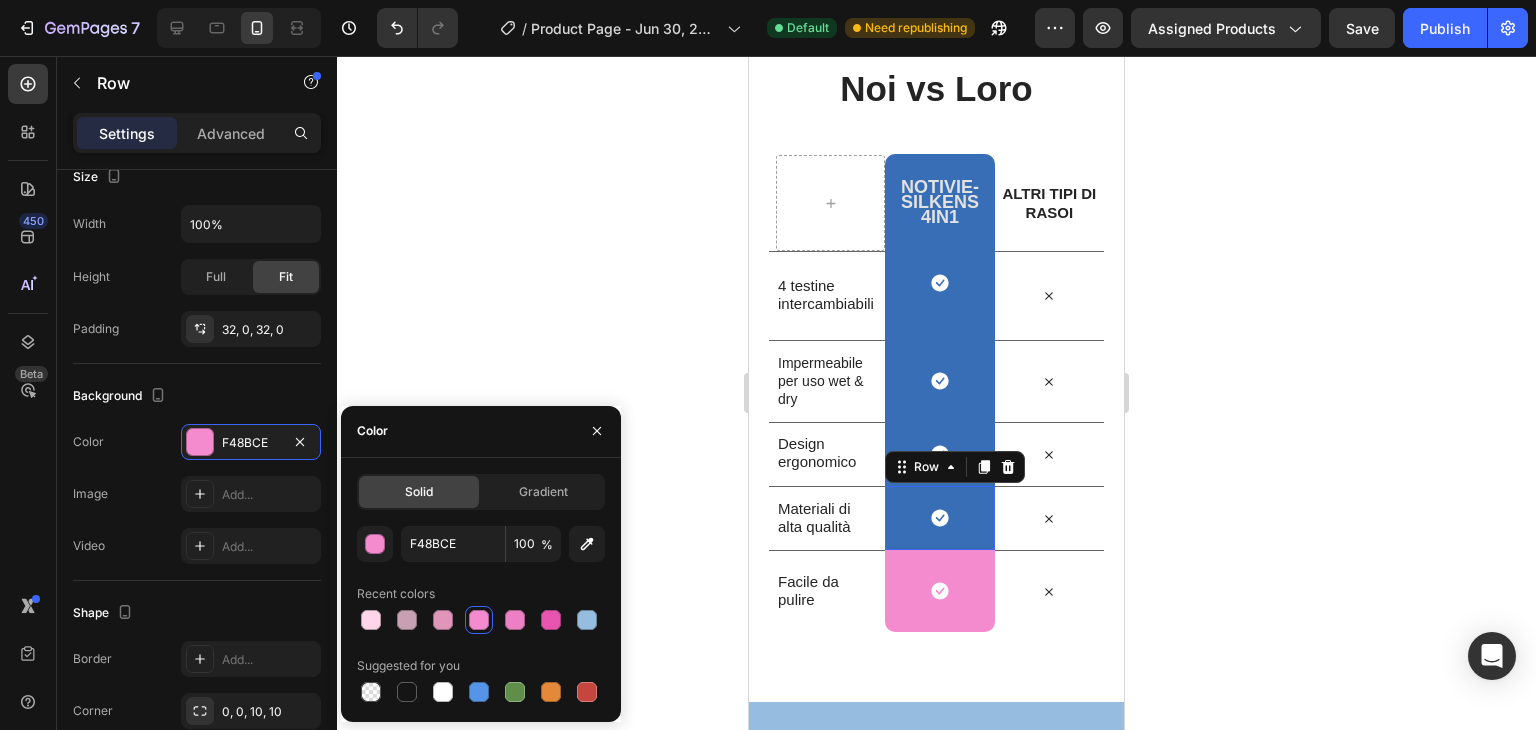 scroll, scrollTop: 352, scrollLeft: 0, axis: vertical 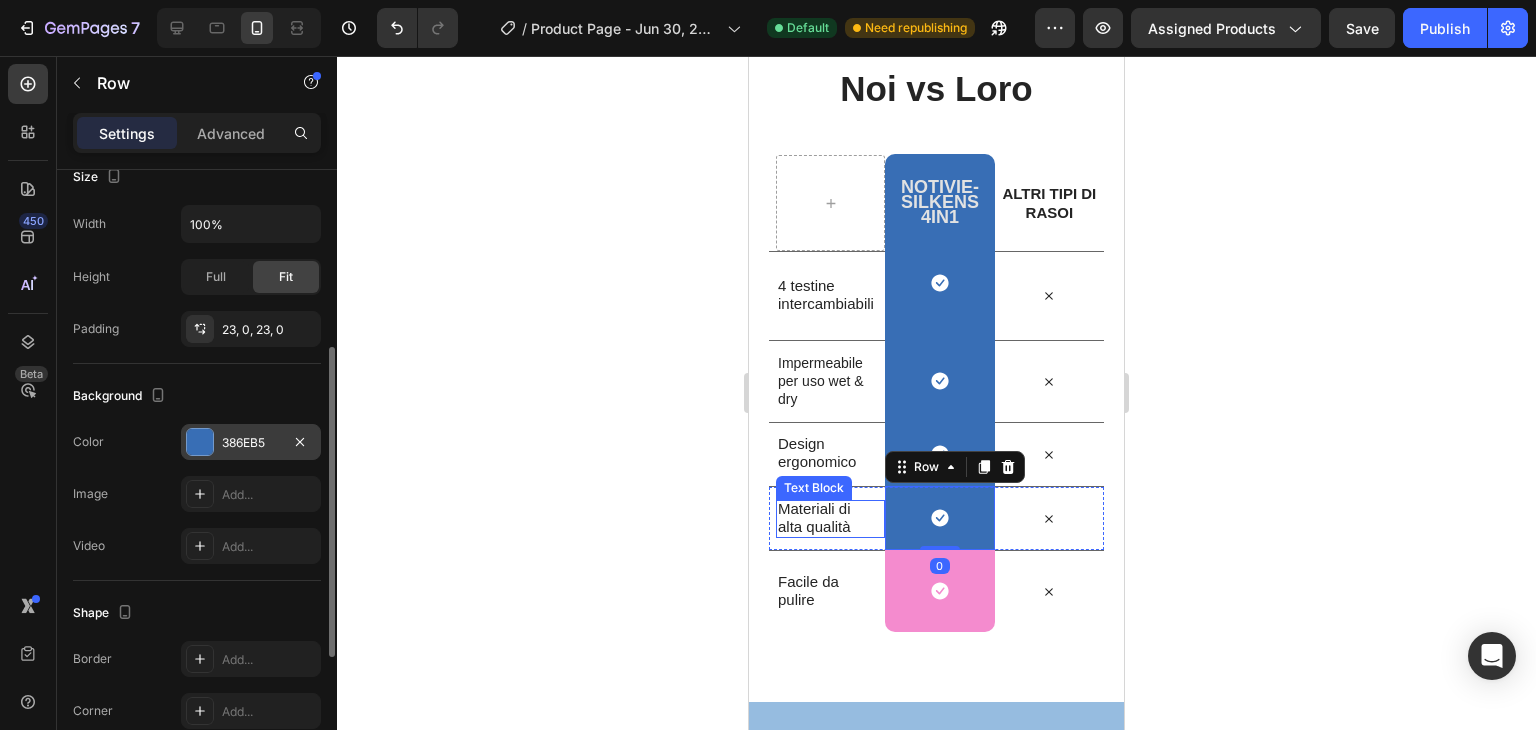 click on "386EB5" at bounding box center [251, 443] 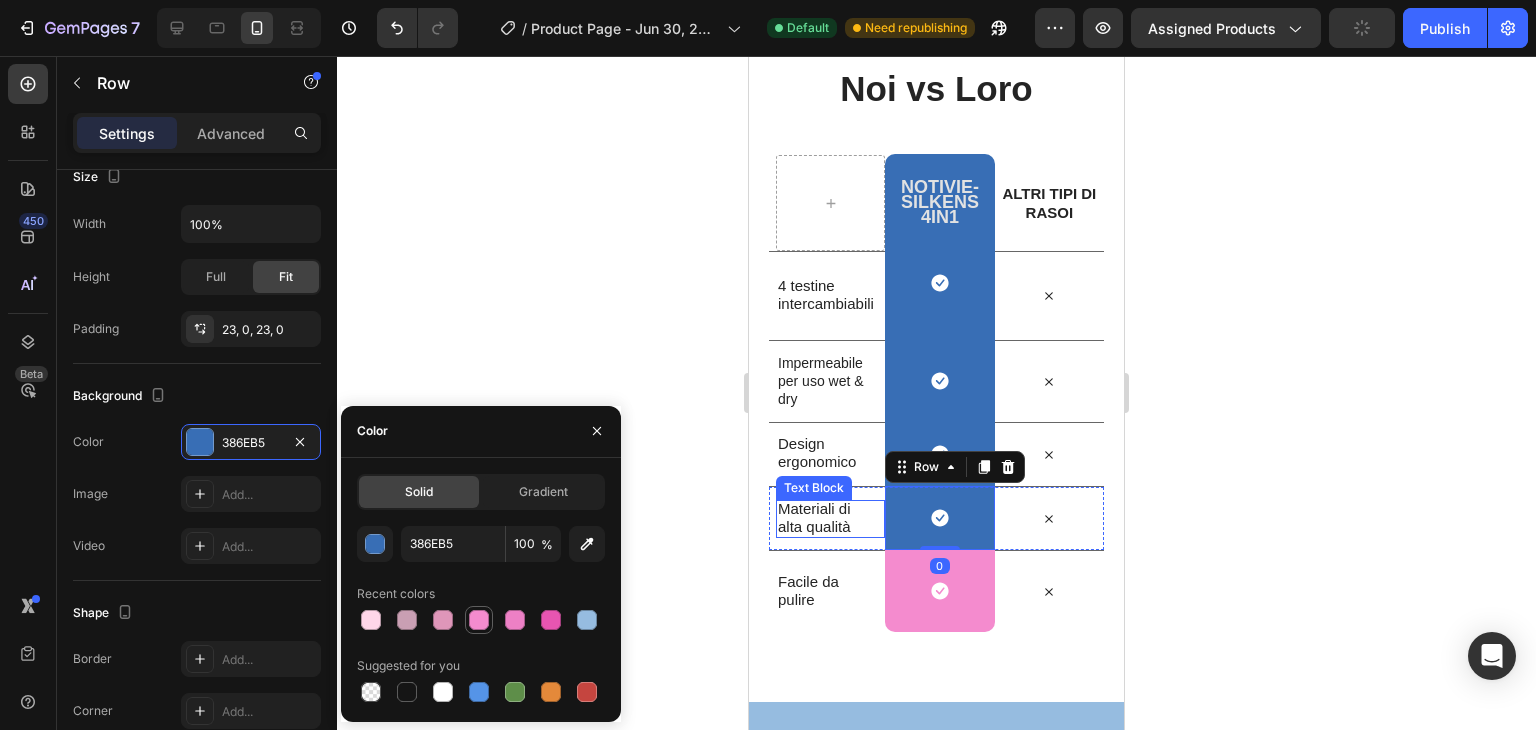 click at bounding box center [479, 620] 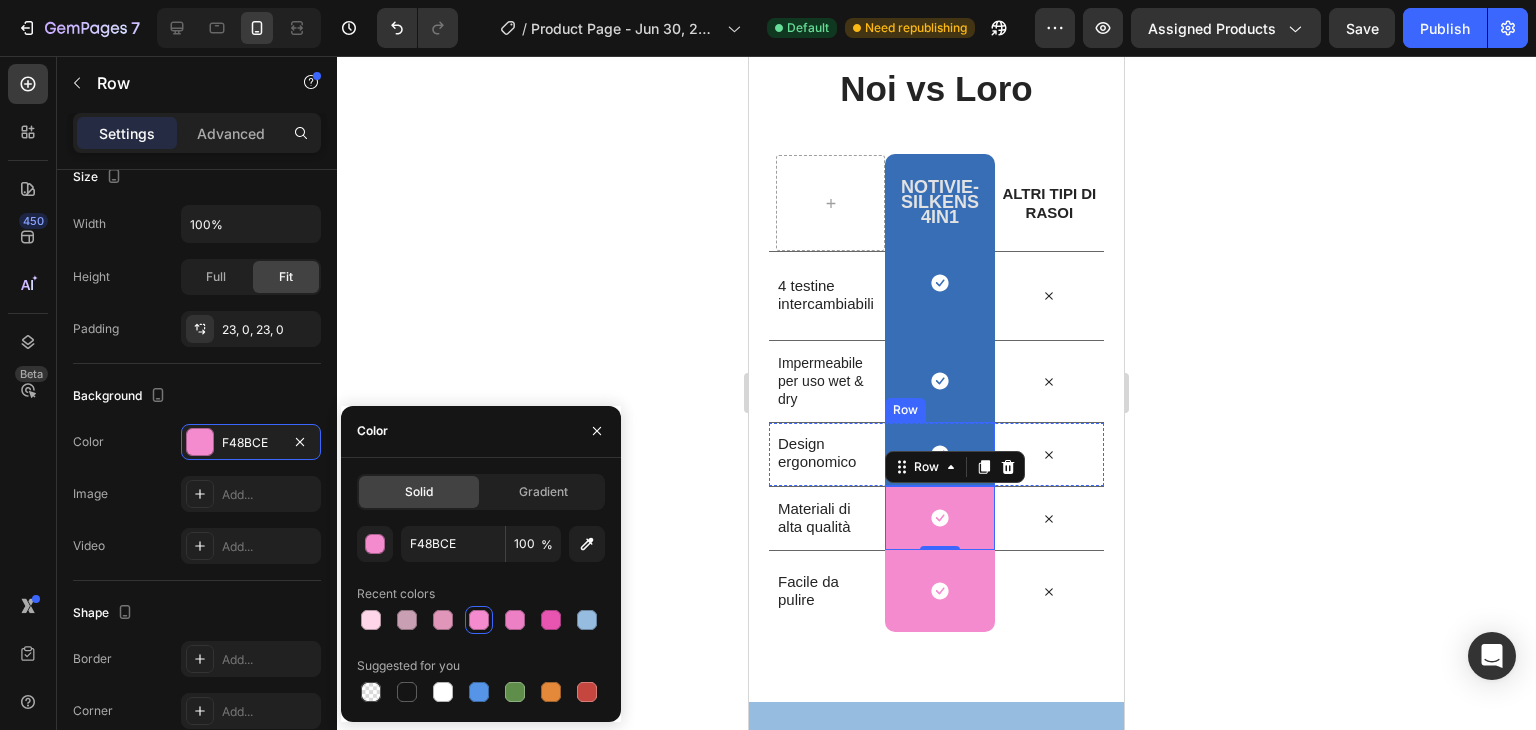 click on "Icon Row" at bounding box center (939, 454) 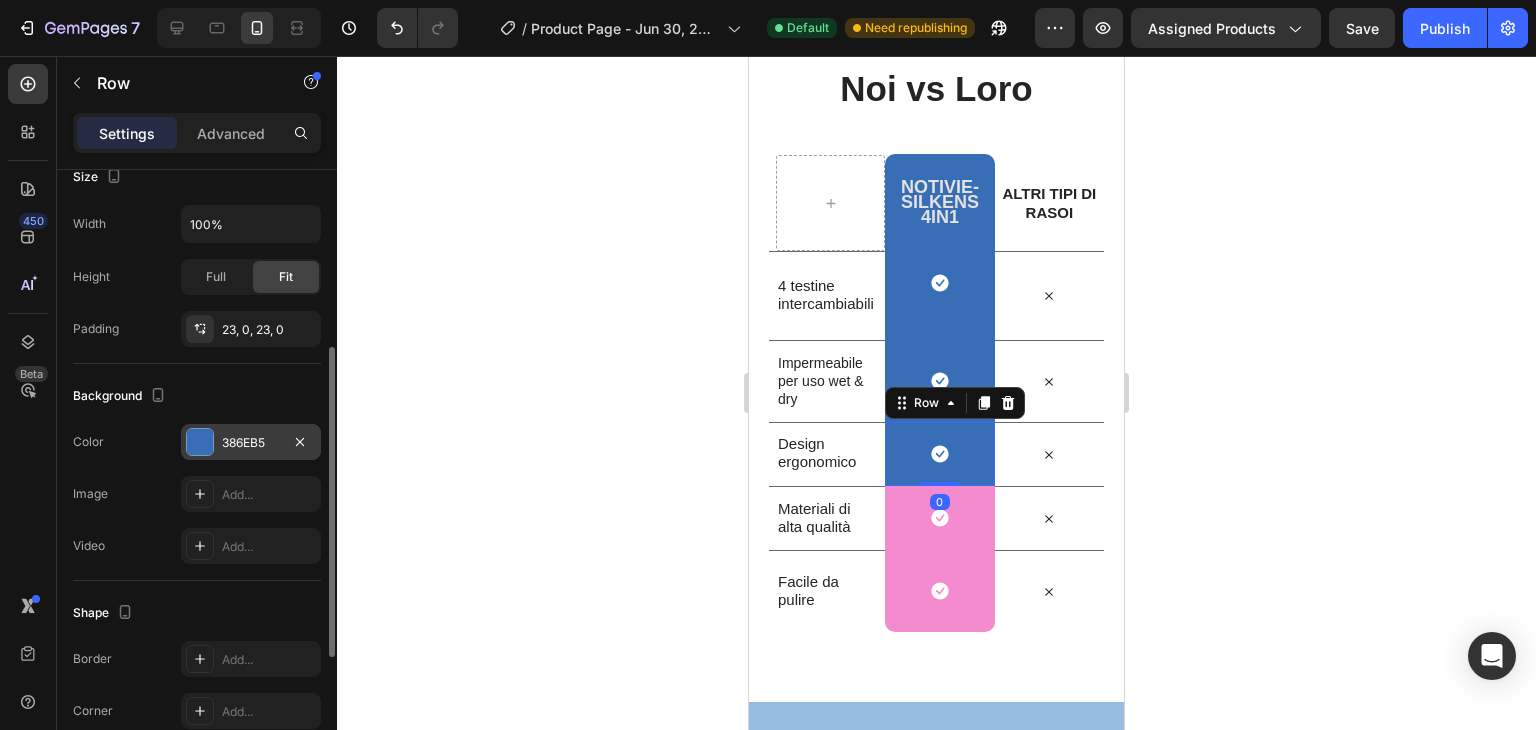 click at bounding box center (200, 442) 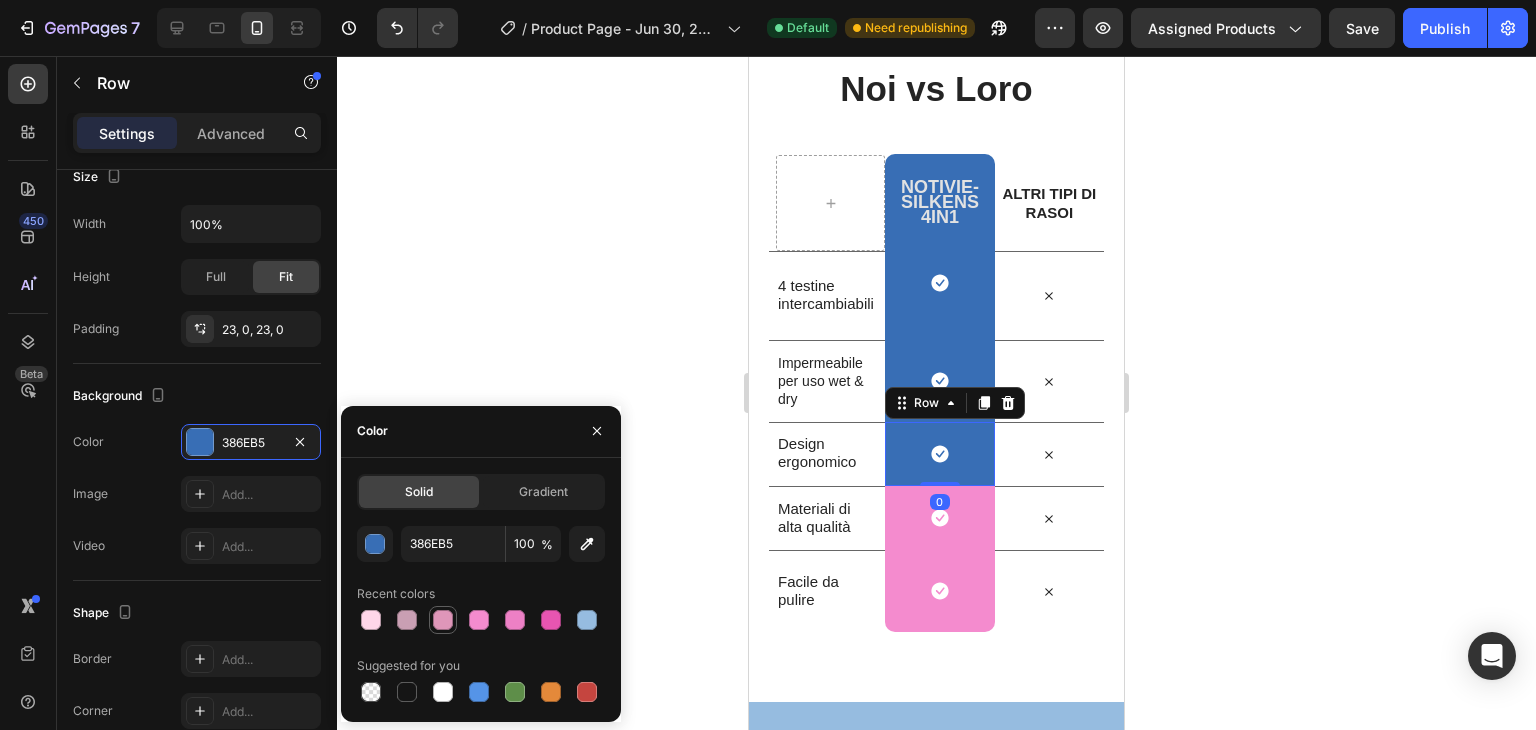 click at bounding box center (443, 620) 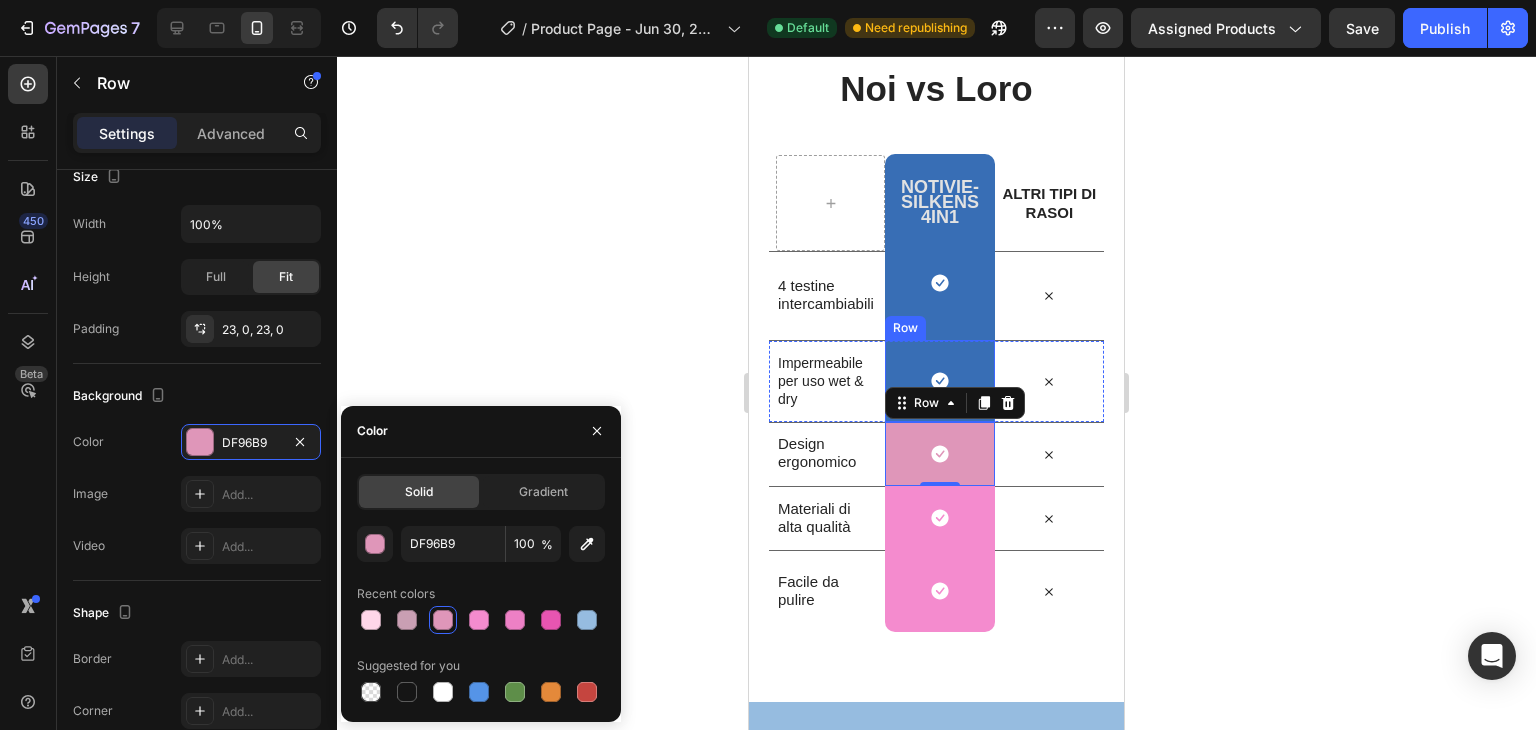 click on "Icon Row" at bounding box center [939, 381] 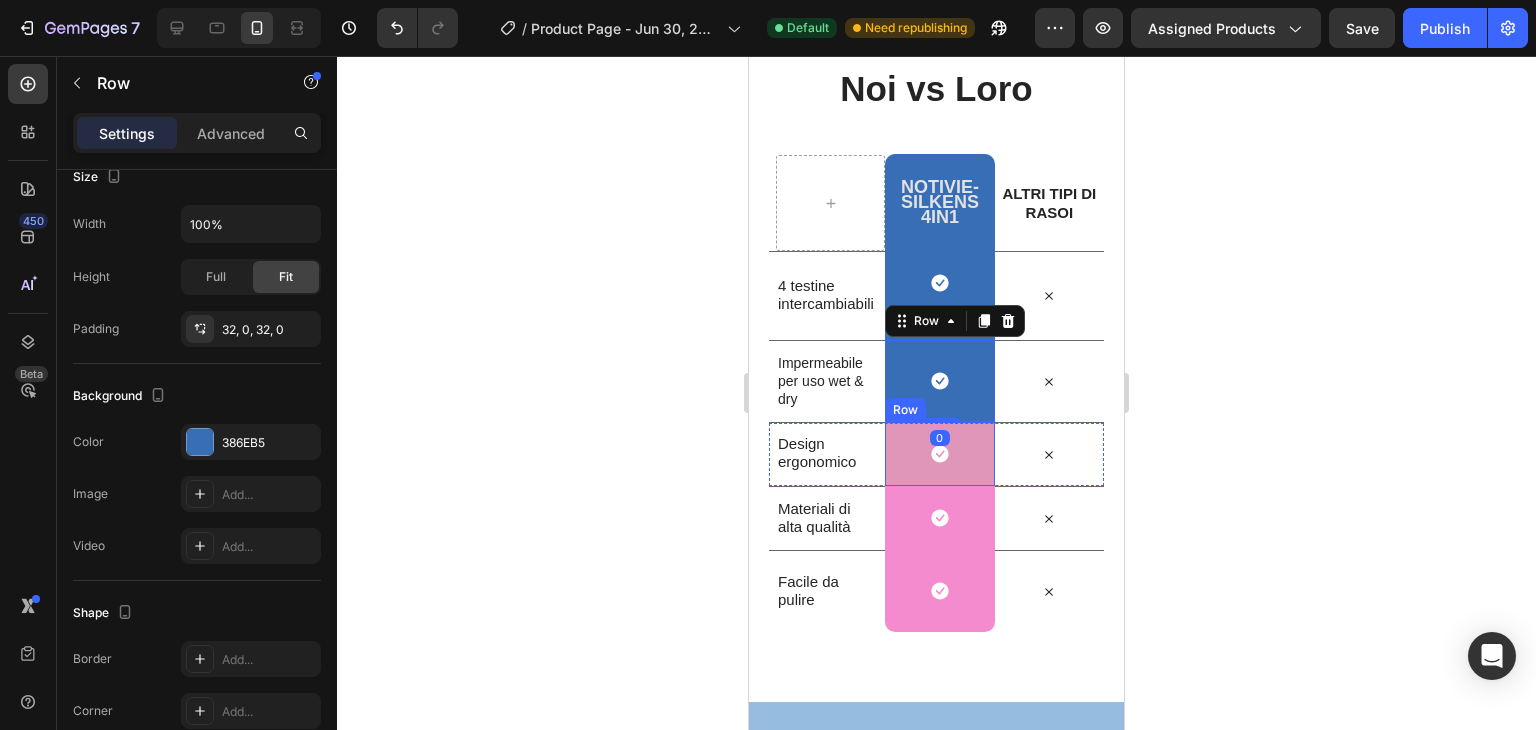 click on "Icon Row" at bounding box center (939, 454) 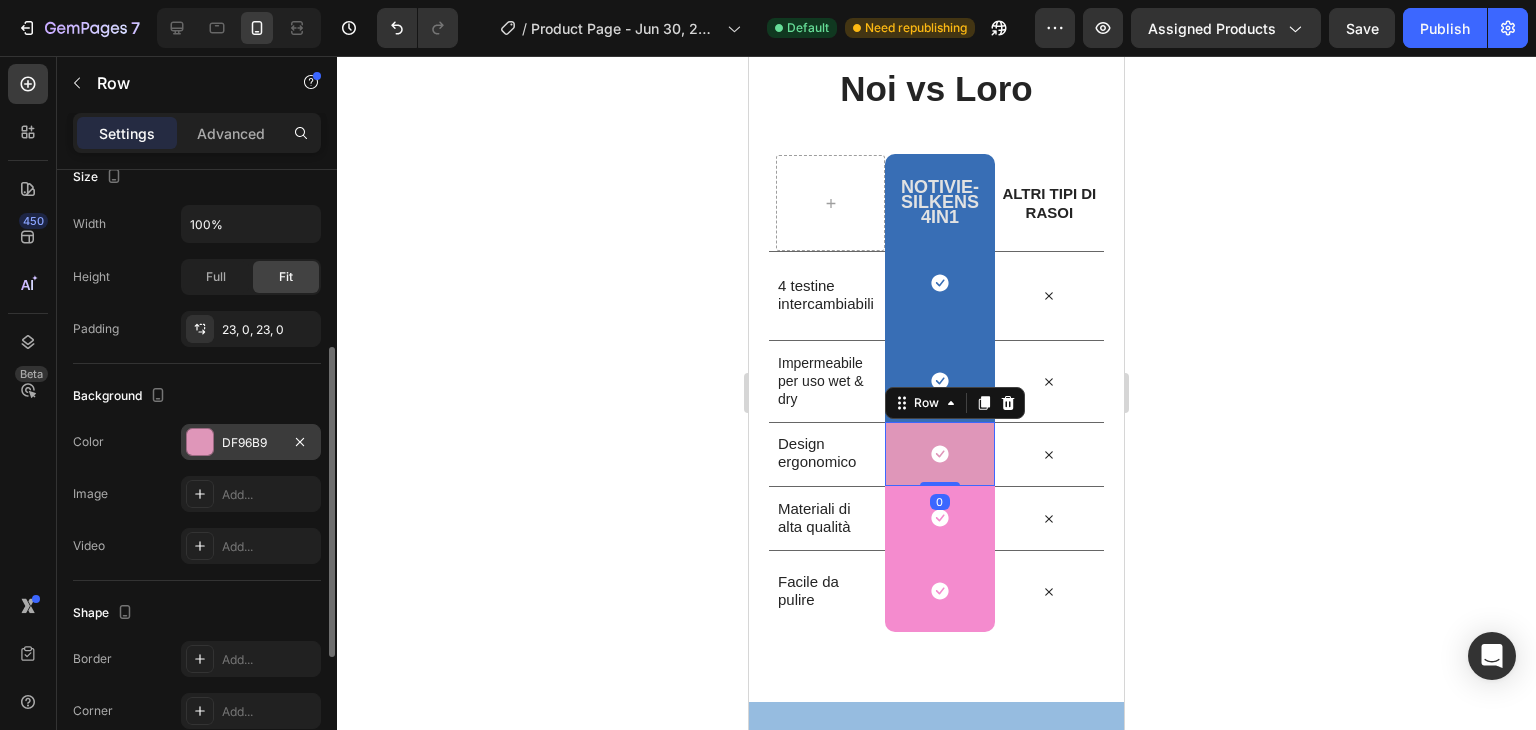 click on "DF96B9" at bounding box center [251, 442] 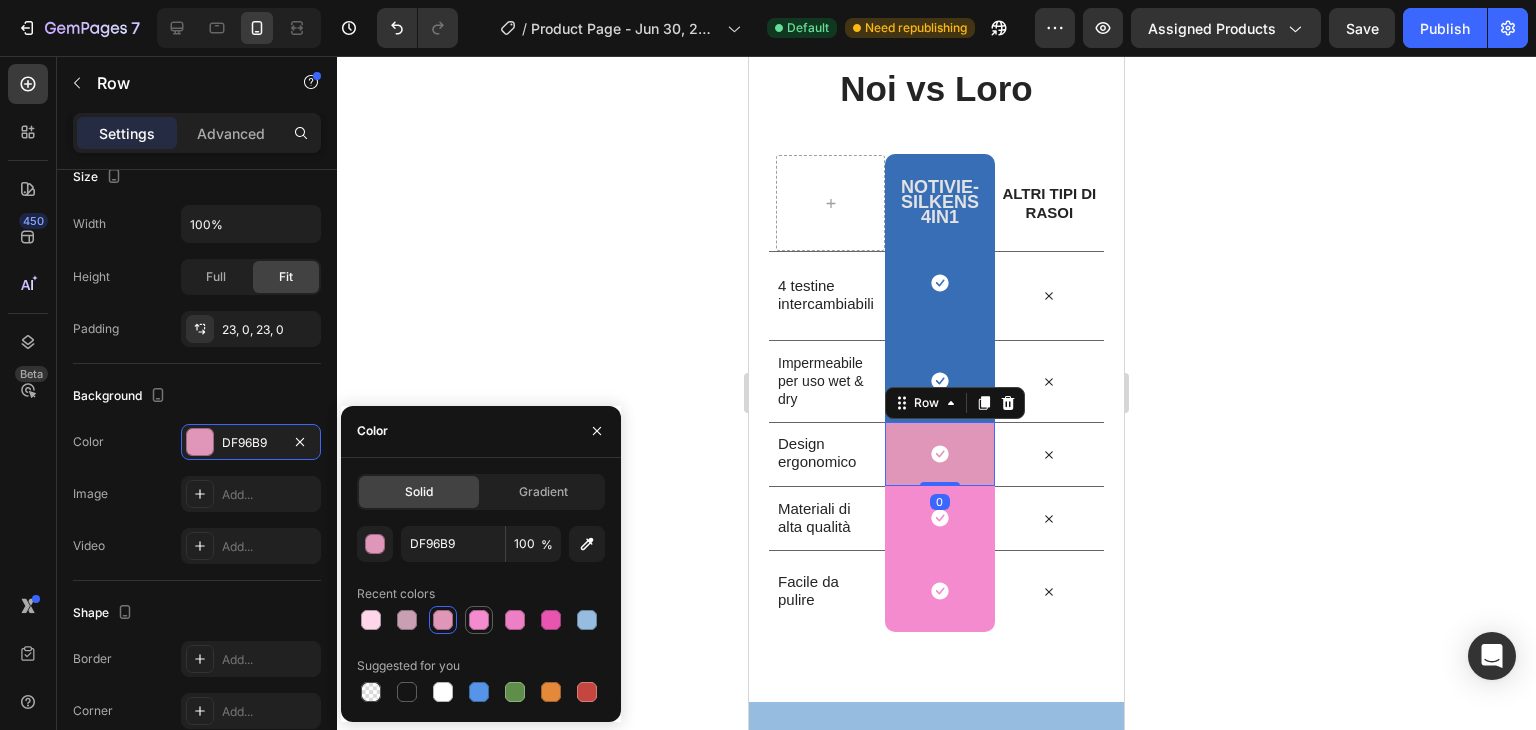 click at bounding box center (479, 620) 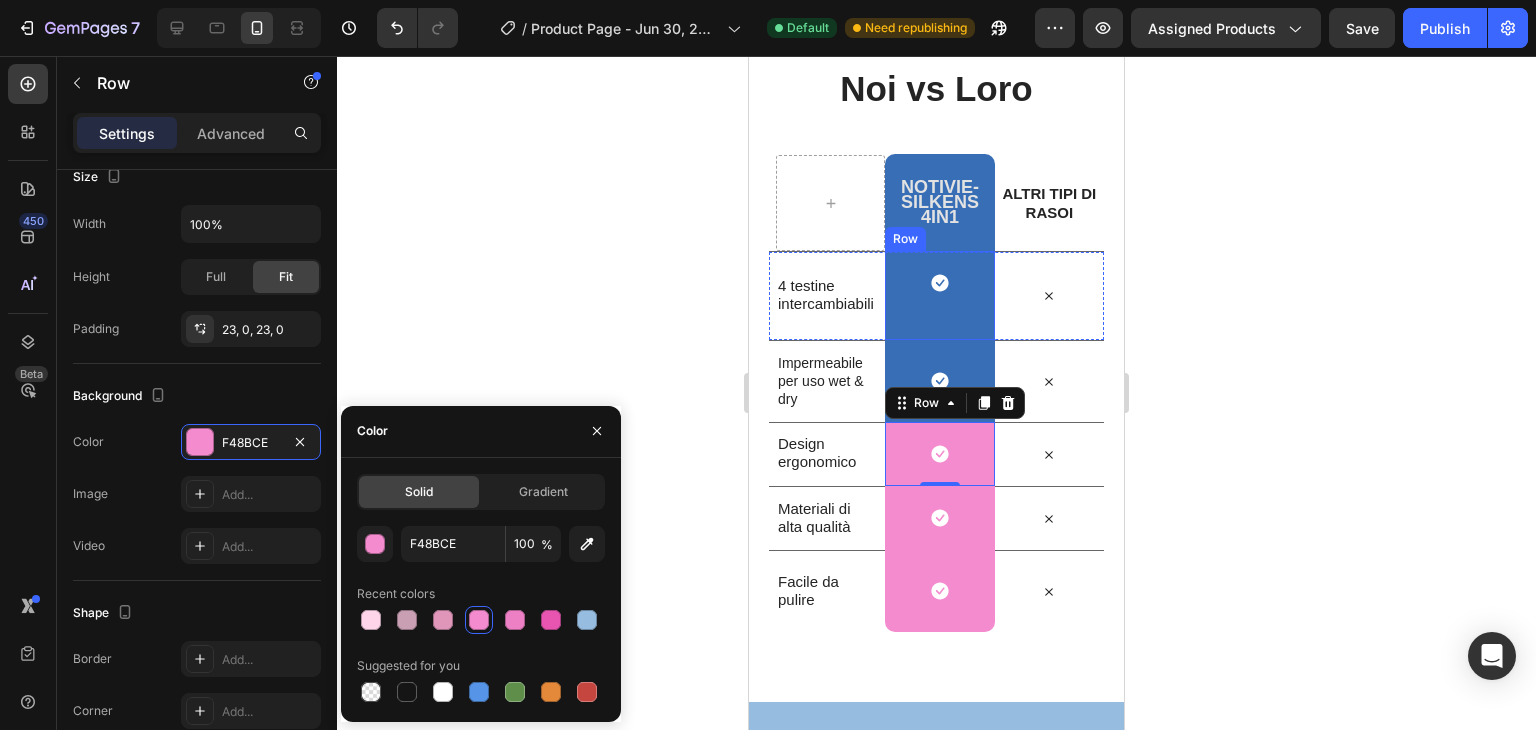 click on "Icon Row" at bounding box center [939, 381] 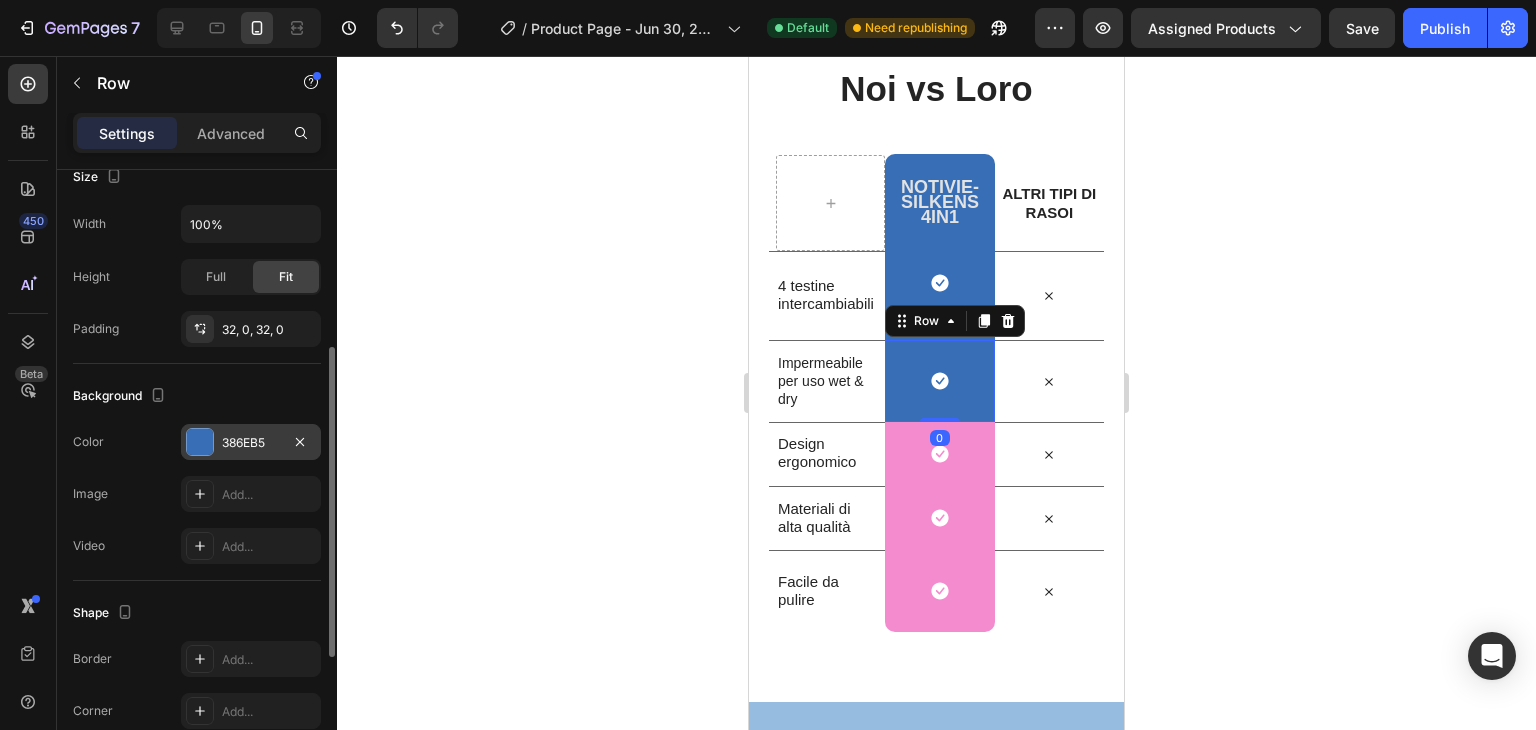 click at bounding box center [200, 442] 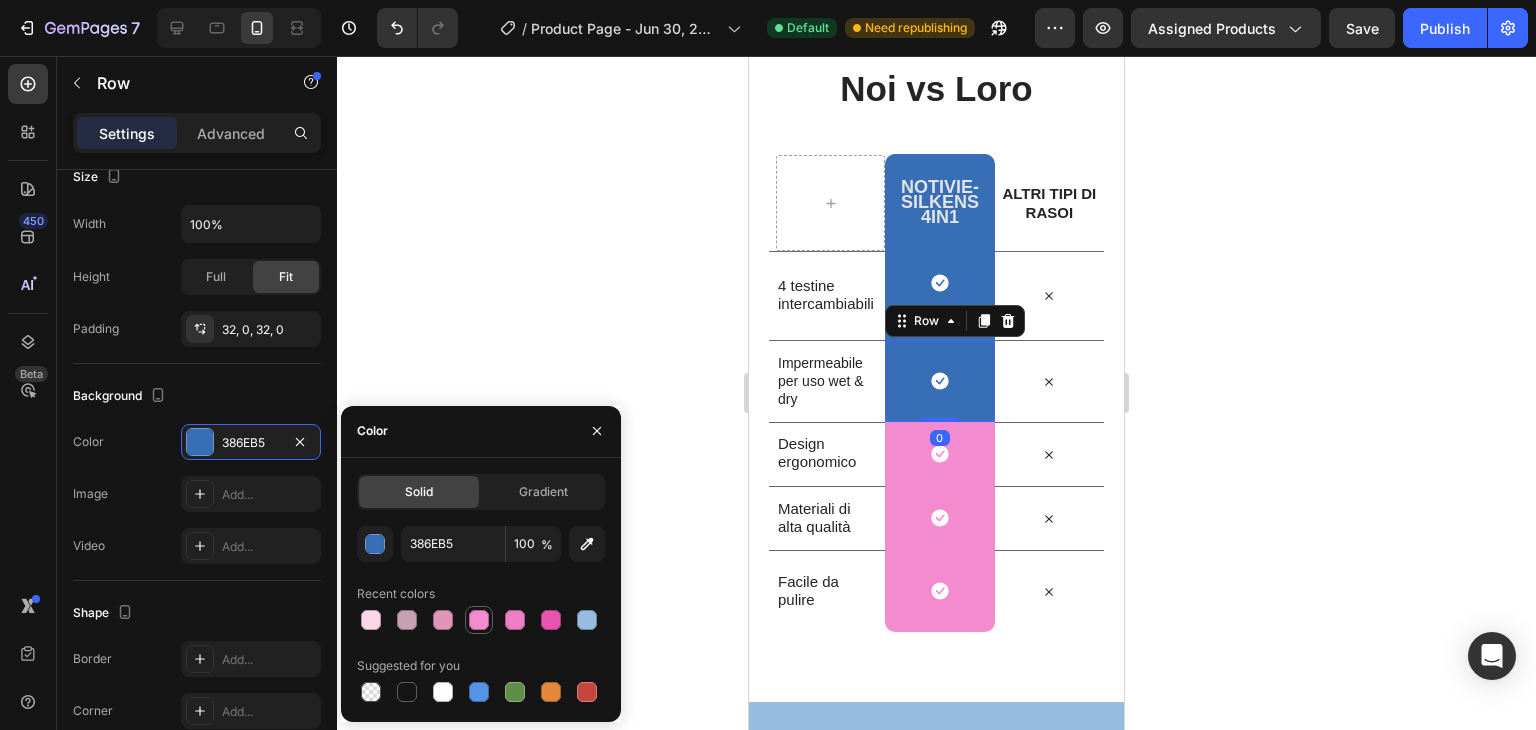 click at bounding box center (479, 620) 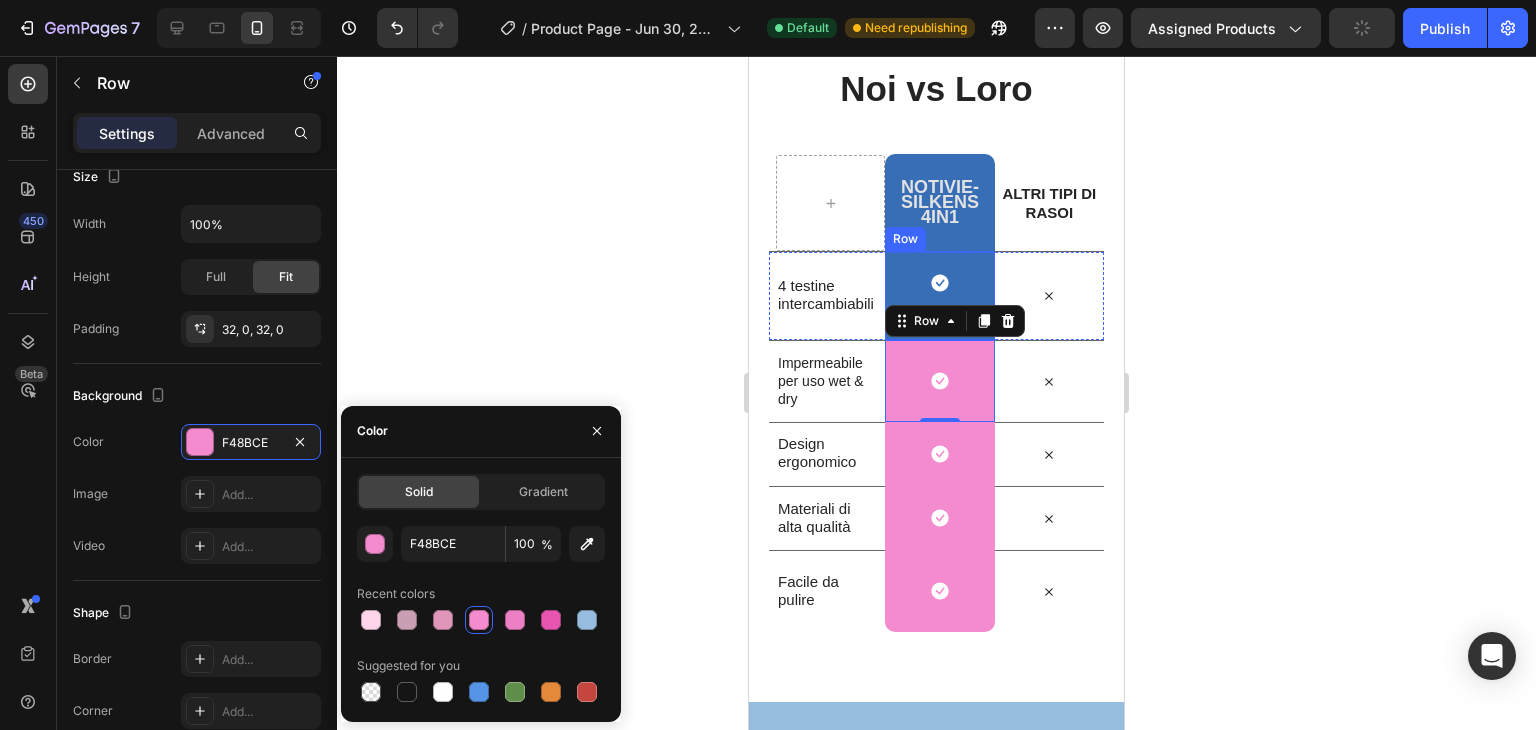 click on "Icon Row" at bounding box center [939, 295] 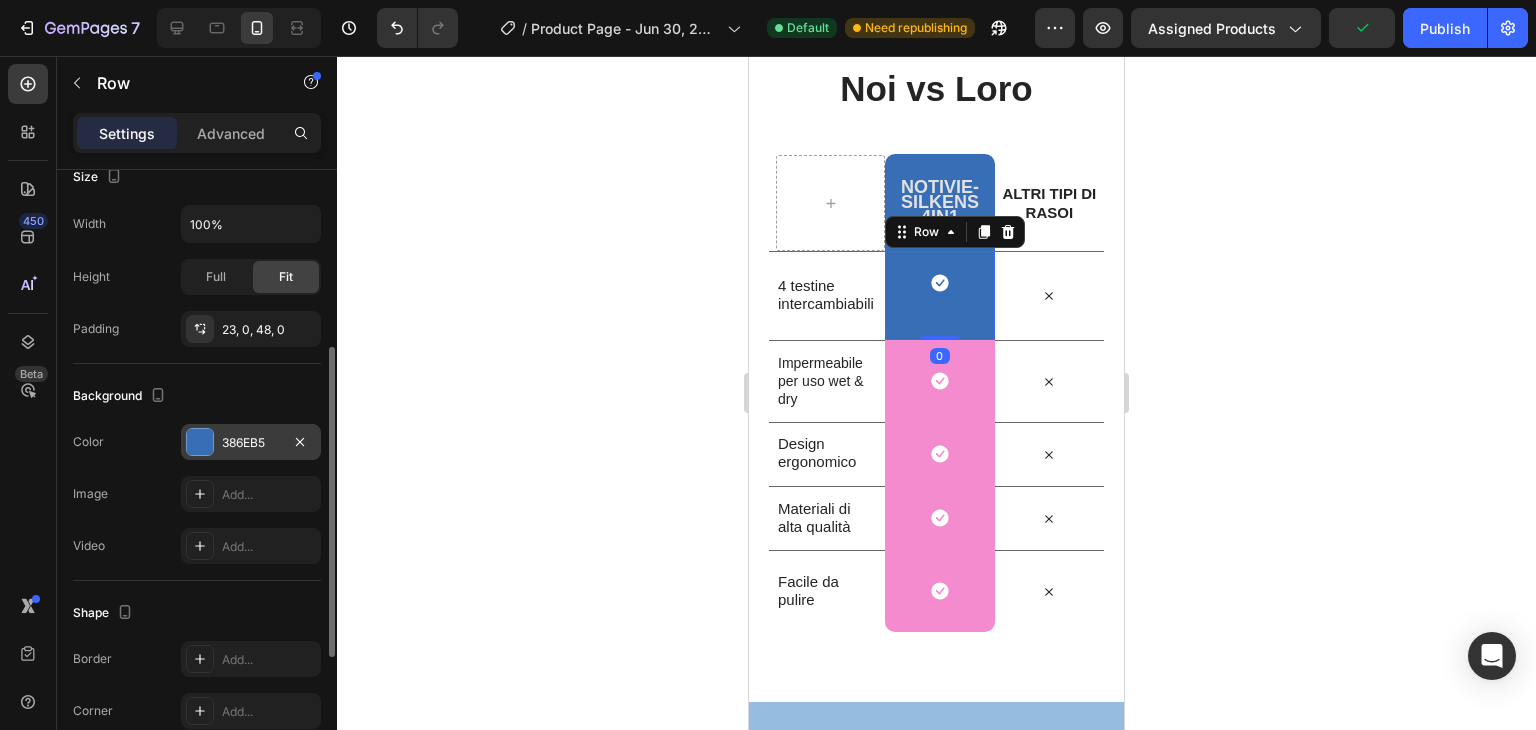 click at bounding box center (200, 442) 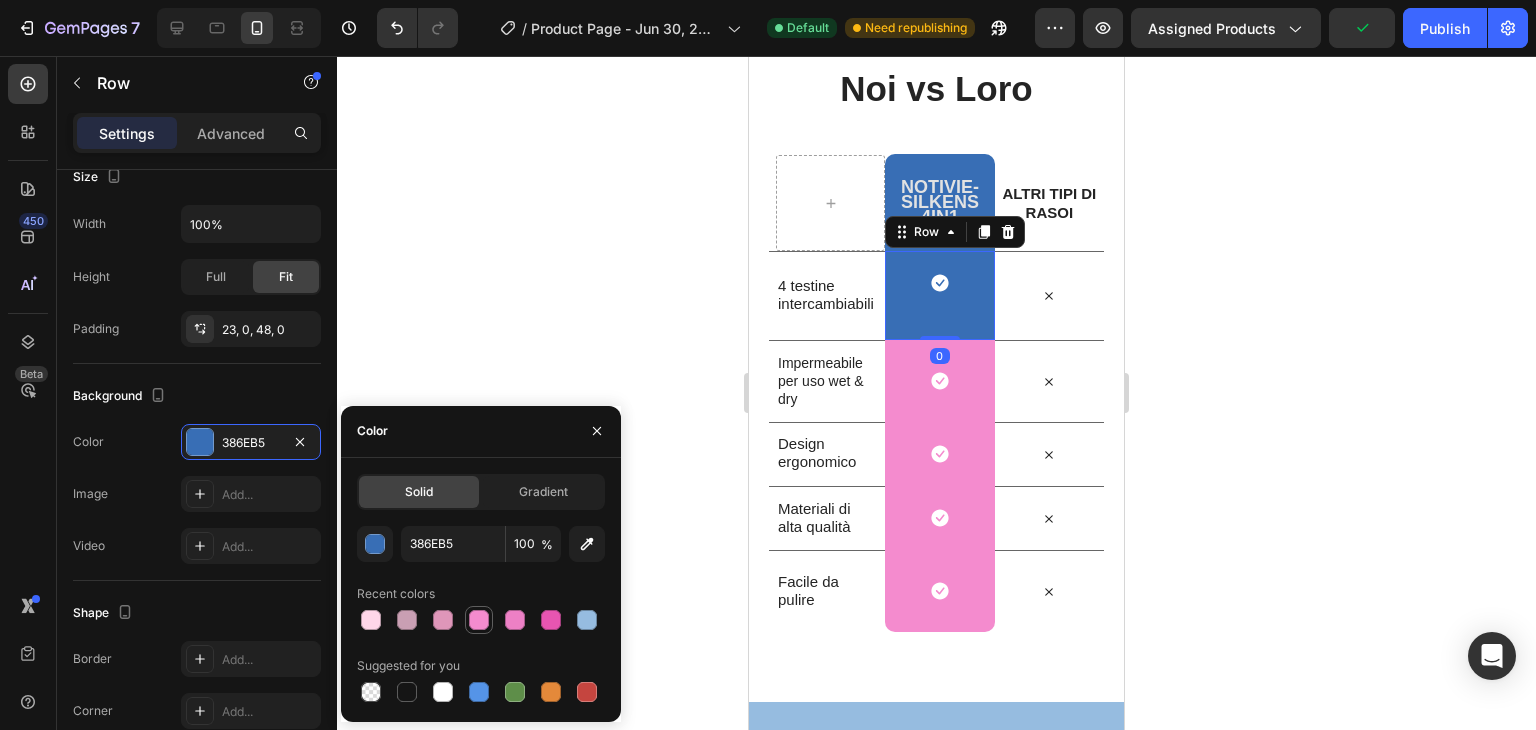 click at bounding box center (479, 620) 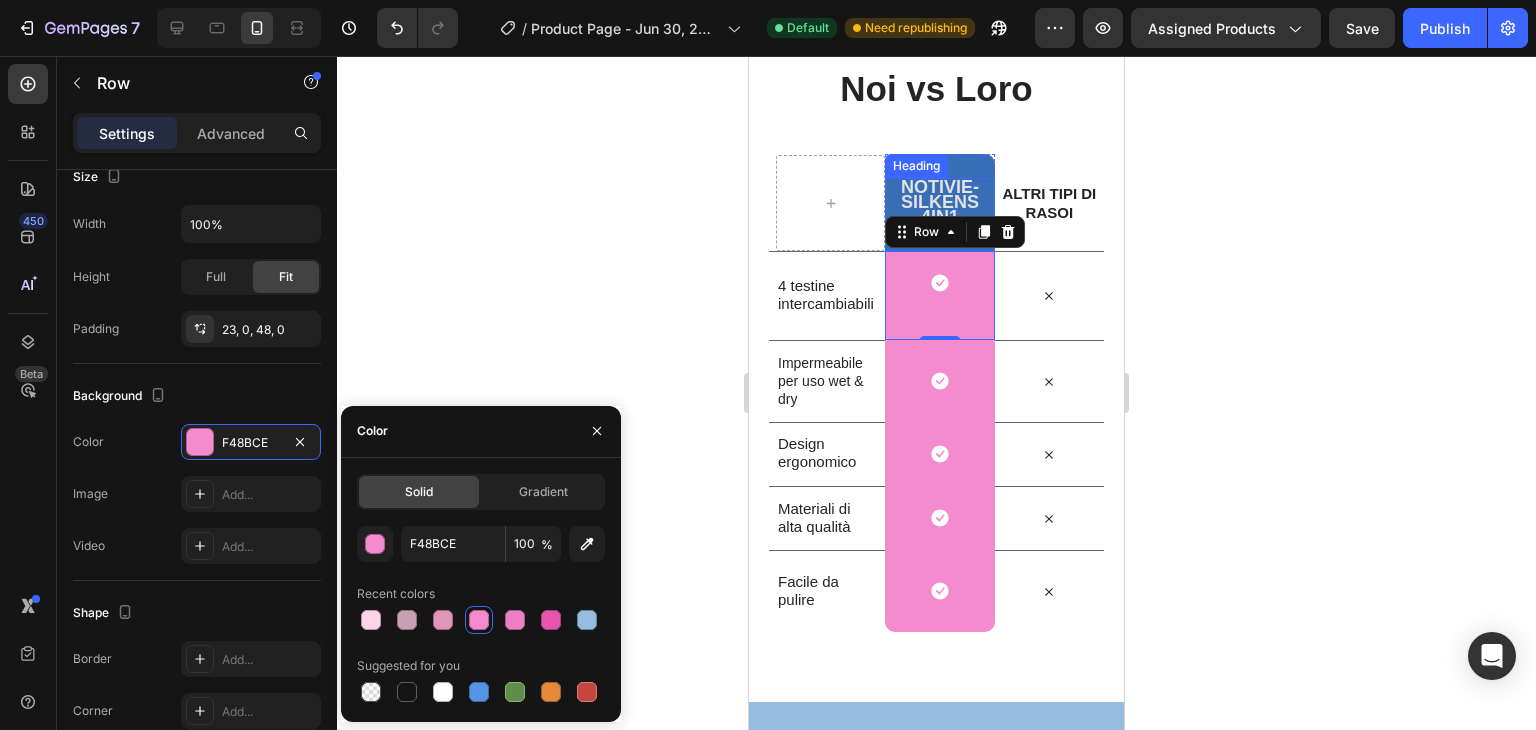 click on "Heading" at bounding box center (916, 166) 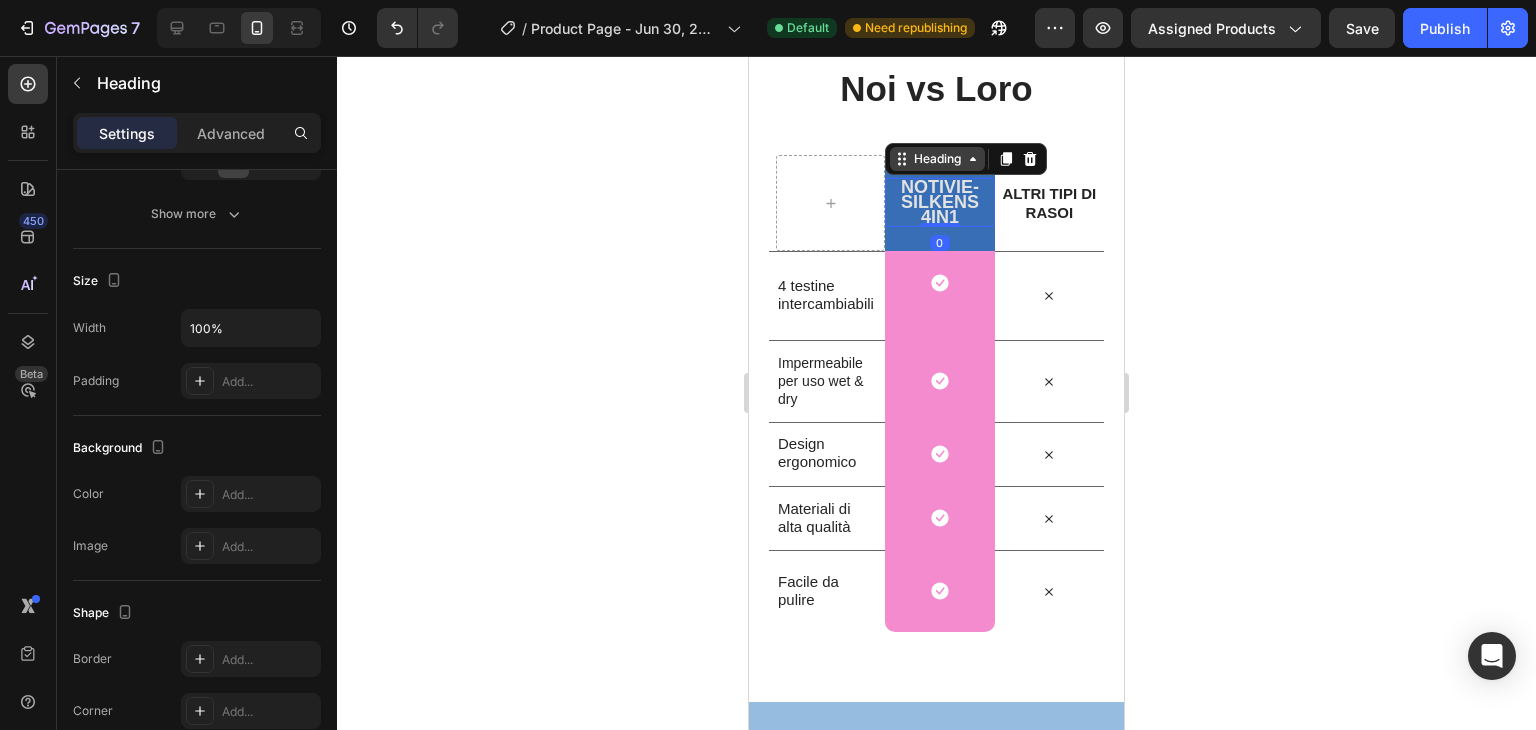 scroll, scrollTop: 0, scrollLeft: 0, axis: both 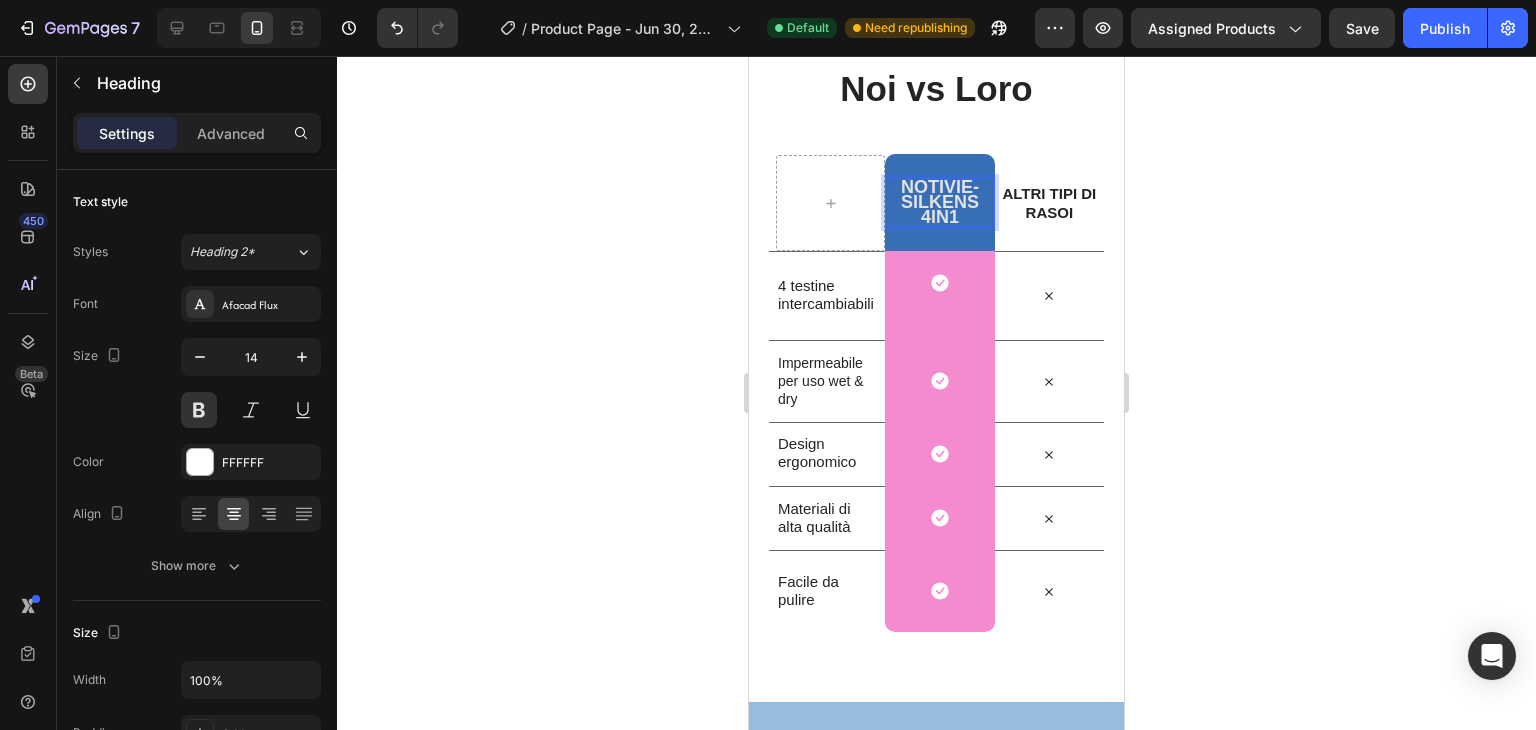 click on "Notivie-SILKENS 4IN1 Heading   0 Row" at bounding box center (939, 202) 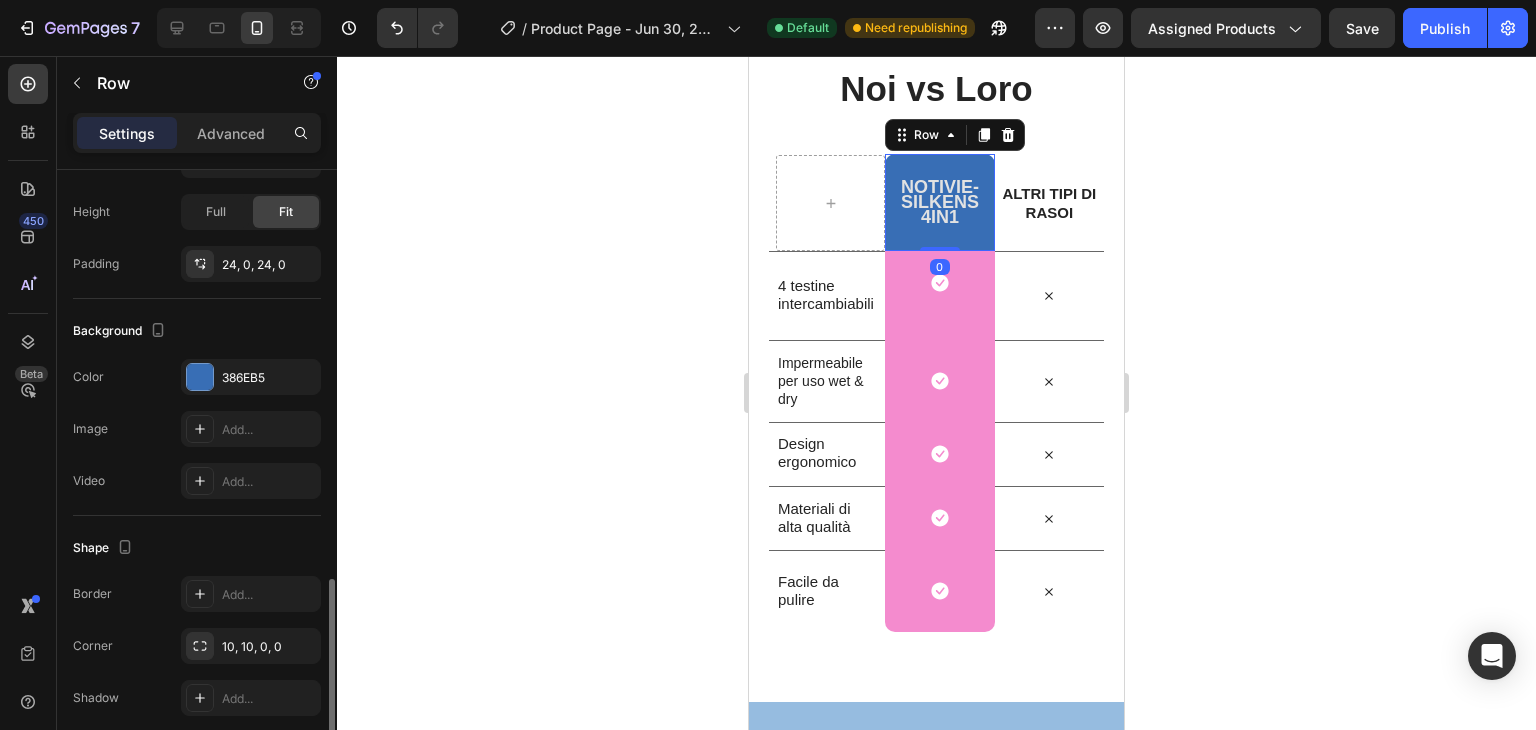 scroll, scrollTop: 610, scrollLeft: 0, axis: vertical 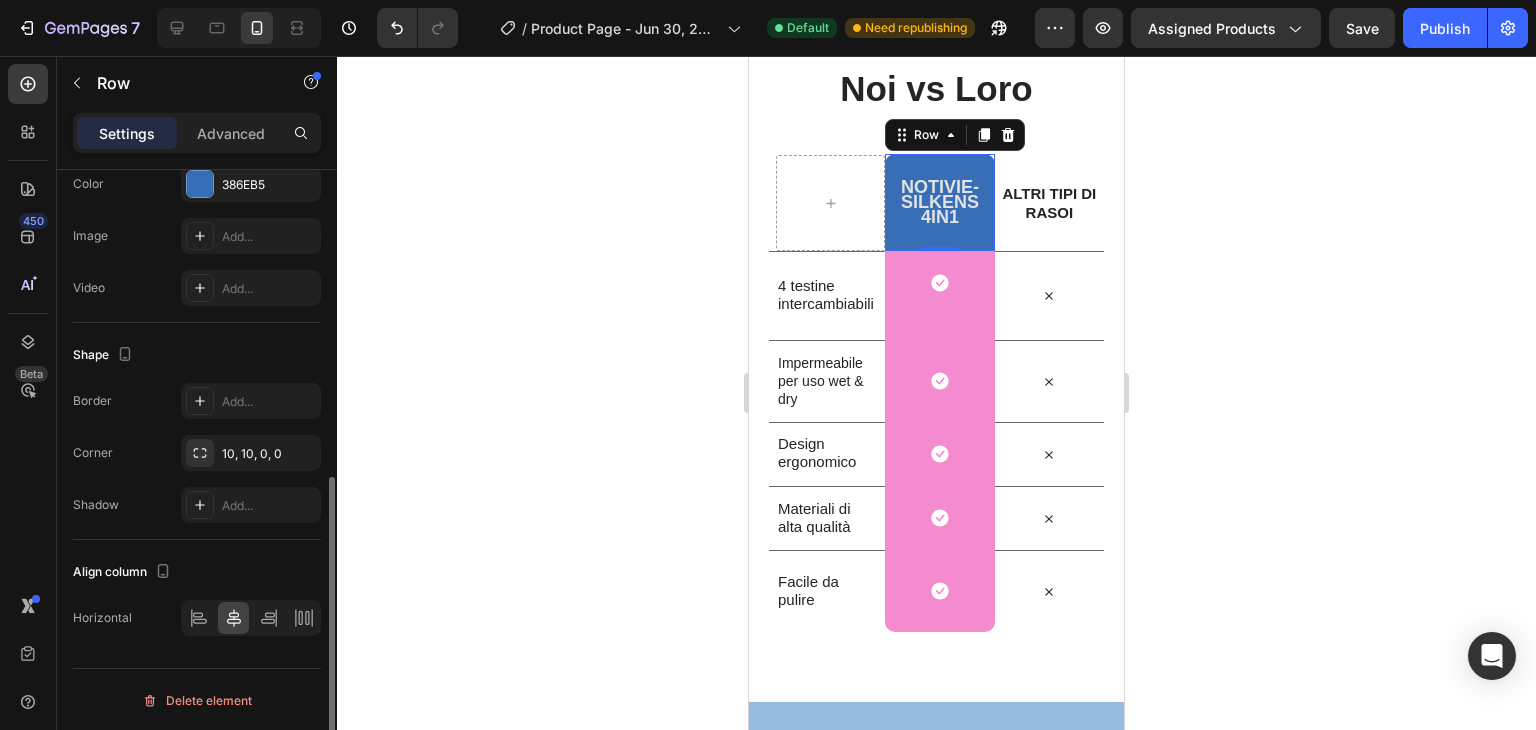 click on "Settings Advanced" at bounding box center [197, 141] 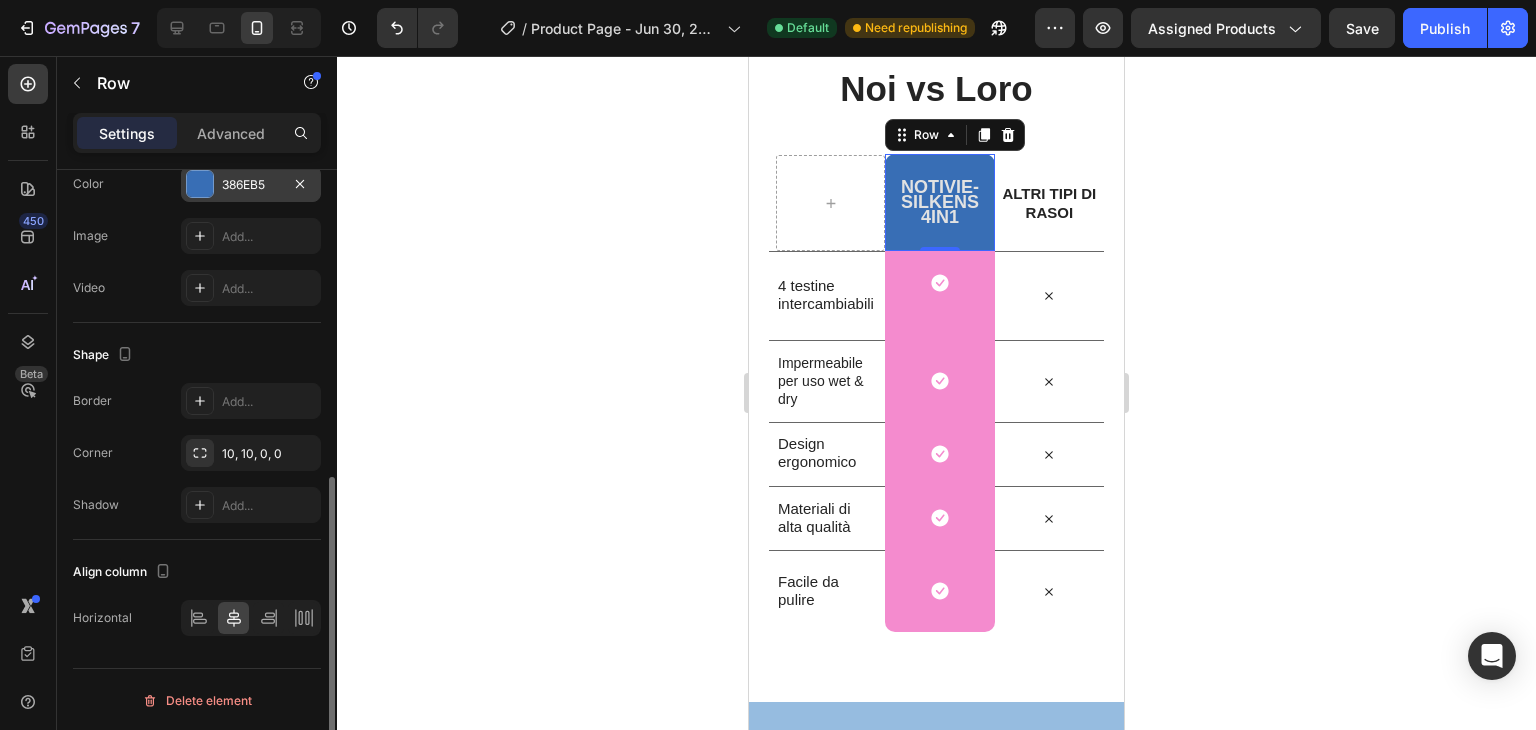 click at bounding box center [200, 184] 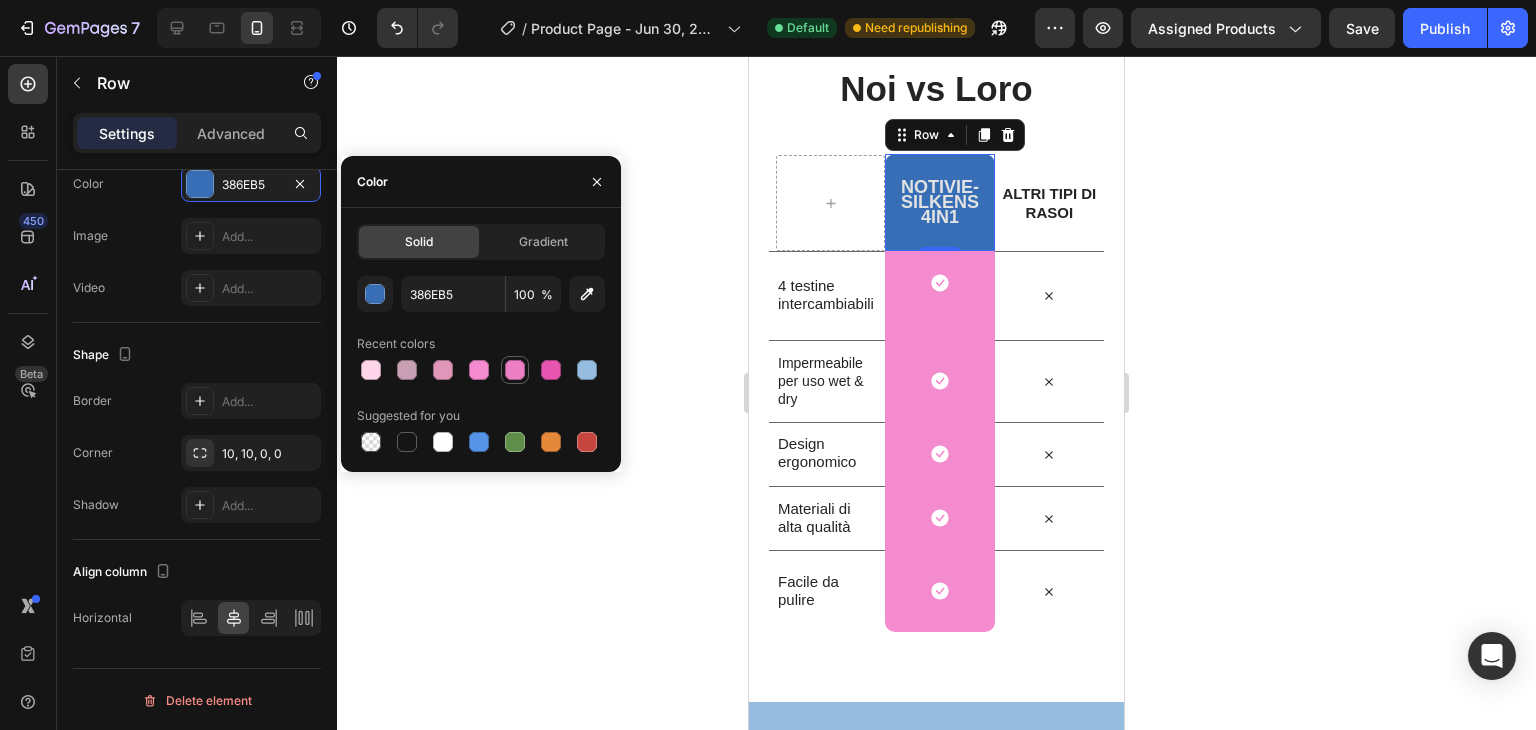 click at bounding box center [515, 370] 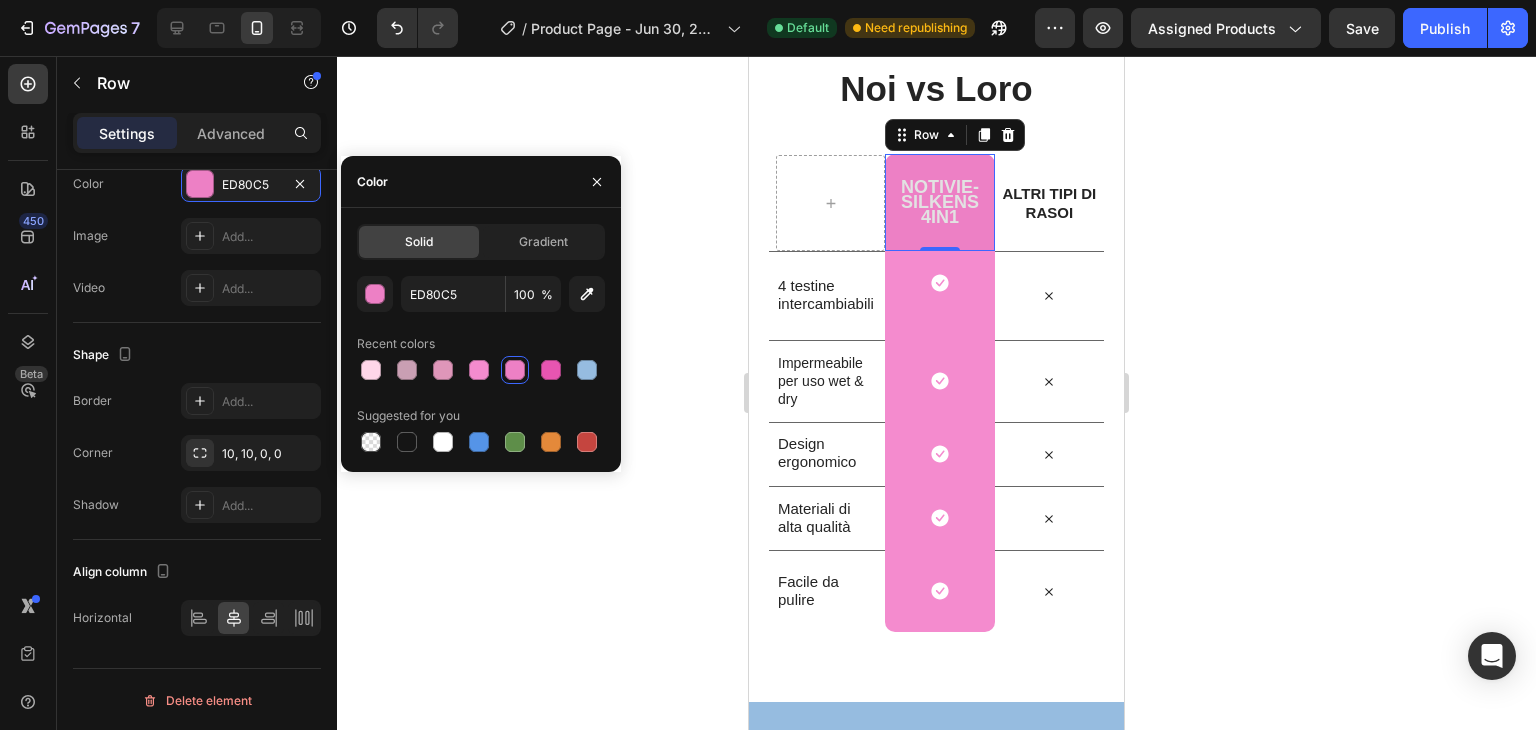 click on "Notivie-SILKENS 4IN1" at bounding box center (940, 202) 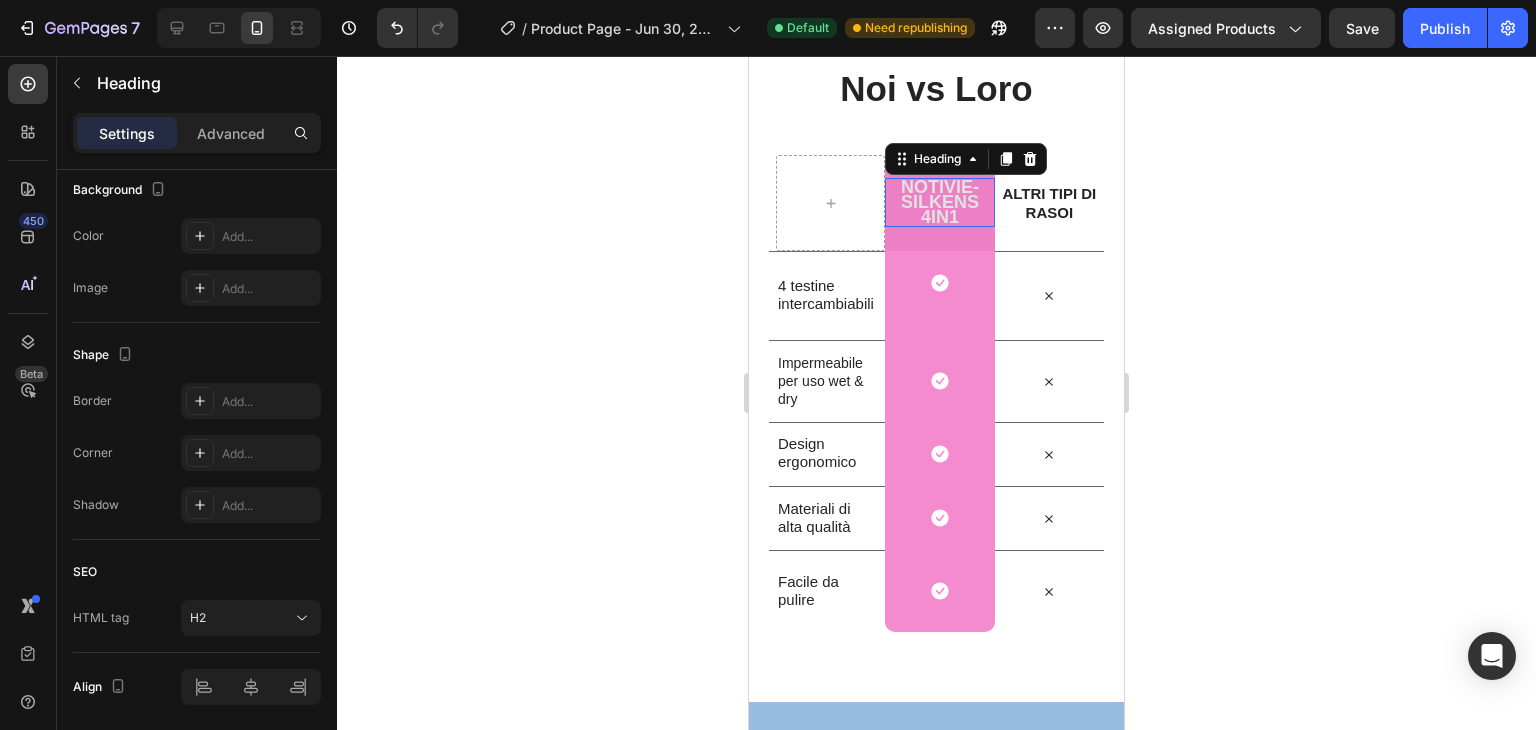 scroll, scrollTop: 0, scrollLeft: 0, axis: both 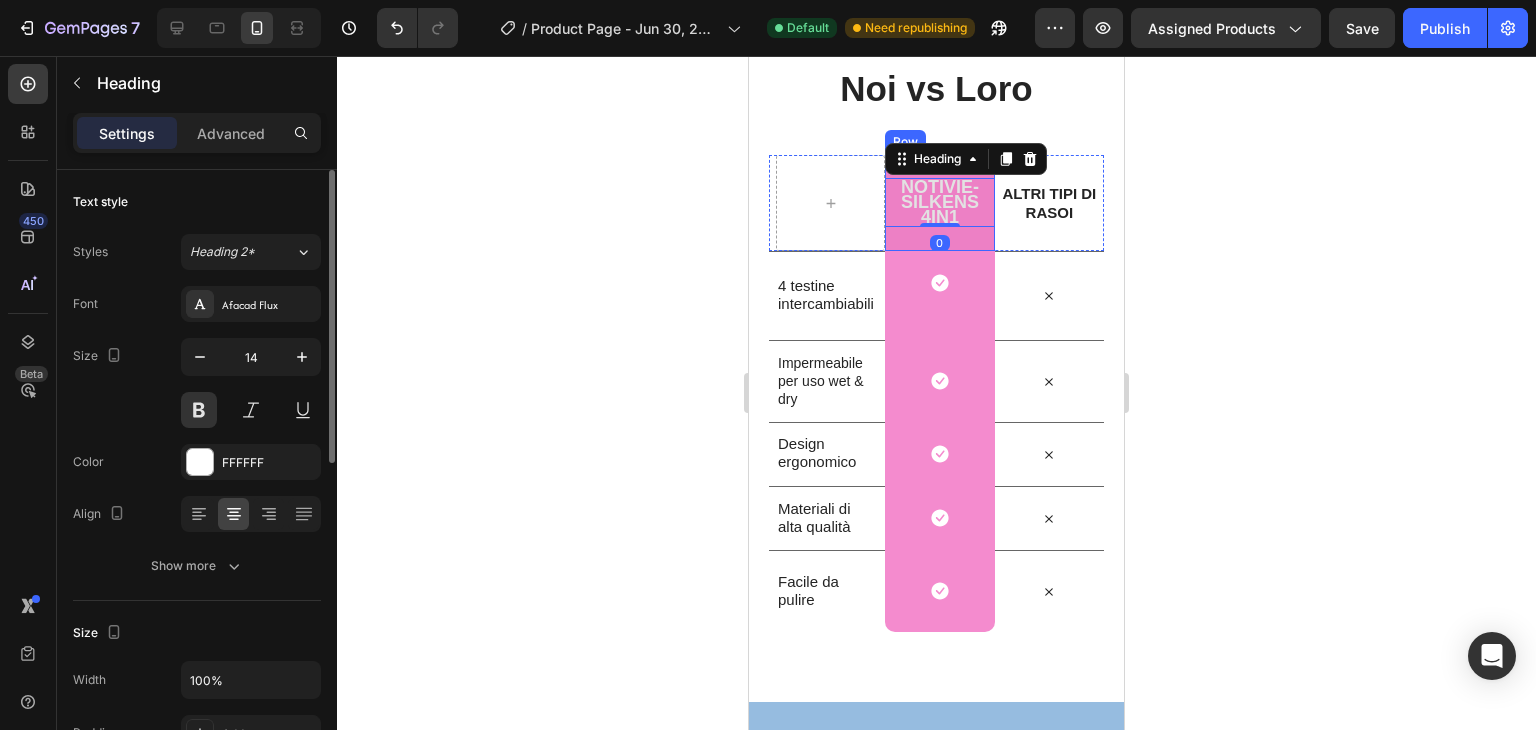 click on "⁠⁠⁠⁠⁠⁠⁠ Notivie-SILKENS 4IN1 Heading   0 Row" at bounding box center [939, 202] 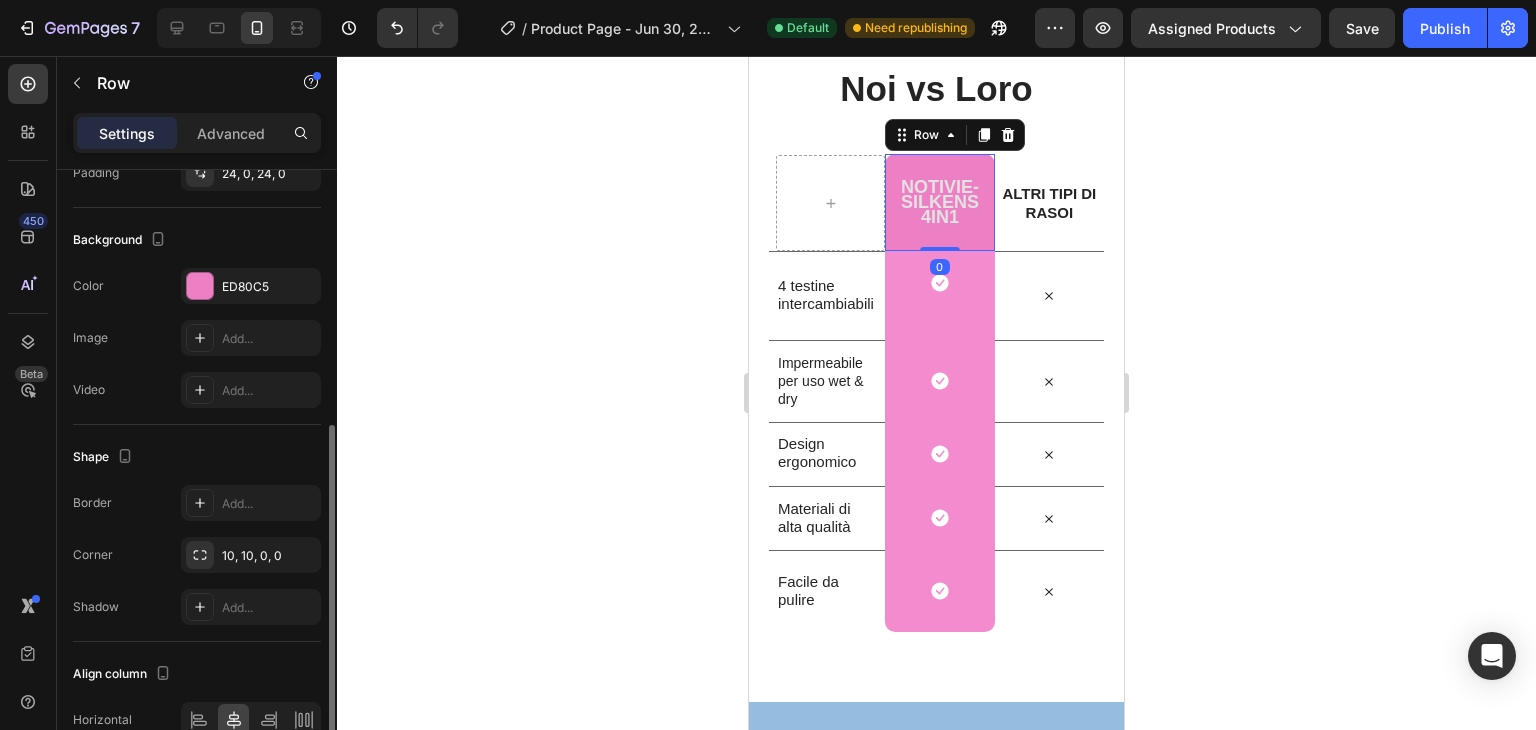 scroll, scrollTop: 508, scrollLeft: 0, axis: vertical 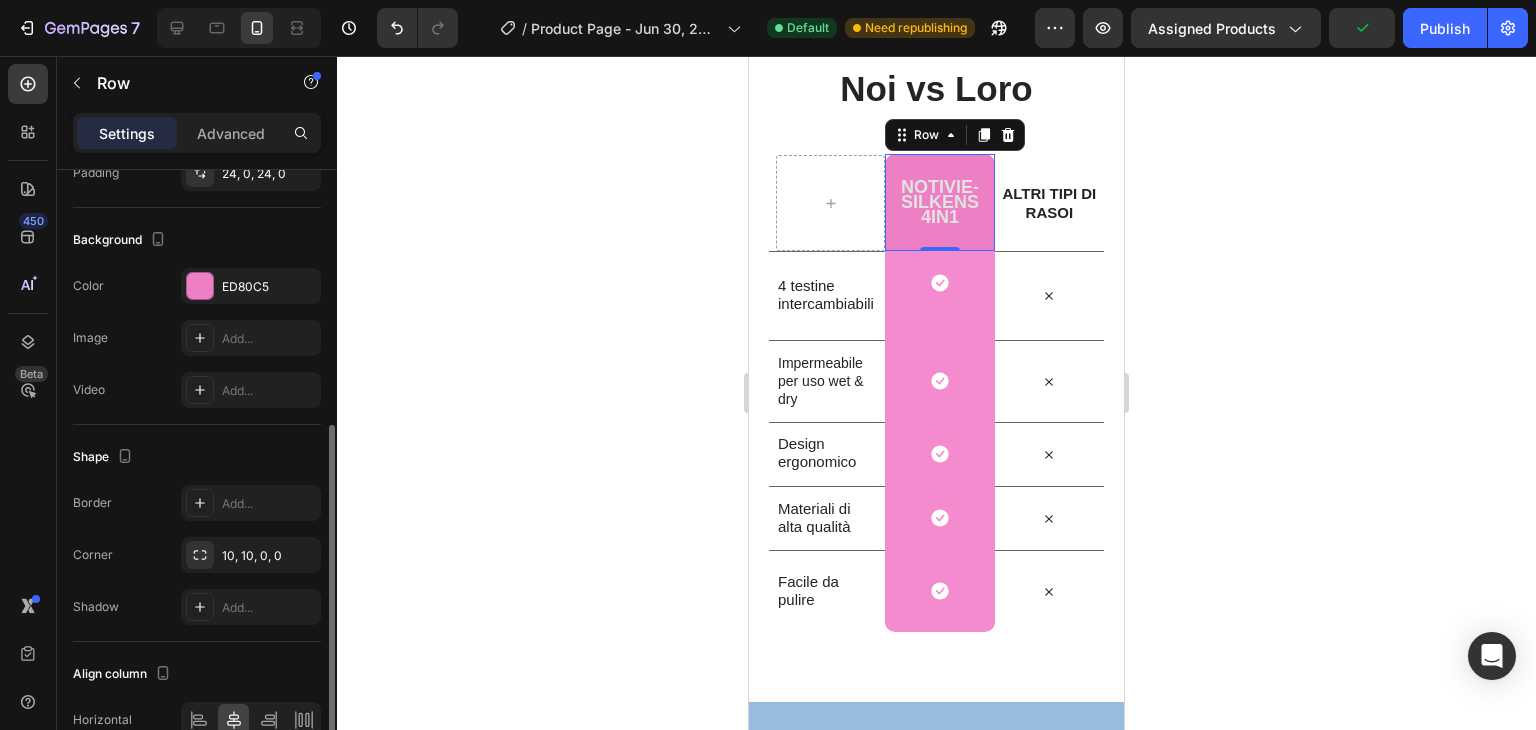 click on "ED80C5" at bounding box center (251, 286) 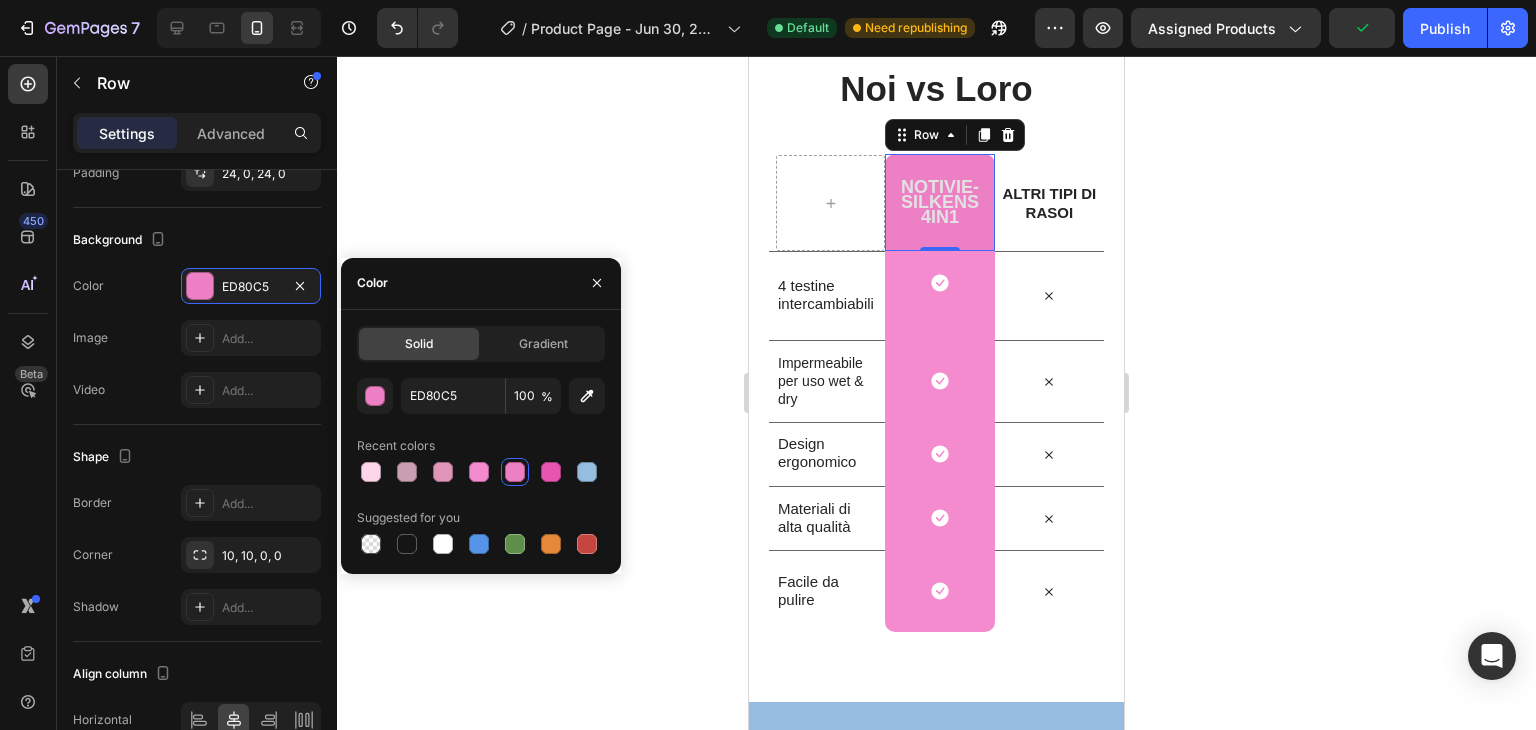 click 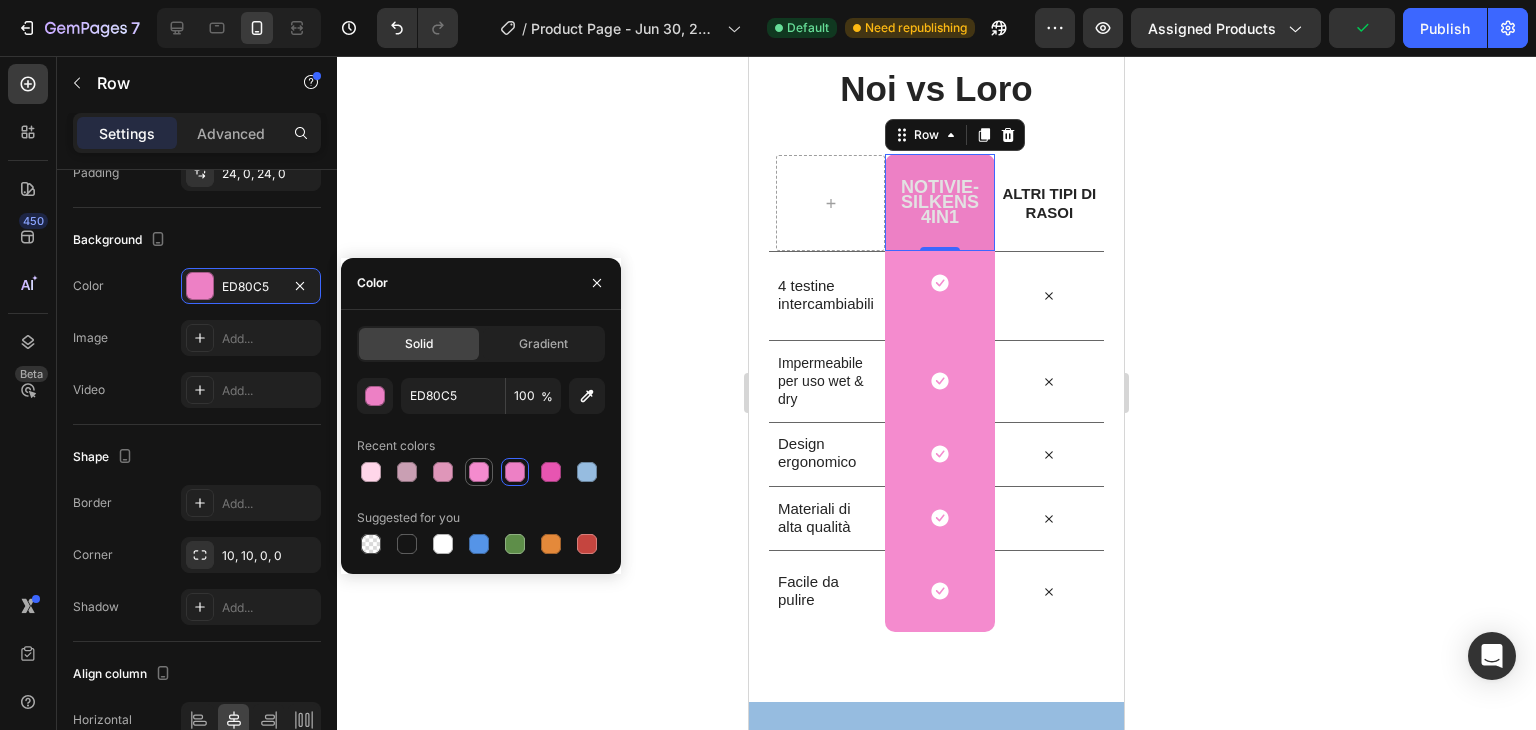 click at bounding box center (479, 472) 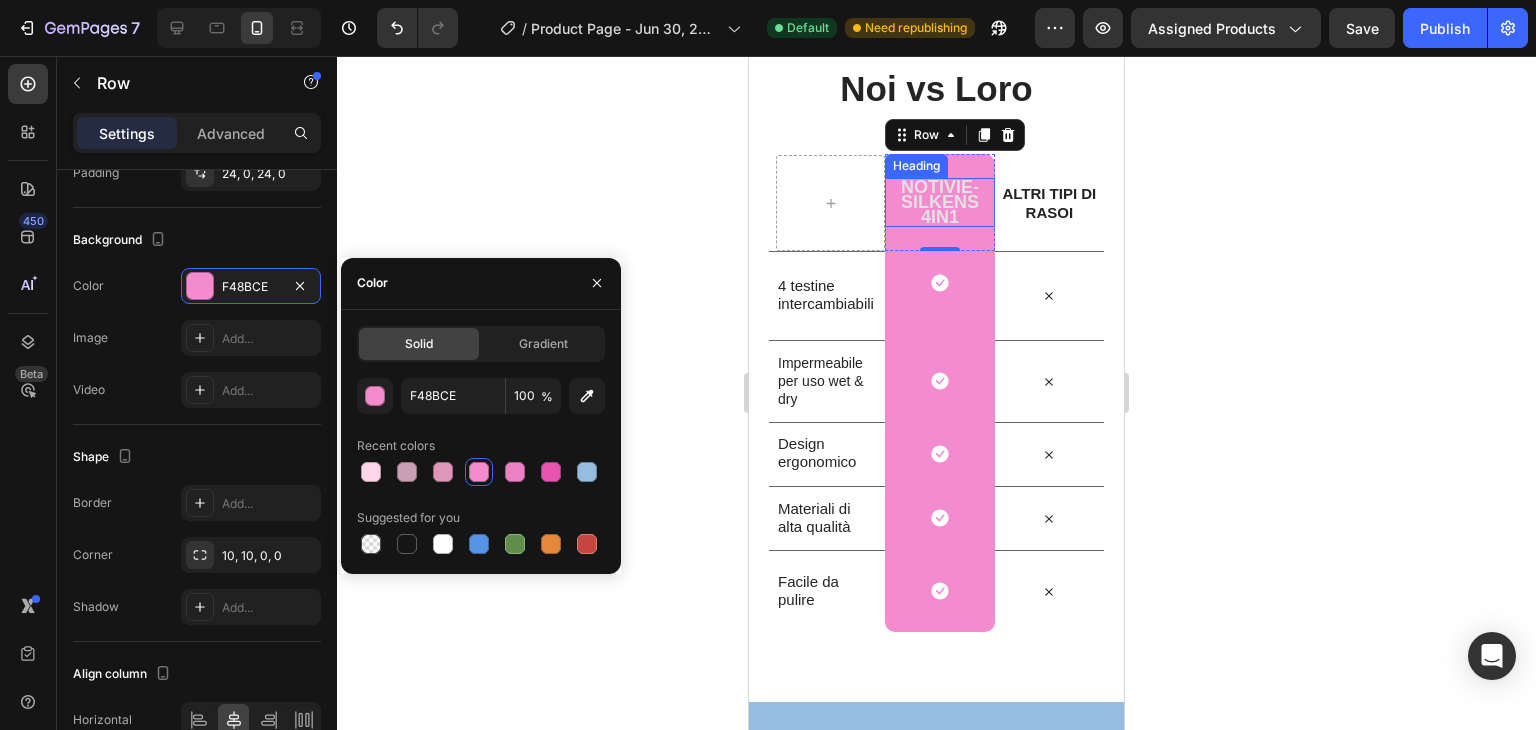 click on "Notivie-SILKENS 4IN1" at bounding box center (940, 202) 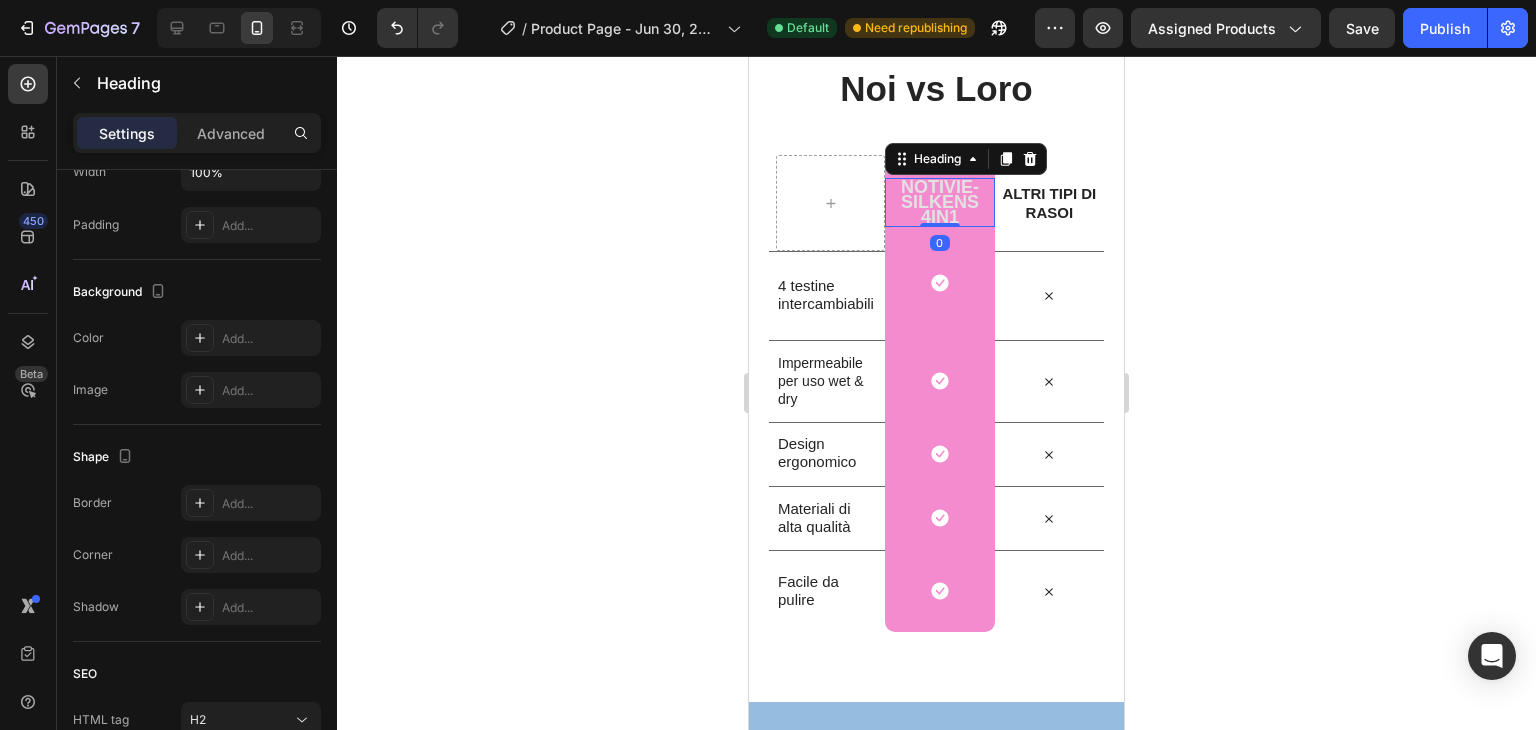 scroll, scrollTop: 0, scrollLeft: 0, axis: both 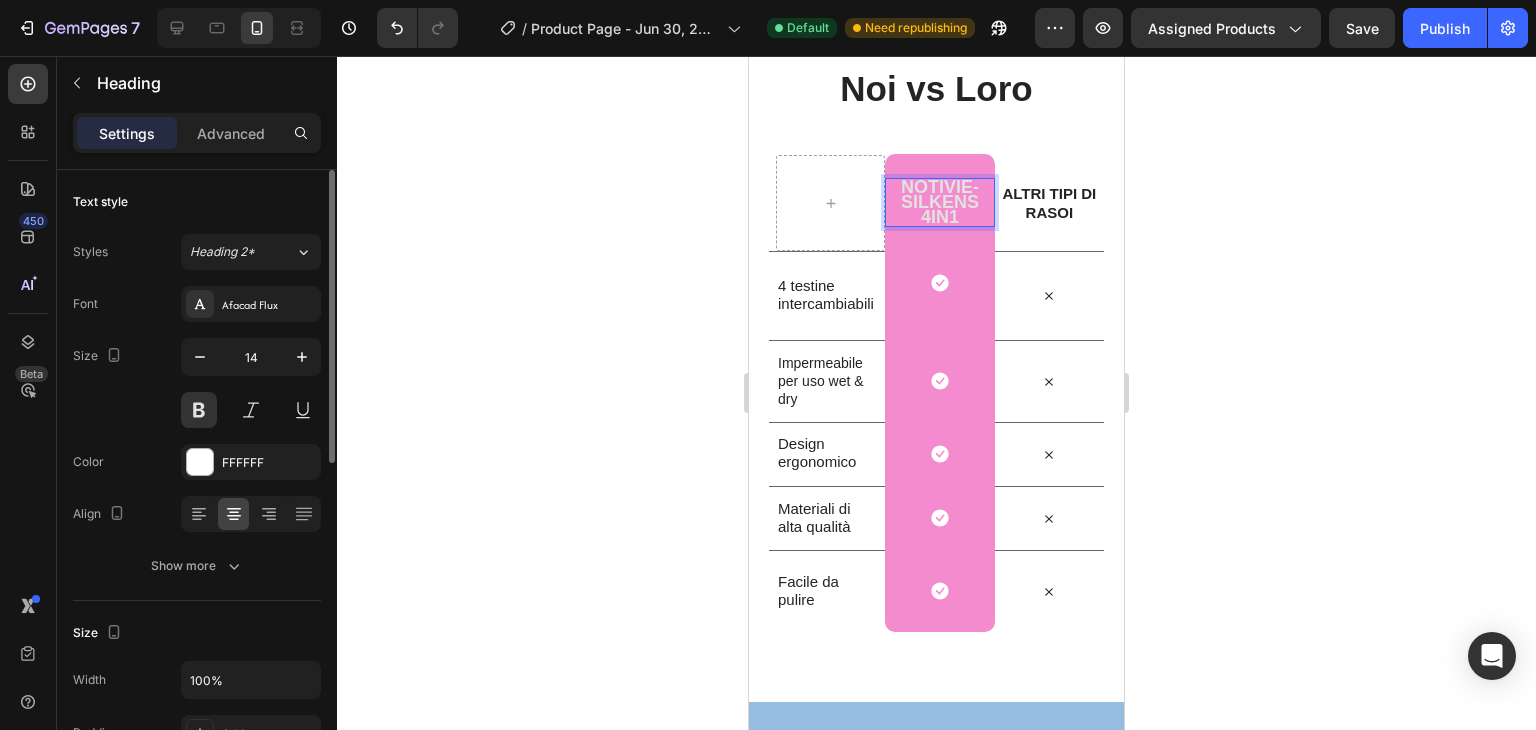 click on "Notivie-SILKENS 4IN1" at bounding box center (940, 202) 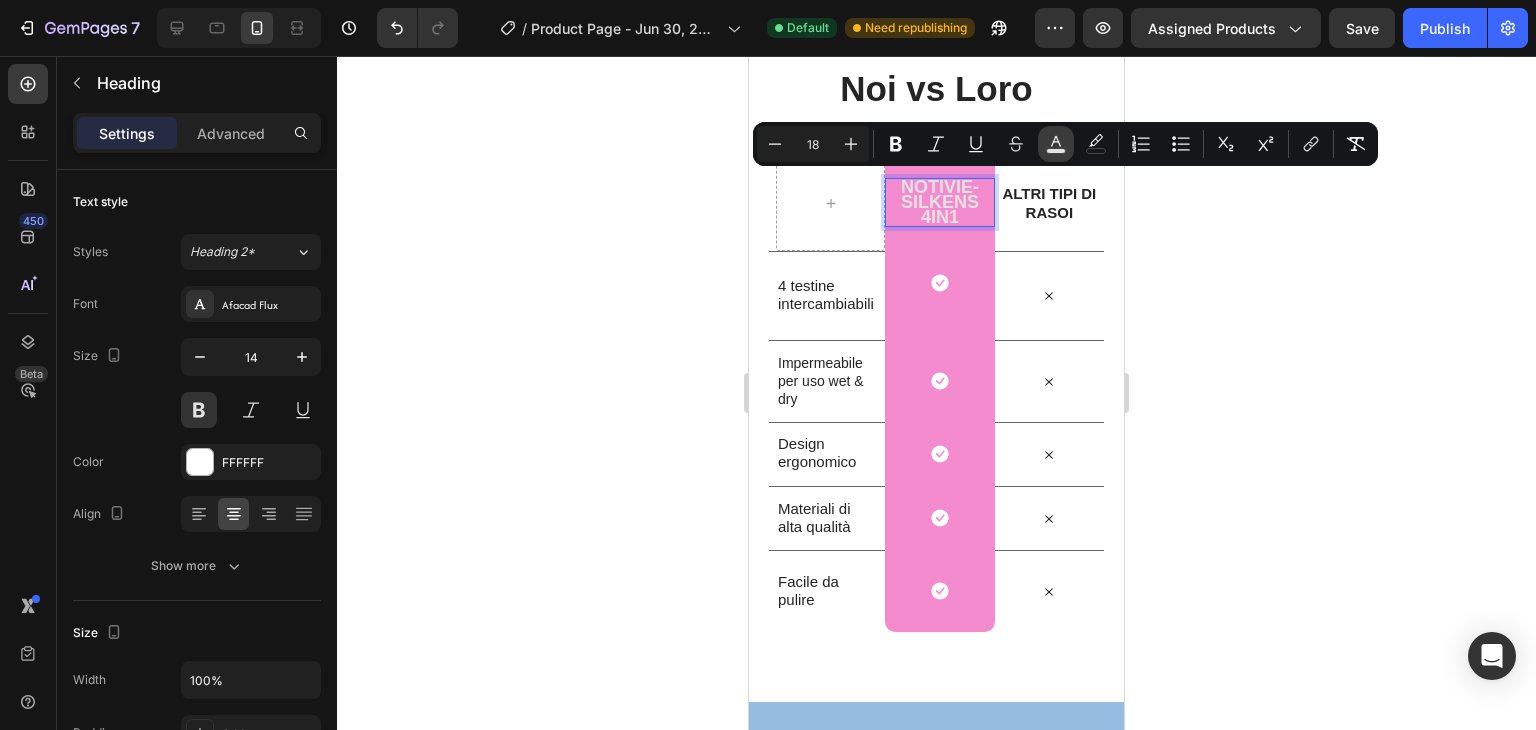 click 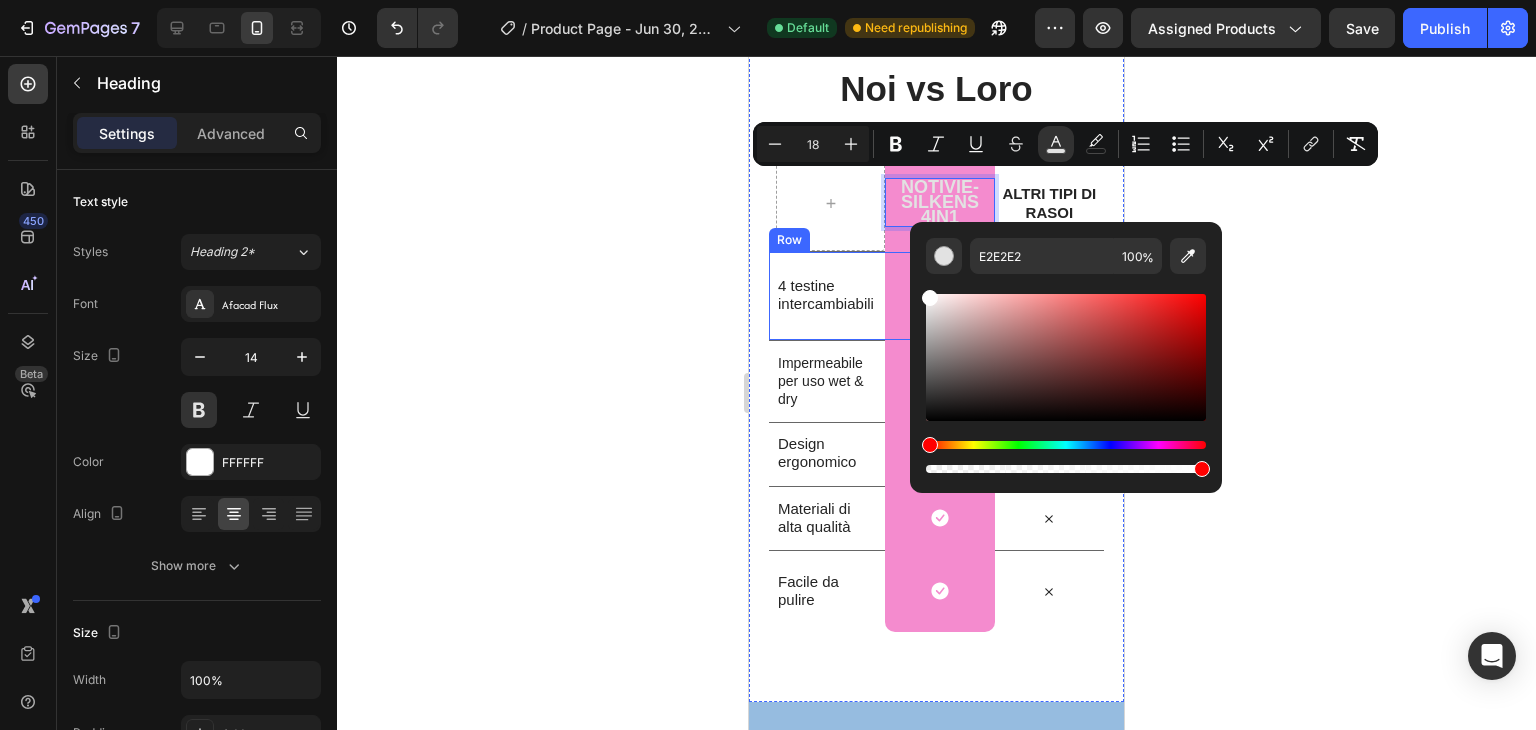 type on "FFFFFF" 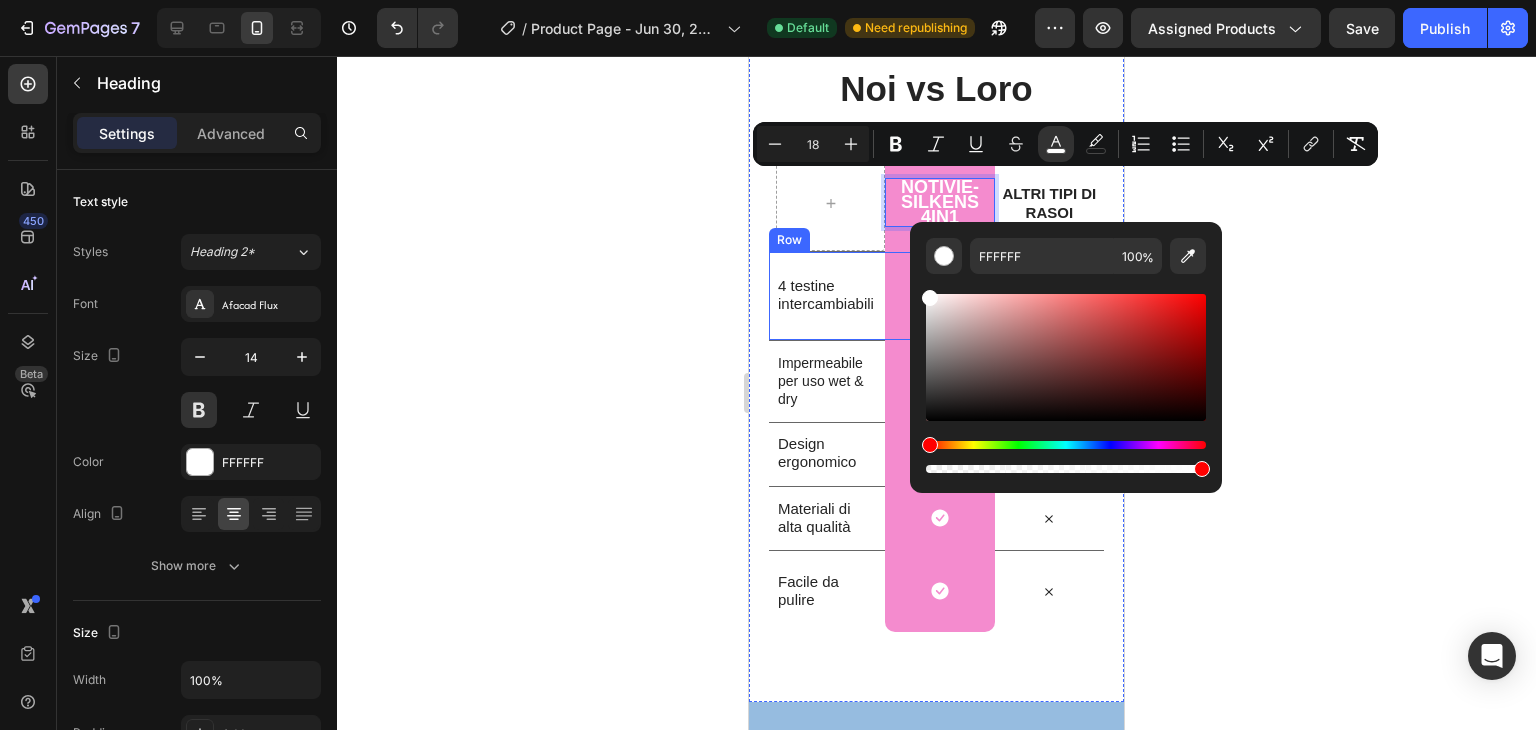 drag, startPoint x: 1758, startPoint y: 389, endPoint x: 872, endPoint y: 253, distance: 896.37714 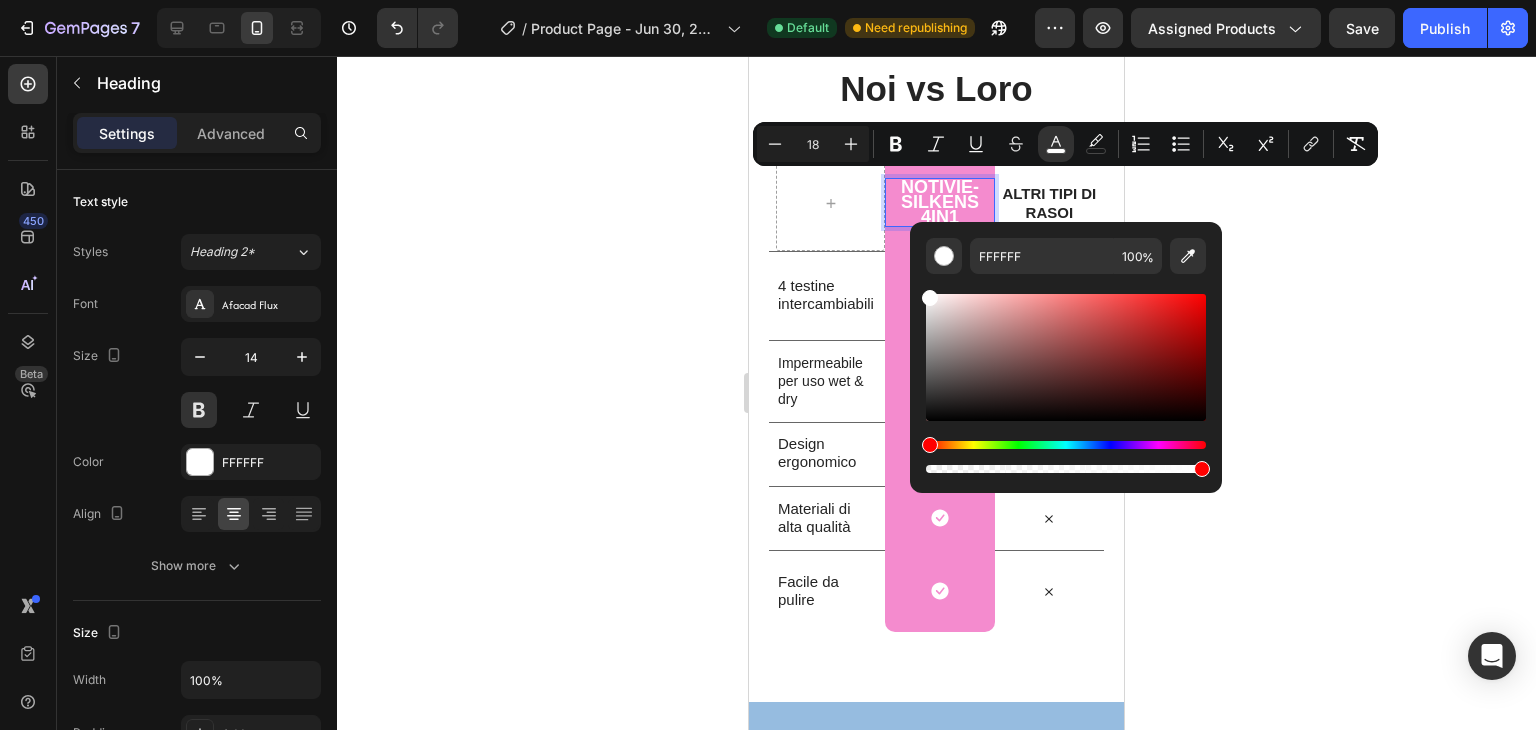 click 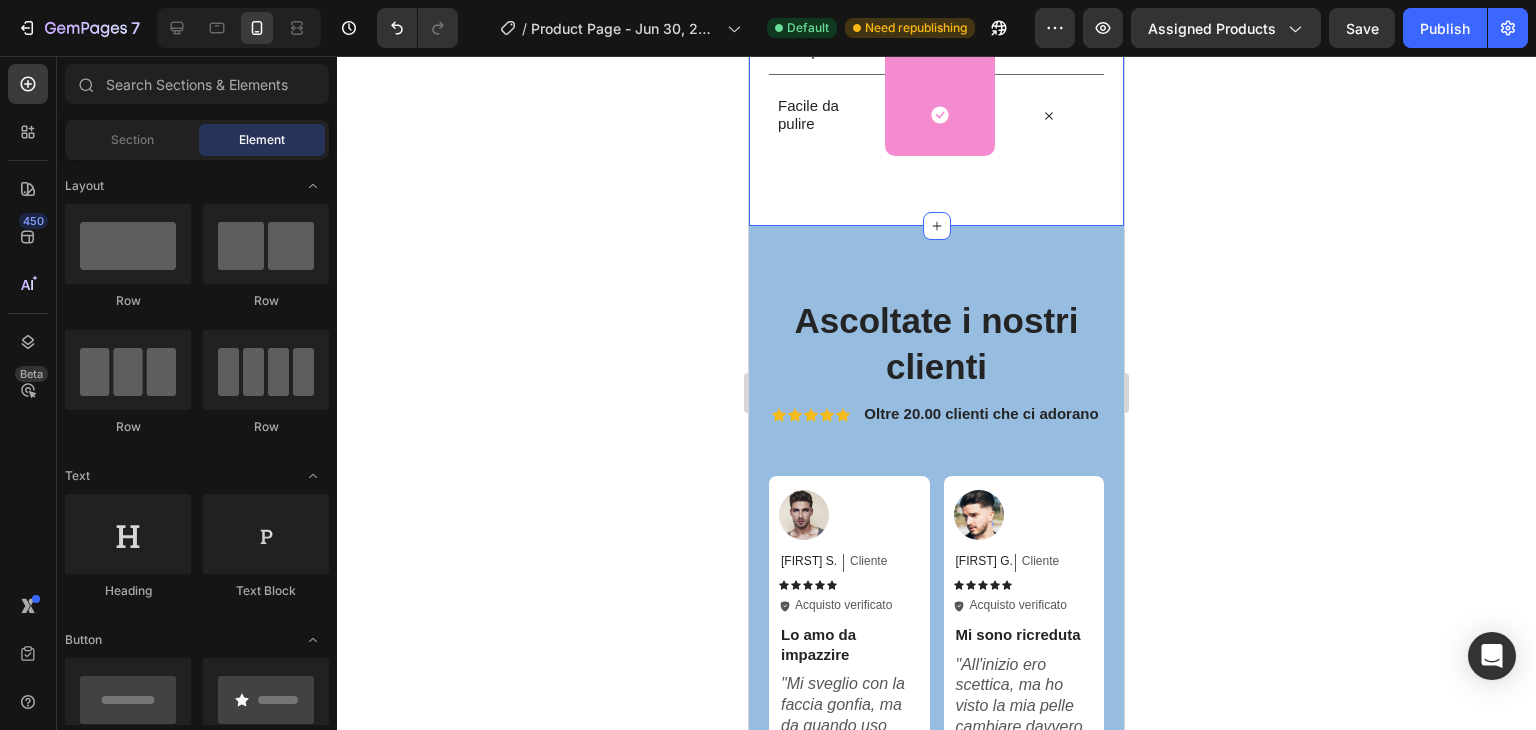 scroll, scrollTop: 4810, scrollLeft: 0, axis: vertical 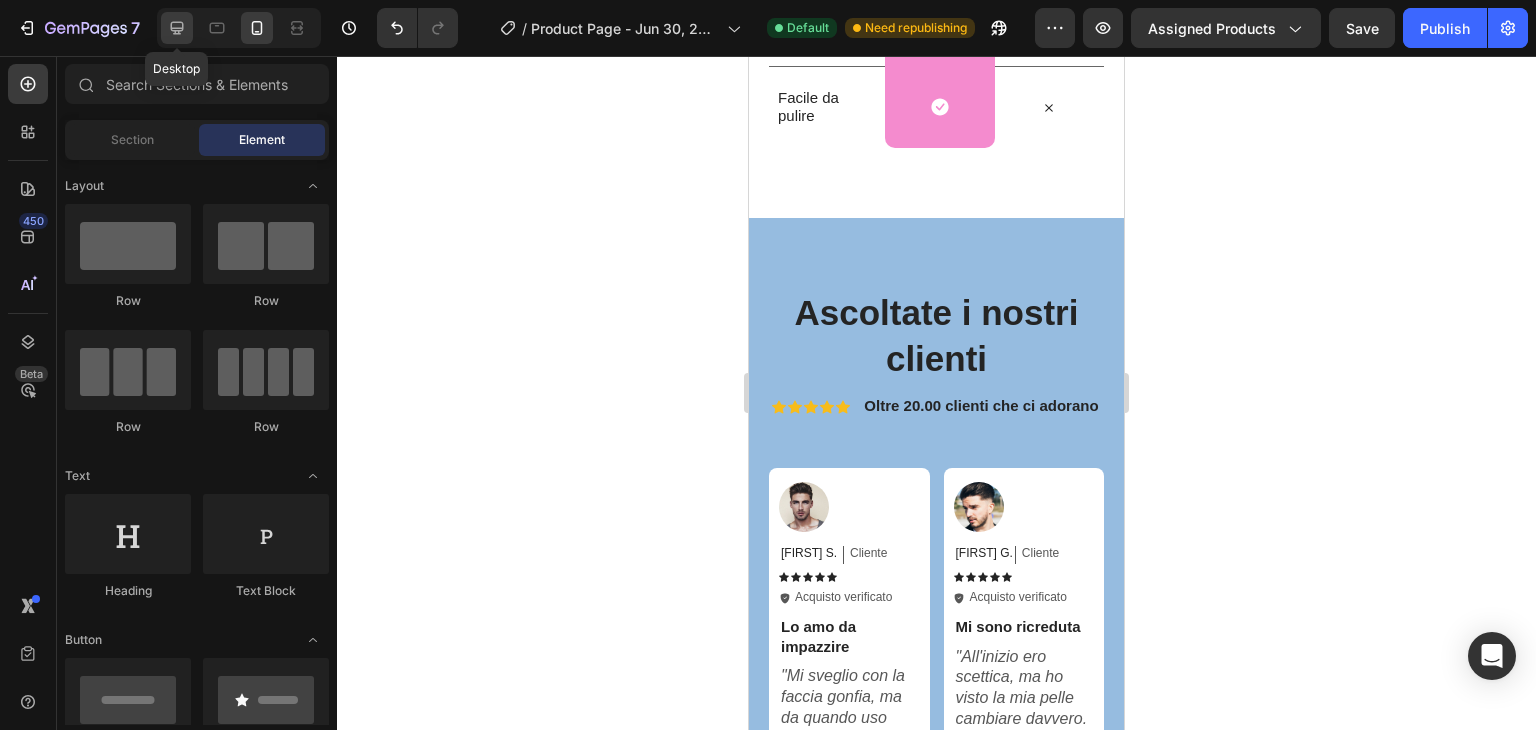 click 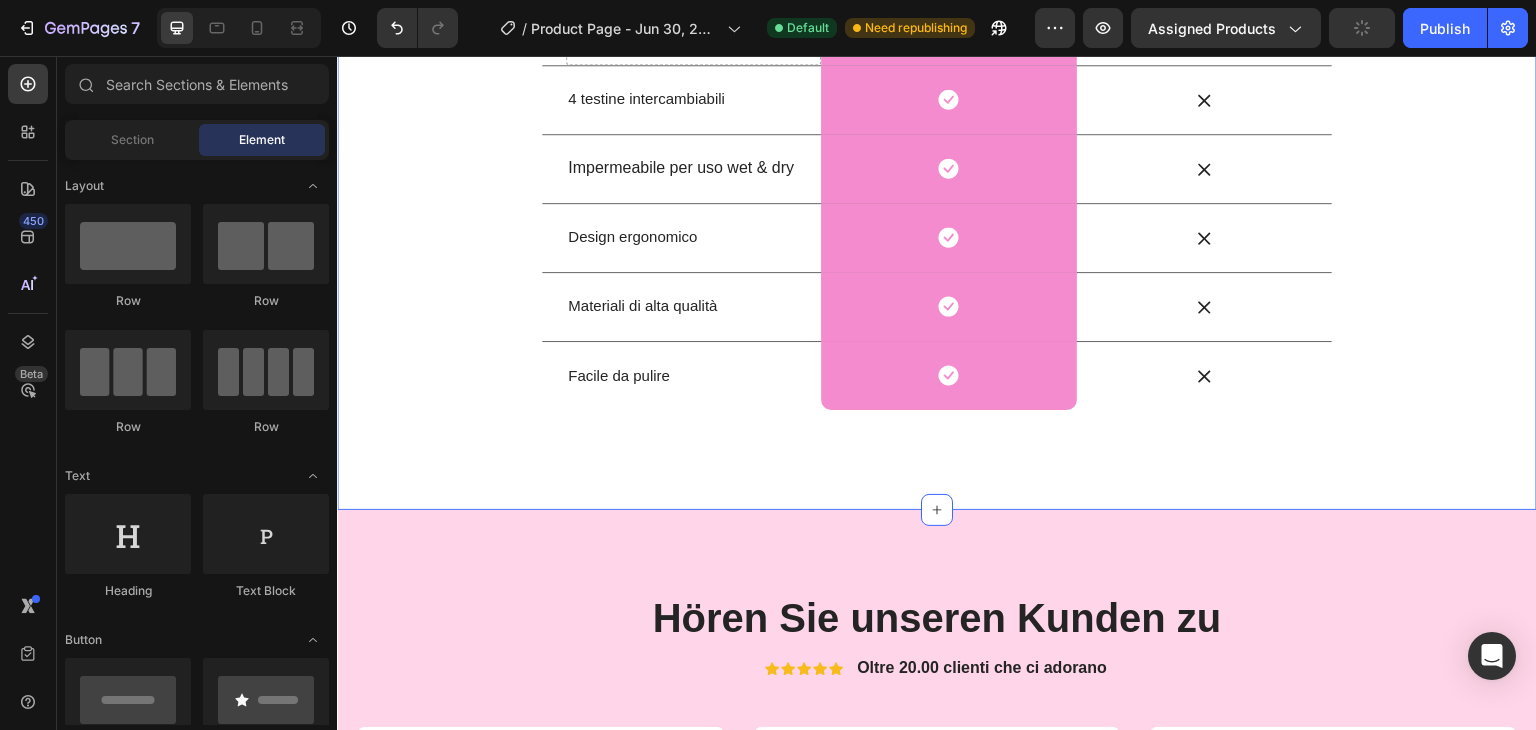 click on "Hören Sie unseren Kunden zu Heading Icon Icon Icon Icon Icon Icon List Oltre 20.00 clienti che ci adorano Text Block Row Image Marta S Text Block Cliente Text Block Row Icon Icon Icon Icon Icon Icon List
Icon Acquisto verificato Text Block Row Row La amo da impazzire Text Block "Mi sveglio con la faccia gonfia, ma da quando uso questa ciotola è tutto diverso. Fresca, veloce, efficace!" Text Block Row Image Clara V. Text Block Cliente Text Block Row Icon Icon Icon Icon Icon Icon List
Icon Acquisto verificato Text Block Row Row La mia pelle ringrazia Text Block "Avevo i pori dilatati da sempre. Dopo 1 settimana di uso costante, la differenza è pazzesca. Mai più senza." Text Block Row Image Ginevra L. Text Block Cliente Text Block Row Icon Icon Icon Icon Icon Icon List
Icon Acquisto verificato Text Block Row Row La consiglio vivamente Text Block "Lo uso con menta e limone, una sensazione incredibile. Fa bene alla pelle e anche all’umore!" Text Block Row" at bounding box center (937, 908) 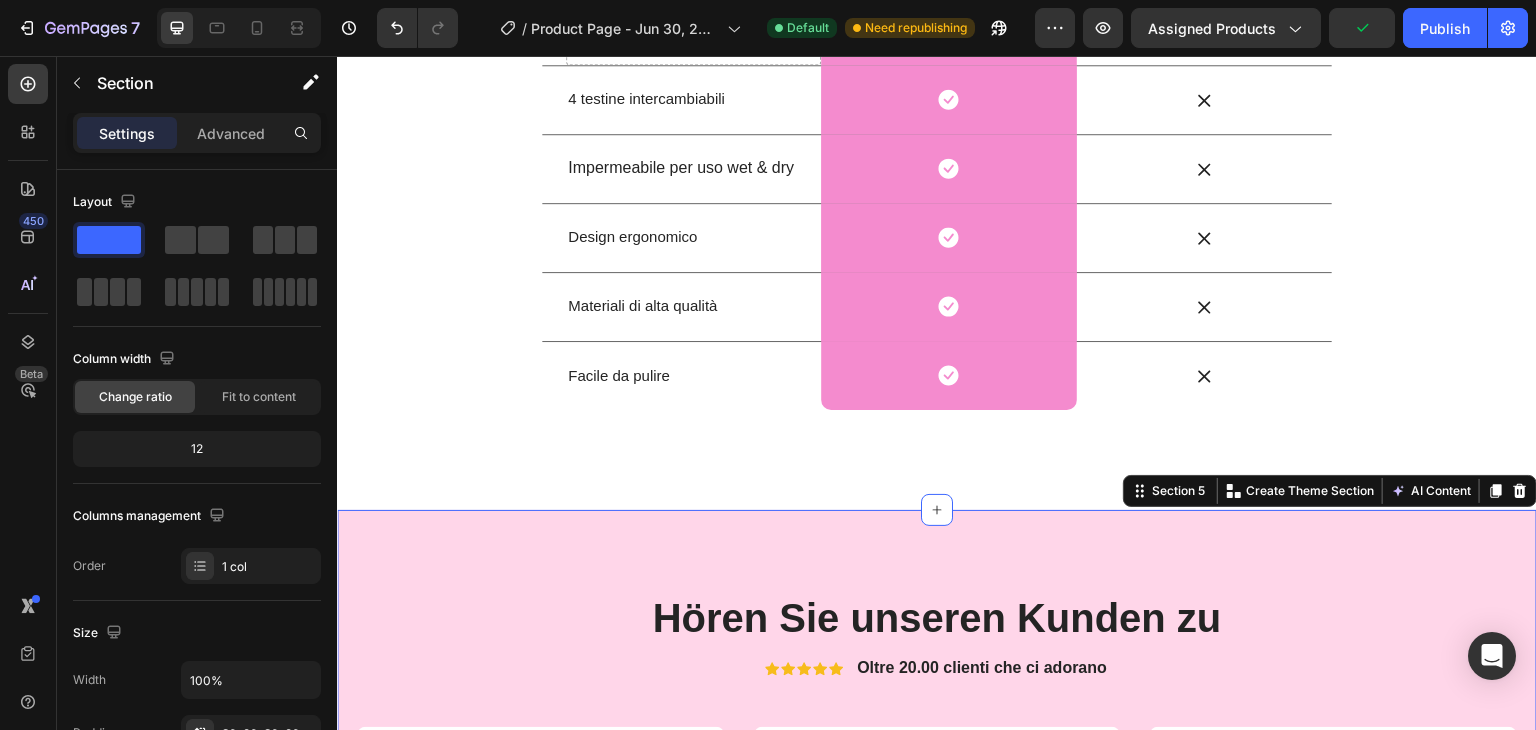 click on "Hören Sie unseren Kunden zu Heading Icon Icon Icon Icon Icon Icon List Oltre 20.00 clienti che ci adorano Text Block Row Image Marta S Text Block Cliente Text Block Row Icon Icon Icon Icon Icon Icon List
Icon Acquisto verificato Text Block Row Row La amo da impazzire Text Block "Mi sveglio con la faccia gonfia, ma da quando uso questa ciotola è tutto diverso. Fresca, veloce, efficace!" Text Block Row Image Clara V. Text Block Cliente Text Block Row Icon Icon Icon Icon Icon Icon List
Icon Acquisto verificato Text Block Row Row La mia pelle ringrazia Text Block "Avevo i pori dilatati da sempre. Dopo 1 settimana di uso costante, la differenza è pazzesca. Mai più senza." Text Block Row Image Ginevra L. Text Block Cliente Text Block Row Icon Icon Icon Icon Icon Icon List
Icon Acquisto verificato Text Block Row Row La consiglio vivamente Text Block "Lo uso con menta e limone, una sensazione incredibile. Fa bene alla pelle e anche all’umore!" Text Block Row" at bounding box center (937, 908) 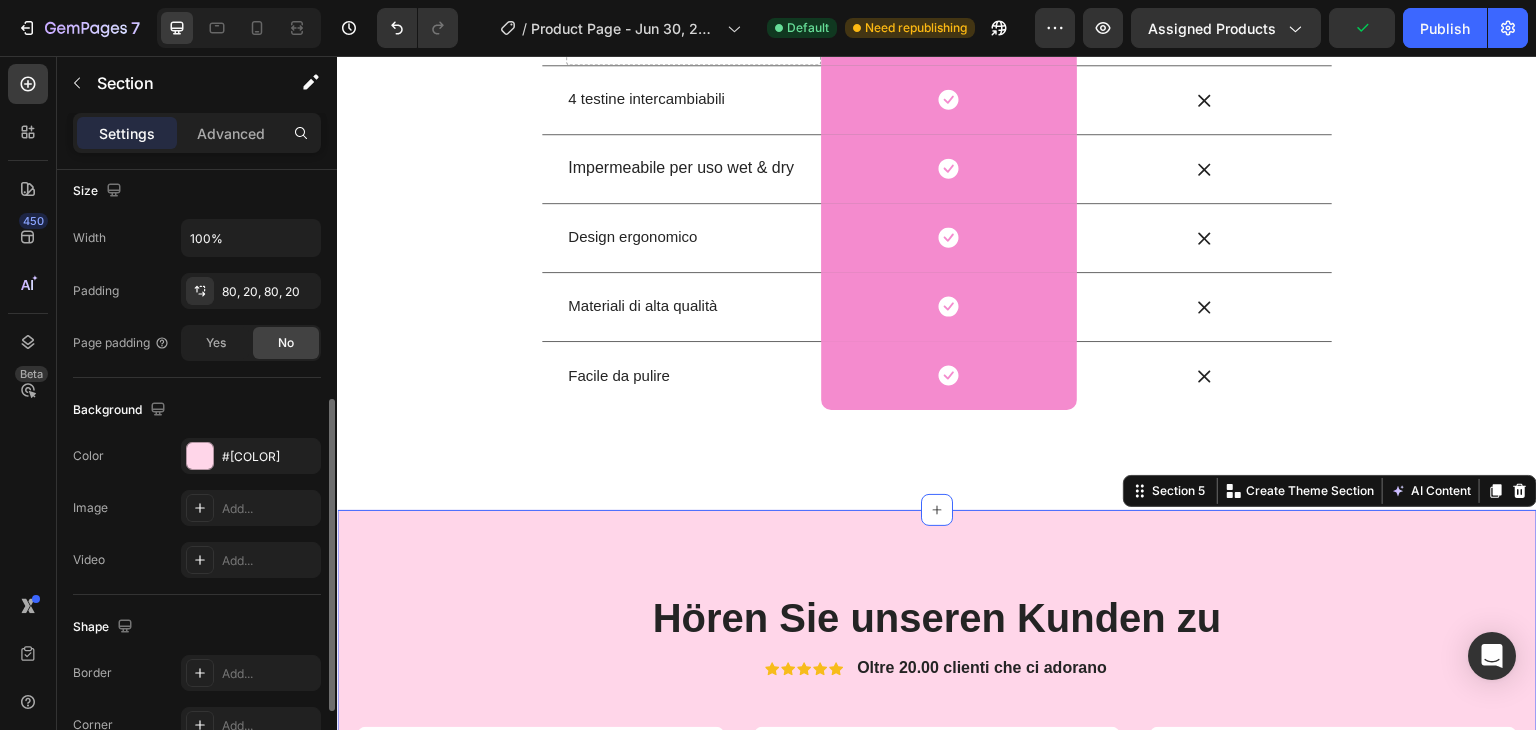 scroll, scrollTop: 446, scrollLeft: 0, axis: vertical 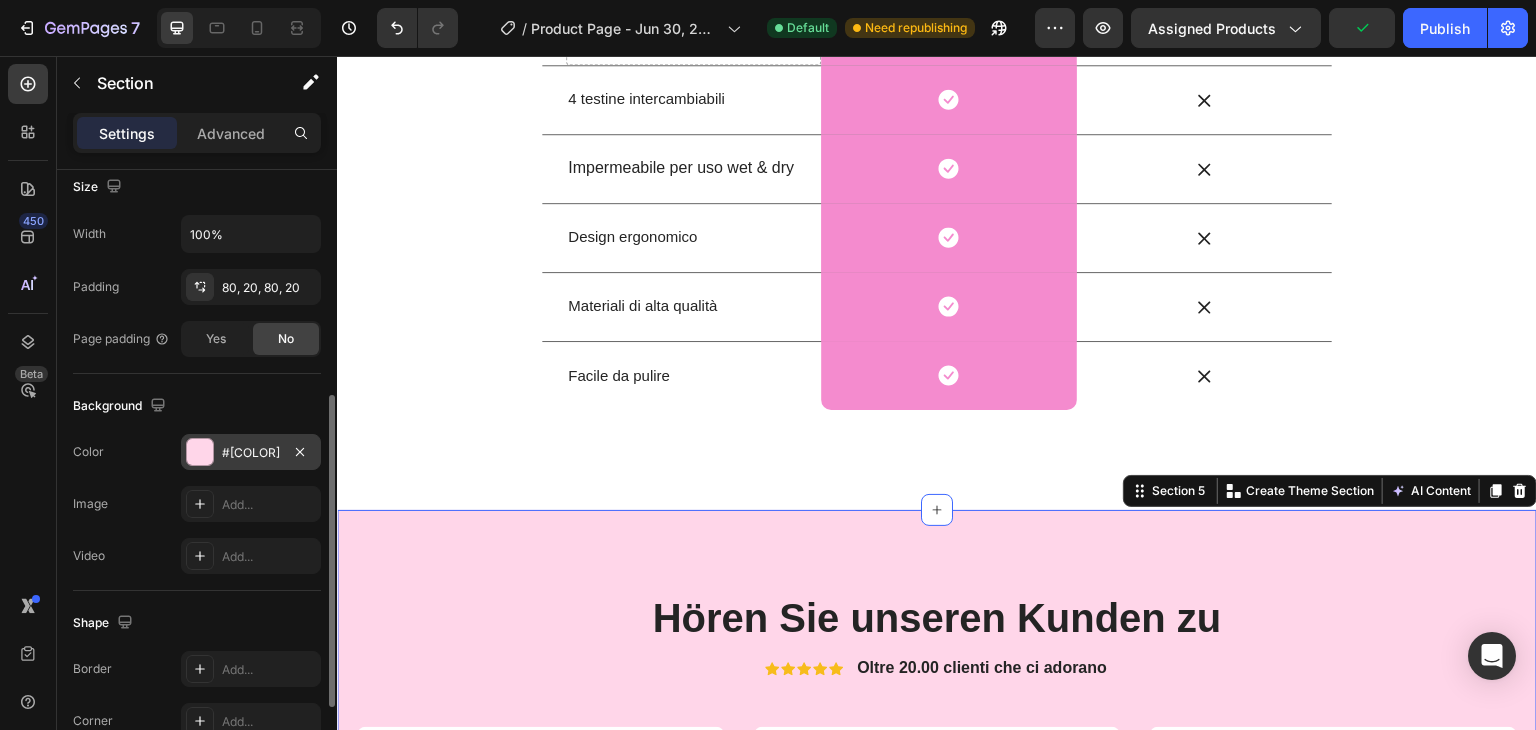 click on "#[COLOR]" at bounding box center [251, 452] 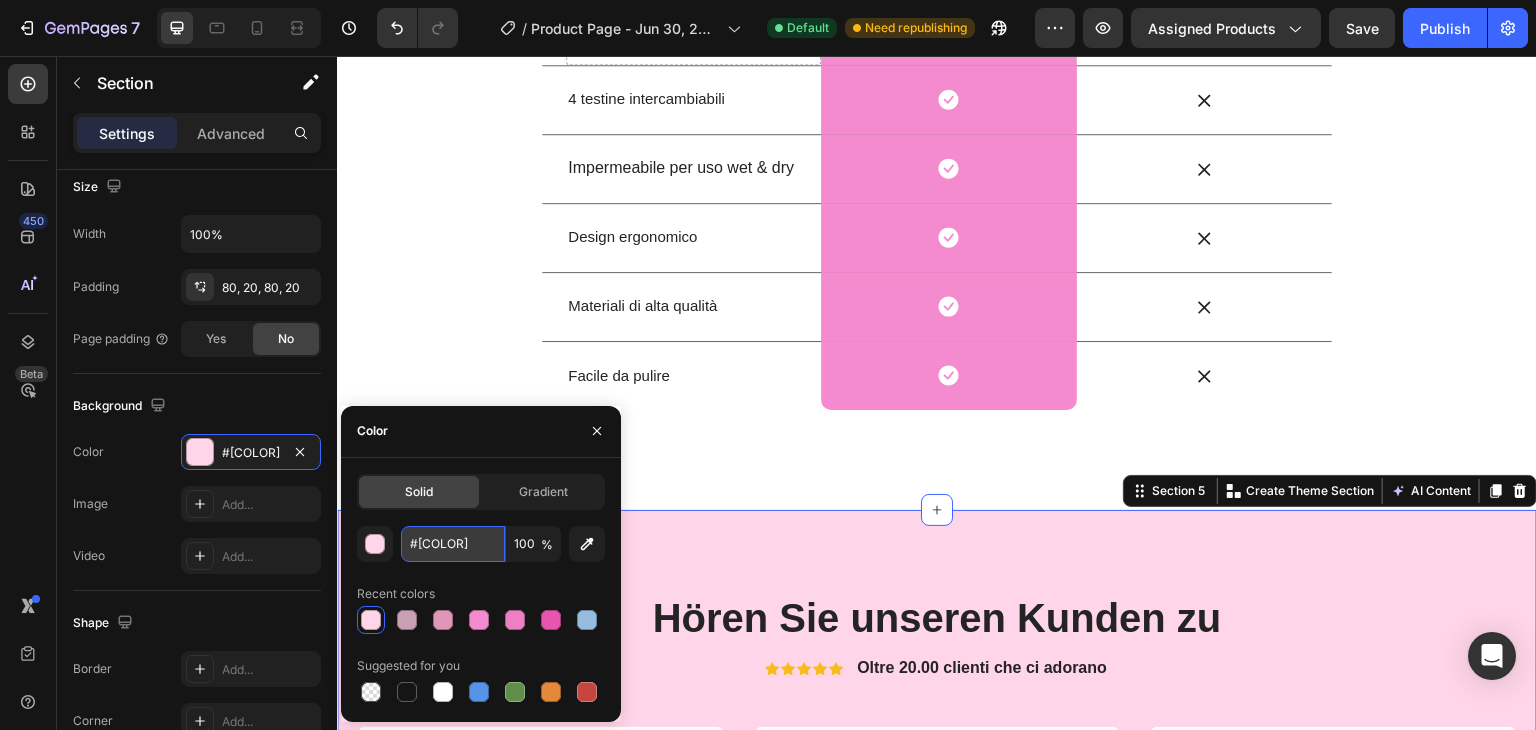 click on "#[COLOR]" at bounding box center [453, 544] 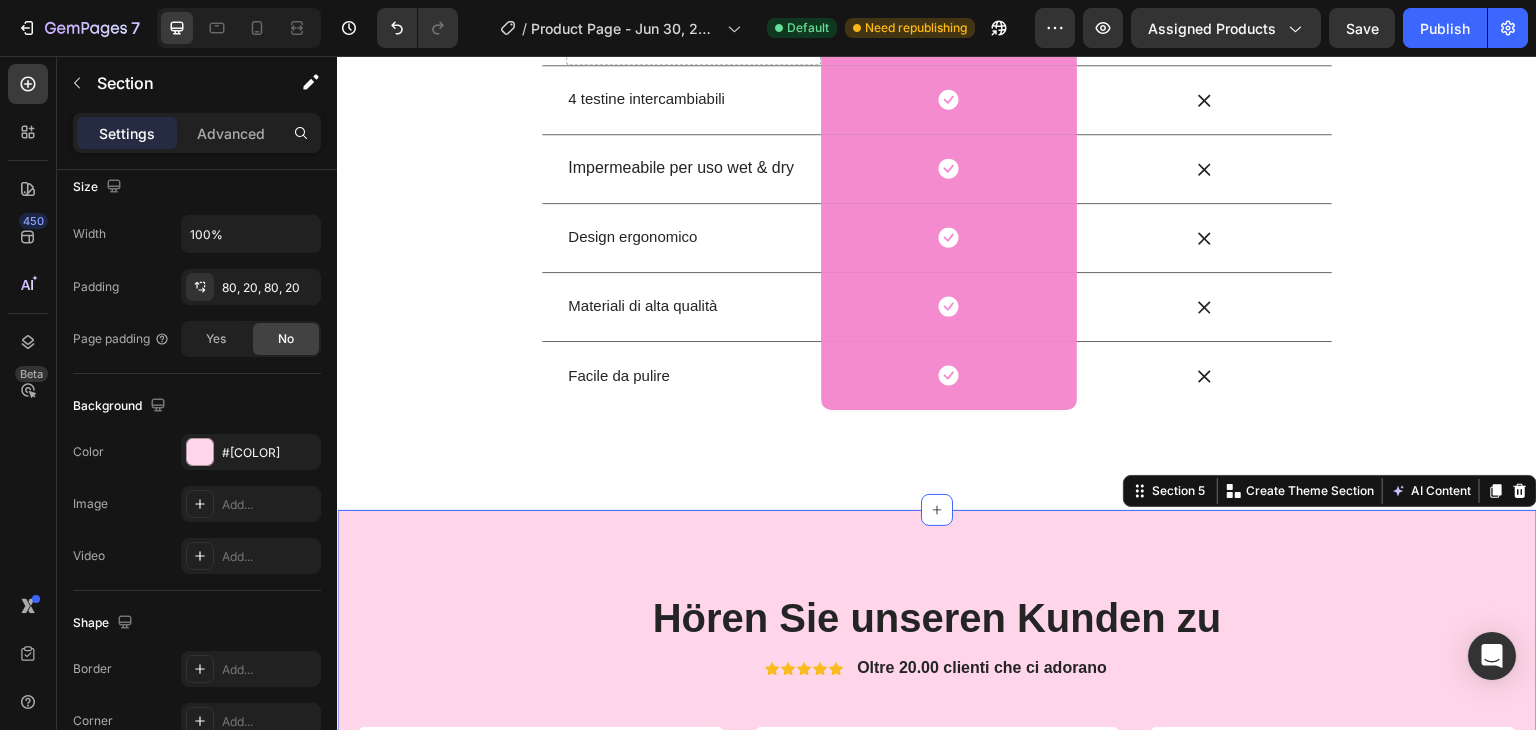 click at bounding box center (239, 28) 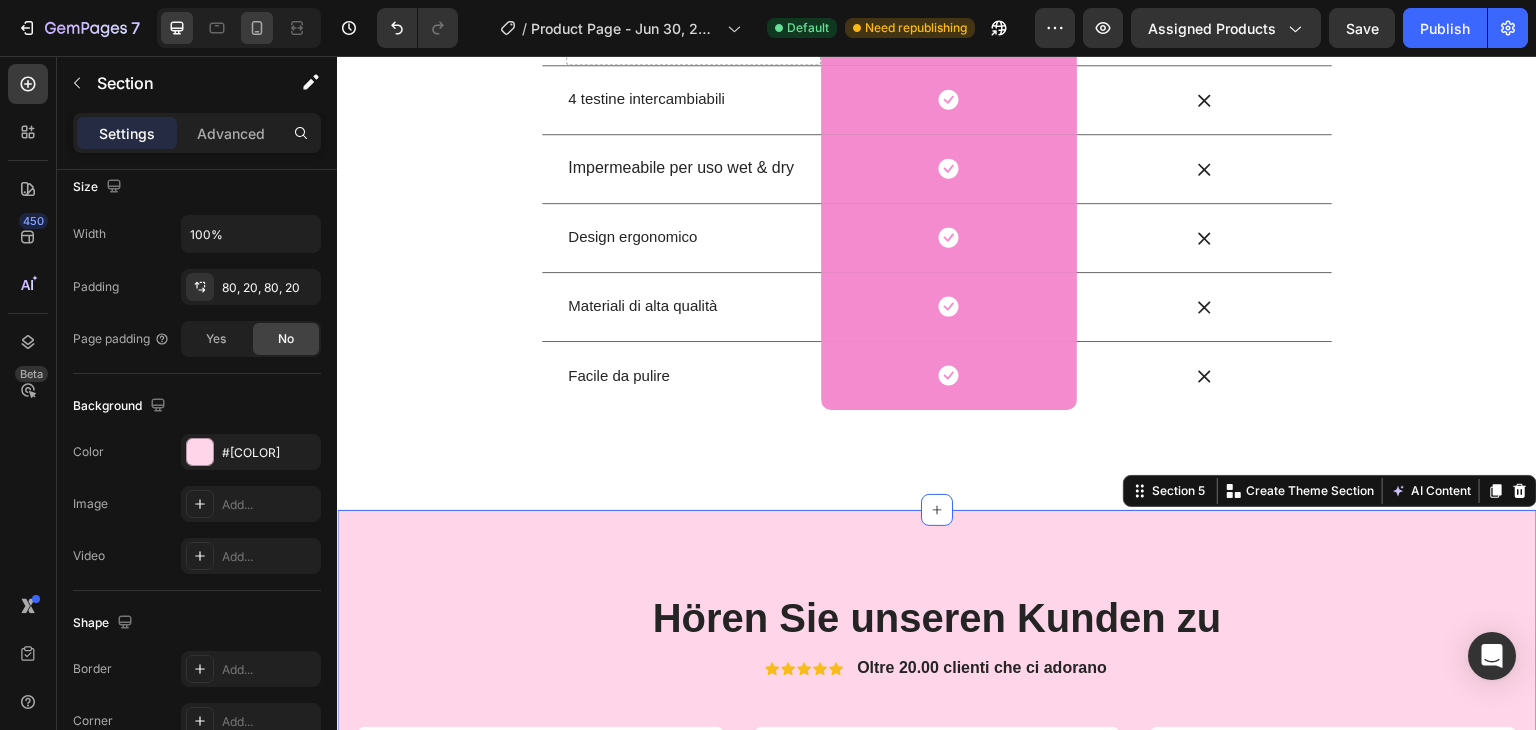 click 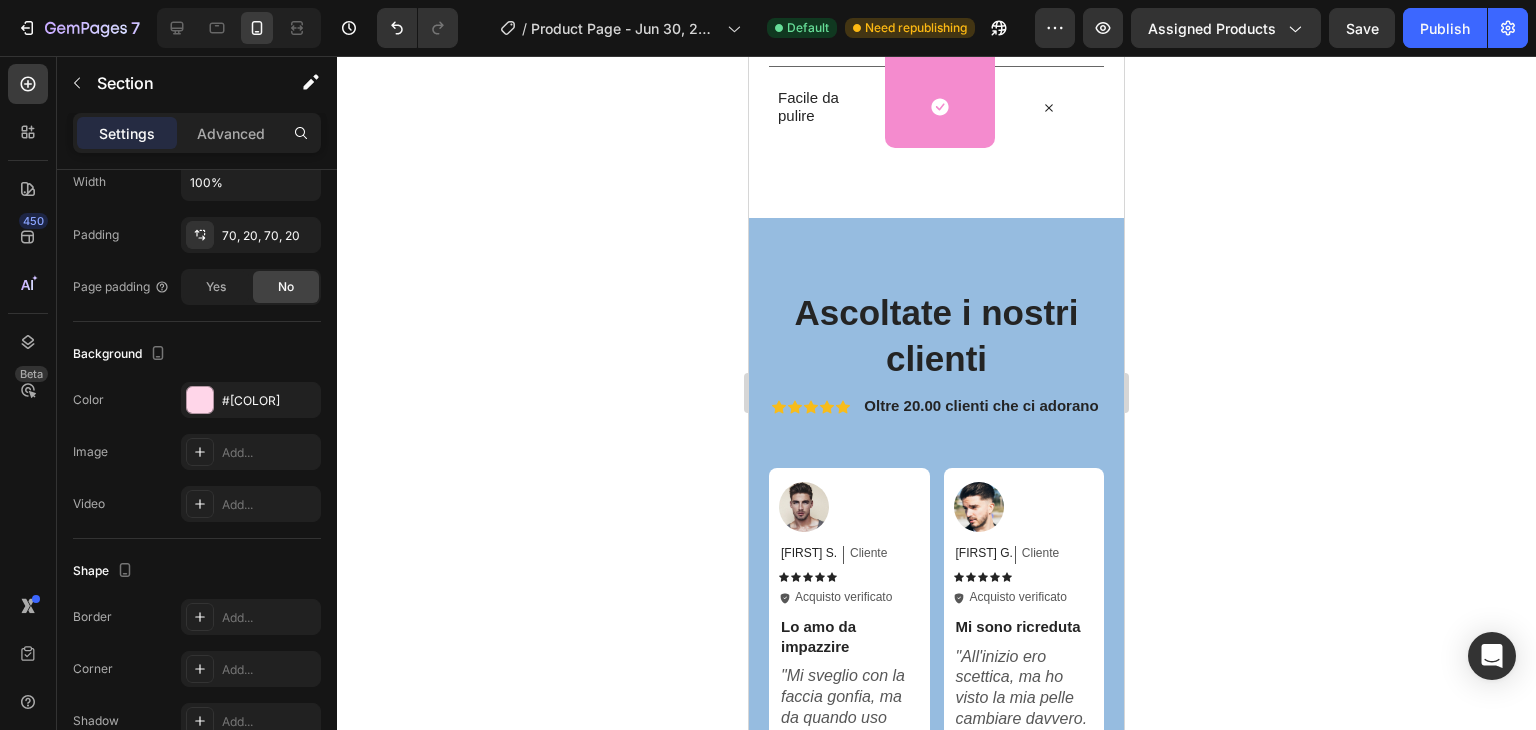 scroll, scrollTop: 4740, scrollLeft: 0, axis: vertical 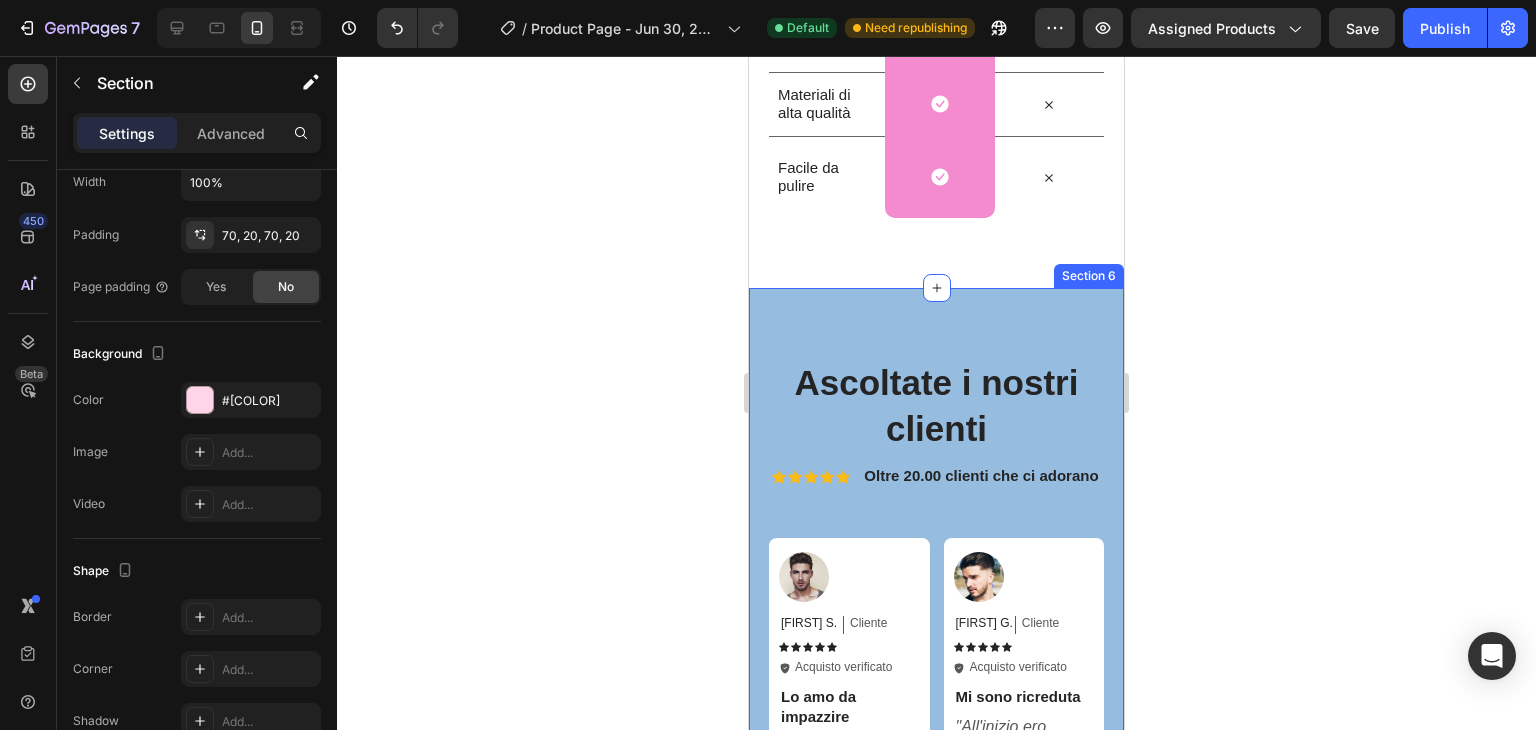 click on "Ascoltate i nostri clienti Heading Icon Icon Icon Icon Icon Icon List Oltre 20.00 clienti che ci adorano Text Block Row Image Erica G. Text Block Cliente Text Block Row Icon Icon Icon Icon Icon Icon List
Icon Acquisto verificato Text Block Row Row Mi sono ricreduta Text Block "All'inizio ero scettica, ma ho visto la mia pelle cambiare davvero. Non è solo estetica, è benessere vero." Text Block Row Image Erica C. Text Block Cliente Text Block Row Icon Icon Icon Icon Icon Icon List
Icon Acquisto verificato Text Block Row Row Mobida e lucente Text Block "Lo faccio ogni mattina prima del trucco. La pelle è più tonica e il make-up dura di più!" Text Block Row Image Laura M. Text Block Cliente Text Block Row Icon Icon Icon Icon Icon Icon List
Icon Acquisto verificato Text Block Row Row Relax mattutino Text Block "Mi rilassa, mi sveglia e mi fa sentire bene. Anche il mio ragazzo ha iniziato a usarla!" Text Block Row Image Marta S. Text Block Cliente Row Icon" at bounding box center [936, 991] 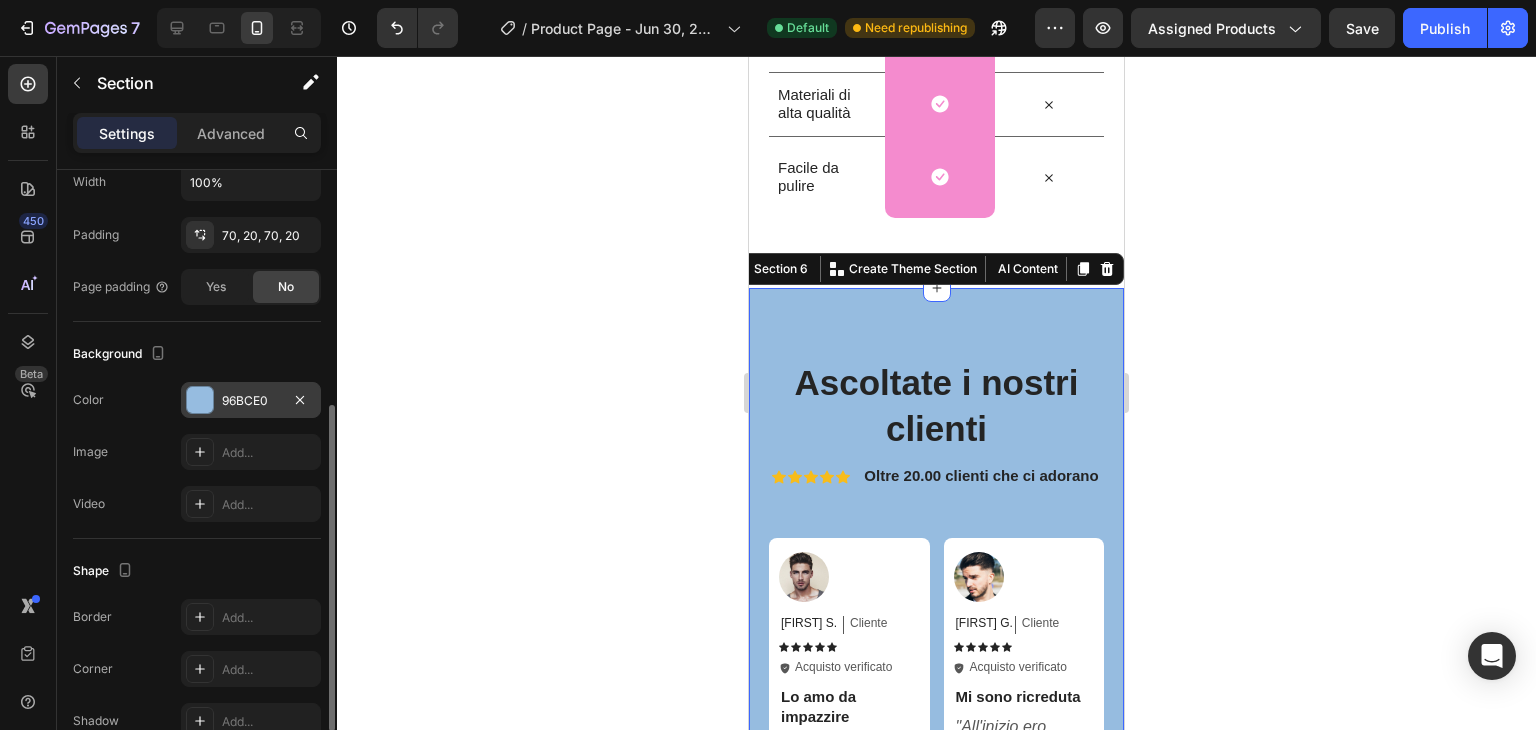 click on "96BCE0" at bounding box center [251, 401] 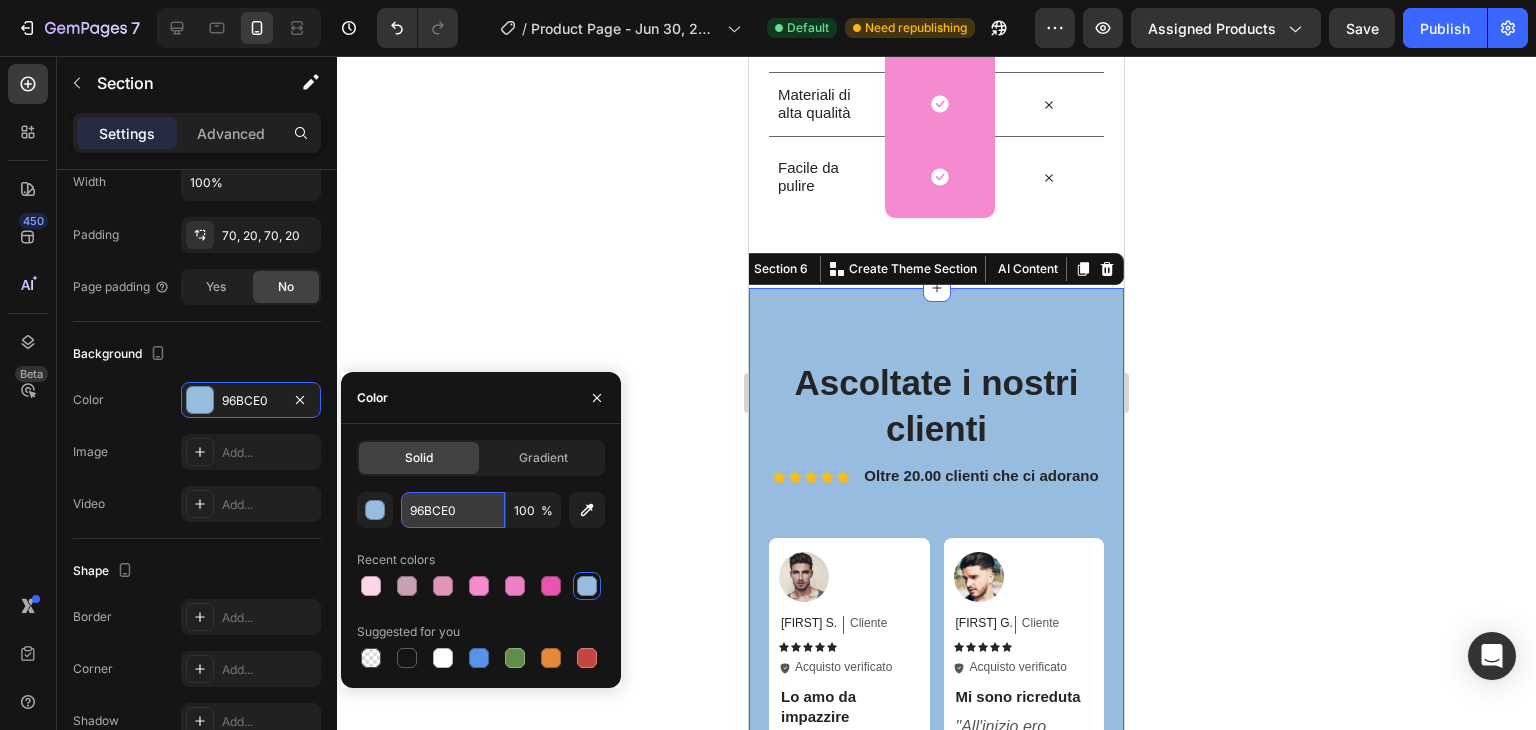 click on "96BCE0" at bounding box center (453, 510) 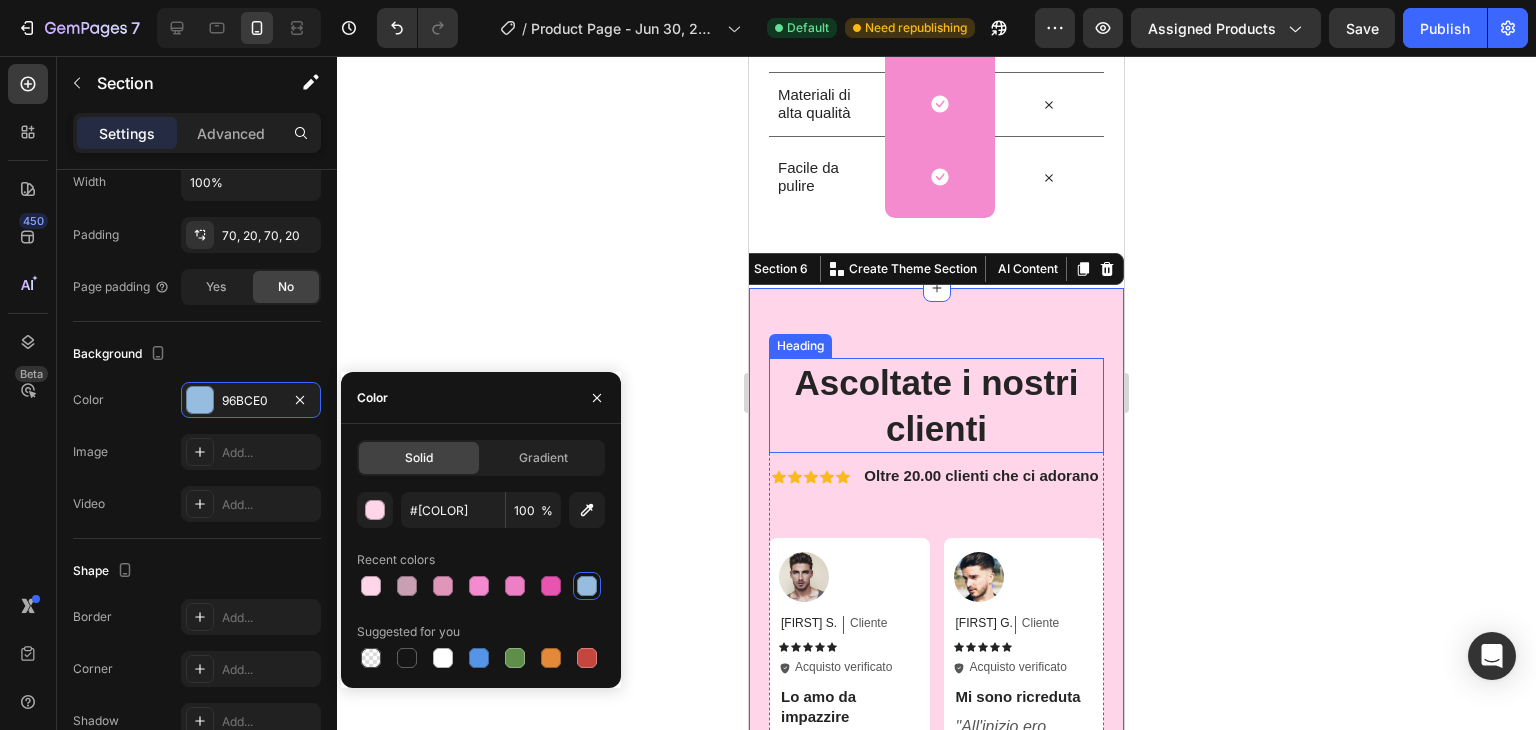 click on "Ascoltate i nostri clienti" at bounding box center [936, 405] 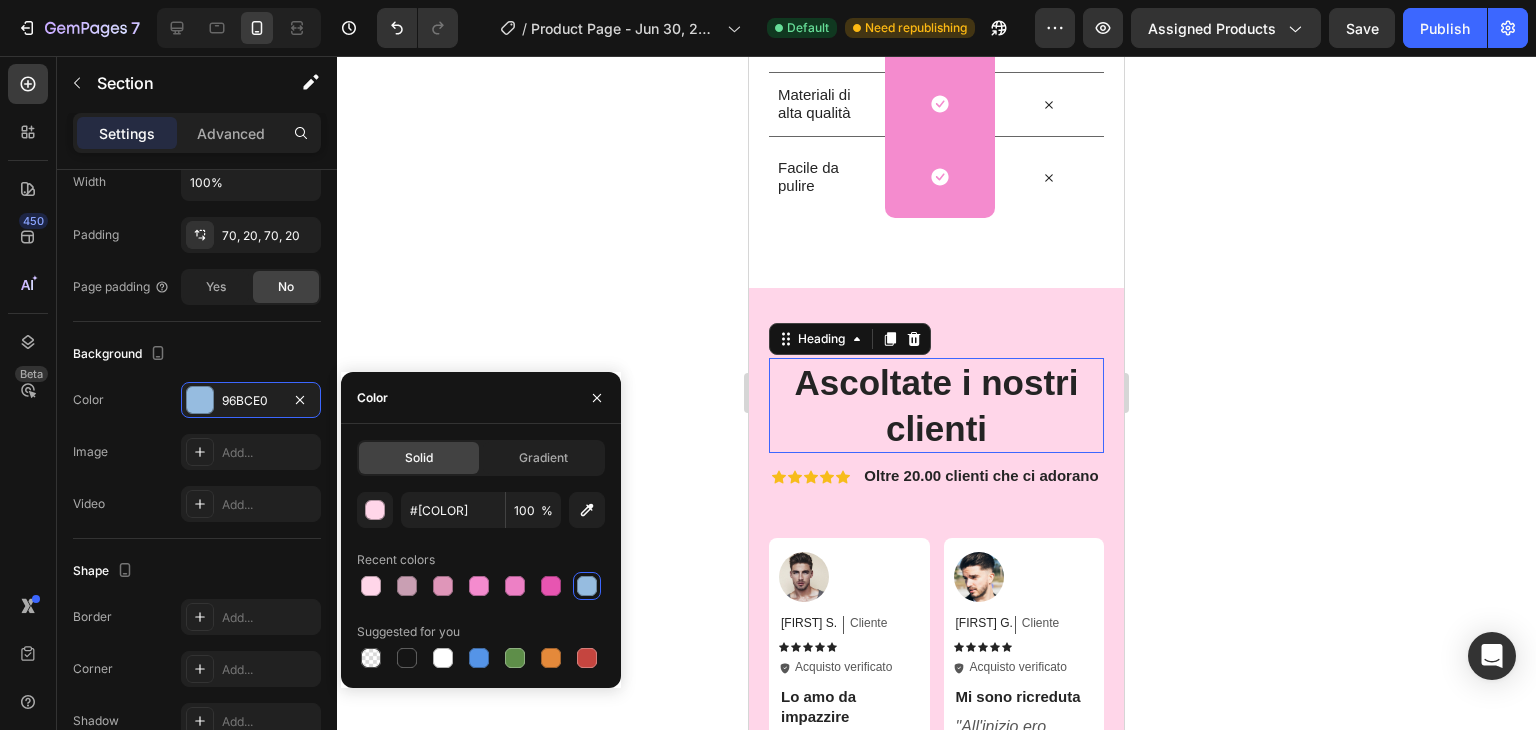 click on "Ascoltate i nostri clienti" at bounding box center [936, 405] 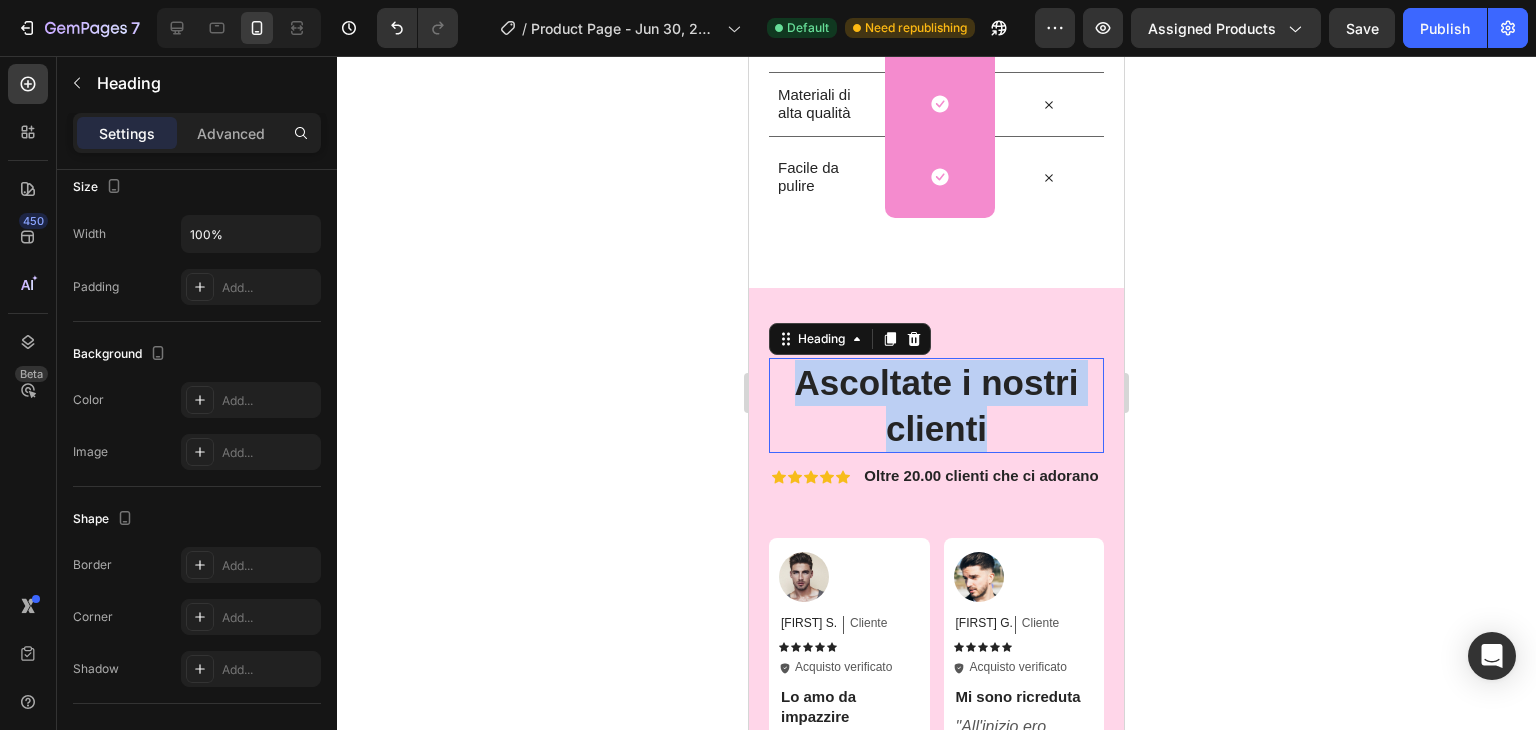 scroll, scrollTop: 0, scrollLeft: 0, axis: both 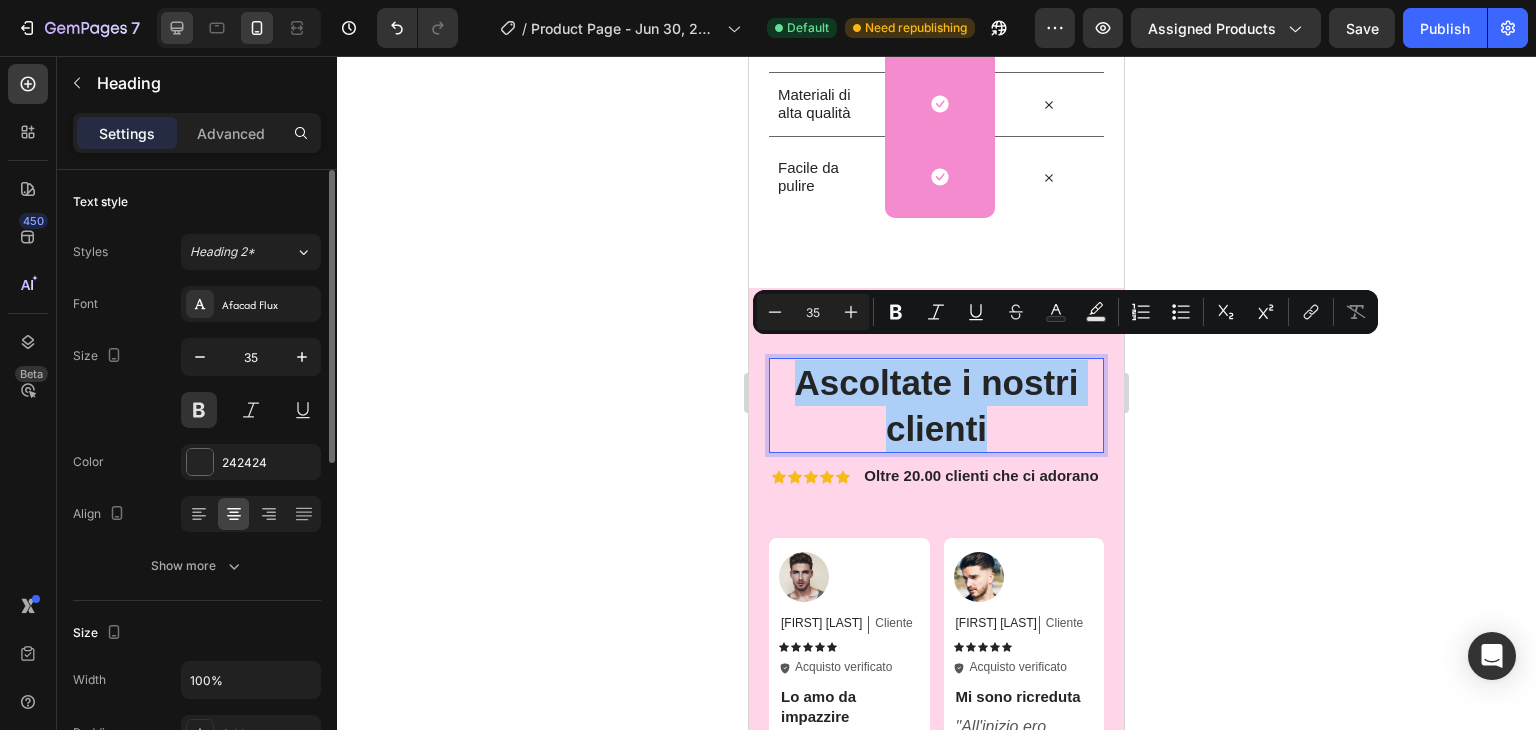 click 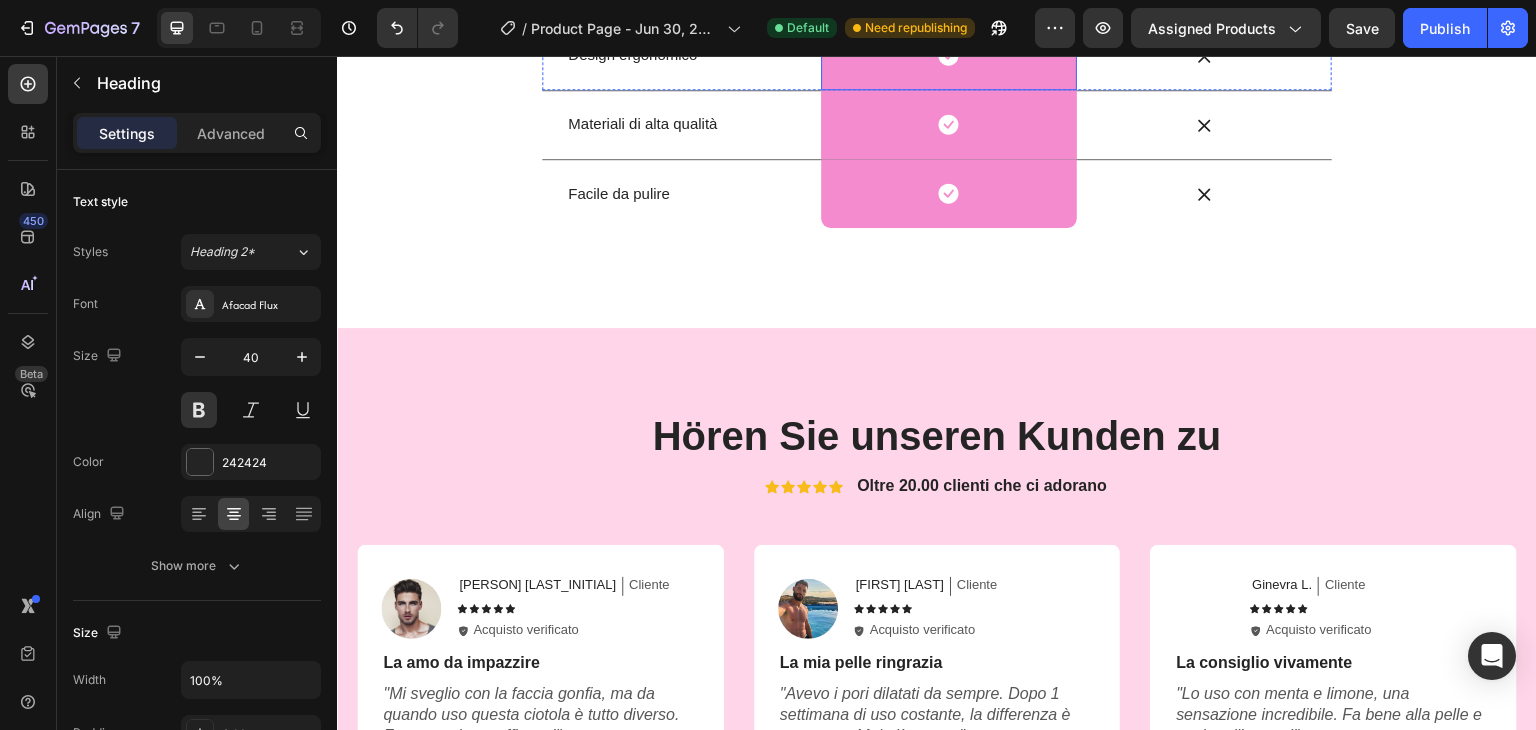scroll, scrollTop: 4995, scrollLeft: 0, axis: vertical 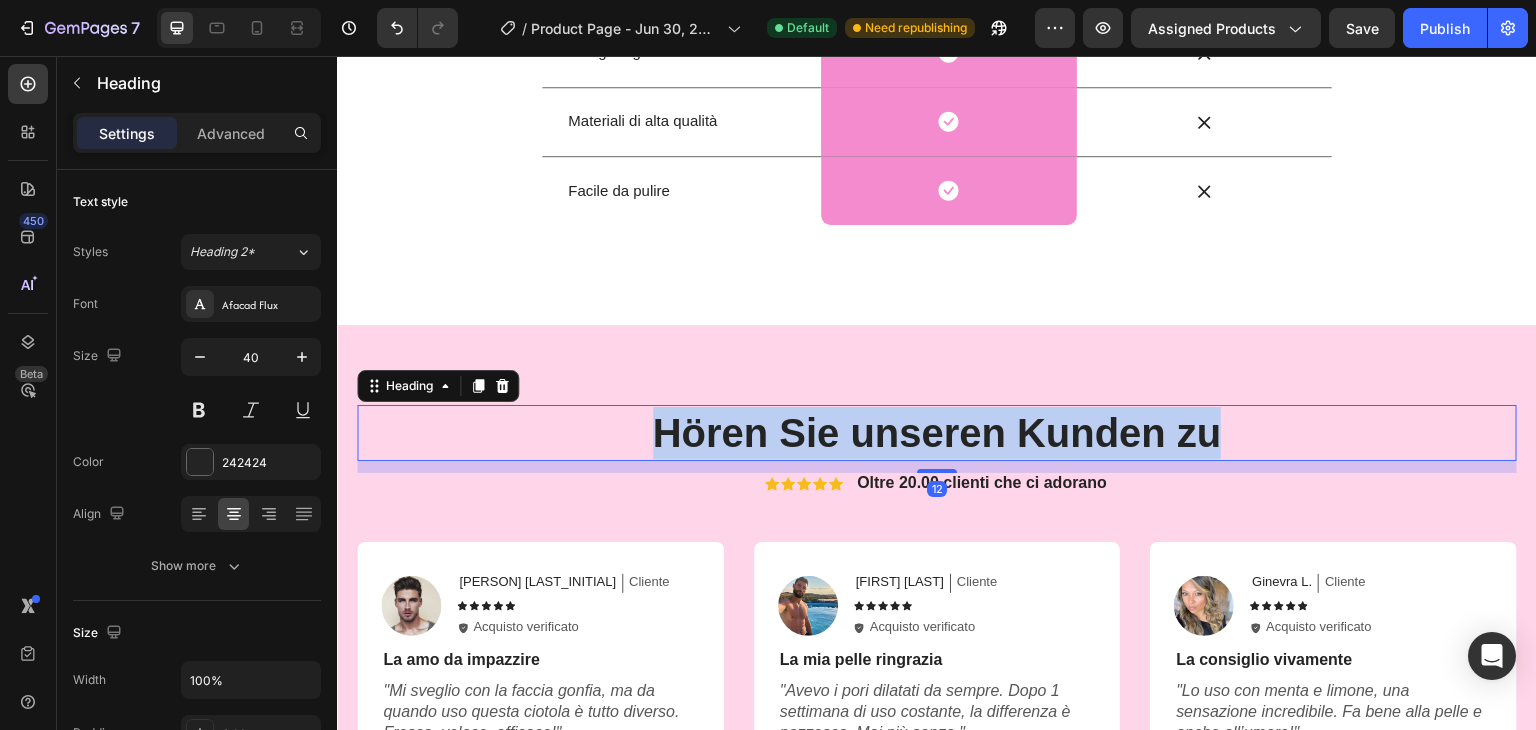 click on "Hören Sie unseren Kunden zu" at bounding box center (937, 433) 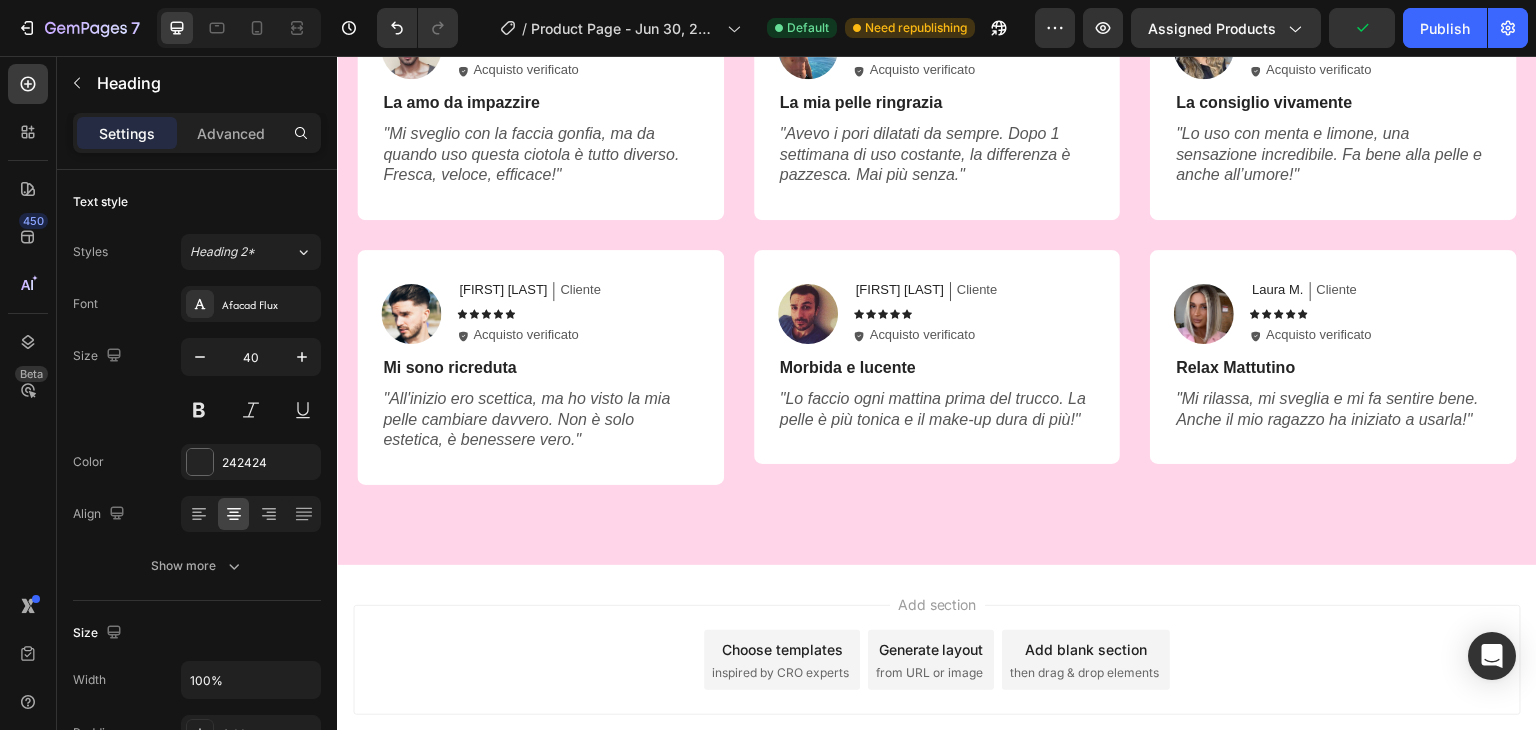 scroll, scrollTop: 4457, scrollLeft: 0, axis: vertical 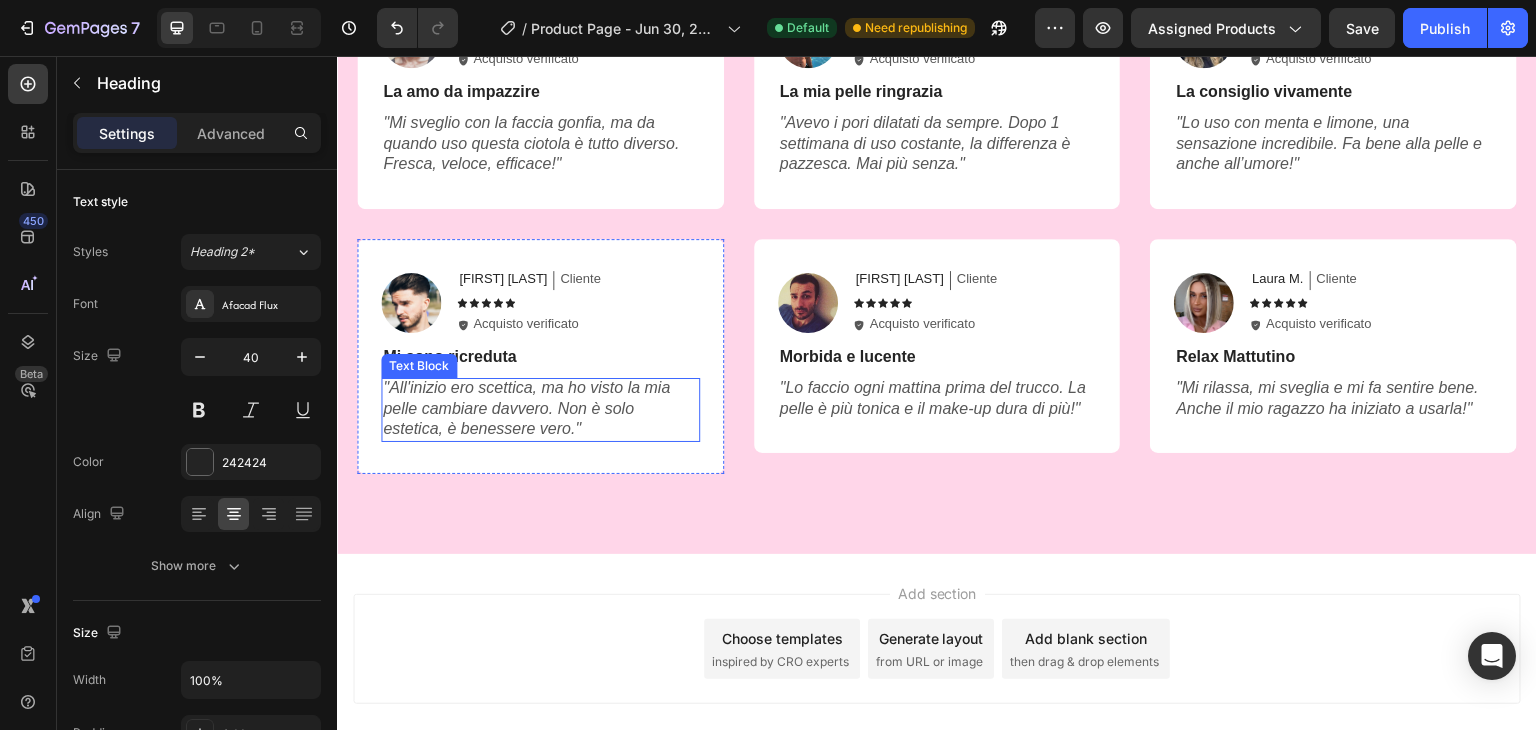click on ""All'inizio ero scettica, ma ho visto la mia pelle cambiare davvero. Non è solo estetica, è benessere vero."" at bounding box center (526, 408) 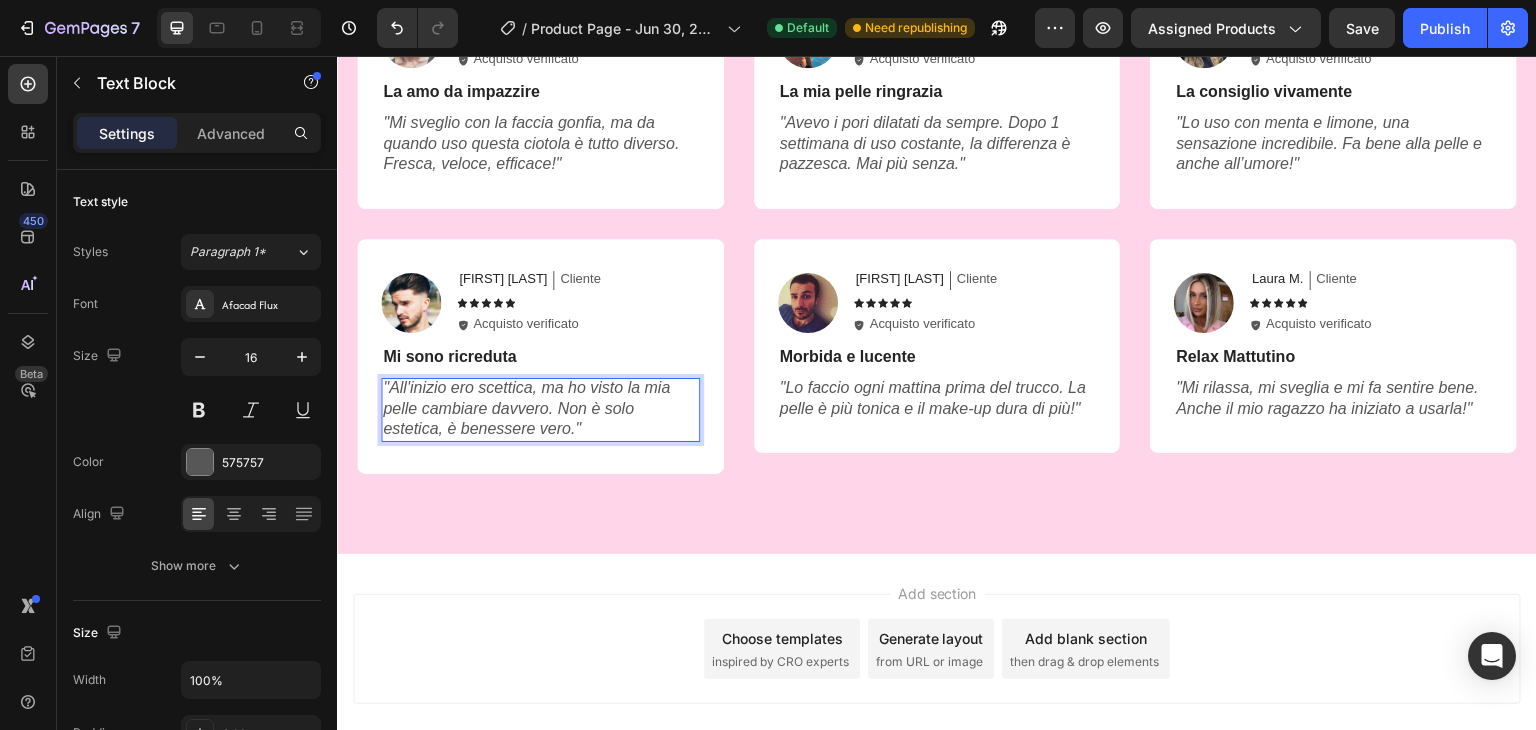 click on ""All'inizio ero scettica, ma ho visto la mia pelle cambiare davvero. Non è solo estetica, è benessere vero."" at bounding box center (526, 408) 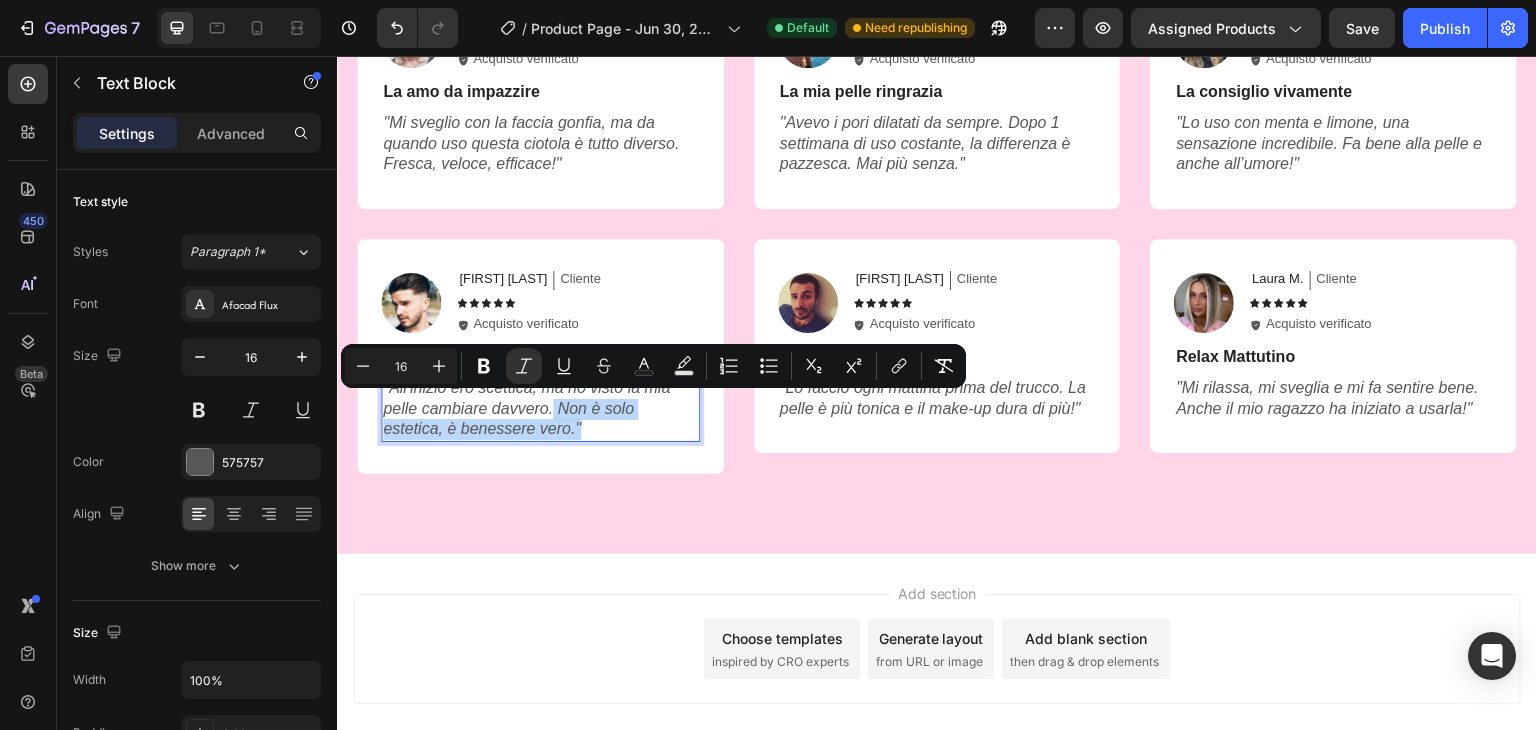 drag, startPoint x: 500, startPoint y: 413, endPoint x: 520, endPoint y: 430, distance: 26.24881 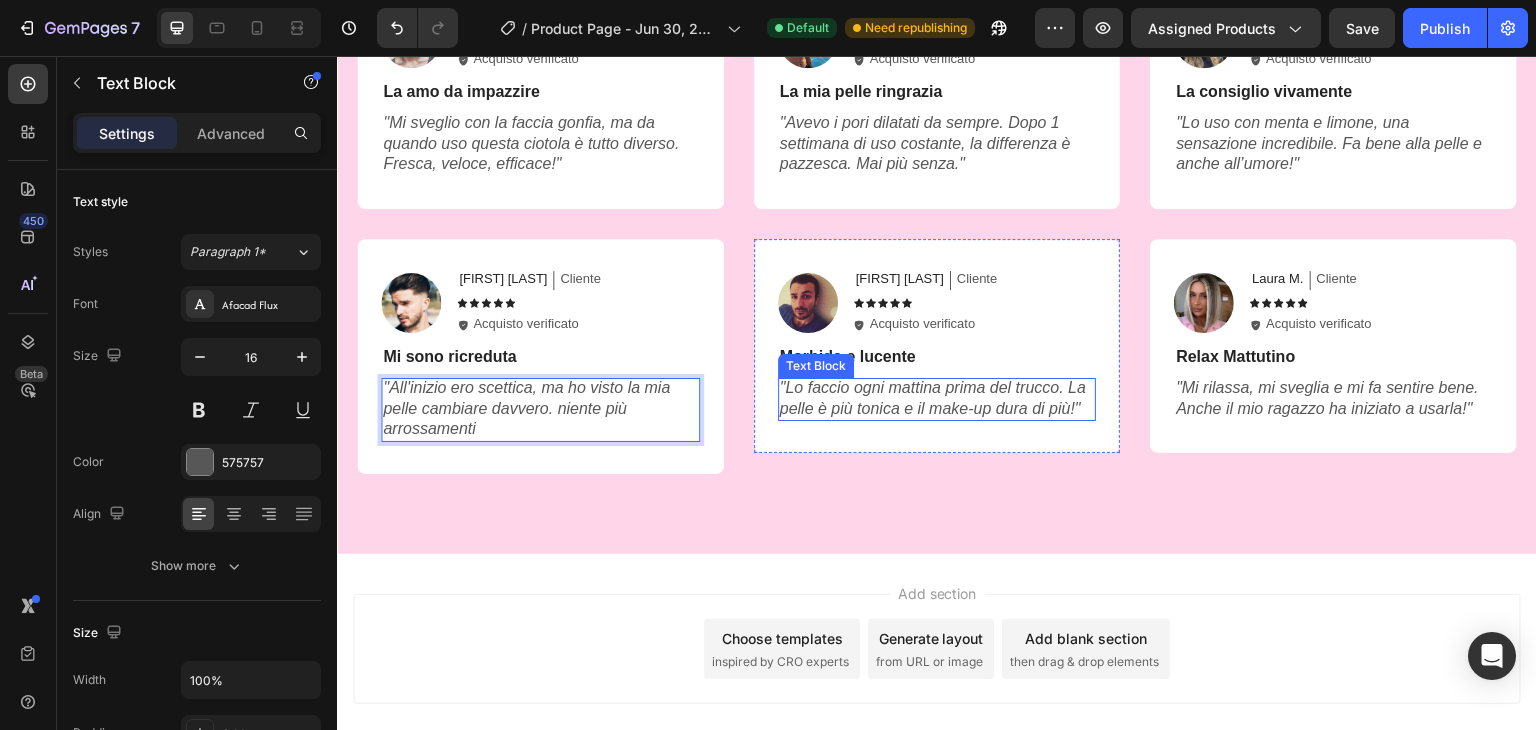 click on ""Lo faccio ogni mattina prima del trucco. La pelle è più tonica e il make-up dura di più!"" at bounding box center (933, 398) 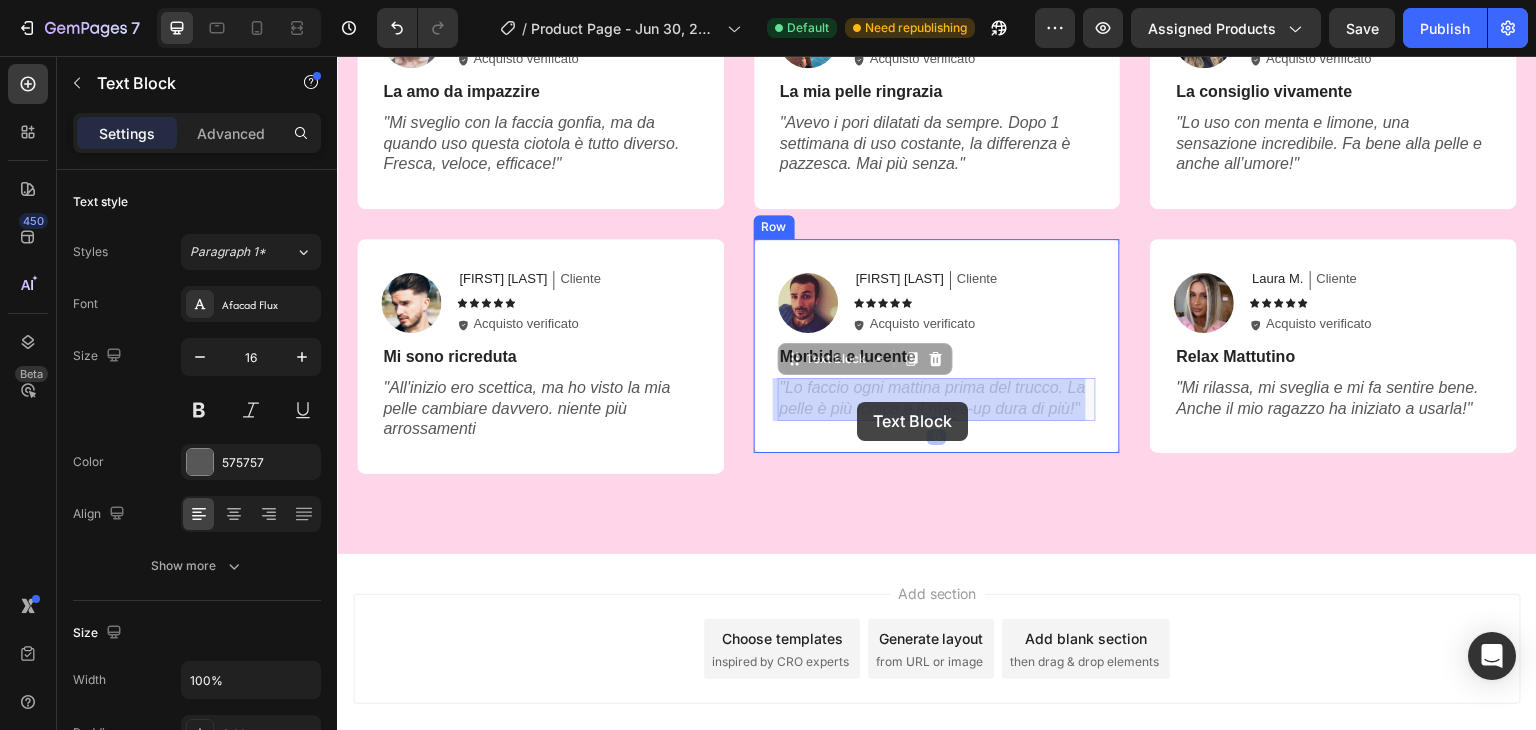 drag, startPoint x: 1039, startPoint y: 413, endPoint x: 858, endPoint y: 402, distance: 181.33394 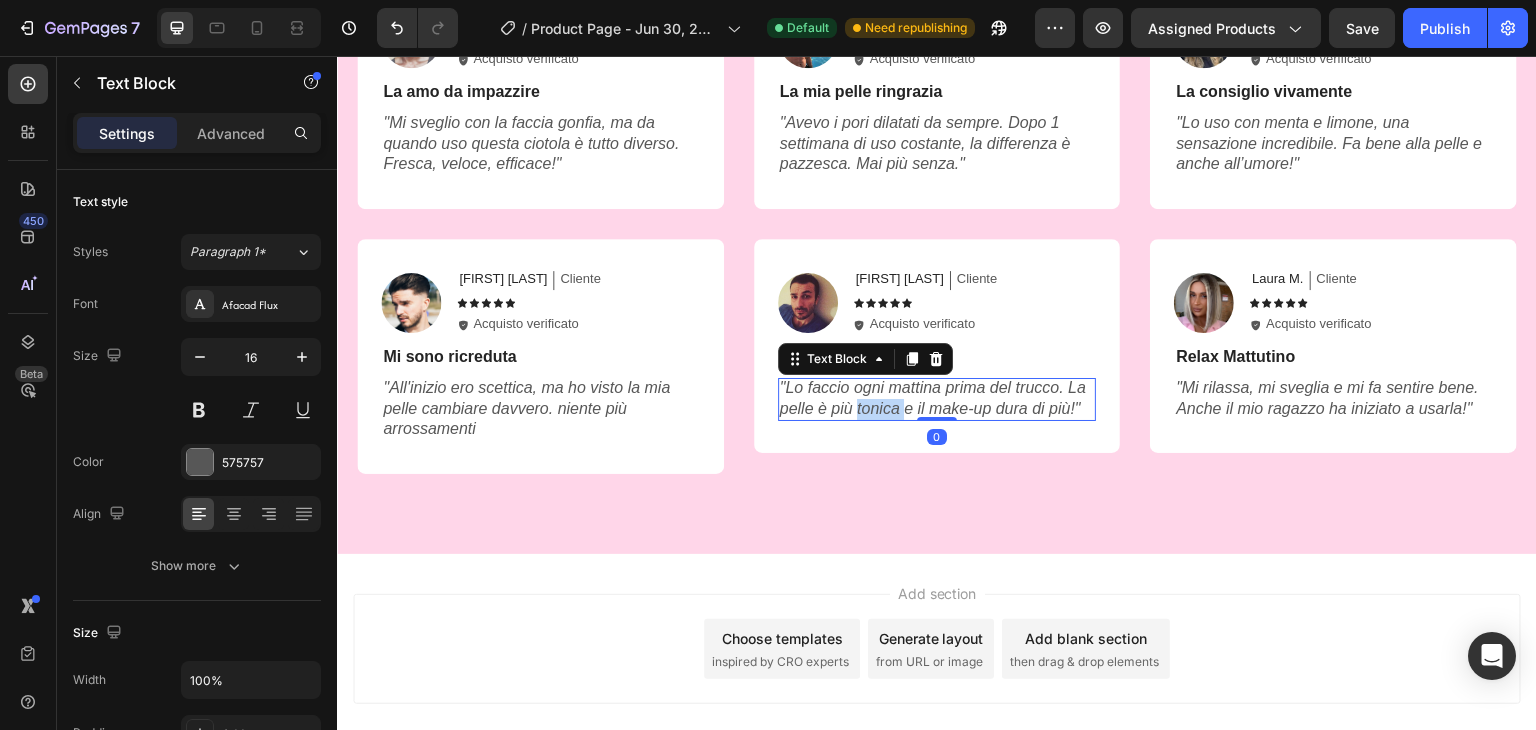 click on ""Lo faccio ogni mattina prima del trucco. La pelle è più tonica e il make-up dura di più!"" at bounding box center (933, 398) 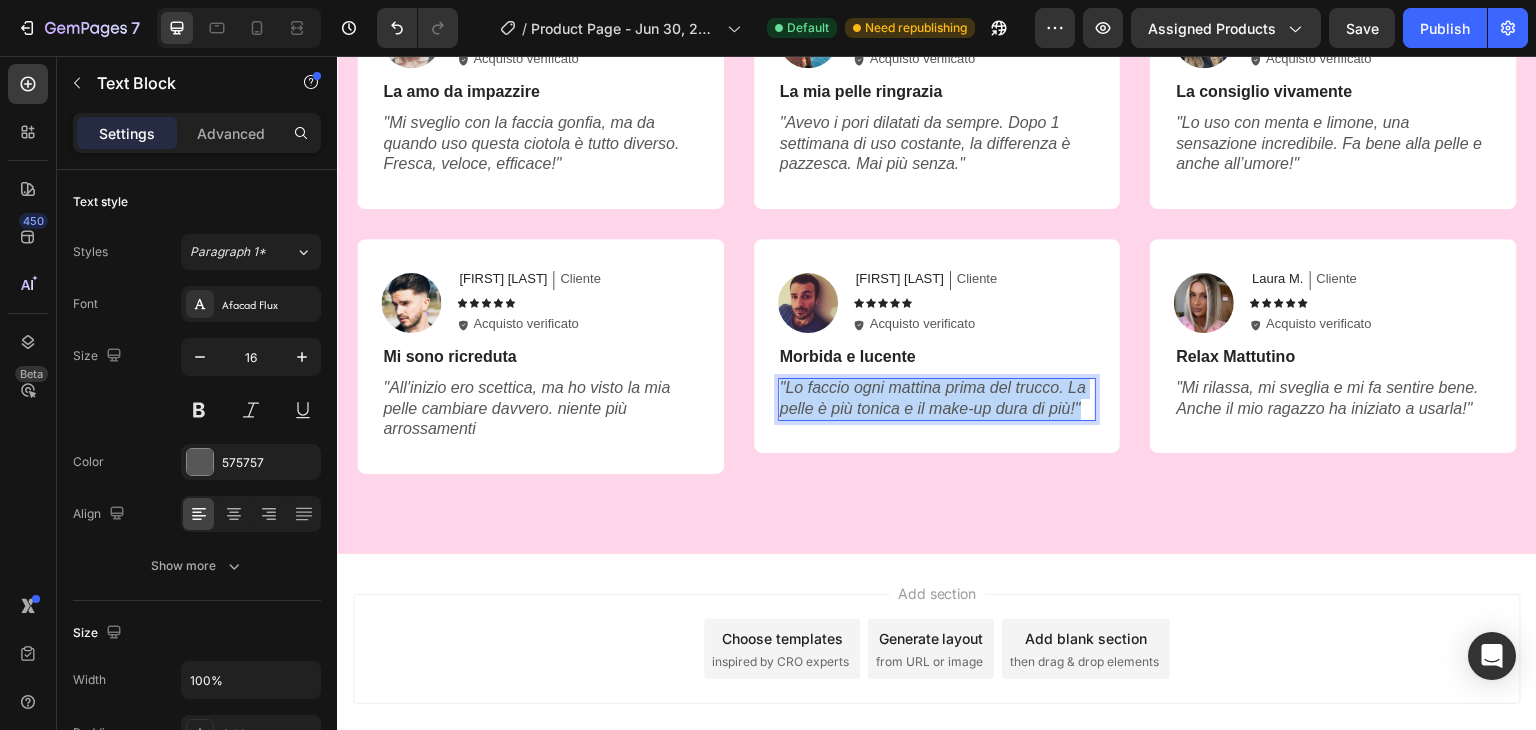 click on ""Lo faccio ogni mattina prima del trucco. La pelle è più tonica e il make-up dura di più!"" at bounding box center (933, 398) 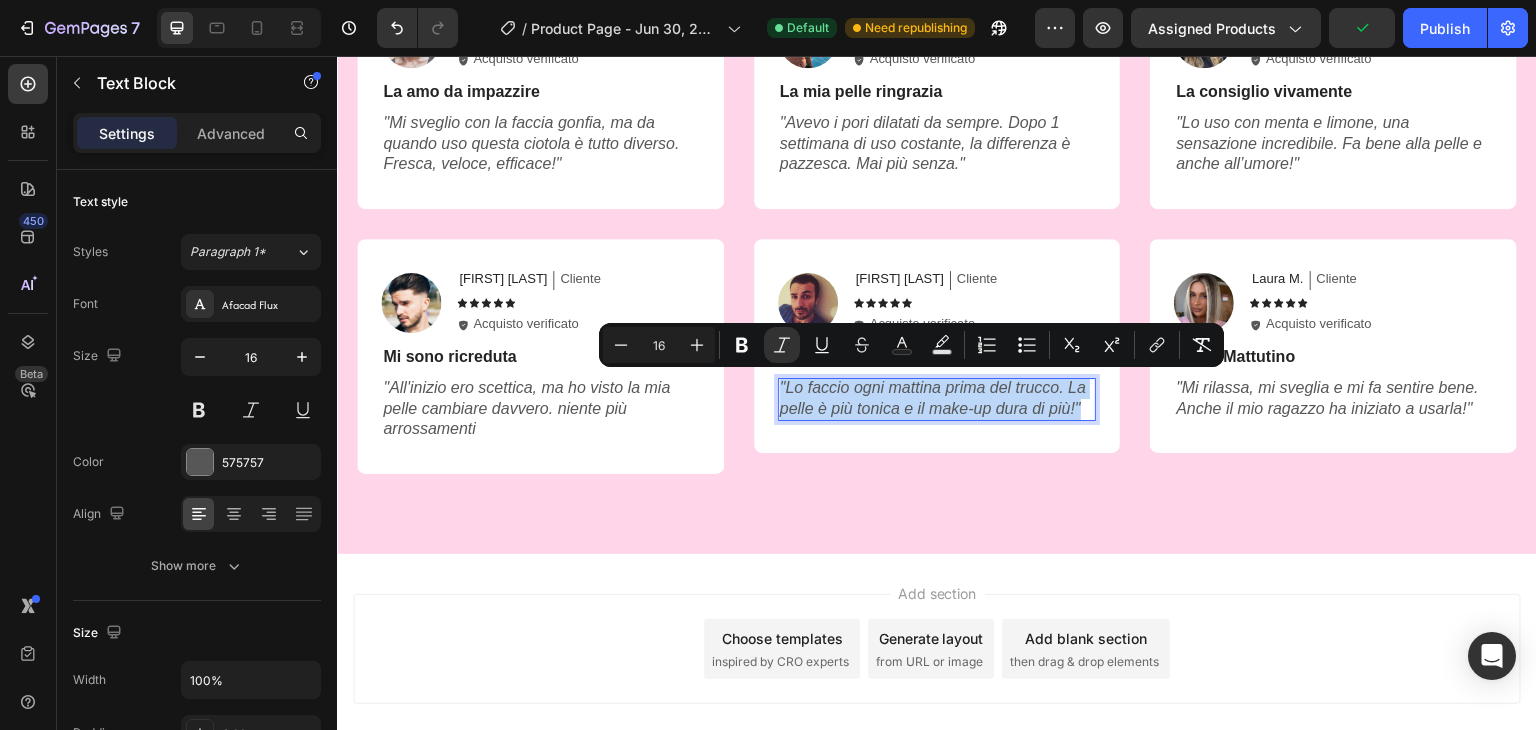 click on ""Lo faccio ogni mattina prima del trucco. La pelle è più tonica e il make-up dura di più!"" at bounding box center (933, 398) 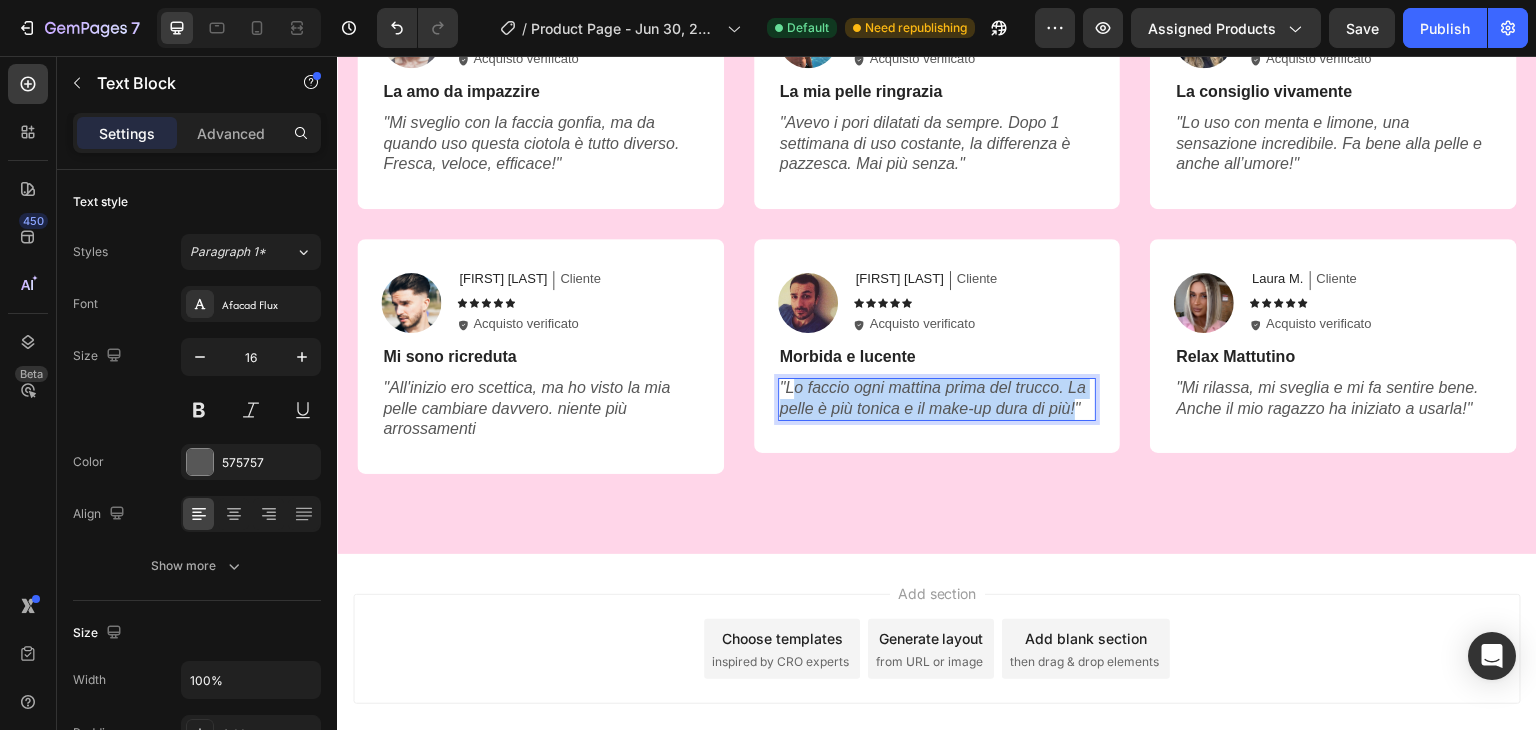 drag, startPoint x: 785, startPoint y: 388, endPoint x: 1038, endPoint y: 412, distance: 254.13579 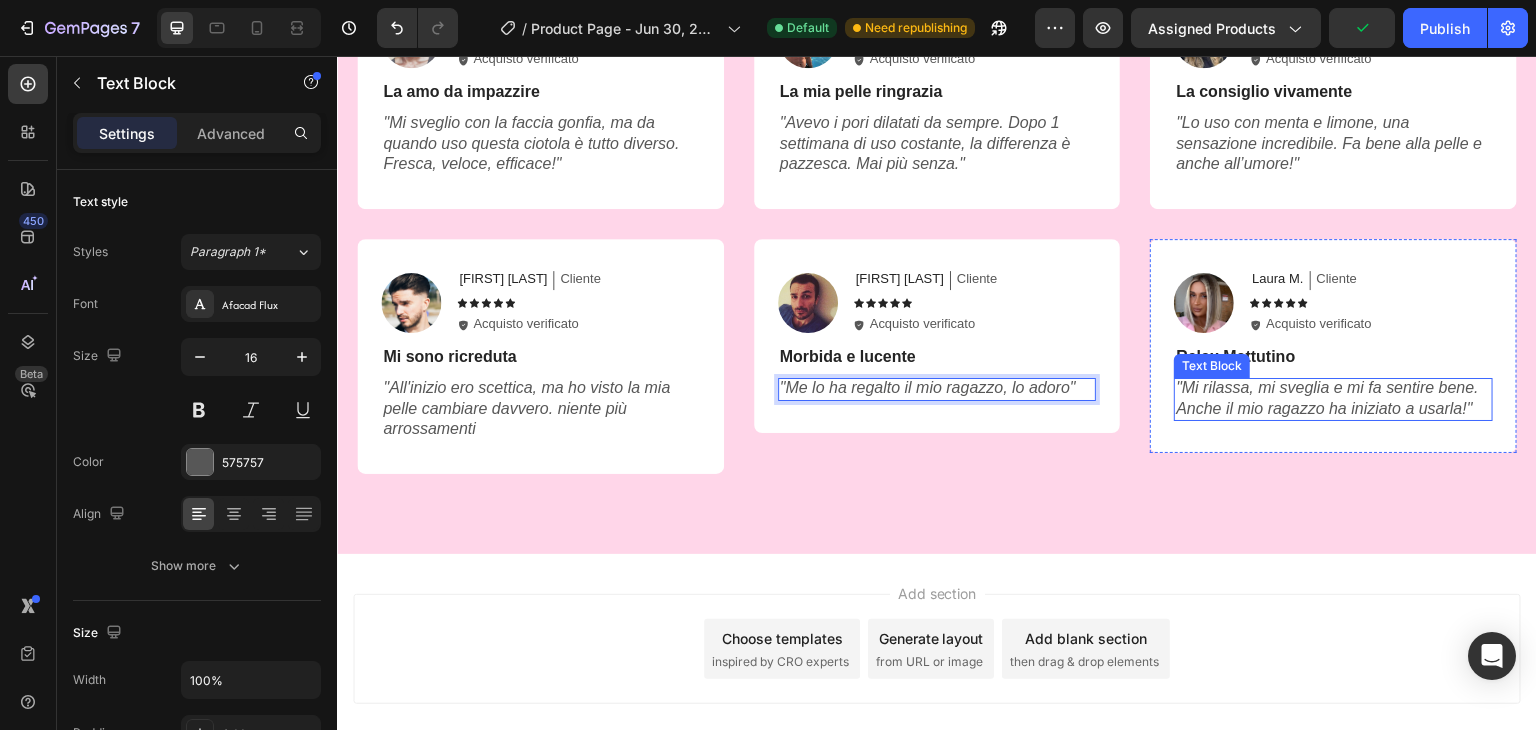 click on "Mi rilassa, mi sveglia e mi fa sentire bene. Anche il mio ragazzo ha iniziato a usarla!" at bounding box center (1327, 398) 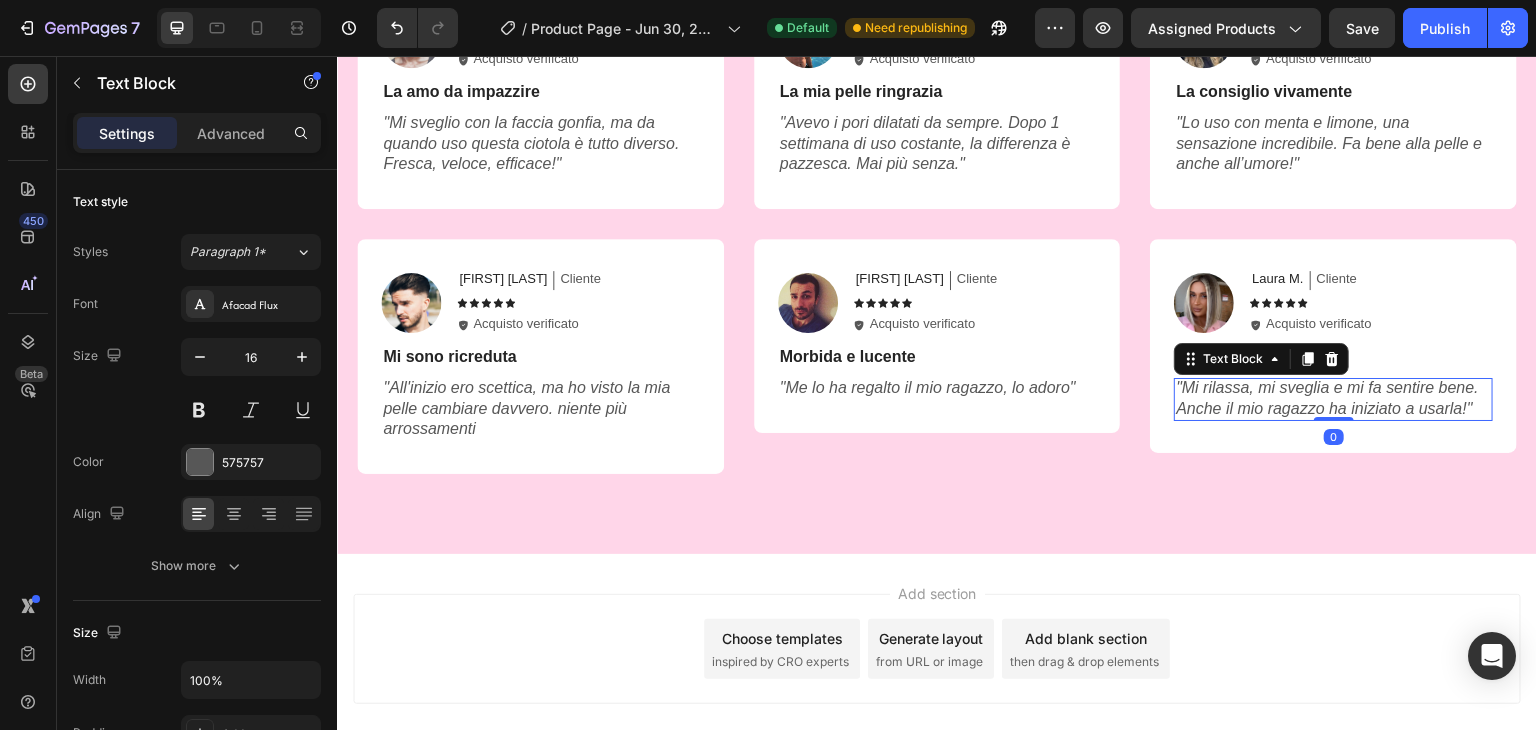 click on "Mi rilassa, mi sveglia e mi fa sentire bene. Anche il mio ragazzo ha iniziato a usarla!" at bounding box center [1327, 398] 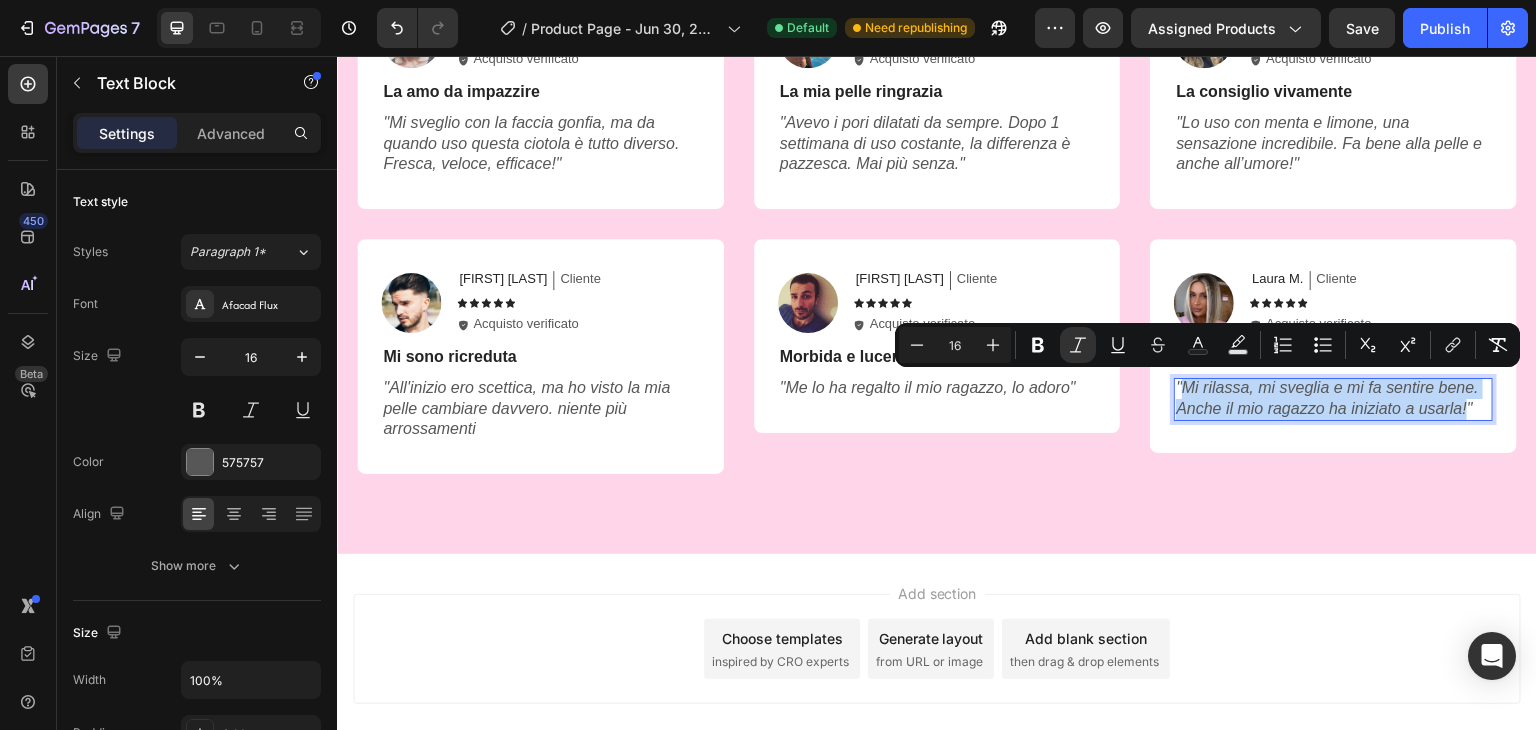drag, startPoint x: 1380, startPoint y: 410, endPoint x: 1171, endPoint y: 388, distance: 210.15471 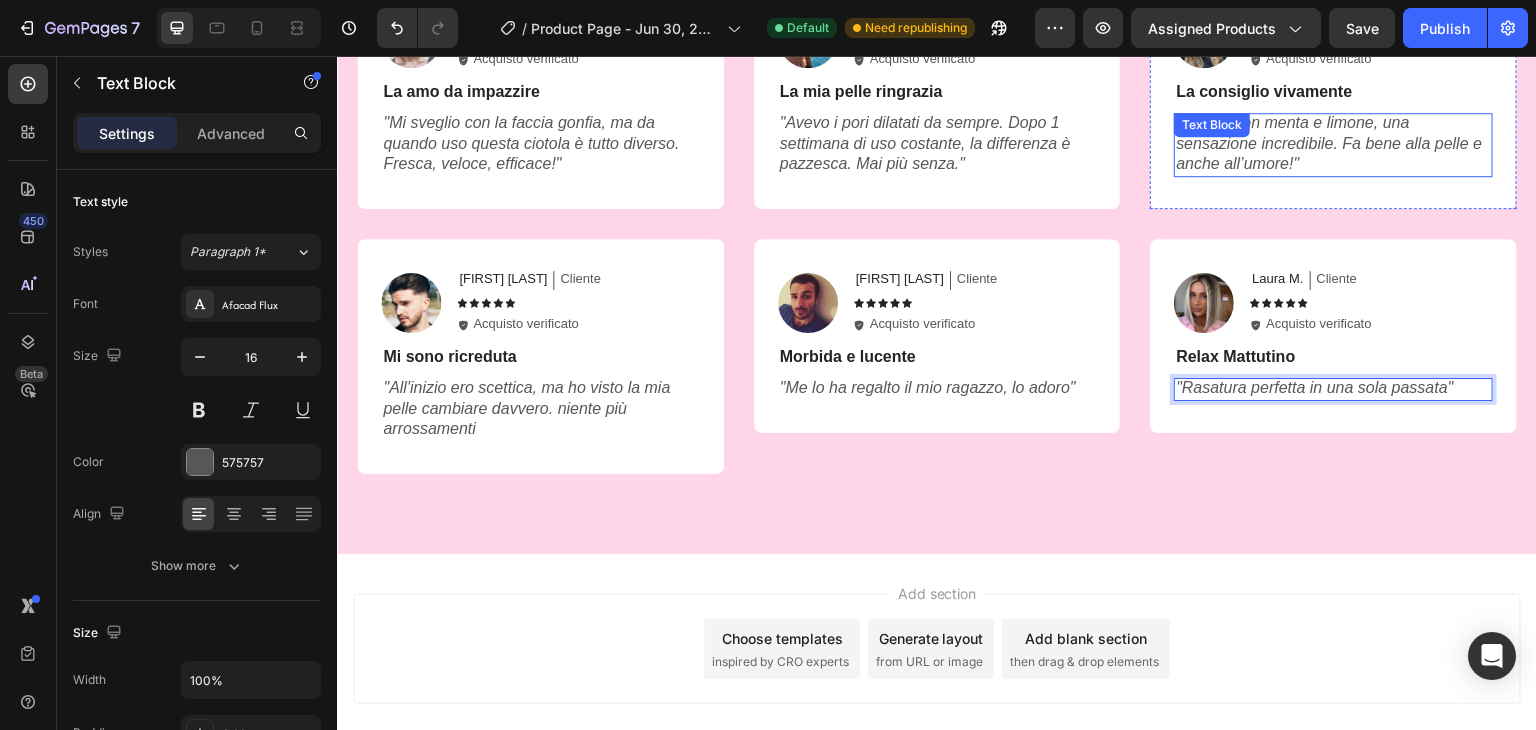 click on ""Lo uso con menta e limone, una sensazione incredibile. Fa bene alla pelle e anche all’umore!" Text Block" at bounding box center [1333, 145] 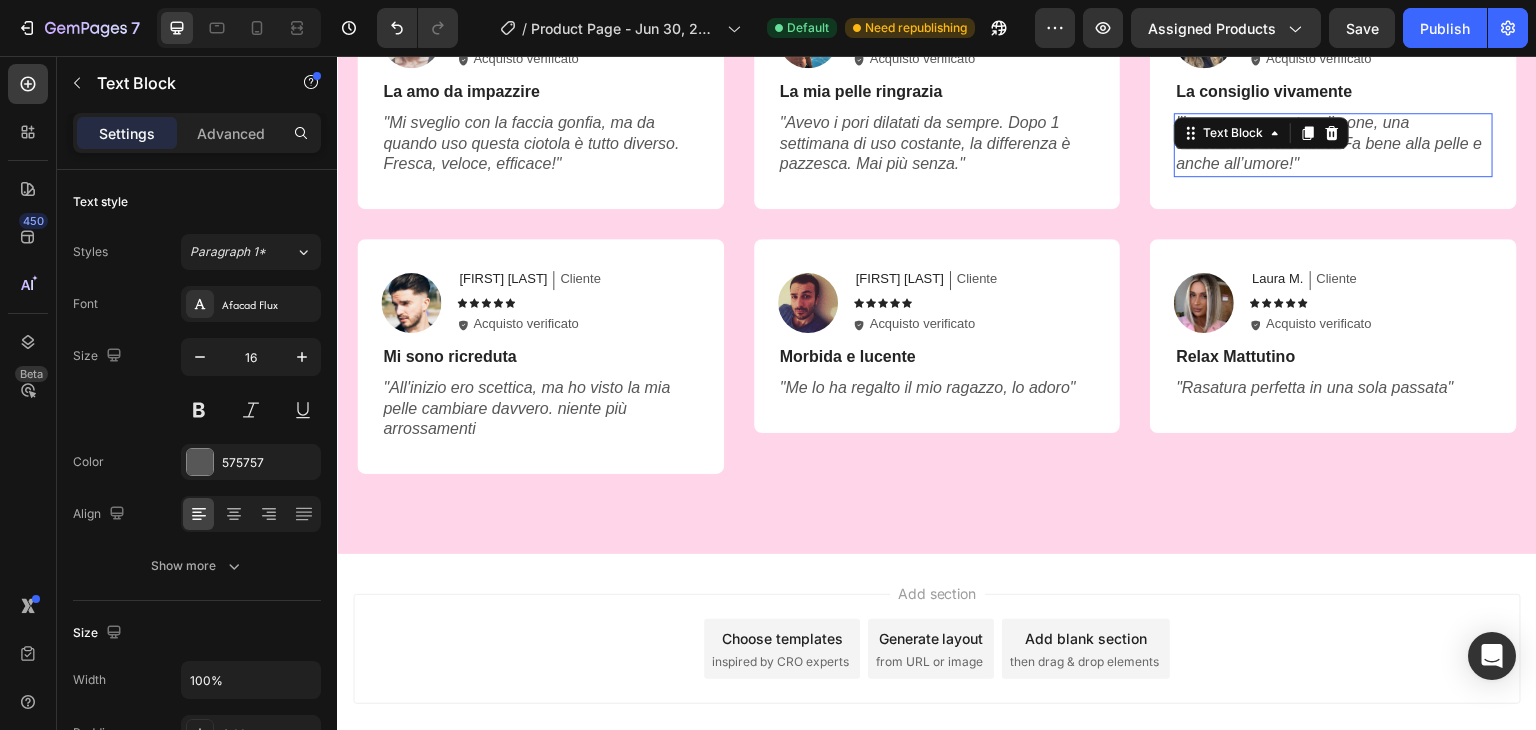 click on "Text Block" at bounding box center (1261, 133) 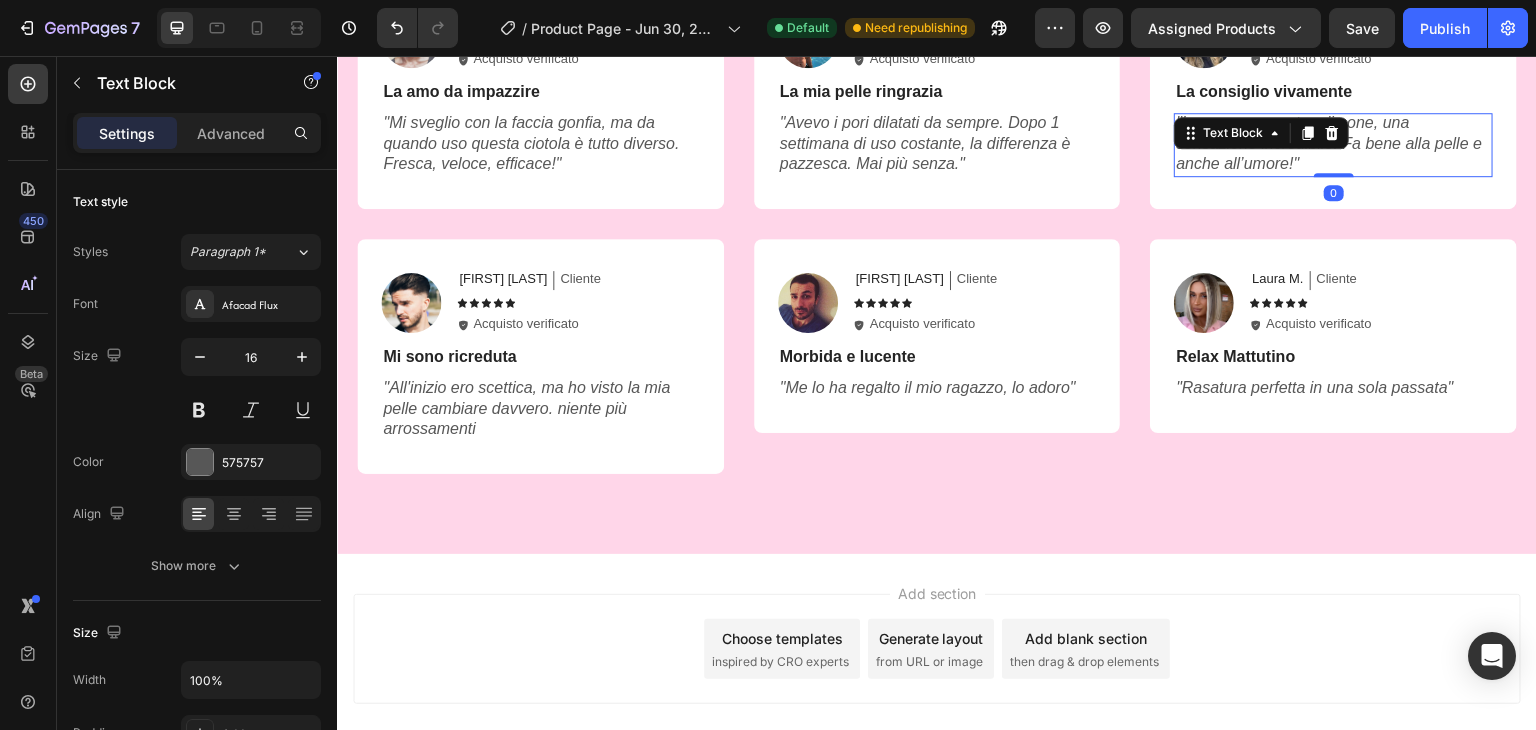 click on "Utilizzo con menta e limone, una sensazione incredibile. Fa bene alla pelle e anche all’umore!" at bounding box center [1329, 143] 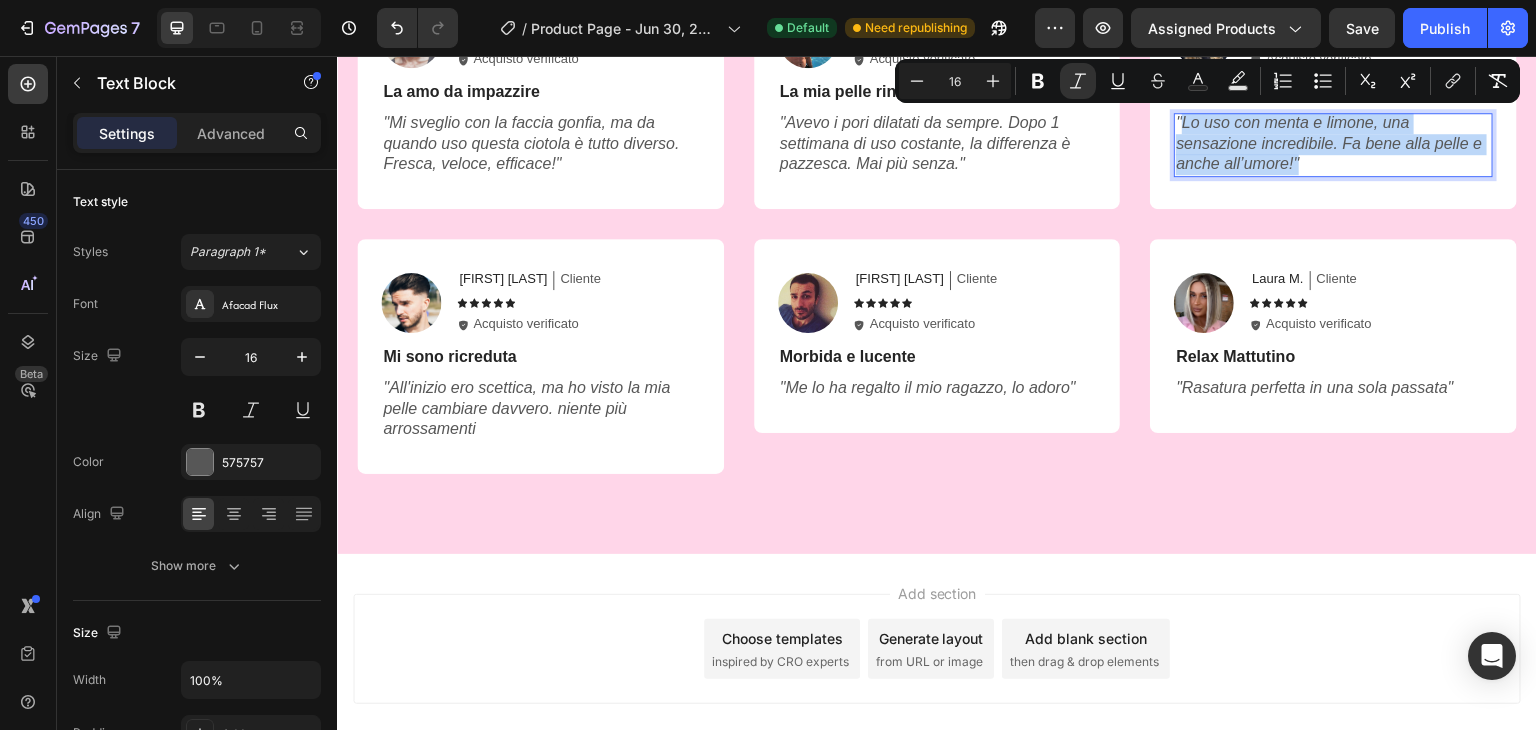 drag, startPoint x: 1228, startPoint y: 161, endPoint x: 1178, endPoint y: 125, distance: 61.611687 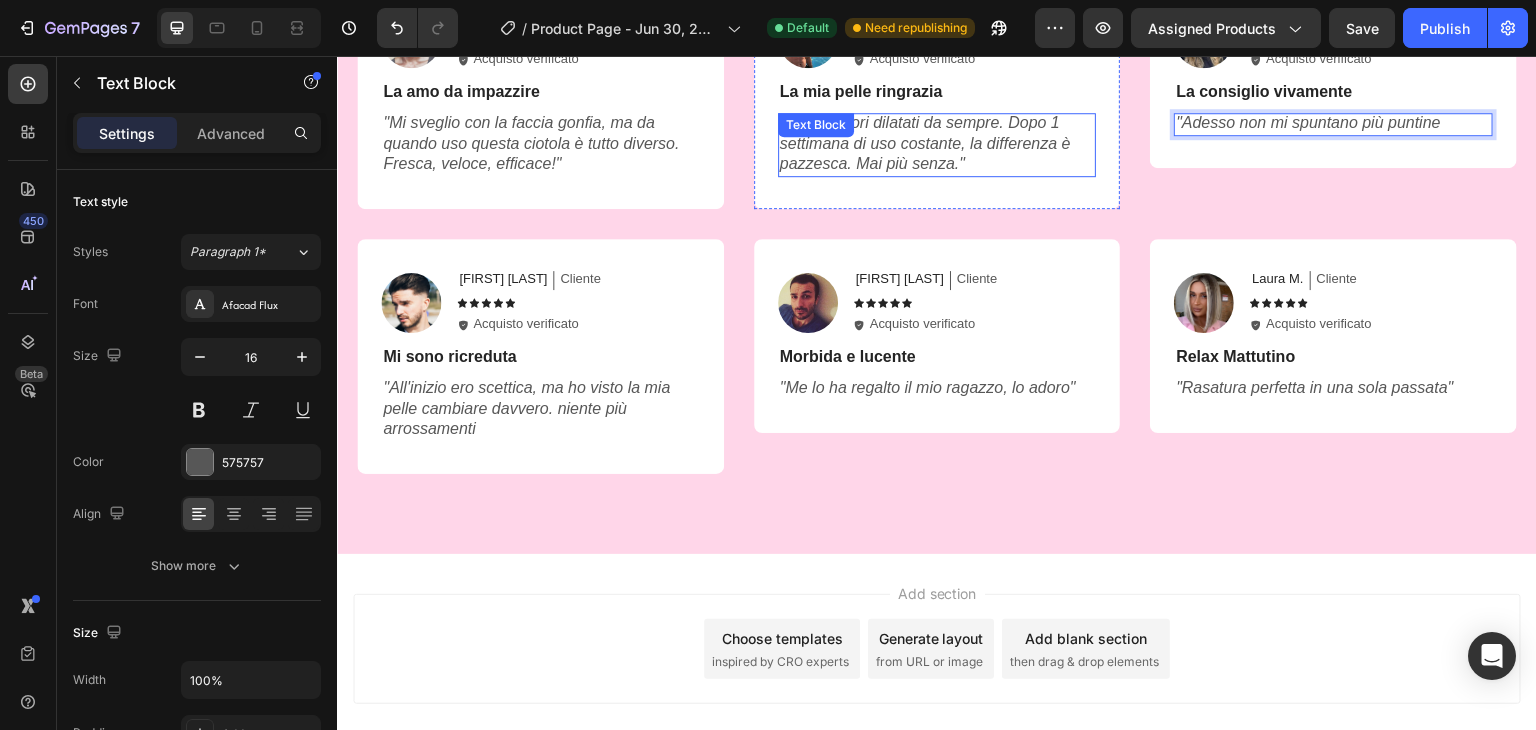 click on "Avevo i pori dilatati da sempre. Dopo 1 settimana di uso costante, la differenza è pazzesca. Mai più senza." at bounding box center (925, 143) 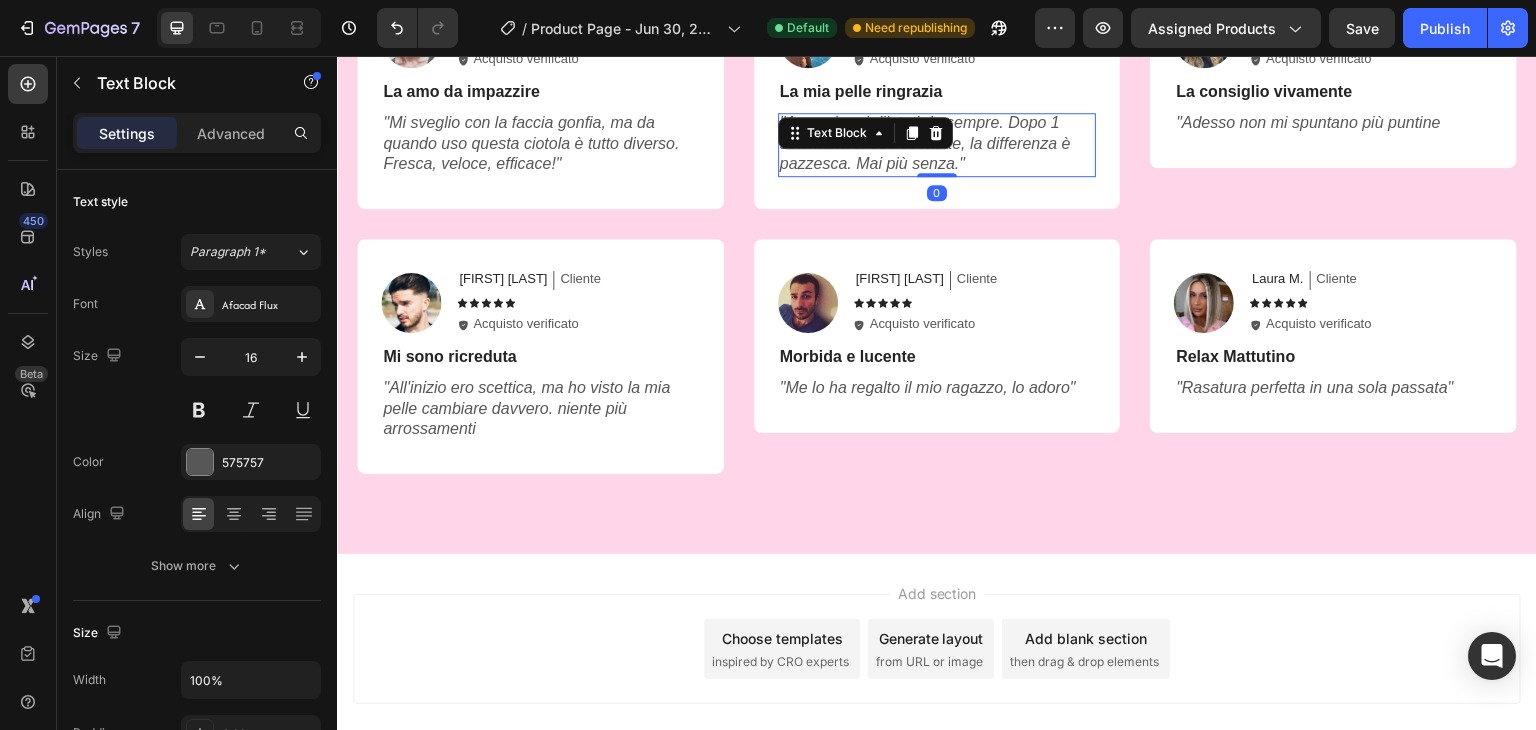 click on "Avevo i pori dilatati da sempre. Dopo 1 settimana di uso costante, la differenza è pazzesca. Mai più senza." at bounding box center [925, 143] 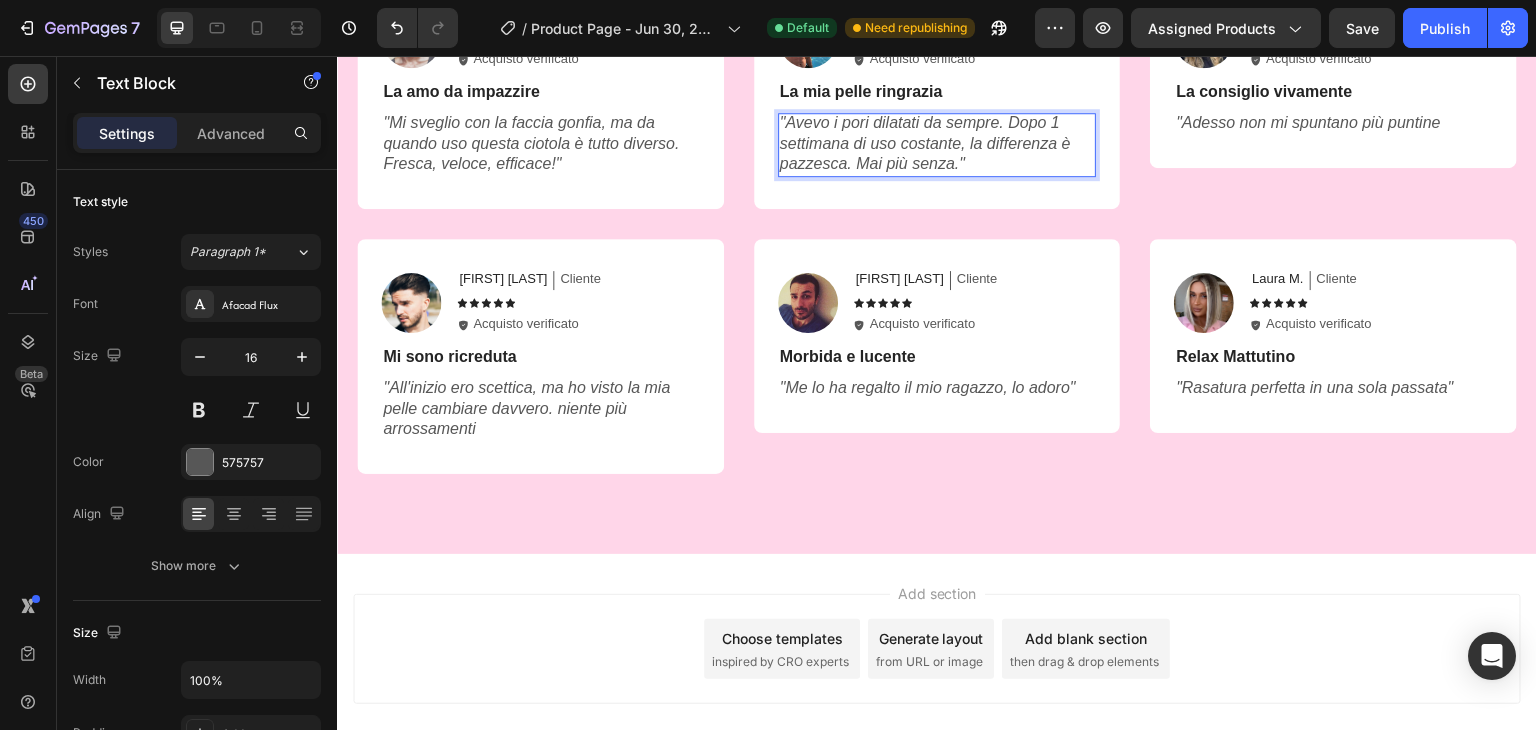 click on "Avevo i pori dilatati da sempre. Dopo 1 settimana di uso costante, la differenza è pazzesca. Mai più senza." at bounding box center (925, 143) 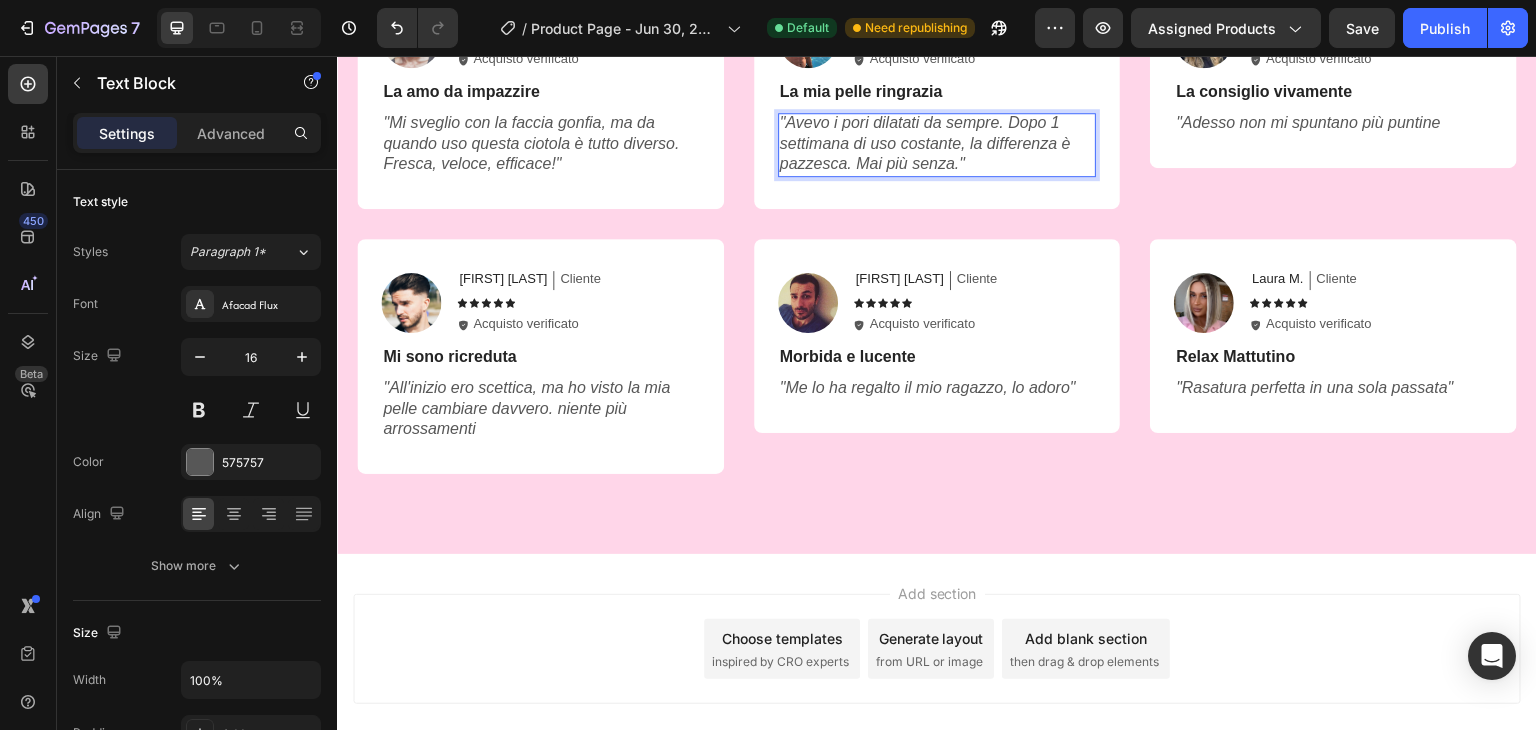 click on "Avevo i pori dilatati da sempre. Dopo 1 settimana di uso costante, la differenza è pazzesca. Mai più senza." at bounding box center [925, 143] 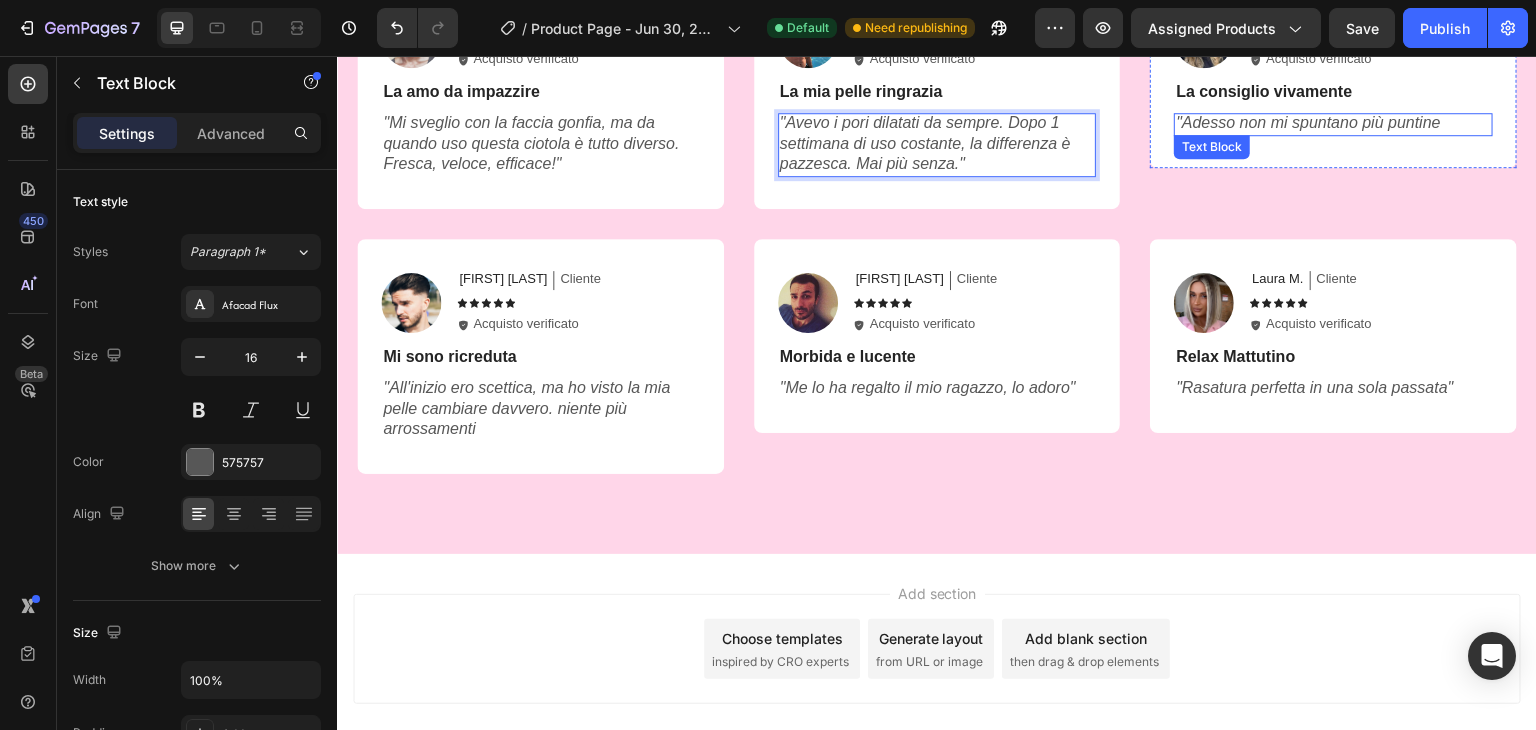 click on ""Adesso non mi spuntano più puntine" at bounding box center [1333, 123] 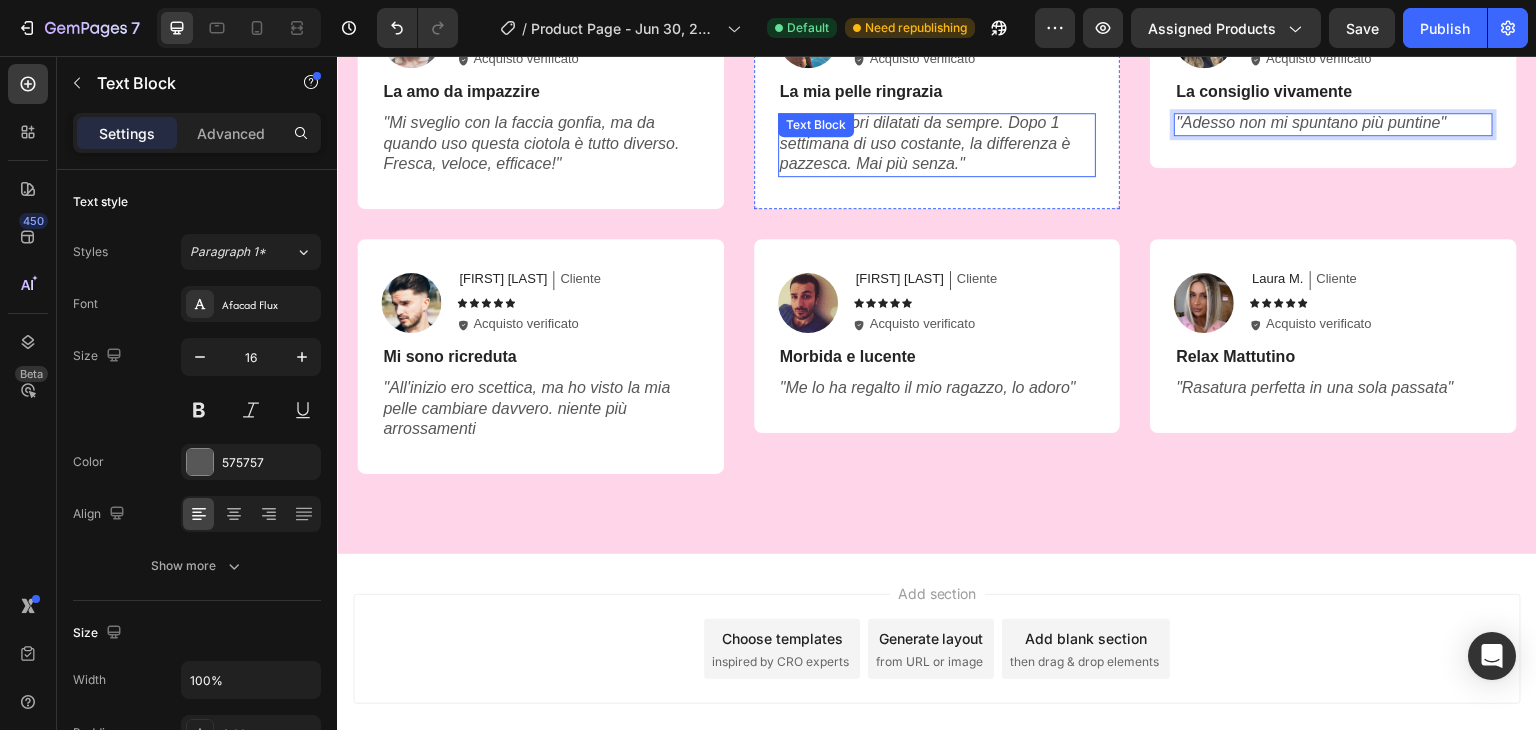 click on "Avevo i pori dilatati da sempre. Dopo 1 settimana di uso costante, la differenza è pazzesca. Mai più senza." at bounding box center [925, 143] 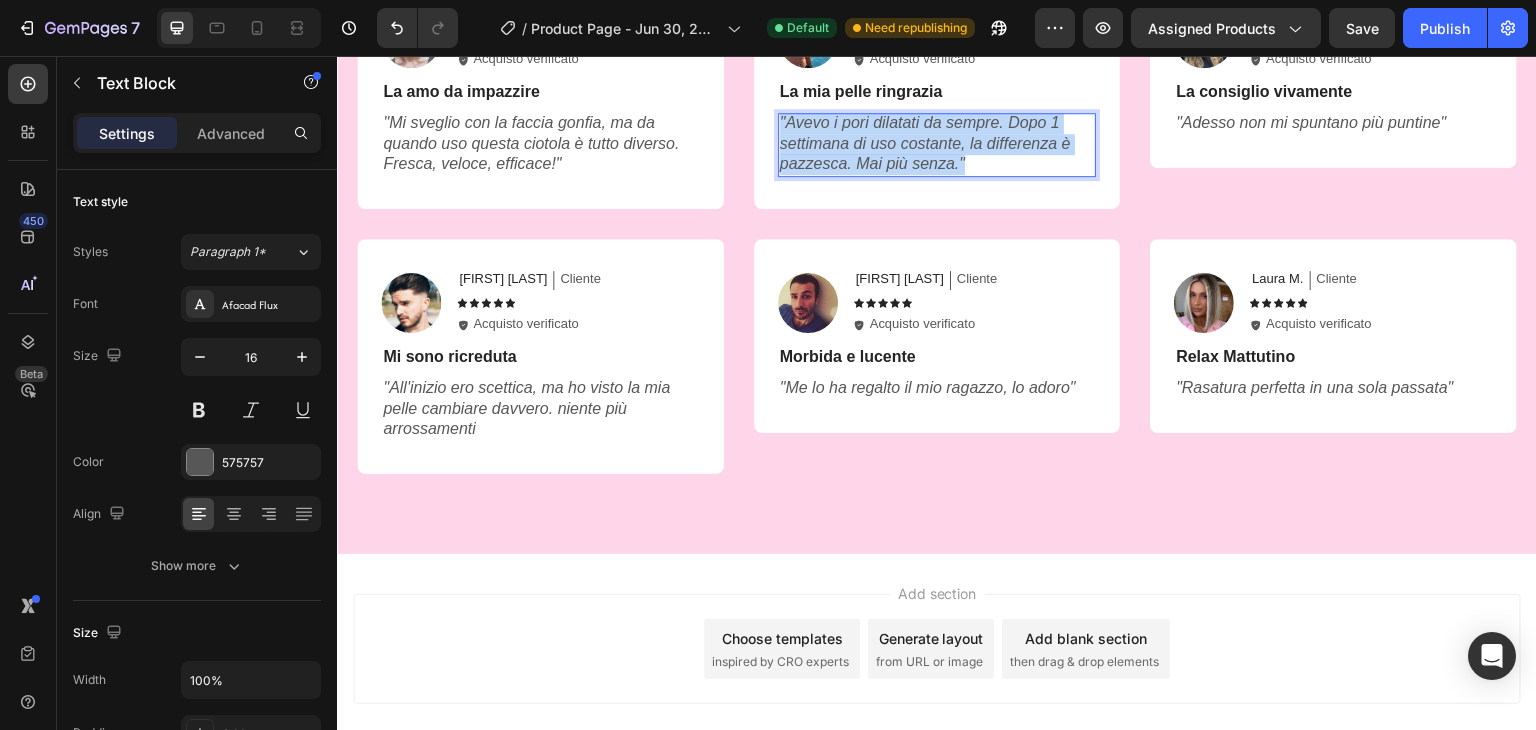 click on "Avevo i pori dilatati da sempre. Dopo 1 settimana di uso costante, la differenza è pazzesca. Mai più senza." at bounding box center [925, 143] 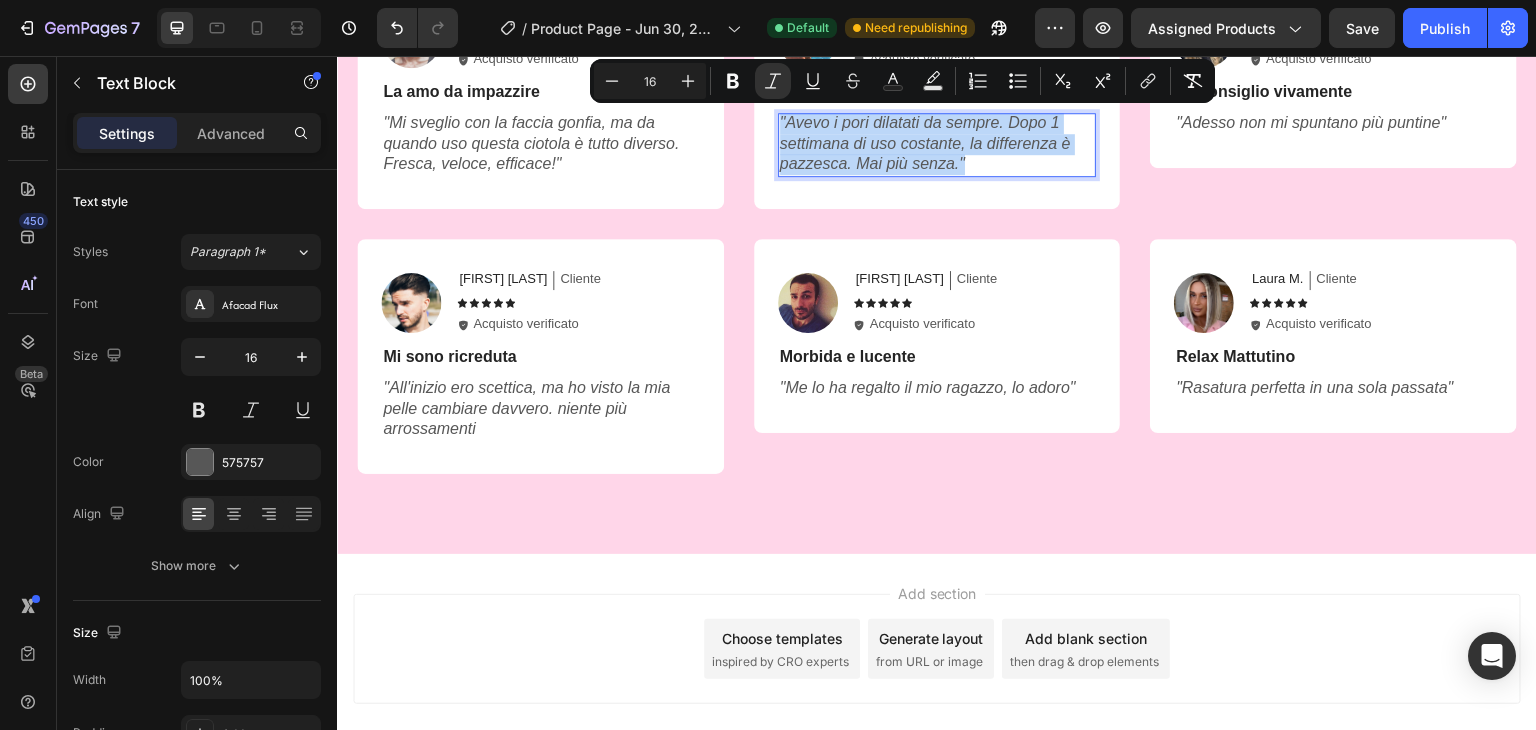click on "Avevo i pori dilatati da sempre. Dopo 1 settimana di uso costante, la differenza è pazzesca. Mai più senza." at bounding box center (937, 144) 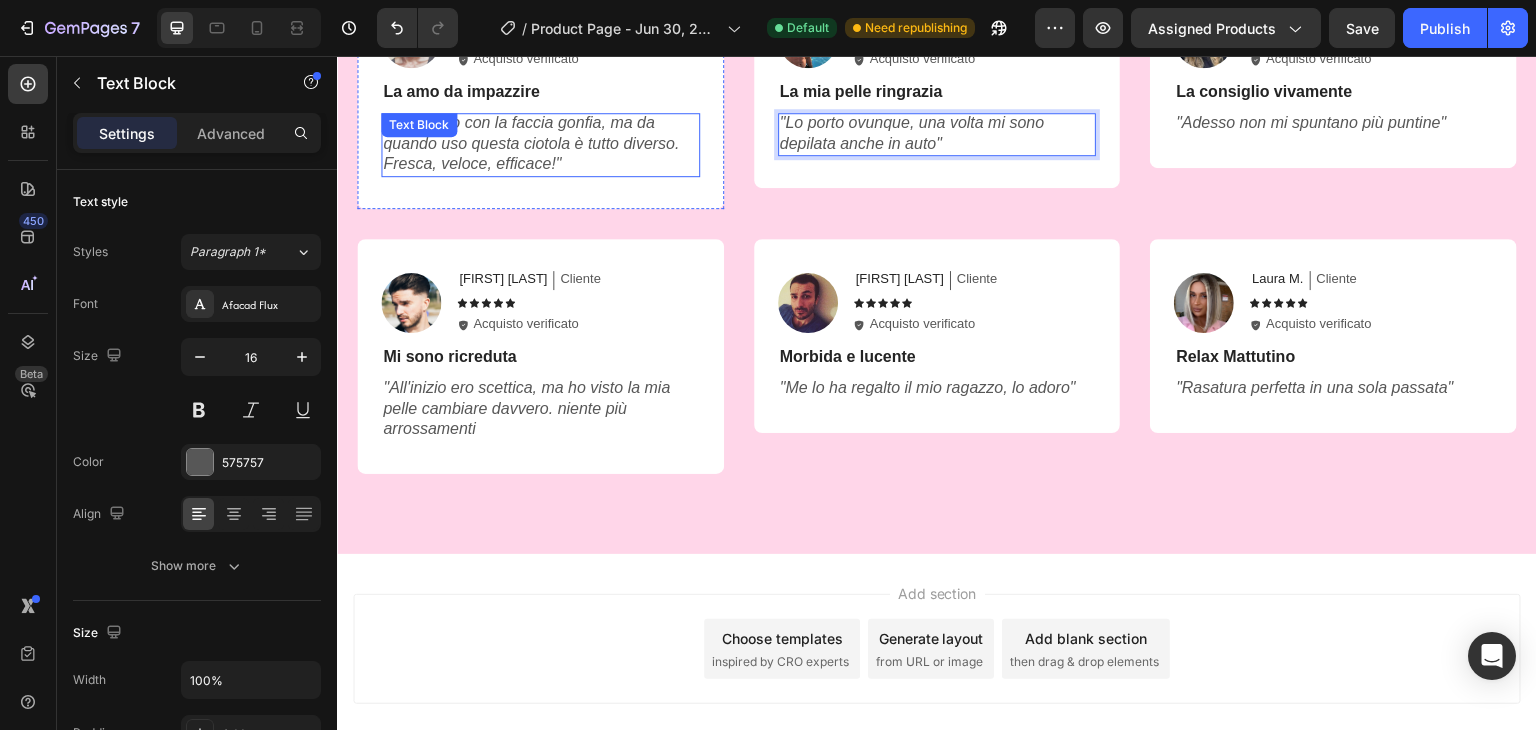 click on ""Mi sveglio con la faccia gonfia, ma da quando uso questa ciotola è tutto diverso. Fresca, veloce, efficace!" Text Block" at bounding box center (540, 145) 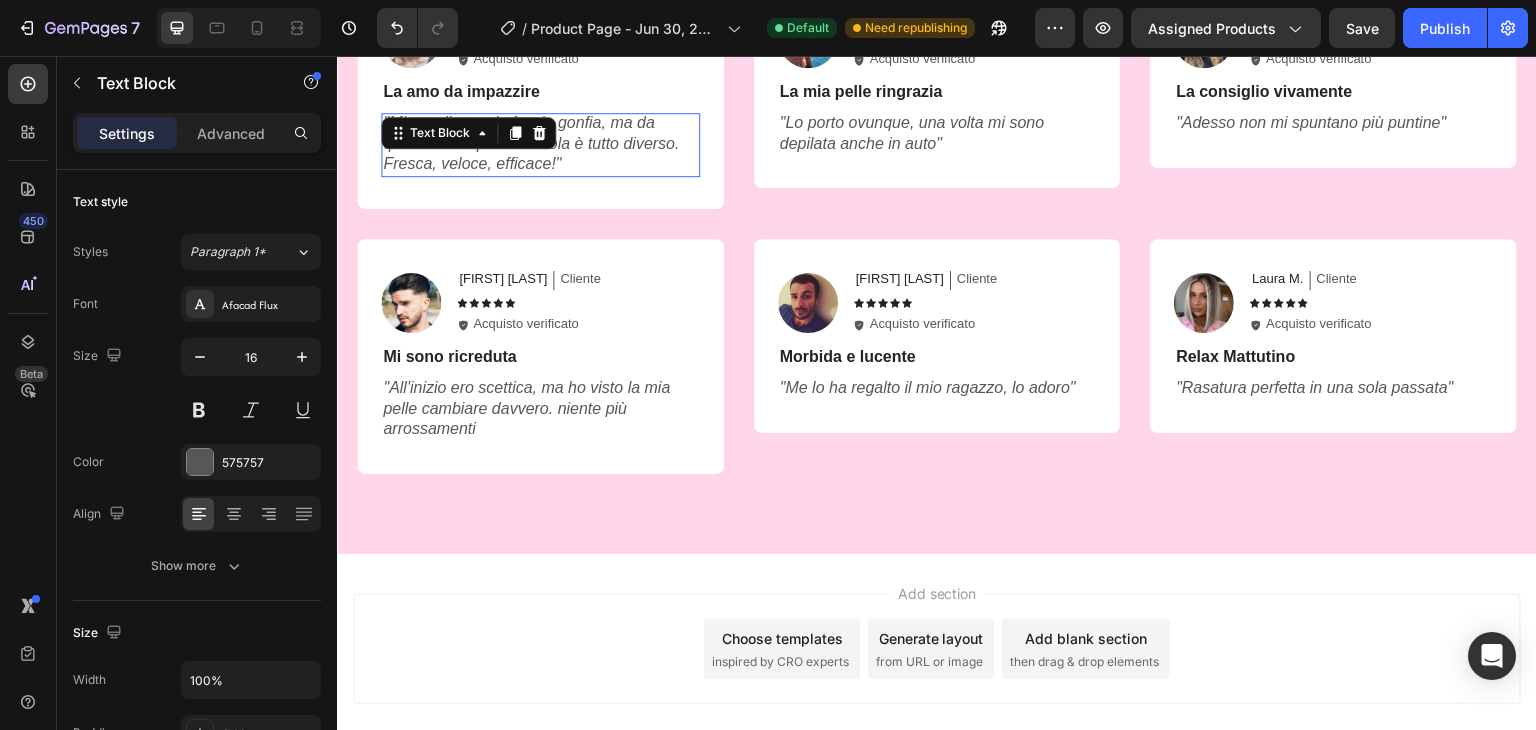click 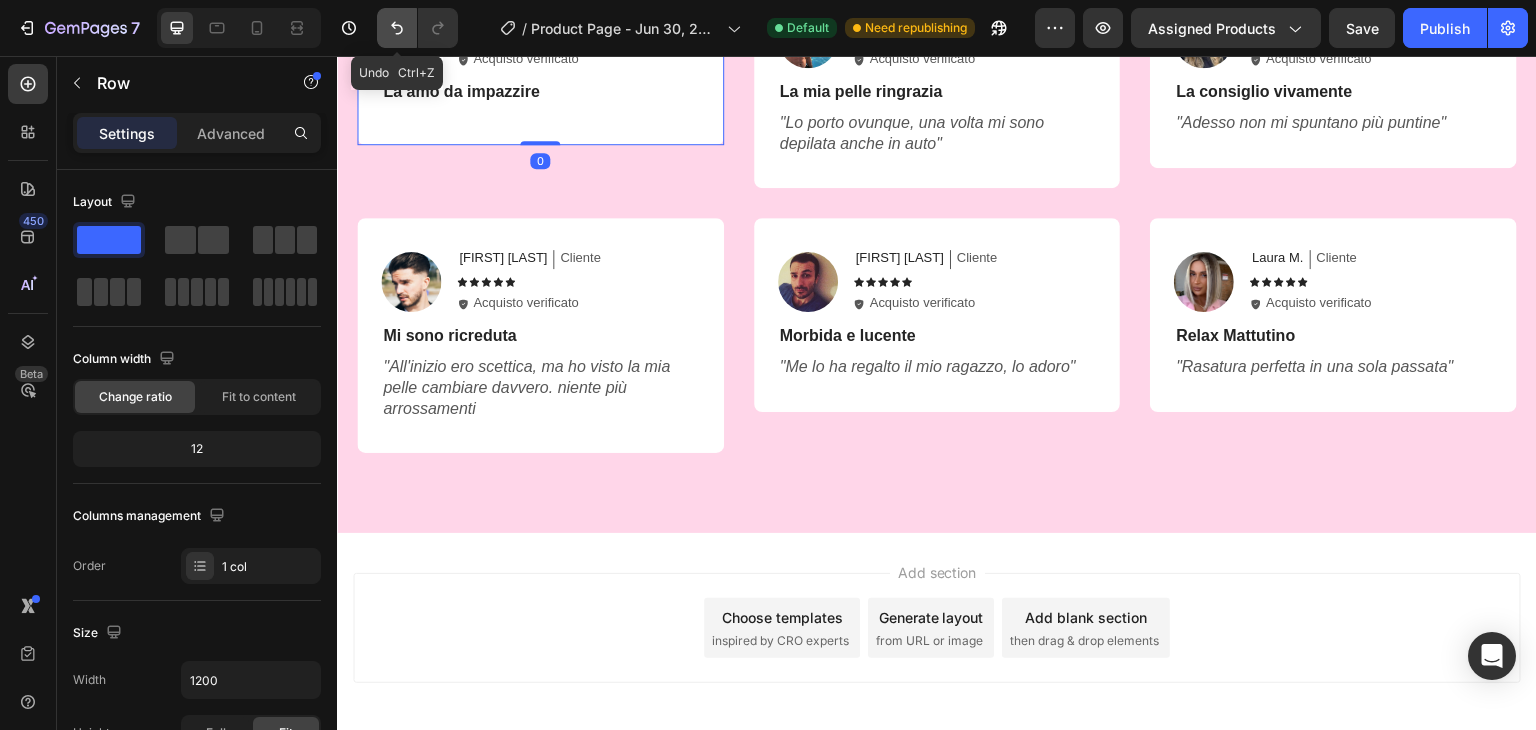 click 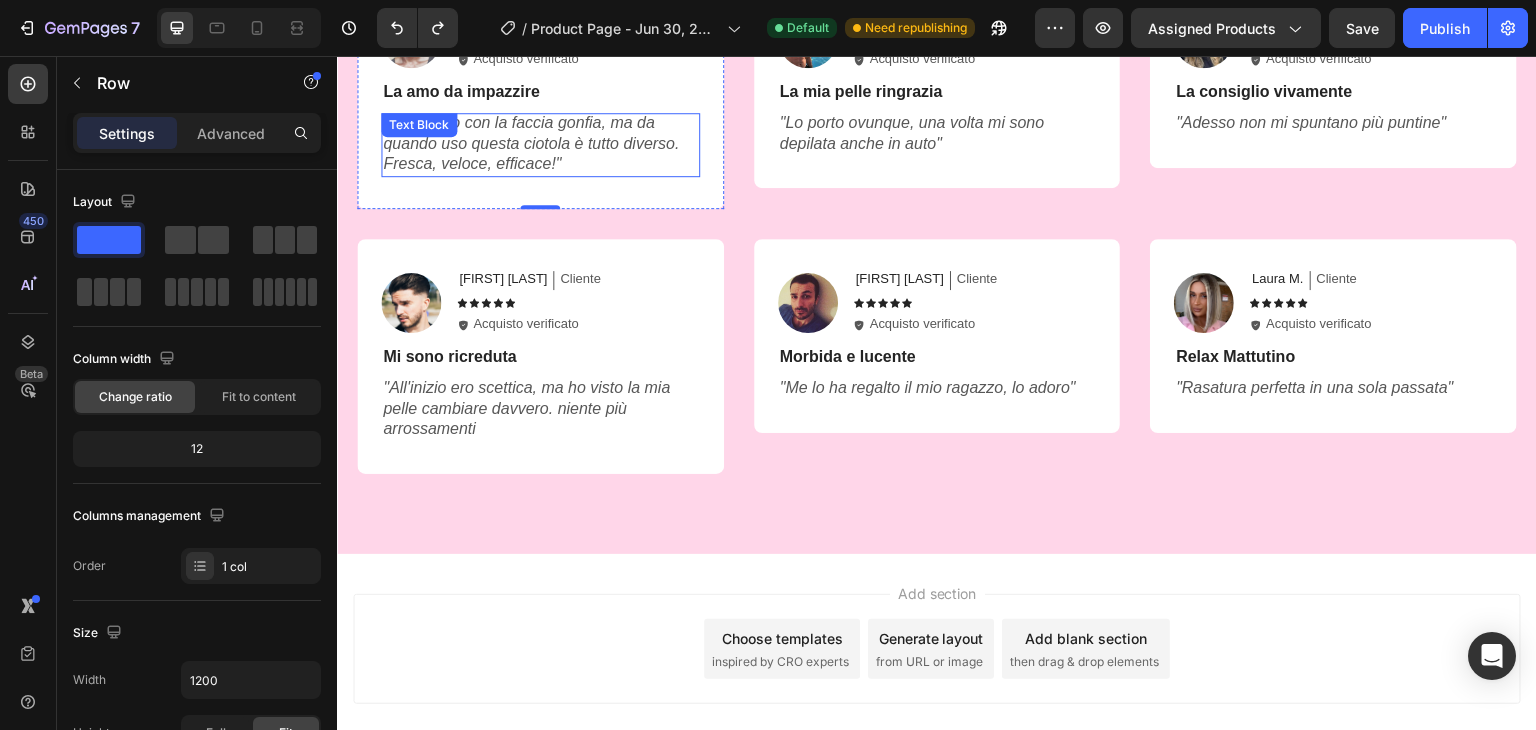 click on ""Mi sveglio con la faccia gonfia, ma da quando uso questa ciotola è tutto diverso. Fresca, veloce, efficace!" Text Block" at bounding box center (540, 145) 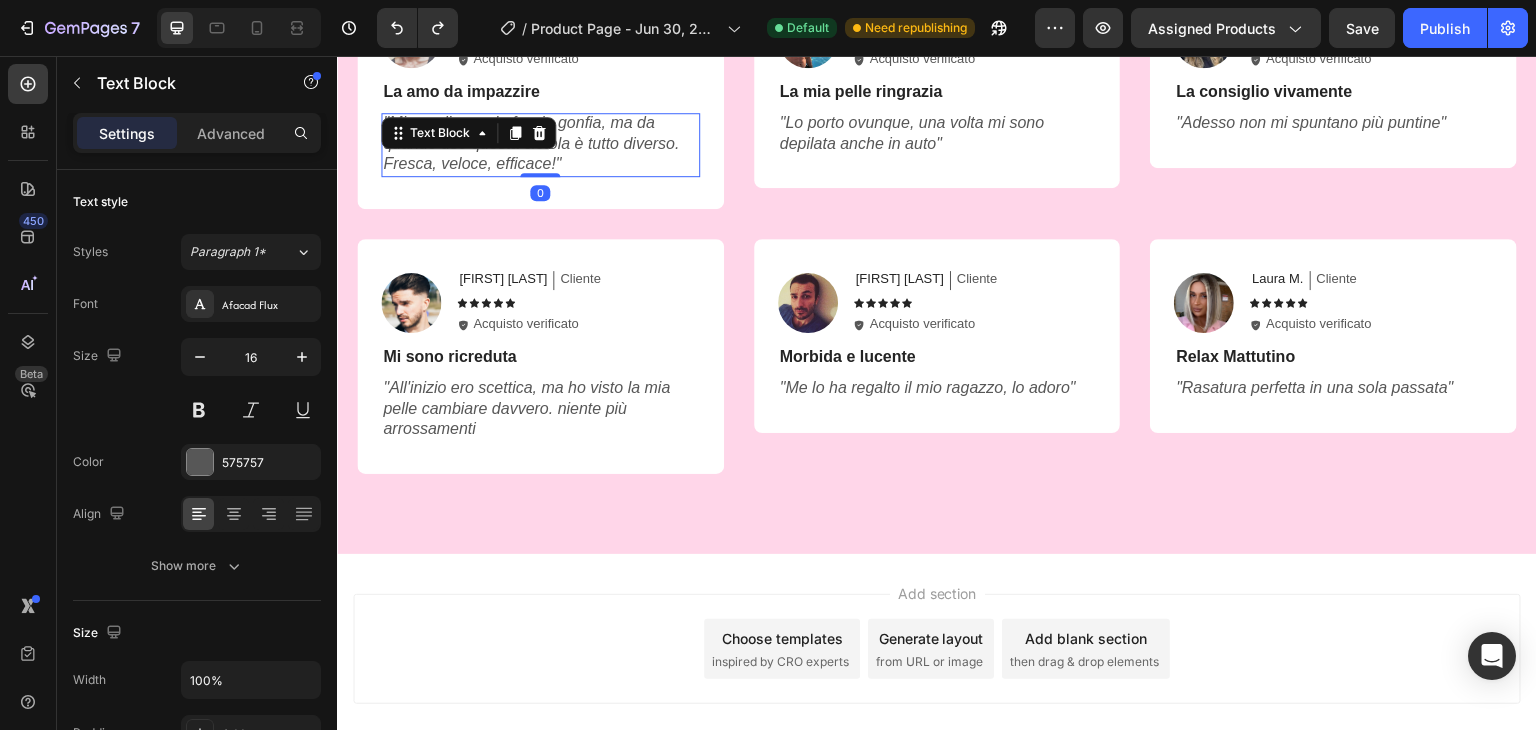click on ""Mi sveglio con la faccia gonfia, ma da quando uso questa ciotola è tutto diverso. Fresca, veloce, efficace!"" at bounding box center [531, 143] 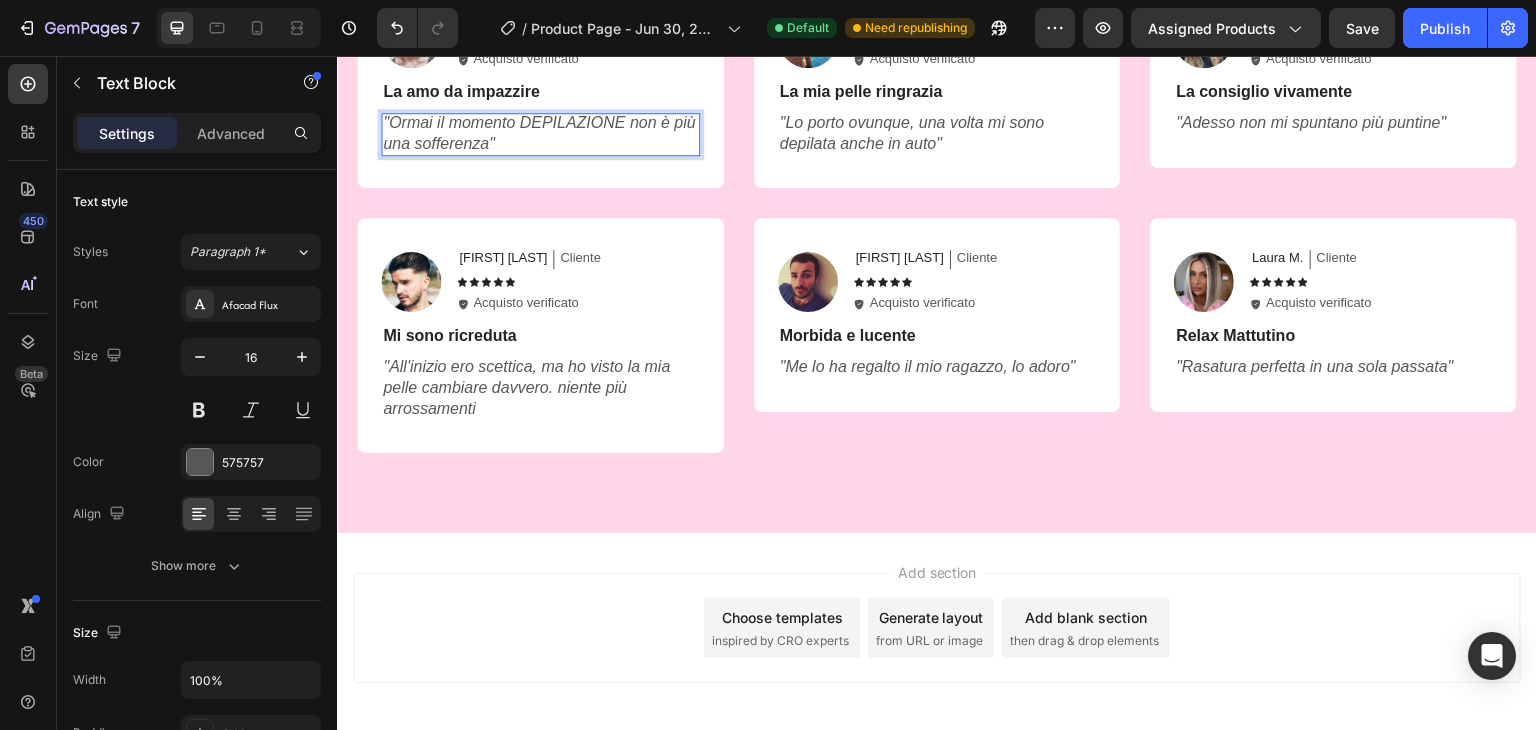 click on ""Ormai il momento DEPILAZIONE non è più una sofferenza"" at bounding box center (539, 133) 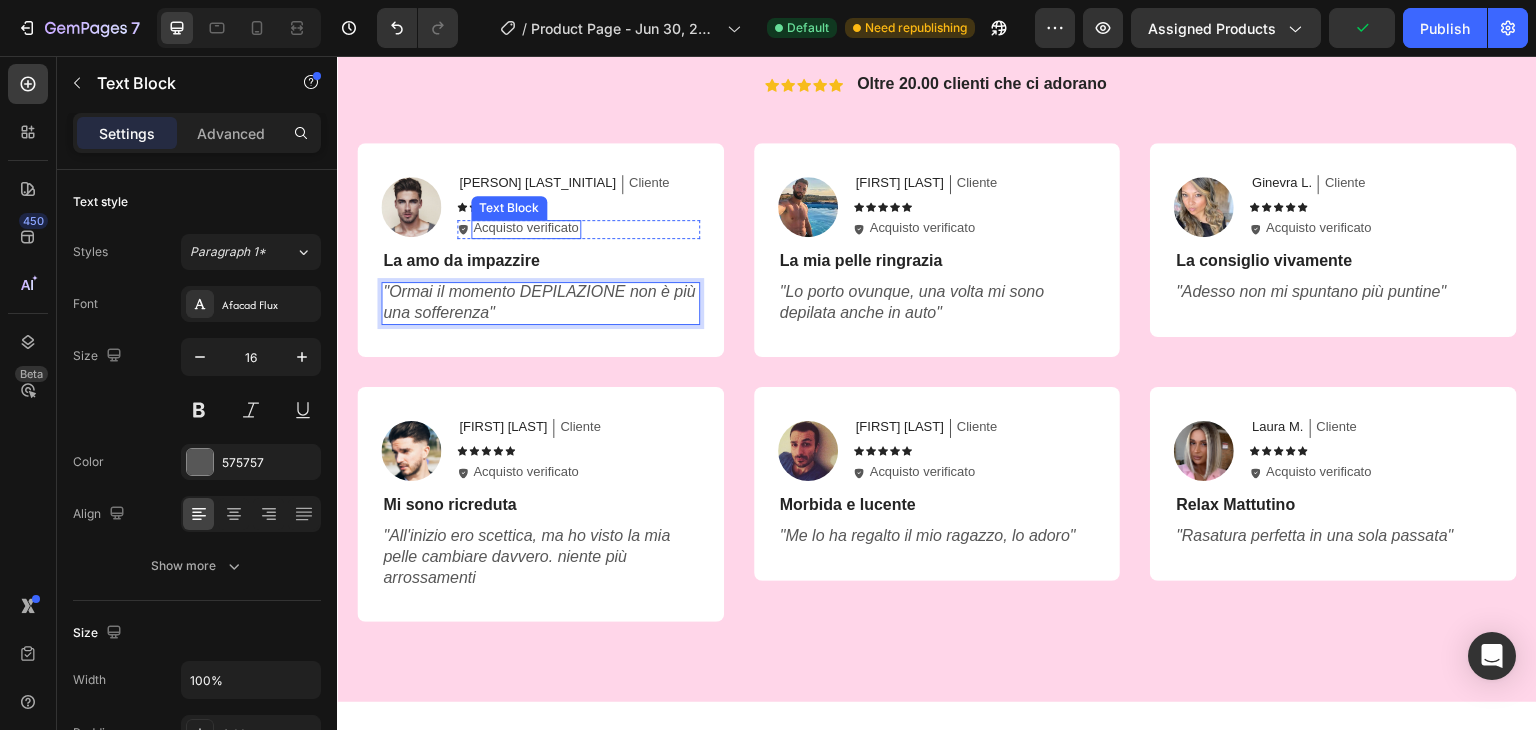 scroll, scrollTop: 4287, scrollLeft: 0, axis: vertical 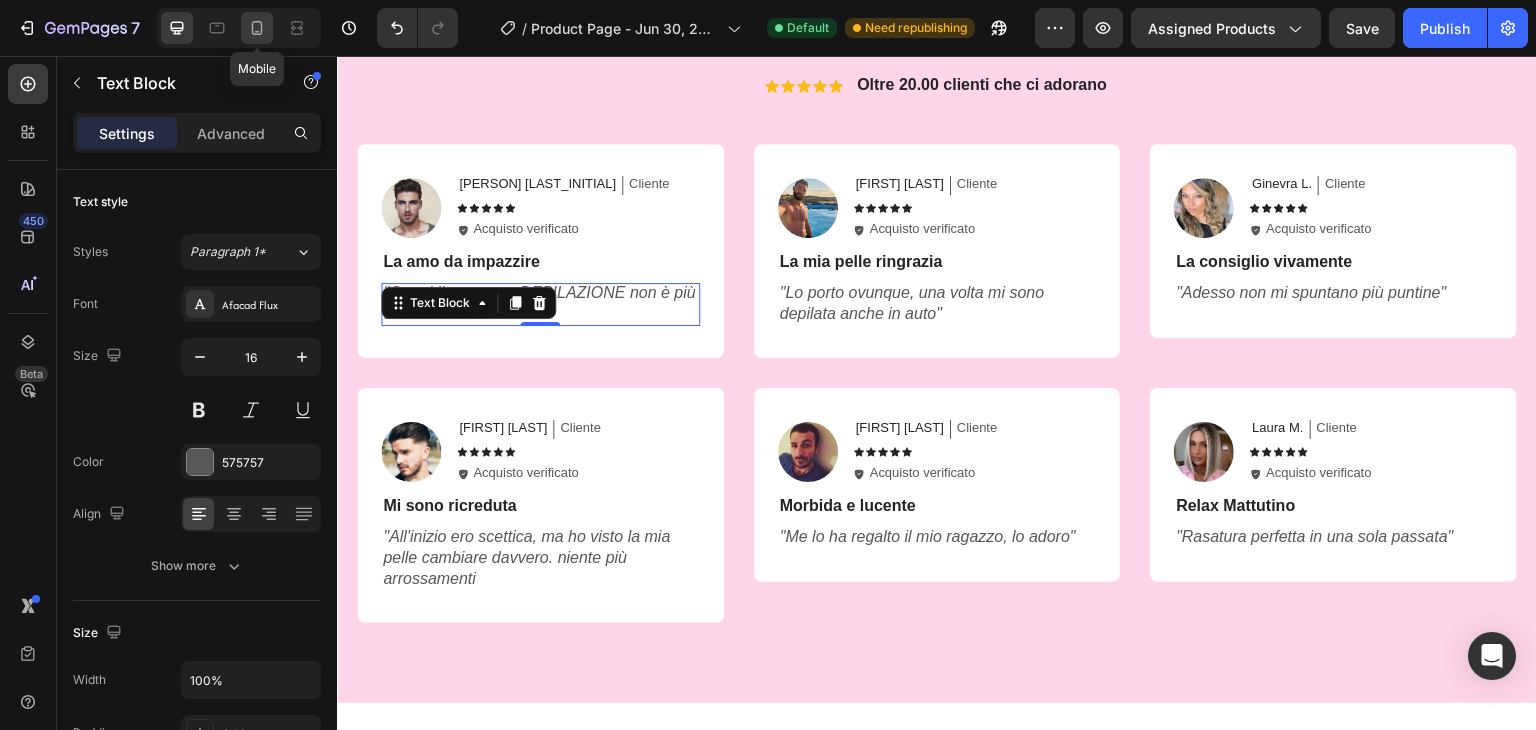 click 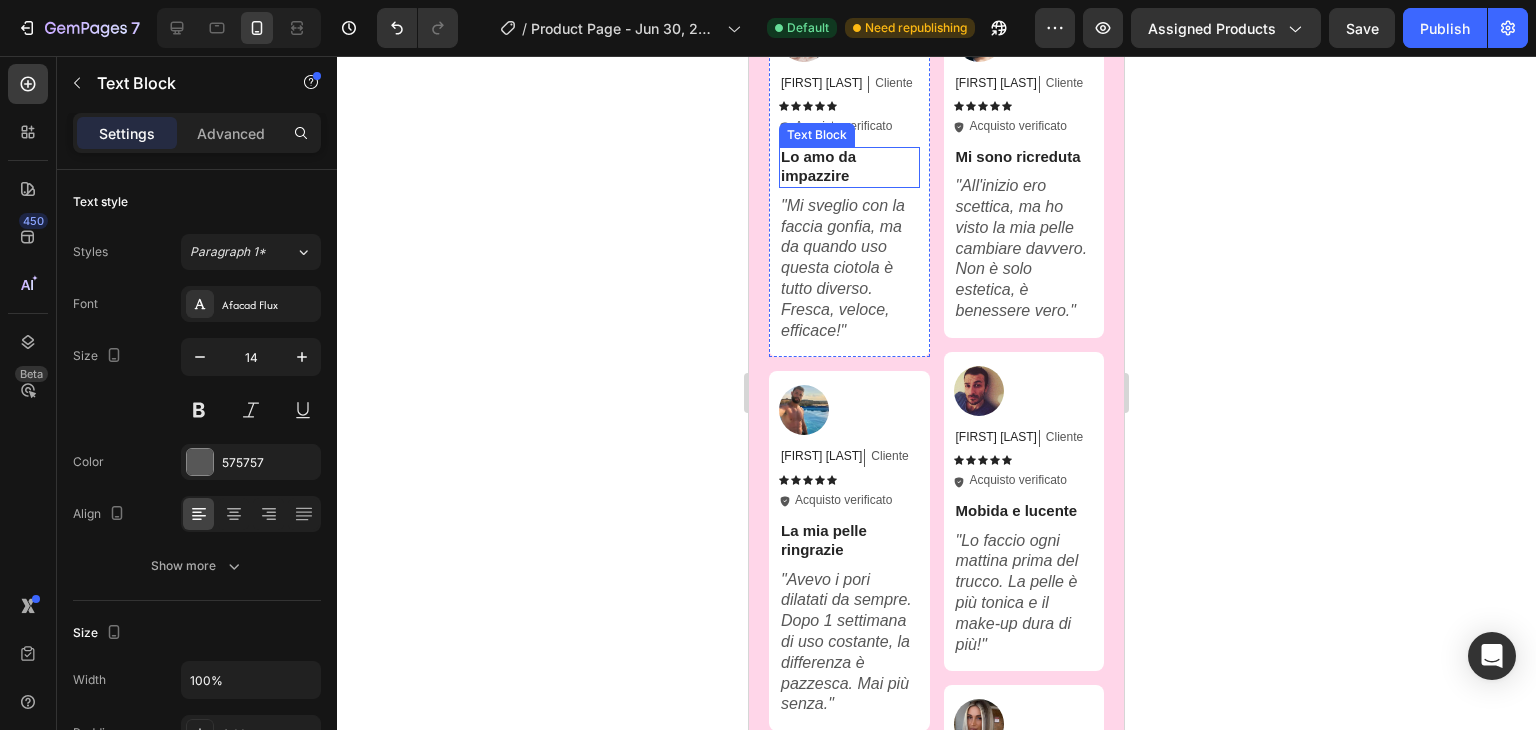scroll, scrollTop: 4150, scrollLeft: 0, axis: vertical 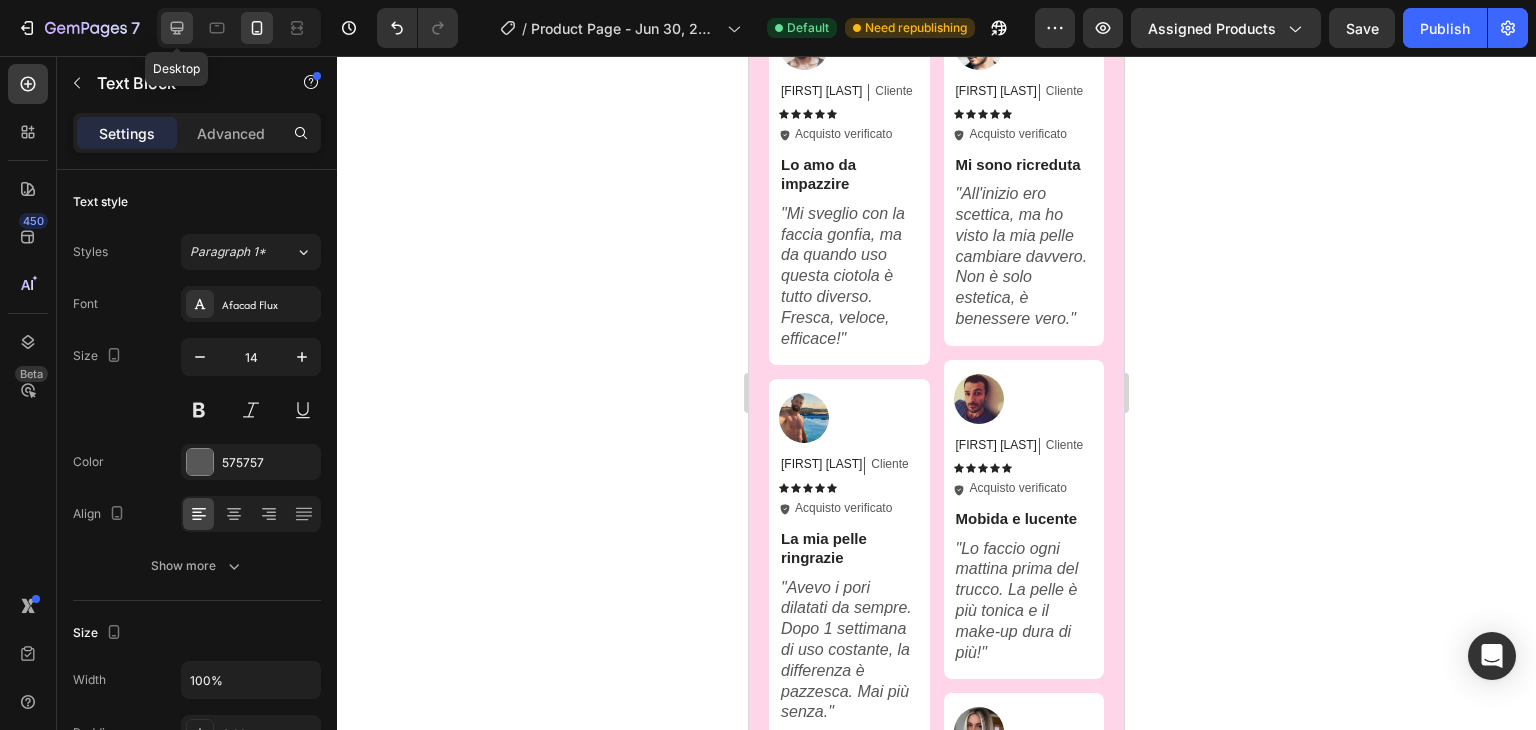 click 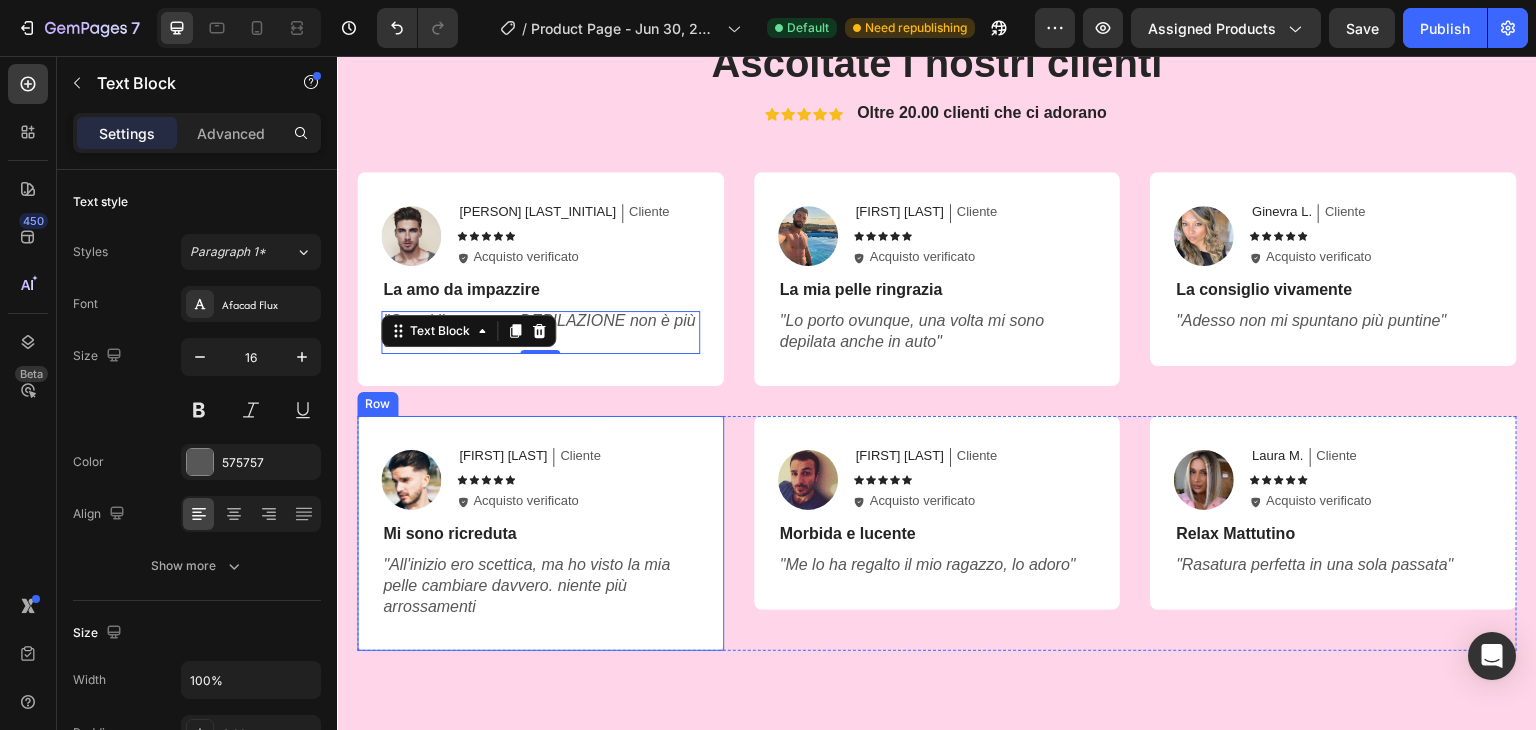 scroll, scrollTop: 4260, scrollLeft: 0, axis: vertical 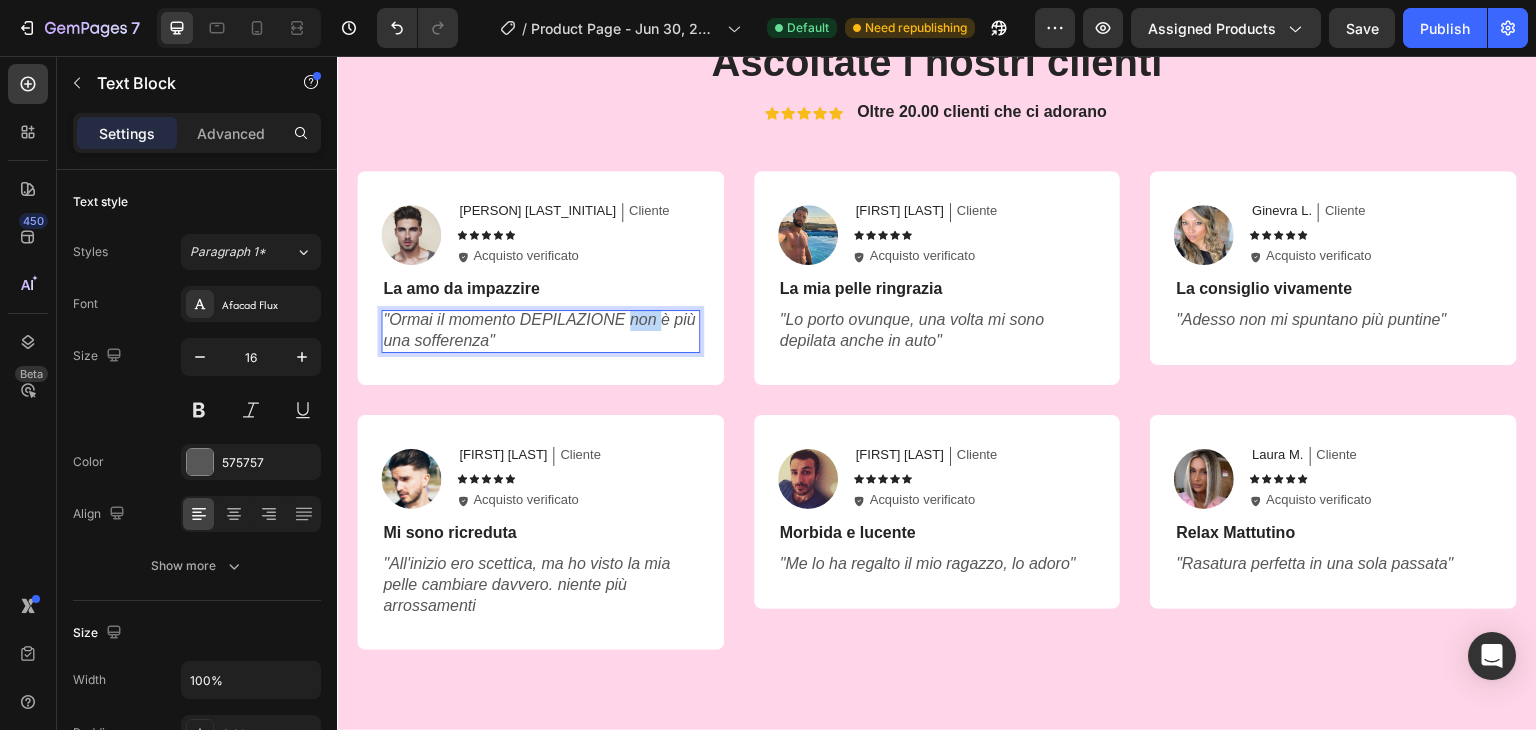 click on ""Ormai il momento DEPILAZIONE non è più una sofferenza"" at bounding box center (539, 330) 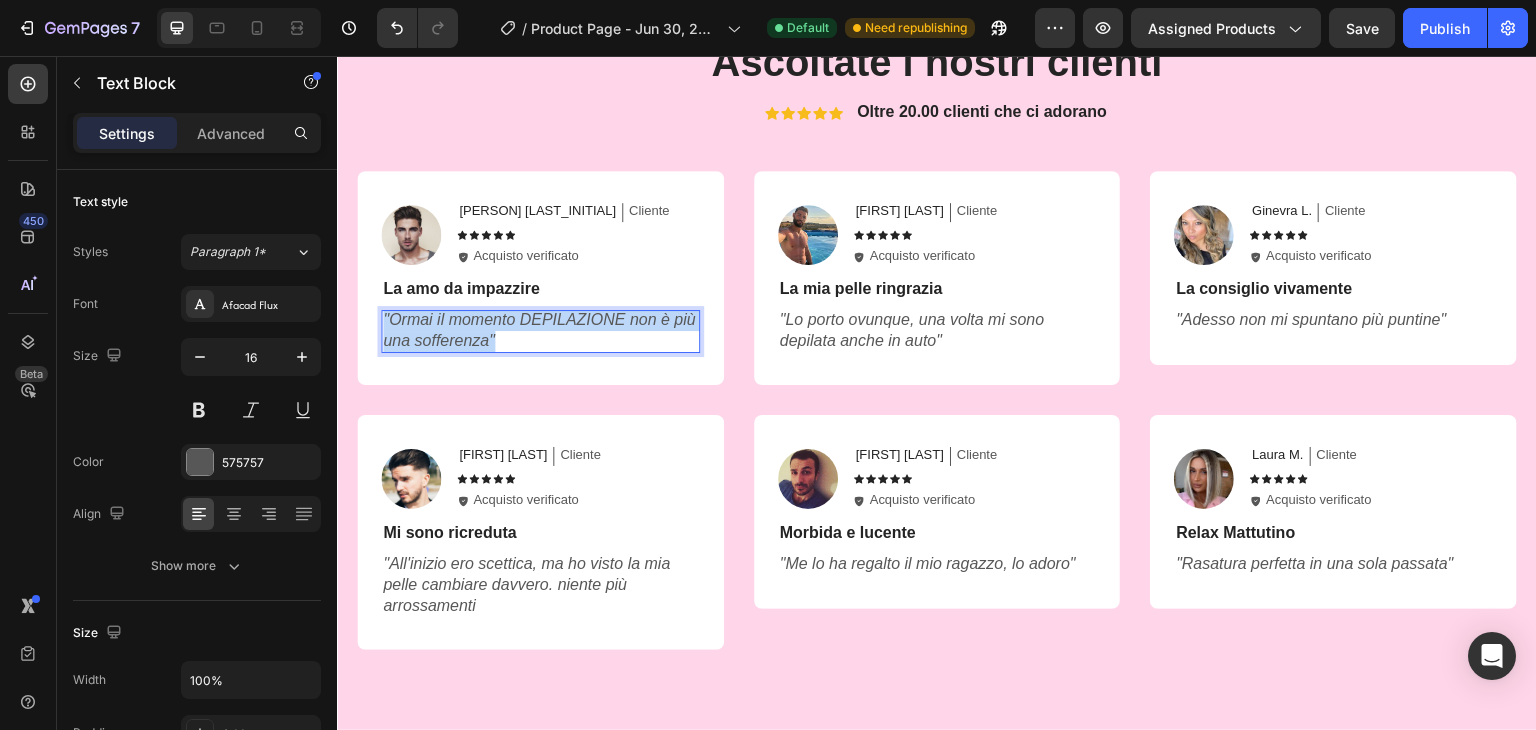click on ""Ormai il momento DEPILAZIONE non è più una sofferenza"" at bounding box center (539, 330) 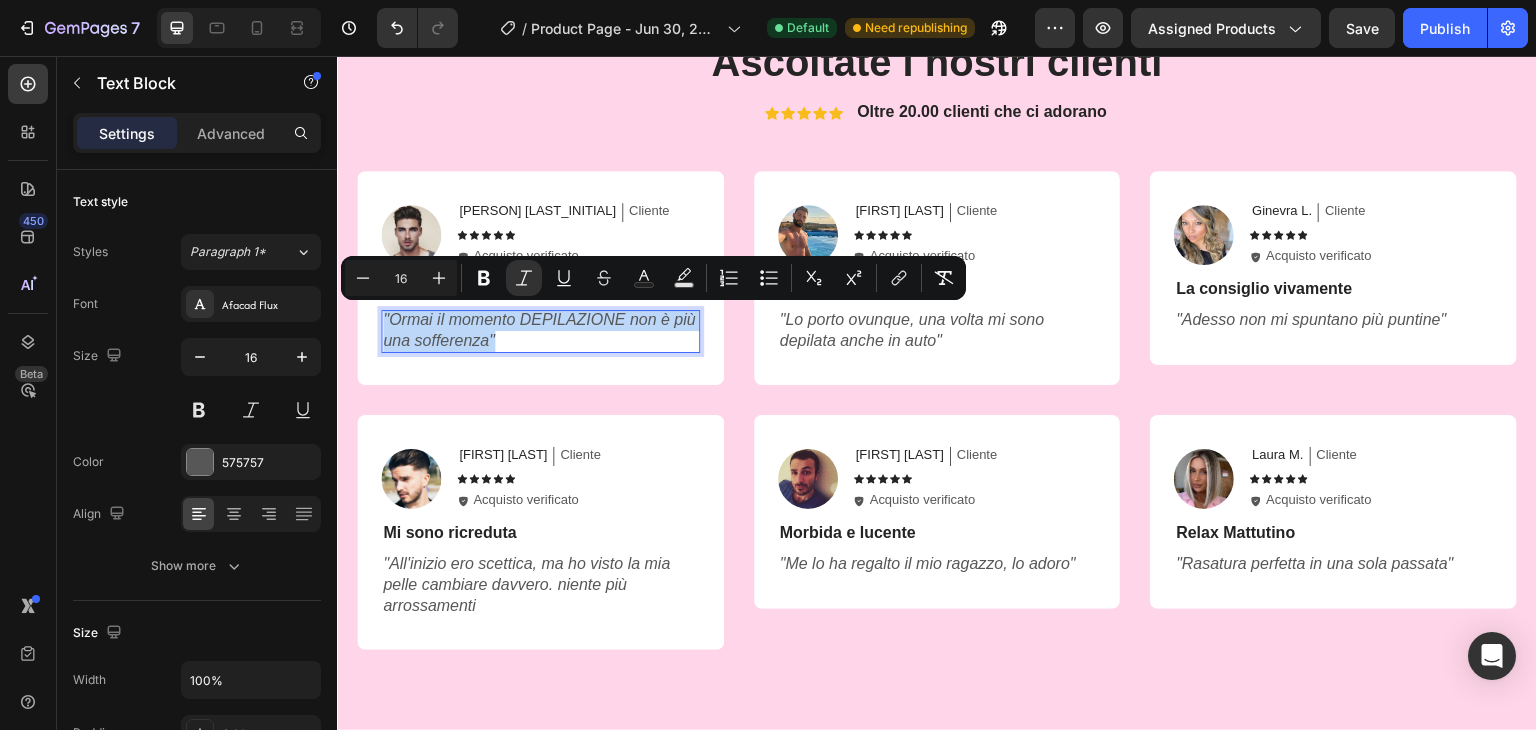 copy on ""Ormai il momento DEPILAZIONE non è più una sofferenza"" 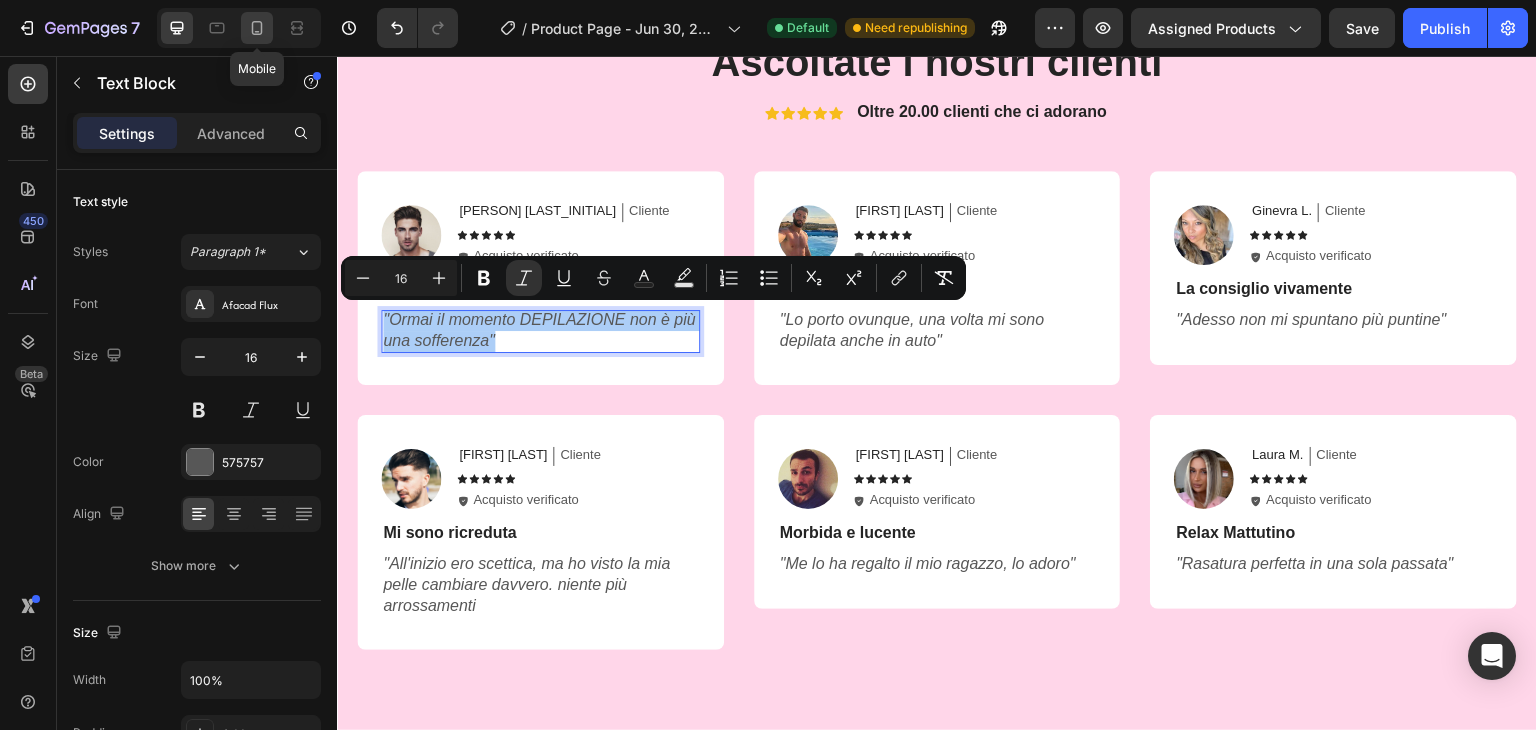 click 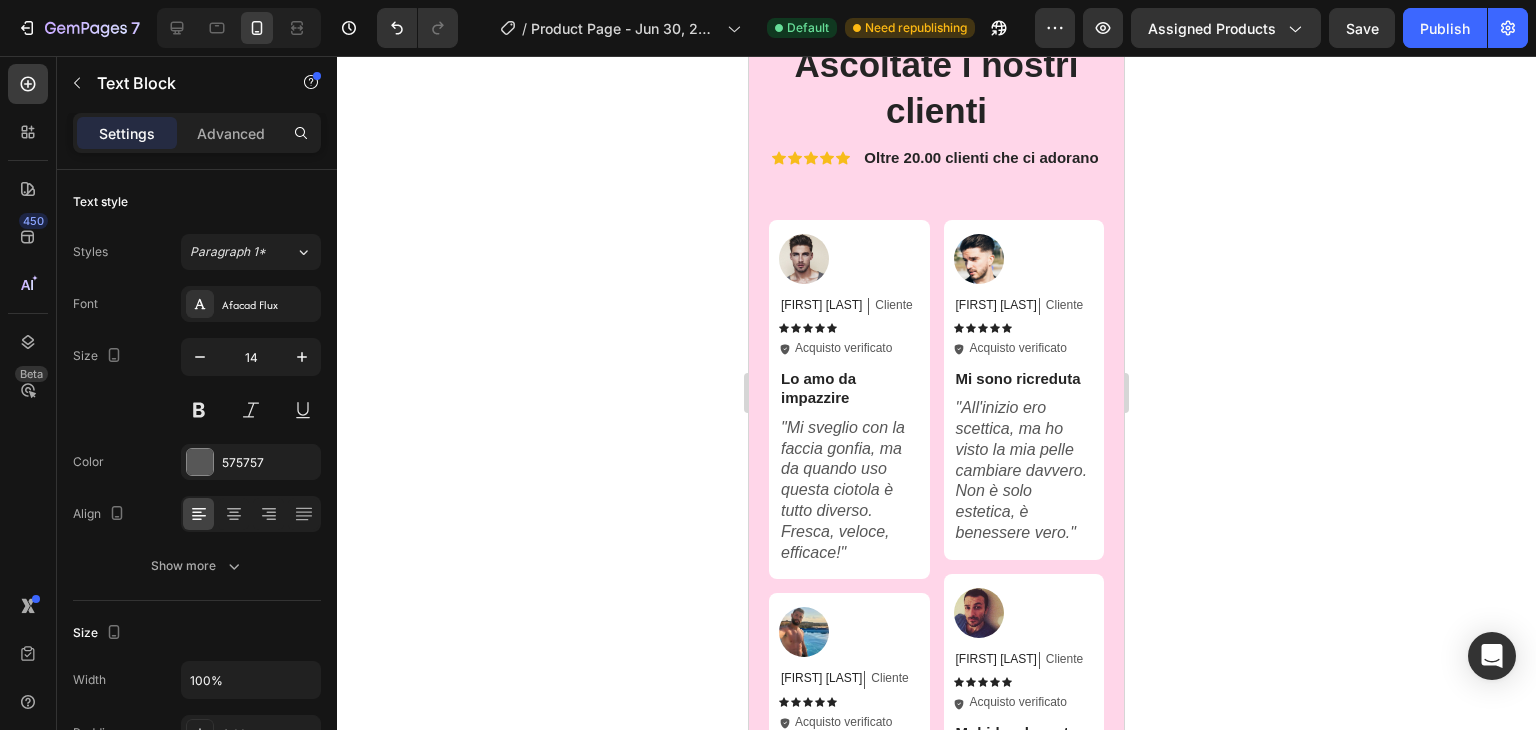 scroll, scrollTop: 3882, scrollLeft: 0, axis: vertical 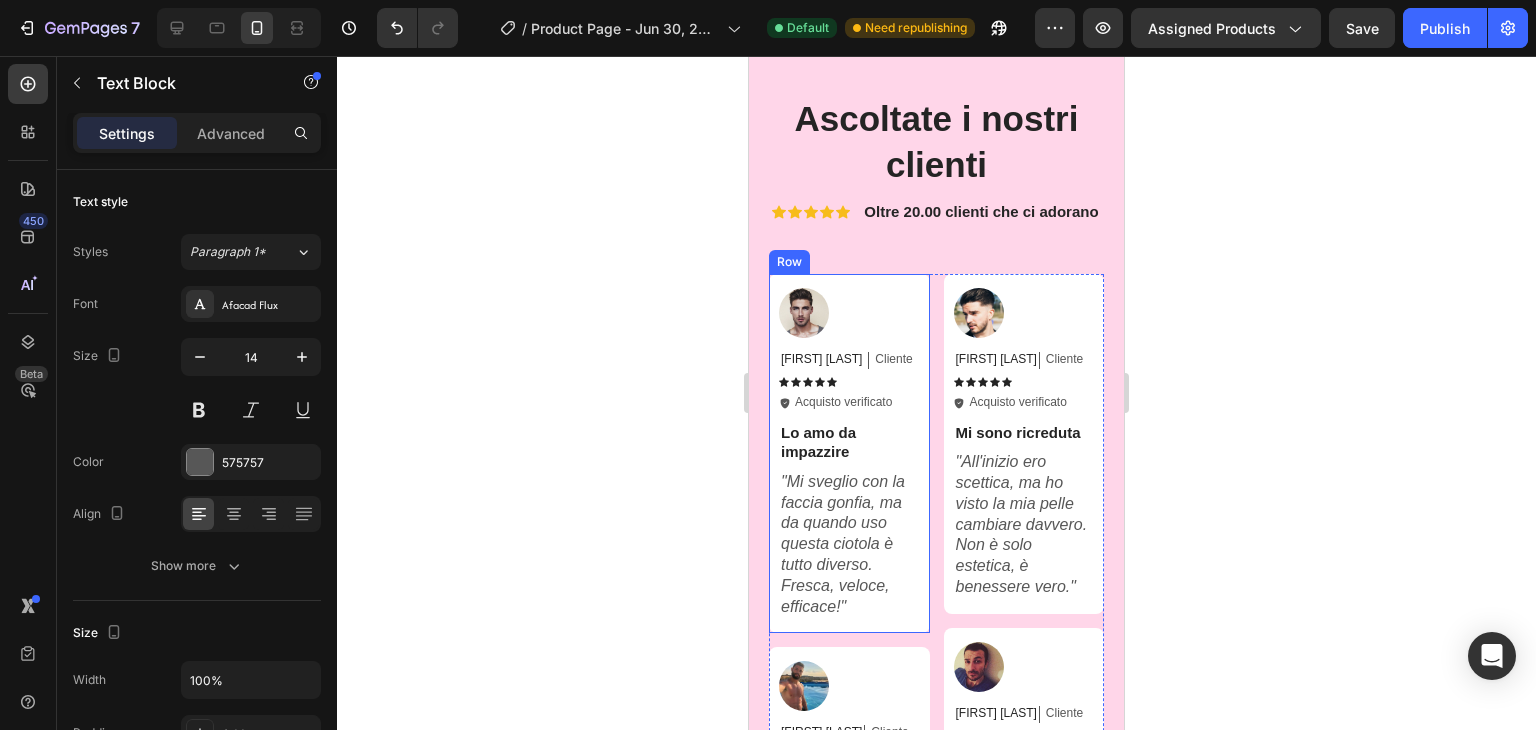 click on ""Mi sveglio con la faccia gonfia, ma da quando uso questa ciotola è tutto diverso. Fresca, veloce, efficace!"" at bounding box center [843, 544] 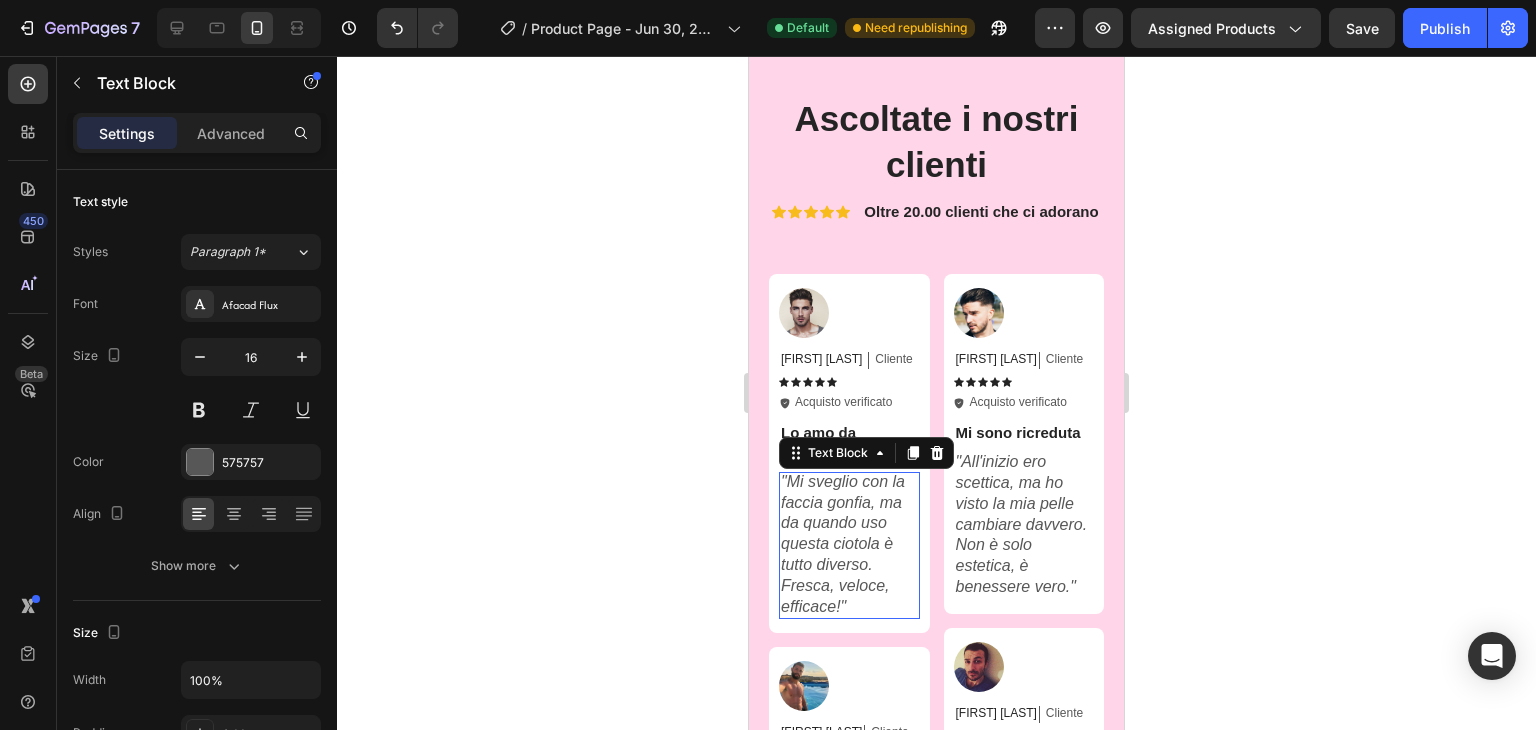 click on ""Mi sveglio con la faccia gonfia, ma da quando uso questa ciotola è tutto diverso. Fresca, veloce, efficace!"" at bounding box center [843, 544] 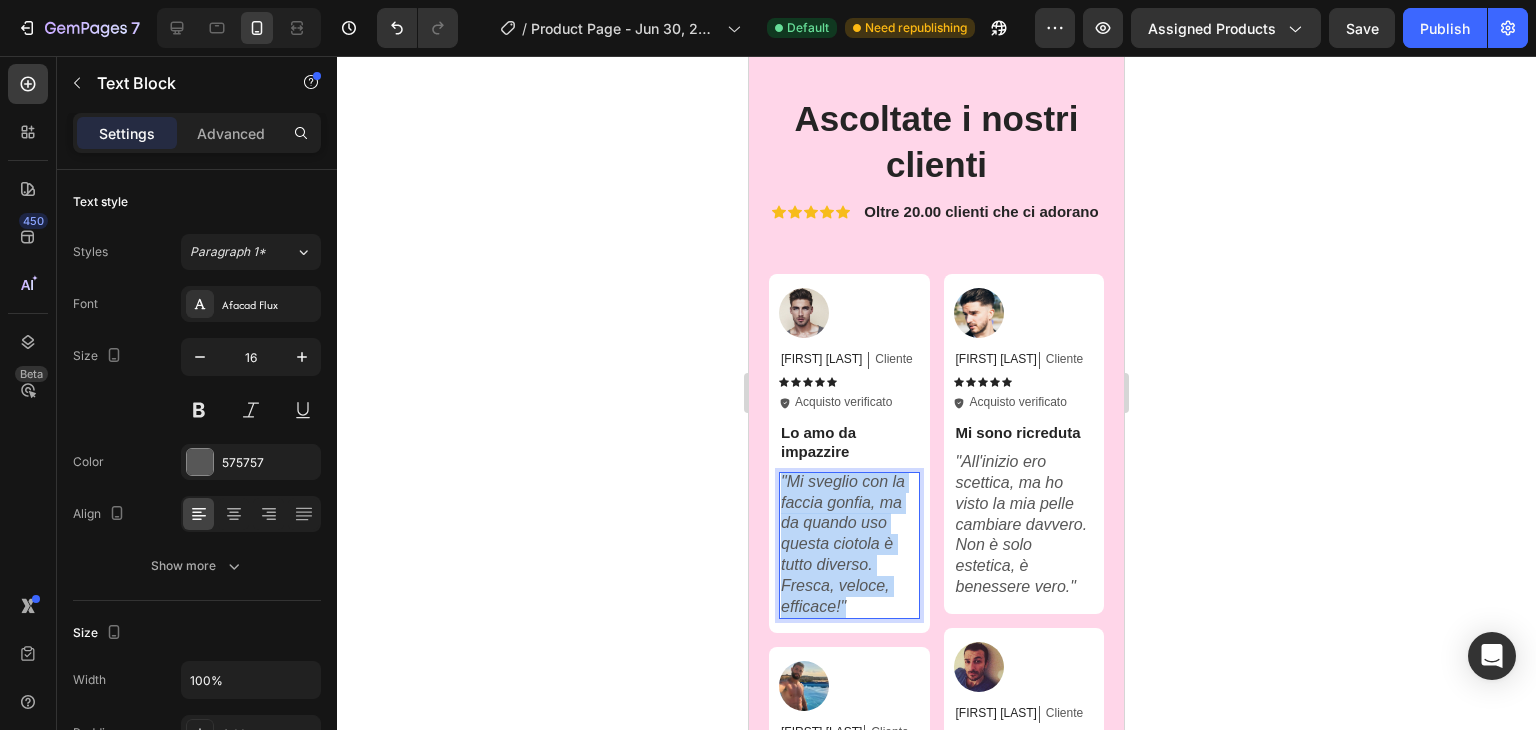 click on ""Mi sveglio con la faccia gonfia, ma da quando uso questa ciotola è tutto diverso. Fresca, veloce, efficace!"" at bounding box center [843, 544] 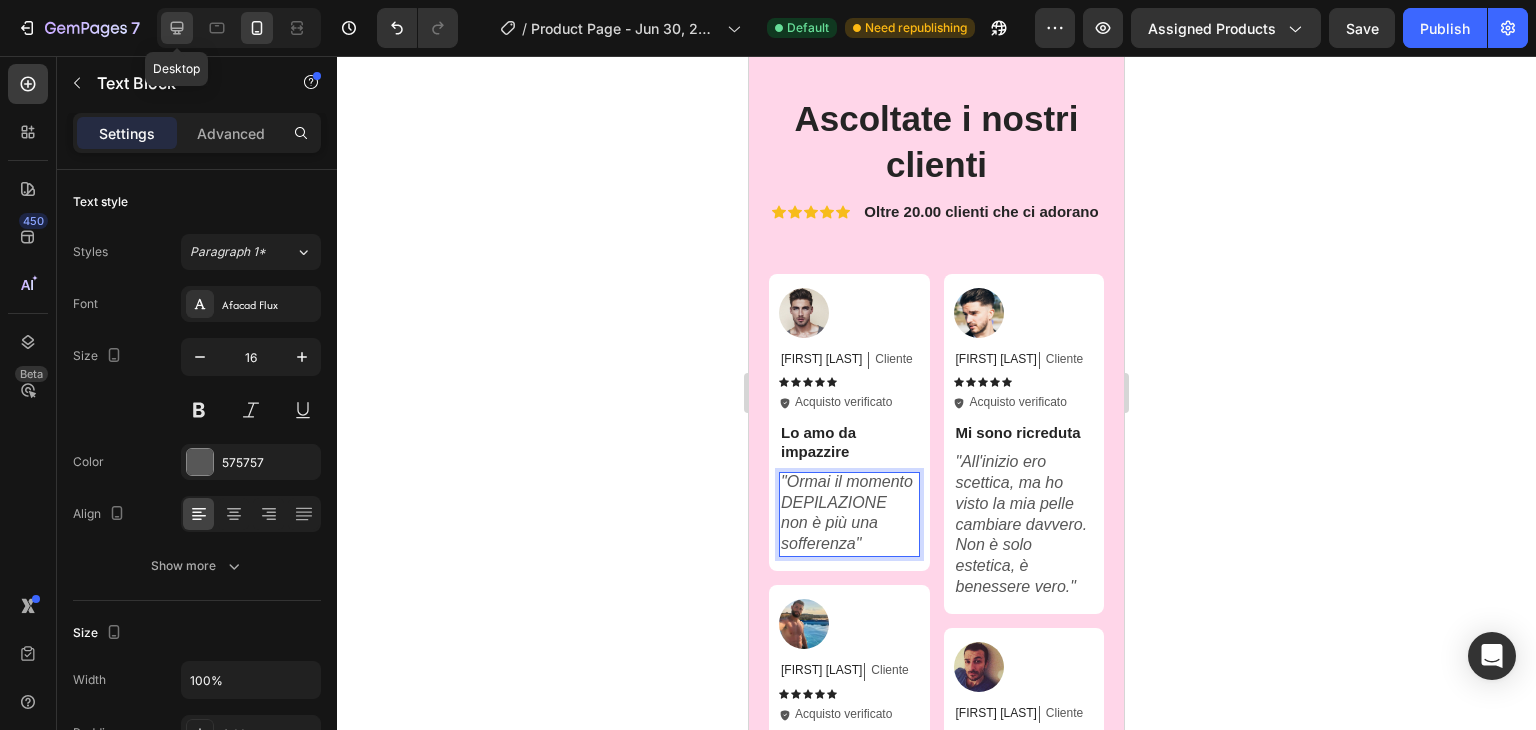 click 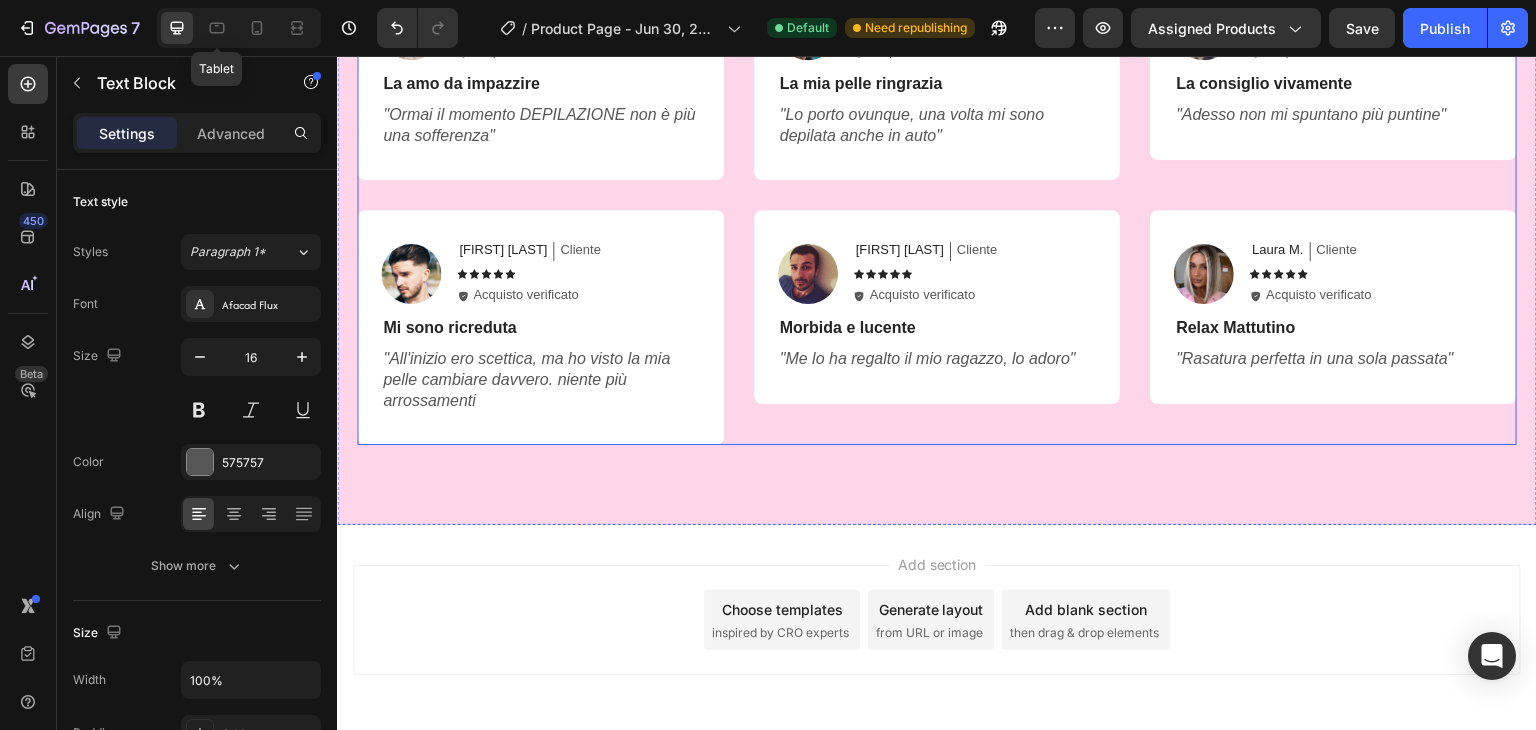 scroll, scrollTop: 4456, scrollLeft: 0, axis: vertical 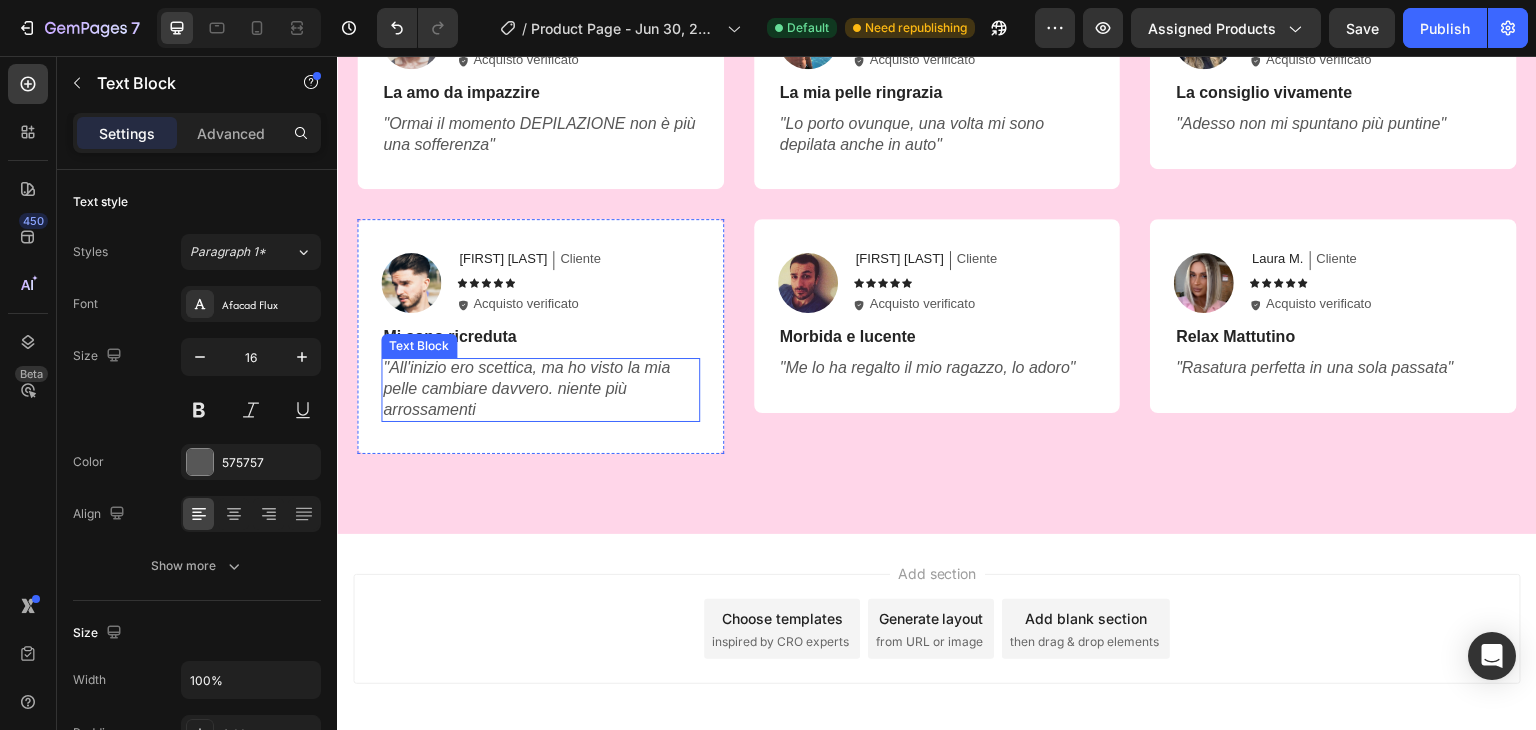 click on ""All'inizio ero scettica, ma ho visto la mia pelle cambiare davvero. niente più arrossamenti" at bounding box center [526, 388] 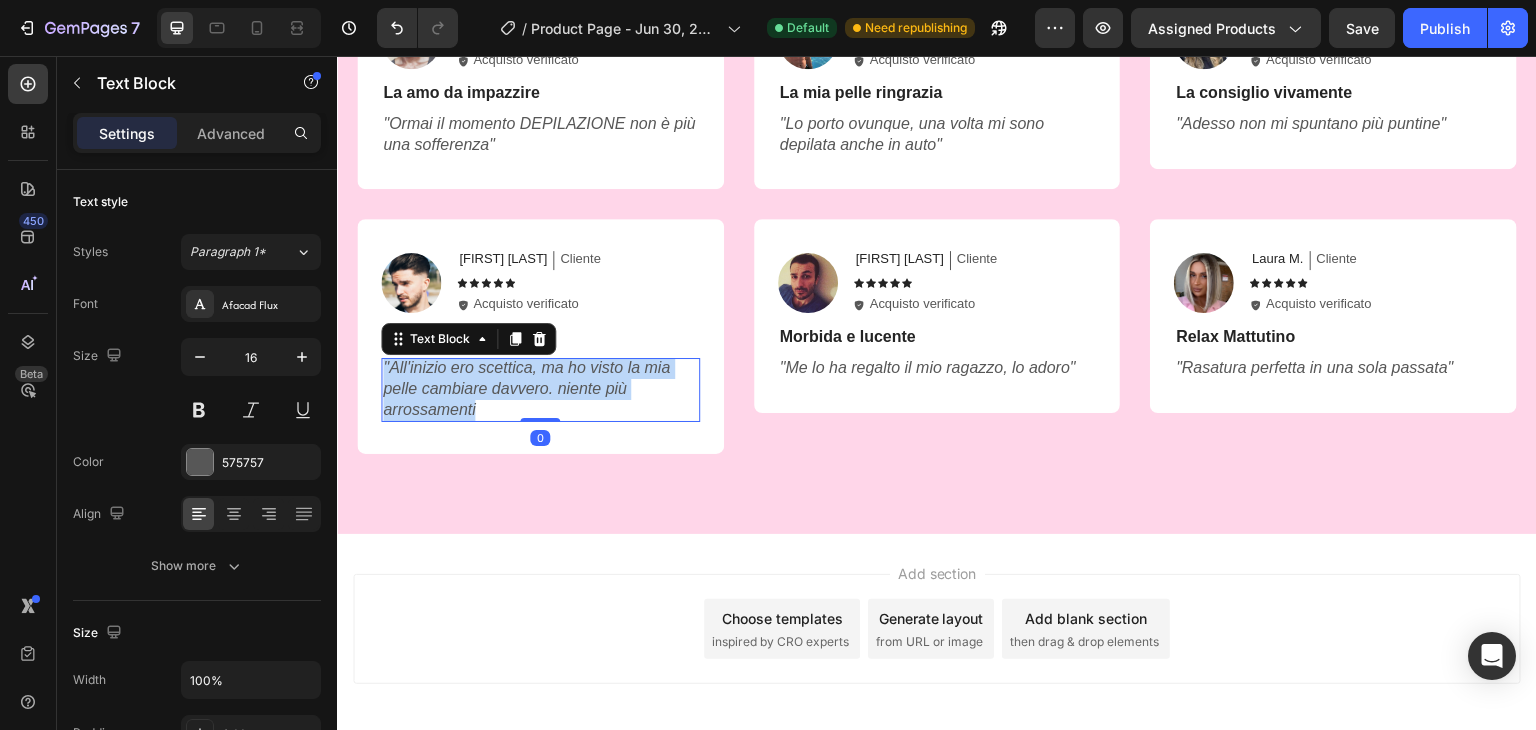 click on ""All'inizio ero scettica, ma ho visto la mia pelle cambiare davvero. niente più arrossamenti" at bounding box center [526, 388] 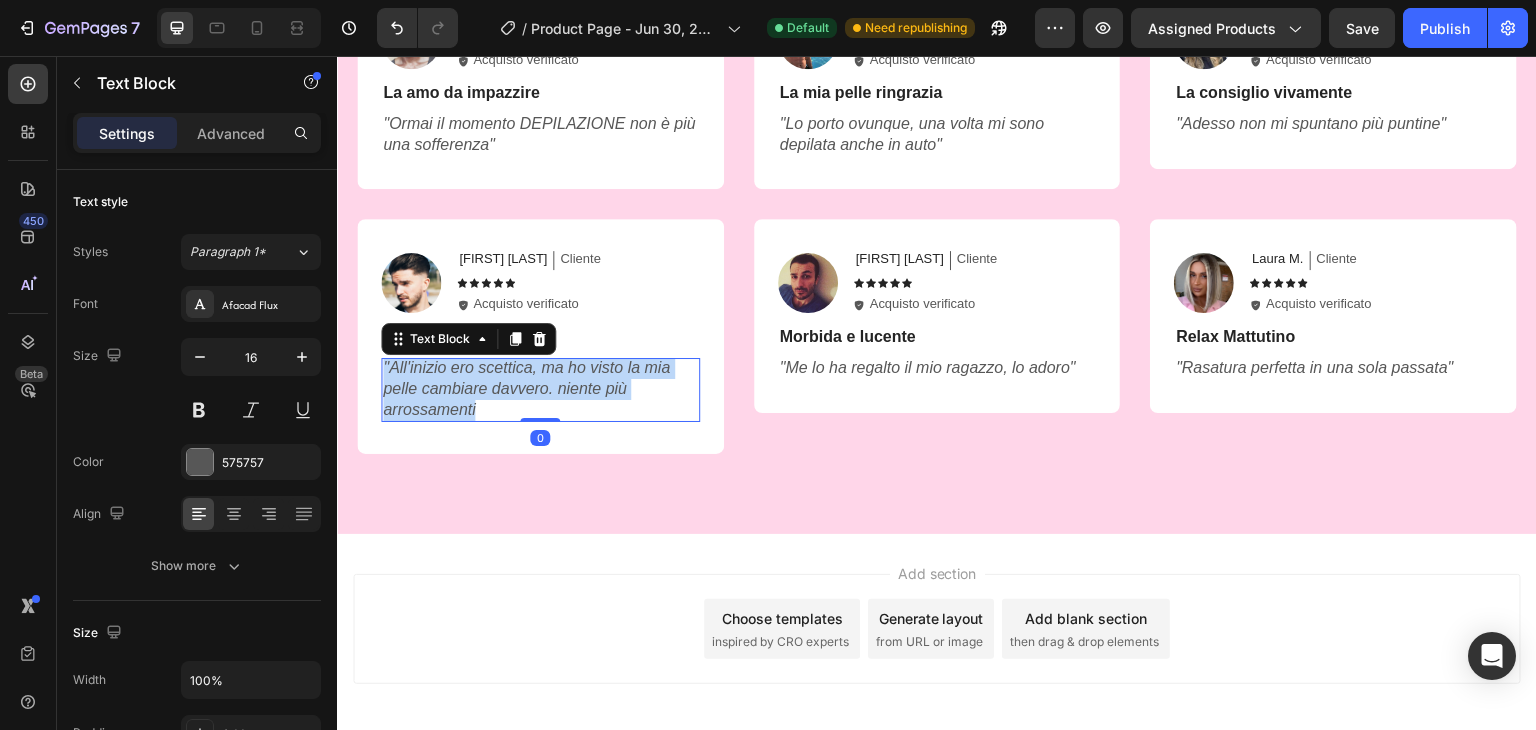 copy on ""All'inizio ero scettica, ma ho visto la mia pelle cambiare davvero. niente più arrossamenti" 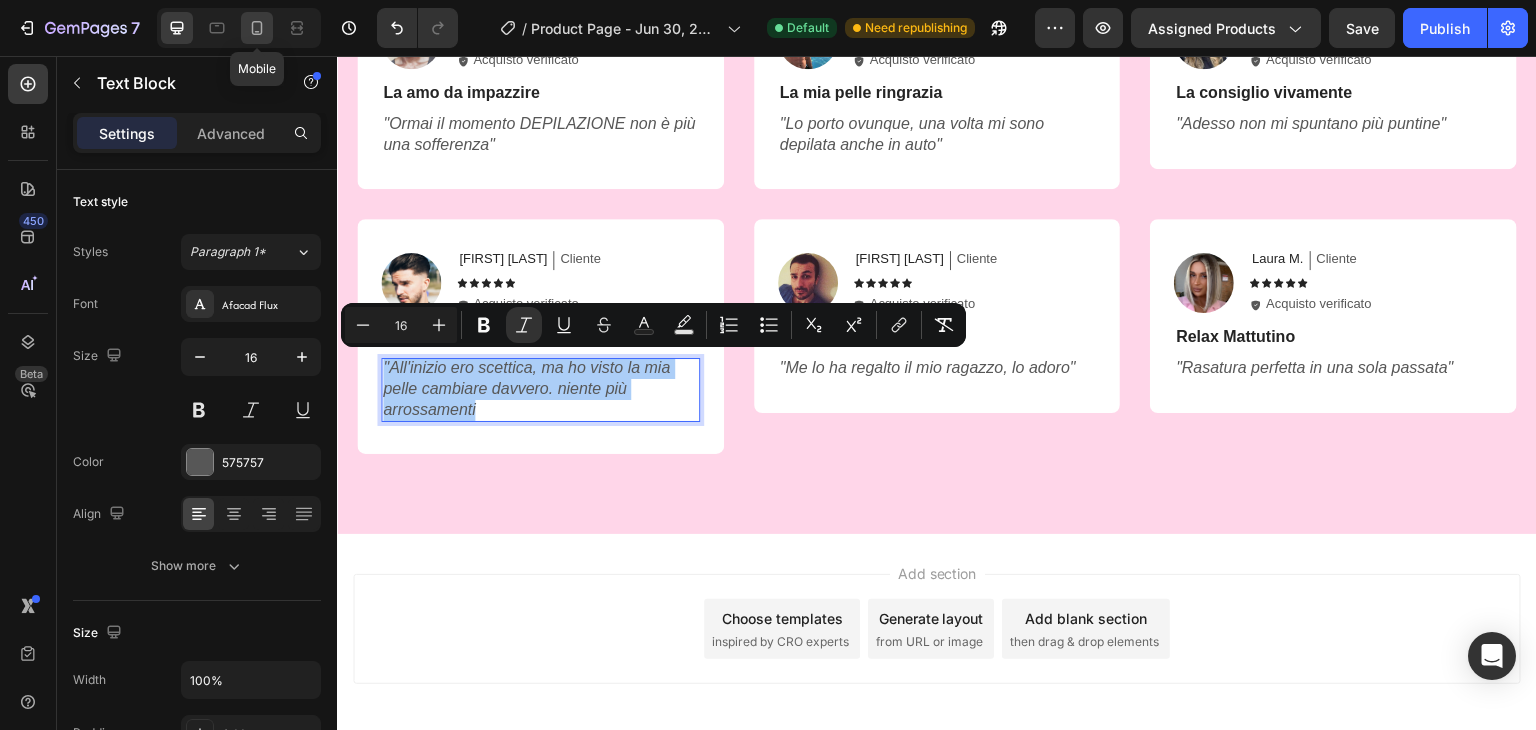 click 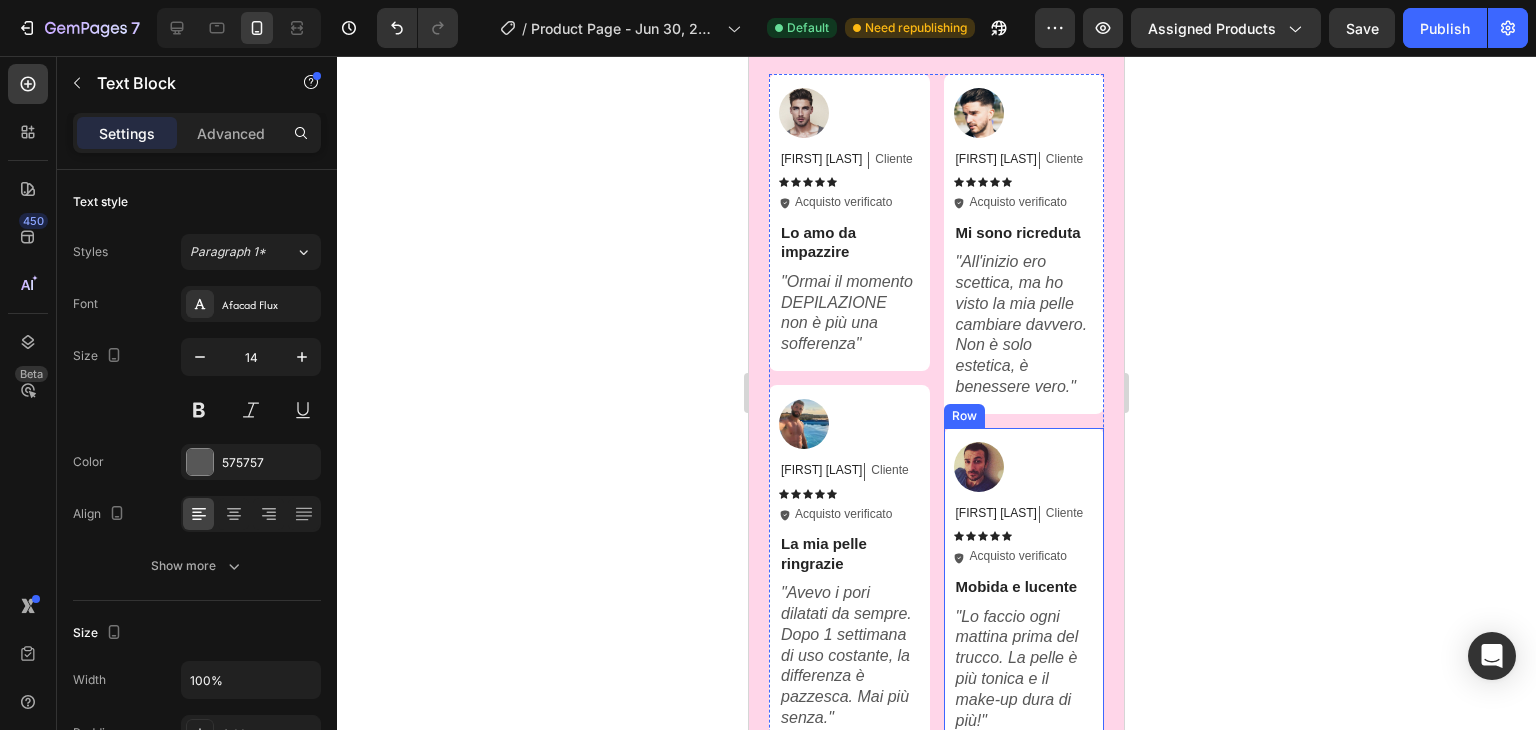 scroll, scrollTop: 4079, scrollLeft: 0, axis: vertical 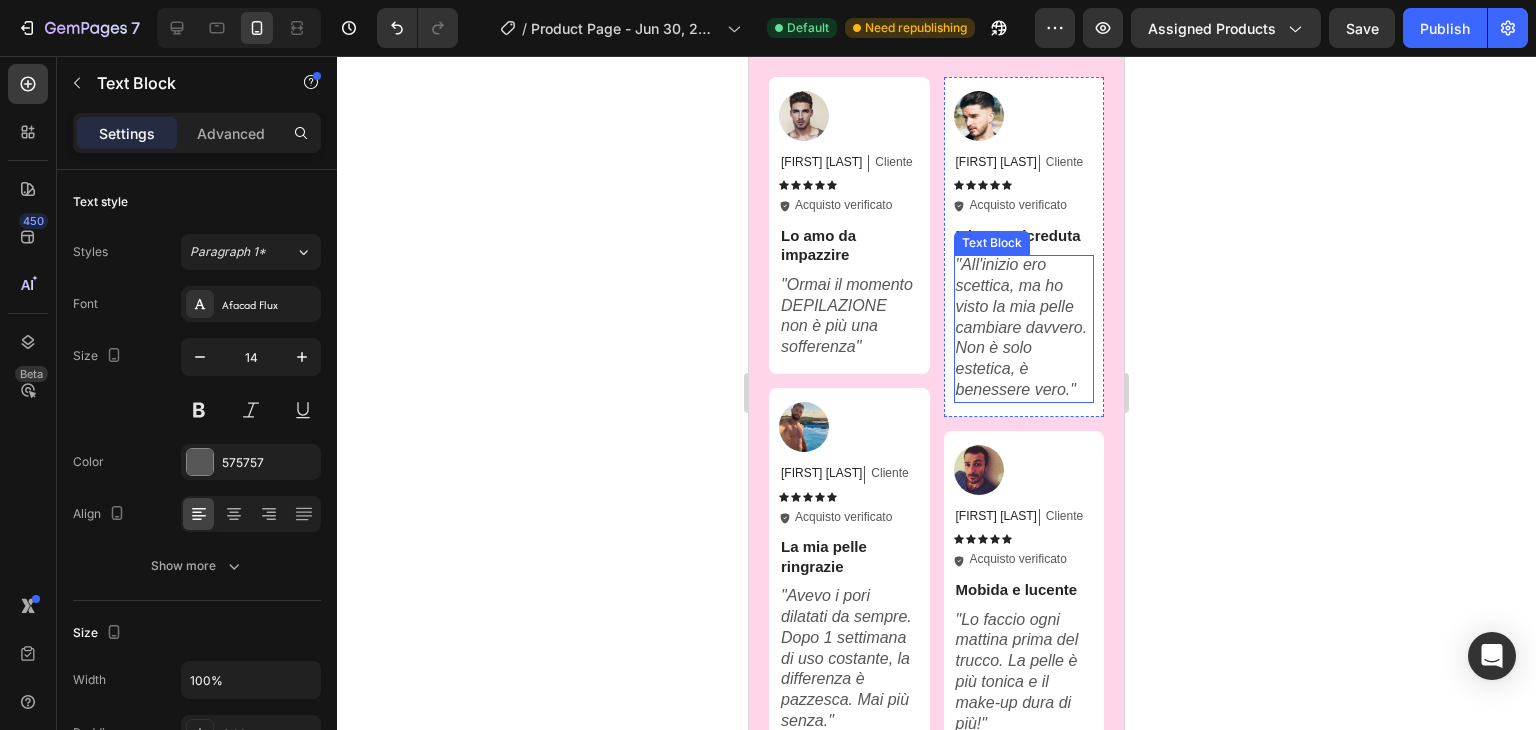 click on ""All'inizio ero scettica, ma ho visto la mia pelle cambiare davvero. Non è solo estetica, è benessere vero."" at bounding box center [1022, 327] 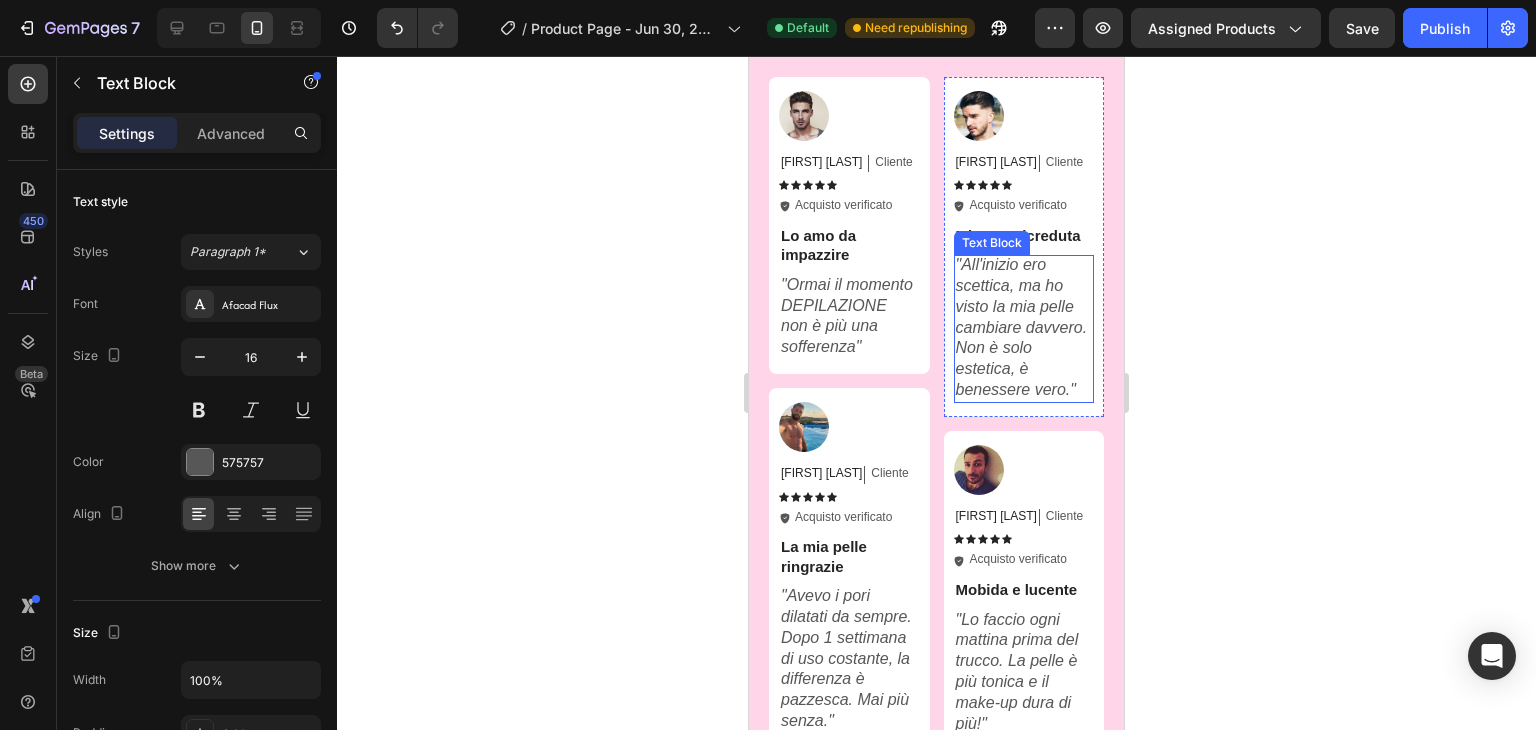 click on ""All'inizio ero scettica, ma ho visto la mia pelle cambiare davvero. Non è solo estetica, è benessere vero."" at bounding box center (1022, 327) 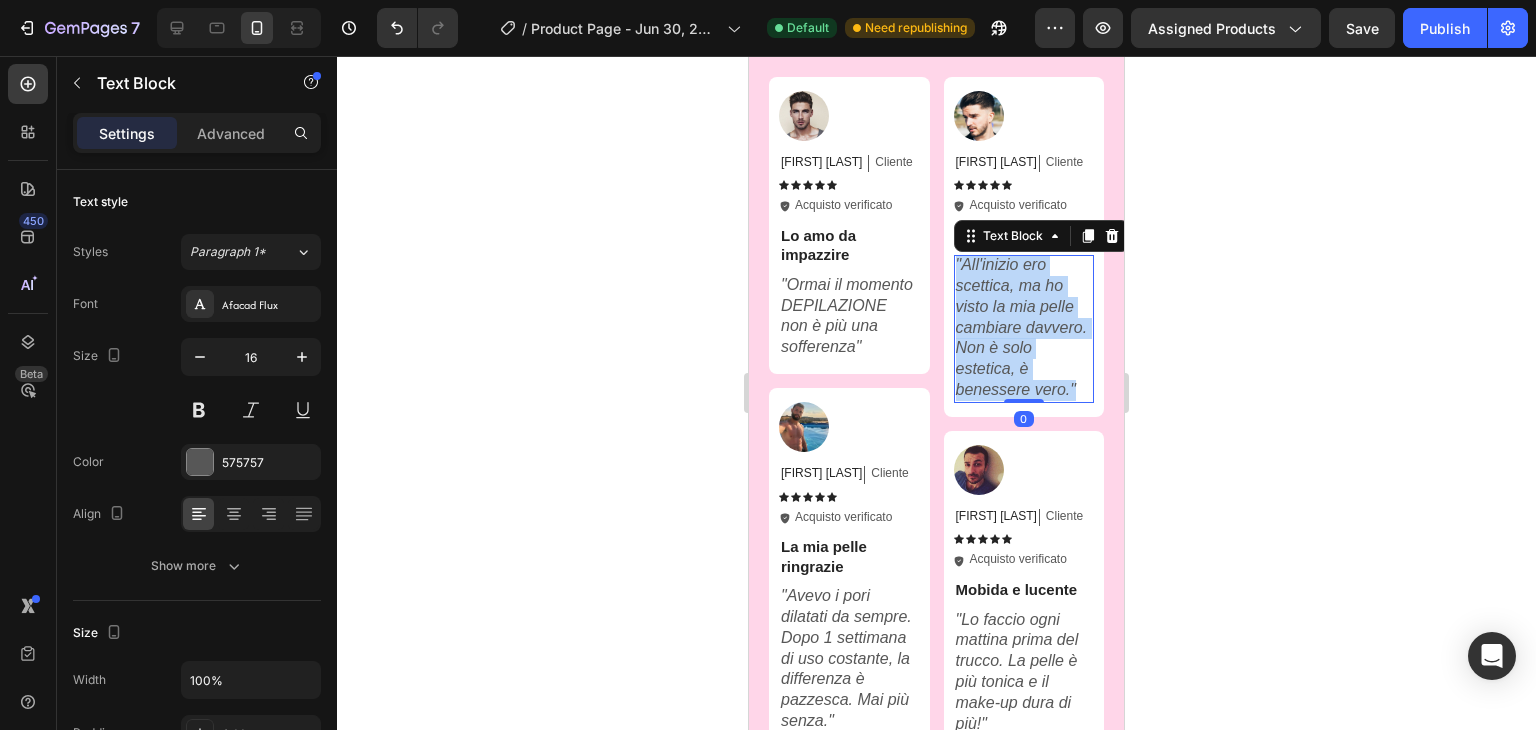 click on ""All'inizio ero scettica, ma ho visto la mia pelle cambiare davvero. Non è solo estetica, è benessere vero."" at bounding box center (1022, 327) 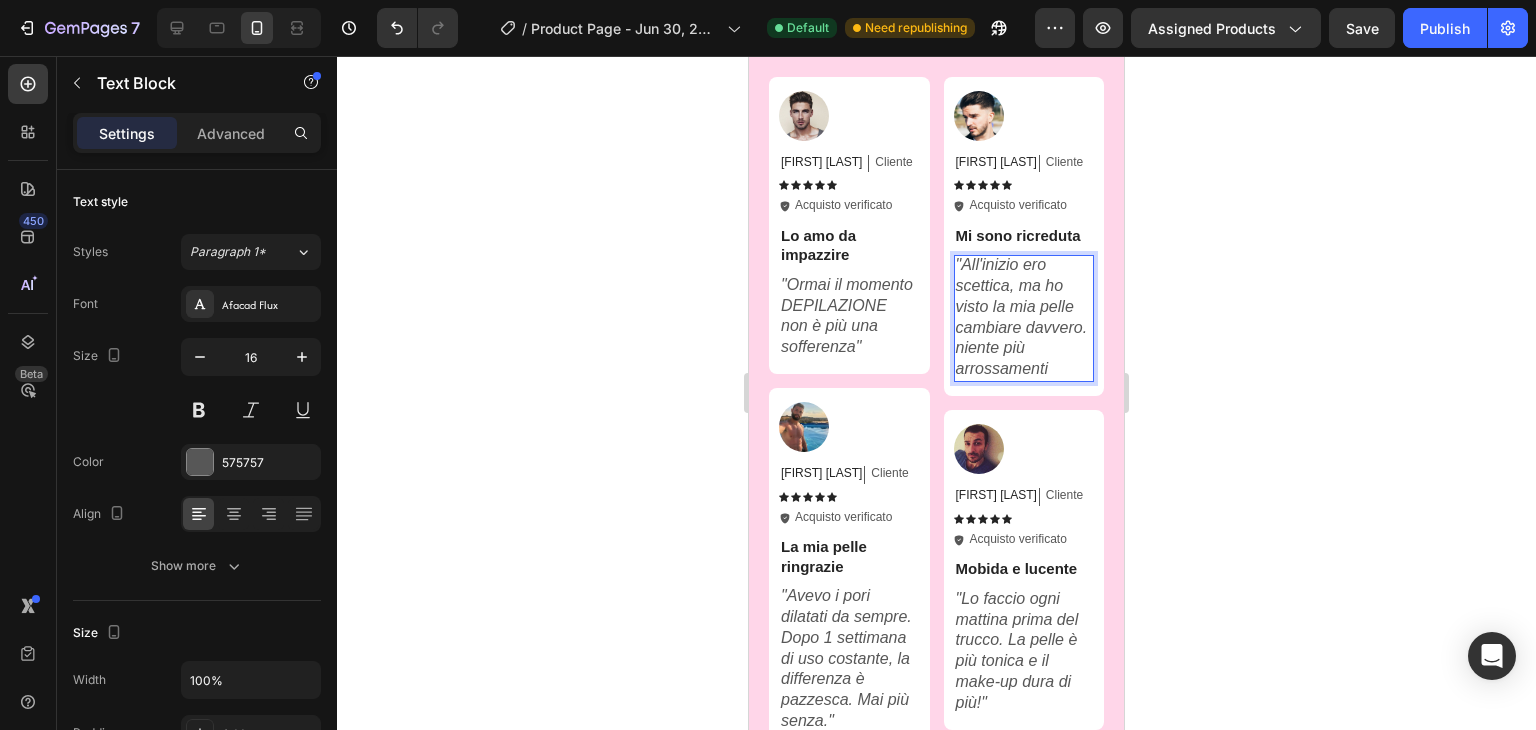 click on ""All'inizio ero scettica, ma ho visto la mia pelle cambiare davvero. niente più arrossamenti" at bounding box center [1022, 316] 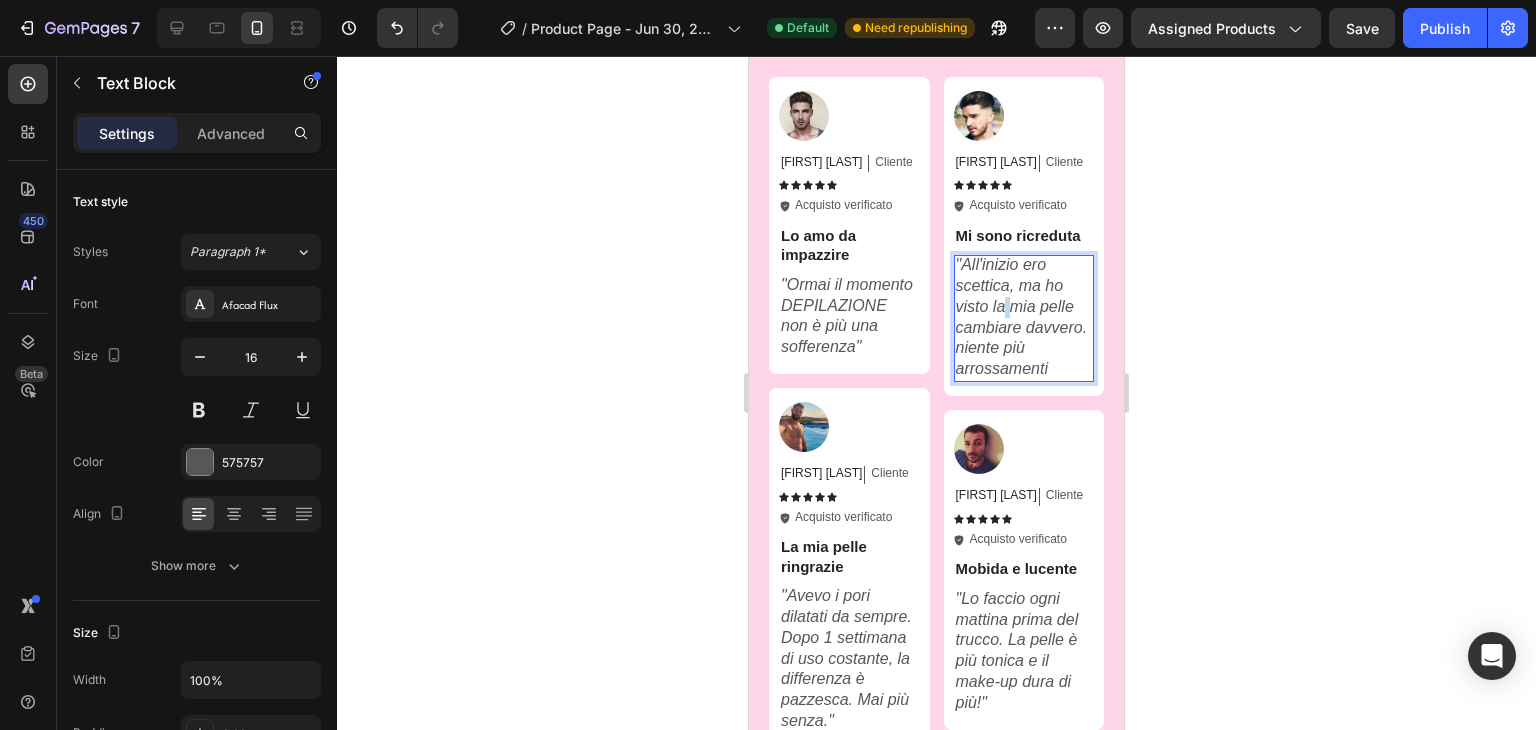 click on ""All'inizio ero scettica, ma ho visto la mia pelle cambiare davvero. niente più arrossamenti" at bounding box center [1022, 316] 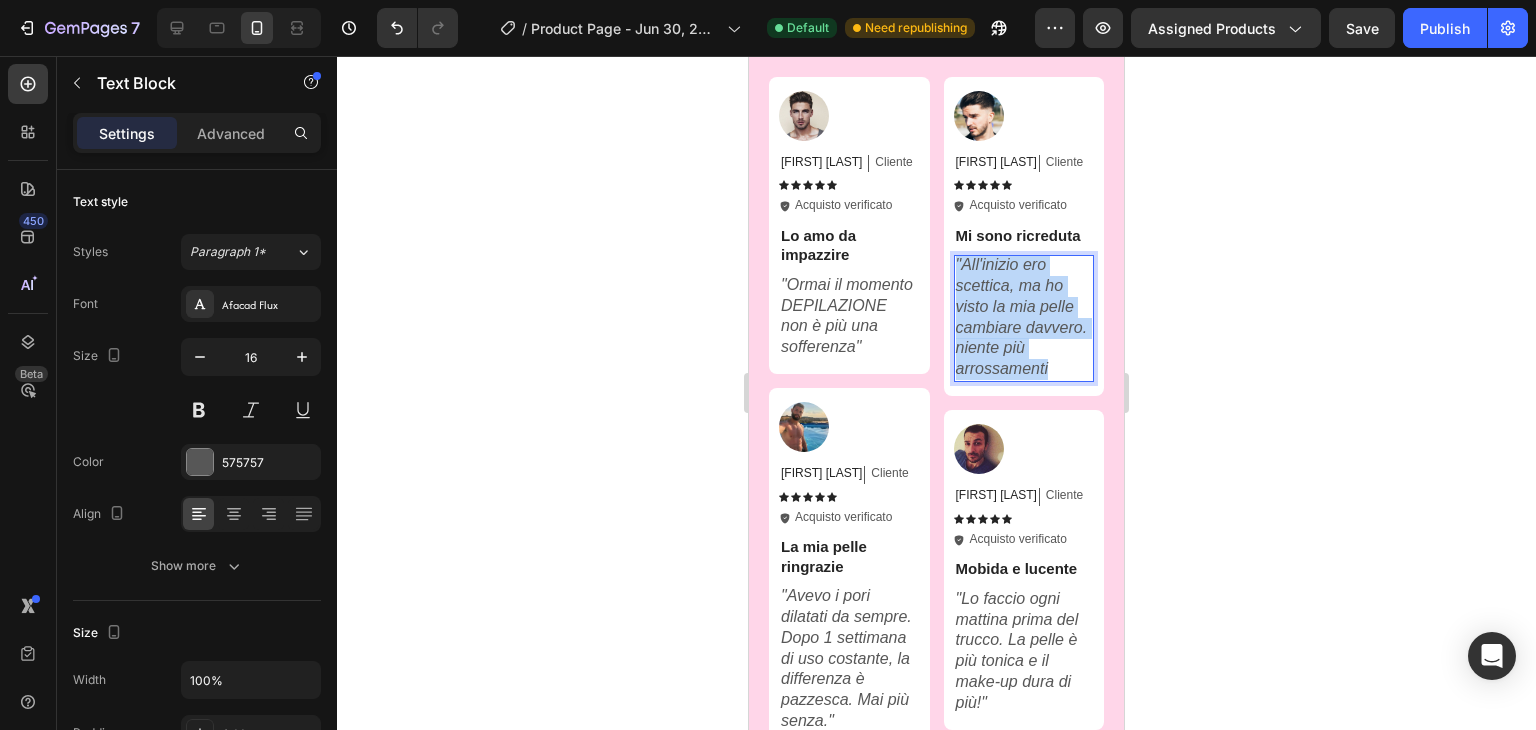 click on ""All'inizio ero scettica, ma ho visto la mia pelle cambiare davvero. niente più arrossamenti" at bounding box center (1022, 316) 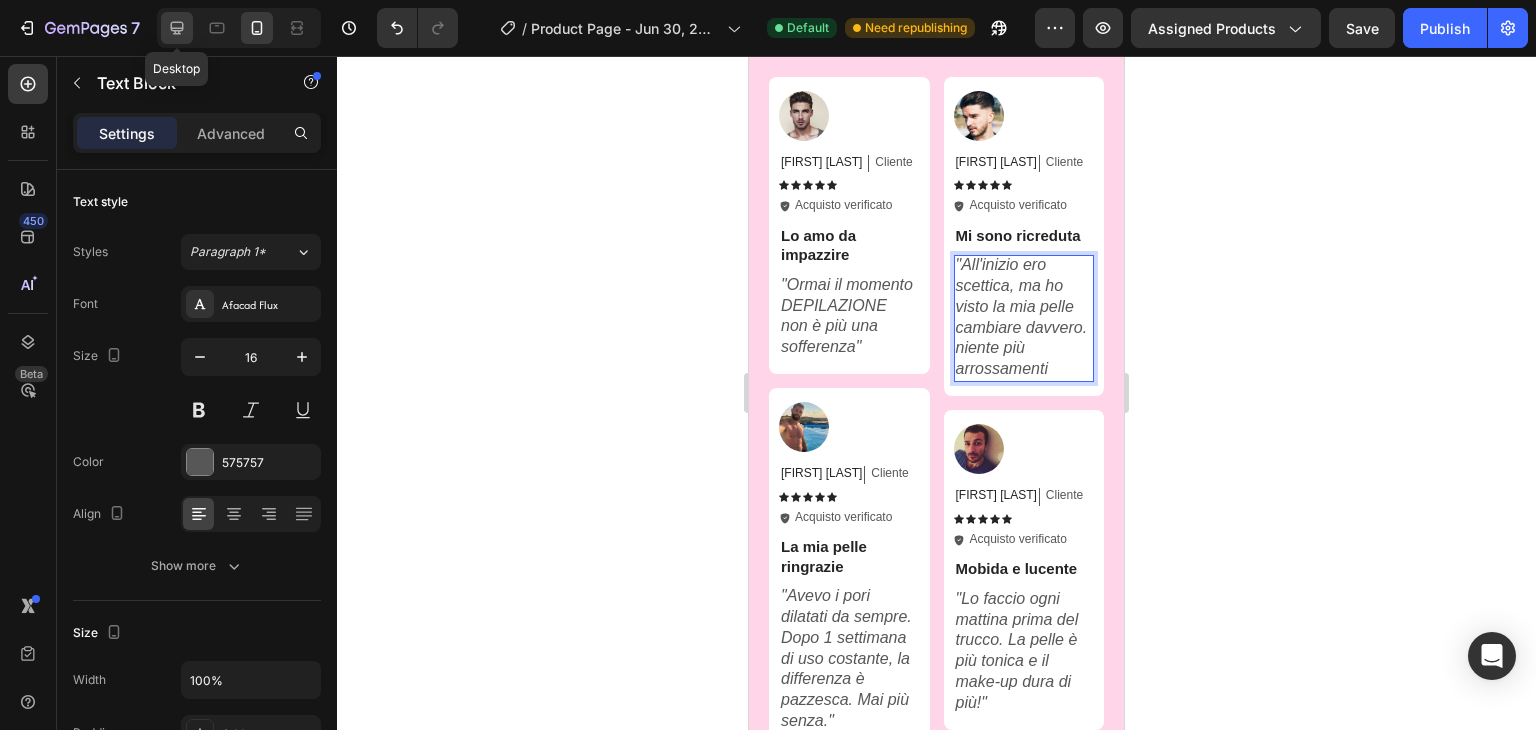 click 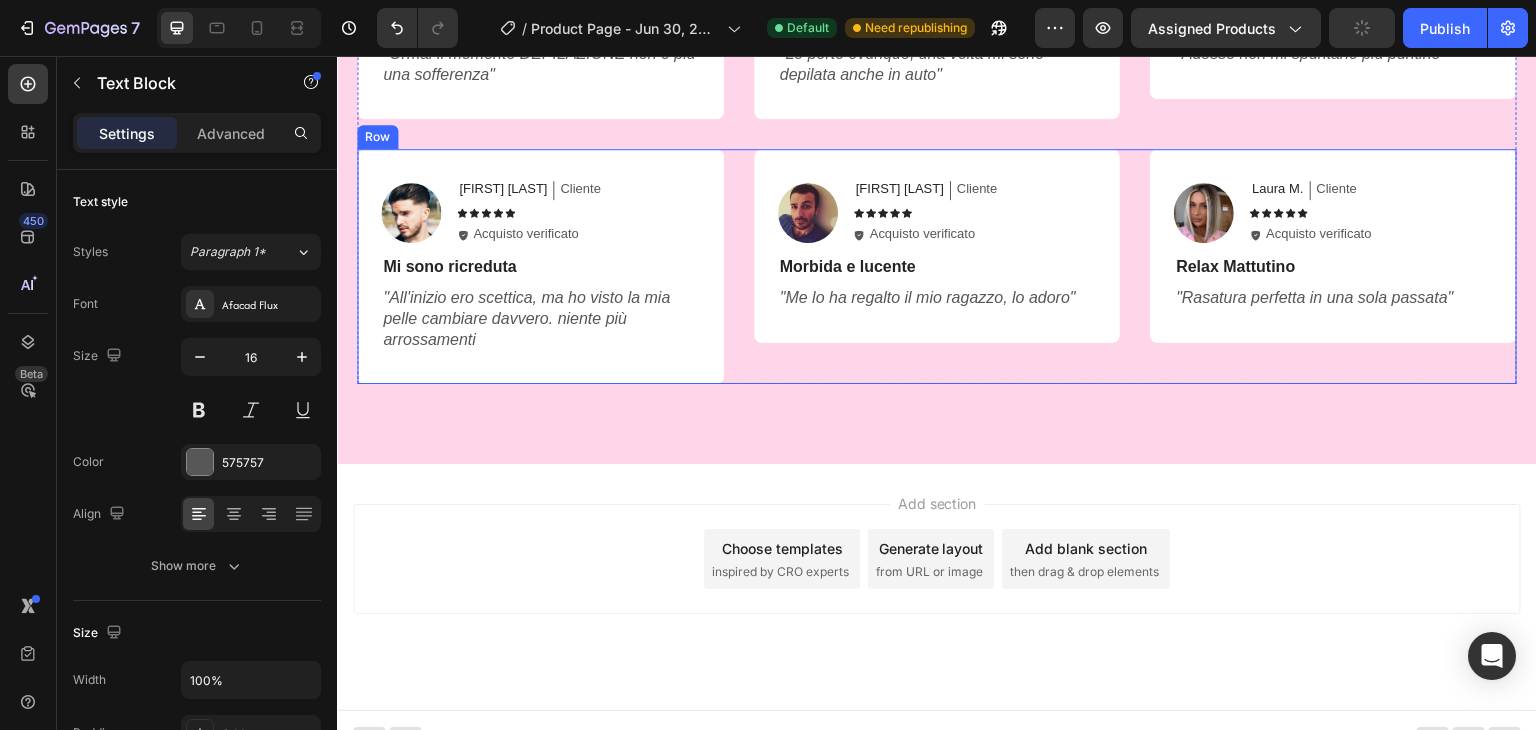 scroll, scrollTop: 4456, scrollLeft: 0, axis: vertical 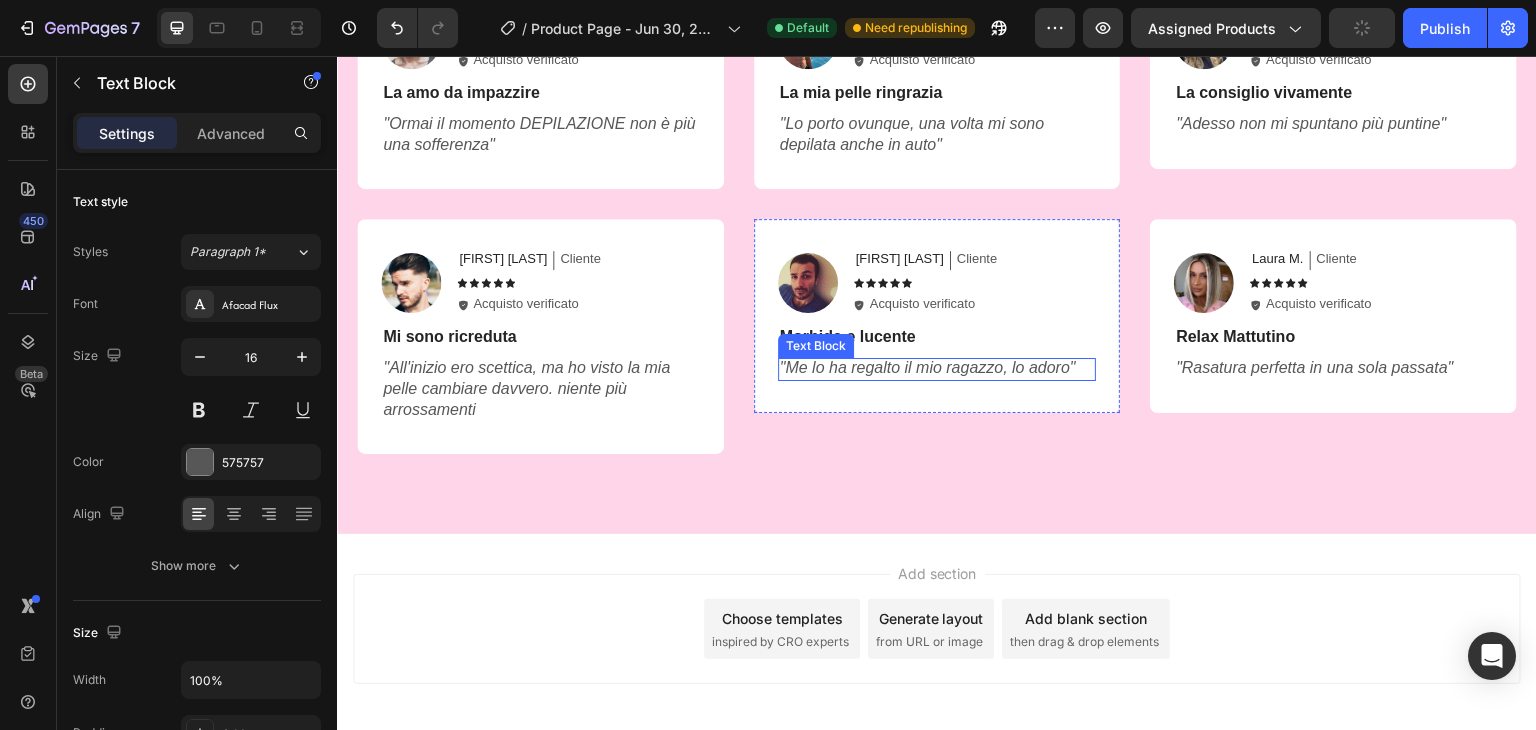 click on ""Me lo ha regalto il mio ragazzo, lo adoro"" at bounding box center (928, 367) 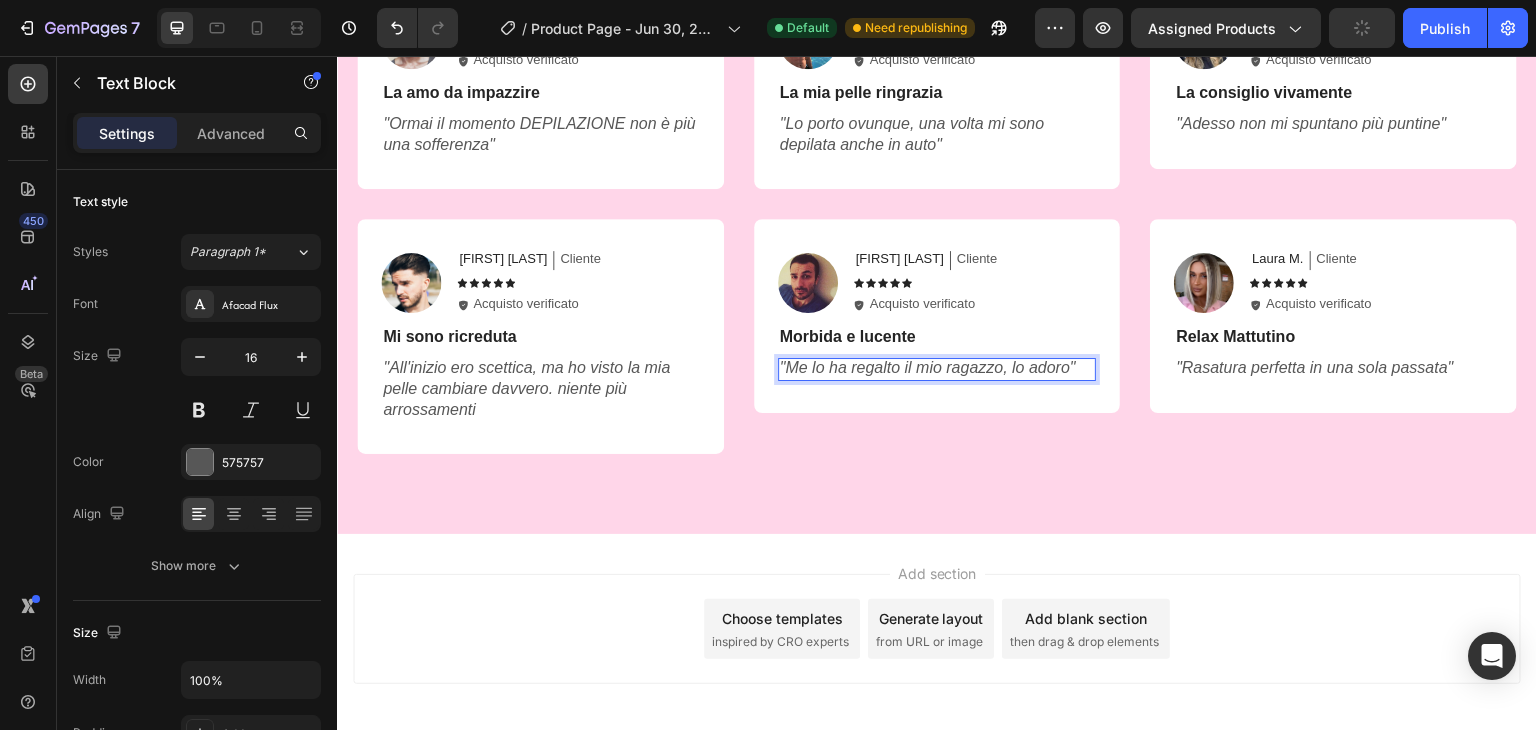 click on ""Me lo ha regalto il mio ragazzo, lo adoro"" at bounding box center (928, 367) 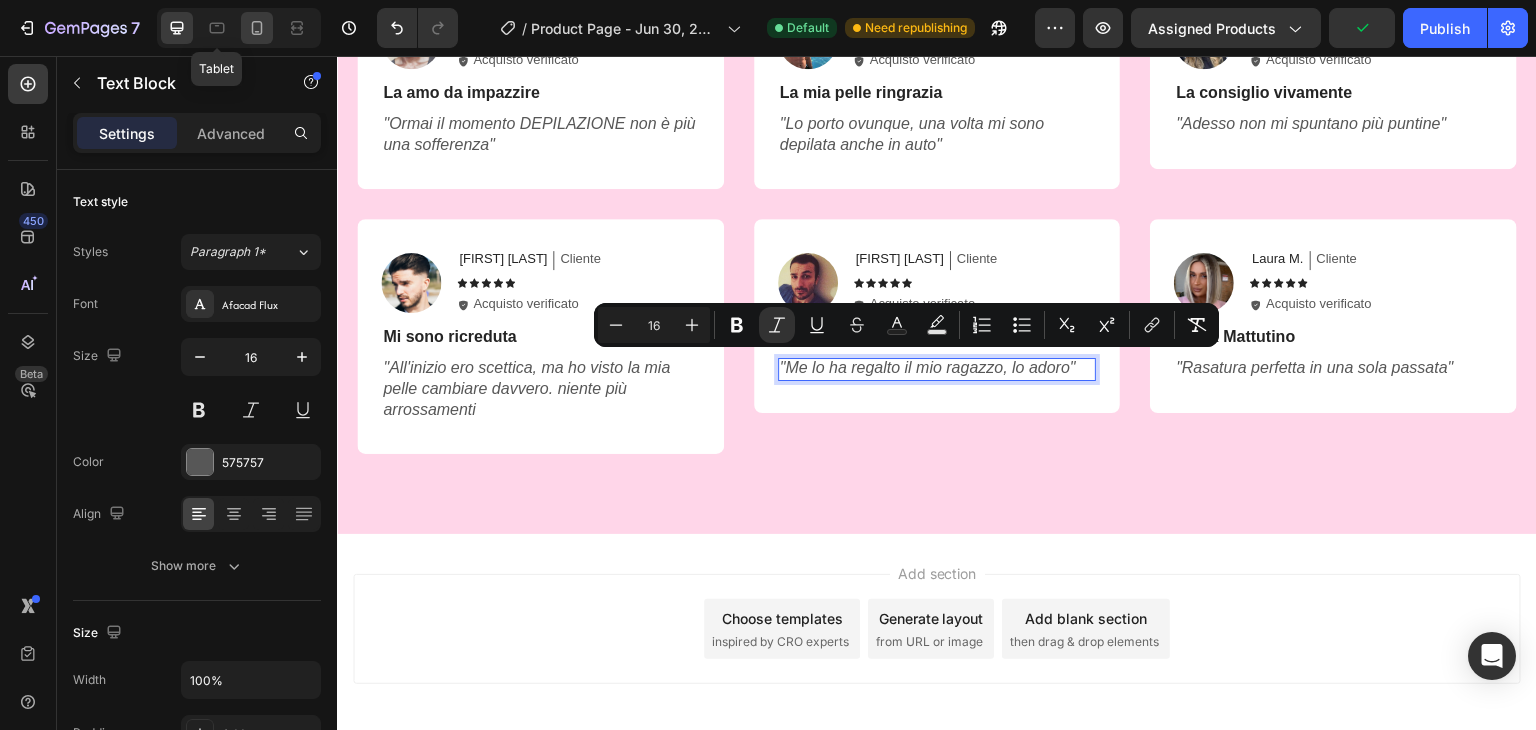 click 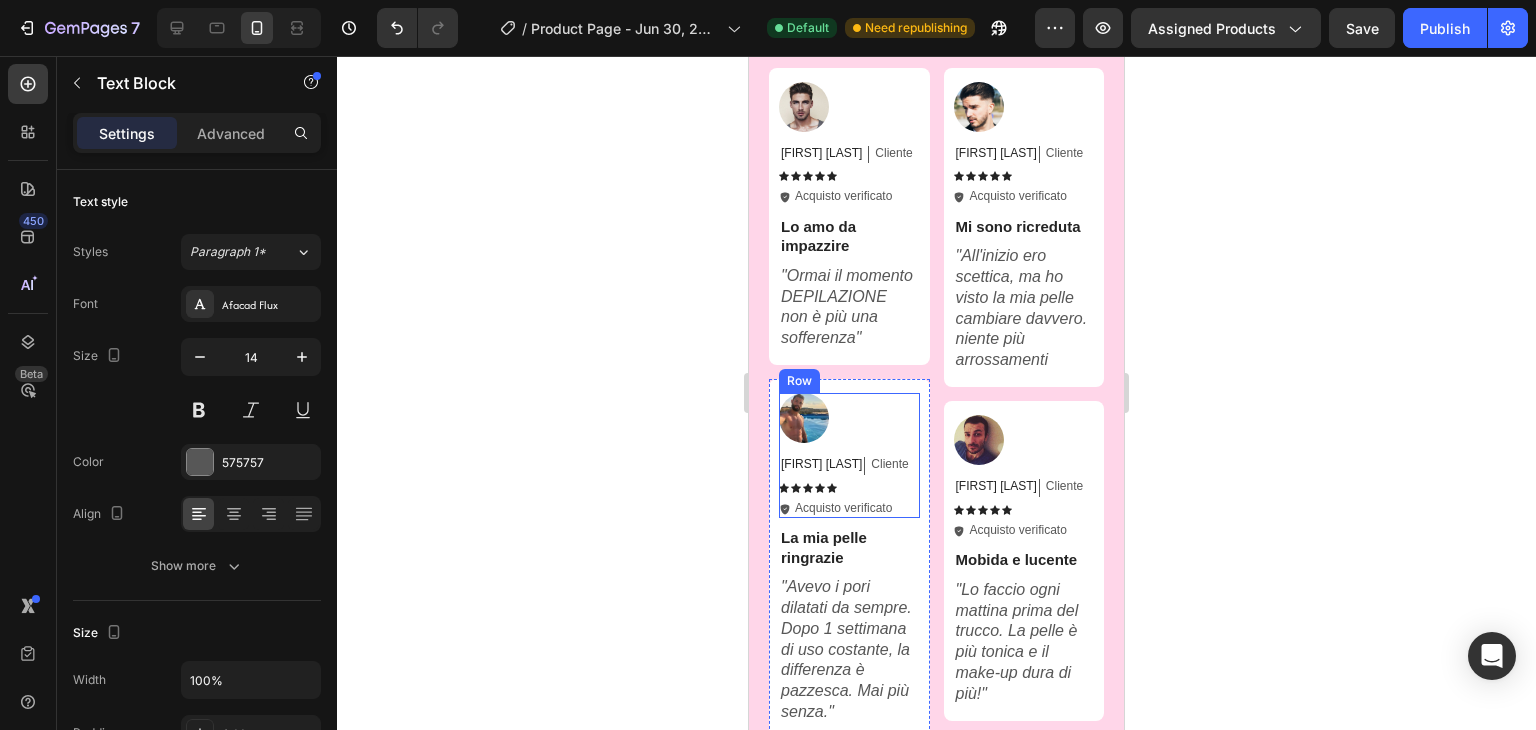 scroll, scrollTop: 4079, scrollLeft: 0, axis: vertical 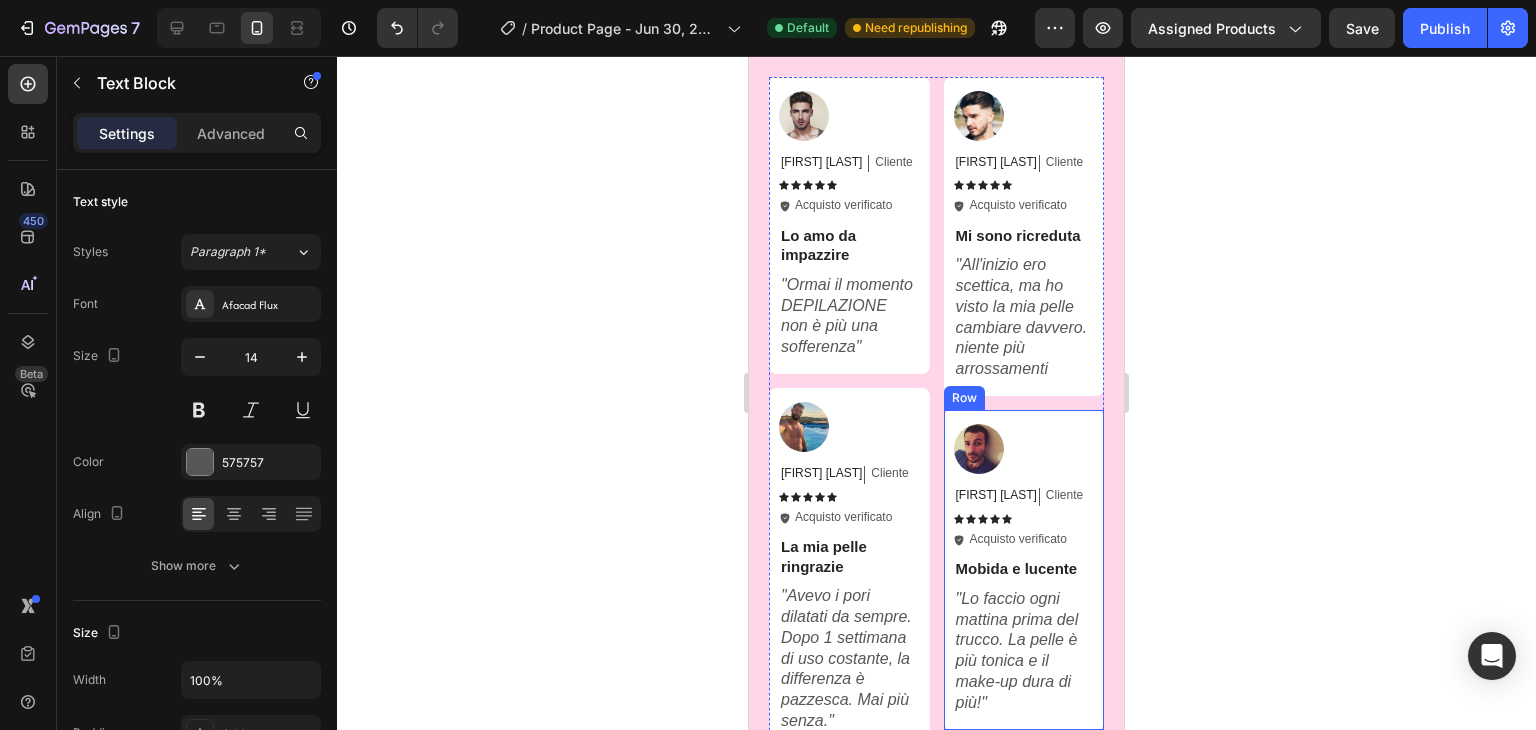 click on ""Lo faccio ogni mattina prima del trucco. La pelle è più tonica e il make-up dura di più!"" at bounding box center (1017, 650) 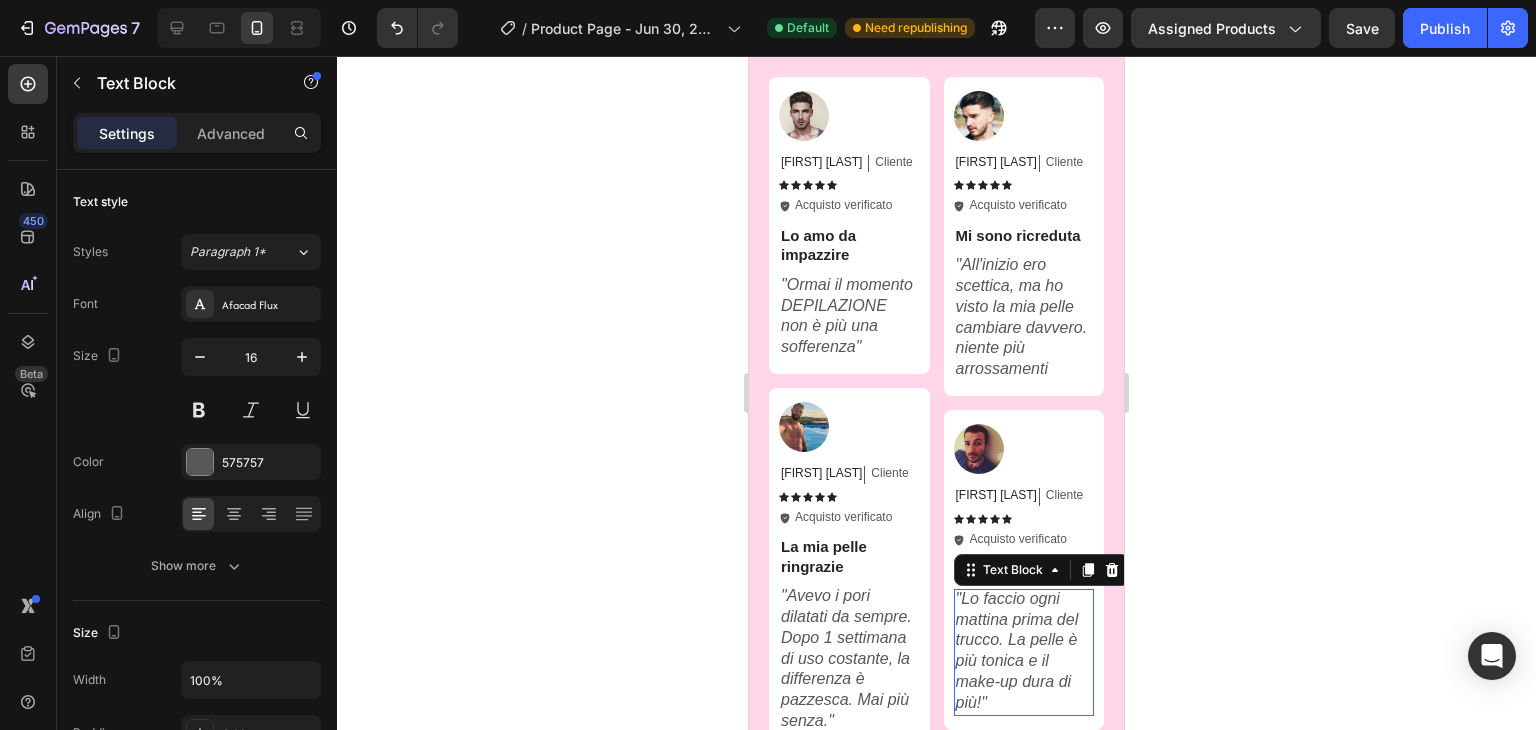 click on ""Lo faccio ogni mattina prima del trucco. La pelle è più tonica e il make-up dura di più!"" at bounding box center [1017, 650] 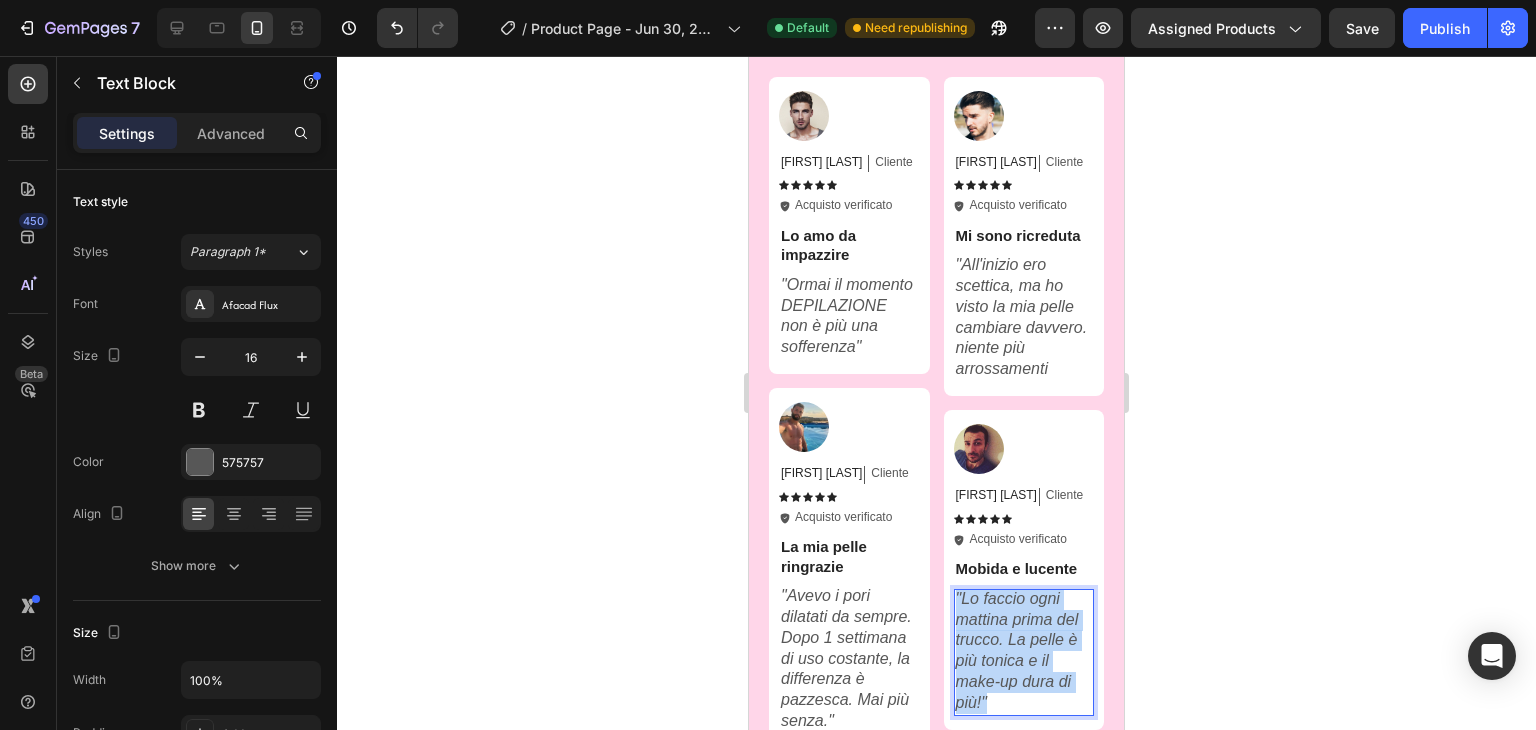 click on ""Lo faccio ogni mattina prima del trucco. La pelle è più tonica e il make-up dura di più!"" at bounding box center (1017, 650) 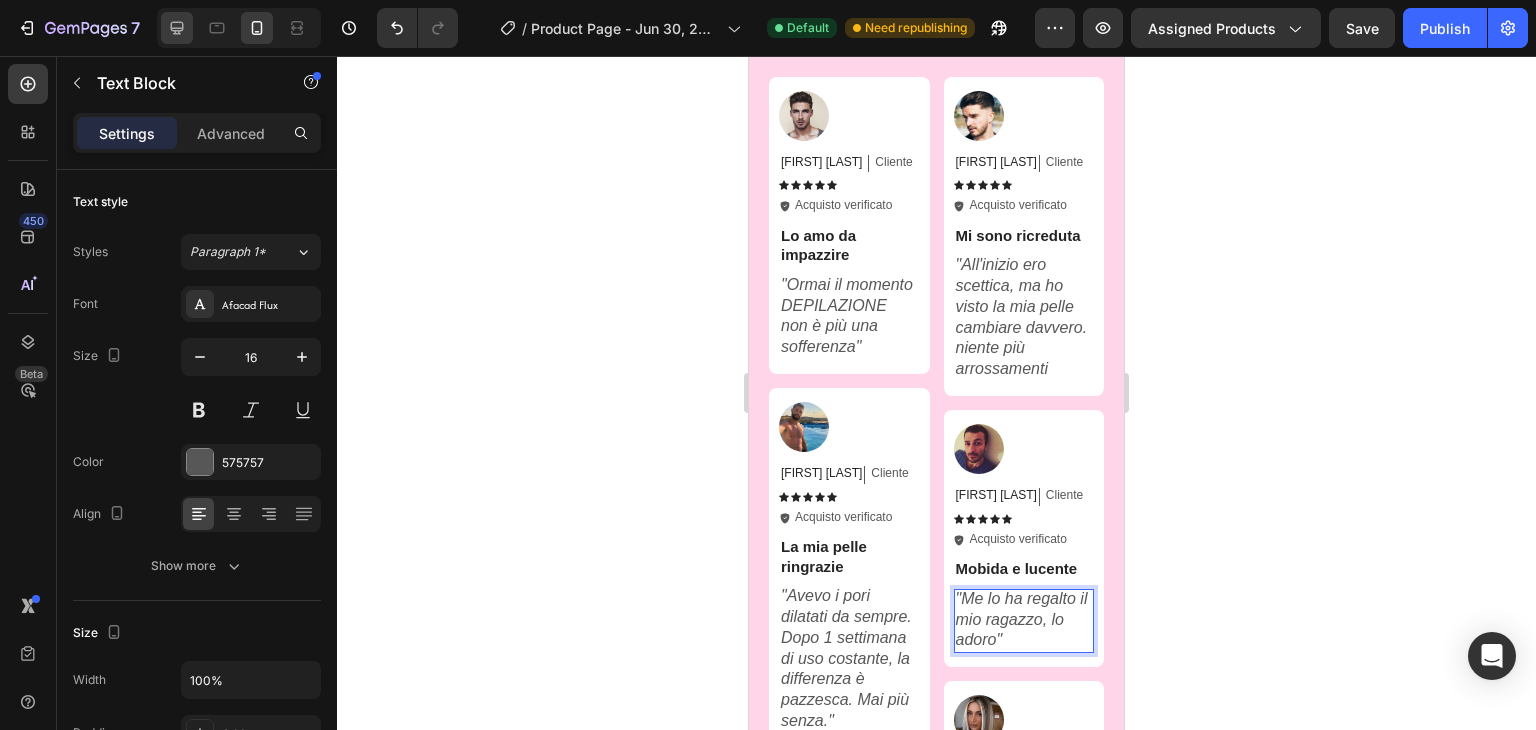 click 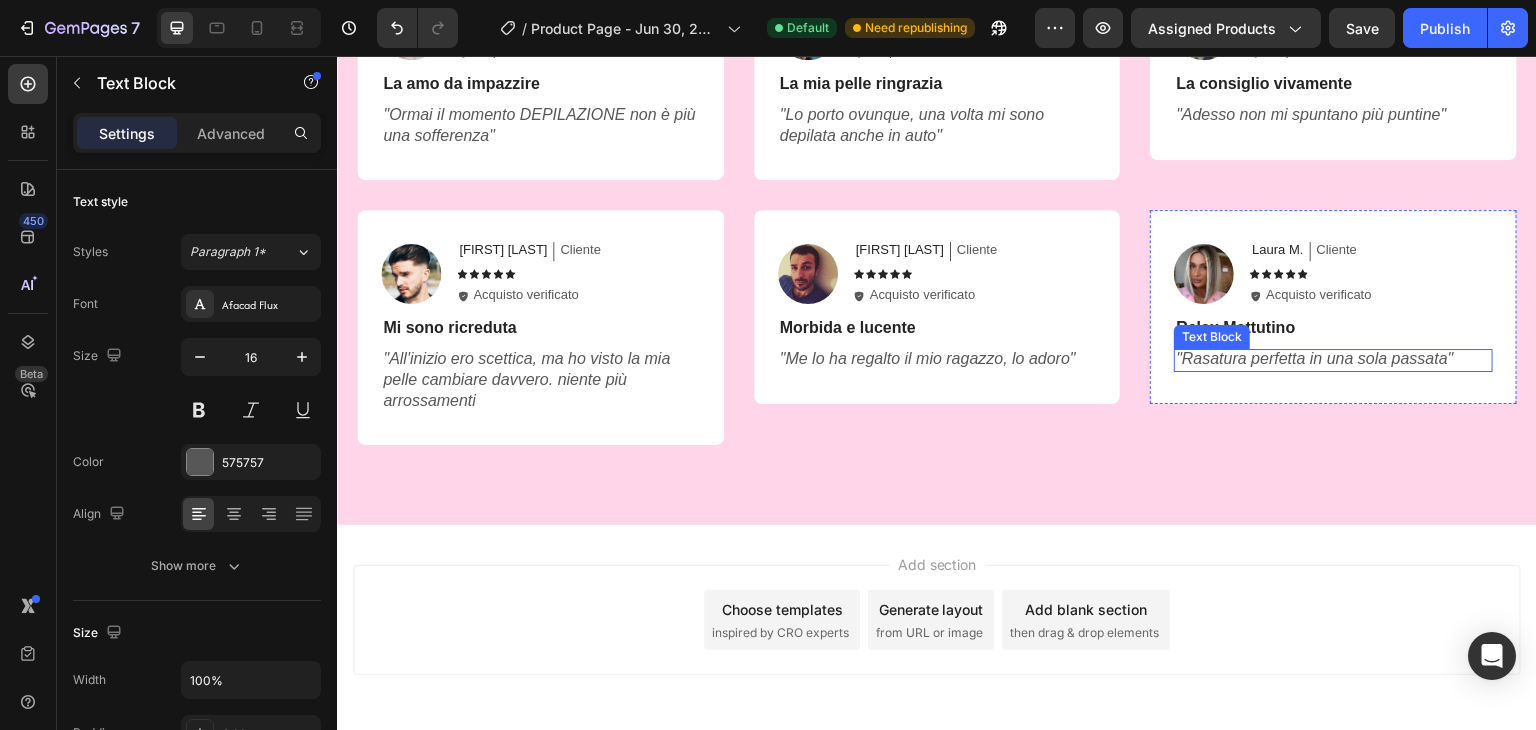 scroll, scrollTop: 4456, scrollLeft: 0, axis: vertical 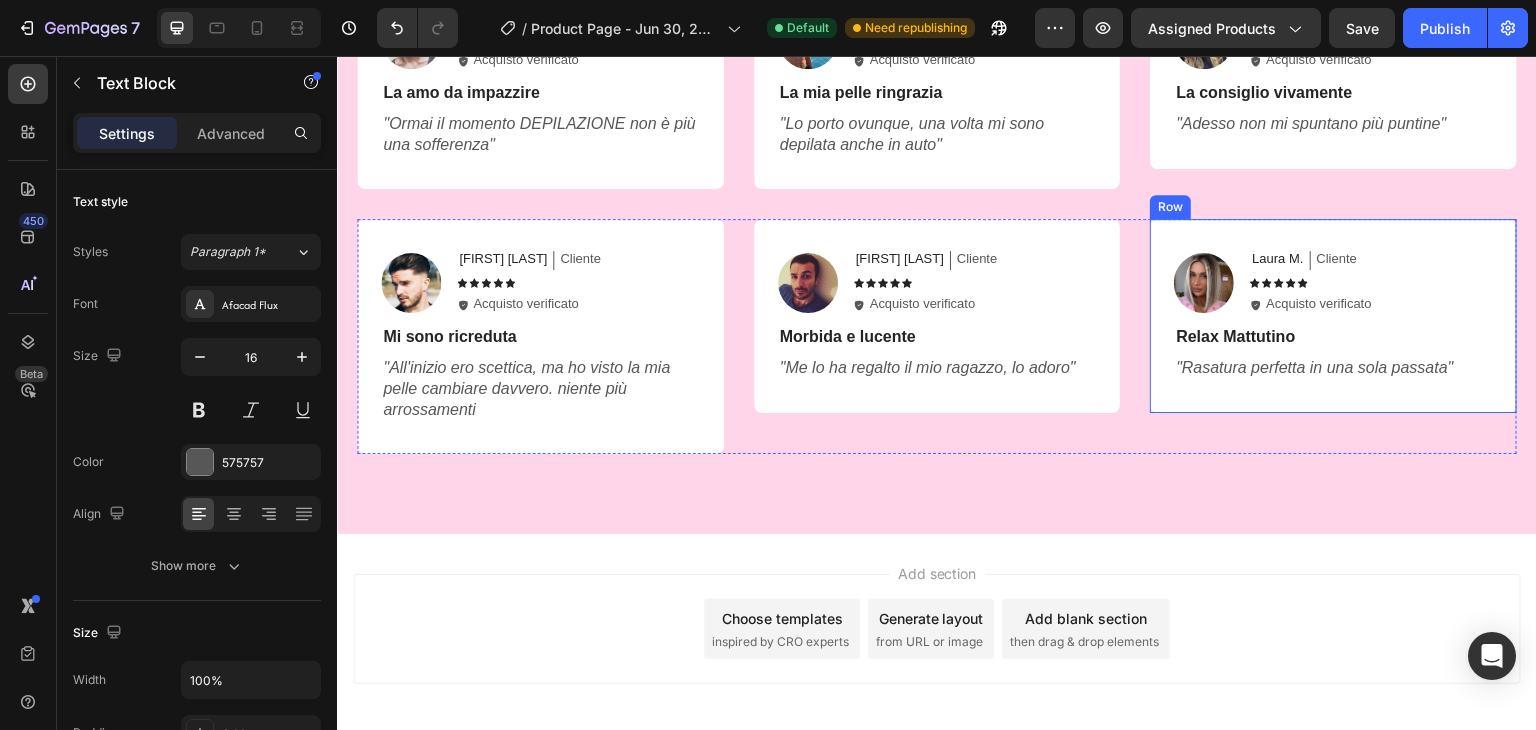 click on "Image Laura M. Text Block Cliente Text Block Row Icon Icon Icon Icon Icon Icon List
Icon Acquisto verificato Text Block Row Row Relax Mattutino Text Block "Rasatura perfetta in una sola passata" Text Block Row" at bounding box center (1333, 315) 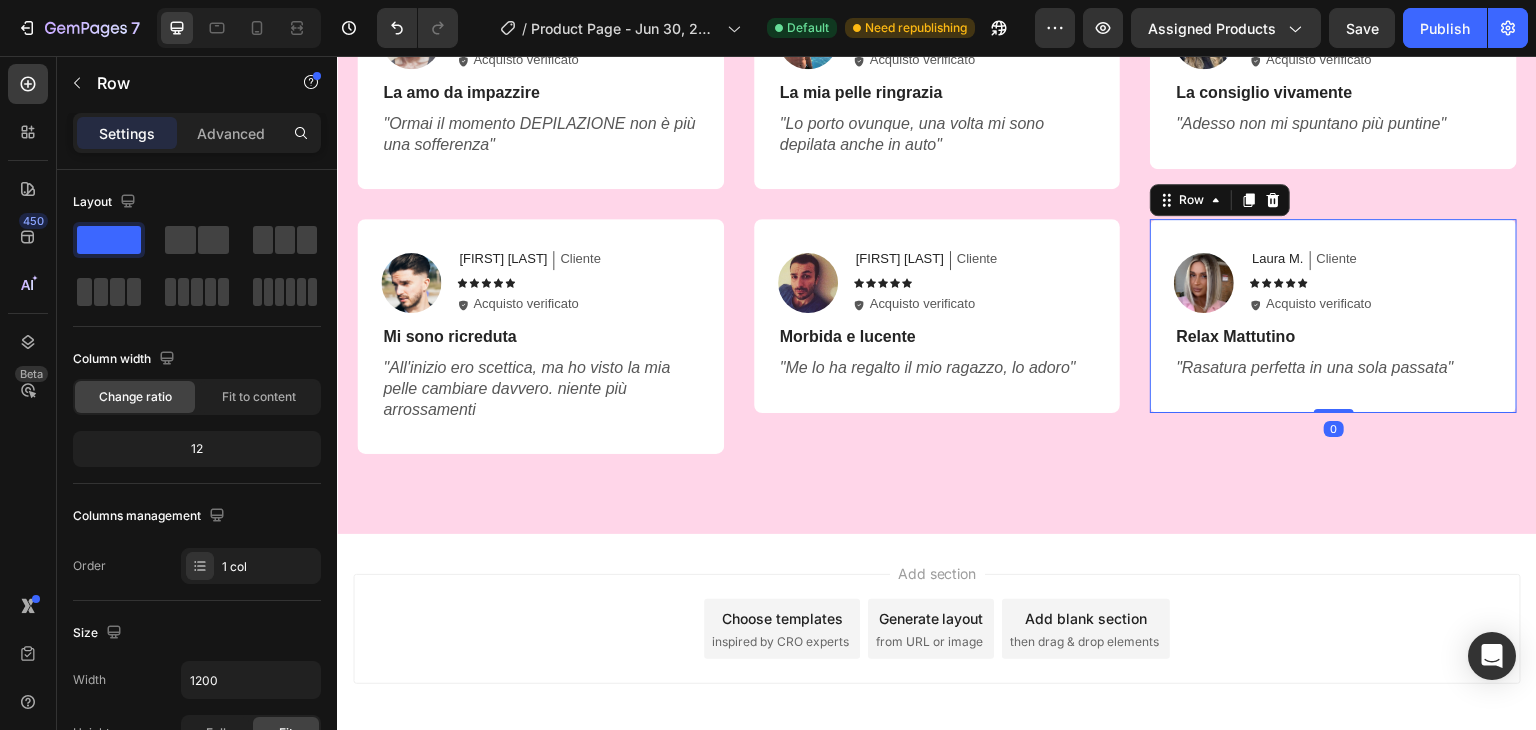 click on "Image Laura M. Text Block Cliente Text Block Row Icon Icon Icon Icon Icon Icon List
Icon Acquisto verificato Text Block Row Row Relax Mattutino Text Block "Rasatura perfetta in una sola passata" Text Block Row   0" at bounding box center (1333, 315) 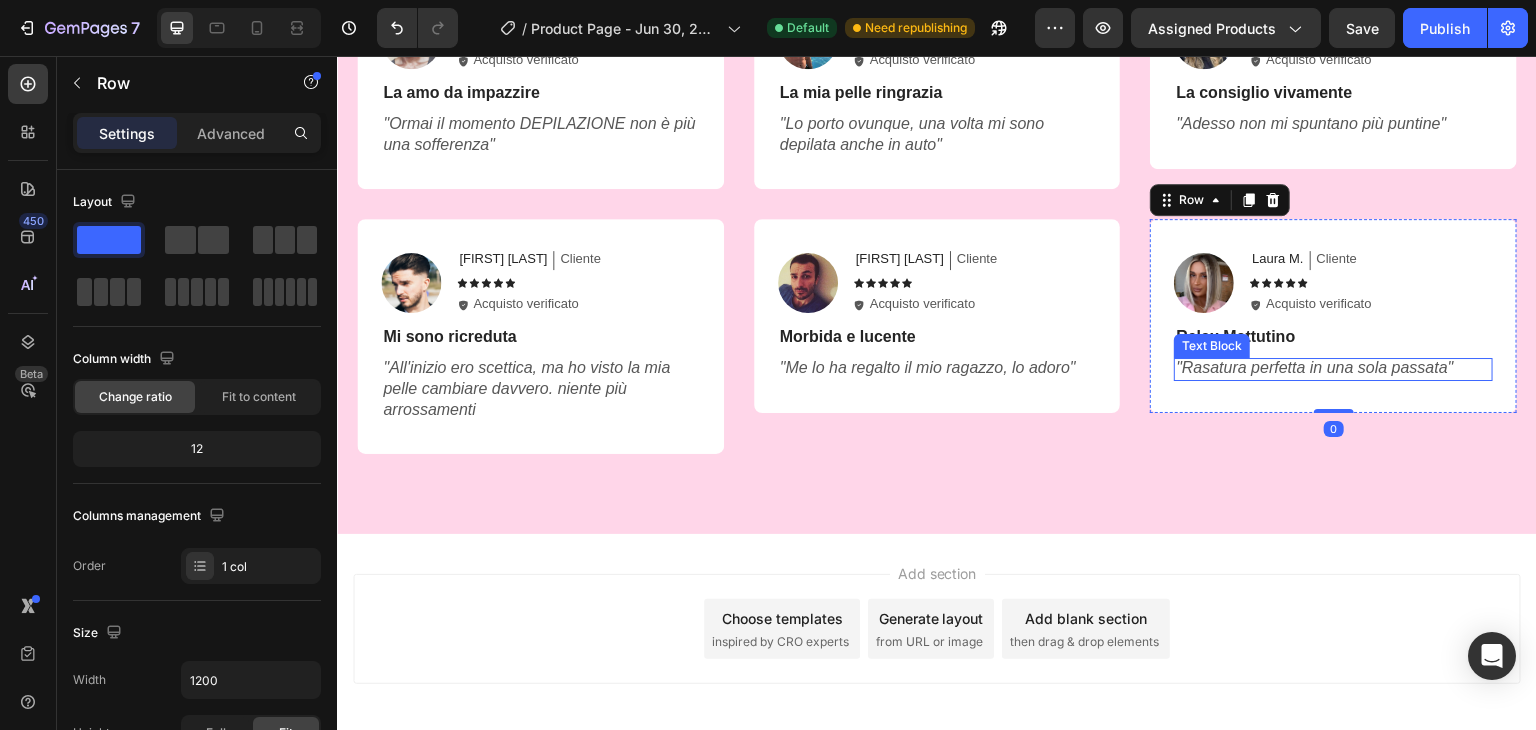 click on "Image Laura M. Text Block Cliente Text Block Row Icon Icon Icon Icon Icon Icon List
Icon Acquisto verificato Text Block Row Row Relax Mattutino Text Block "Rasatura perfetta in una sola passata" Text Block" at bounding box center [1333, 315] 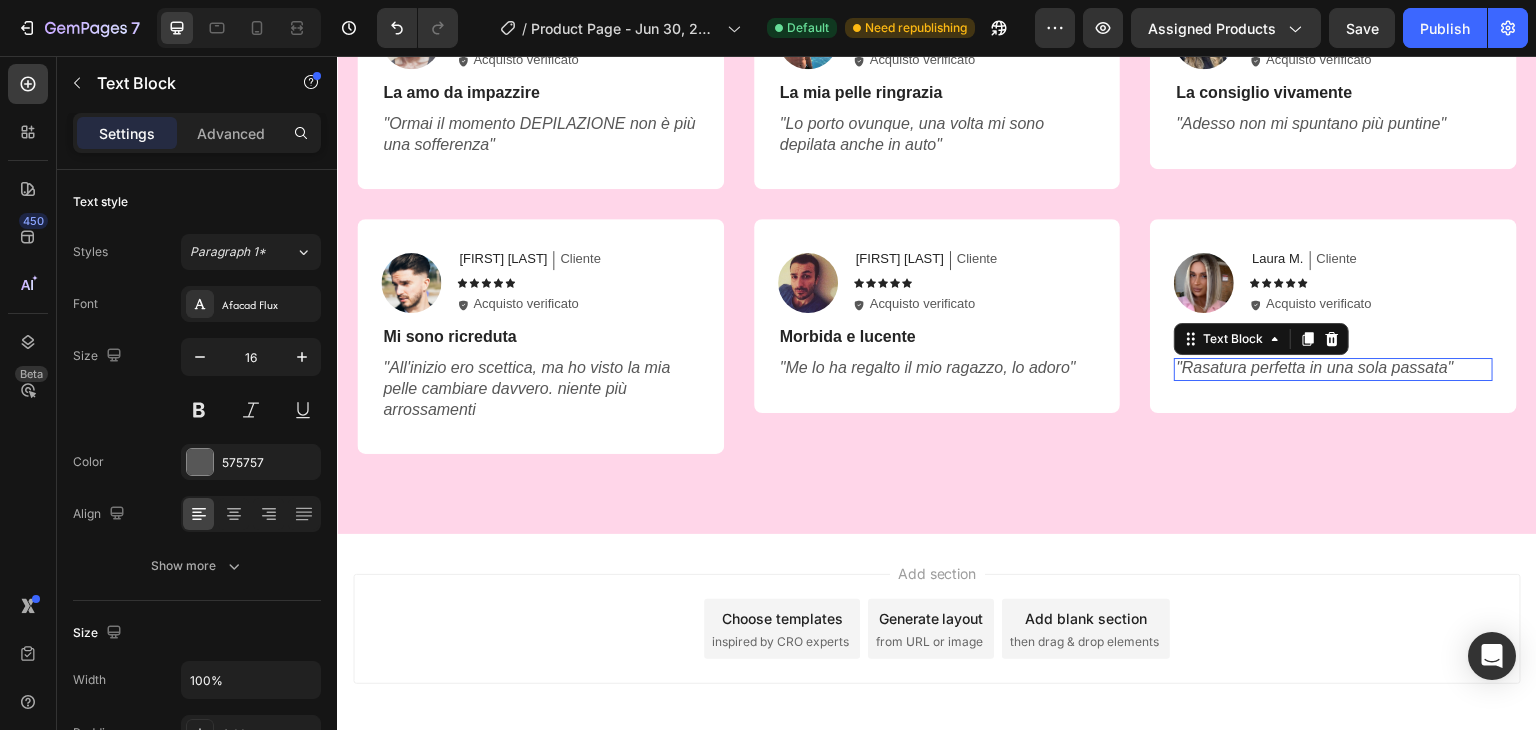 click on ""Rasatura perfetta in una sola passata"" at bounding box center [1314, 367] 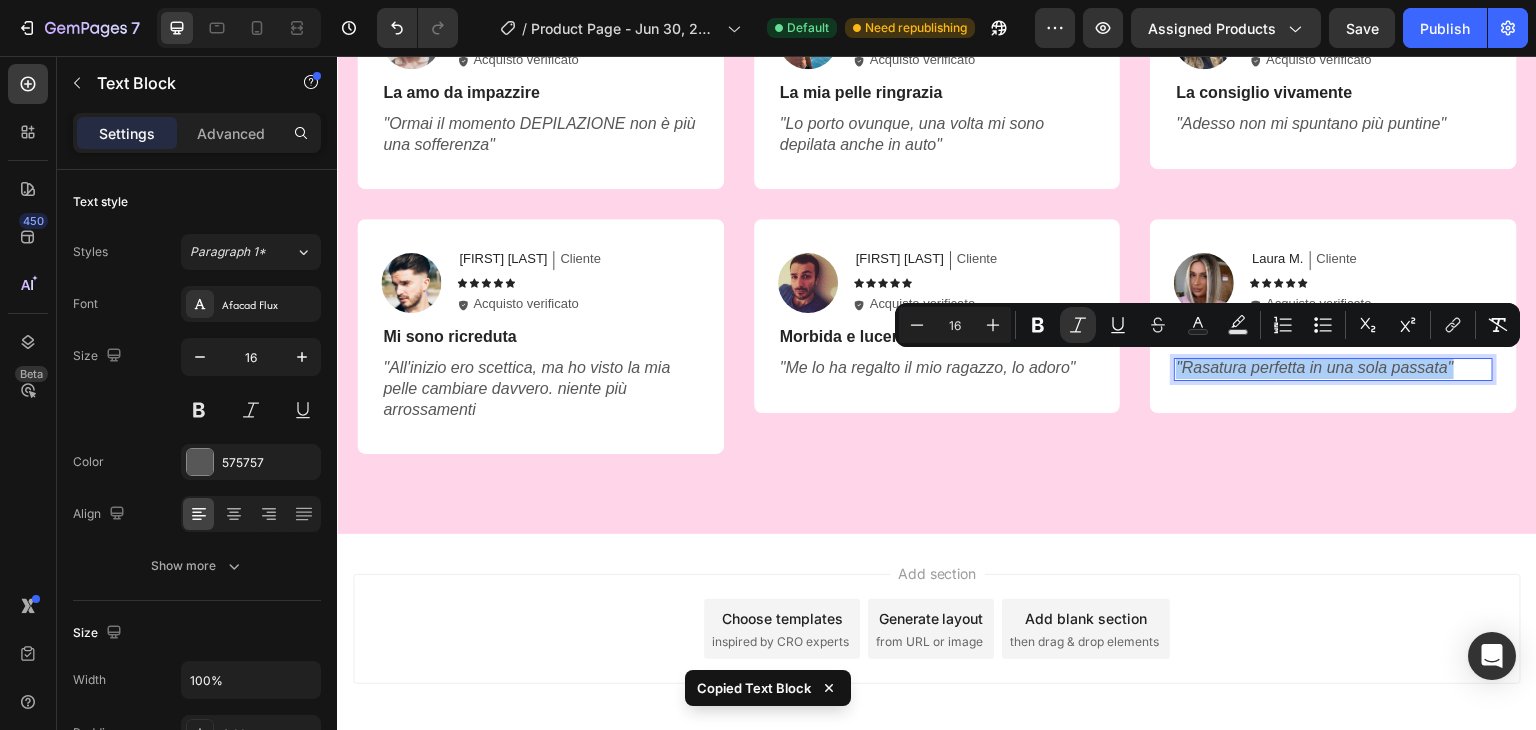 click at bounding box center (239, 28) 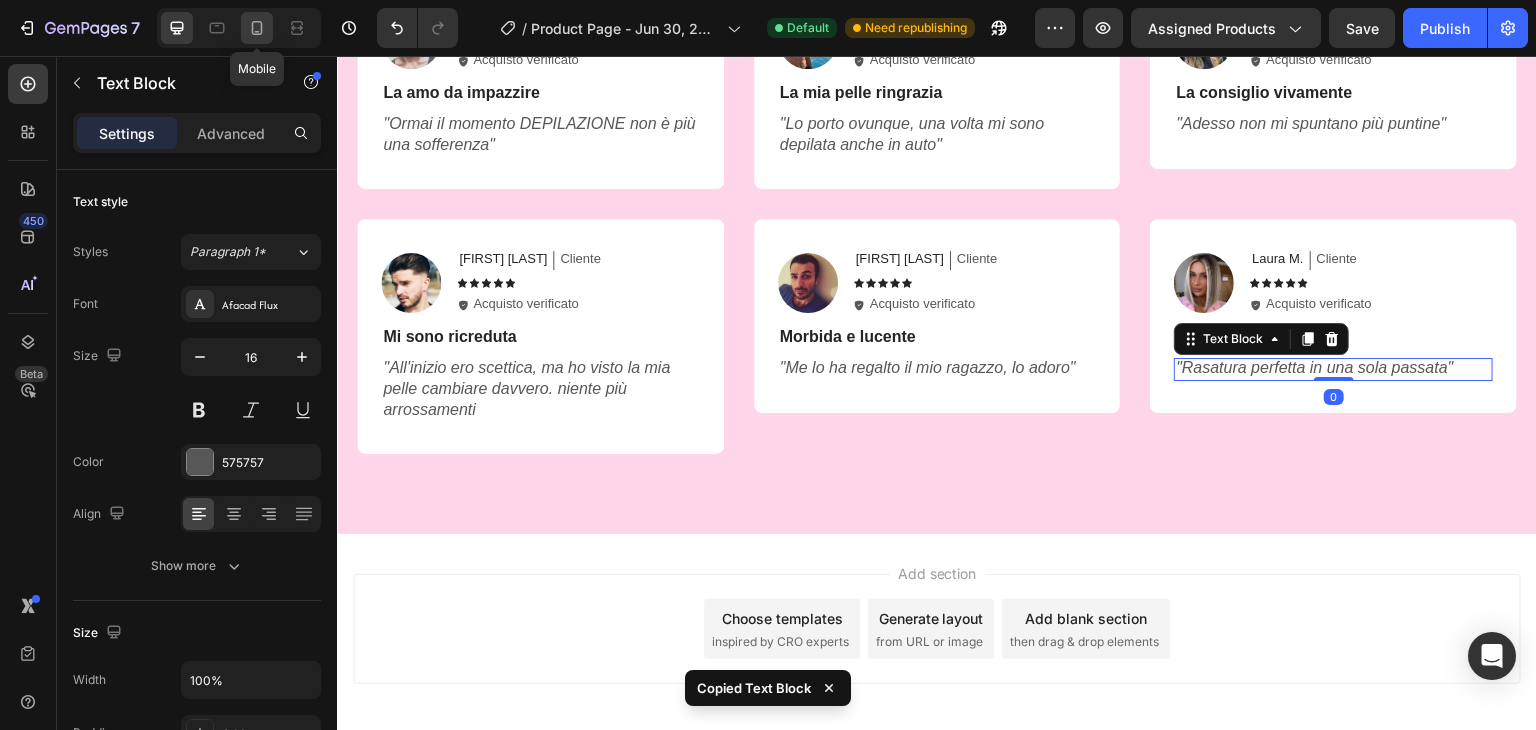 click 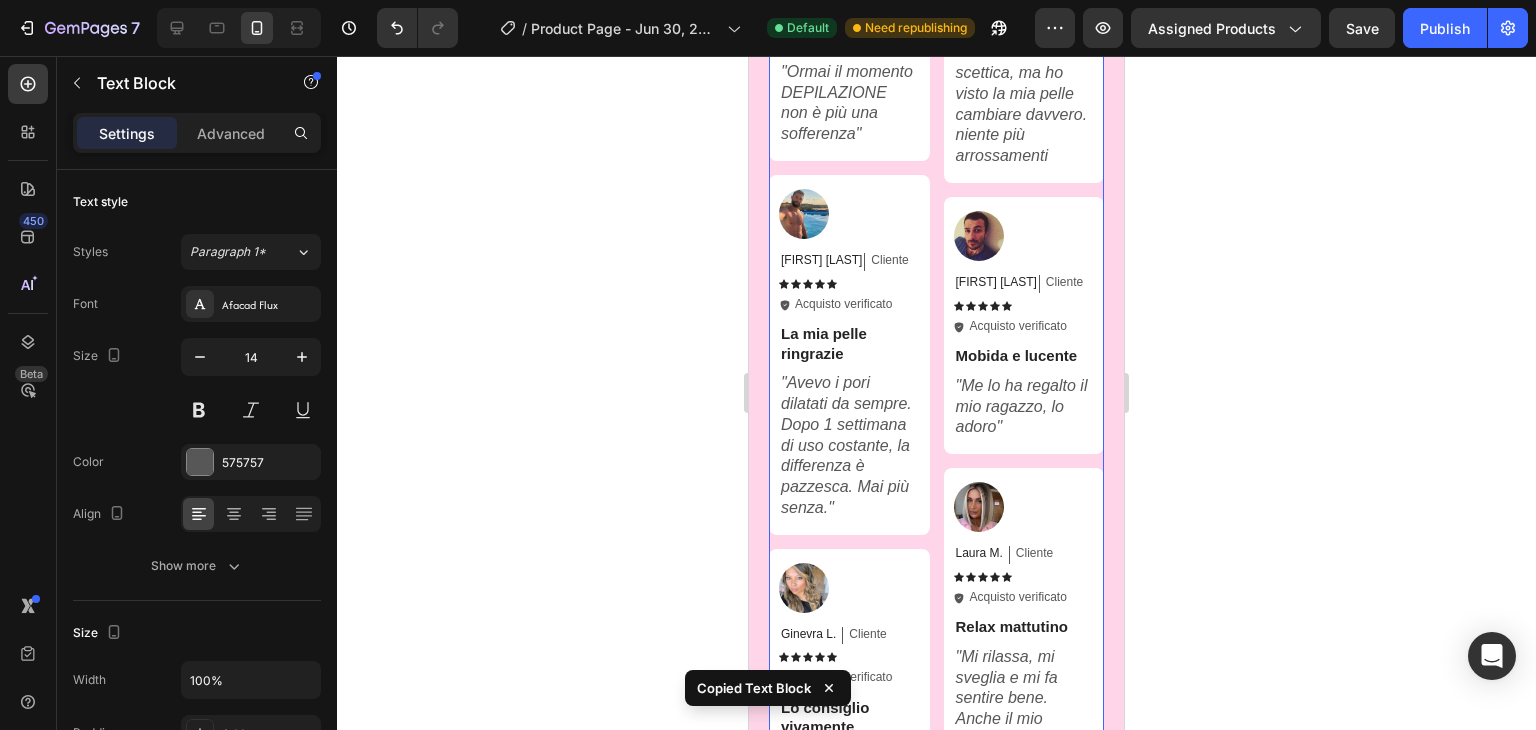 scroll, scrollTop: 4388, scrollLeft: 0, axis: vertical 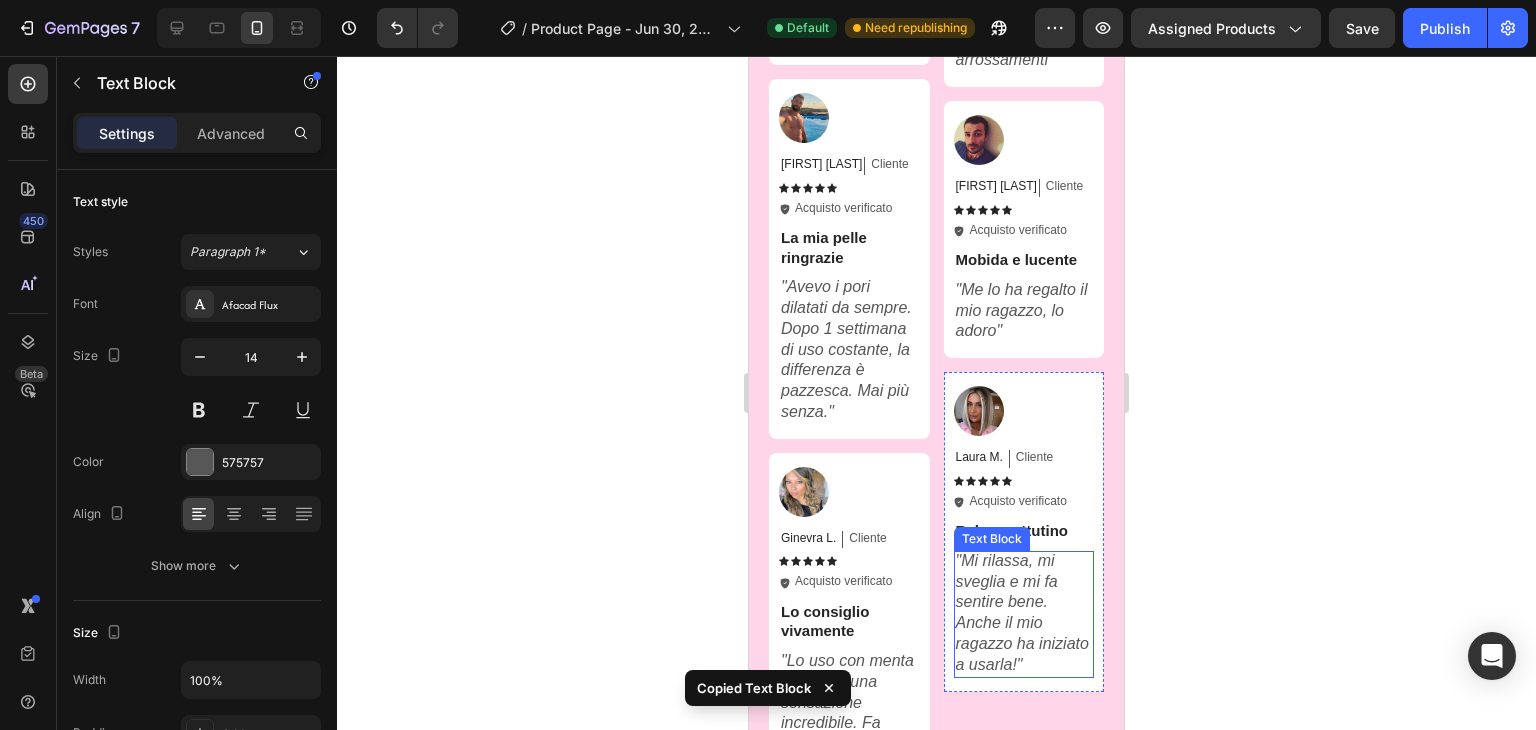 click on "Mi rilassa, mi sveglia e mi fa sentire bene. Anche il mio ragazzo ha iniziato a usarla!" at bounding box center [1022, 612] 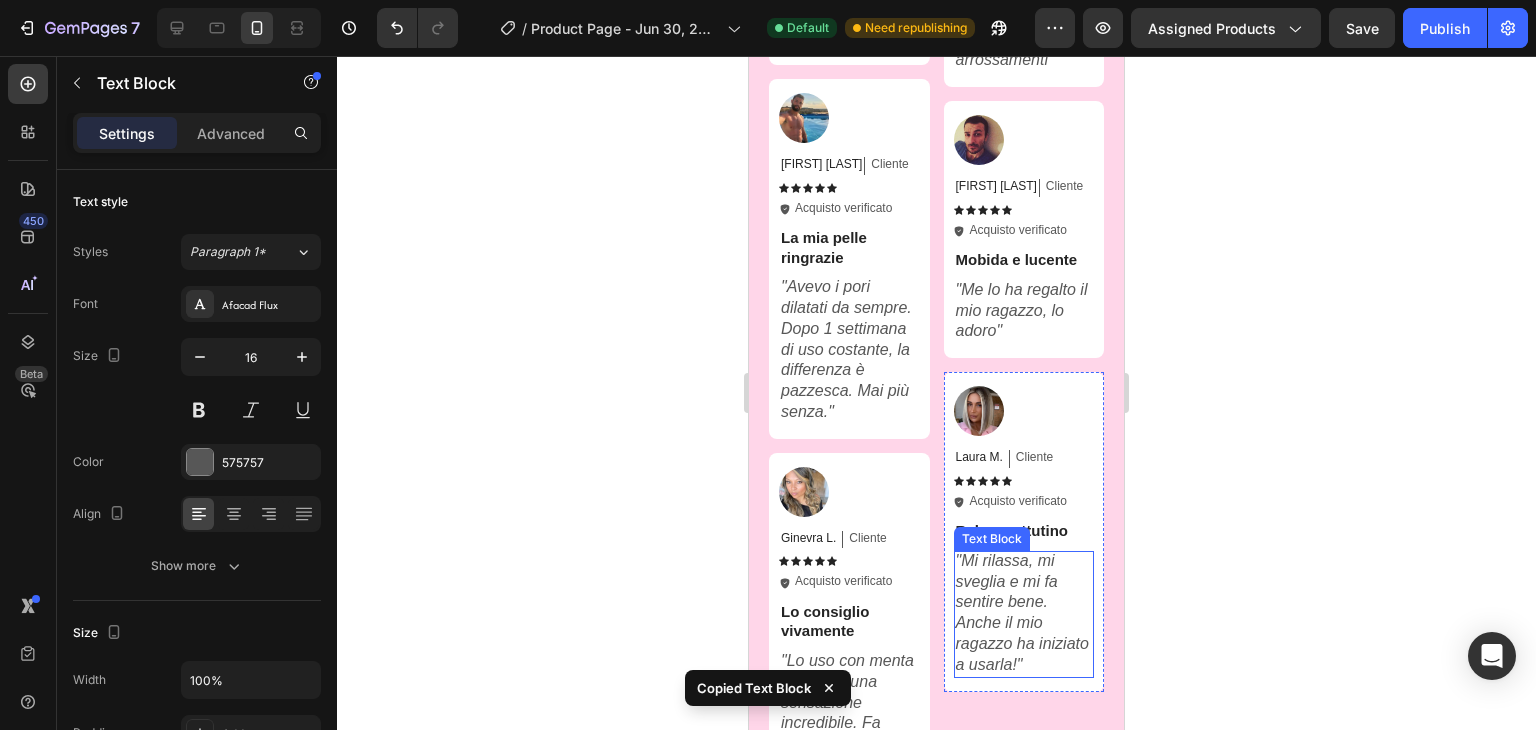 click on "Mi rilassa, mi sveglia e mi fa sentire bene. Anche il mio ragazzo ha iniziato a usarla!" at bounding box center [1022, 612] 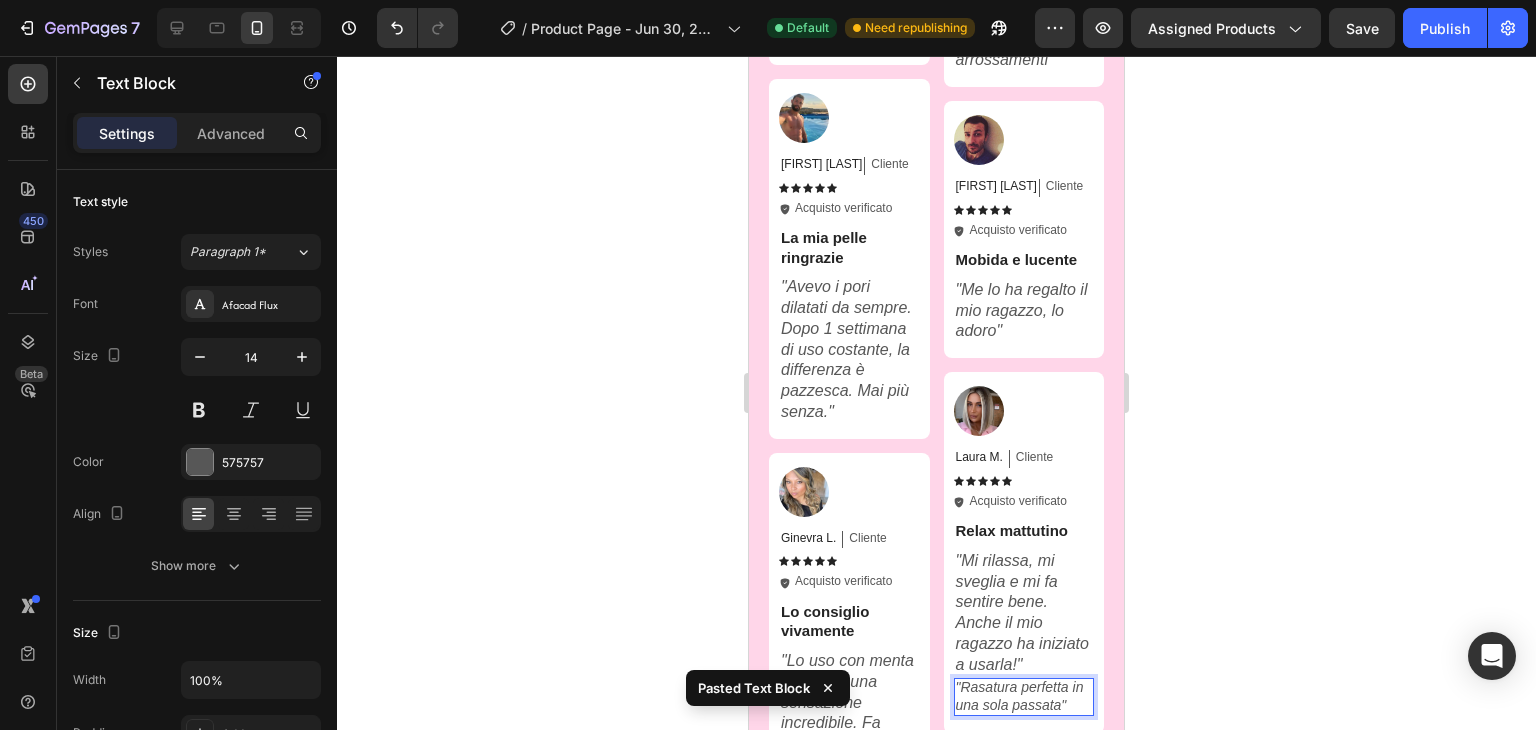 click on ""Rasatura perfetta in una sola passata"" at bounding box center (1020, 696) 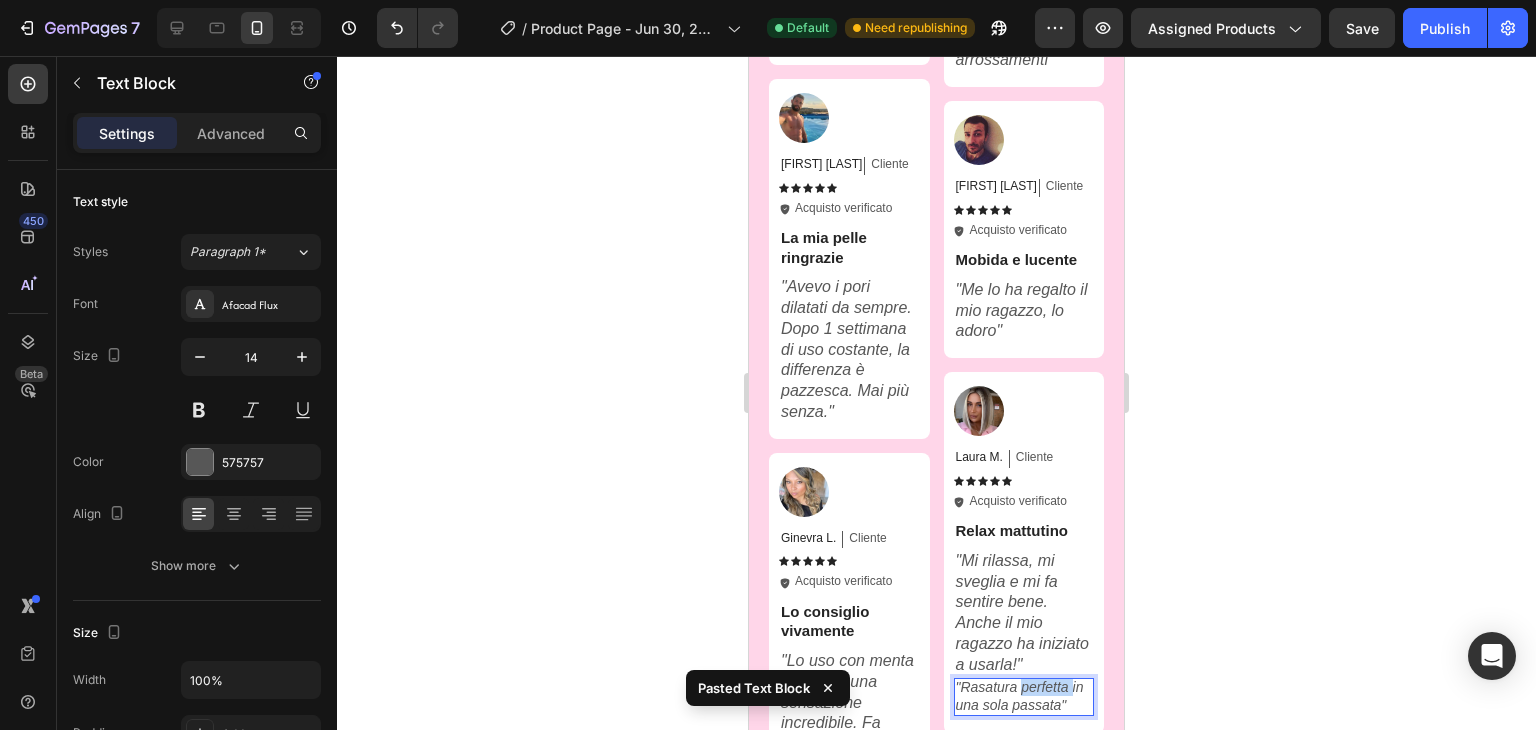 click on ""Rasatura perfetta in una sola passata"" at bounding box center (1020, 696) 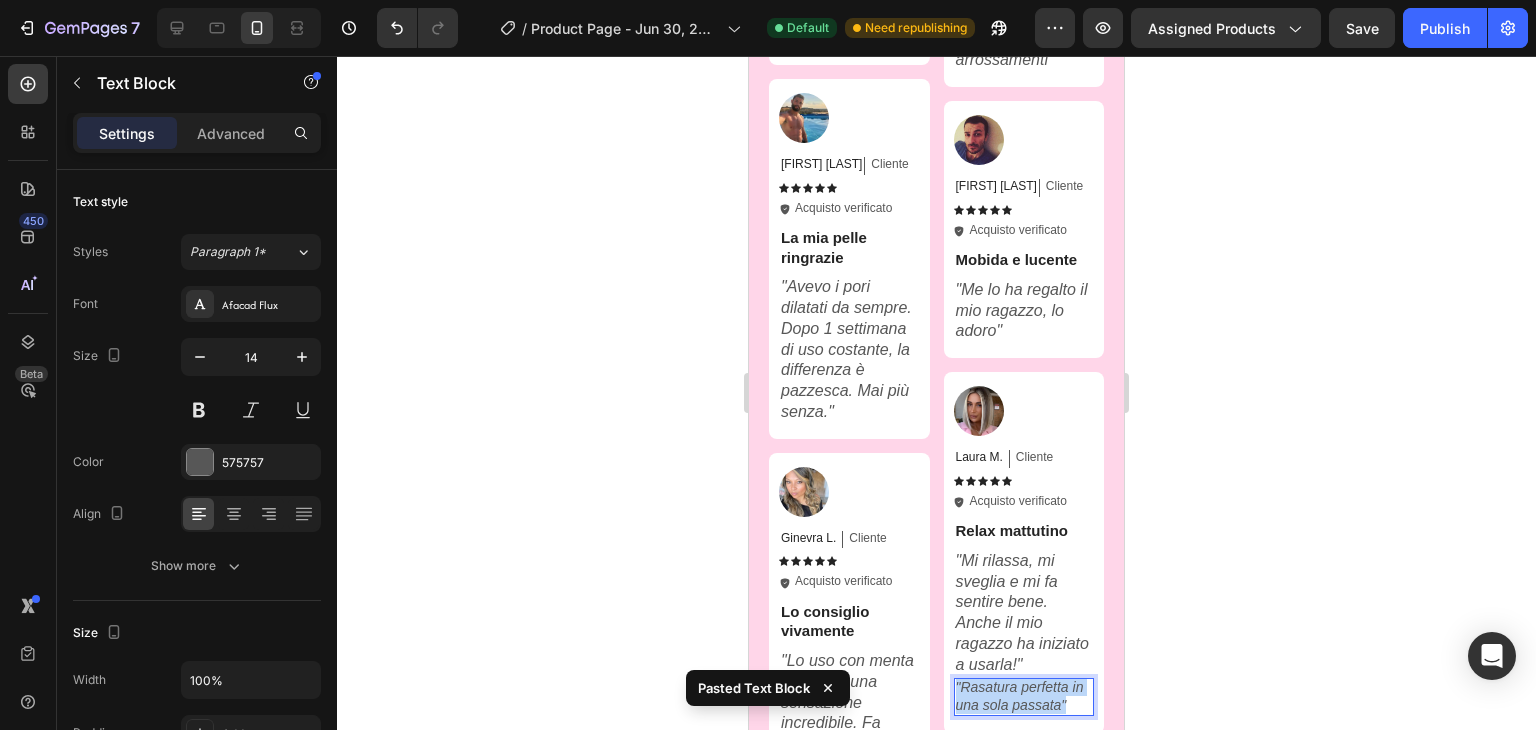 click on ""Rasatura perfetta in una sola passata"" at bounding box center [1020, 696] 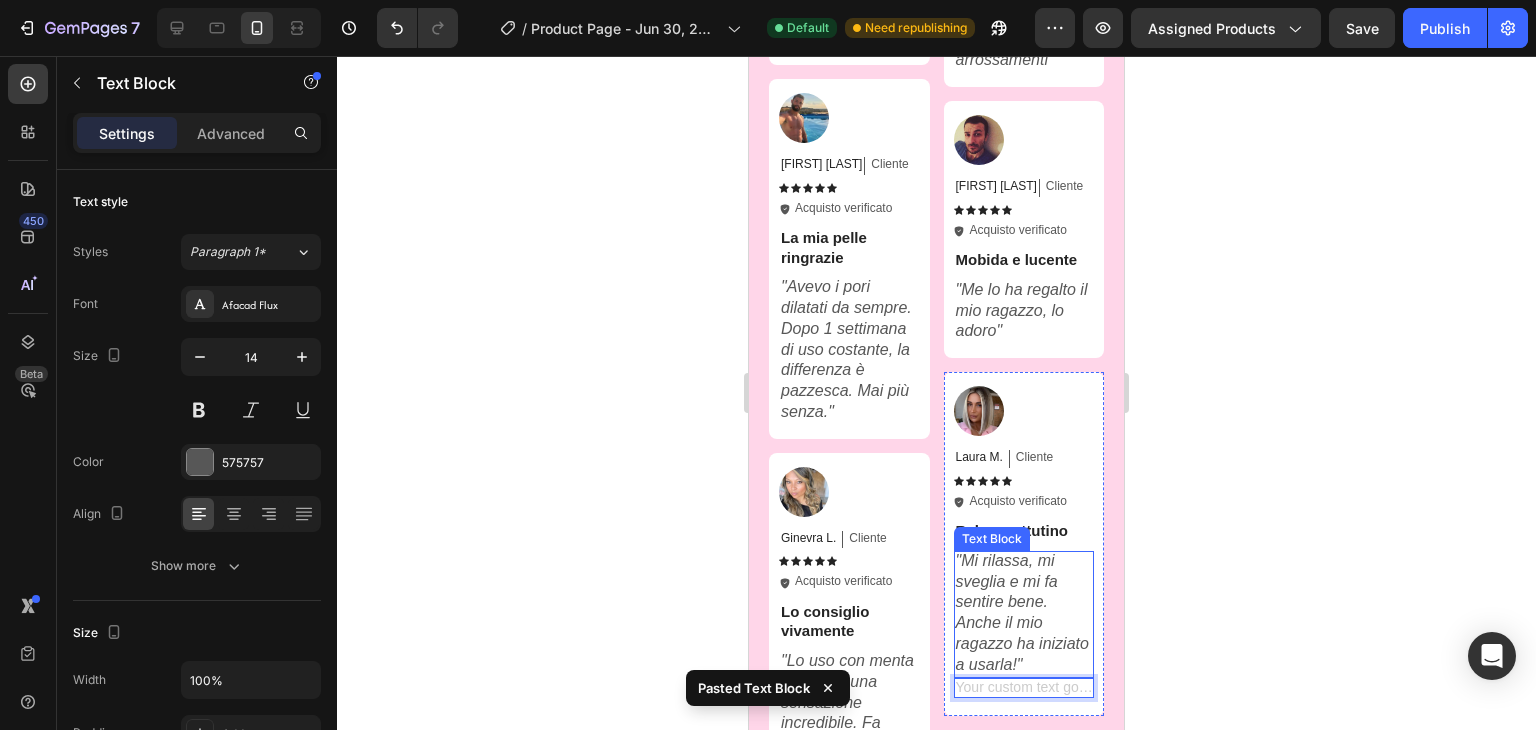 click on "Mi rilassa, mi sveglia e mi fa sentire bene. Anche il mio ragazzo ha iniziato a usarla!" at bounding box center (1022, 612) 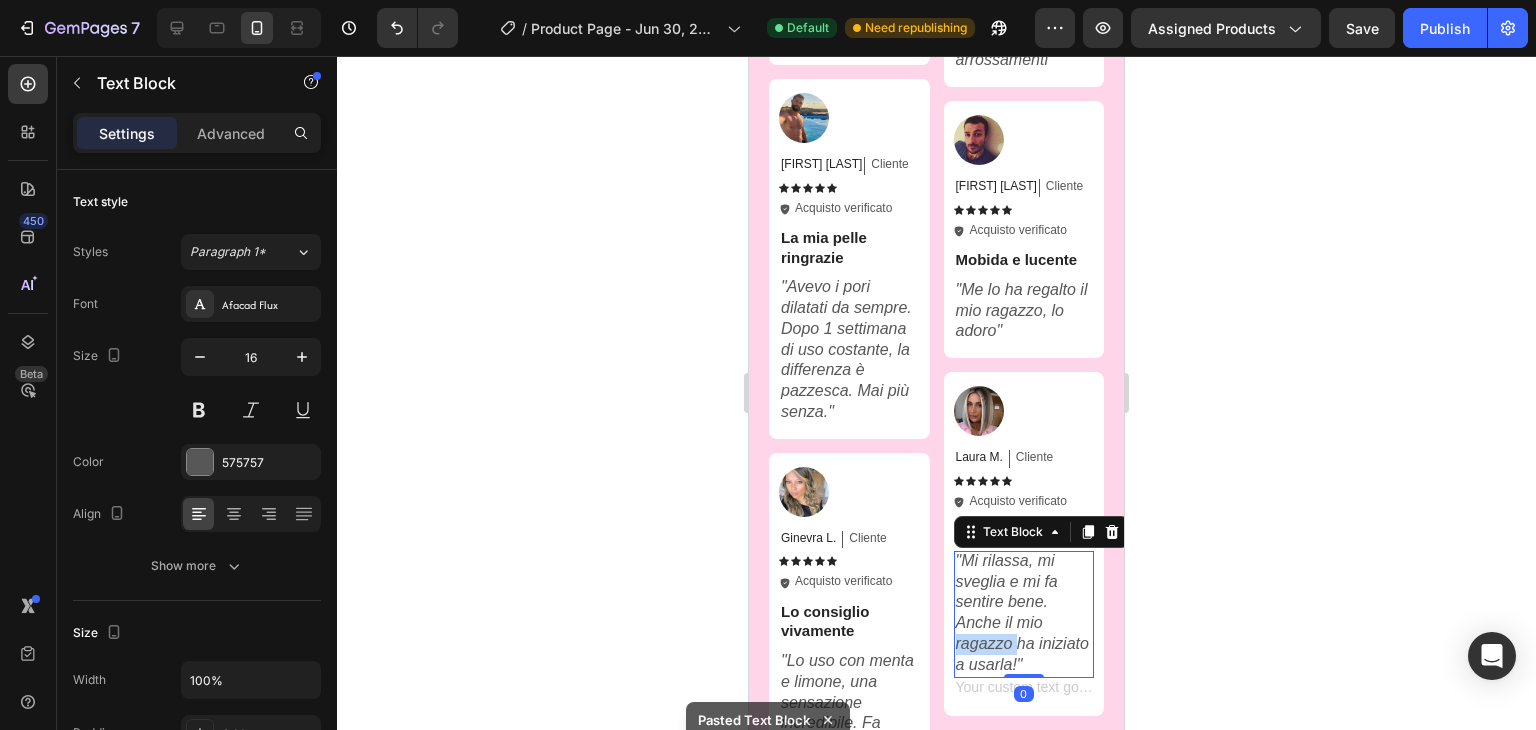 click on "Mi rilassa, mi sveglia e mi fa sentire bene. Anche il mio ragazzo ha iniziato a usarla!" at bounding box center [1022, 612] 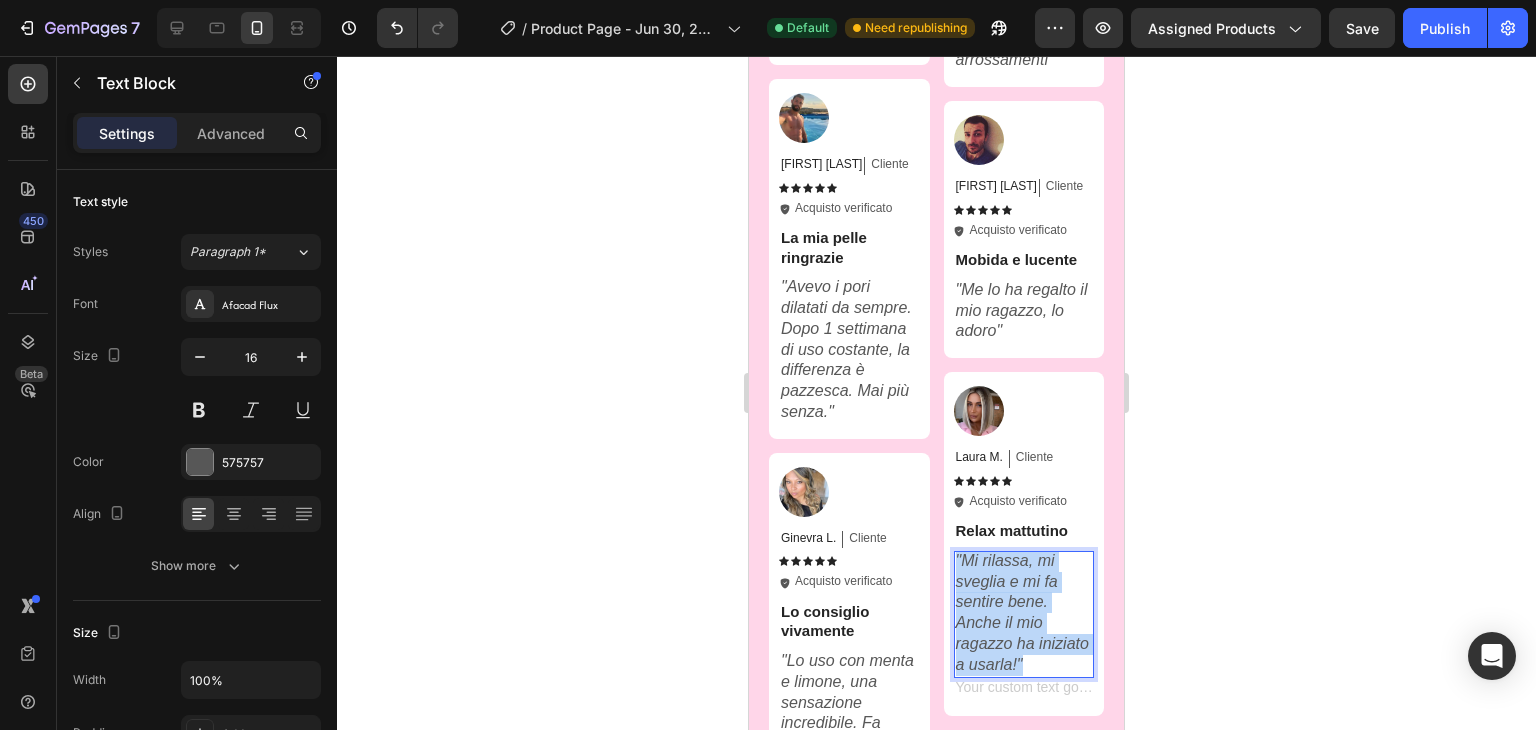 click on "Mi rilassa, mi sveglia e mi fa sentire bene. Anche il mio ragazzo ha iniziato a usarla!" at bounding box center (1022, 612) 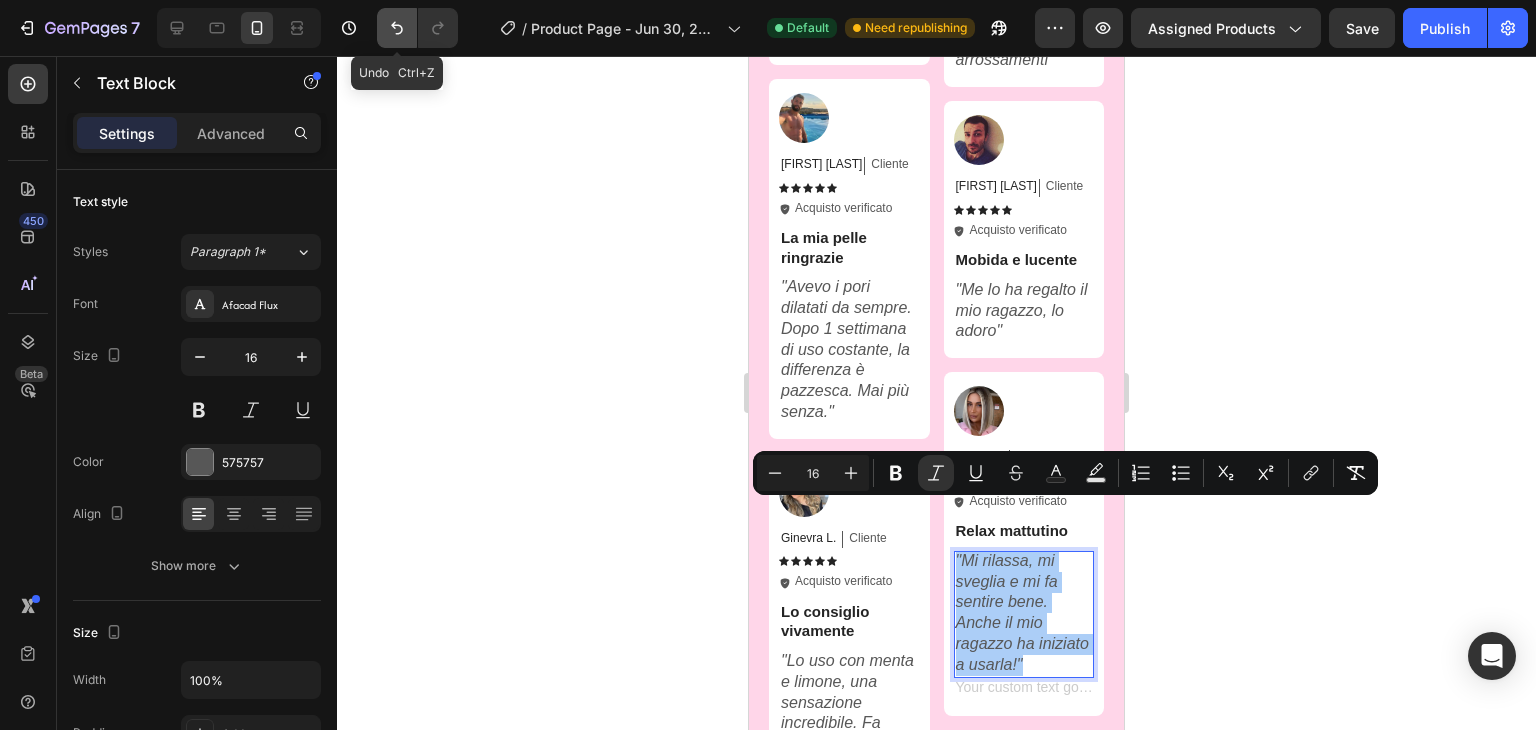 click 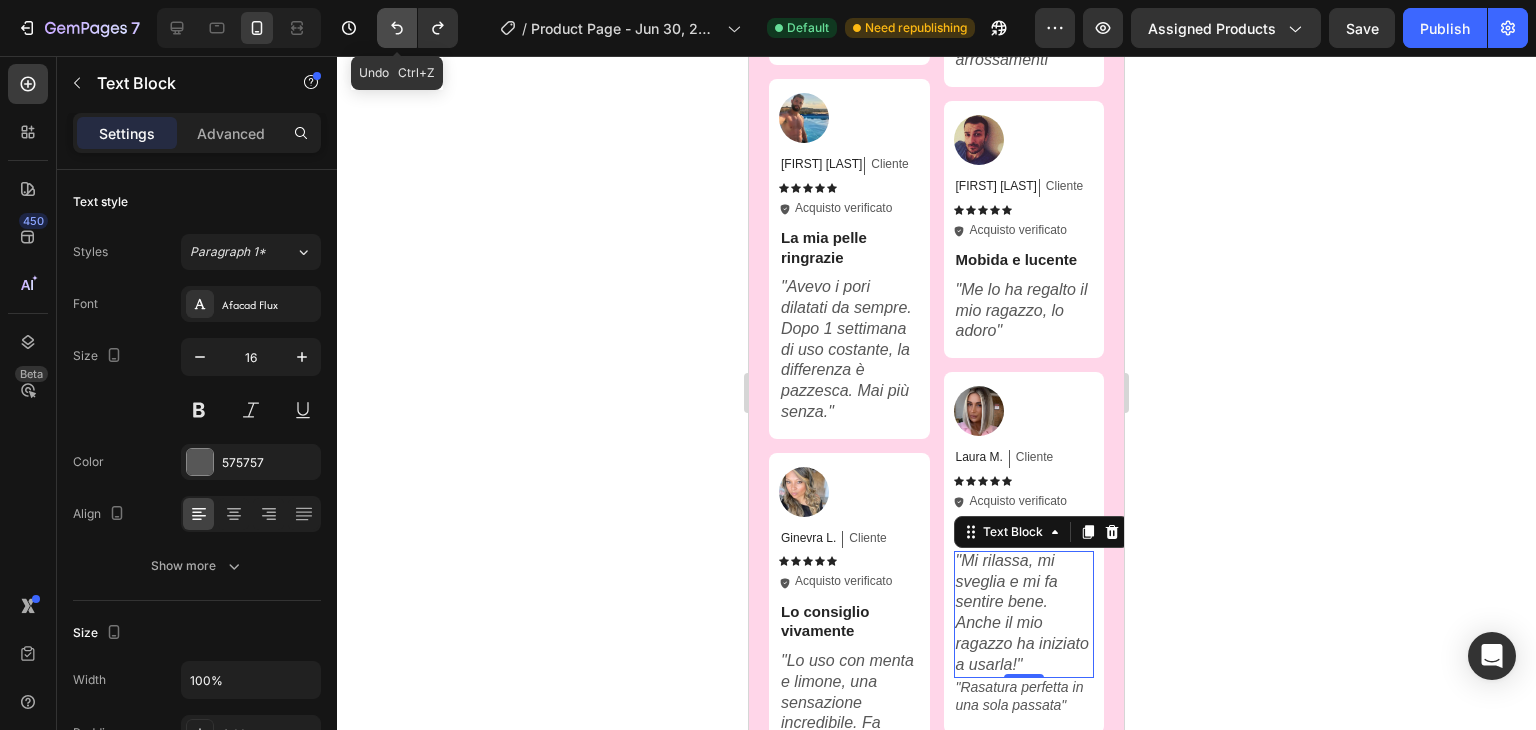 click 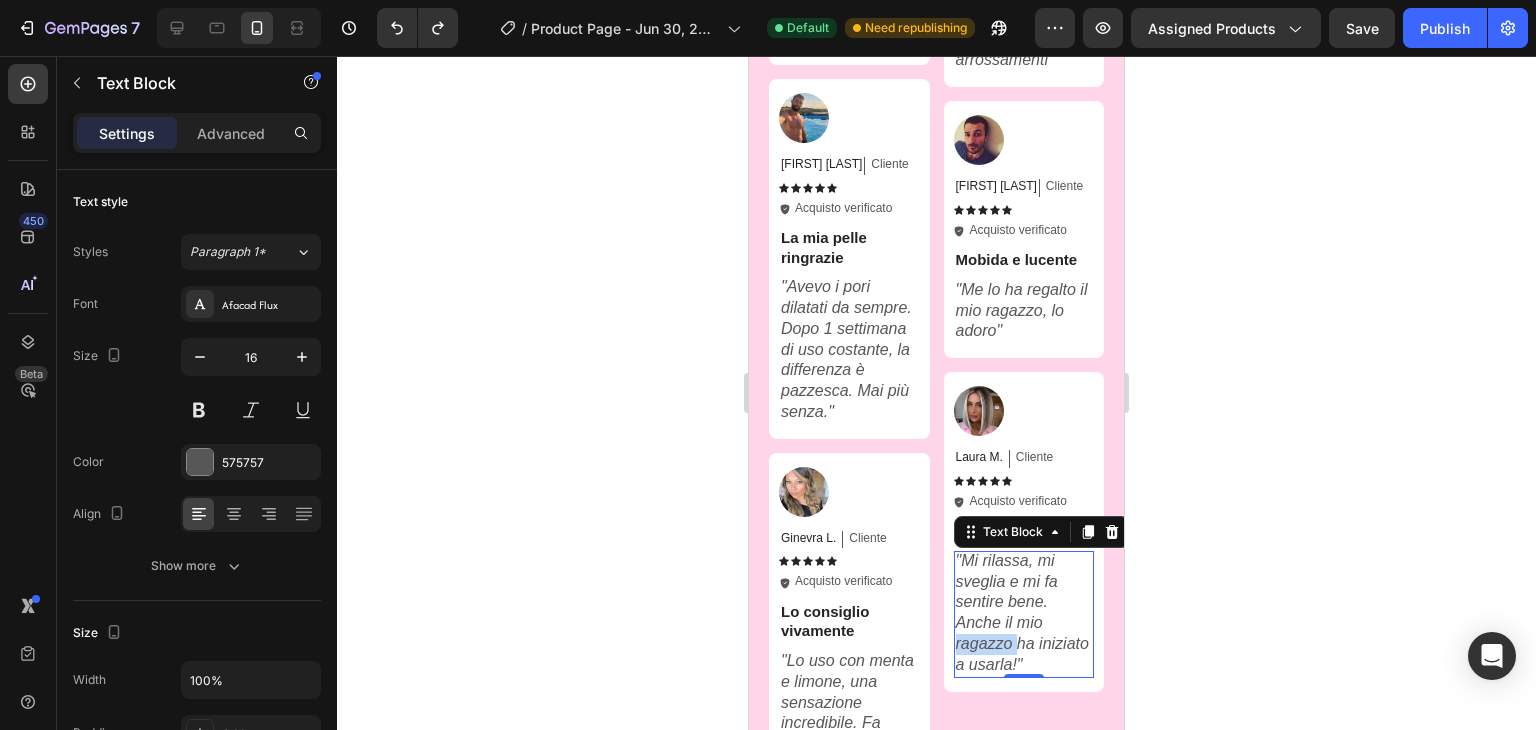 click on "Mi rilassa, mi sveglia e mi fa sentire bene. Anche il mio ragazzo ha iniziato a usarla!" at bounding box center (1022, 612) 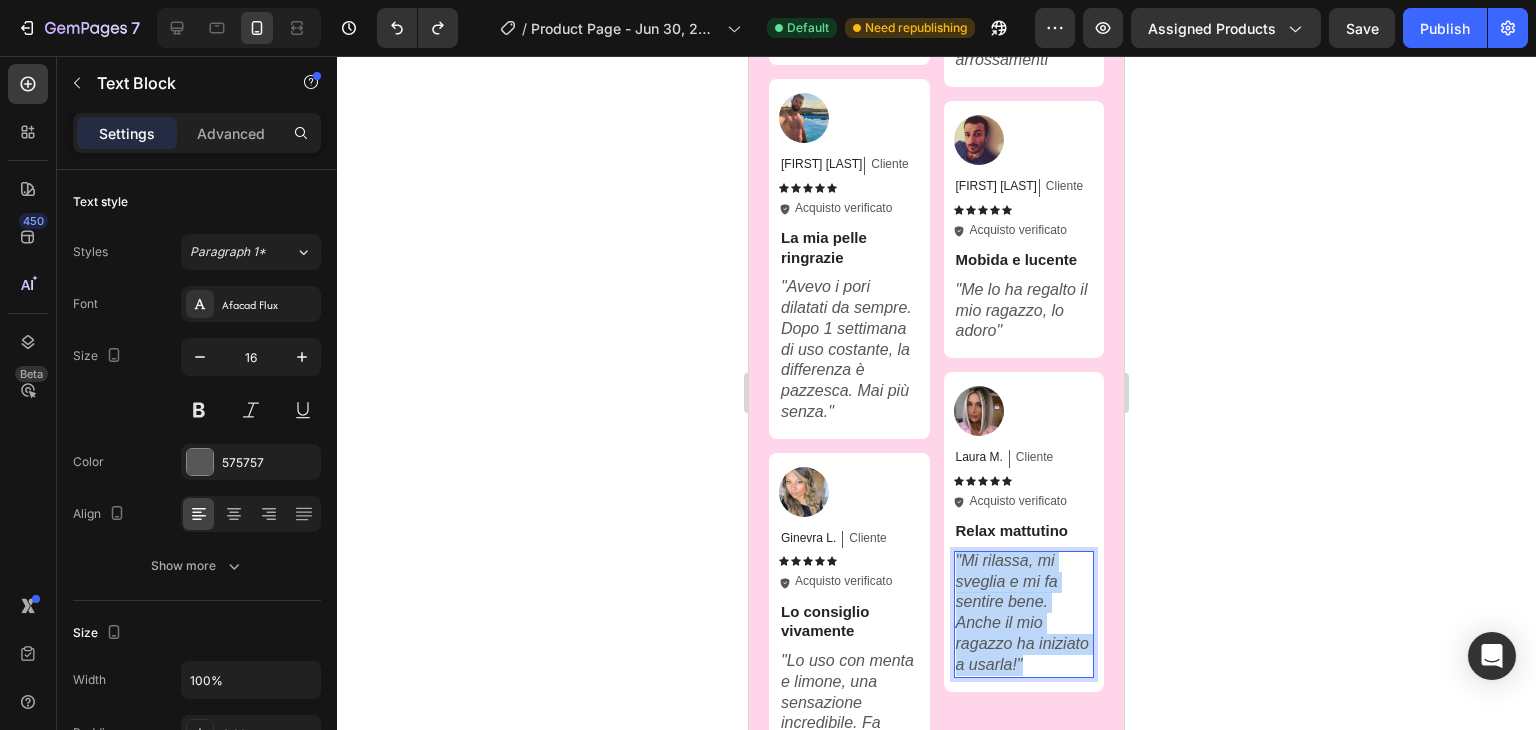 click on "Mi rilassa, mi sveglia e mi fa sentire bene. Anche il mio ragazzo ha iniziato a usarla!" at bounding box center (1022, 612) 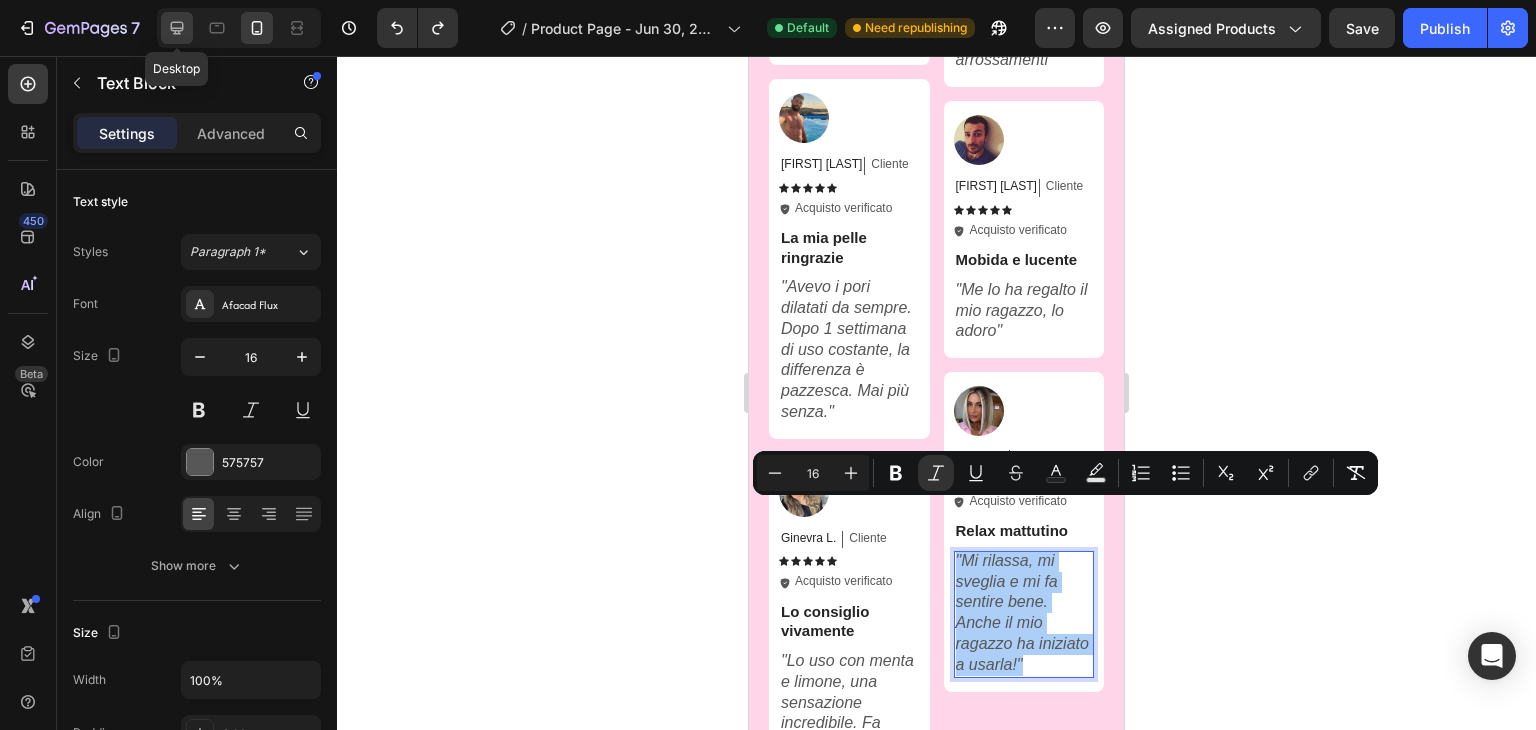 click 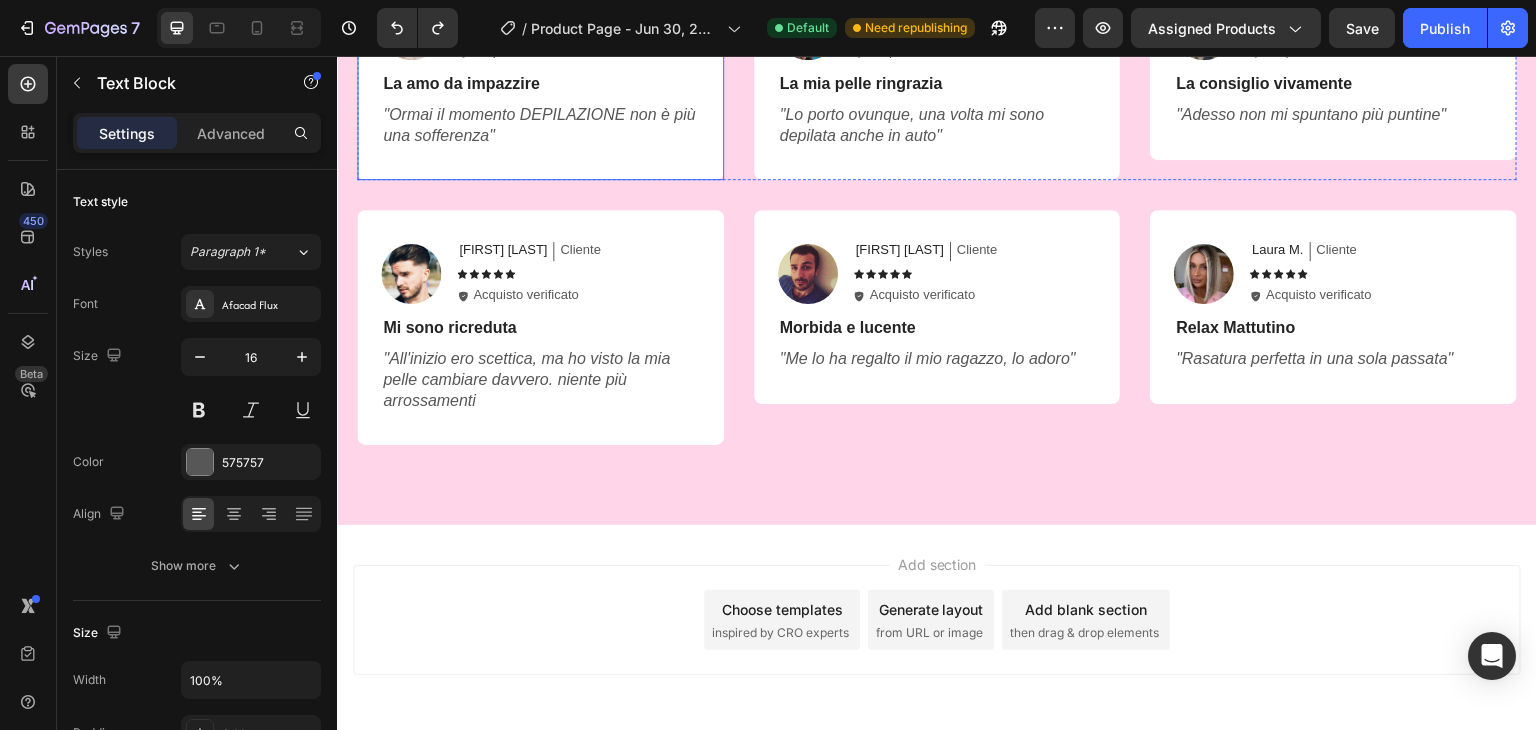 scroll, scrollTop: 4456, scrollLeft: 0, axis: vertical 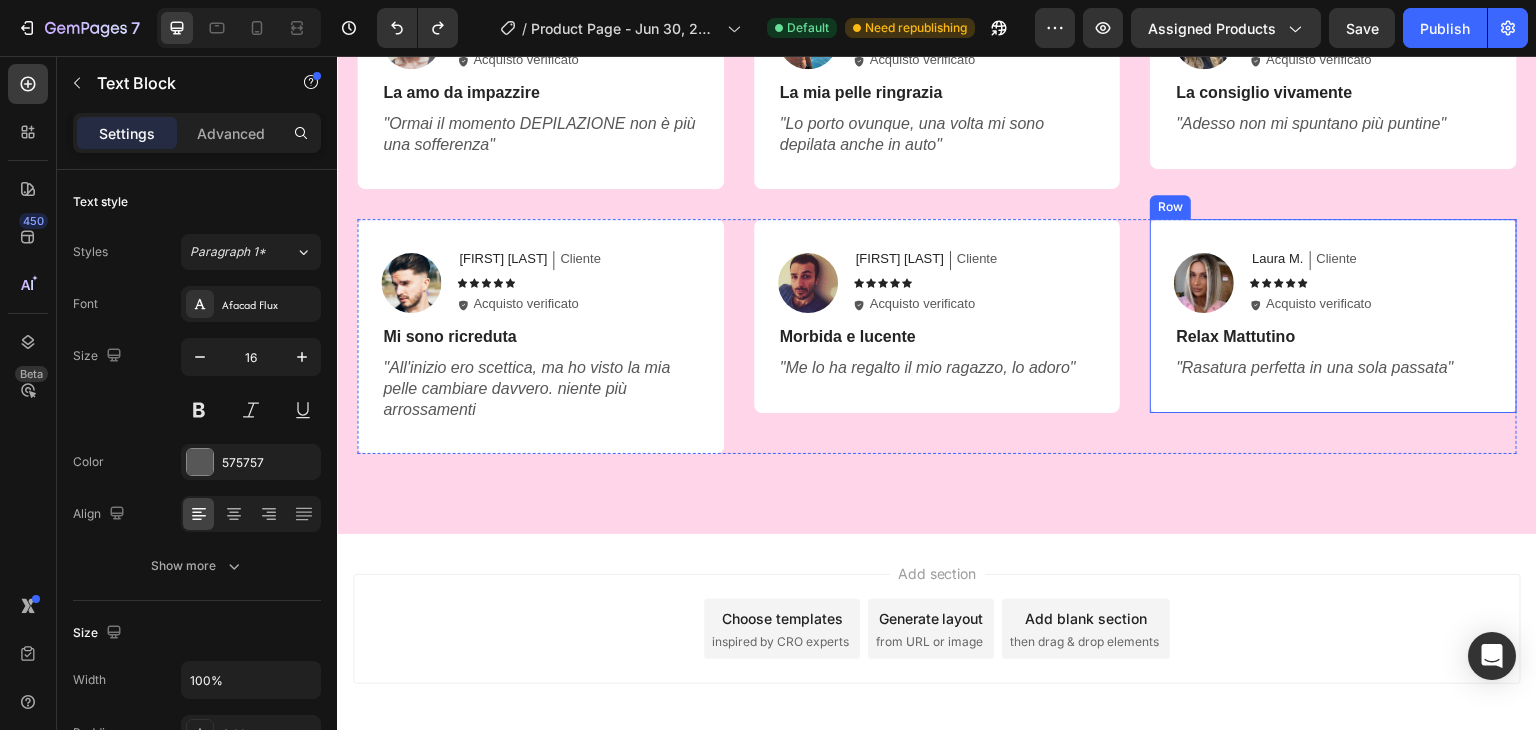 click on ""Rasatura perfetta in una sola passata"" at bounding box center [1314, 367] 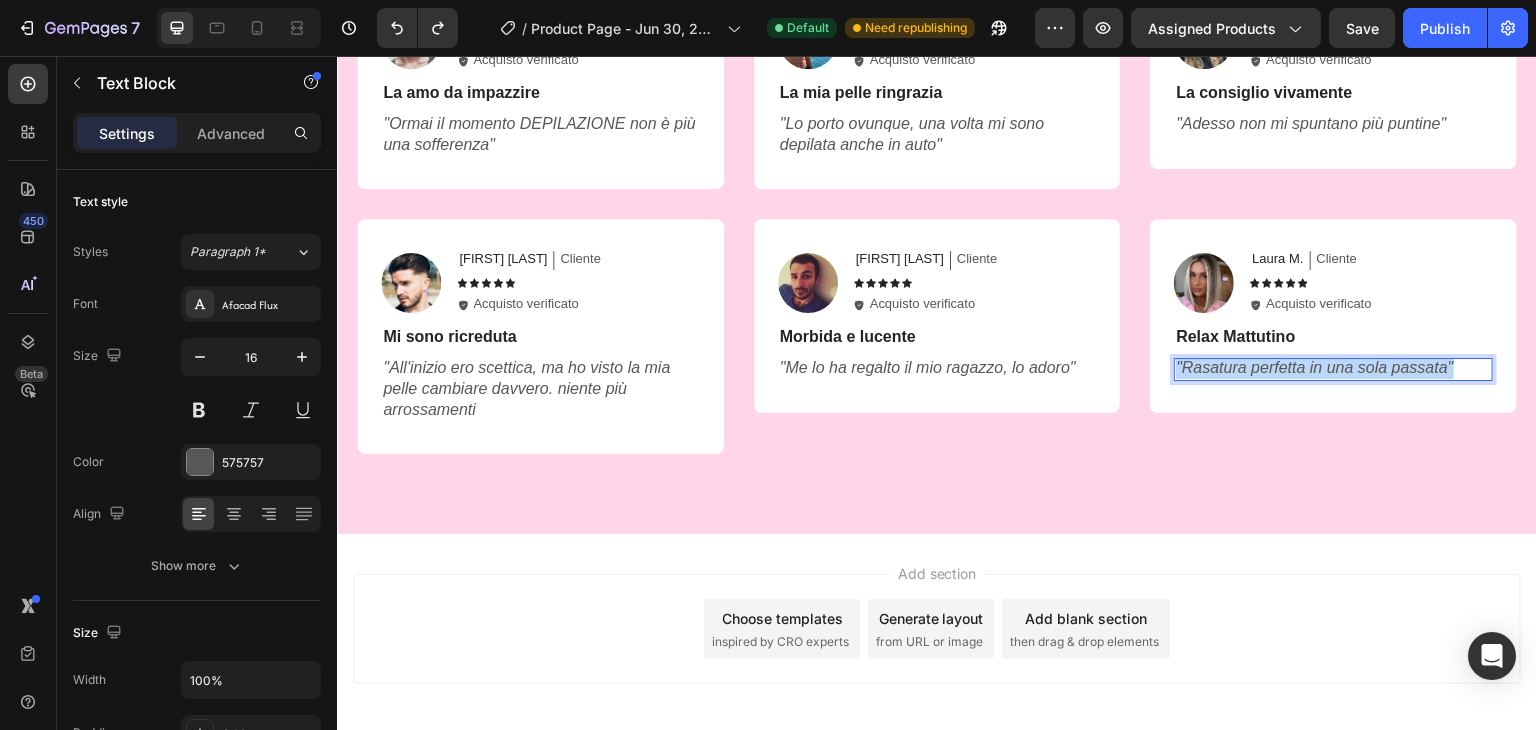 click on ""Rasatura perfetta in una sola passata"" at bounding box center (1314, 367) 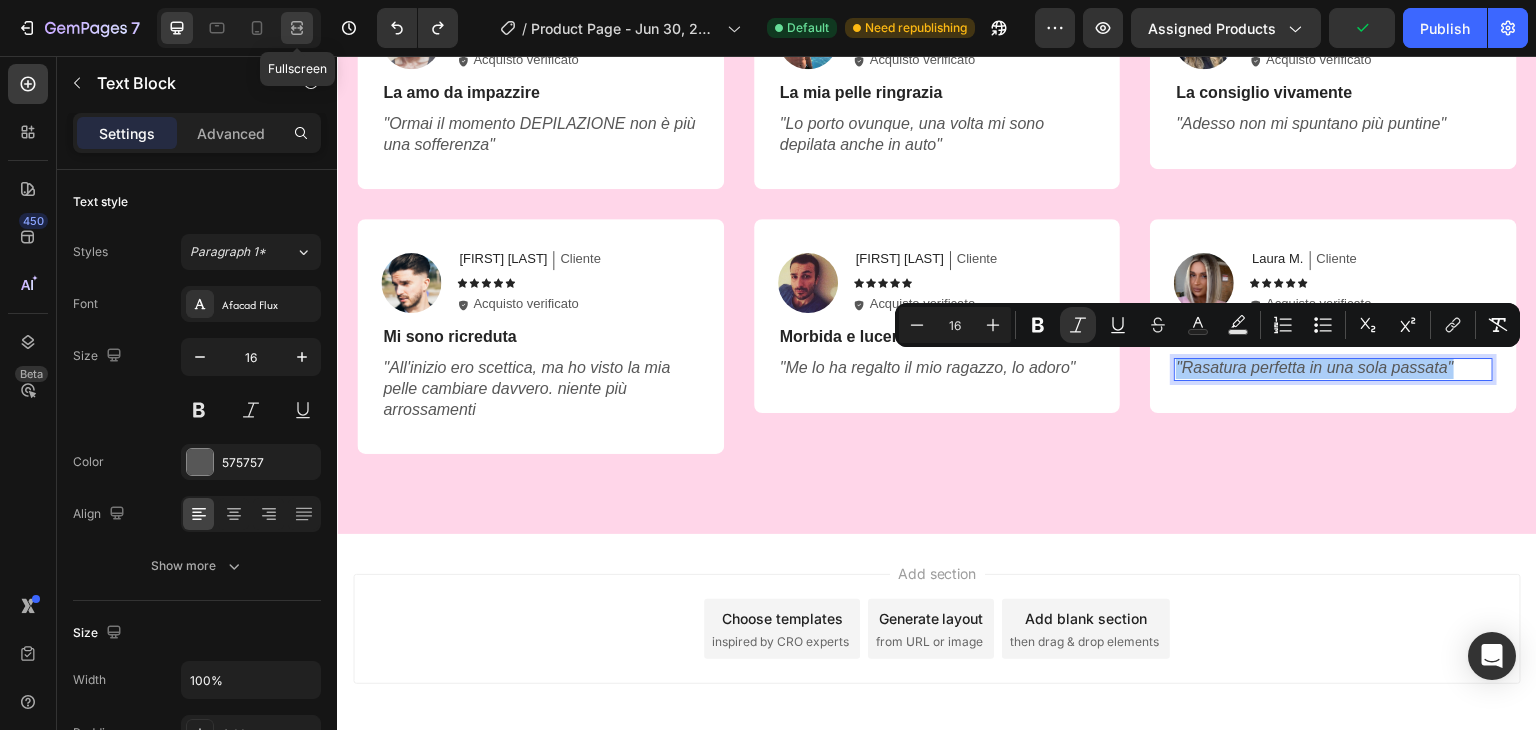 click 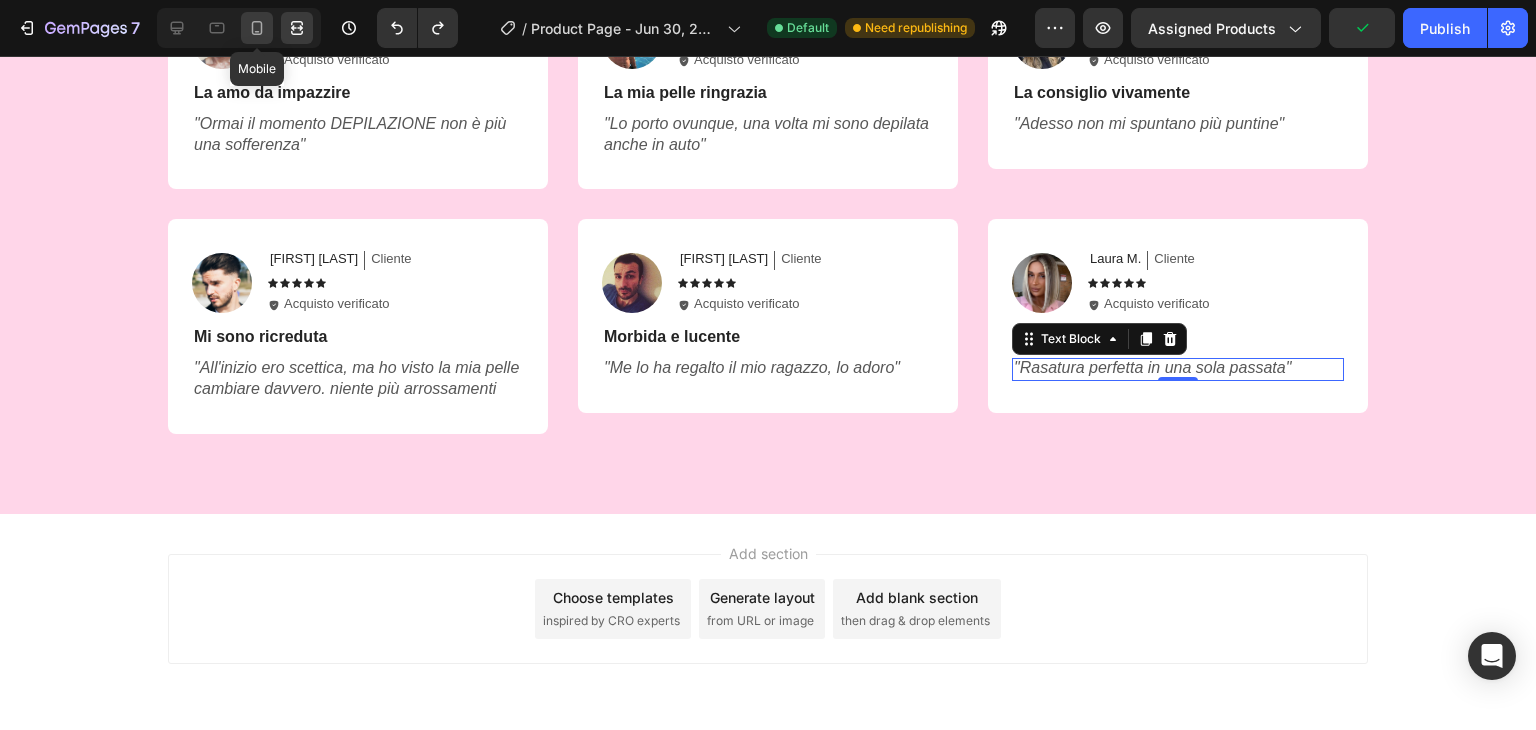 click 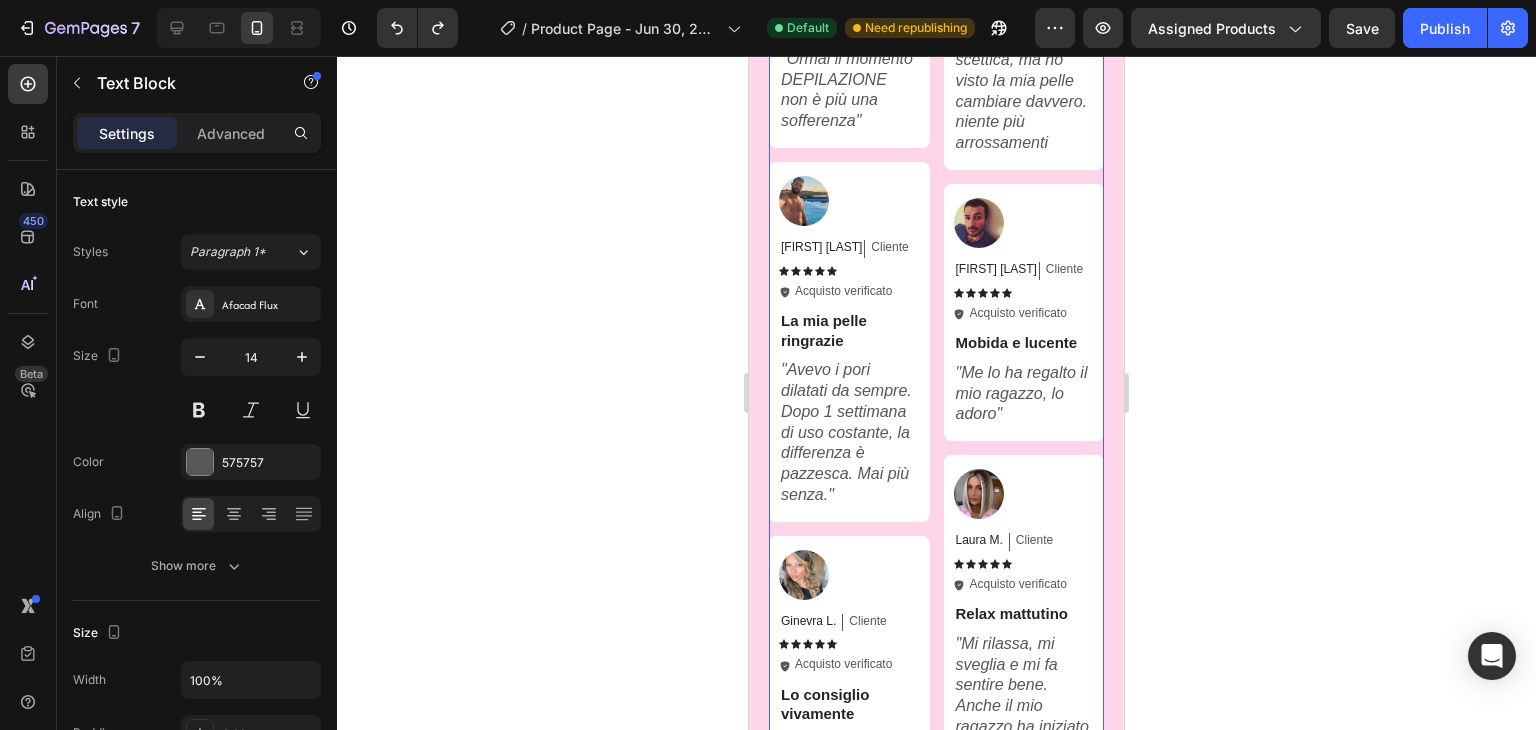 scroll, scrollTop: 4306, scrollLeft: 0, axis: vertical 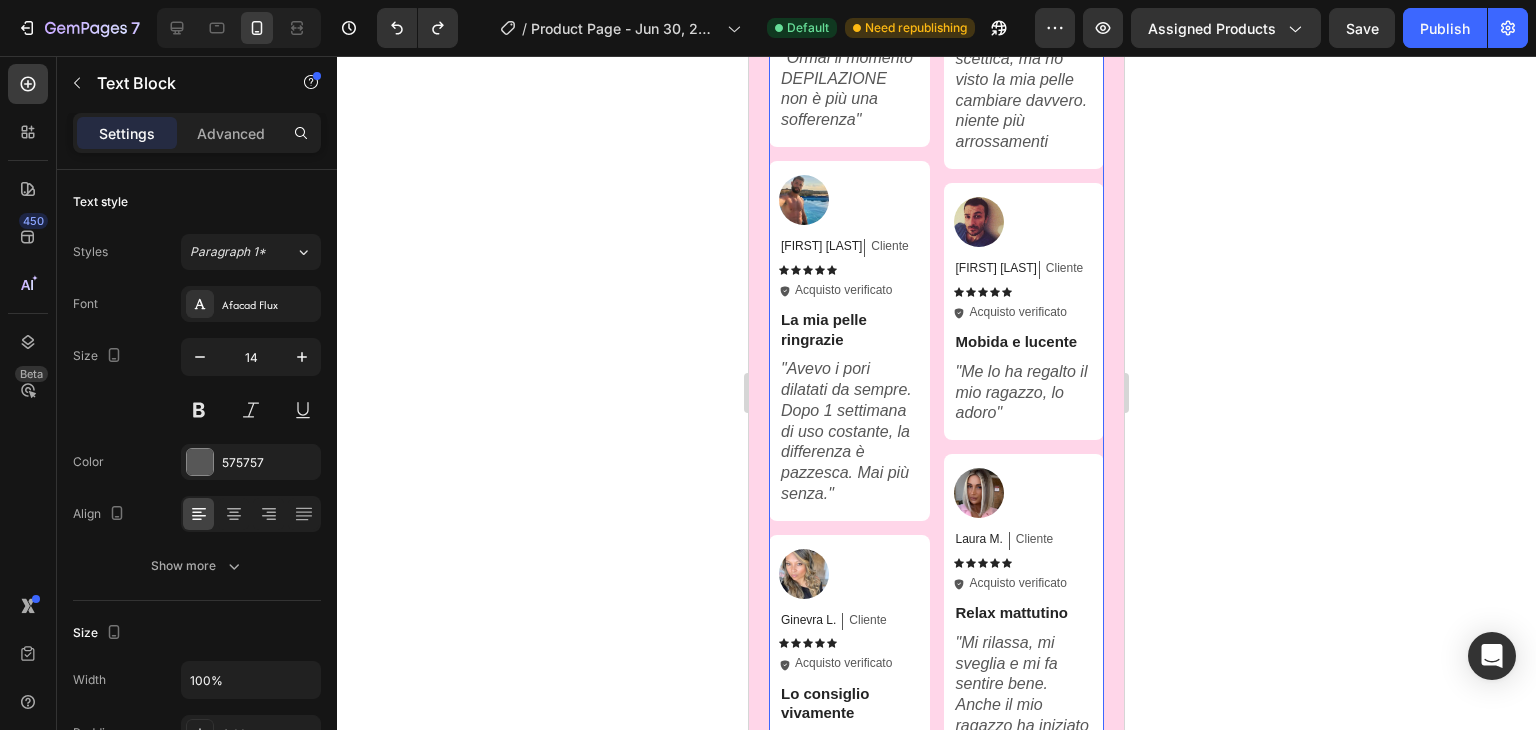 click on "Mi rilassa, mi sveglia e mi fa sentire bene. Anche il mio ragazzo ha iniziato a usarla!" at bounding box center [1022, 694] 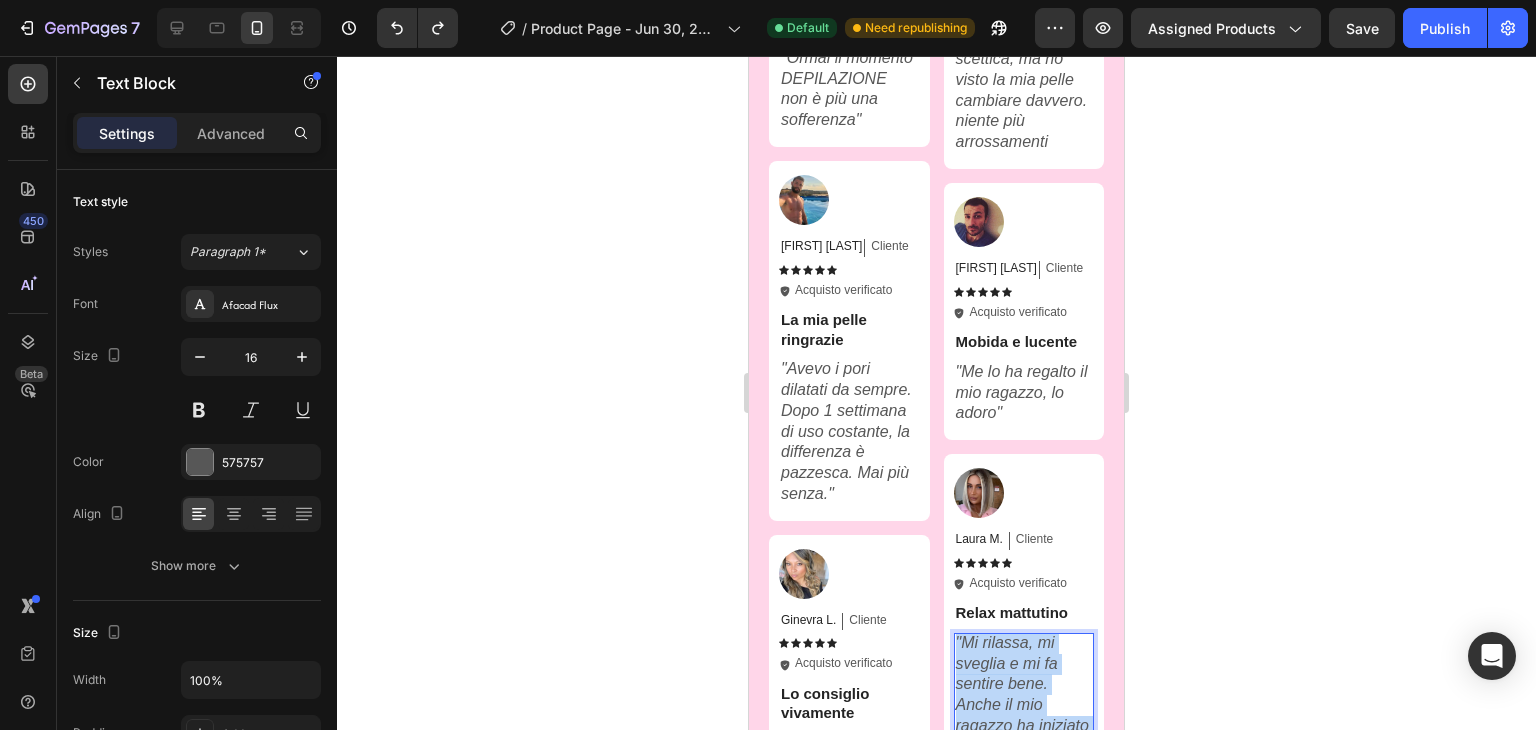 click on "Mi rilassa, mi sveglia e mi fa sentire bene. Anche il mio ragazzo ha iniziato a usarla!" at bounding box center (1022, 694) 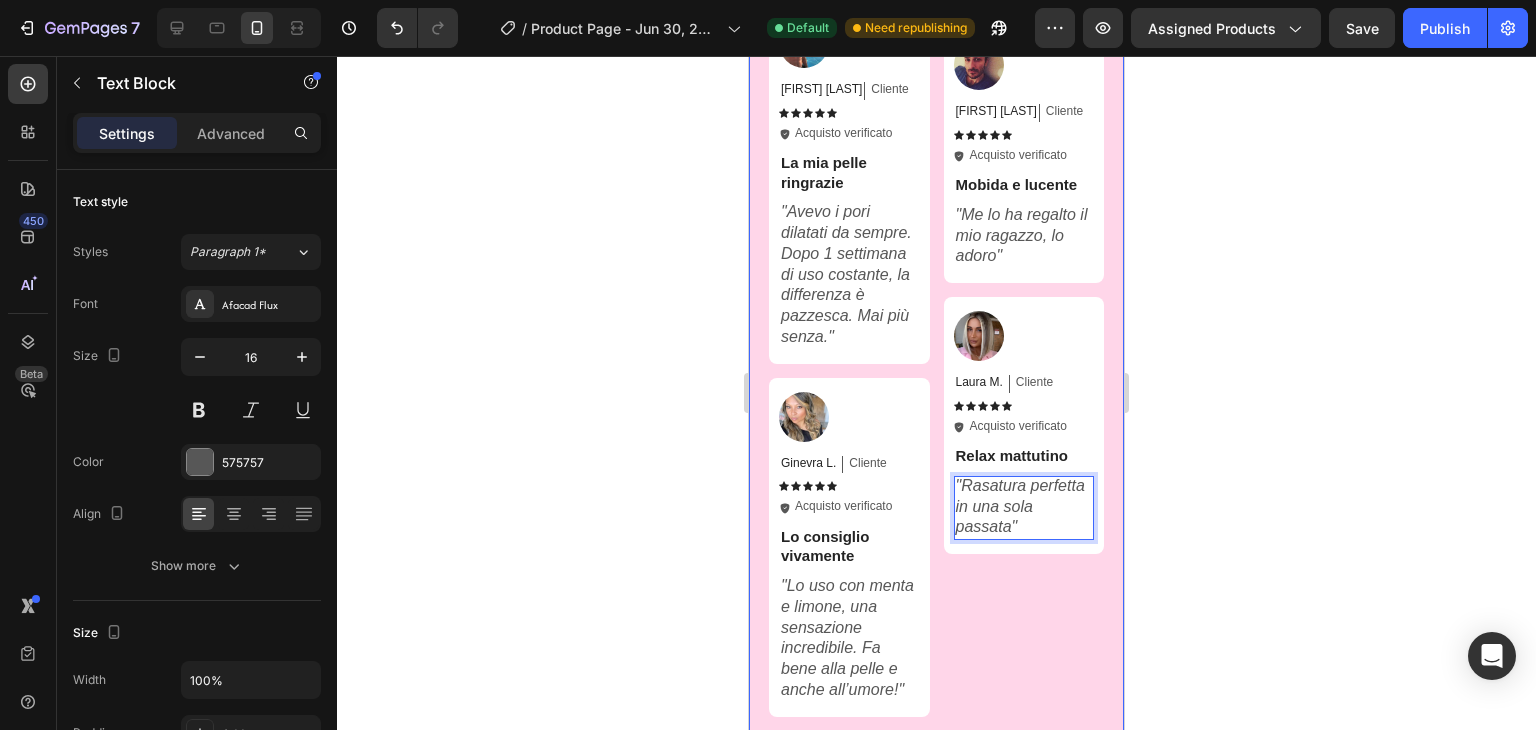 scroll, scrollTop: 4465, scrollLeft: 0, axis: vertical 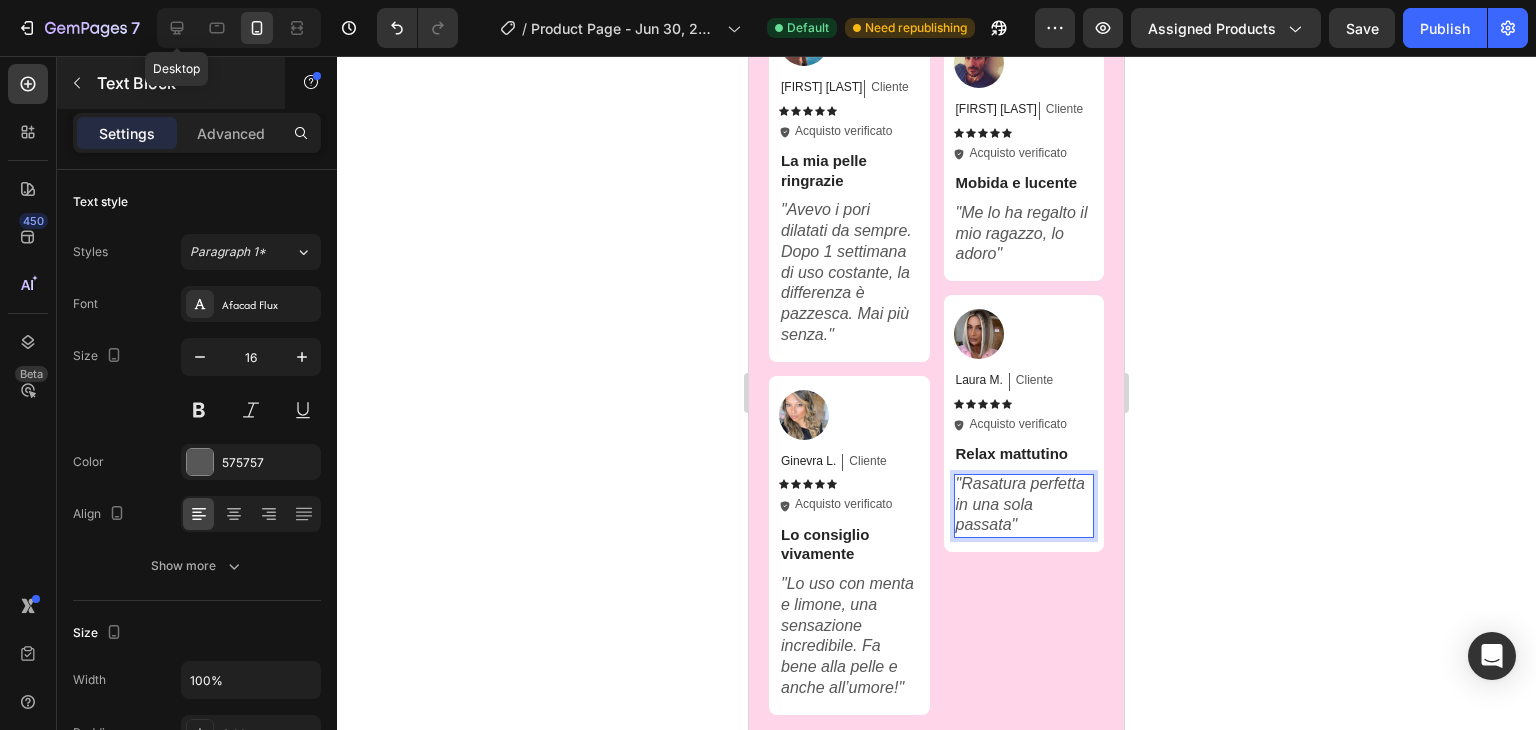 click on "Text Block" at bounding box center [171, 83] 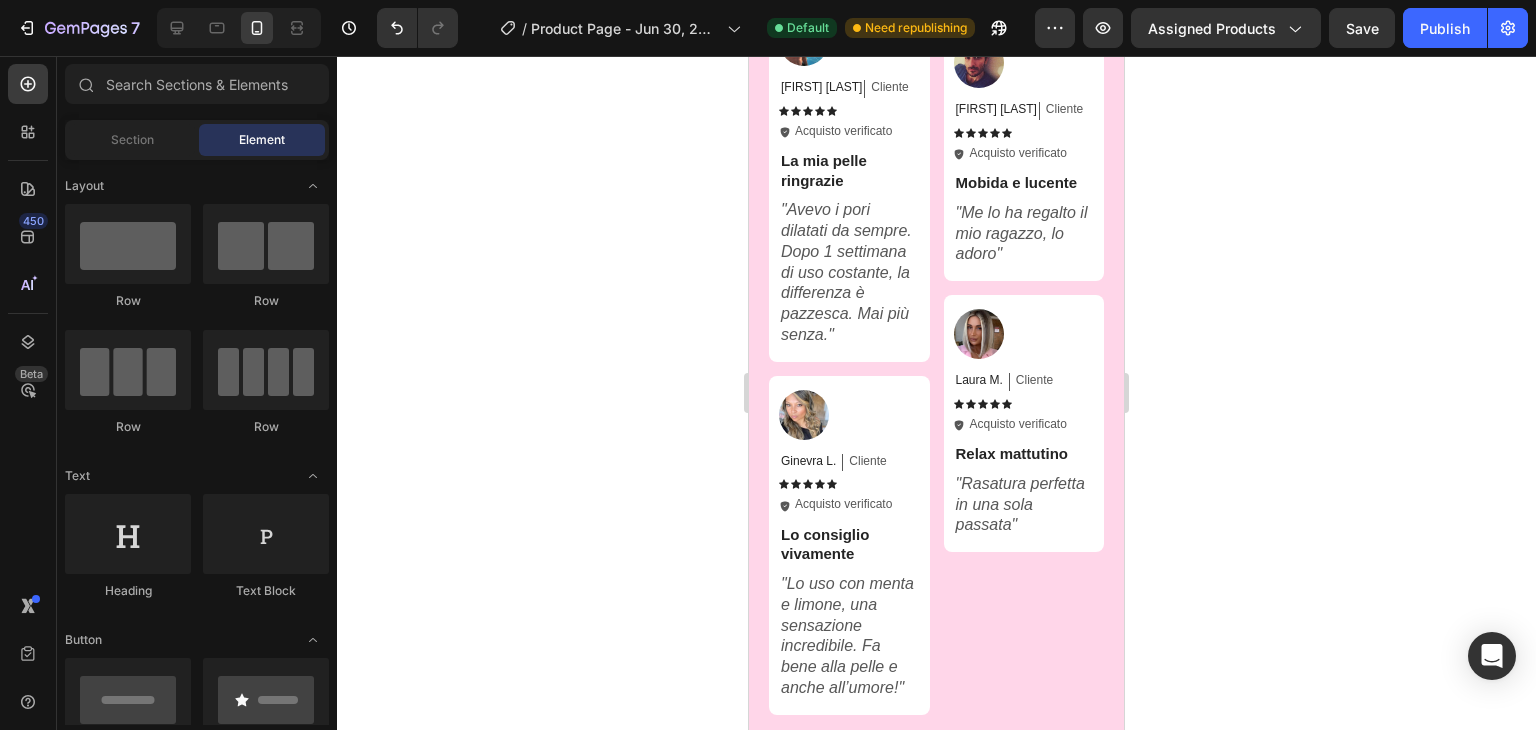 click at bounding box center (239, 28) 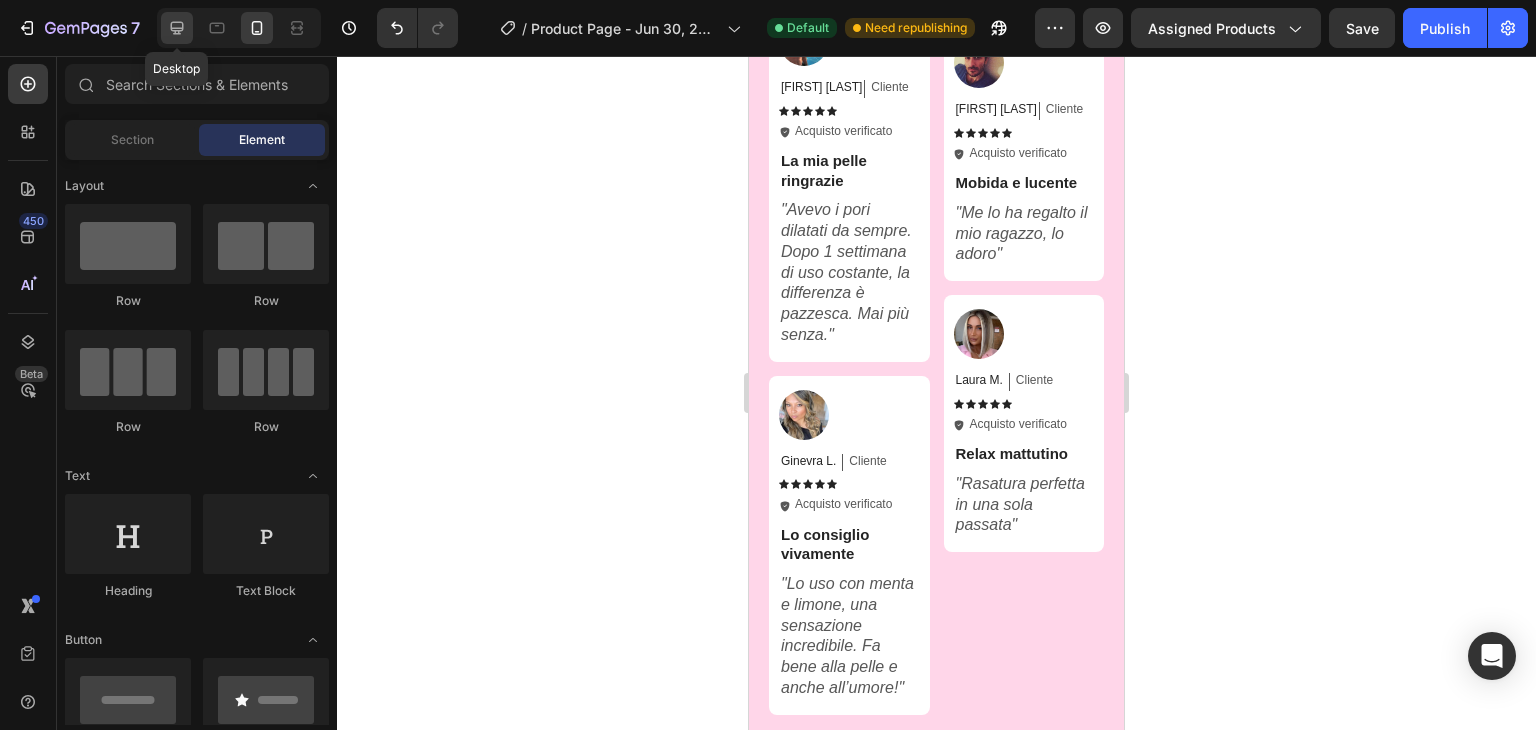 click 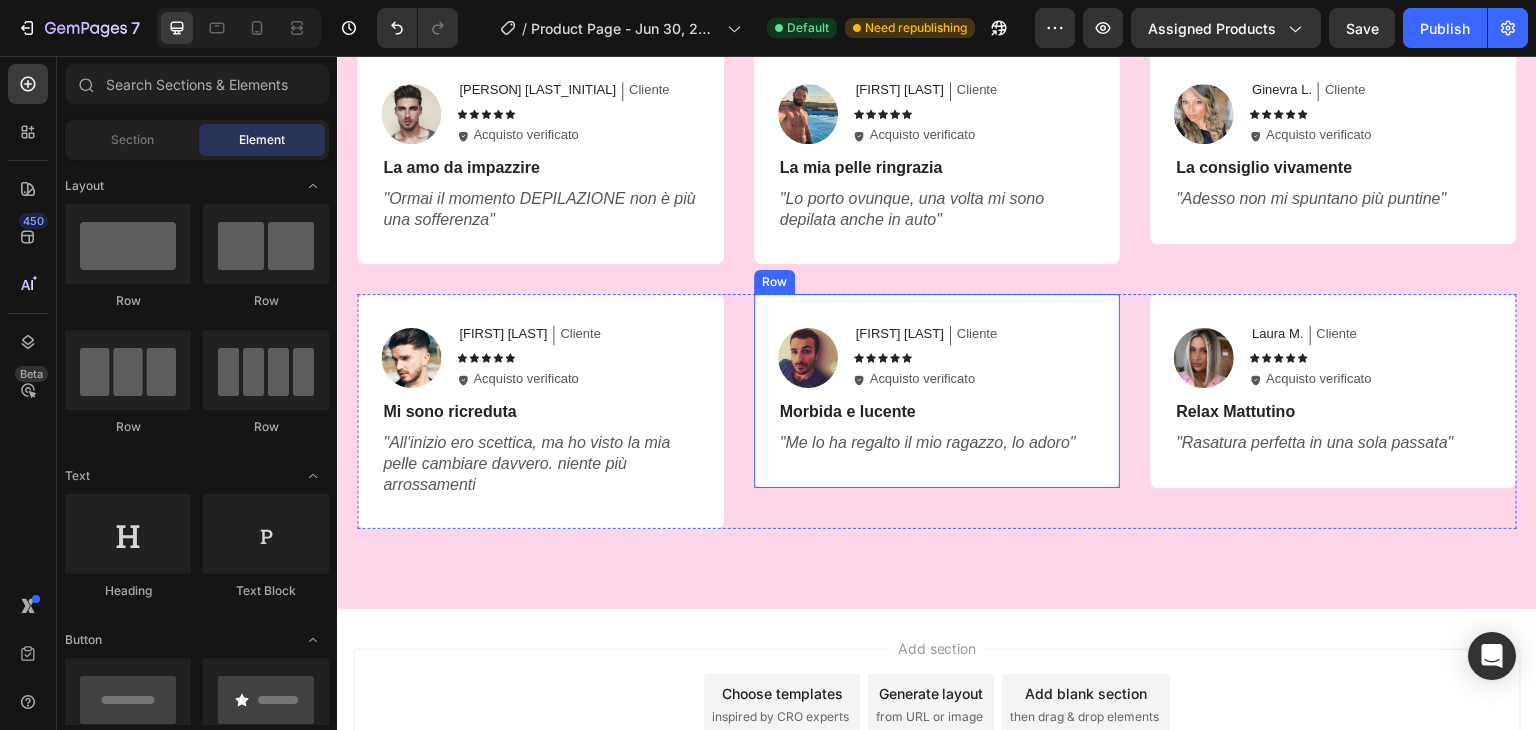 scroll, scrollTop: 4380, scrollLeft: 0, axis: vertical 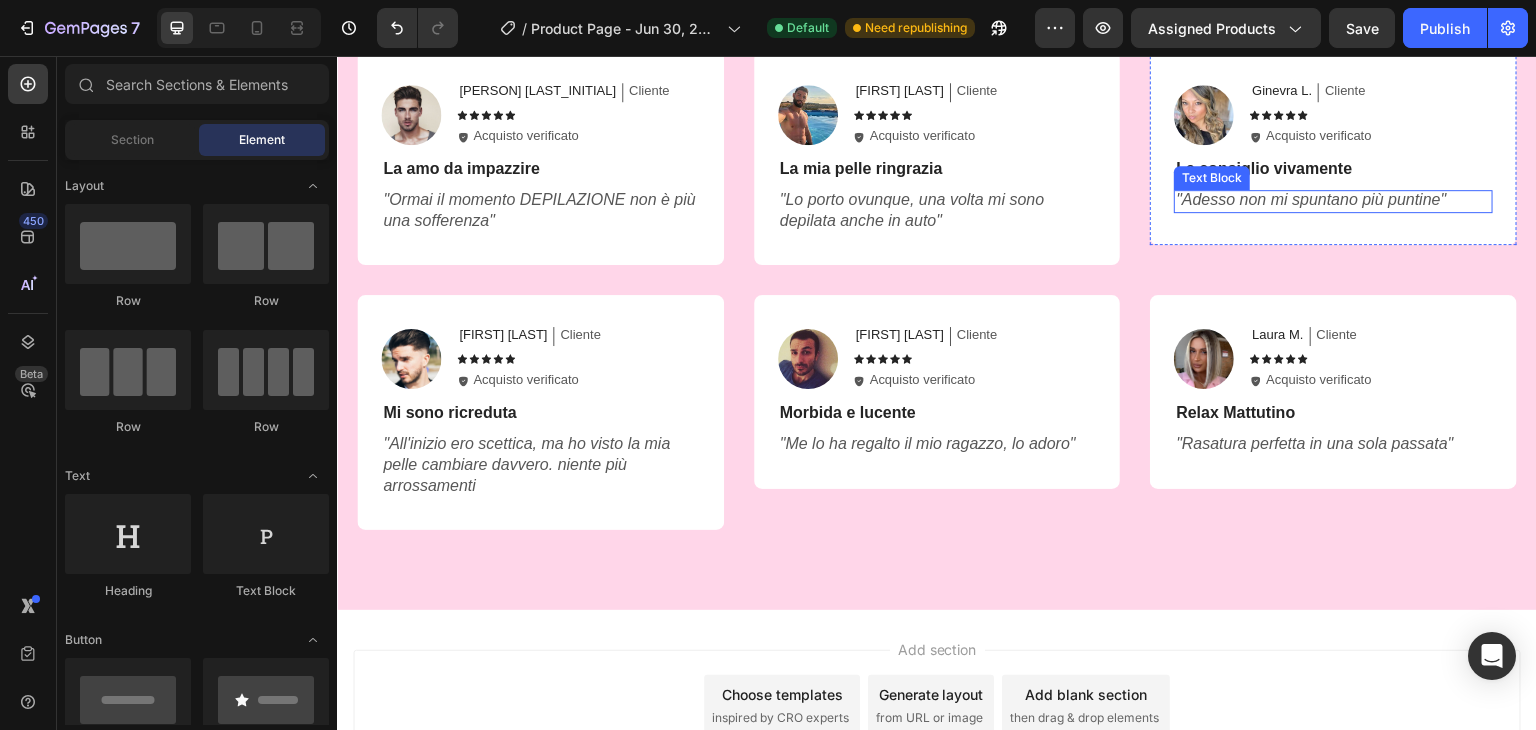 click on ""Adesso non mi spuntano più puntine"" at bounding box center [1311, 199] 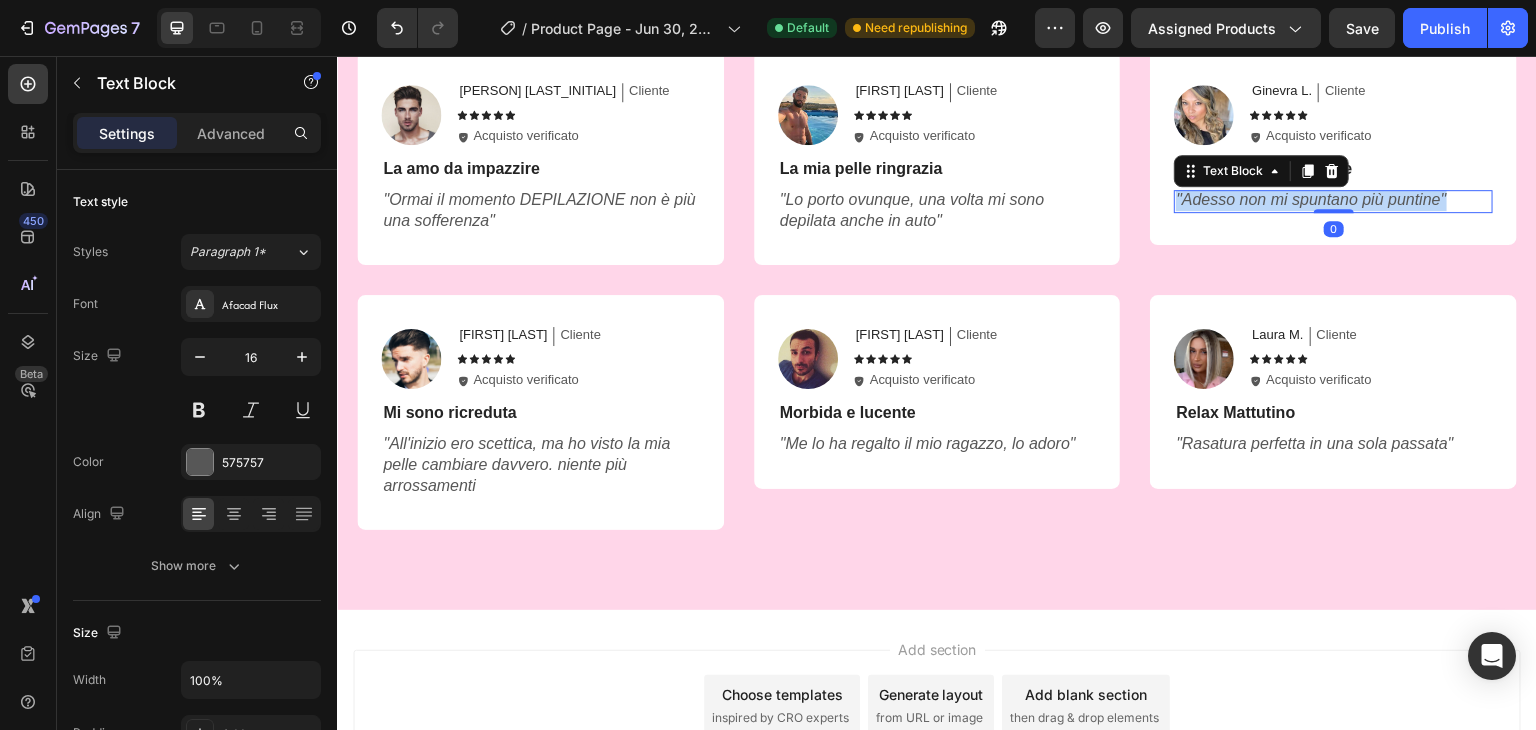 click on ""Adesso non mi spuntano più puntine"" at bounding box center [1311, 199] 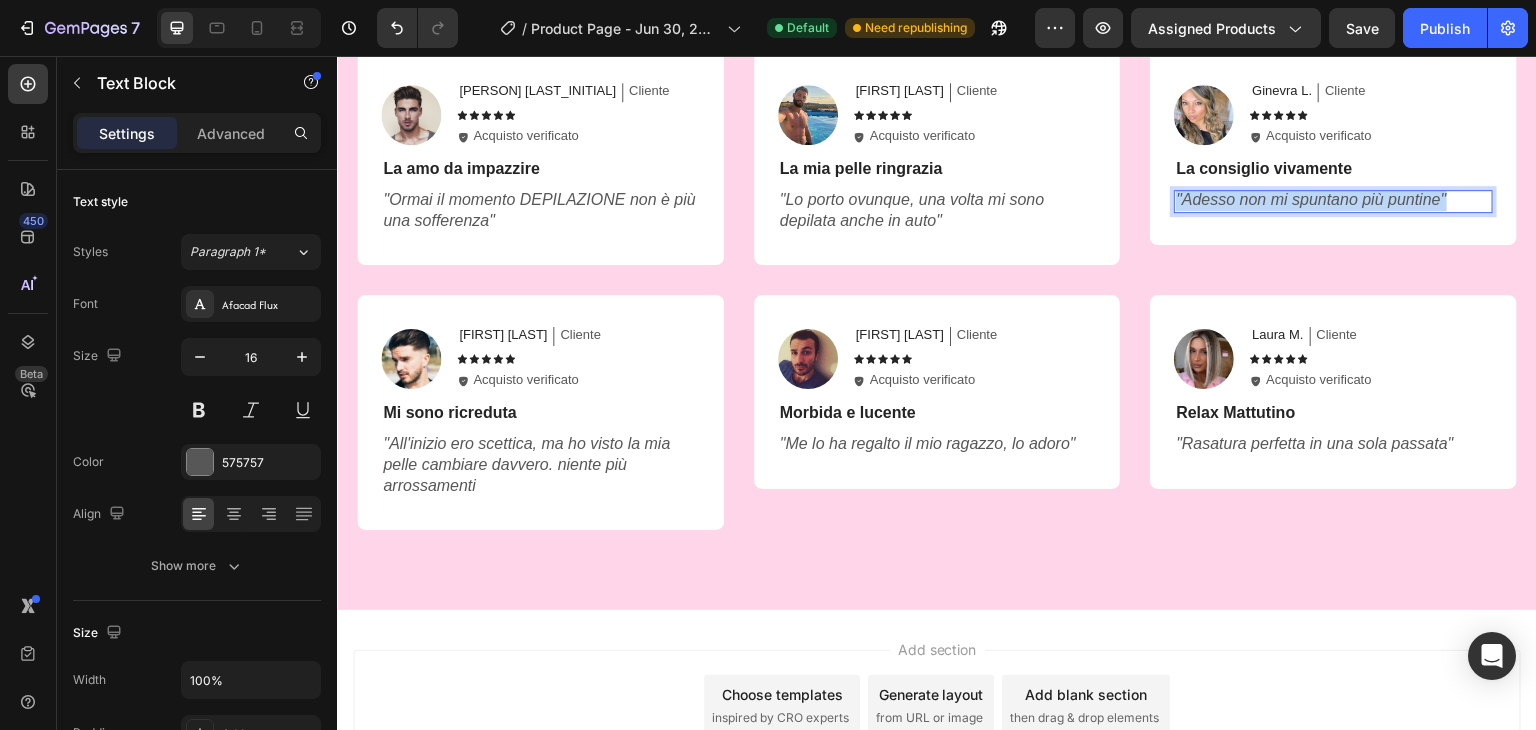 copy on ""Adesso non mi spuntano più puntine"" 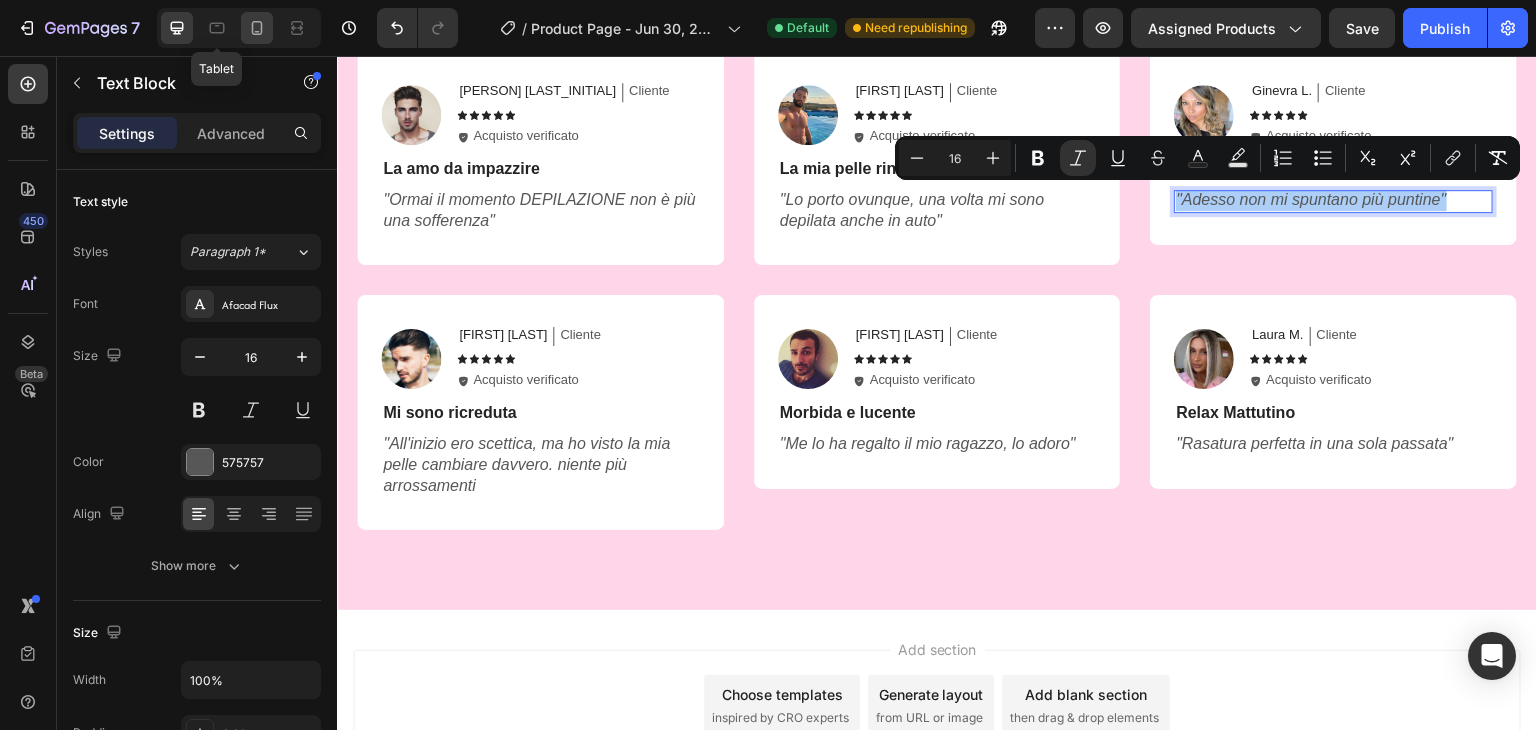 click 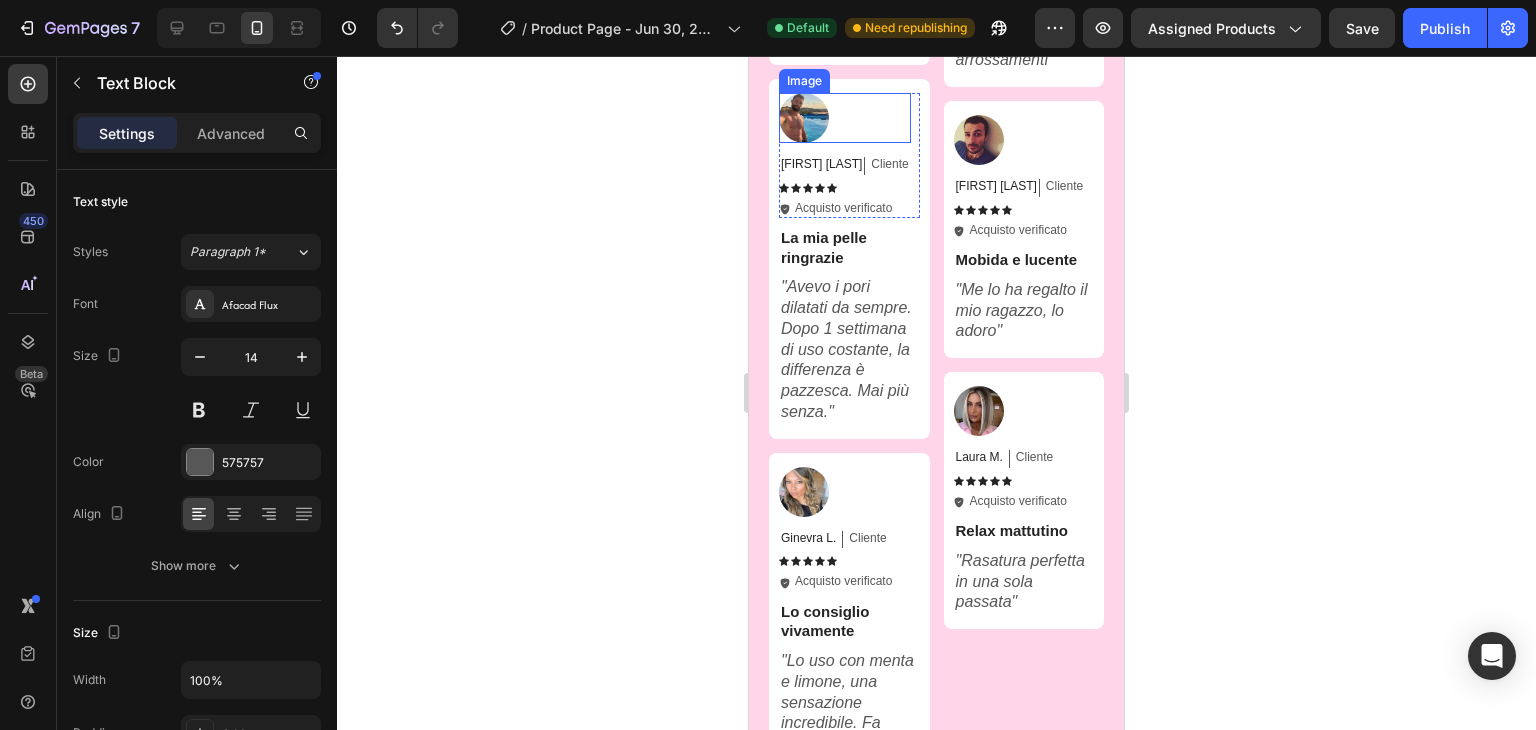 scroll, scrollTop: 4388, scrollLeft: 0, axis: vertical 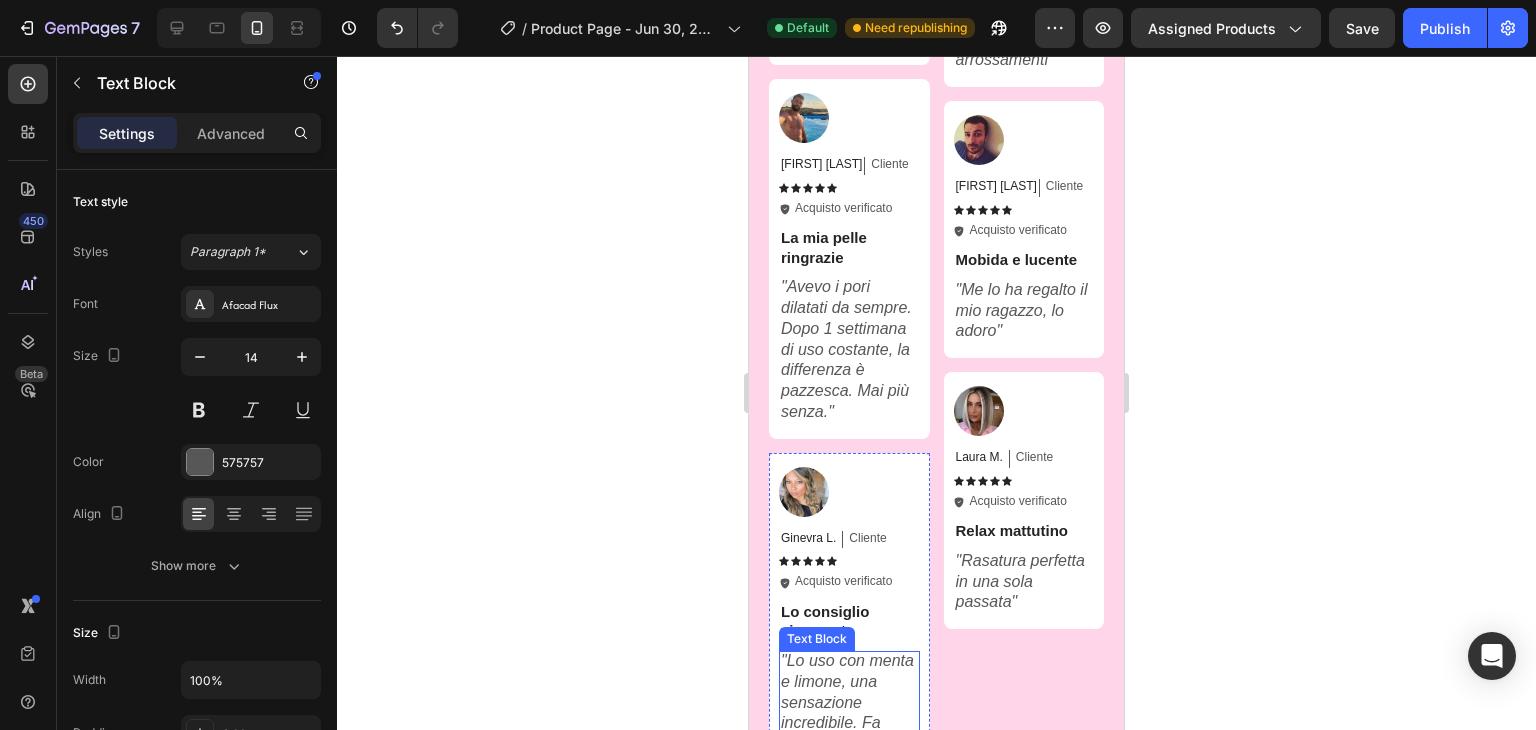 click on "Utilizzo con menta e limone, una sensazione incredibile. Fa bene alla pelle e anche all’umore!" at bounding box center [847, 712] 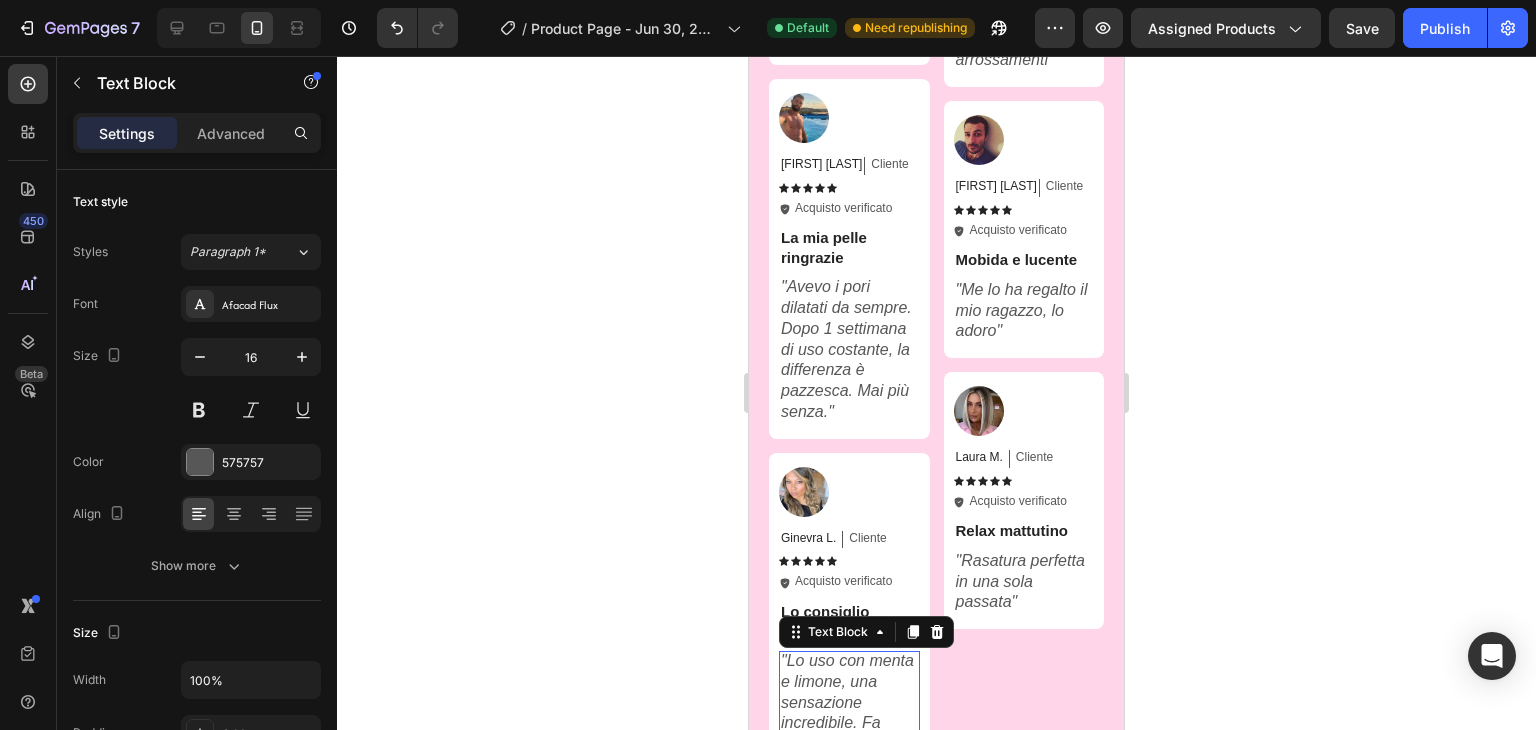 click on "Utilizzo con menta e limone, una sensazione incredibile. Fa bene alla pelle e anche all’umore!" at bounding box center (847, 712) 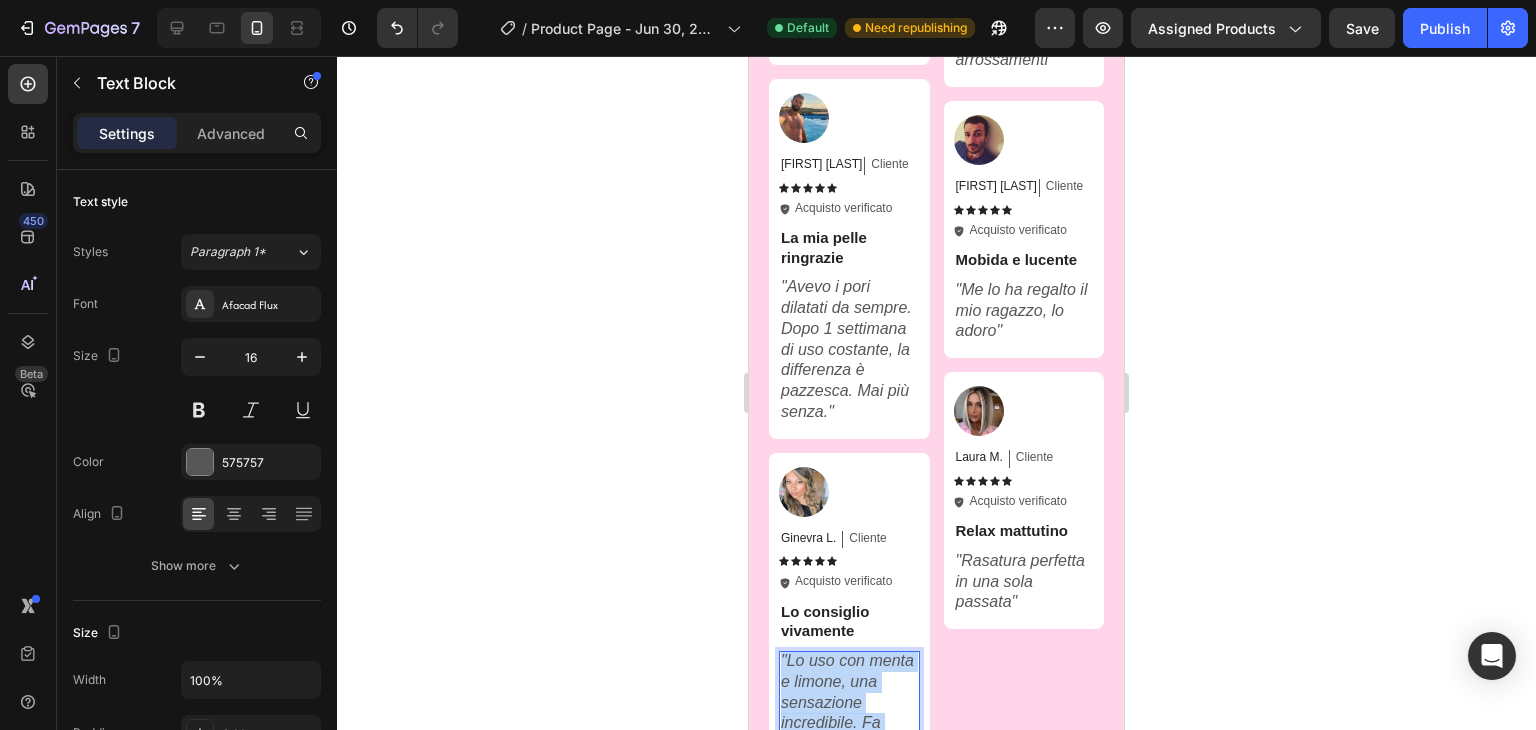 click on "Utilizzo con menta e limone, una sensazione incredibile. Fa bene alla pelle e anche all’umore!" at bounding box center [847, 712] 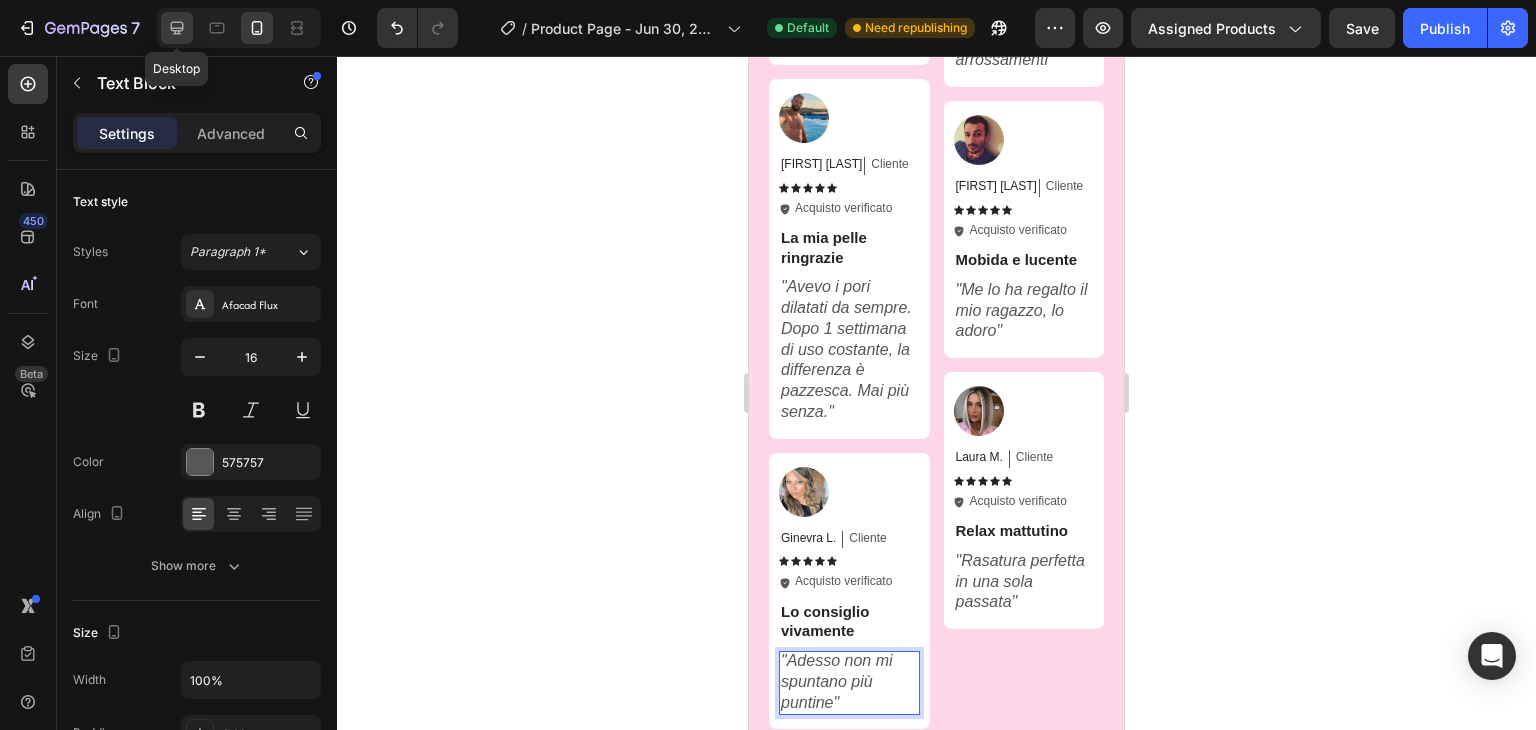 click 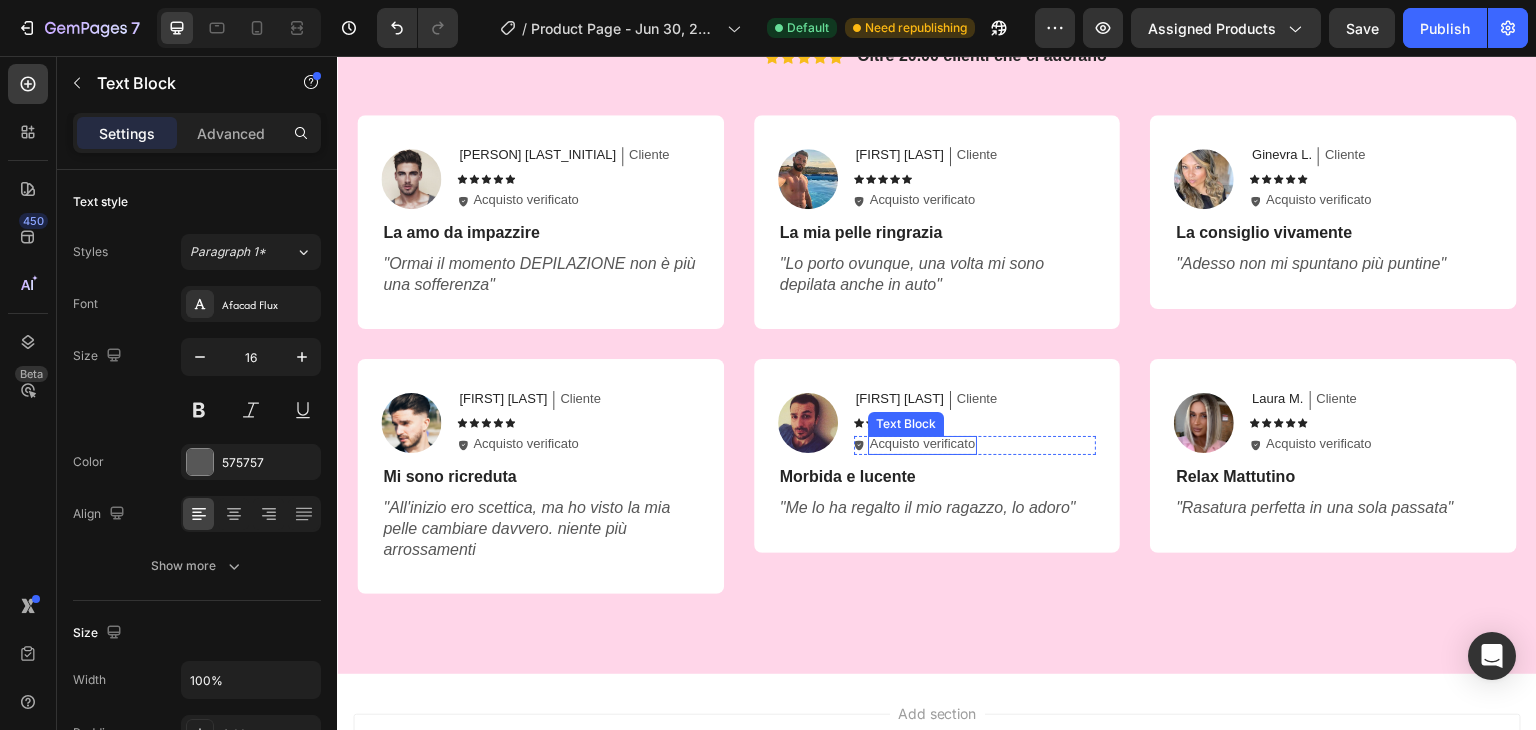 scroll, scrollTop: 4313, scrollLeft: 0, axis: vertical 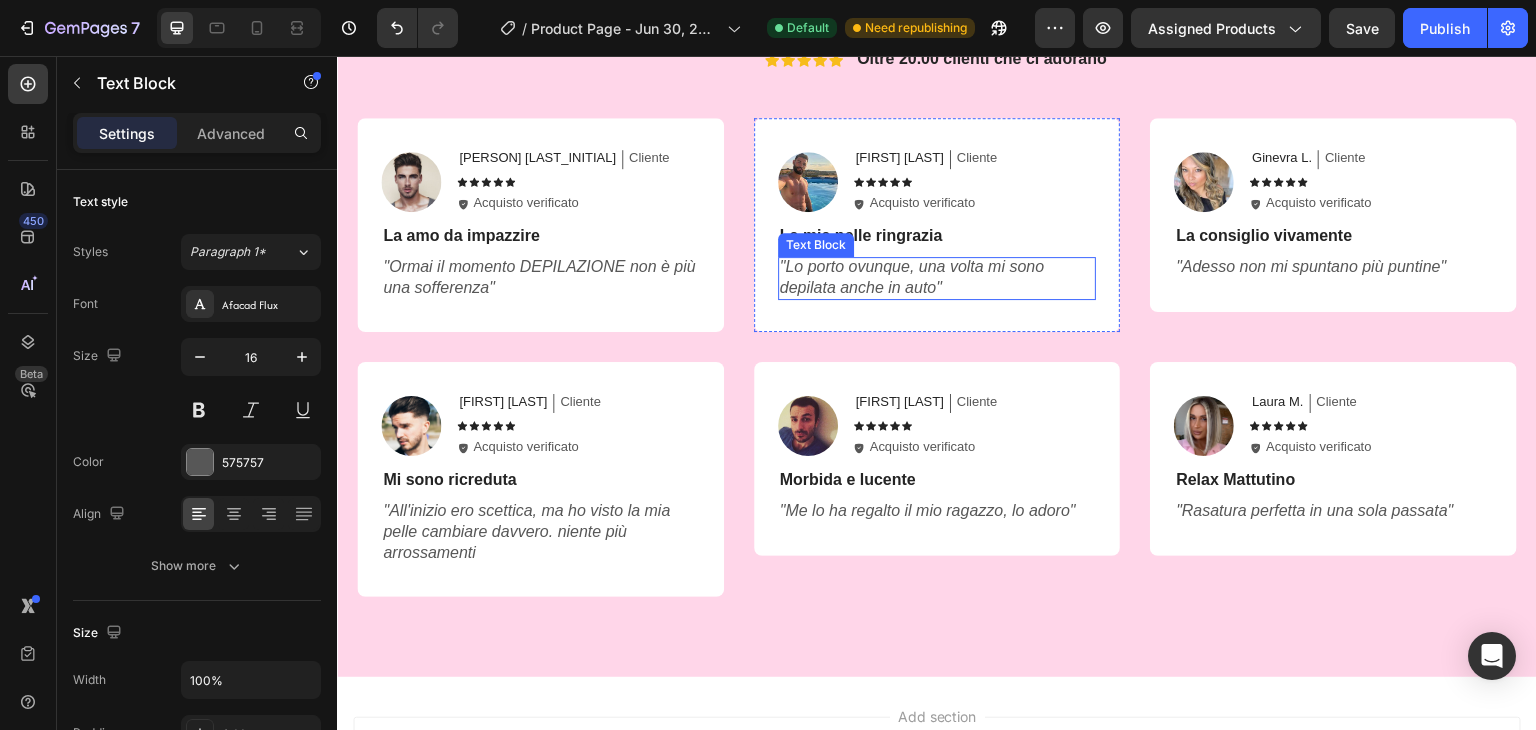click on ""Lo porto ovunque, una volta mi sono depilata anche in auto"" at bounding box center (937, 278) 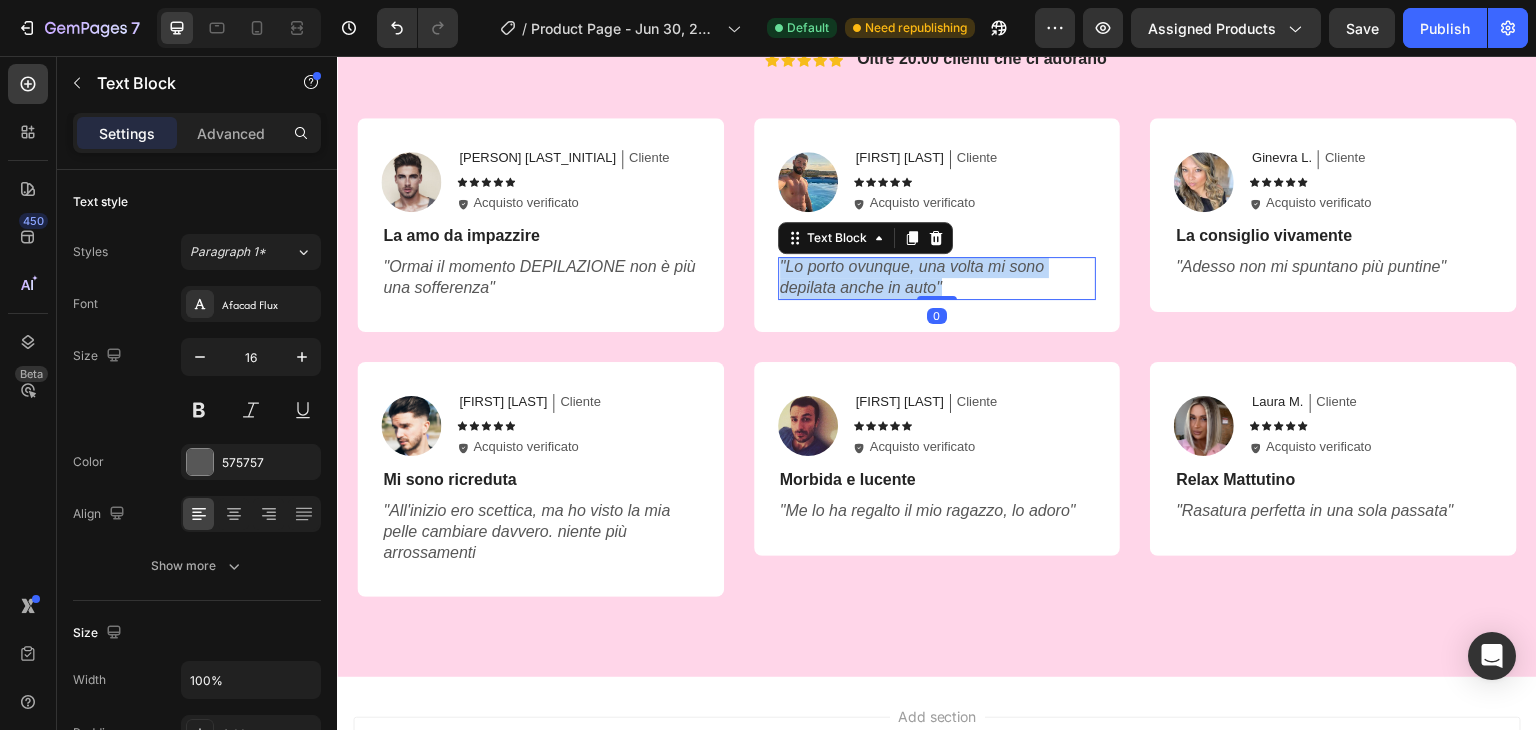 click on ""Lo porto ovunque, una volta mi sono depilata anche in auto"" at bounding box center (937, 278) 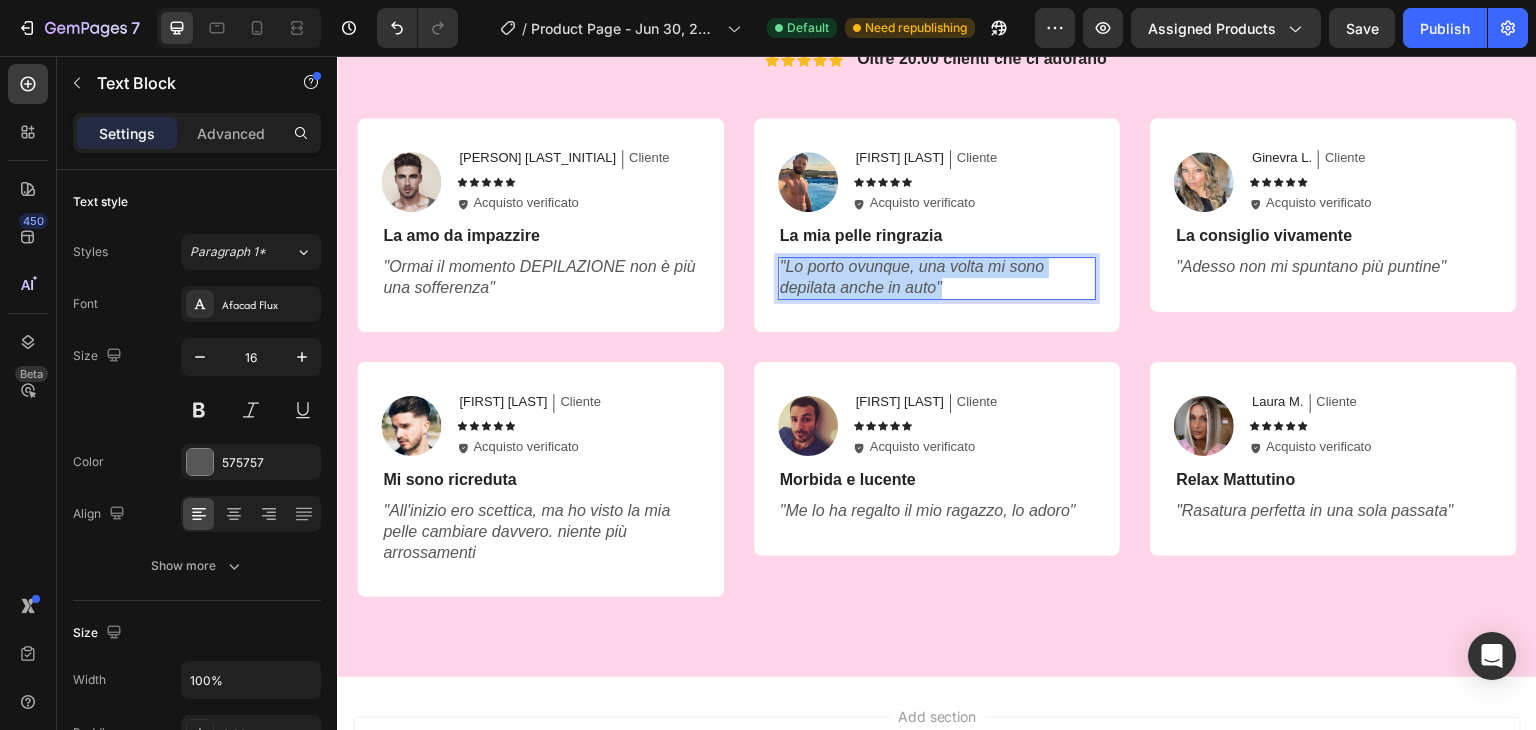 copy on ""Lo porto ovunque, una volta mi sono depilata anche in auto"" 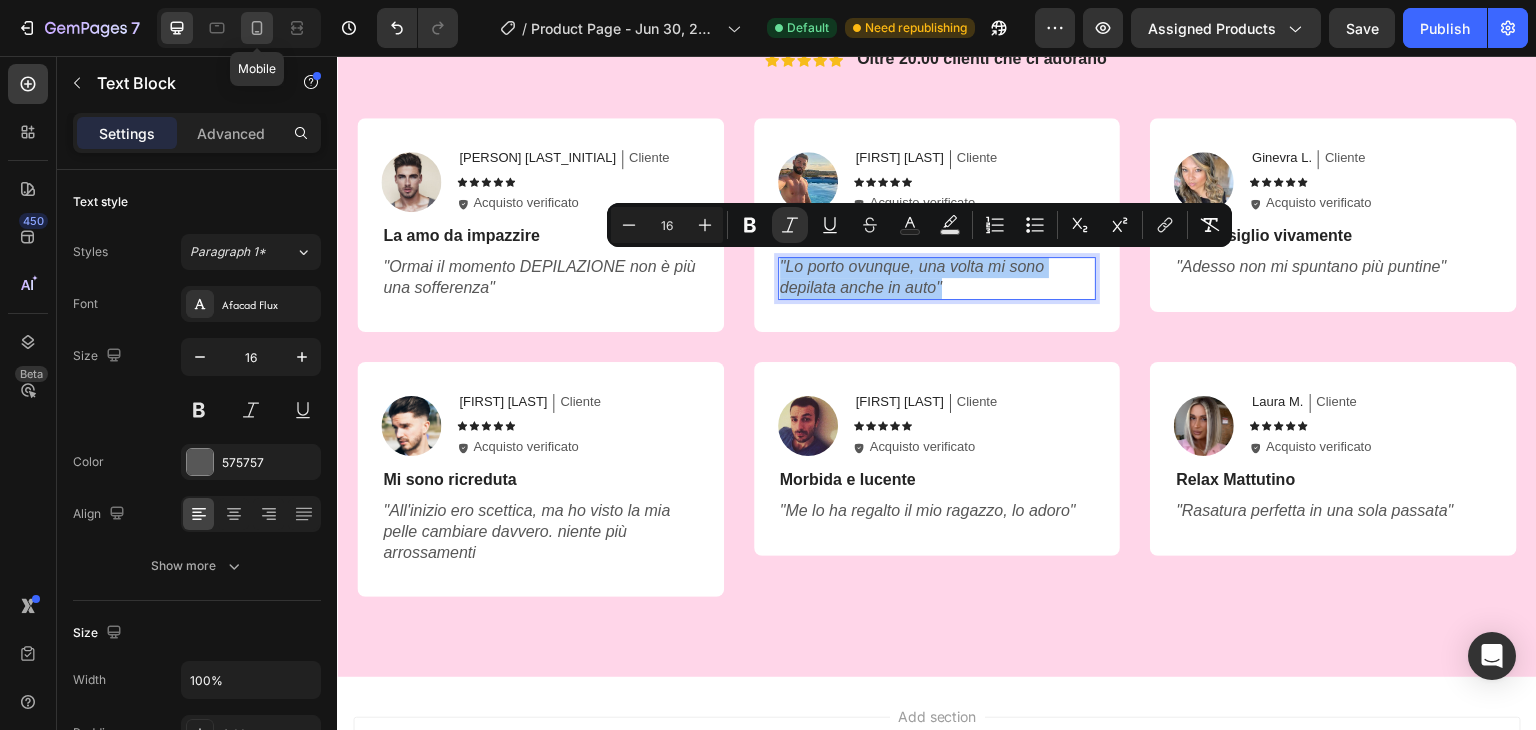click 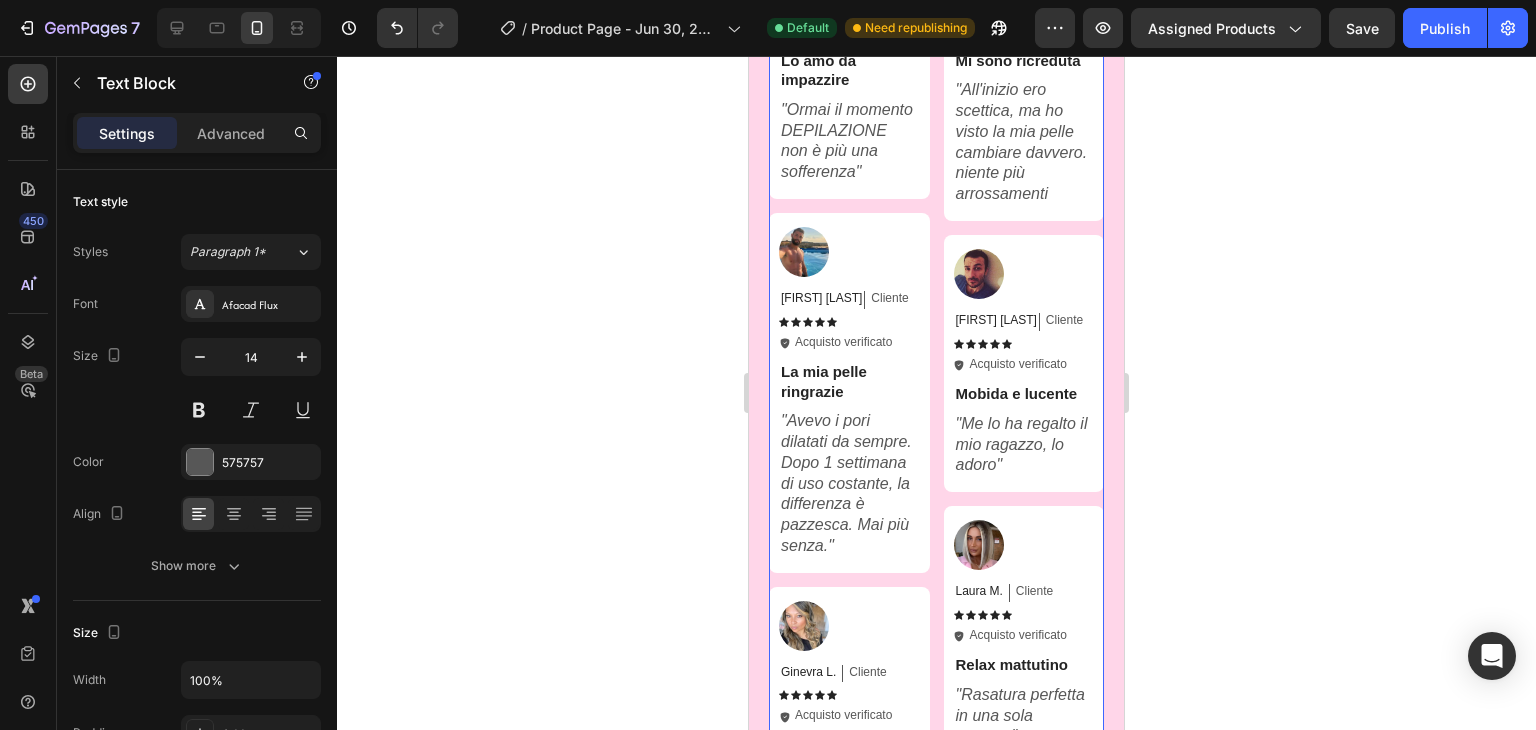 scroll, scrollTop: 4259, scrollLeft: 0, axis: vertical 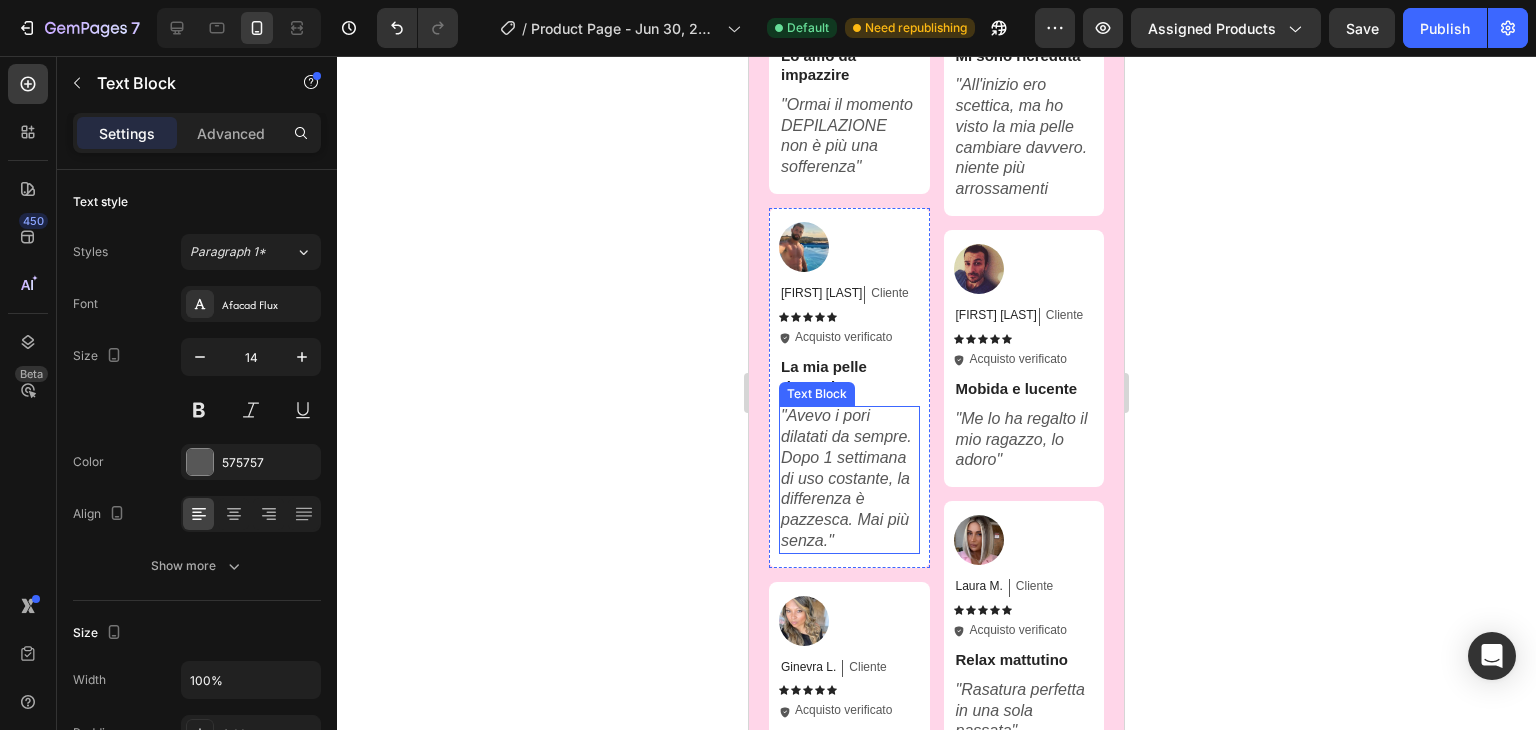 click on "Avevo i pori dilatati da sempre. Dopo 1 settimana di uso costante, la differenza è pazzesca. Mai più senza." at bounding box center [846, 478] 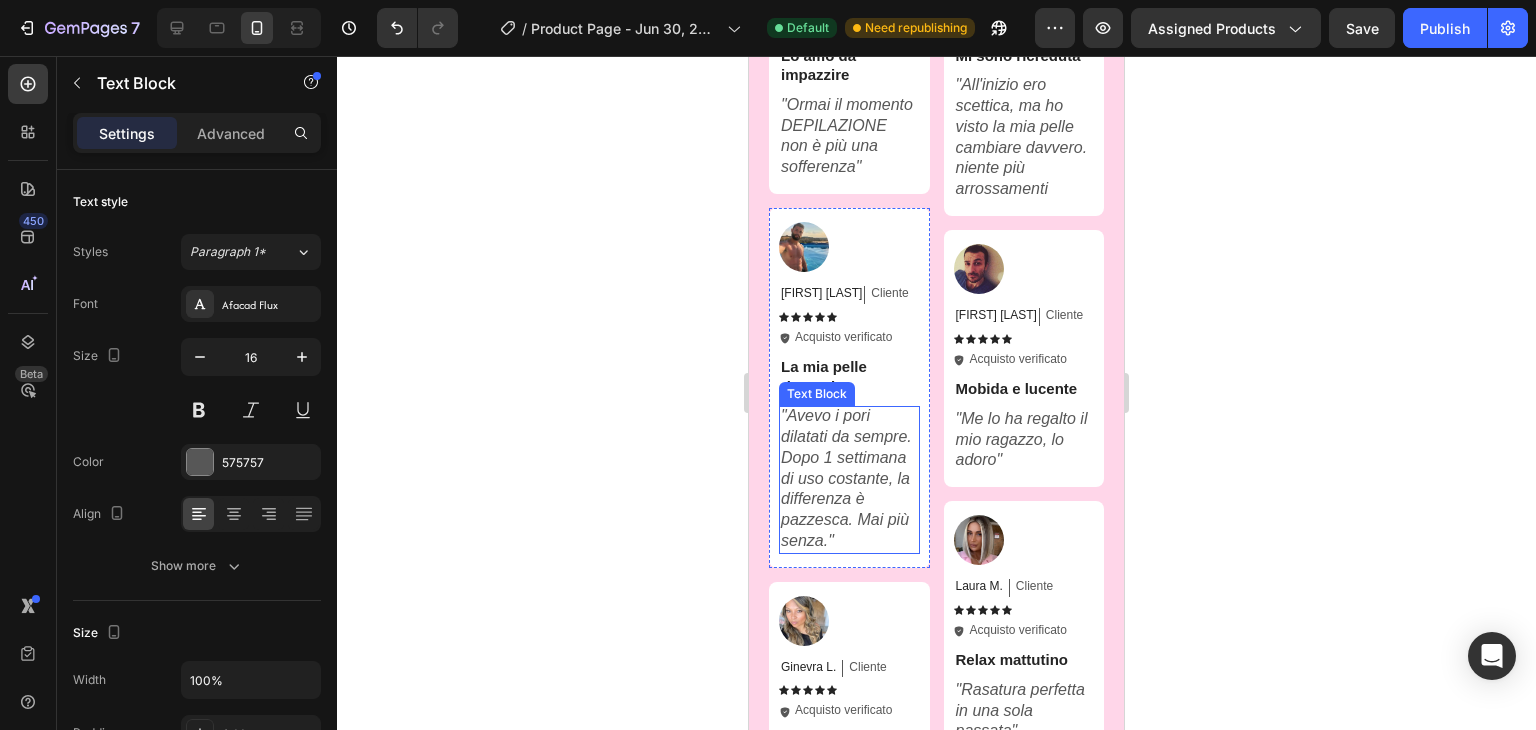 click on "Avevo i pori dilatati da sempre. Dopo 1 settimana di uso costante, la differenza è pazzesca. Mai più senza." at bounding box center [846, 478] 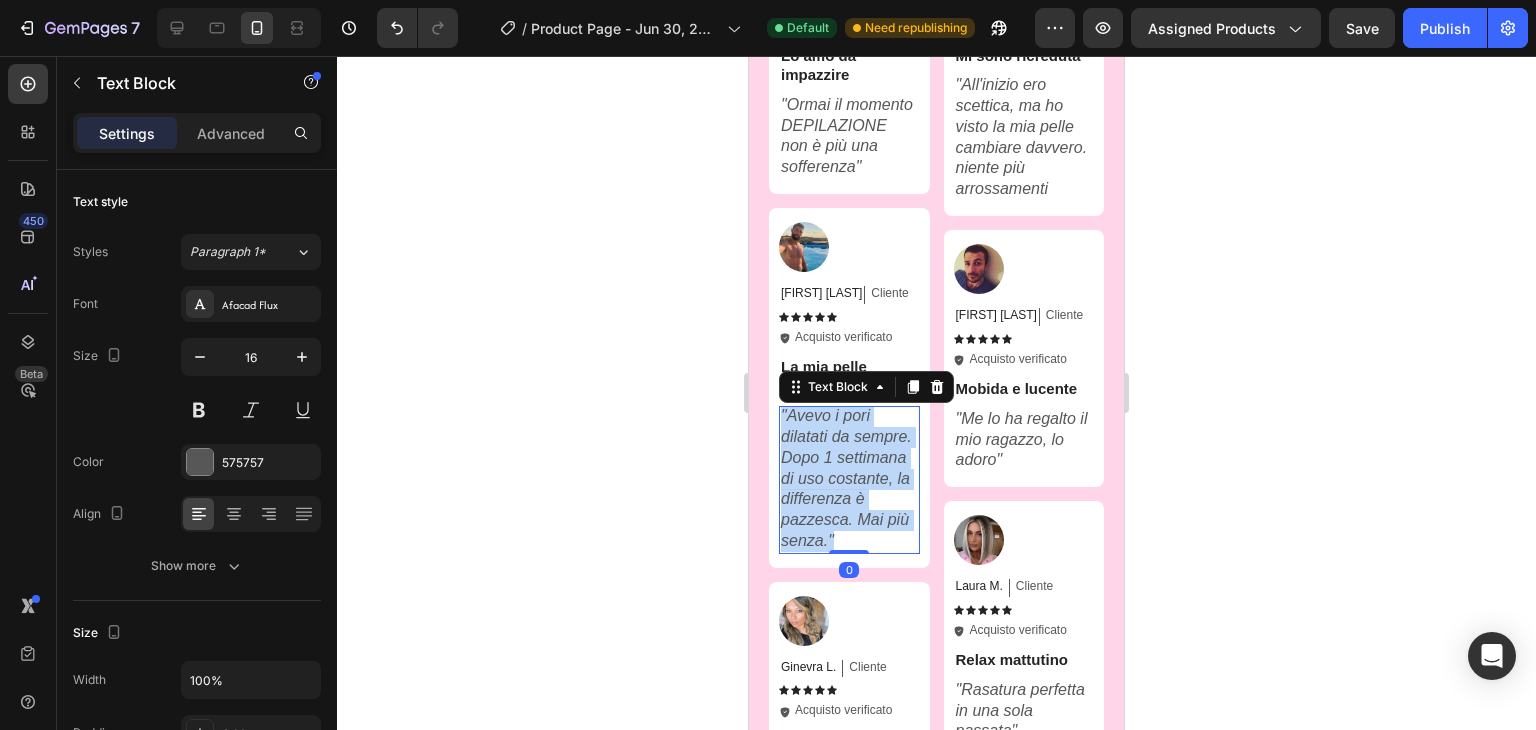 click on "Avevo i pori dilatati da sempre. Dopo 1 settimana di uso costante, la differenza è pazzesca. Mai più senza." at bounding box center [846, 478] 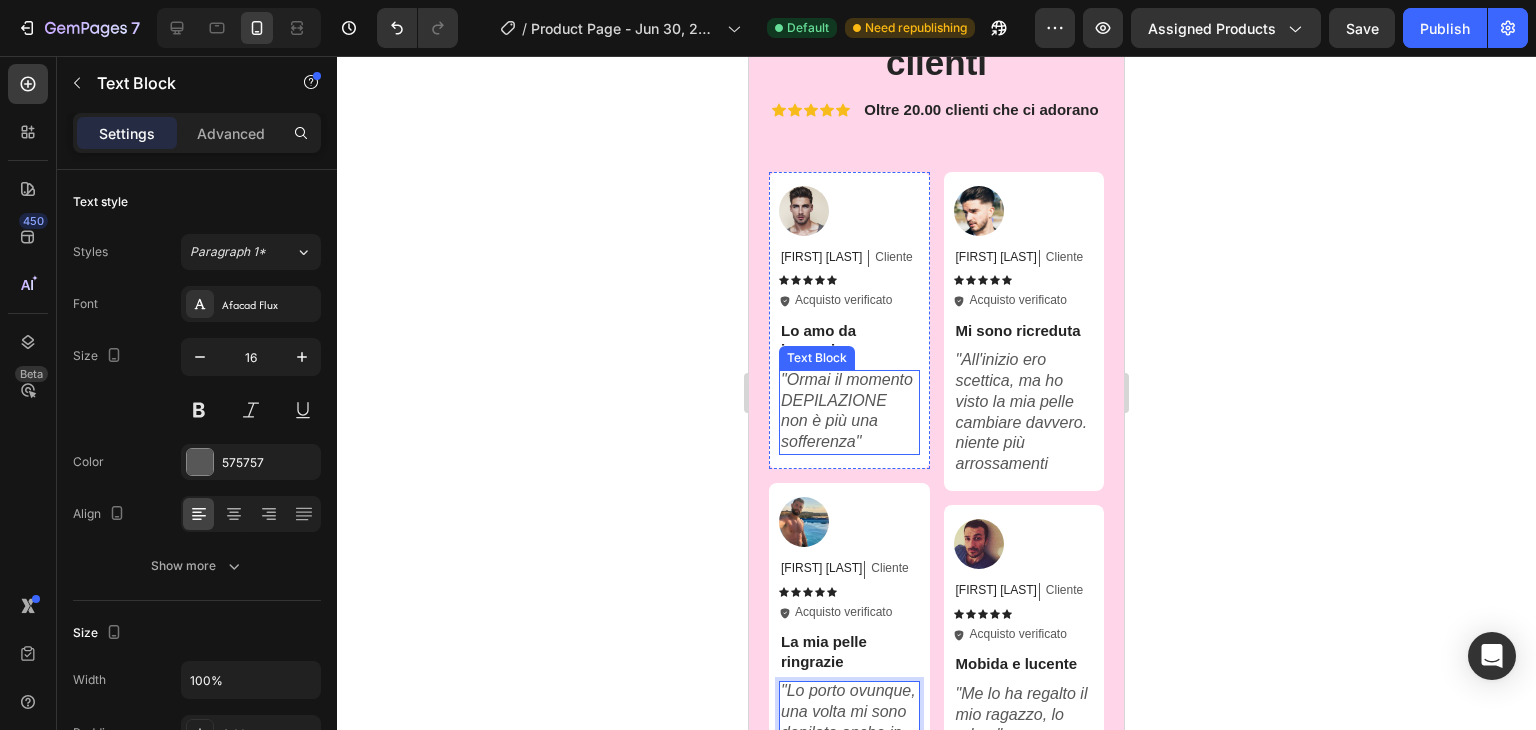 scroll, scrollTop: 3983, scrollLeft: 0, axis: vertical 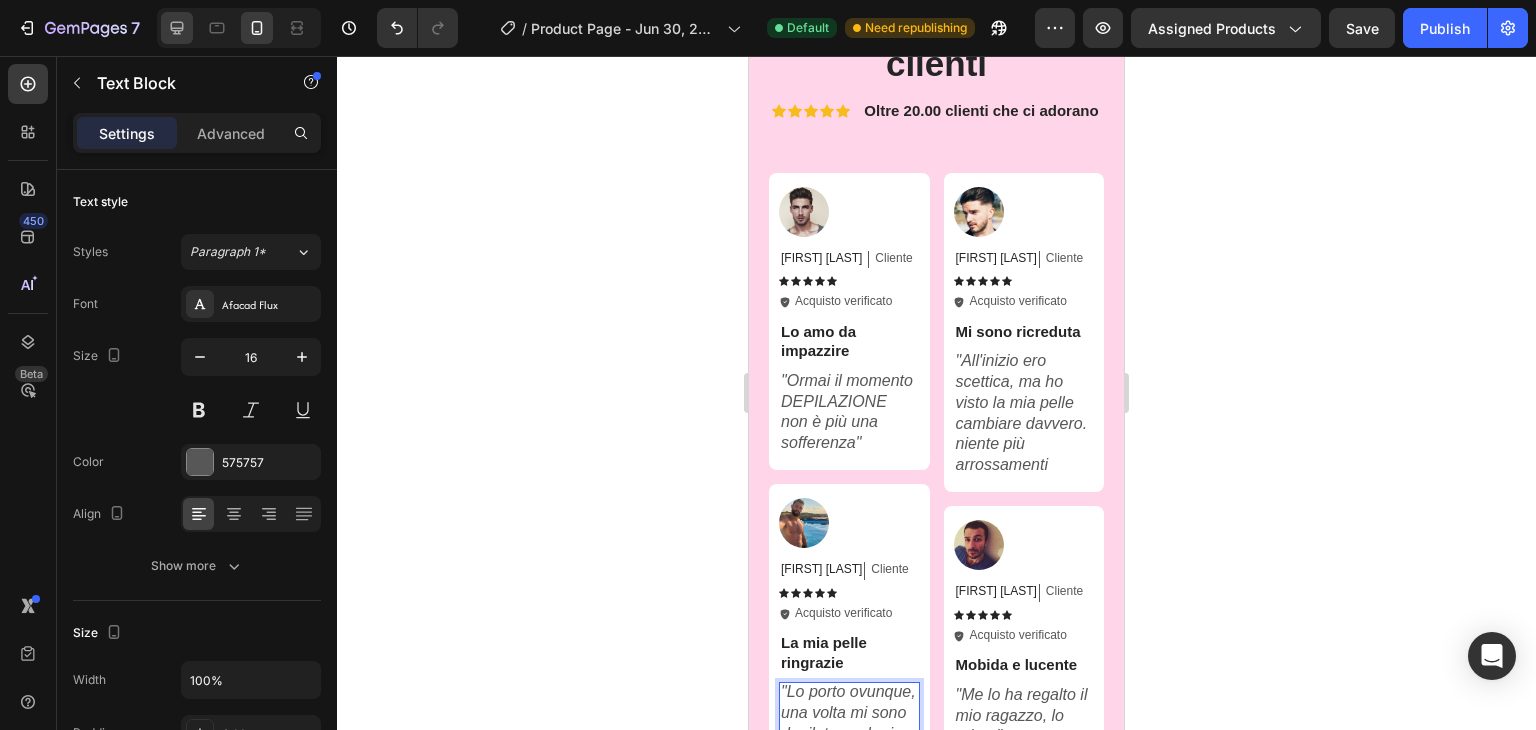 click 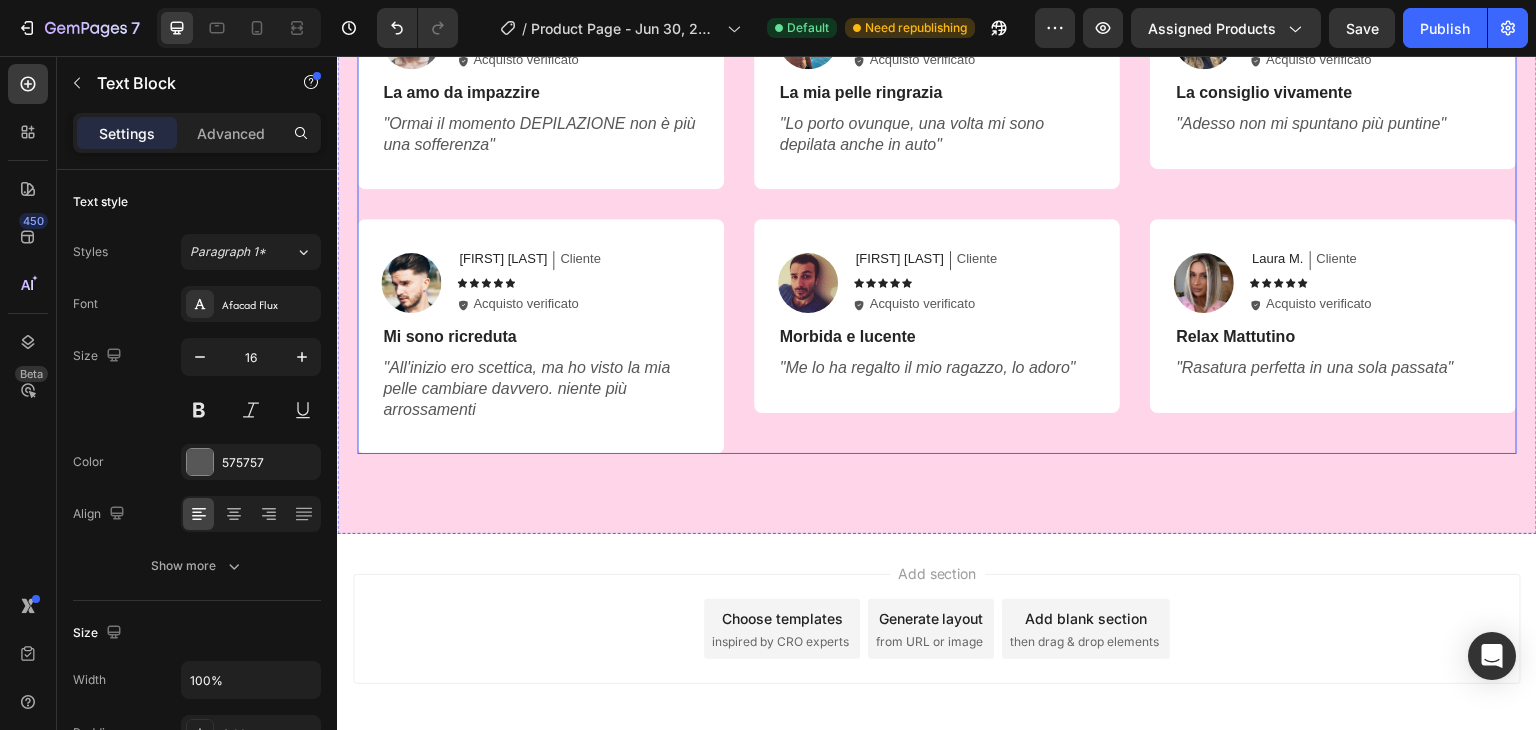 scroll, scrollTop: 4260, scrollLeft: 0, axis: vertical 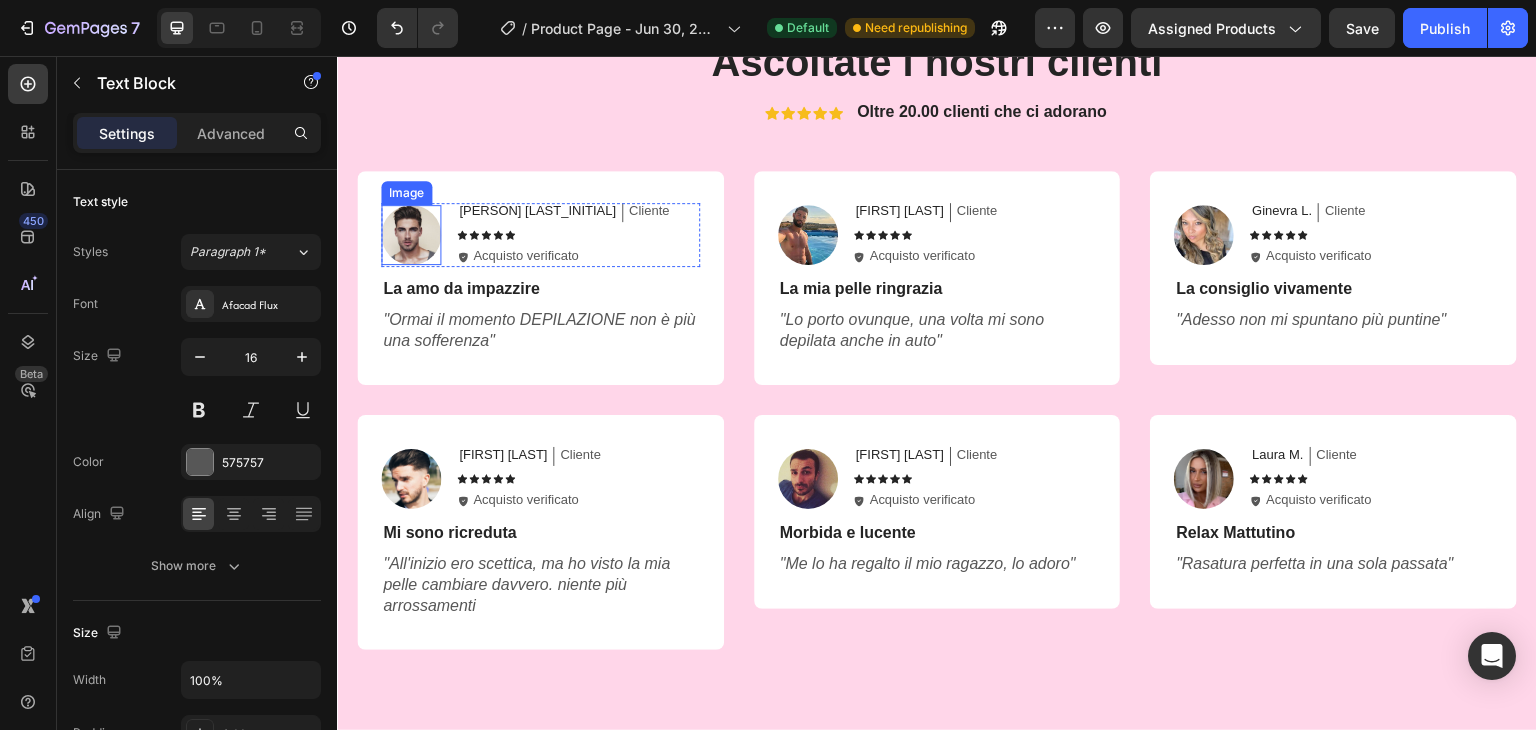 click at bounding box center (411, 235) 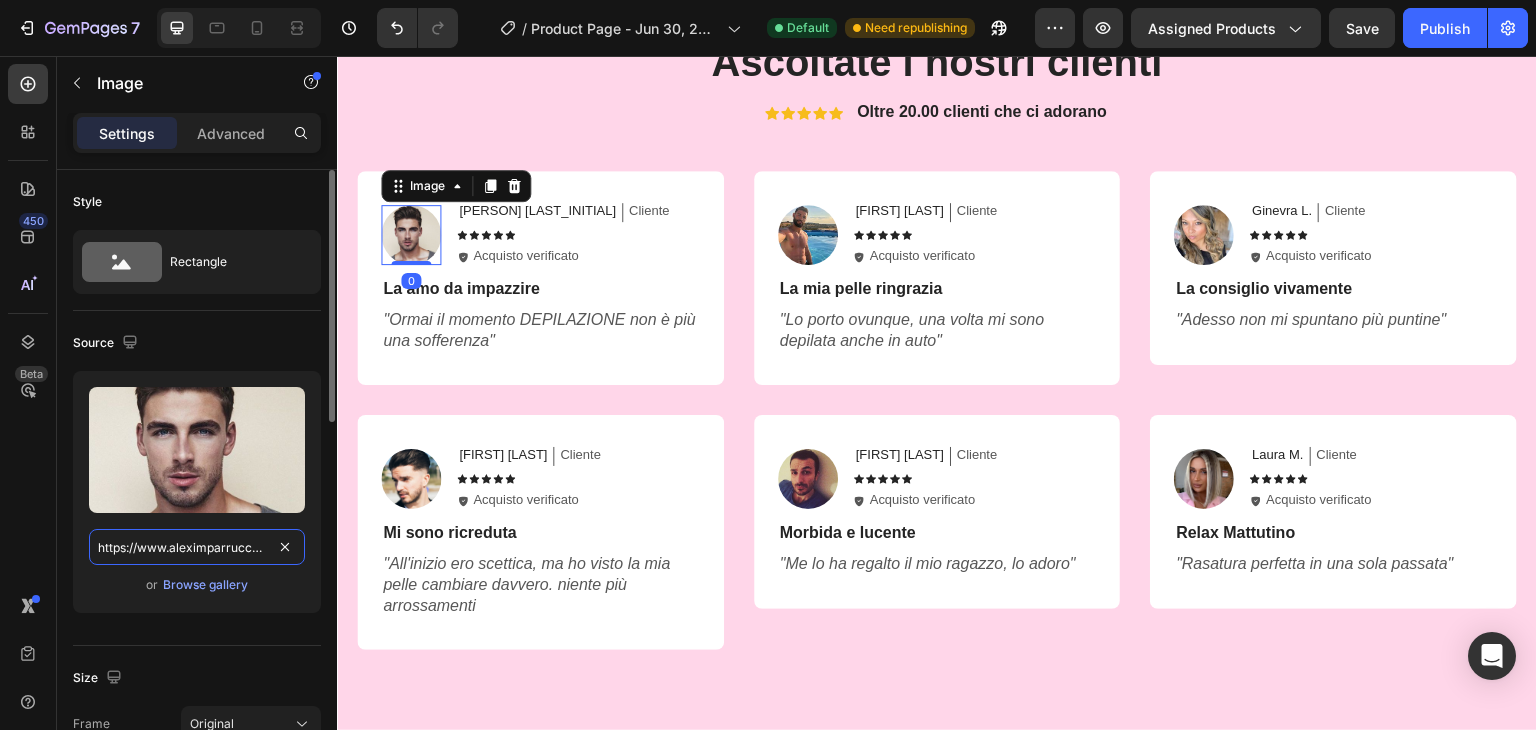 click on "https://www.aleximparrucchieri.com/wp-content/uploads/2018/03/capelli-uomo-2018-19.jpg" at bounding box center [197, 547] 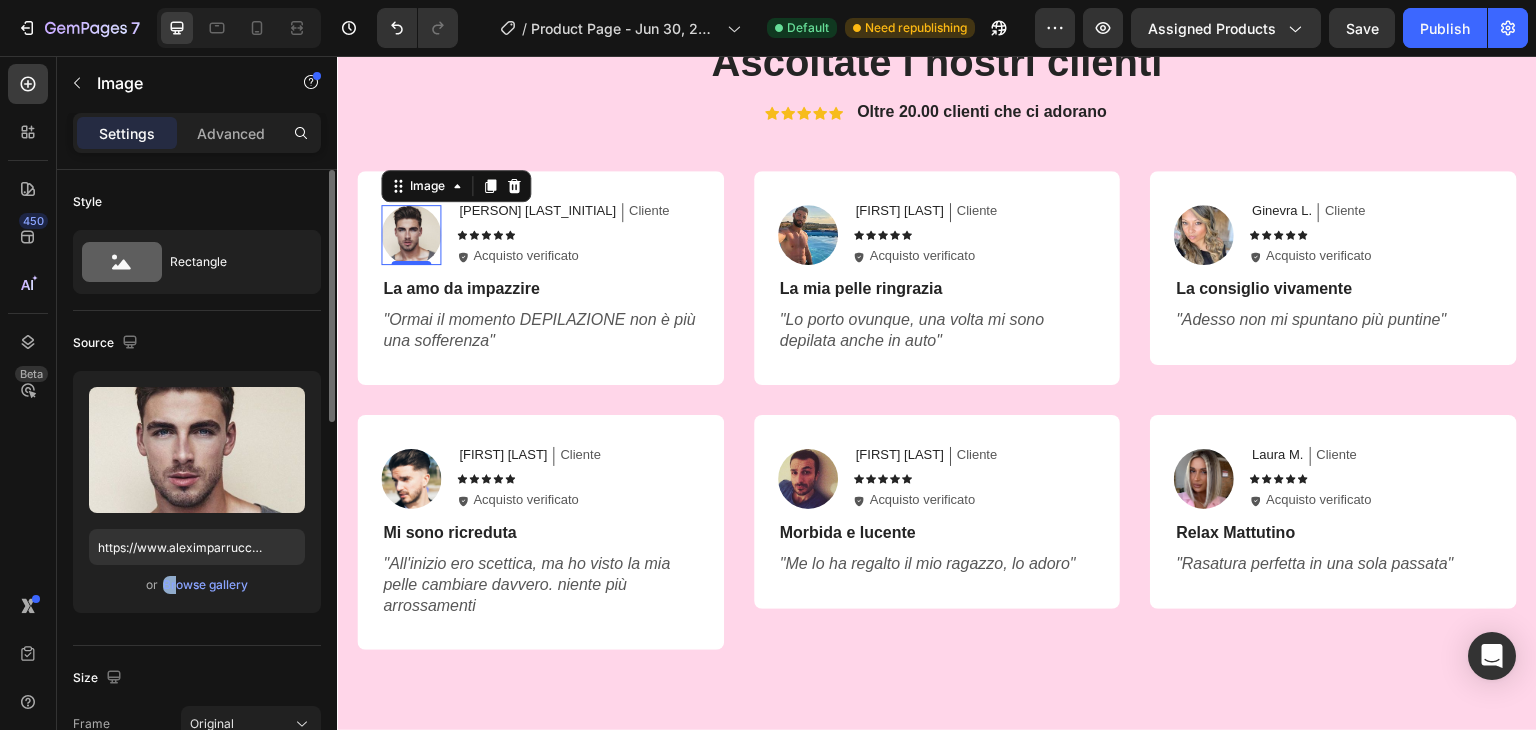 click on "Upload Image https://www.aleximparrucchieri.com/wp-content/uploads/2018/03/capelli-uomo-2018-19.jpg or  Browse gallery" at bounding box center [197, 492] 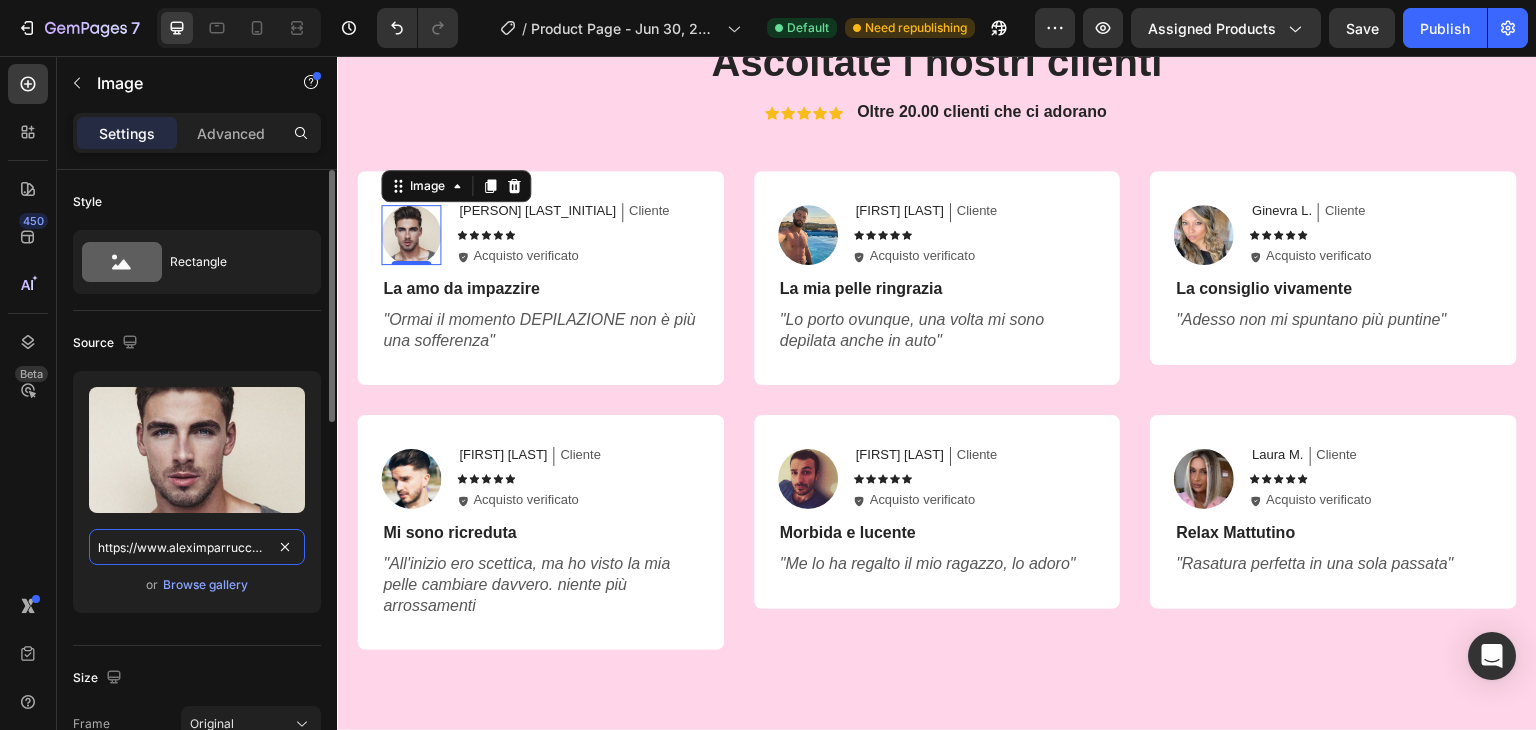 click on "https://www.aleximparrucchieri.com/wp-content/uploads/2018/03/capelli-uomo-2018-19.jpg" at bounding box center (197, 547) 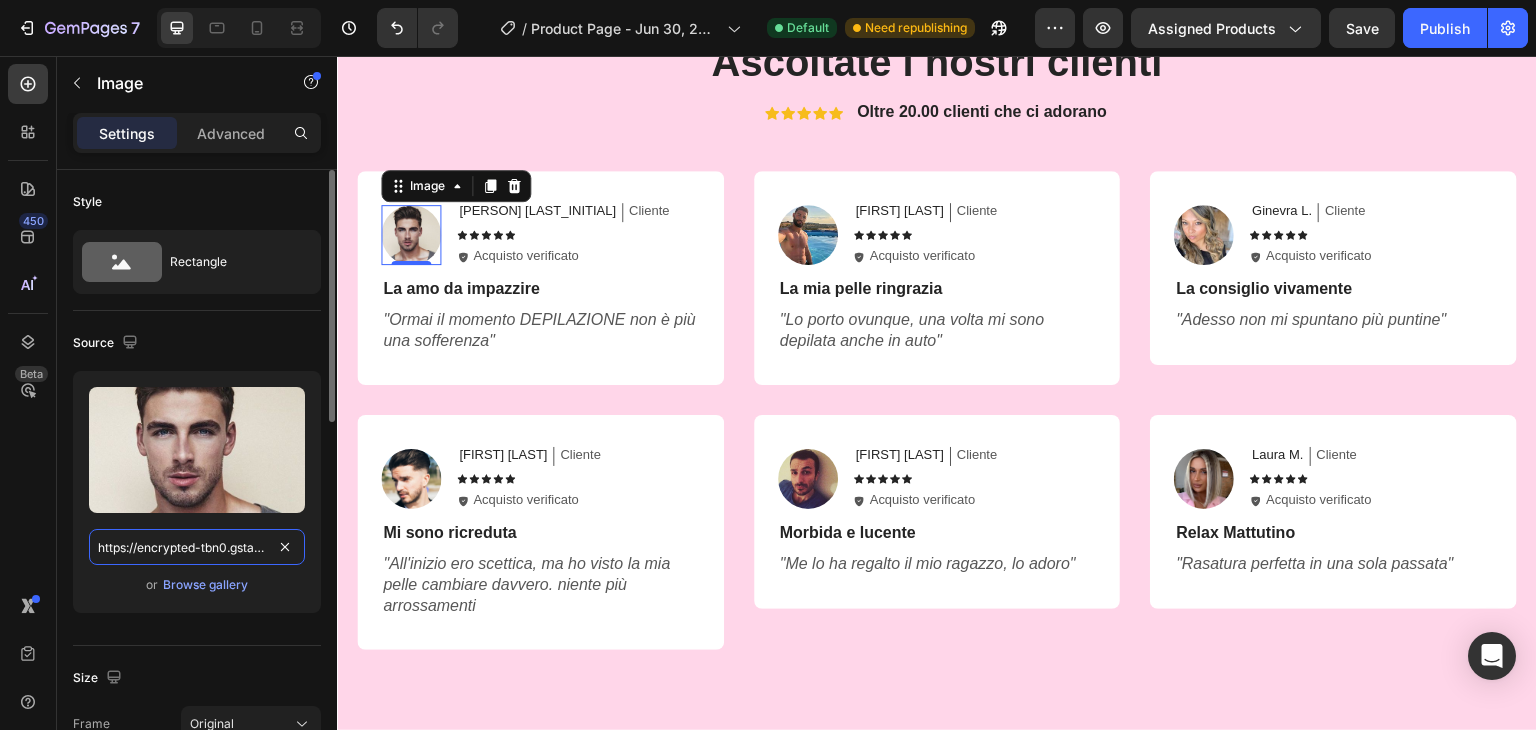 scroll, scrollTop: 0, scrollLeft: 430, axis: horizontal 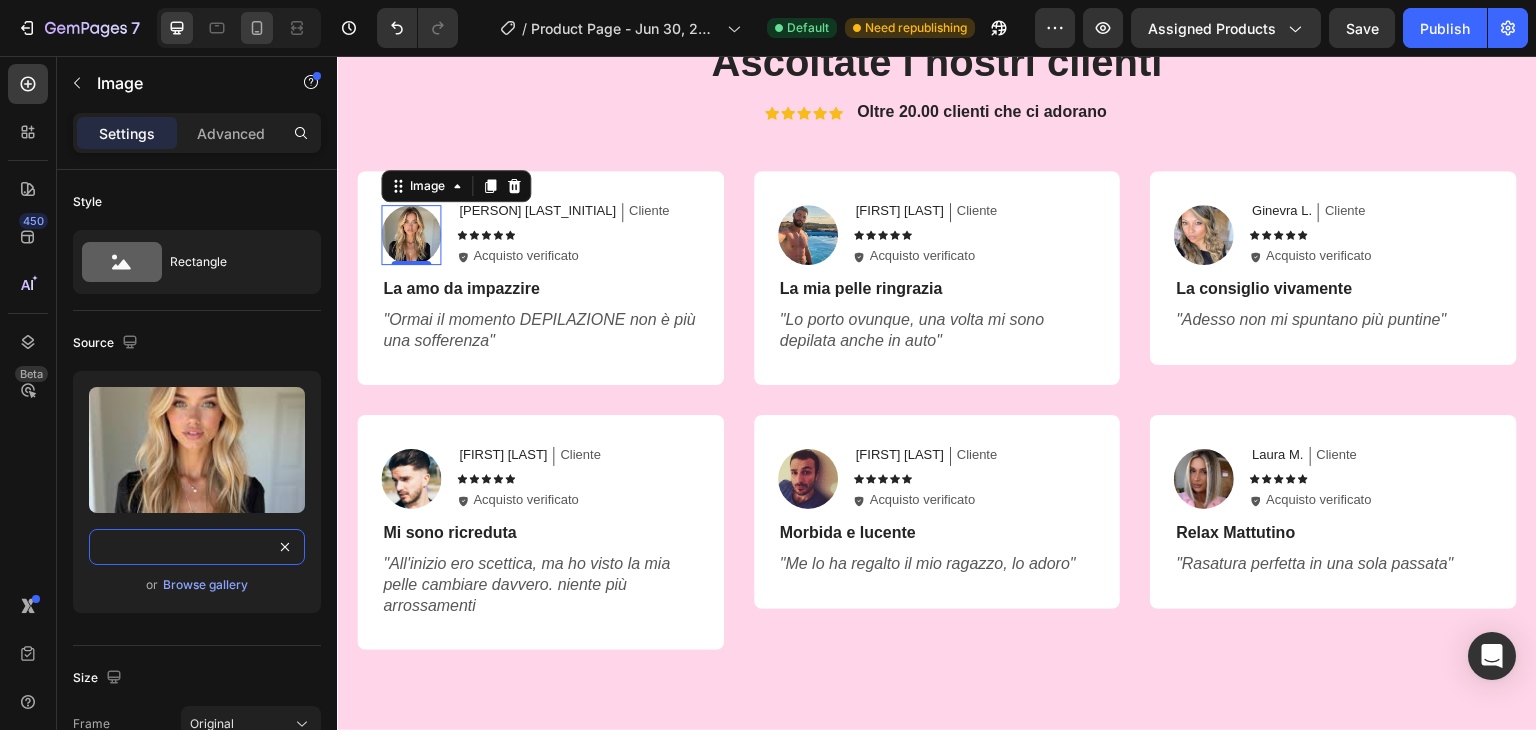 type on "https://encrypted-tbn0.gstatic.com/images?q=tbn:ANd9GcT0s5Ti4rwrJx-KcQ9YYlD9CIxYEG4l57vNzA&s" 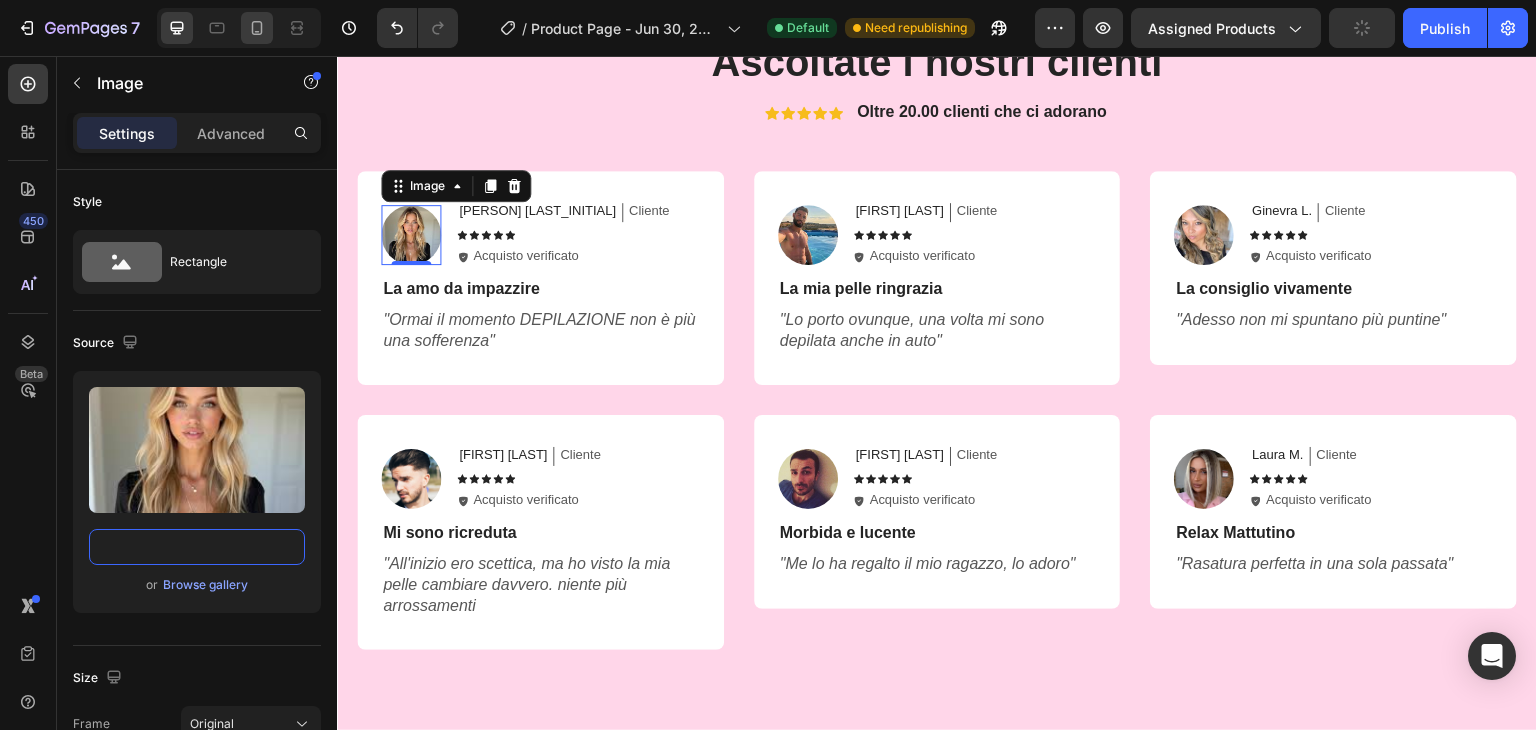 scroll, scrollTop: 0, scrollLeft: 0, axis: both 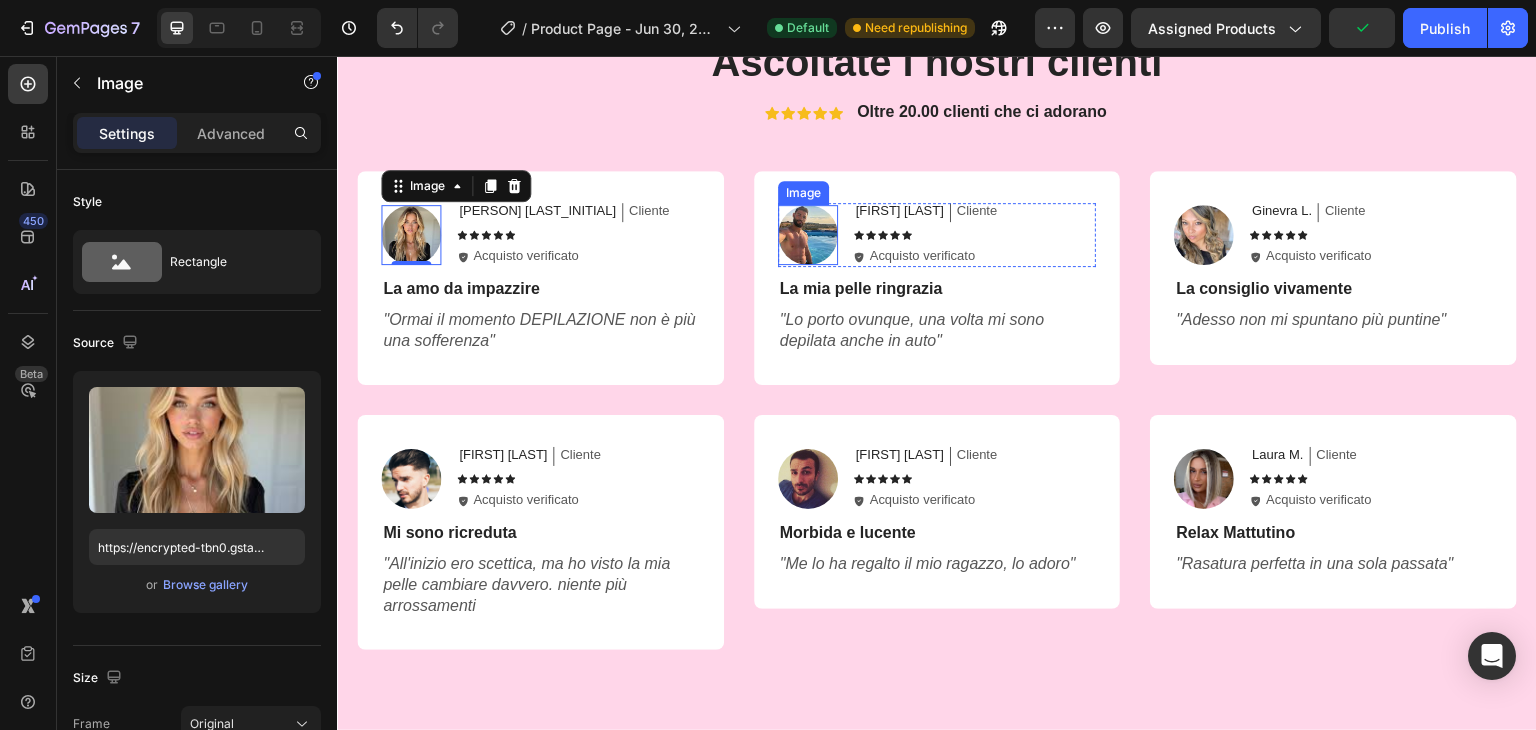 click at bounding box center [808, 235] 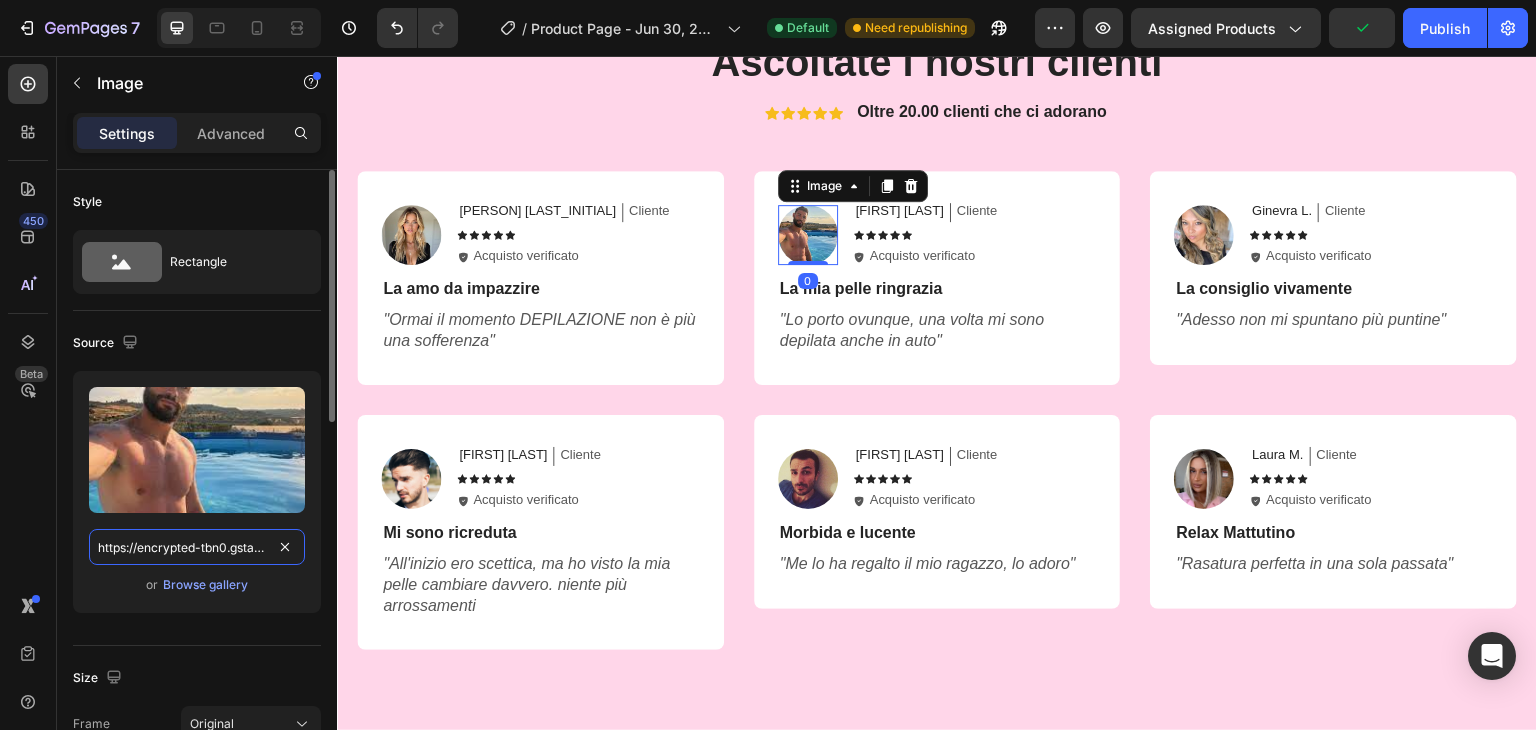 click on "https://encrypted-tbn0.gstatic.com/images?q=tbn:ANd9GcQde8jbyRjyqq4bxuK6zEgja0nsMme5CaxBvBD1oGnwn0H6FAyJ_810WII3aFQ3xq29Gok&usqp=CAU" at bounding box center [197, 547] 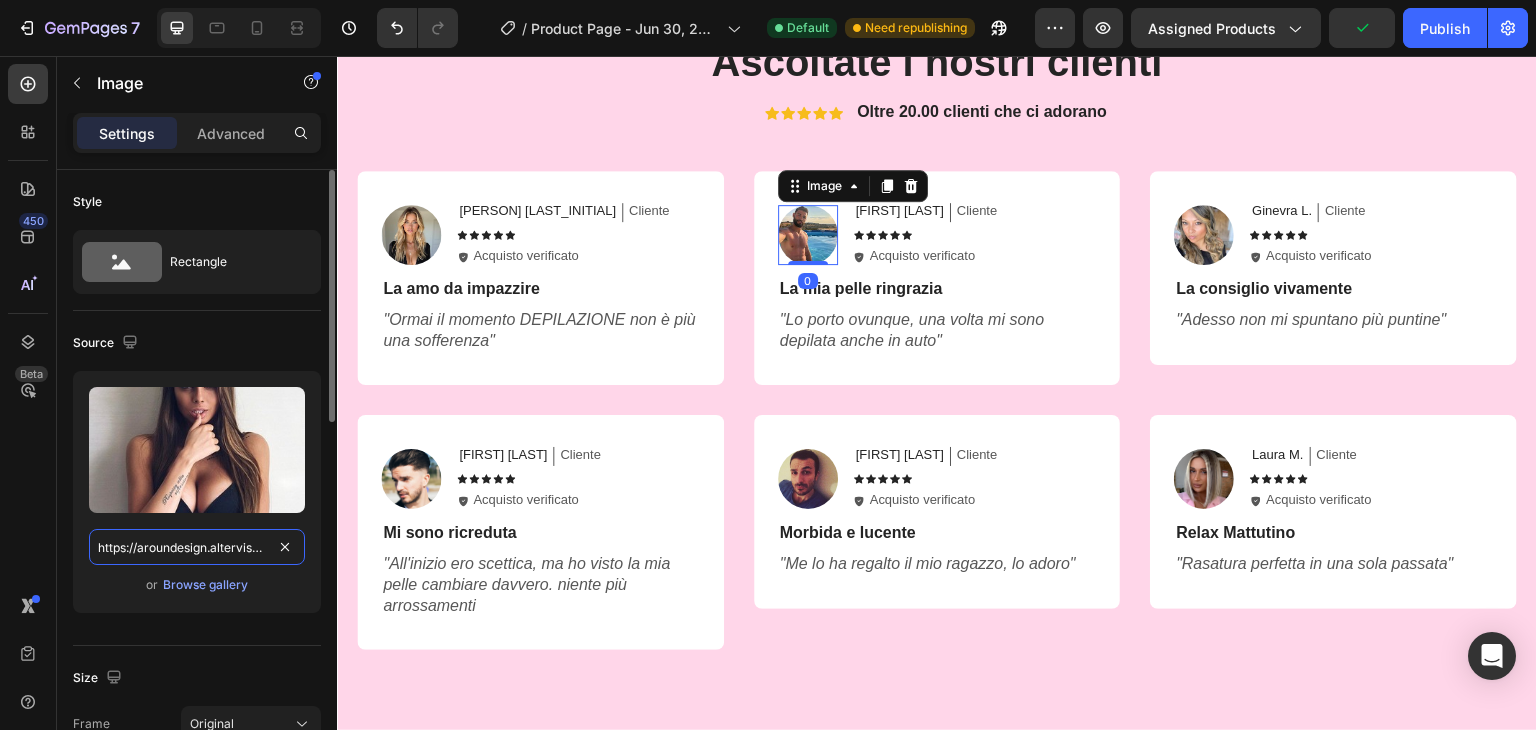scroll, scrollTop: 0, scrollLeft: 272, axis: horizontal 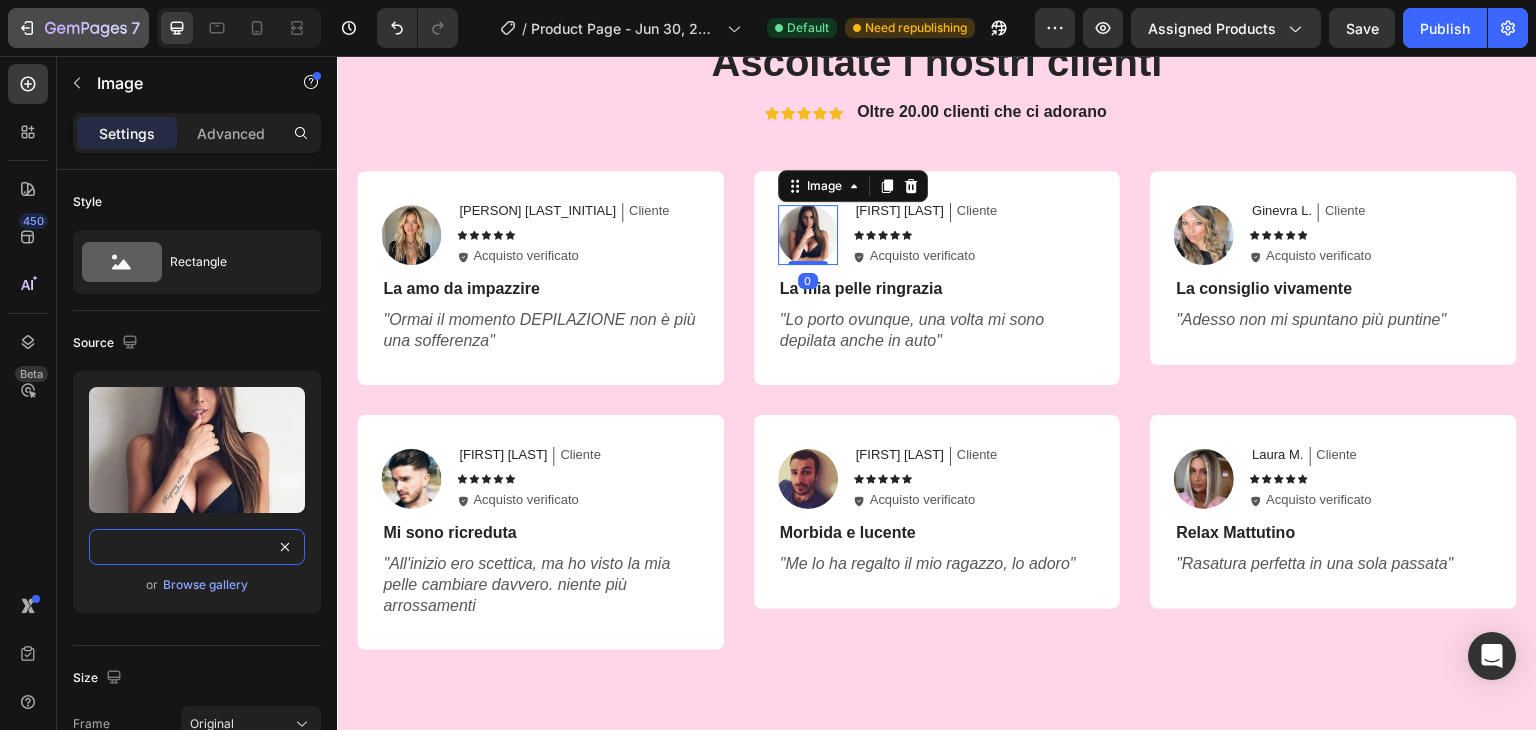 type on "https://aroundesign.altervista.org/wp-content/uploads/2018/03/img-thing.jpg" 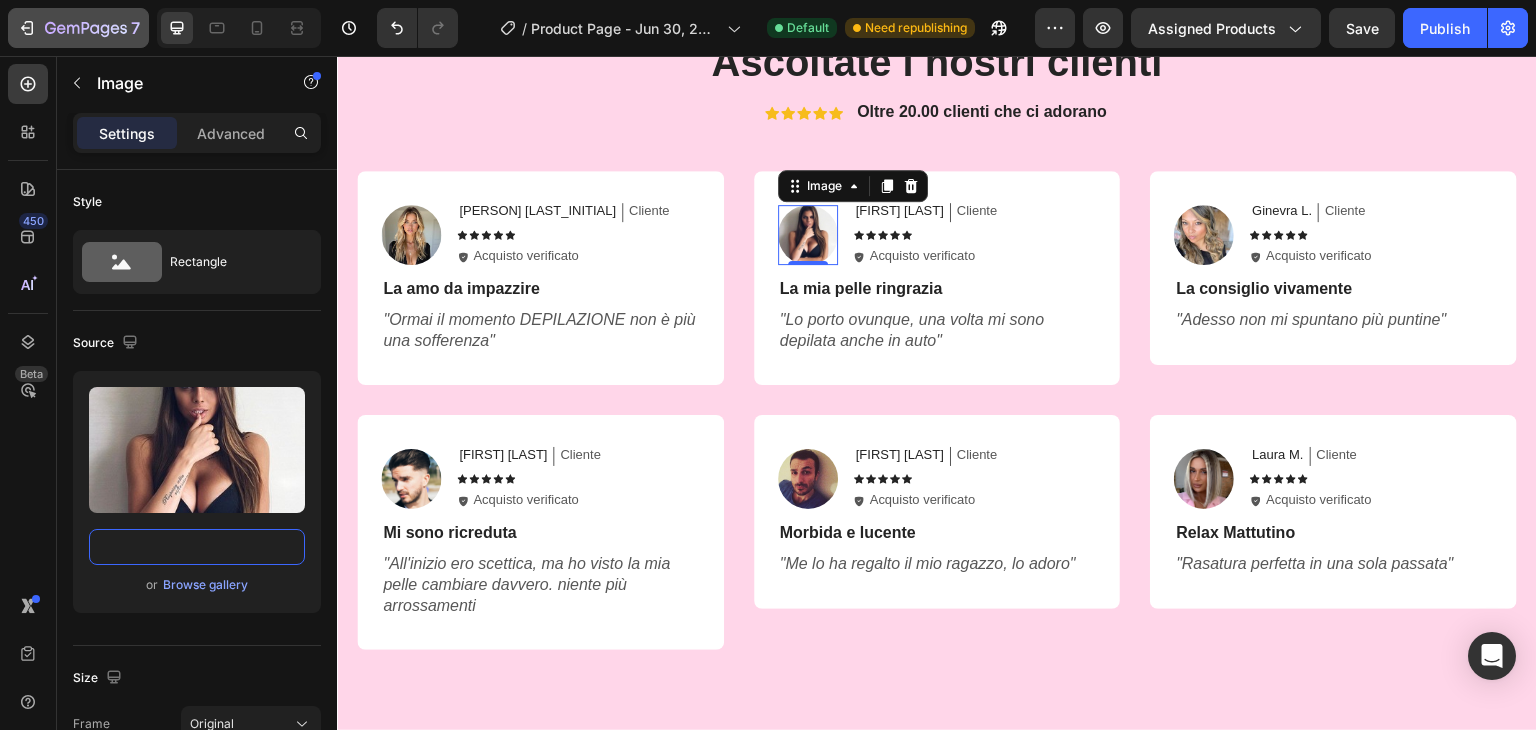 scroll, scrollTop: 0, scrollLeft: 0, axis: both 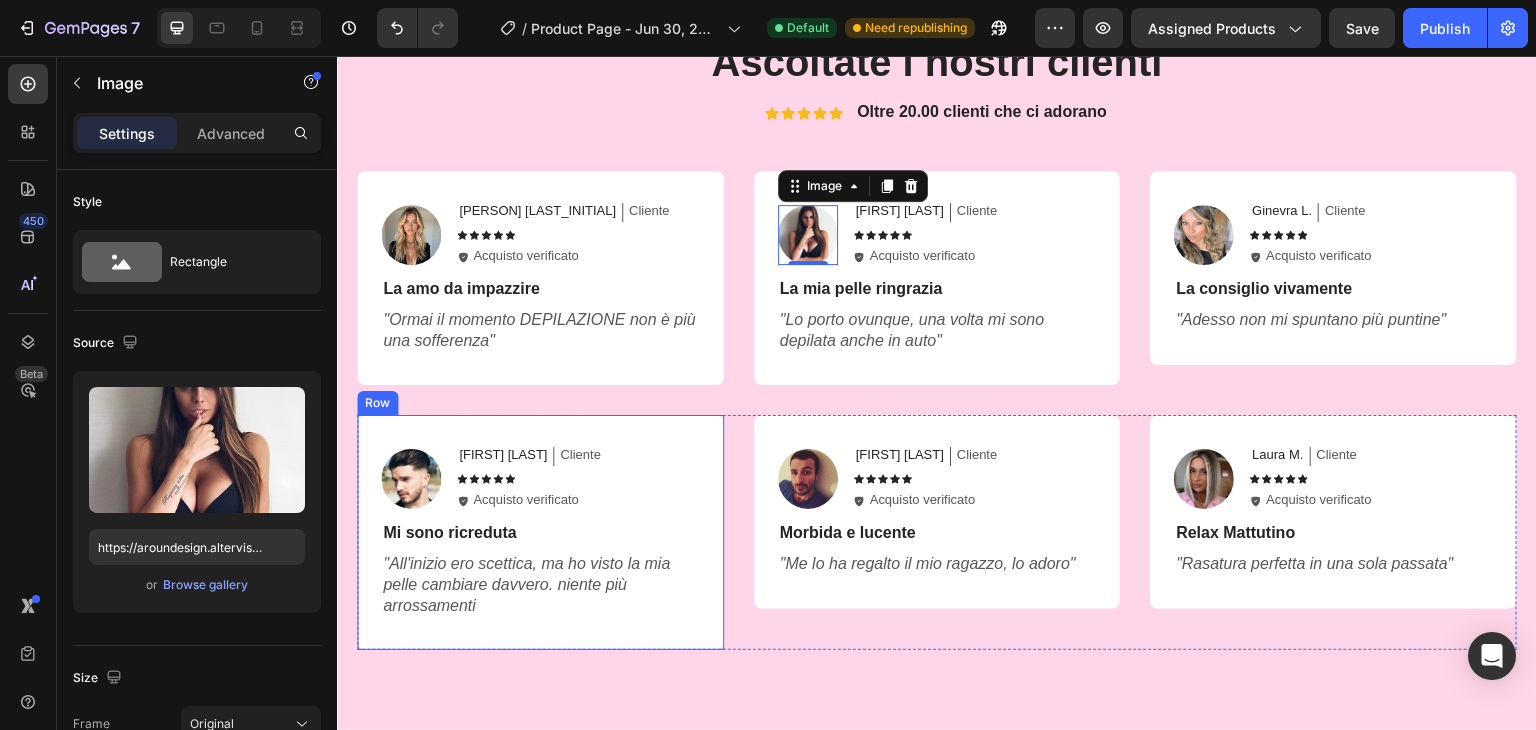 click at bounding box center (411, 479) 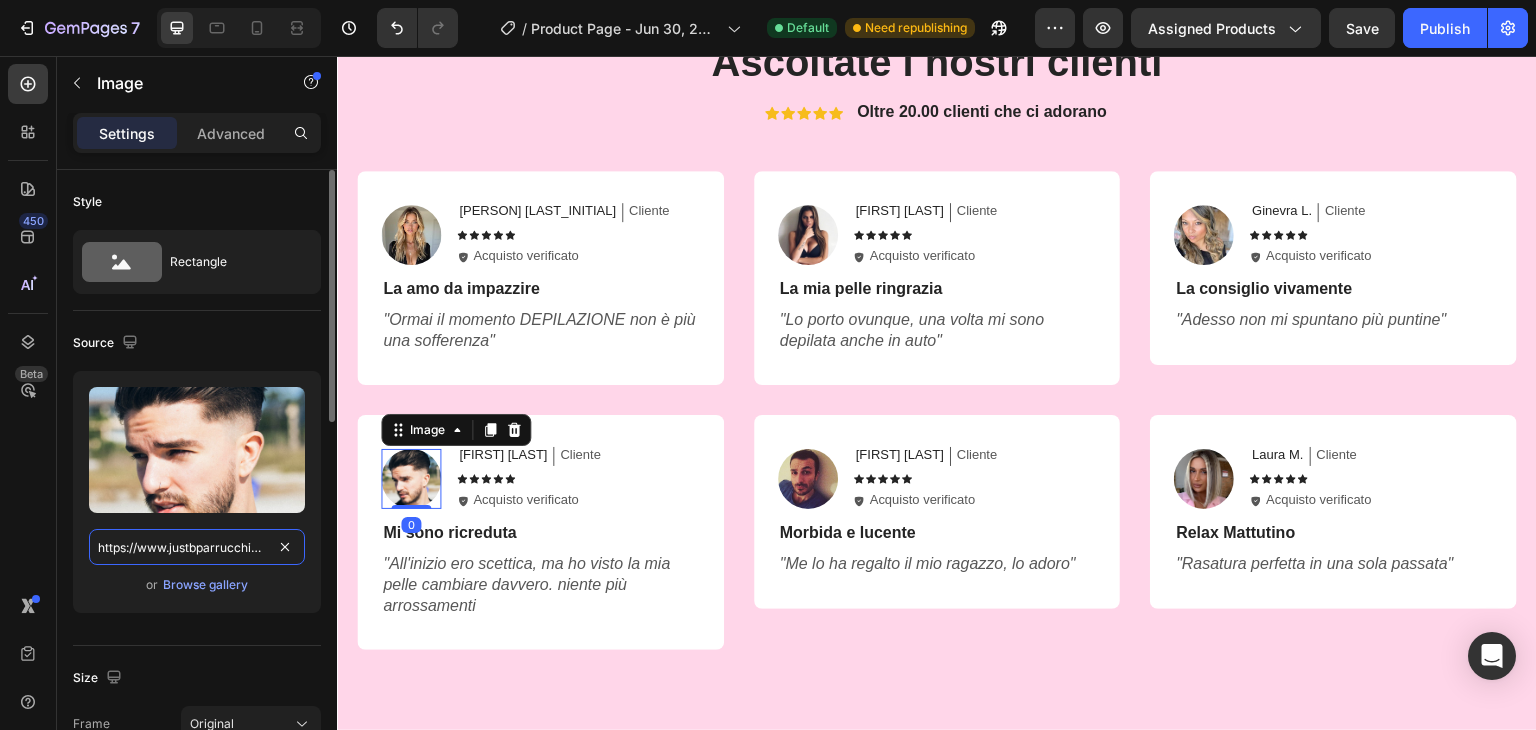 click on "https://www.justbparrucchieri.it/wp-content/uploads/2018/06/taglio-capelli-uomo-undercat.jpg" at bounding box center [197, 547] 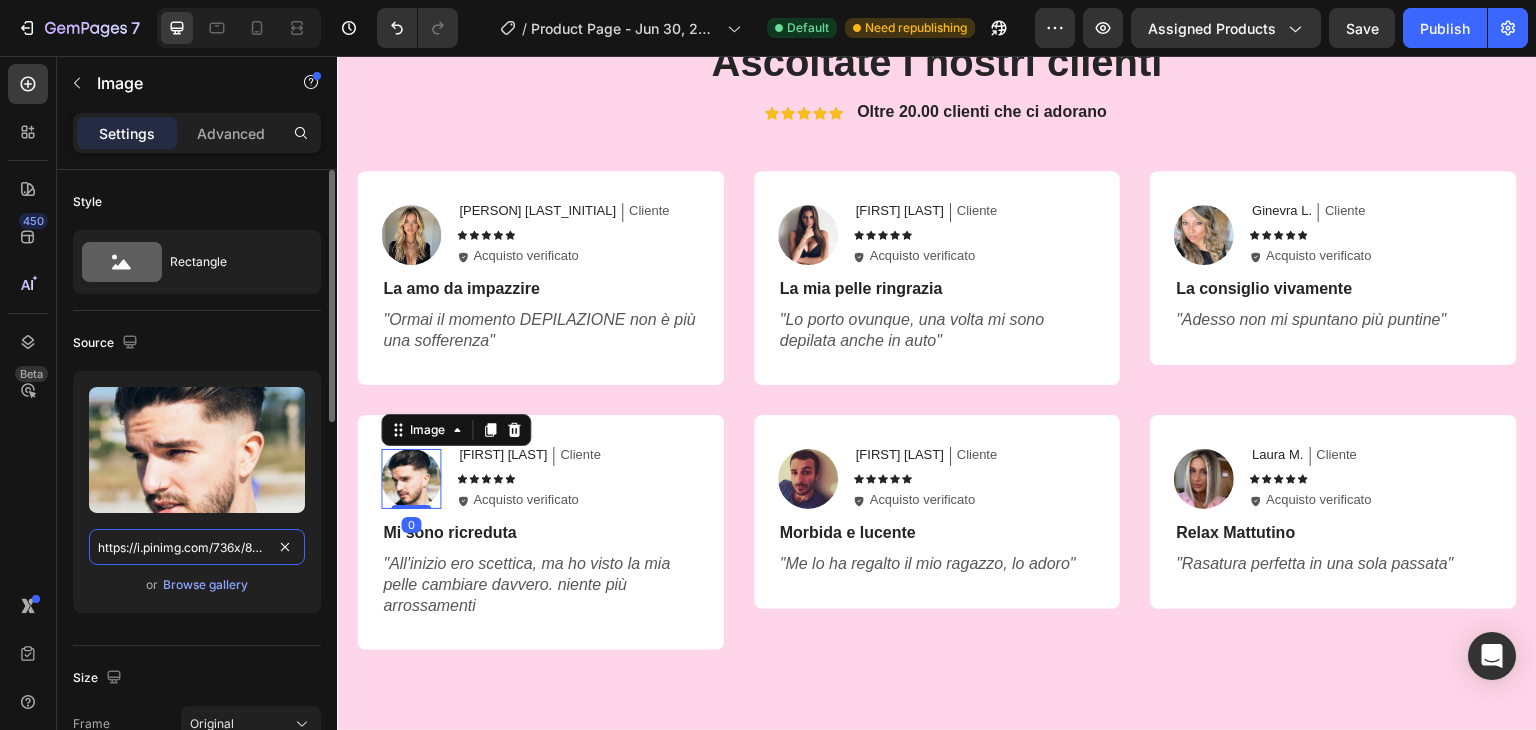 scroll, scrollTop: 0, scrollLeft: 274, axis: horizontal 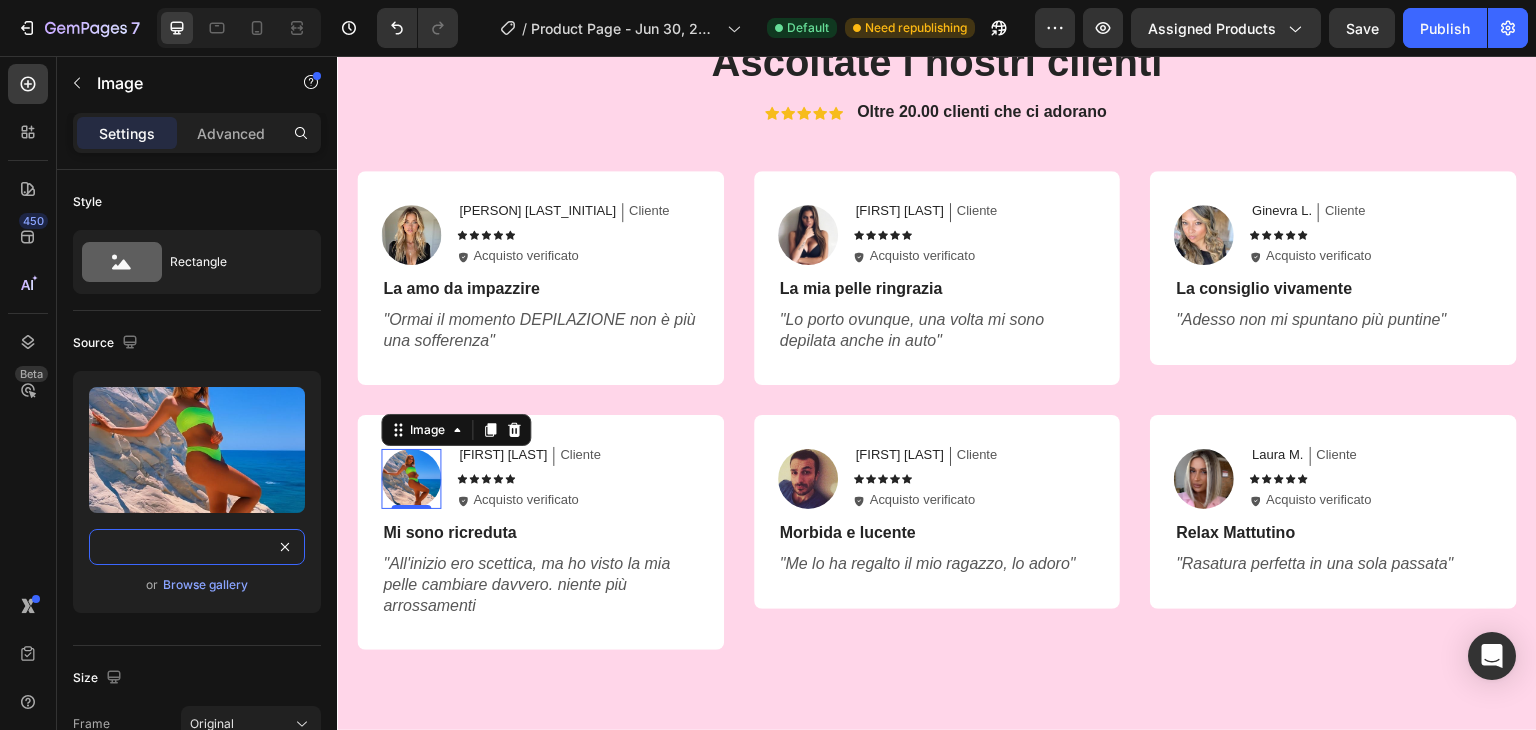 type on "https://i.pinimg.com/736x/83/8d/00/838d00fc519fa2f78a68a9298889fb1f.jpg" 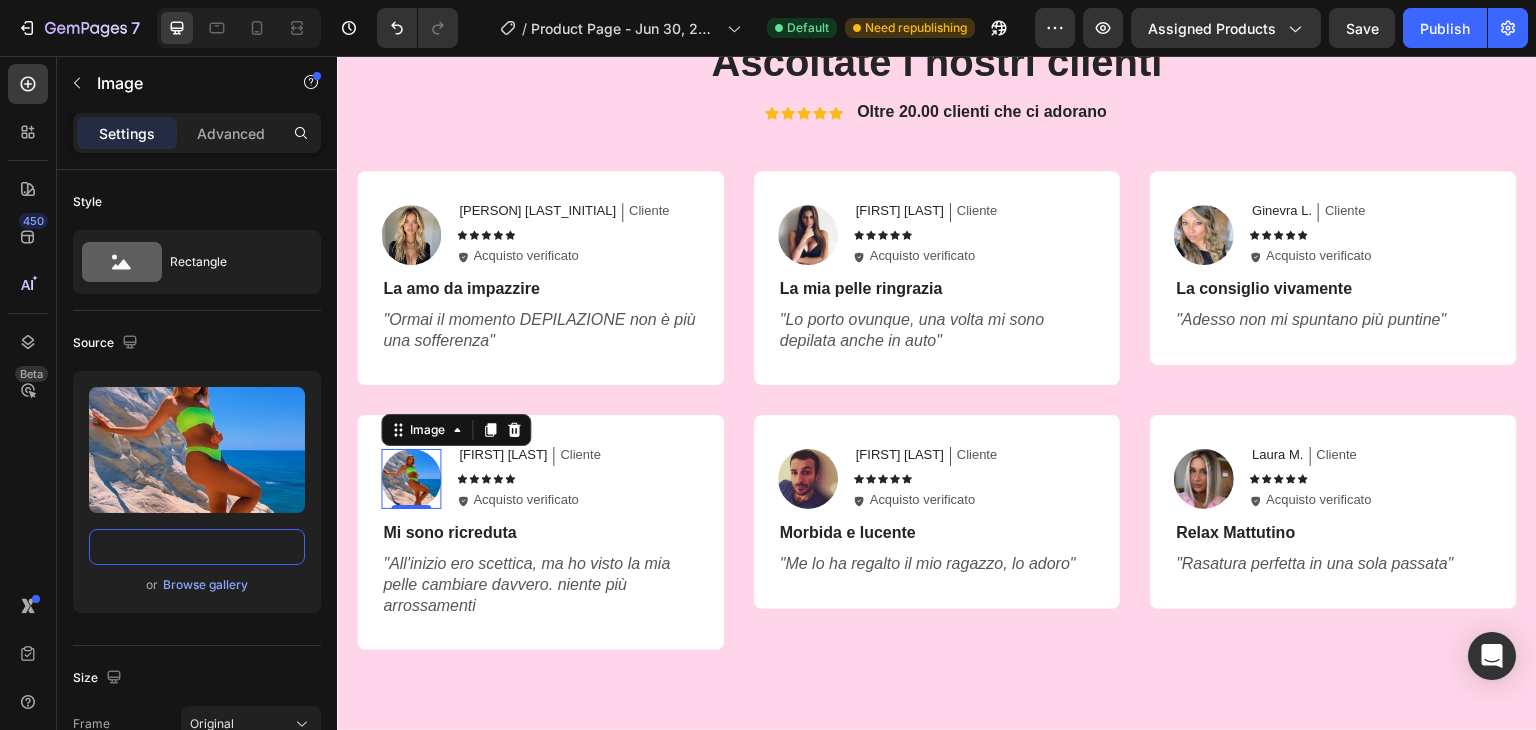 scroll, scrollTop: 0, scrollLeft: 0, axis: both 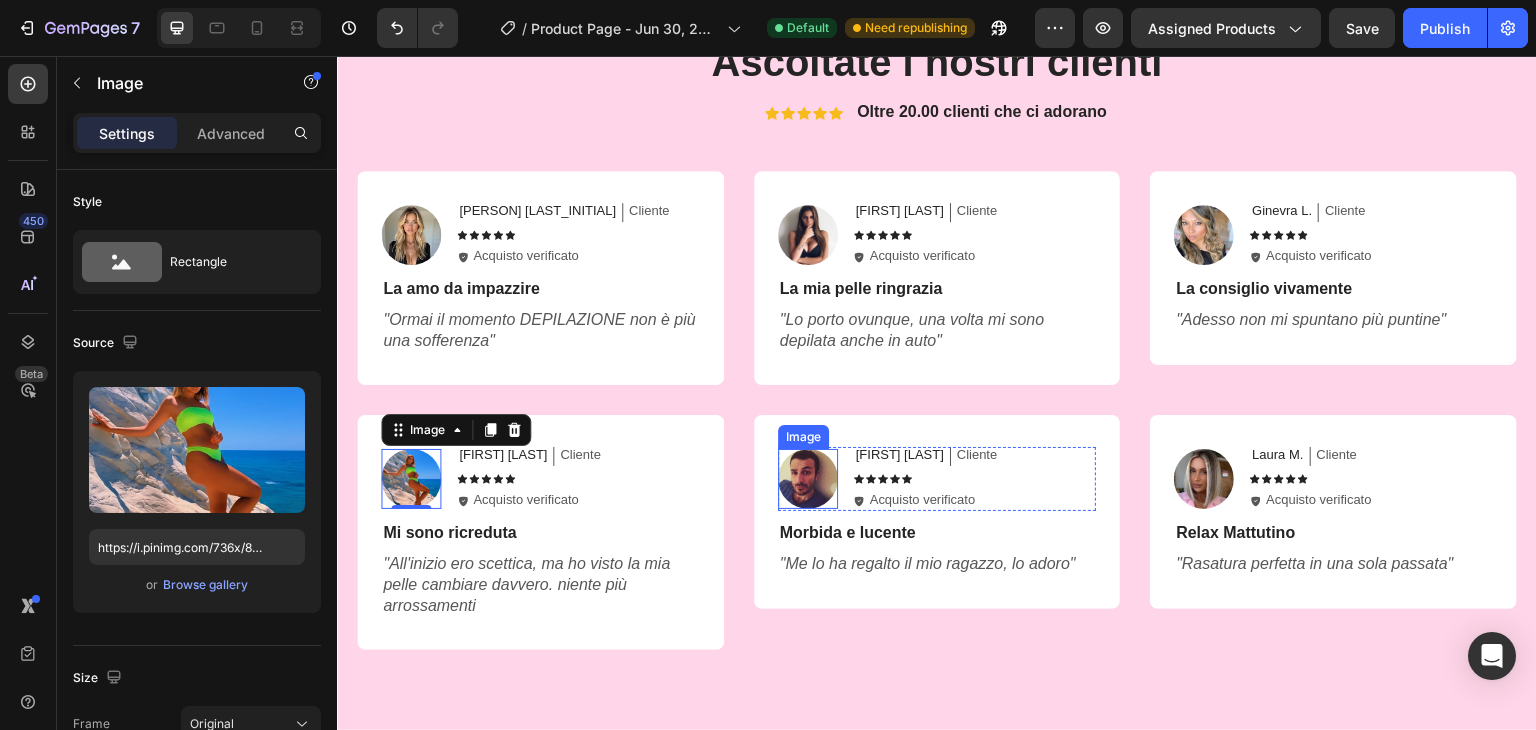 click at bounding box center [808, 479] 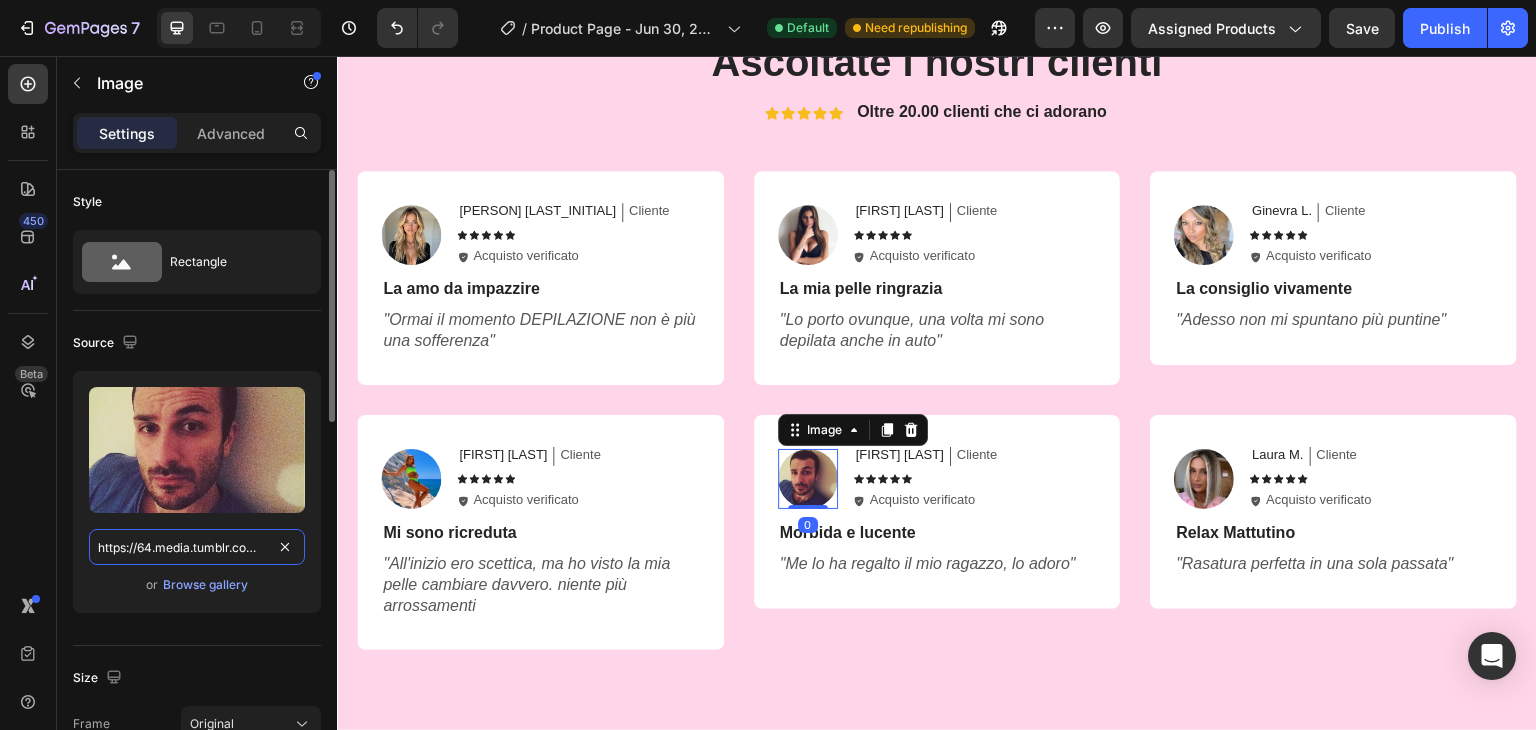 click on "https://64.media.tumblr.com/46eb44d0761229844e63ecae2f005c16/tumblr_o271nzTS9t1t0g9cyo1_1280.jpg" at bounding box center (197, 547) 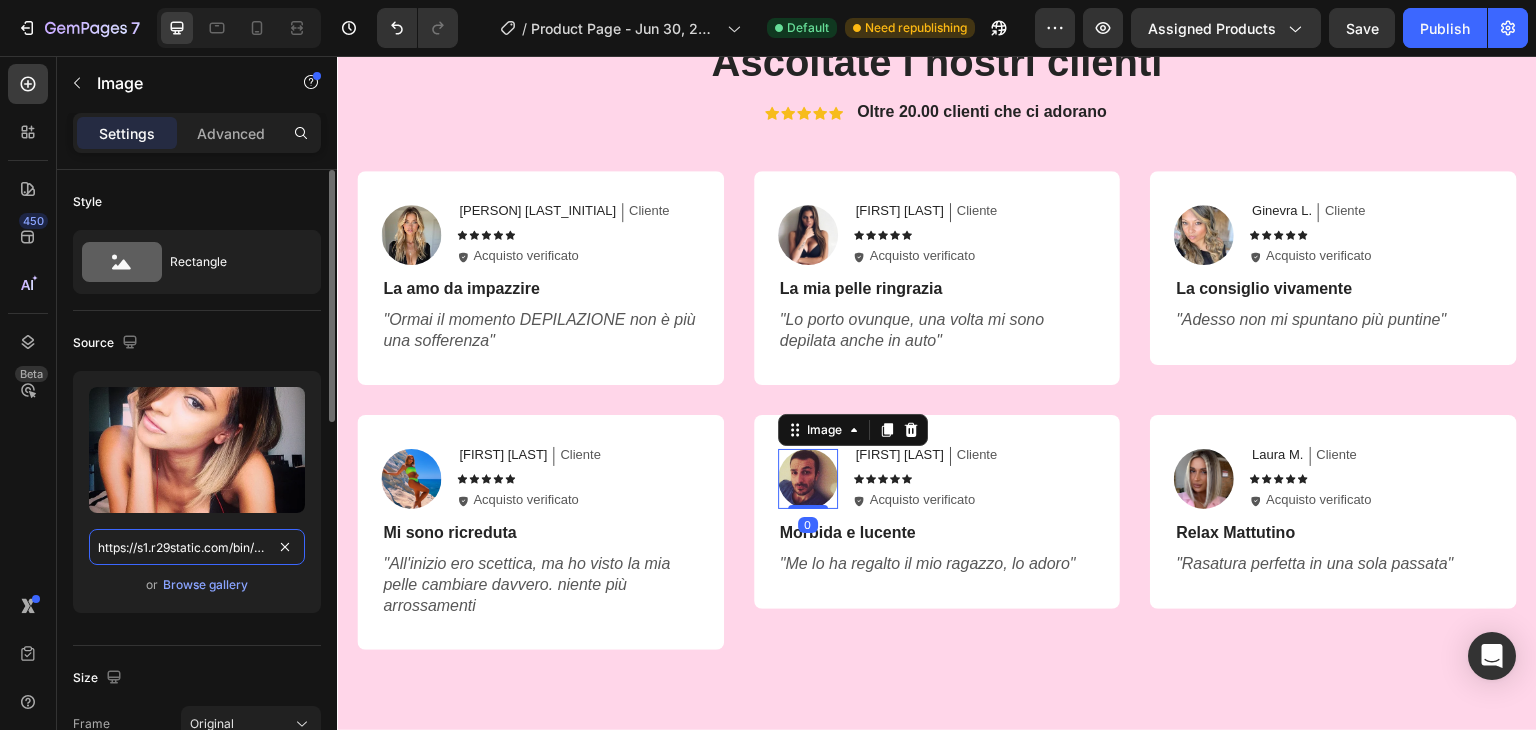 scroll, scrollTop: 0, scrollLeft: 247, axis: horizontal 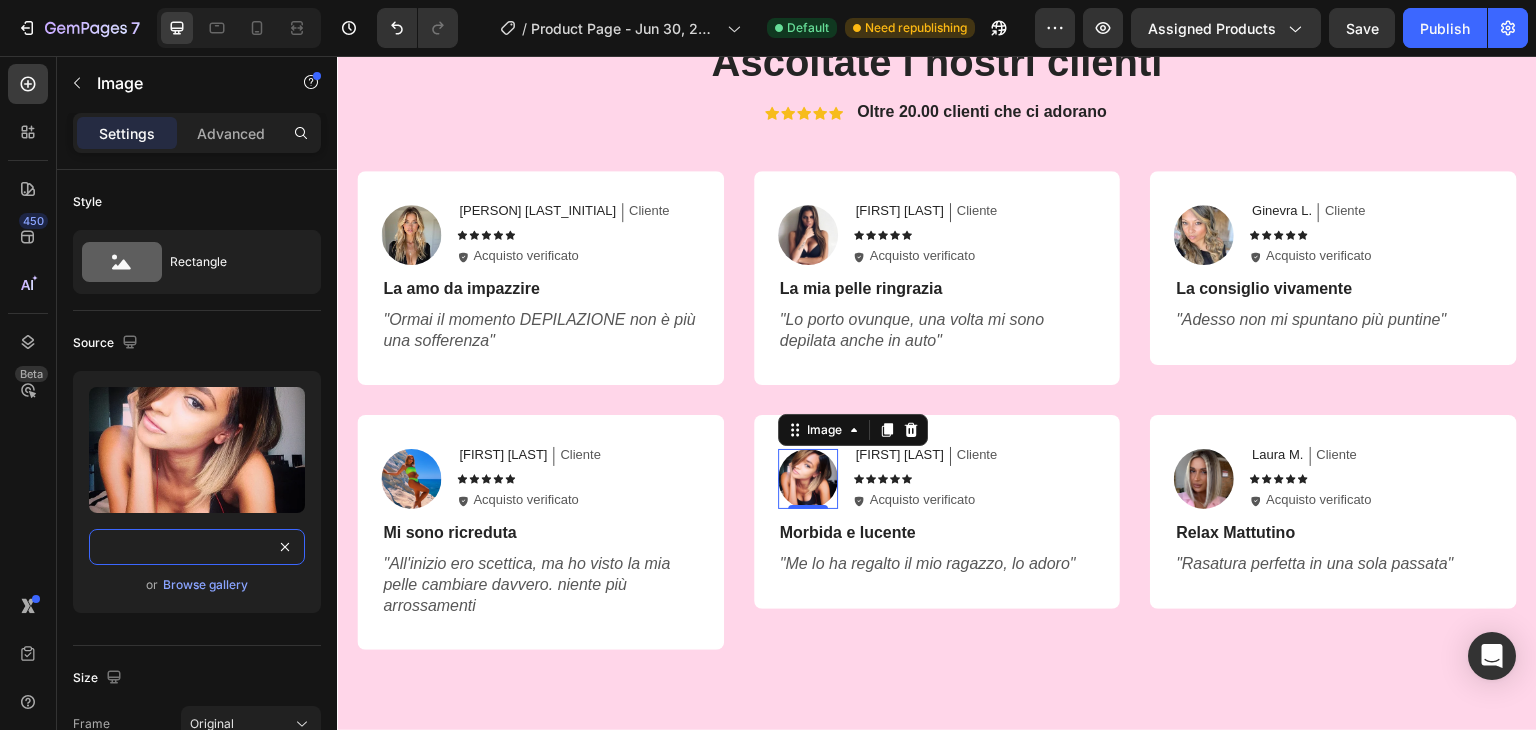 type on "https://s1.r29static.com/bin/entry/3e0/640x640,85/1357134/image.webp" 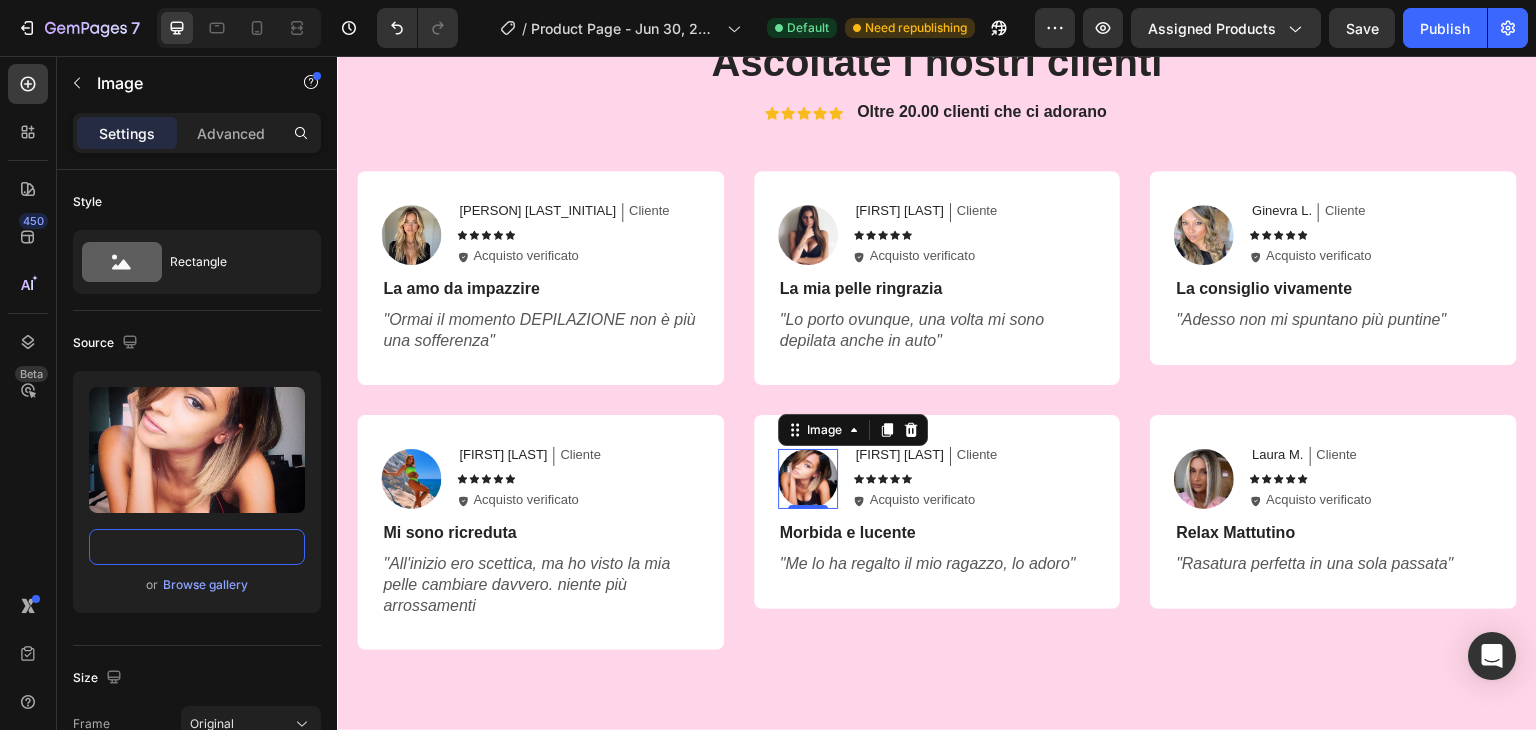 scroll, scrollTop: 0, scrollLeft: 0, axis: both 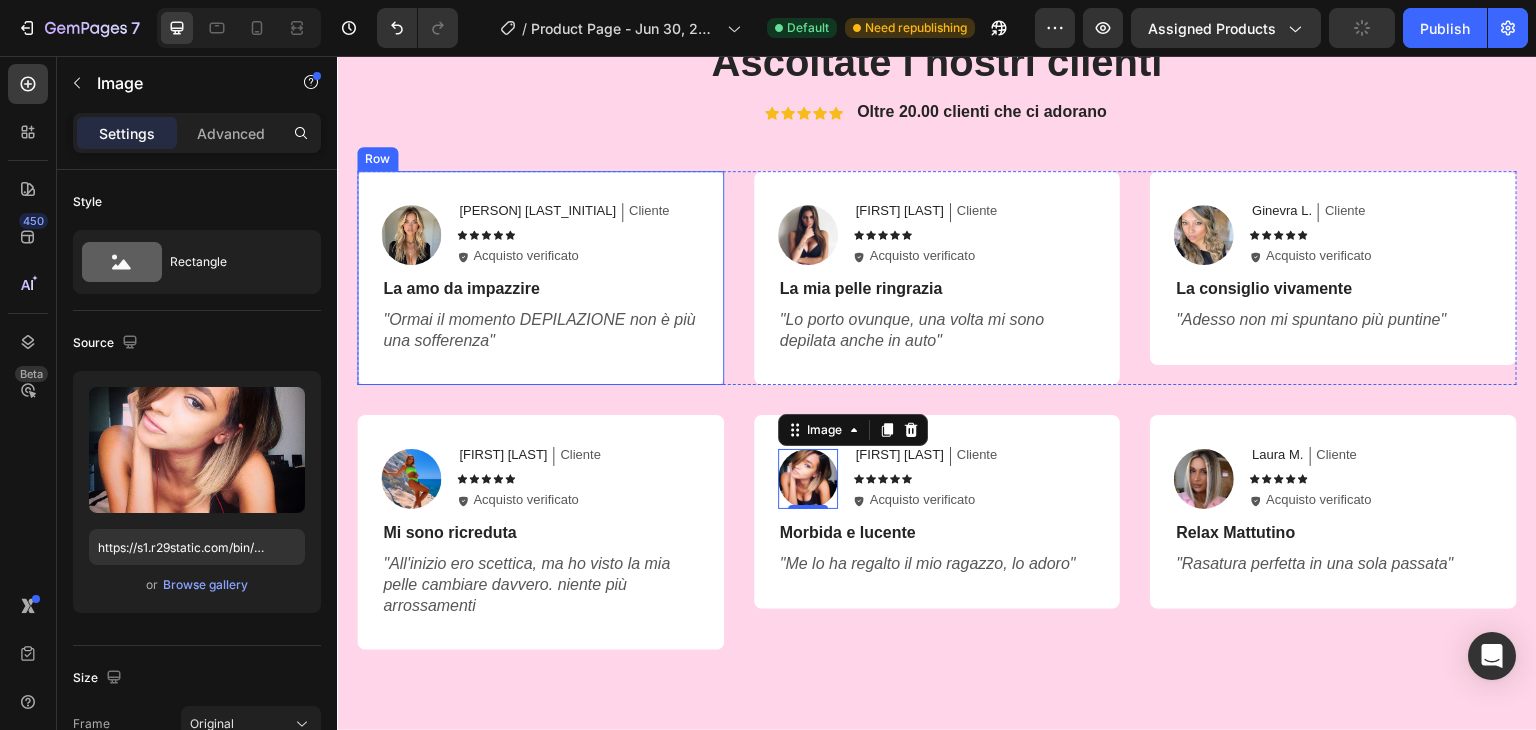 click at bounding box center [411, 235] 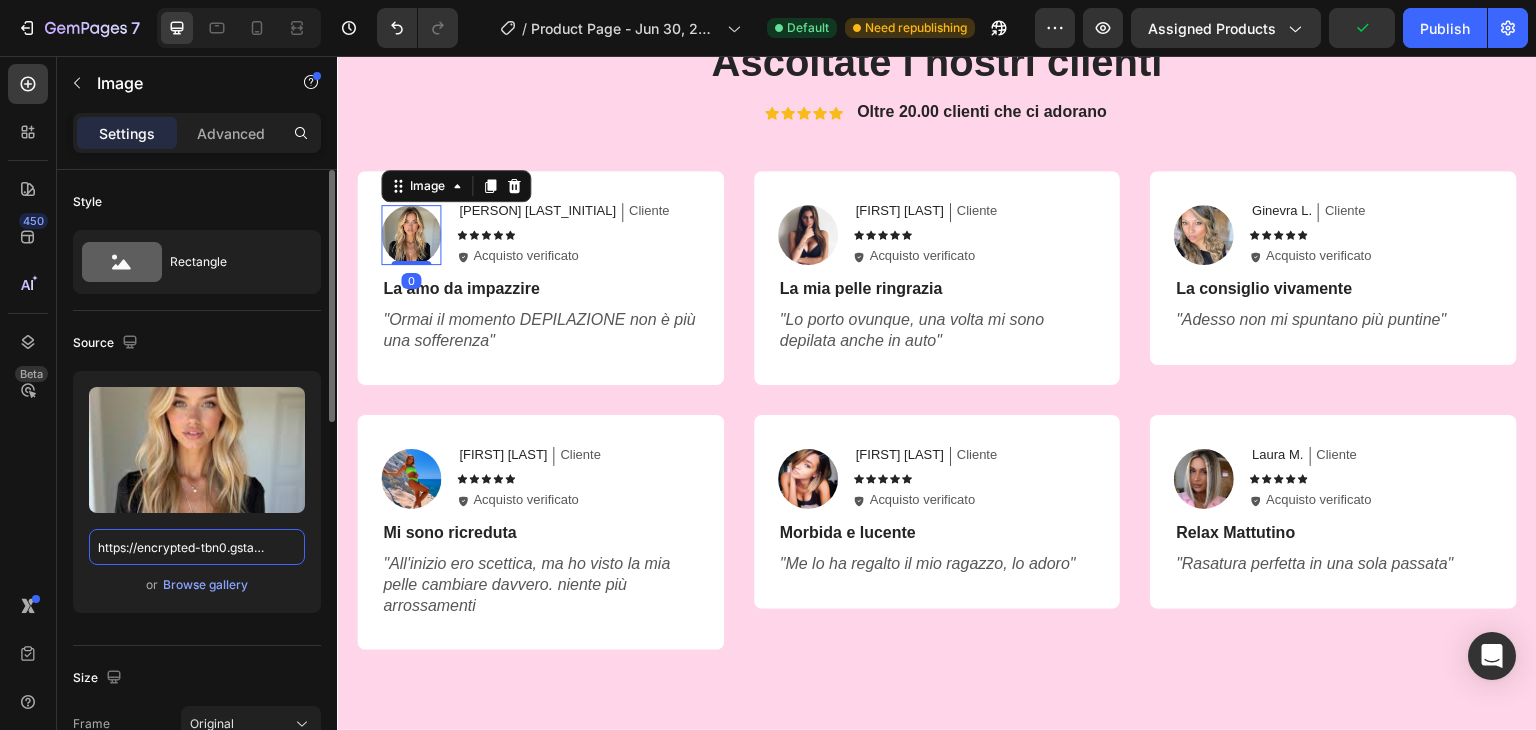 click on "https://encrypted-tbn0.gstatic.com/images?q=tbn:ANd9GcT0s5Ti4rwrJx-KcQ9YYlD9CIxYEG4l57vNzA&s" at bounding box center (197, 547) 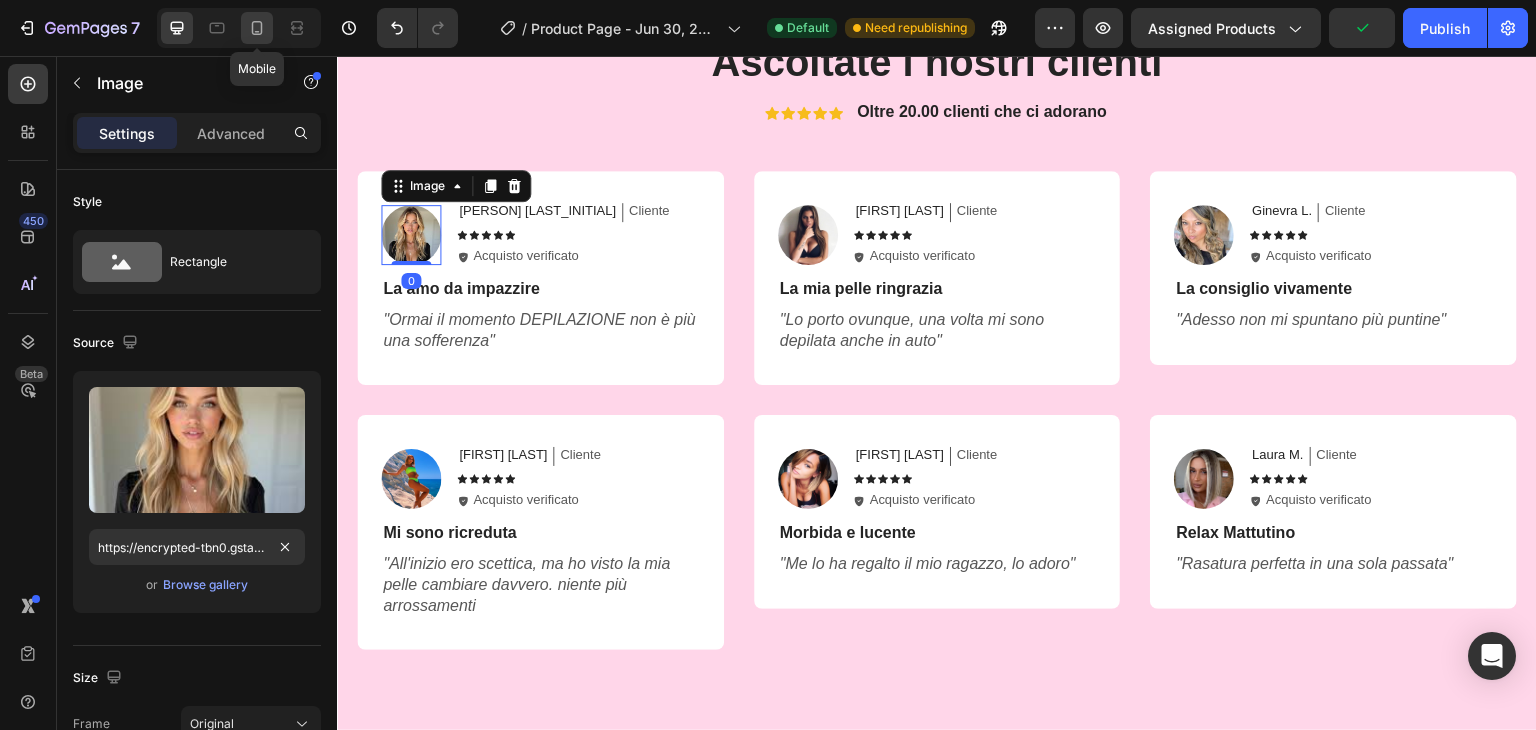 click 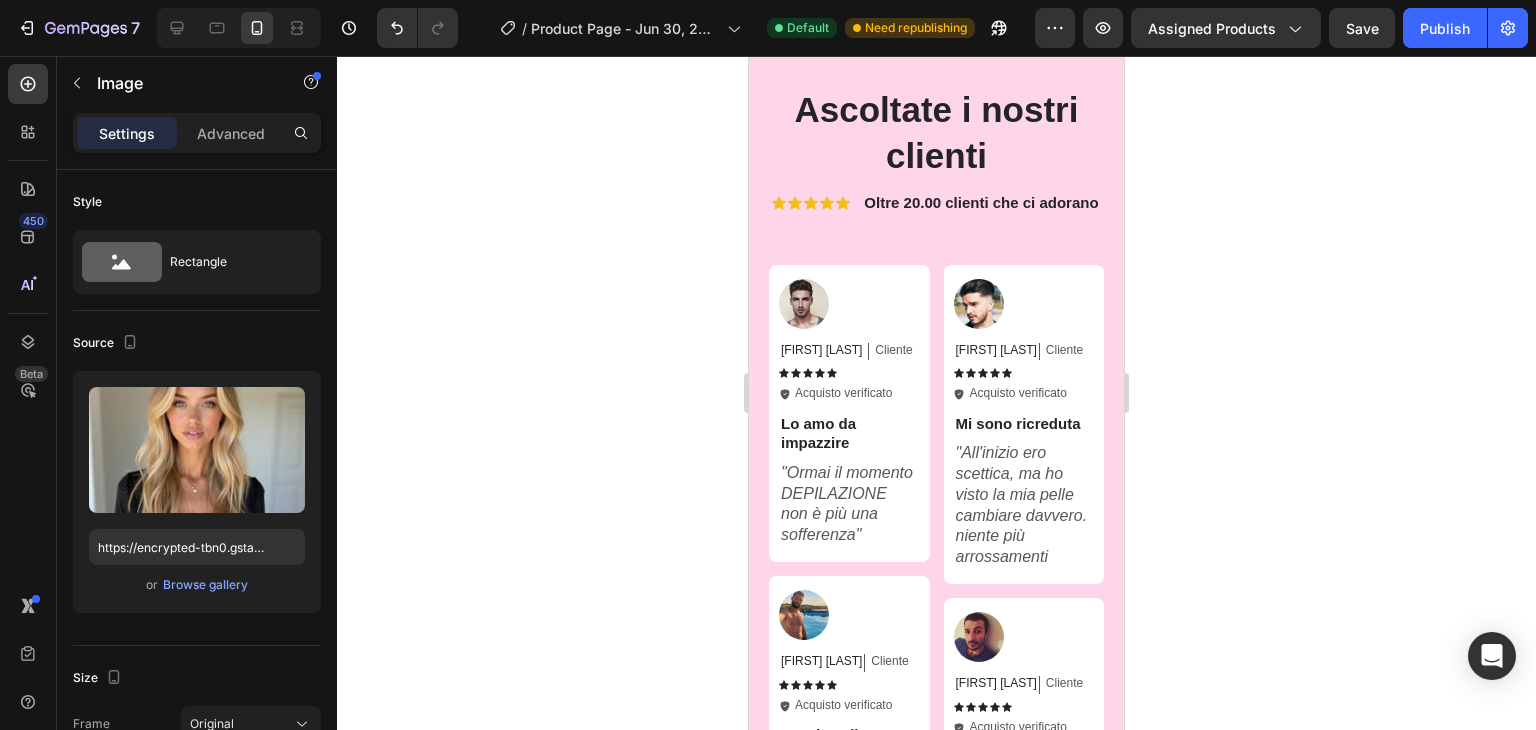 scroll, scrollTop: 3882, scrollLeft: 0, axis: vertical 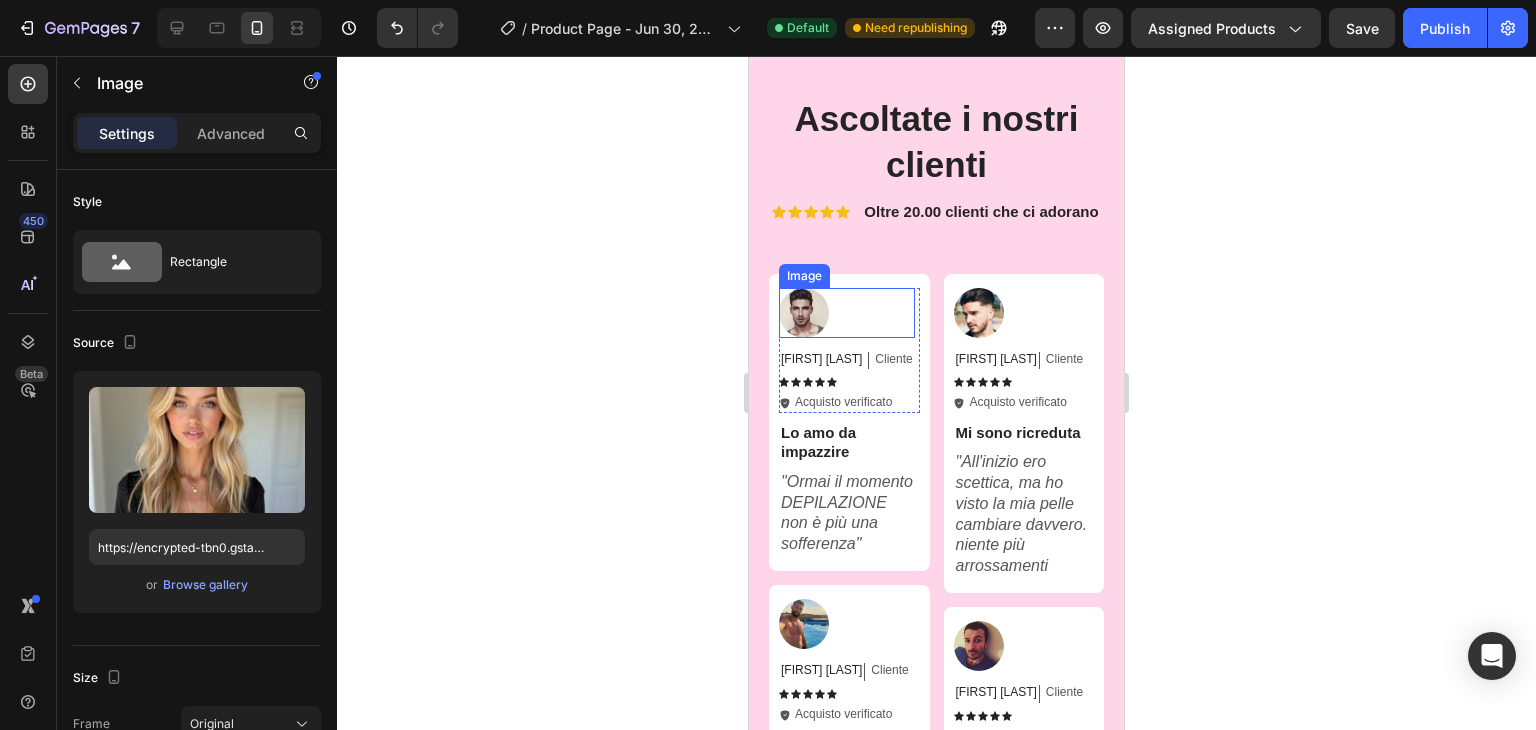 click at bounding box center (804, 313) 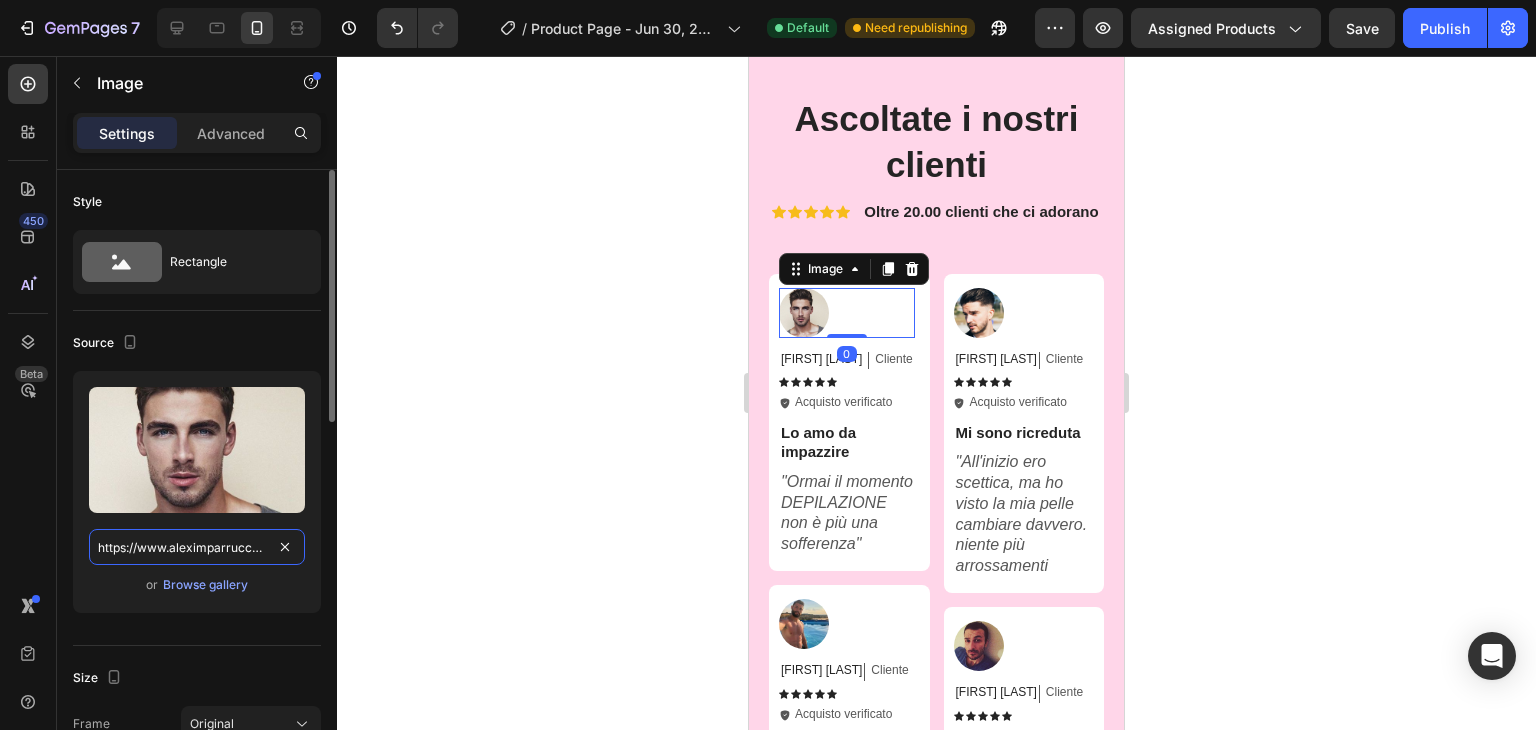 click on "https://www.aleximparrucchieri.com/wp-content/uploads/2018/03/capelli-uomo-2018-19.jpg" at bounding box center (197, 547) 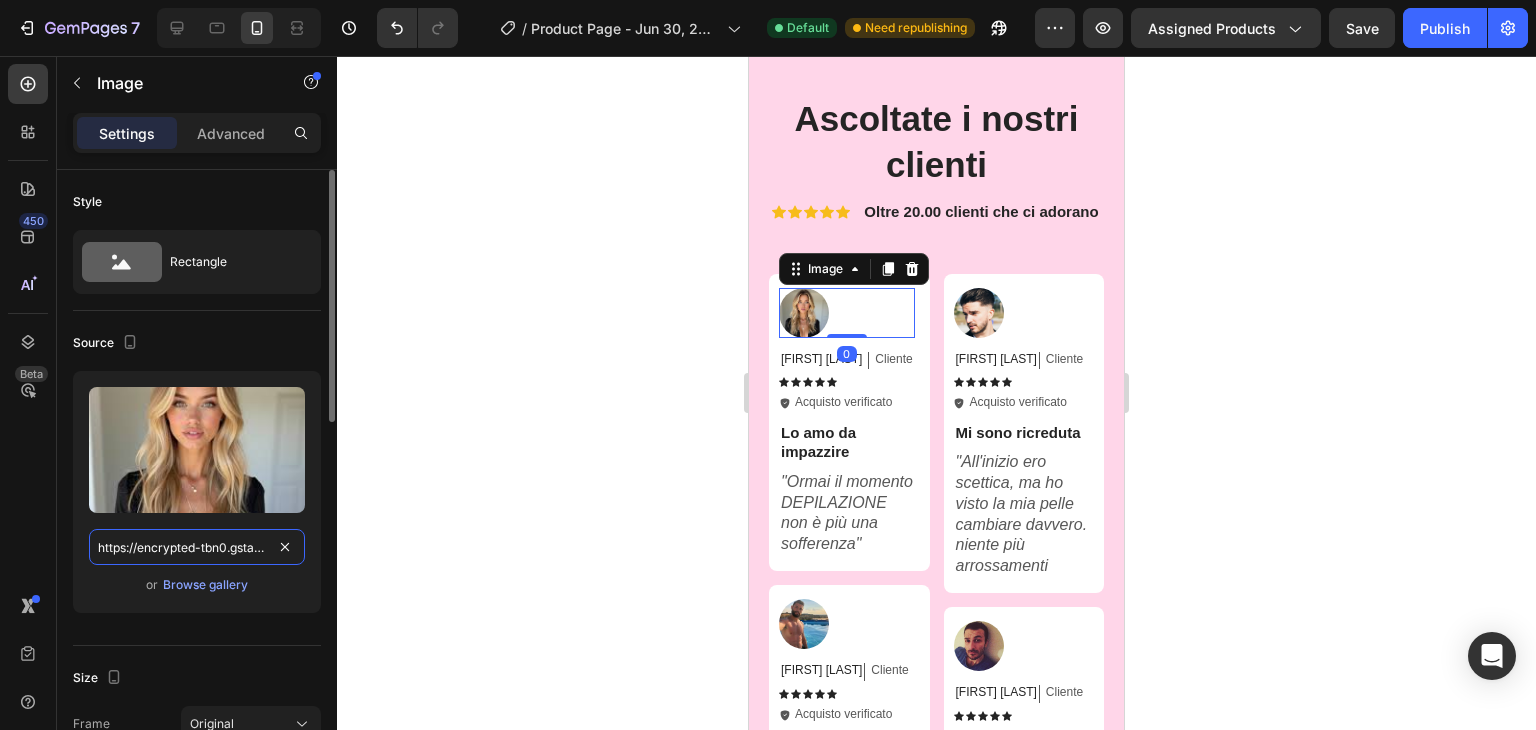 scroll, scrollTop: 0, scrollLeft: 430, axis: horizontal 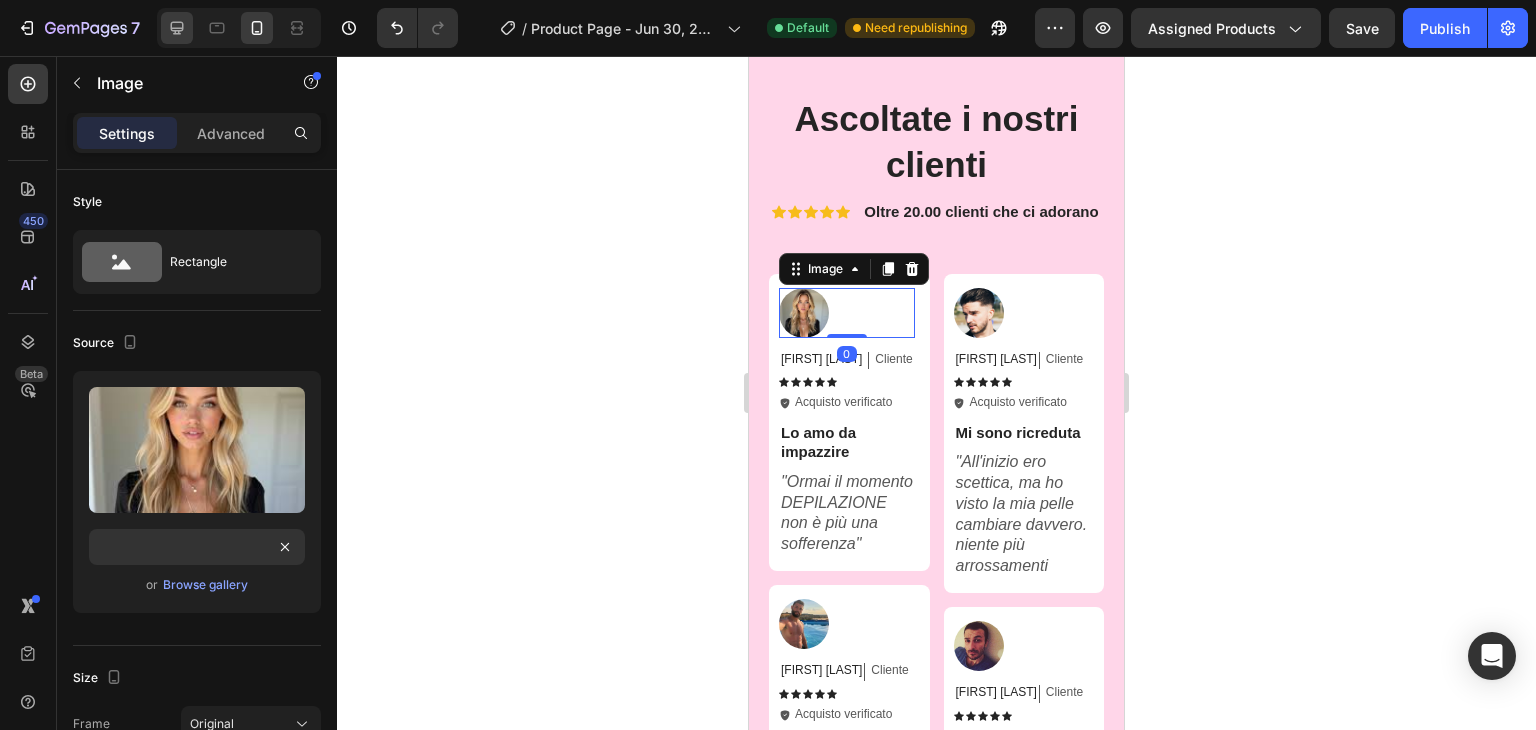 click 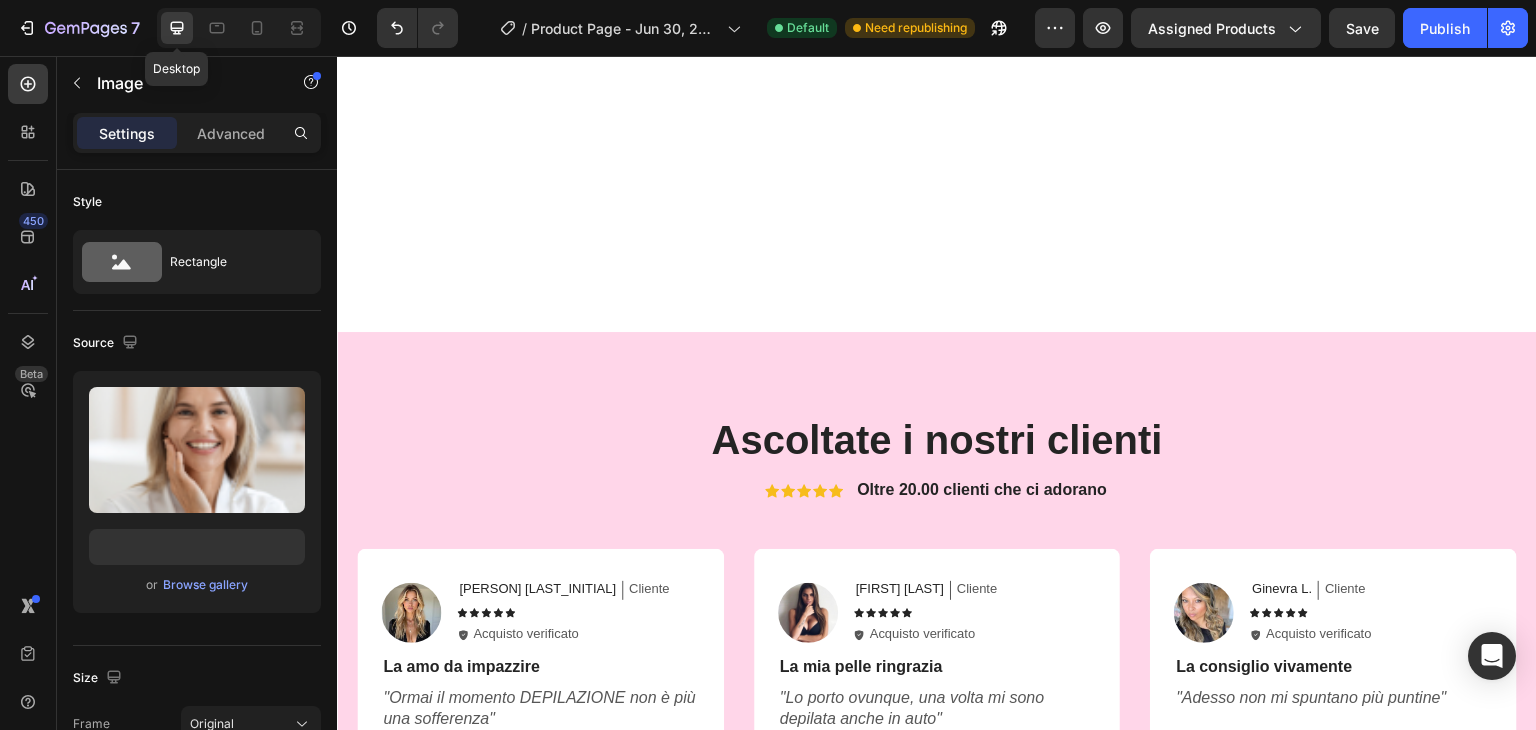 scroll, scrollTop: 0, scrollLeft: 0, axis: both 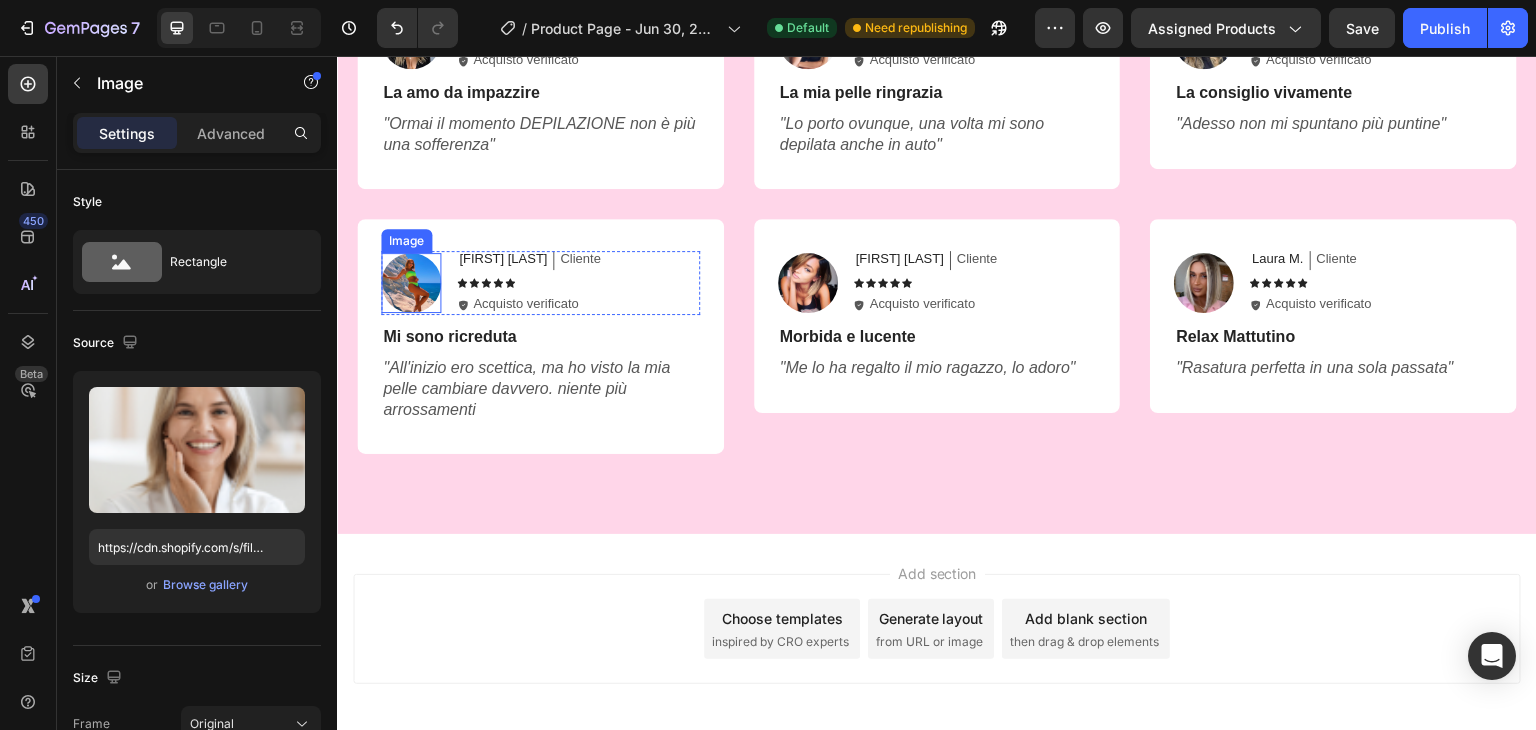 click at bounding box center (411, 283) 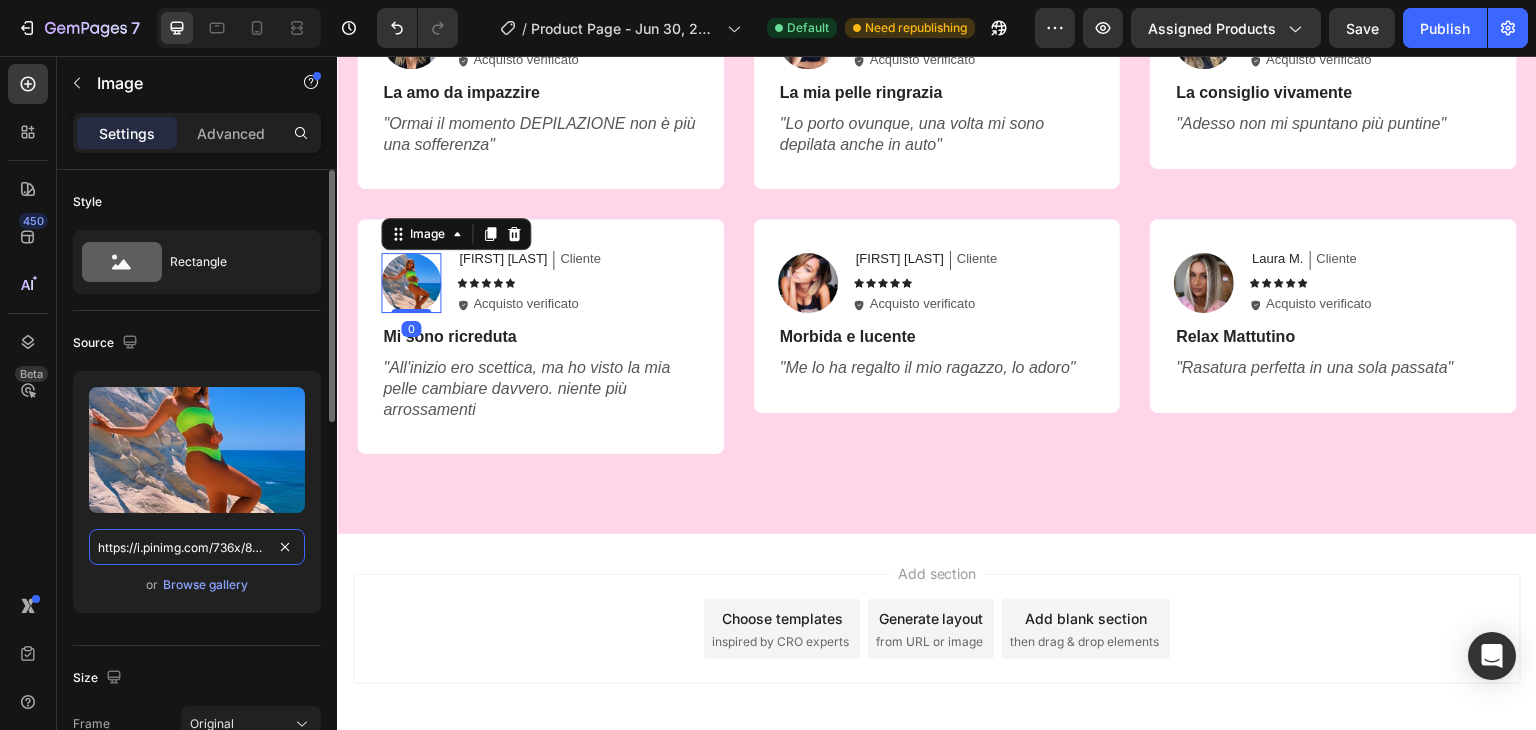 click on "https://i.pinimg.com/736x/83/8d/00/838d00fc519fa2f78a68a9298889fb1f.jpg" at bounding box center [197, 547] 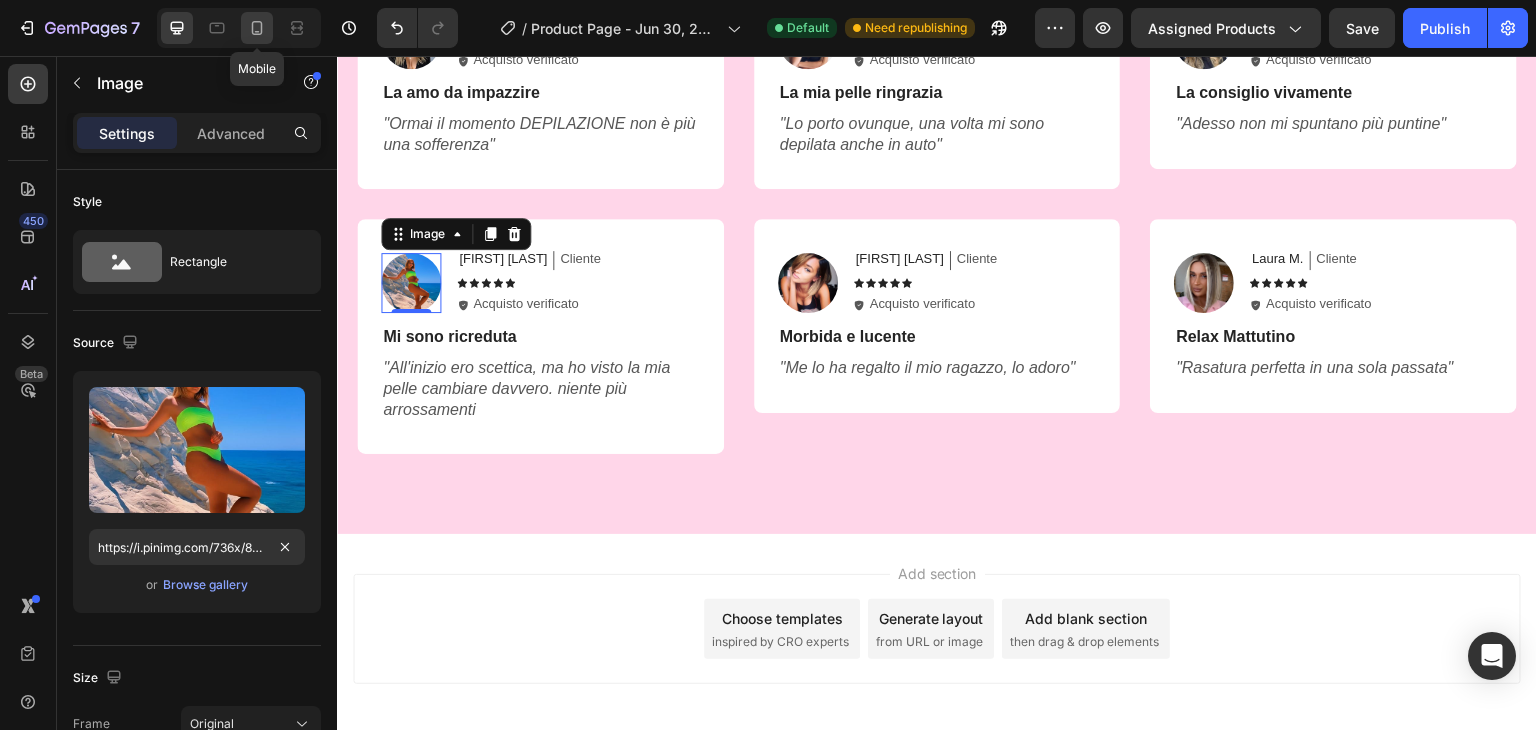 click 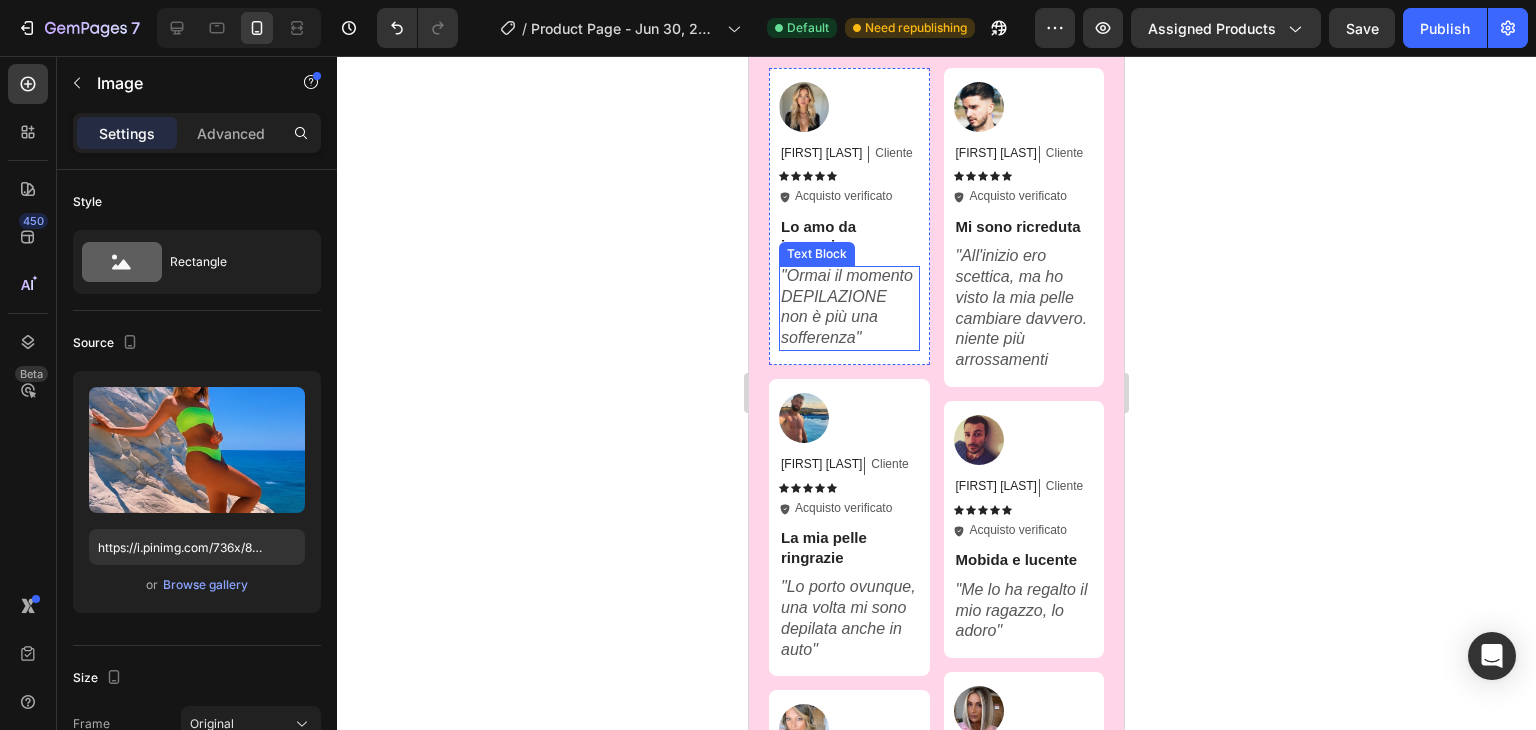 scroll, scrollTop: 4079, scrollLeft: 0, axis: vertical 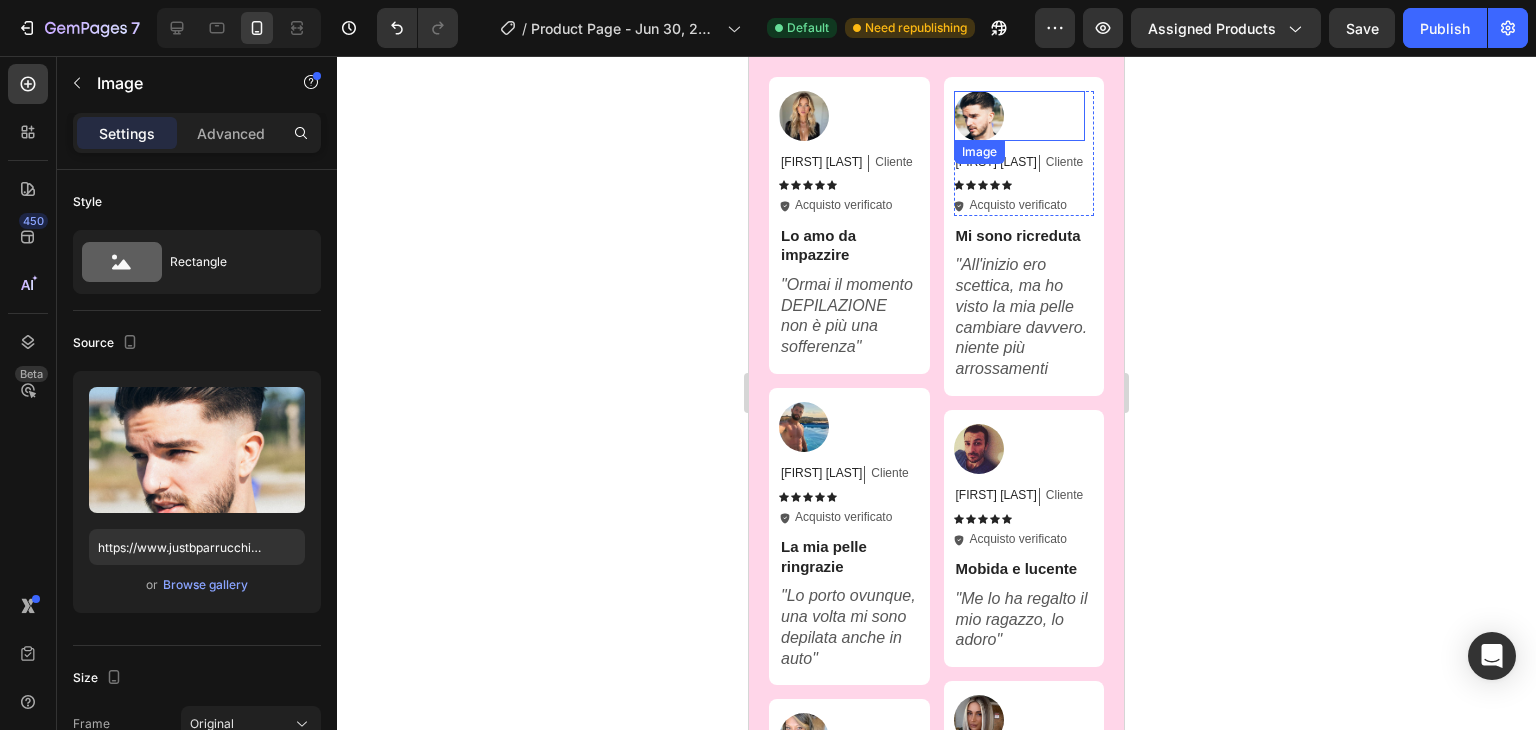 click at bounding box center [979, 116] 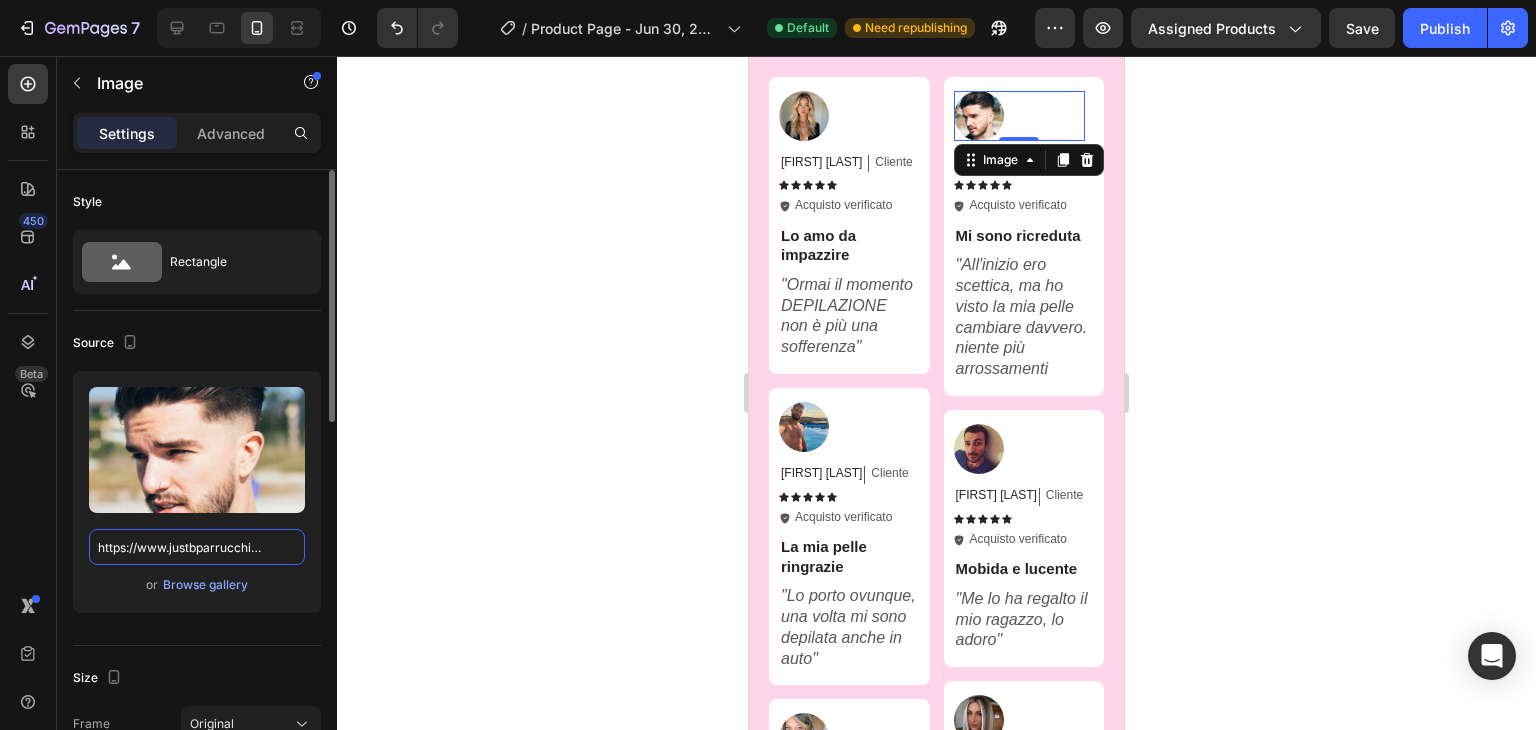 click on "https://www.justbparrucchieri.it/wp-content/uploads/2018/06/taglio-capelli-uomo-undercat.jpg" at bounding box center [197, 547] 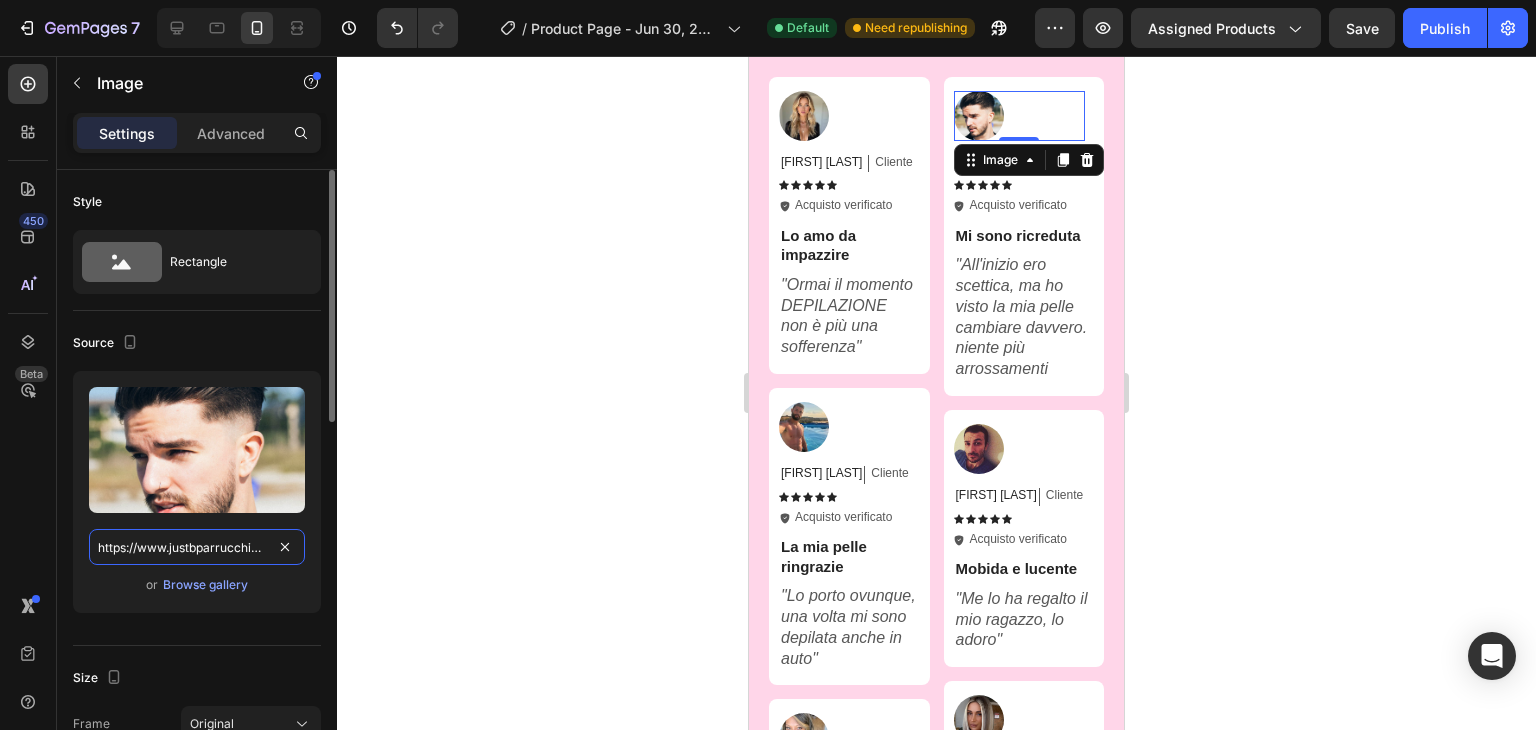paste on "i.pinimg.com/736x/83/8d/00/838d00fc519fa2f78a68a9298889fb1f" 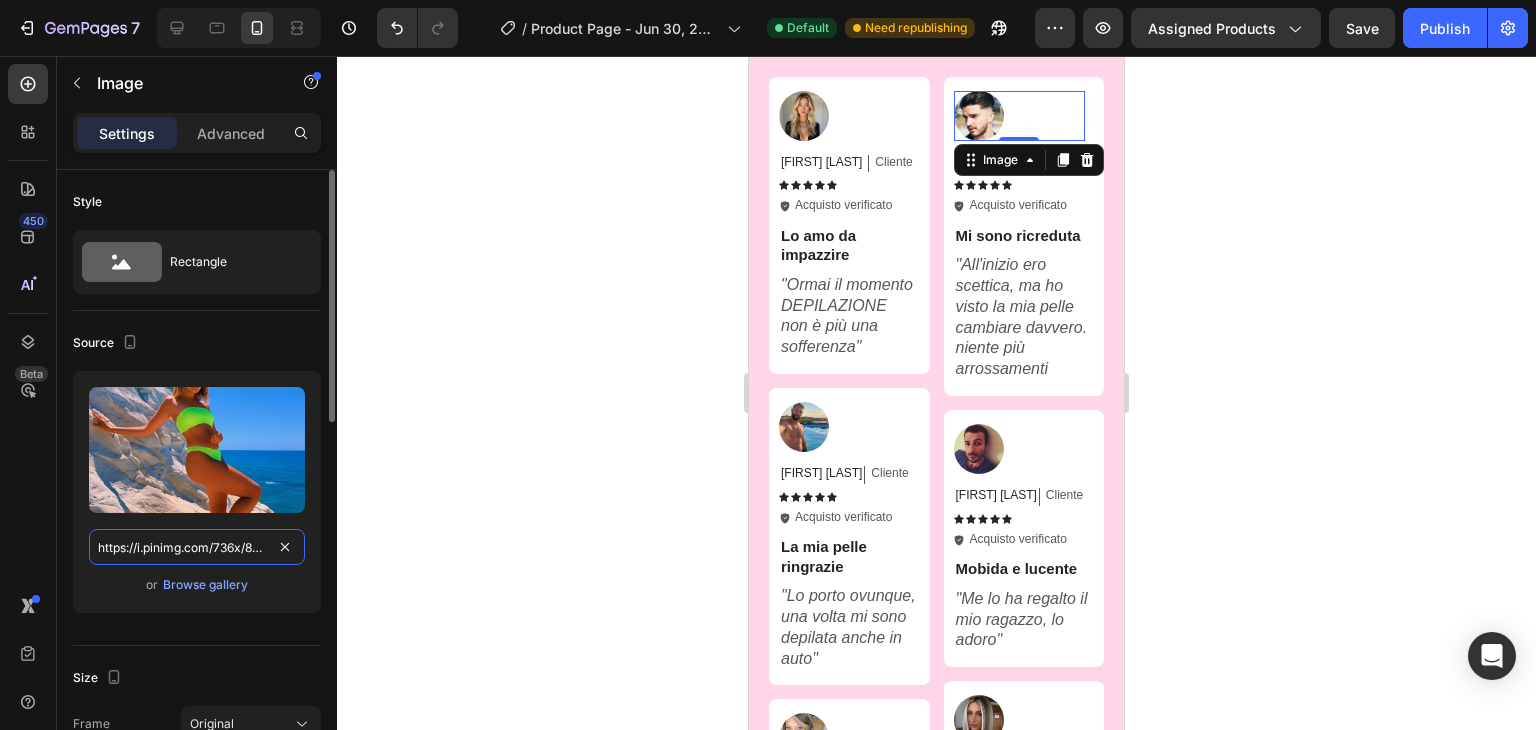 scroll, scrollTop: 0, scrollLeft: 274, axis: horizontal 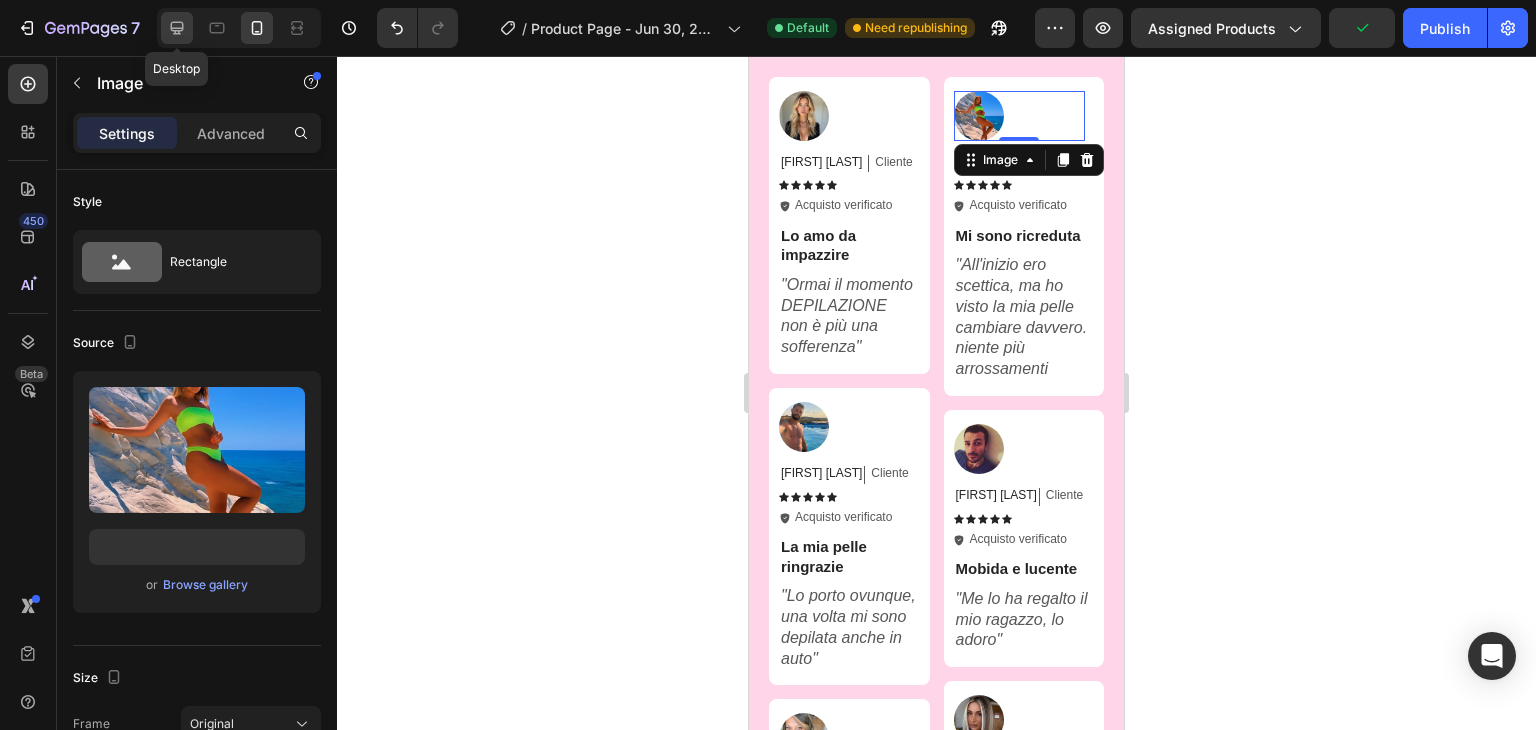 click 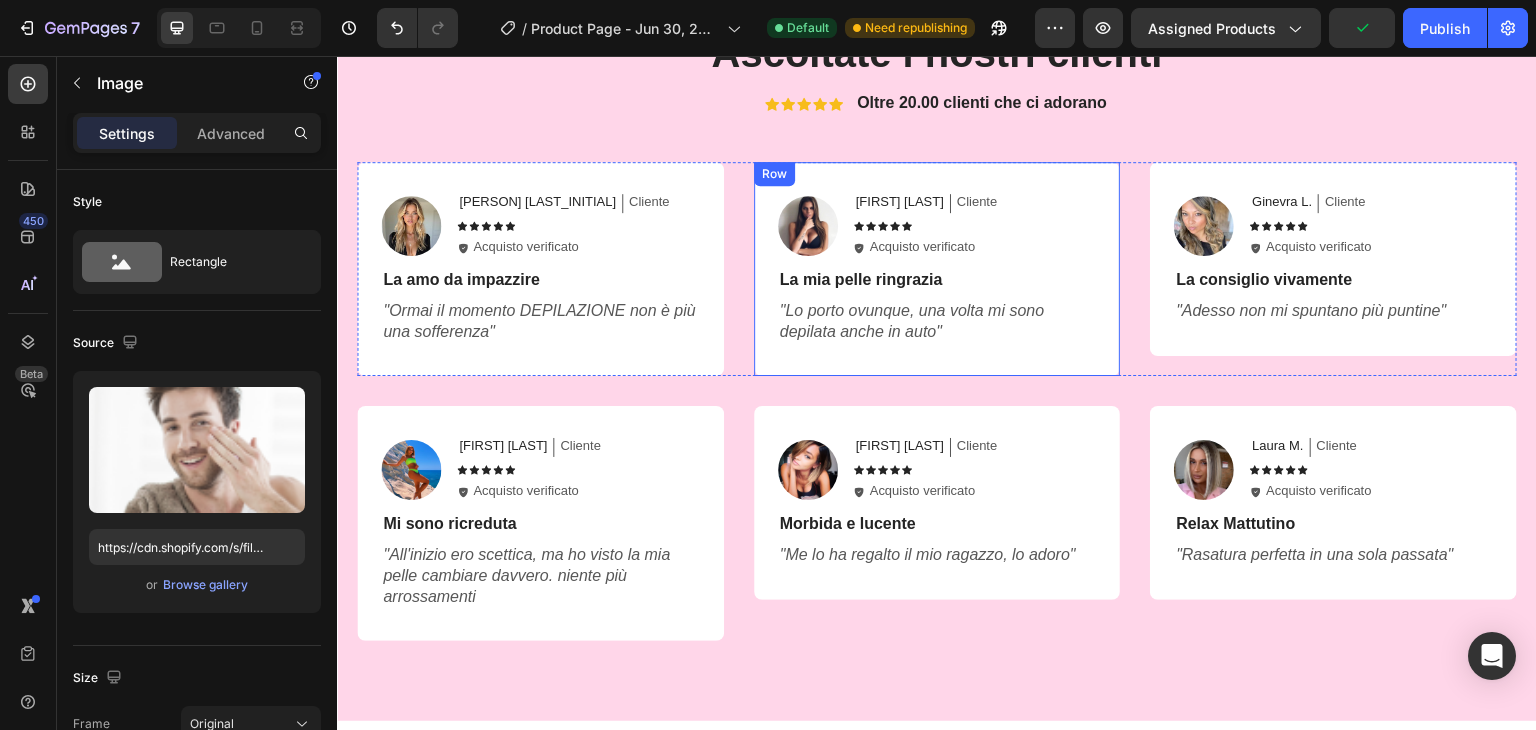 scroll, scrollTop: 4268, scrollLeft: 0, axis: vertical 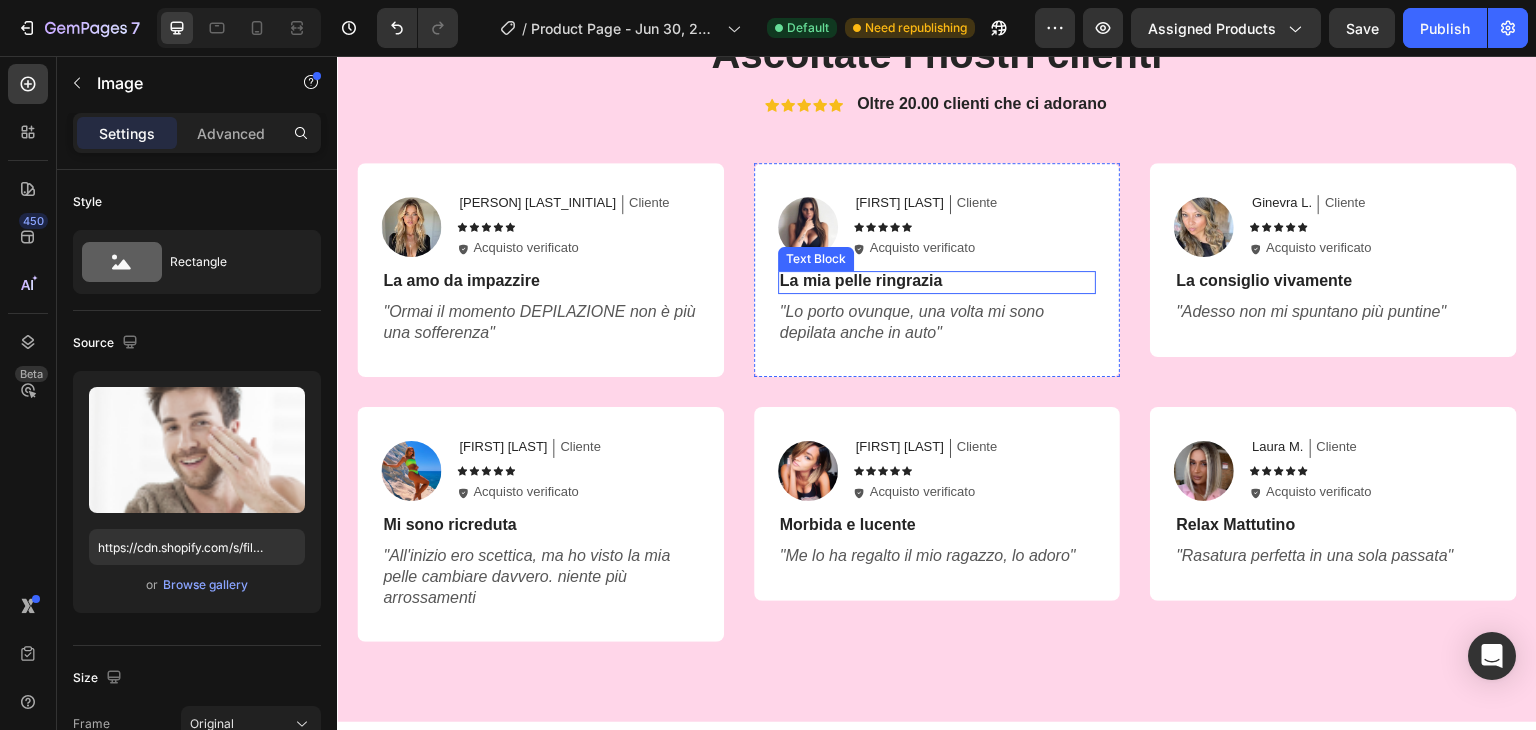 click at bounding box center (808, 227) 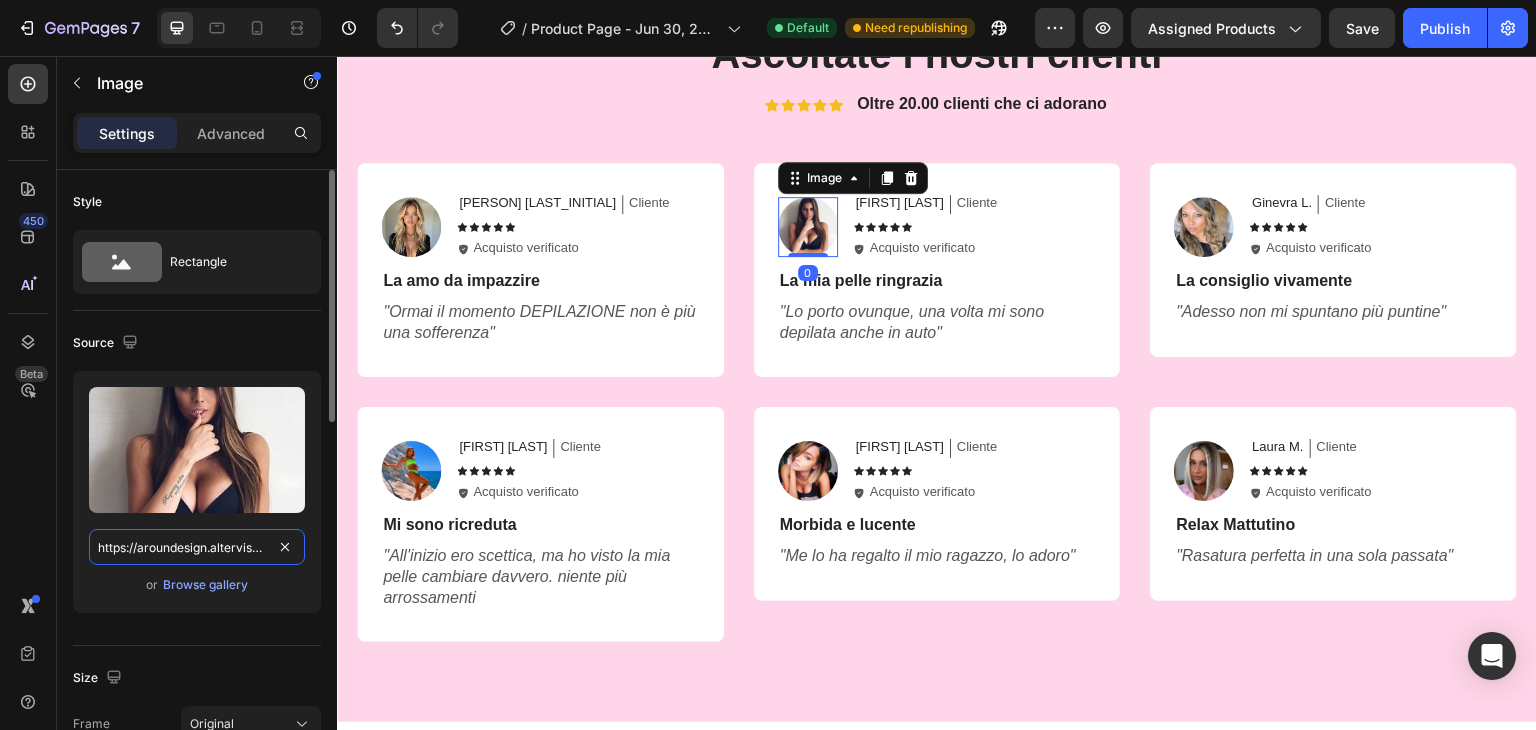 click on "https://aroundesign.altervista.org/wp-content/uploads/2018/03/img-thing.jpg" at bounding box center [197, 547] 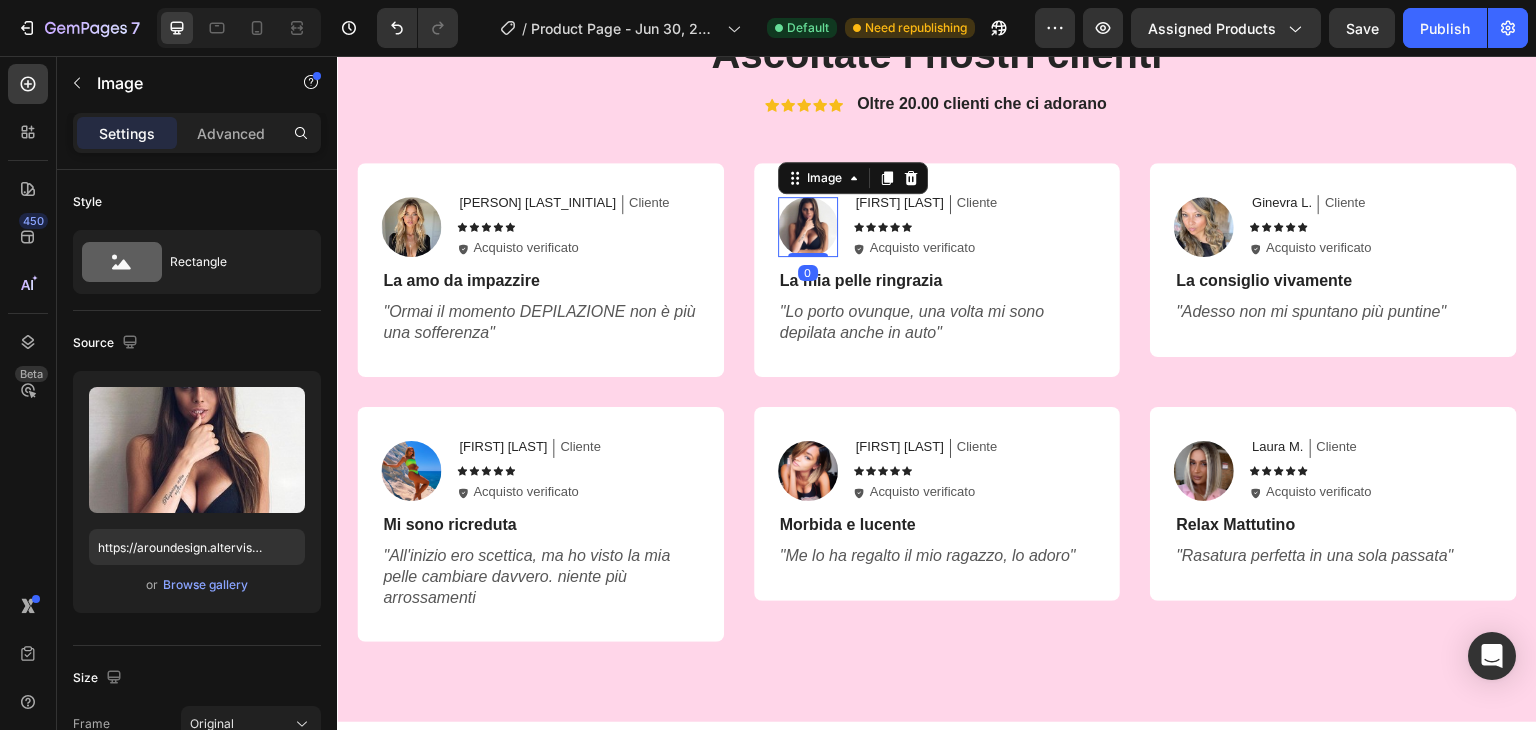 click at bounding box center [239, 28] 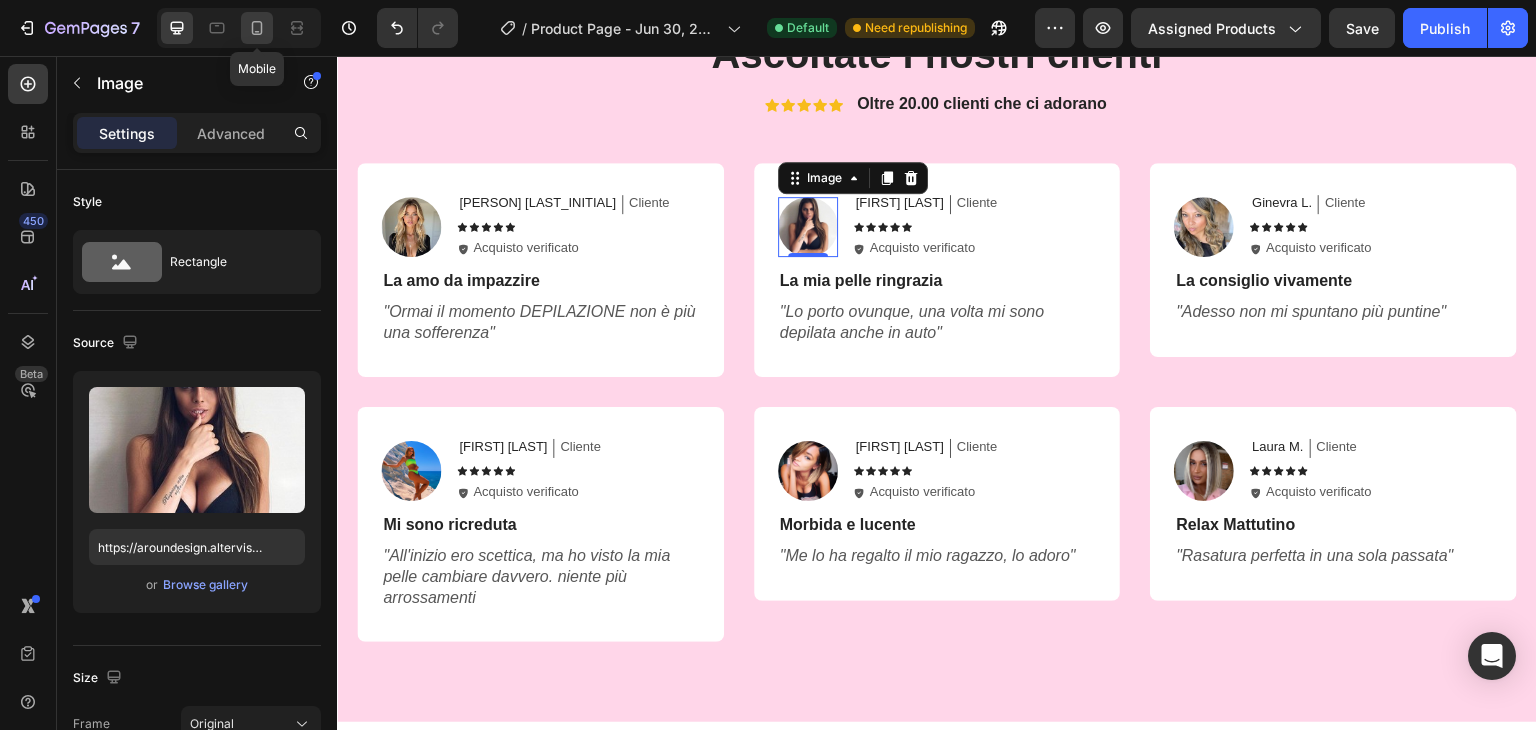 click 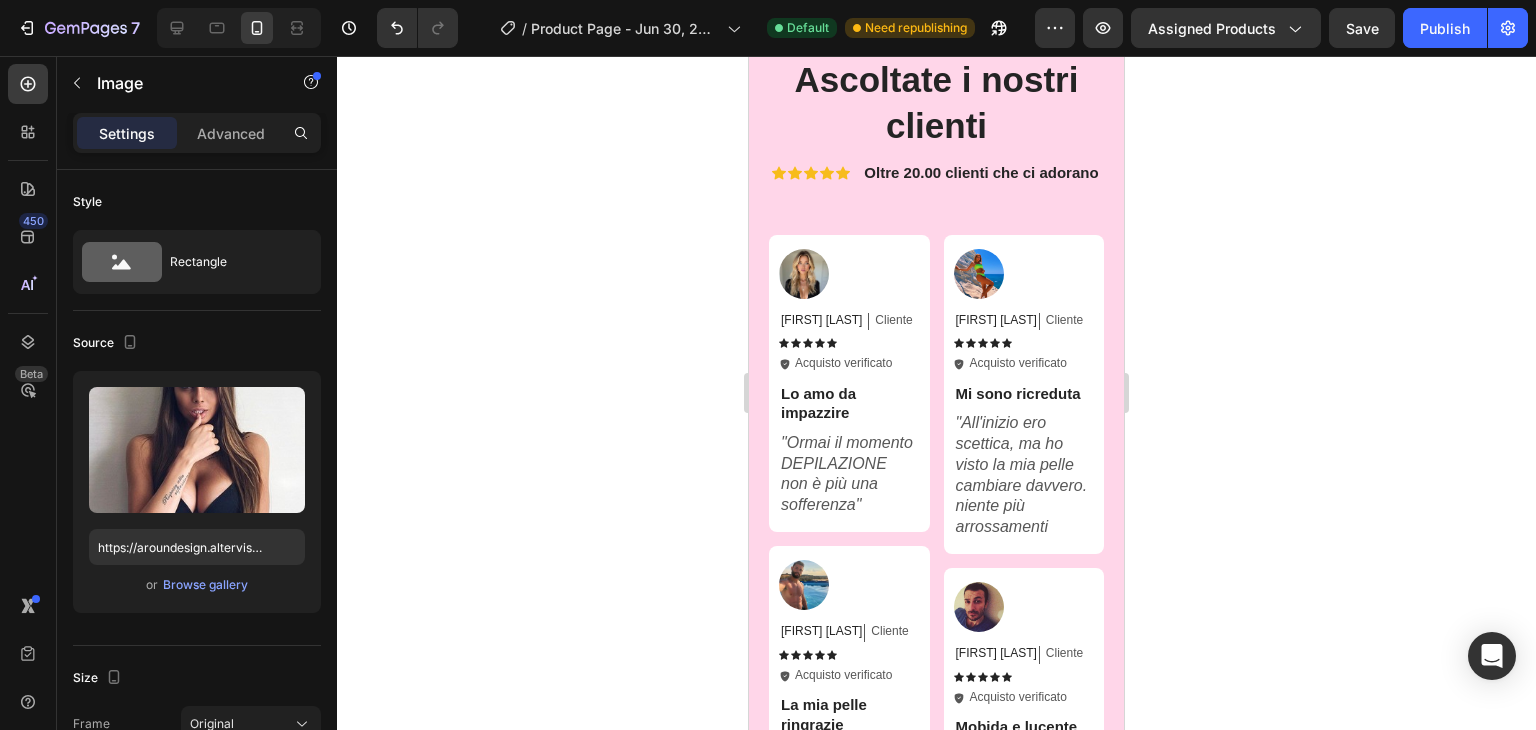scroll, scrollTop: 3891, scrollLeft: 0, axis: vertical 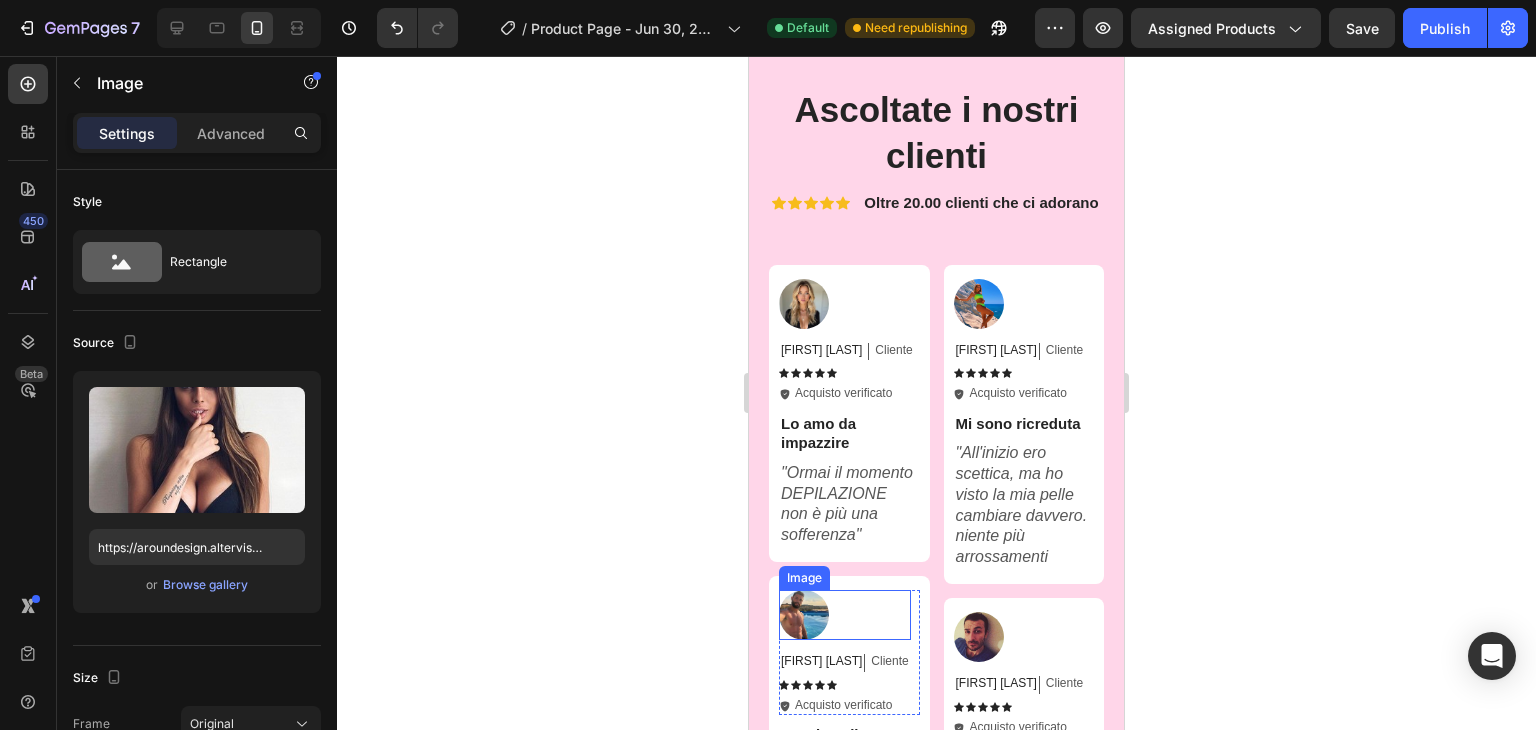 click at bounding box center (804, 615) 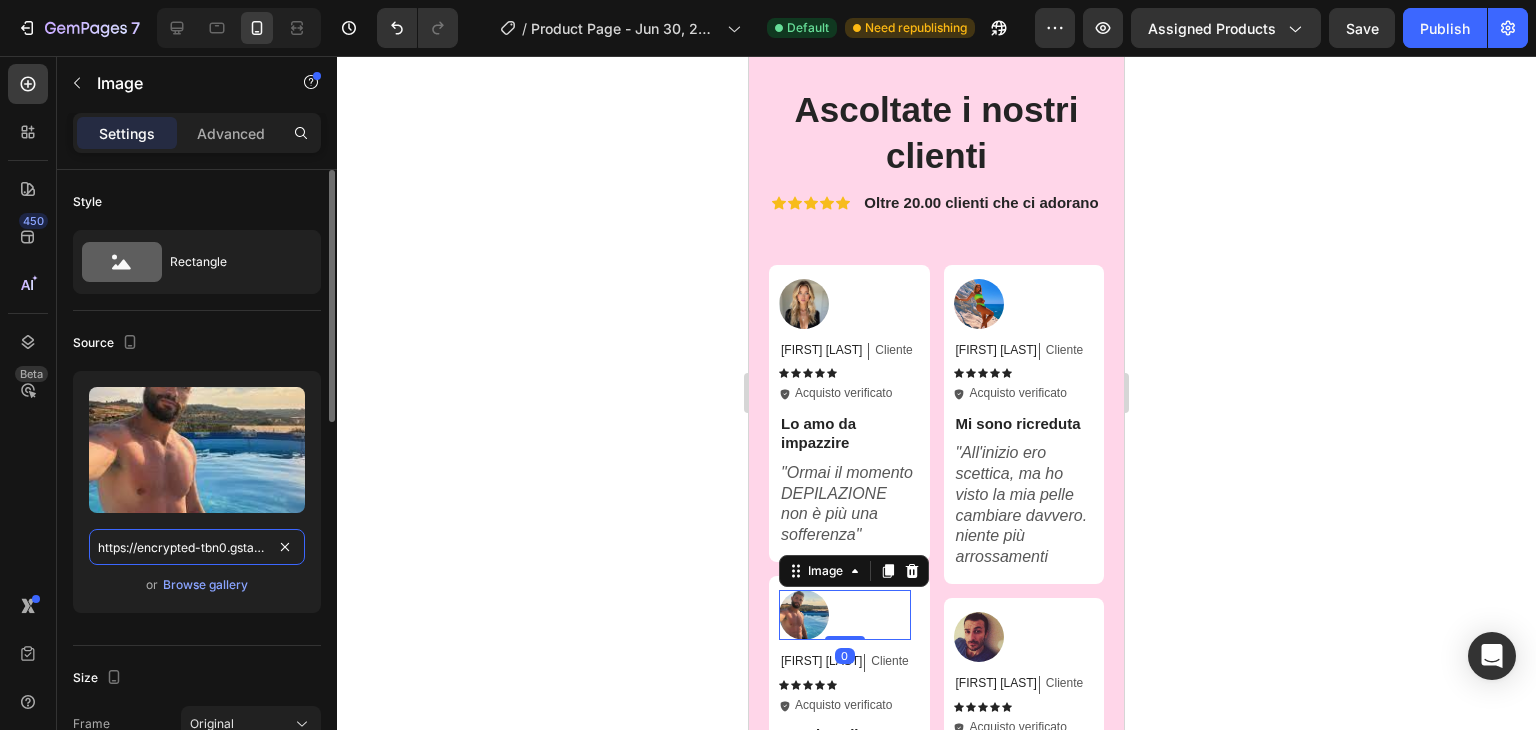click on "https://encrypted-tbn0.gstatic.com/images?q=tbn:ANd9GcQde8jbyRjyqq4bxuK6zEgja0nsMme5CaxBvBD1oGnwn0H6FAyJ_810WII3aFQ3xq29Gok&usqp=CAU" at bounding box center [197, 547] 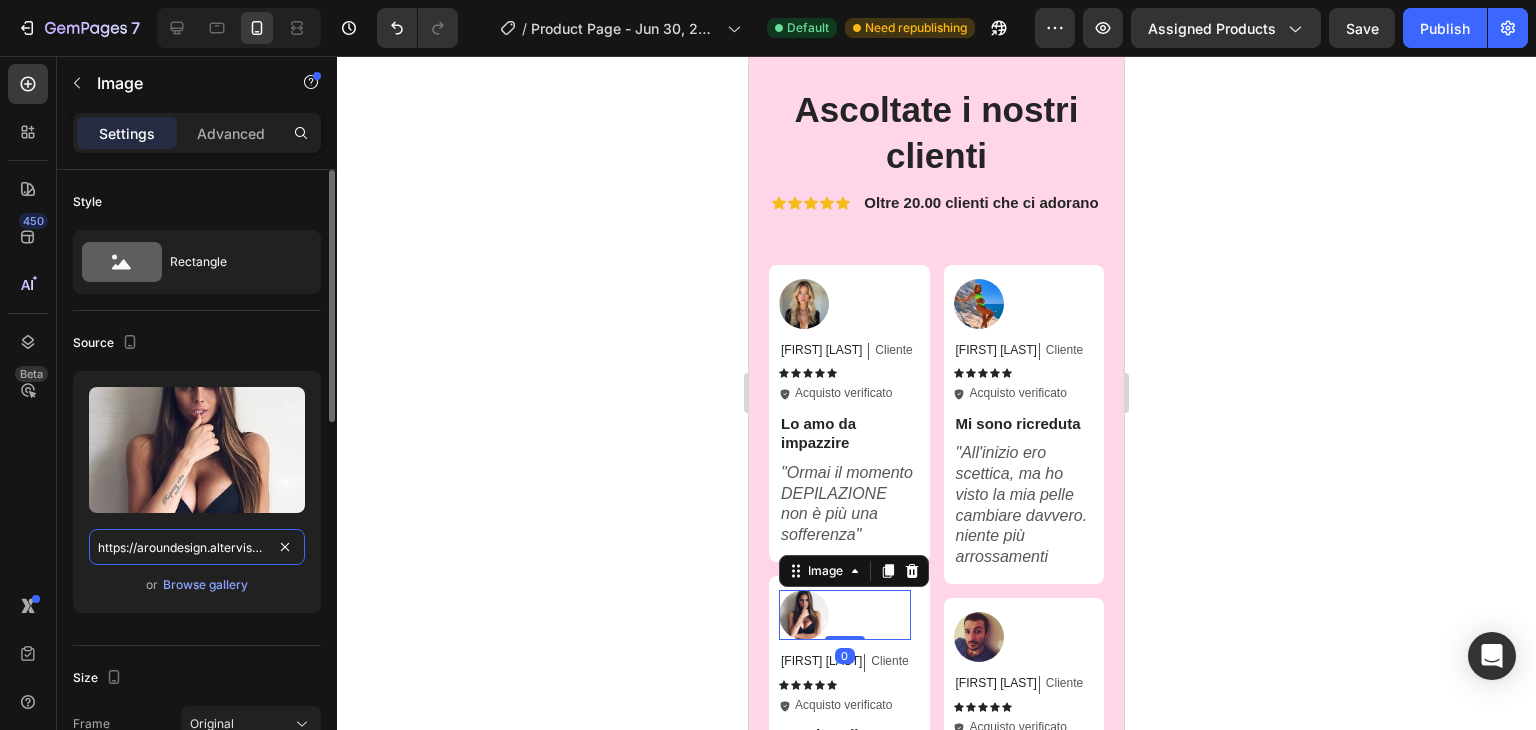 scroll, scrollTop: 0, scrollLeft: 272, axis: horizontal 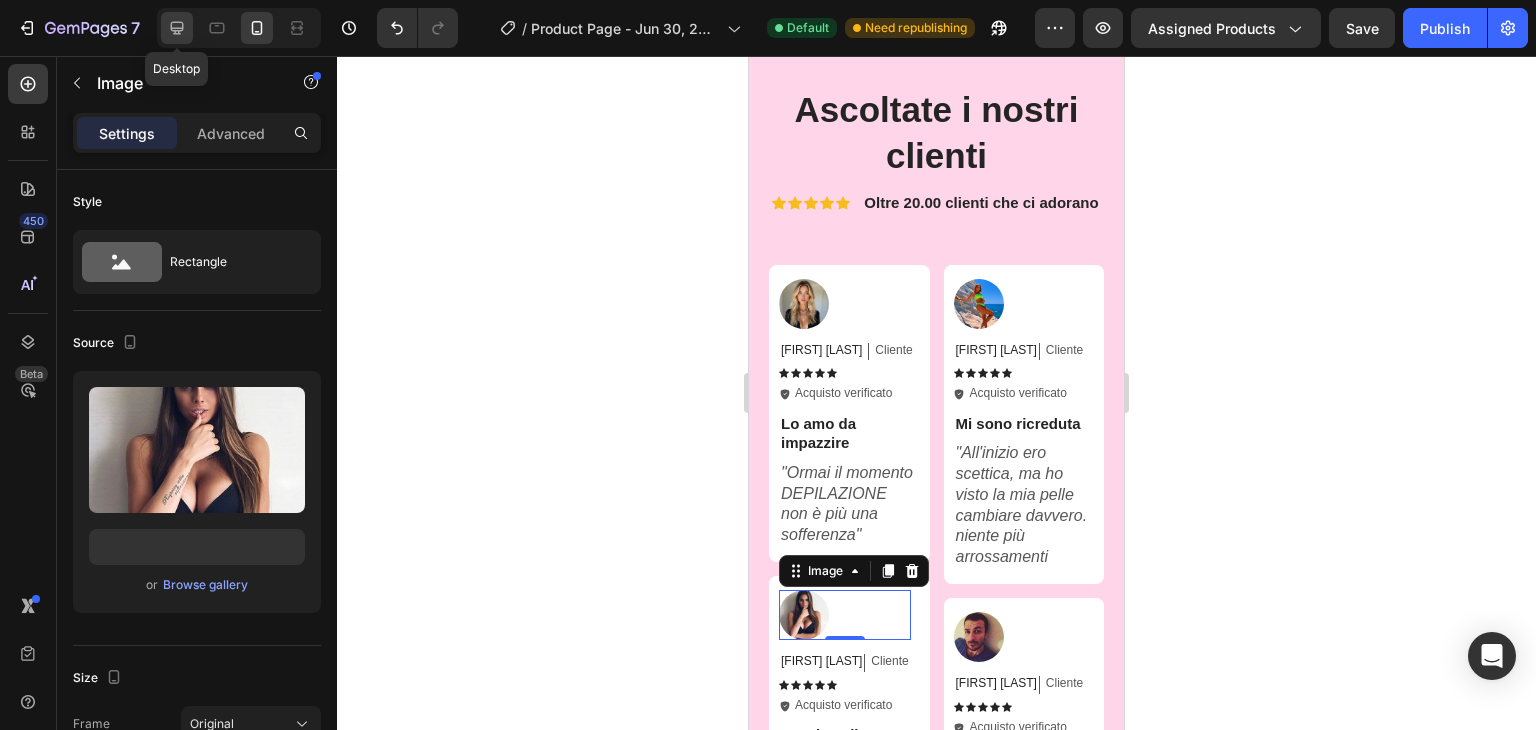 click 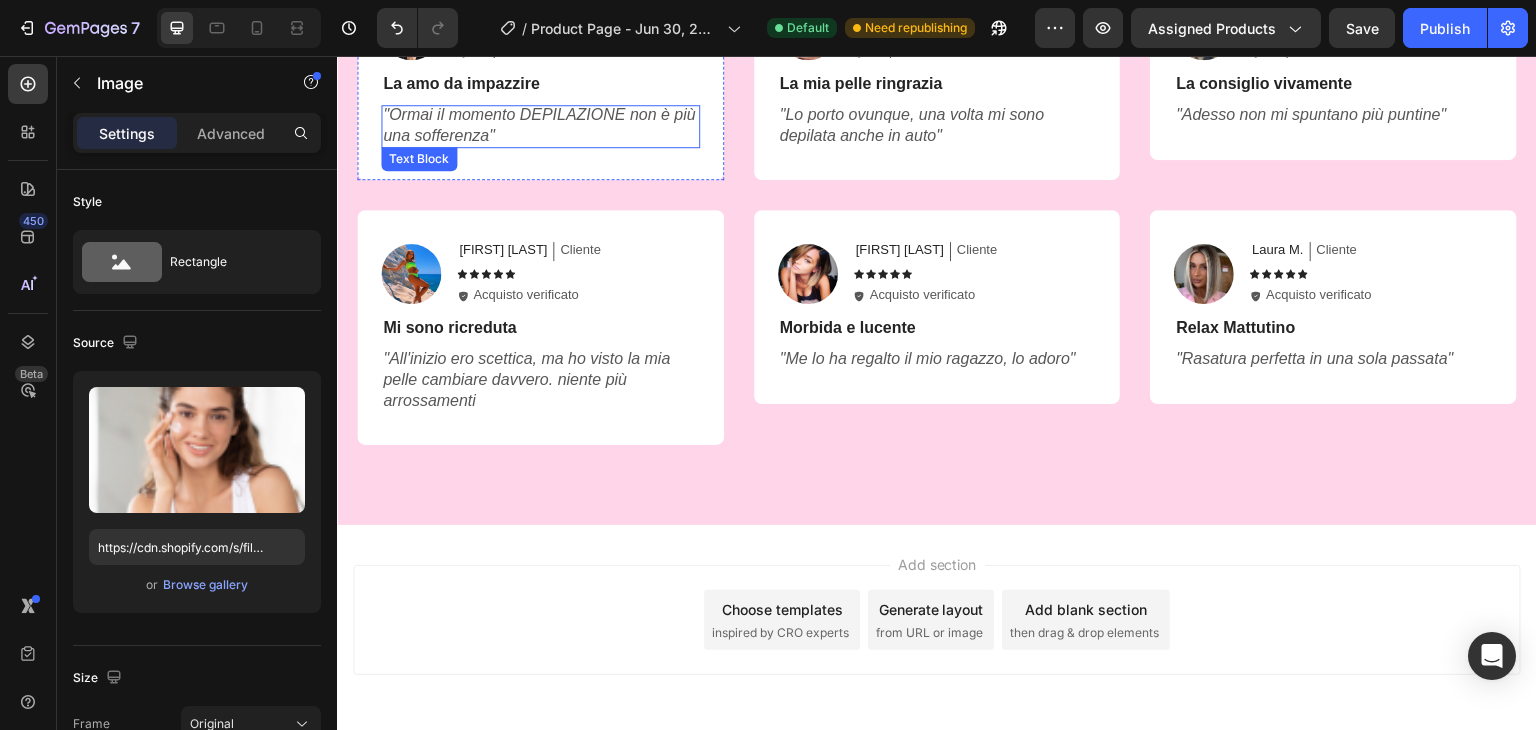 scroll, scrollTop: 4456, scrollLeft: 0, axis: vertical 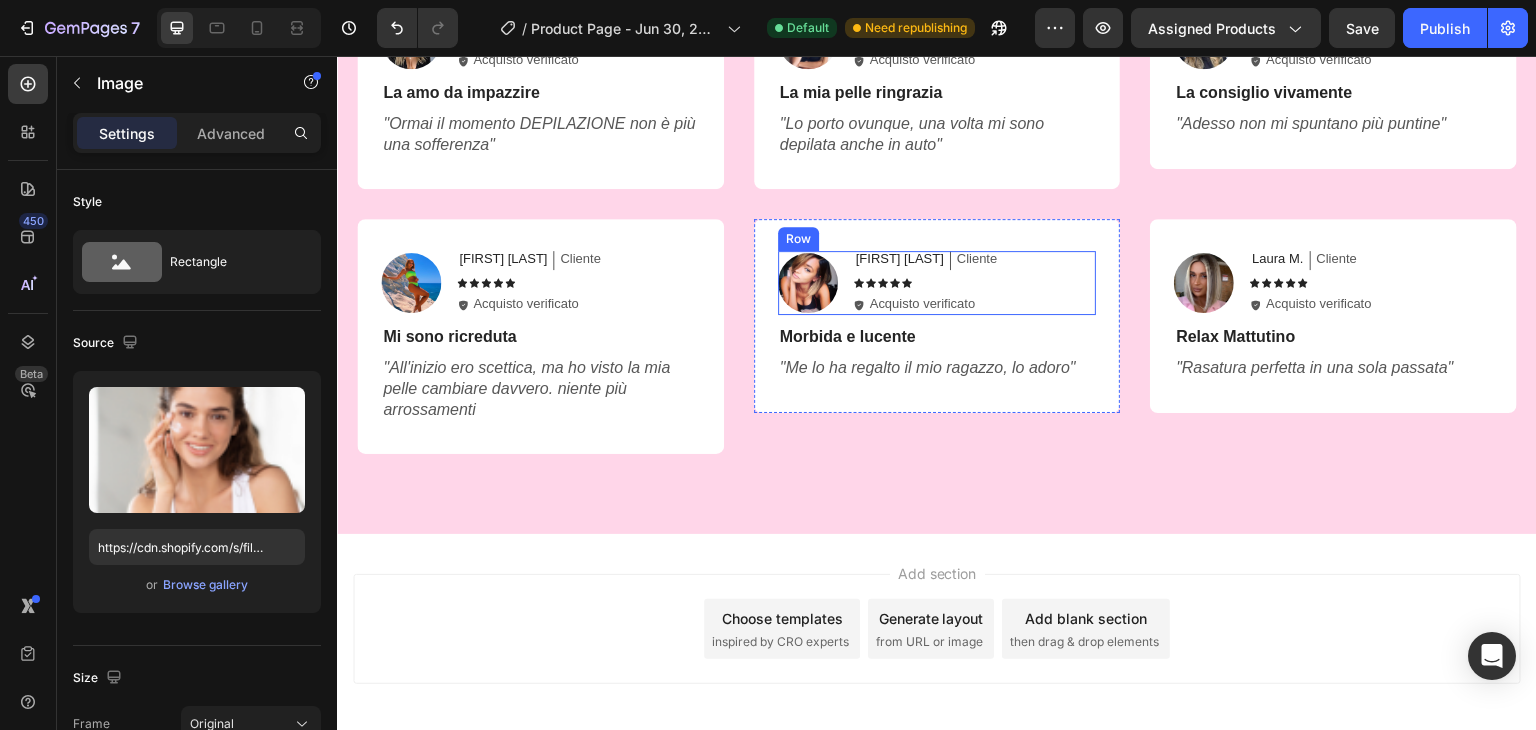 click at bounding box center [808, 283] 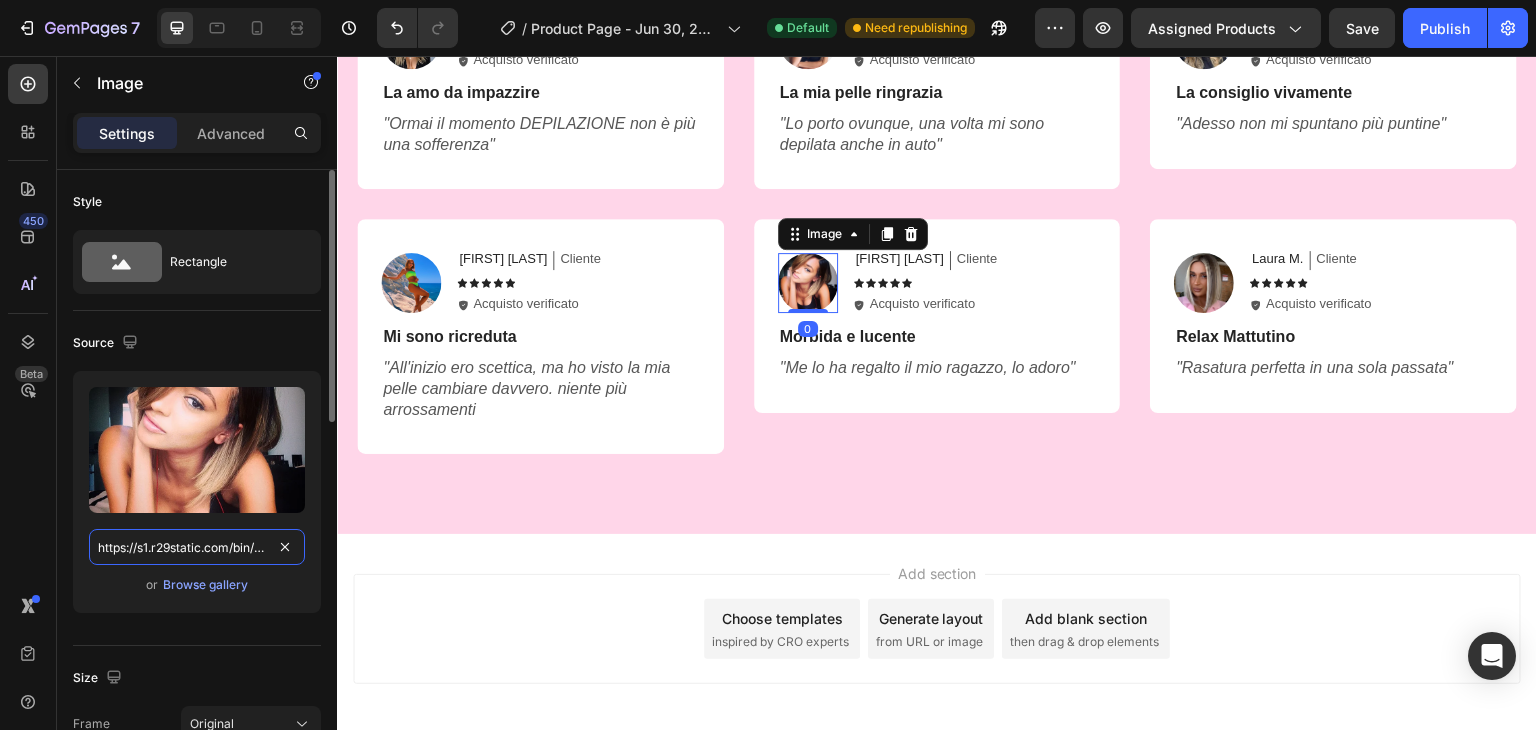 click on "https://s1.r29static.com/bin/entry/3e0/640x640,85/1357134/image.webp" at bounding box center (197, 547) 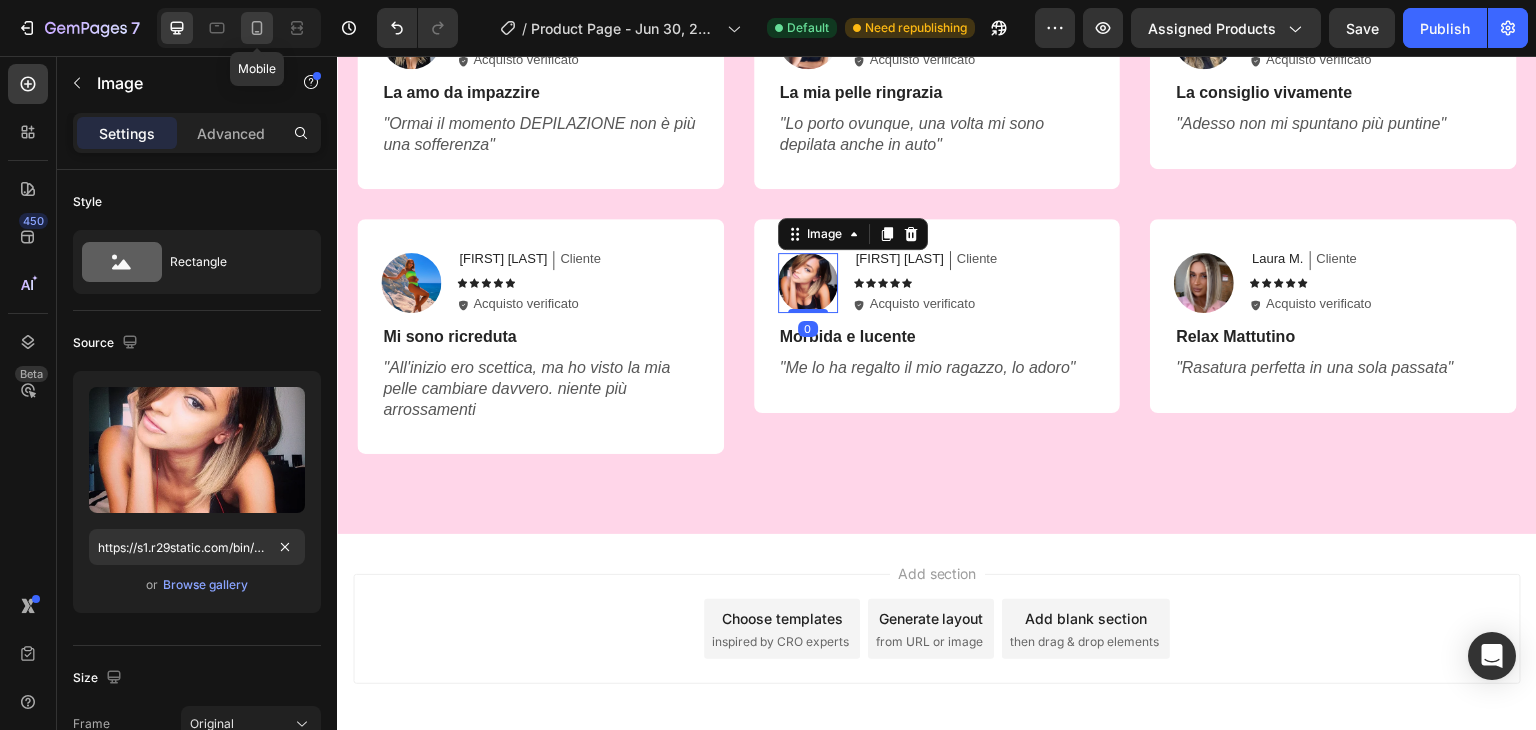click 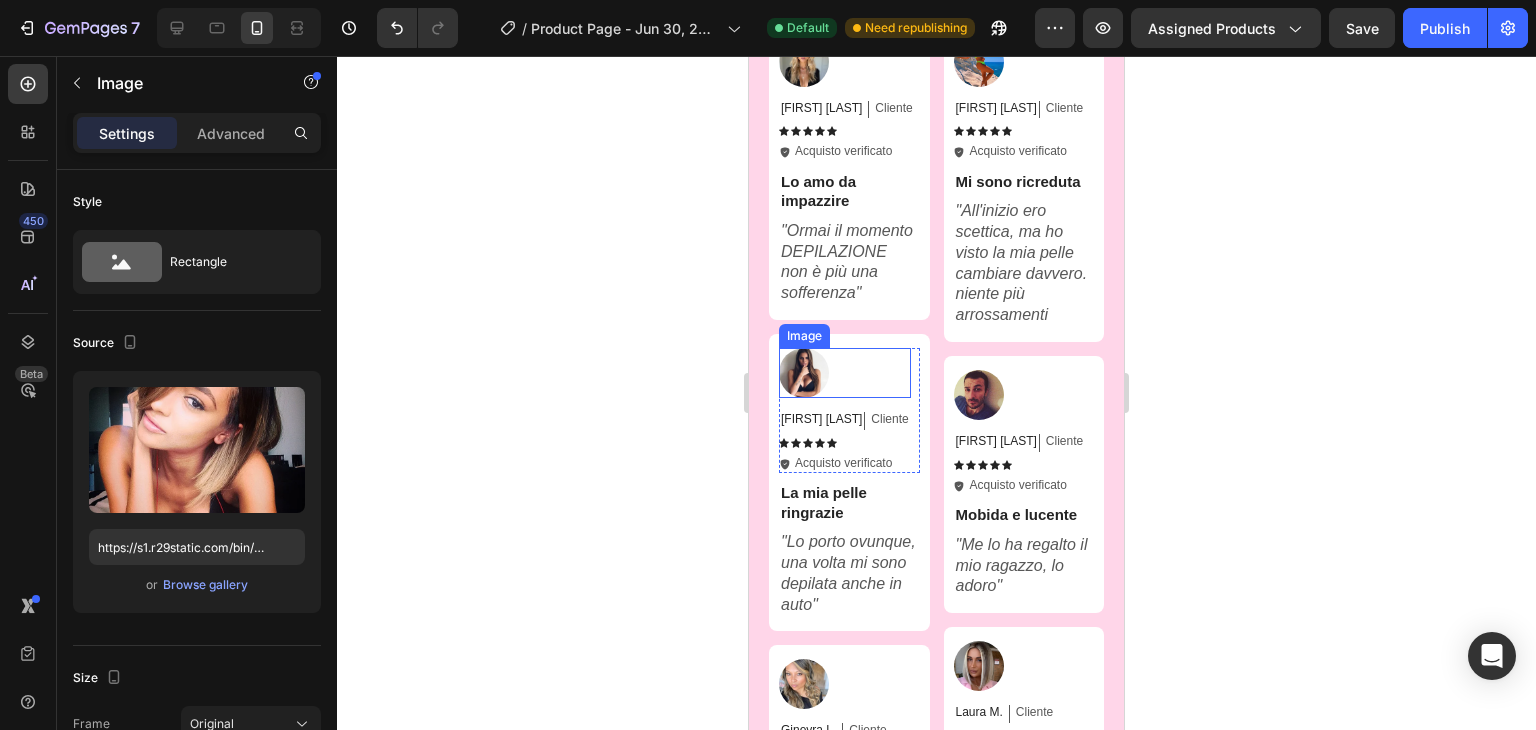 scroll, scrollTop: 4079, scrollLeft: 0, axis: vertical 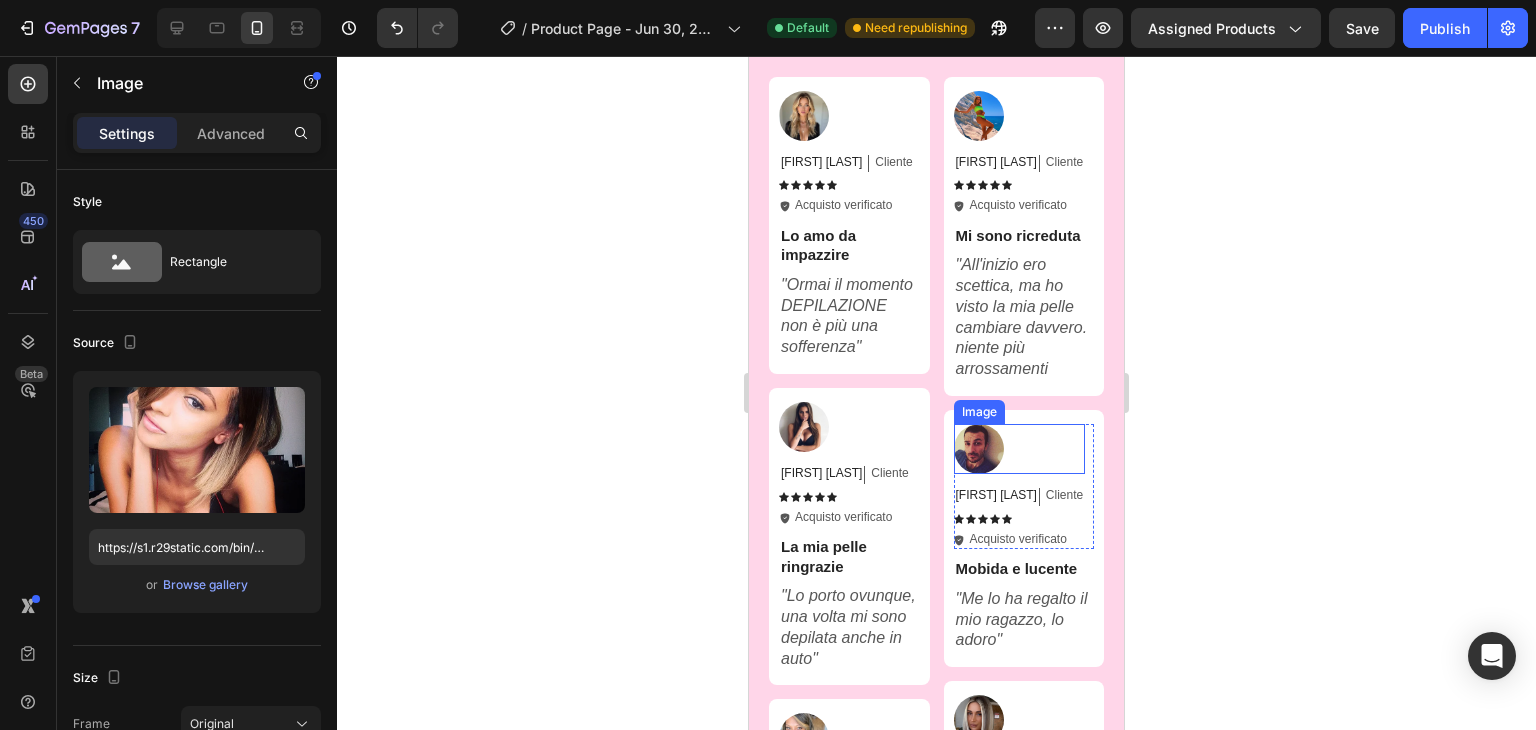 click at bounding box center [979, 449] 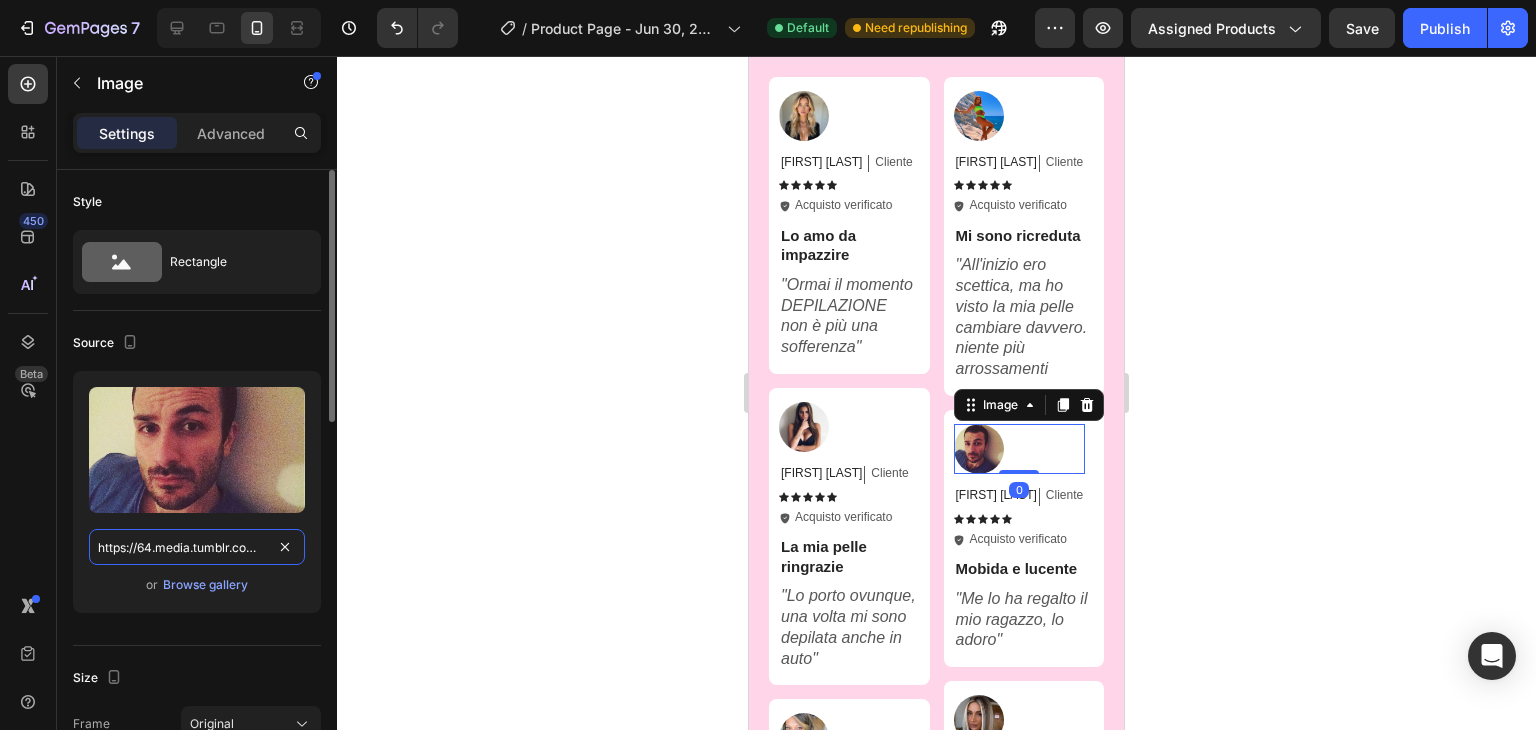 click on "https://64.media.tumblr.com/46eb44d0761229844e63ecae2f005c16/tumblr_o271nzTS9t1t0g9cyo1_1280.jpg" at bounding box center (197, 547) 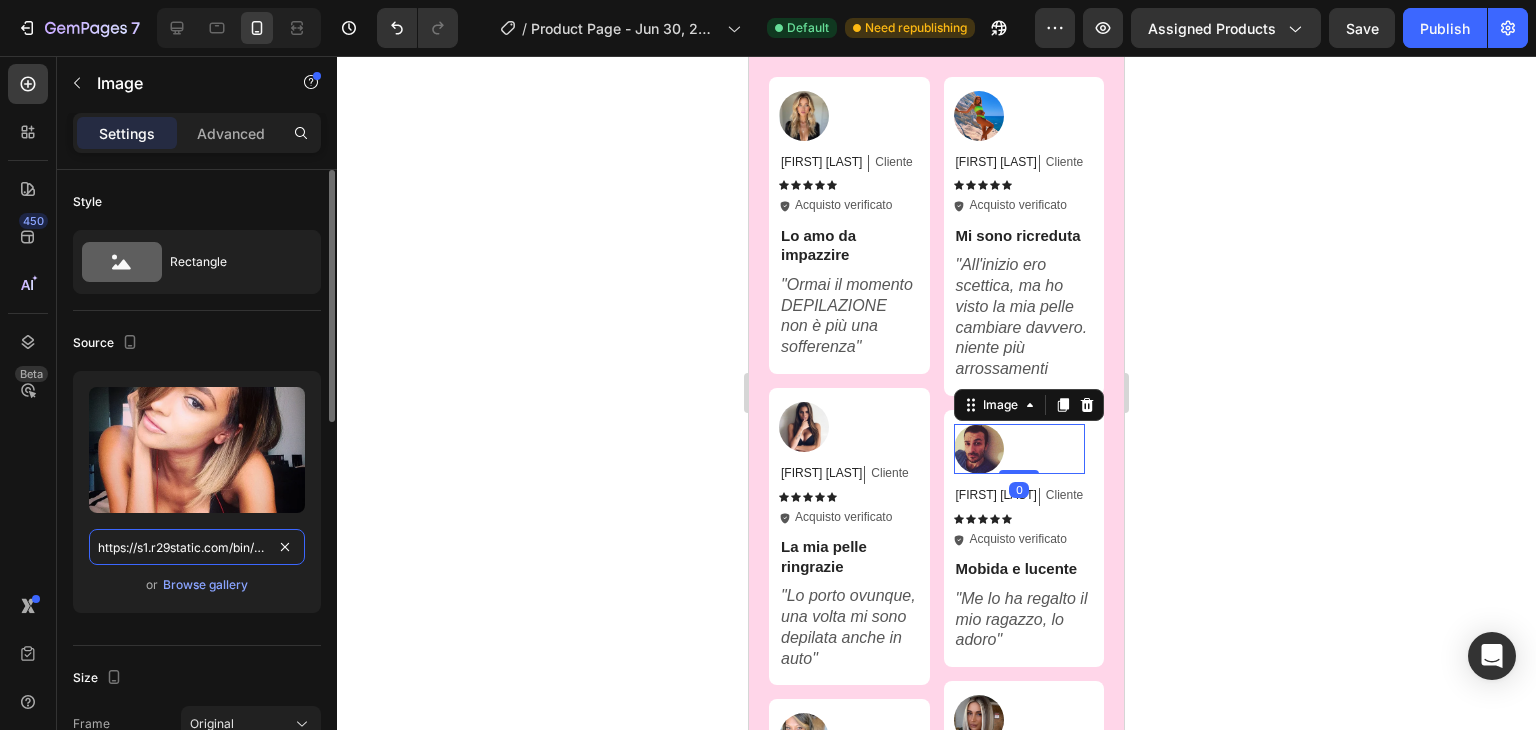 scroll, scrollTop: 0, scrollLeft: 247, axis: horizontal 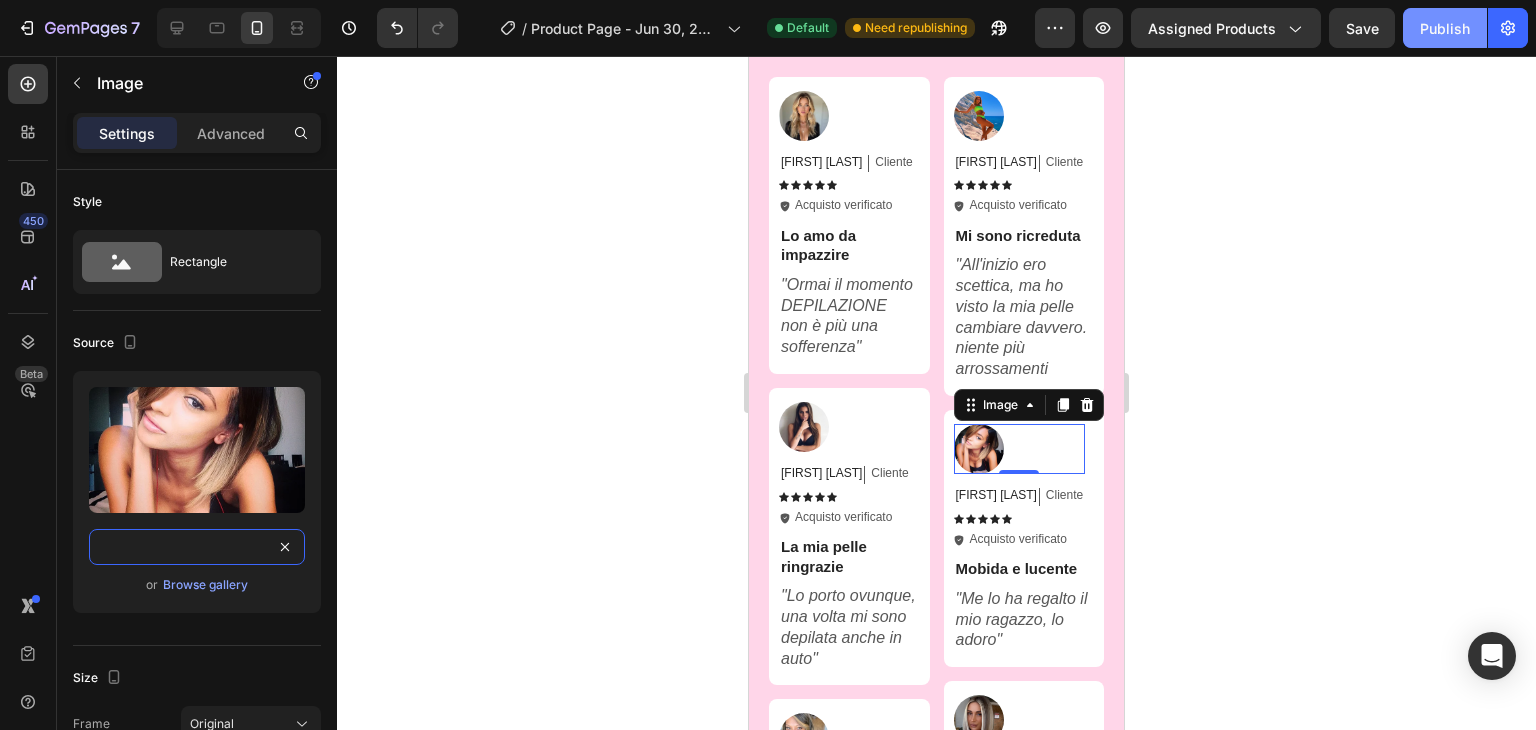 type on "https://s1.r29static.com/bin/entry/3e0/640x640,85/1357134/image.webp" 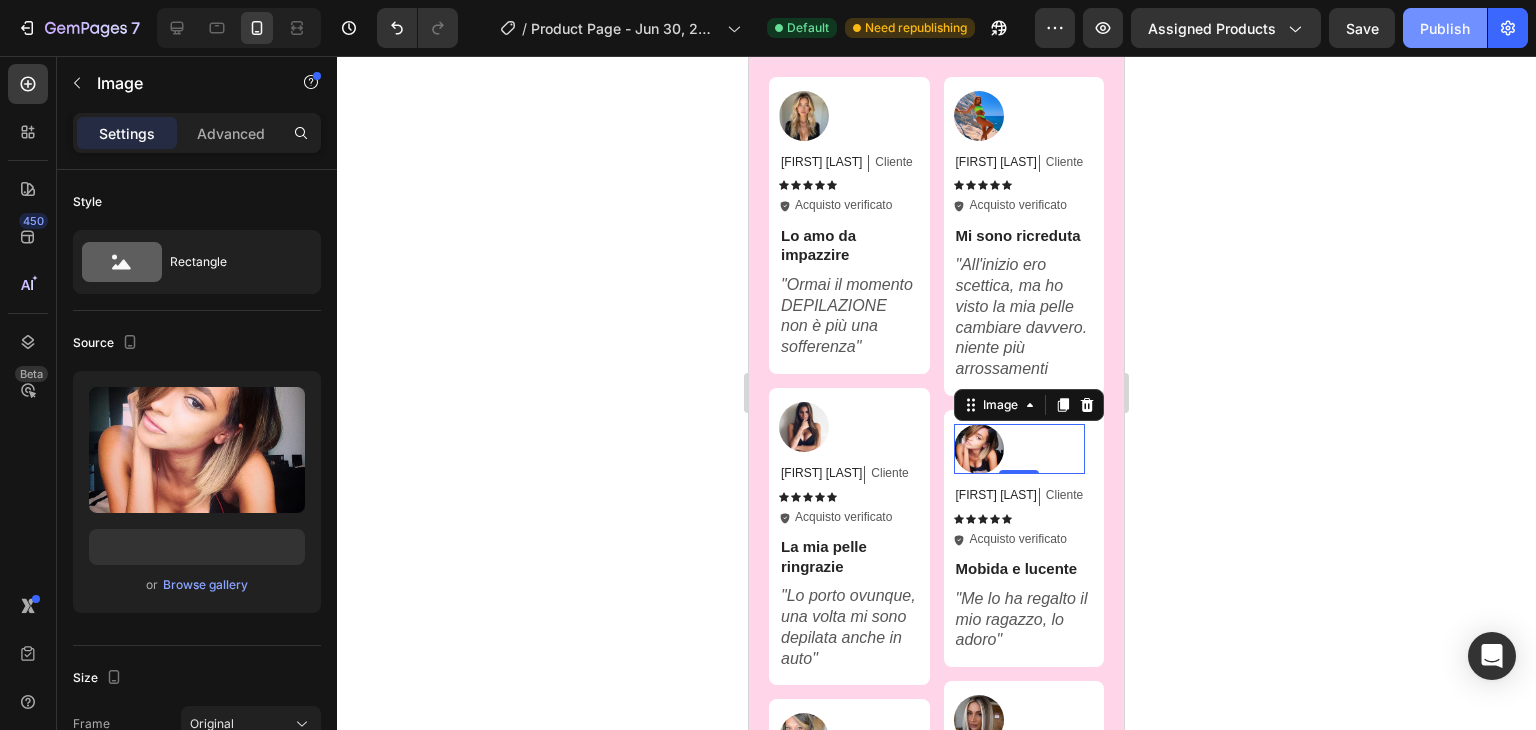 click on "Publish" at bounding box center [1445, 28] 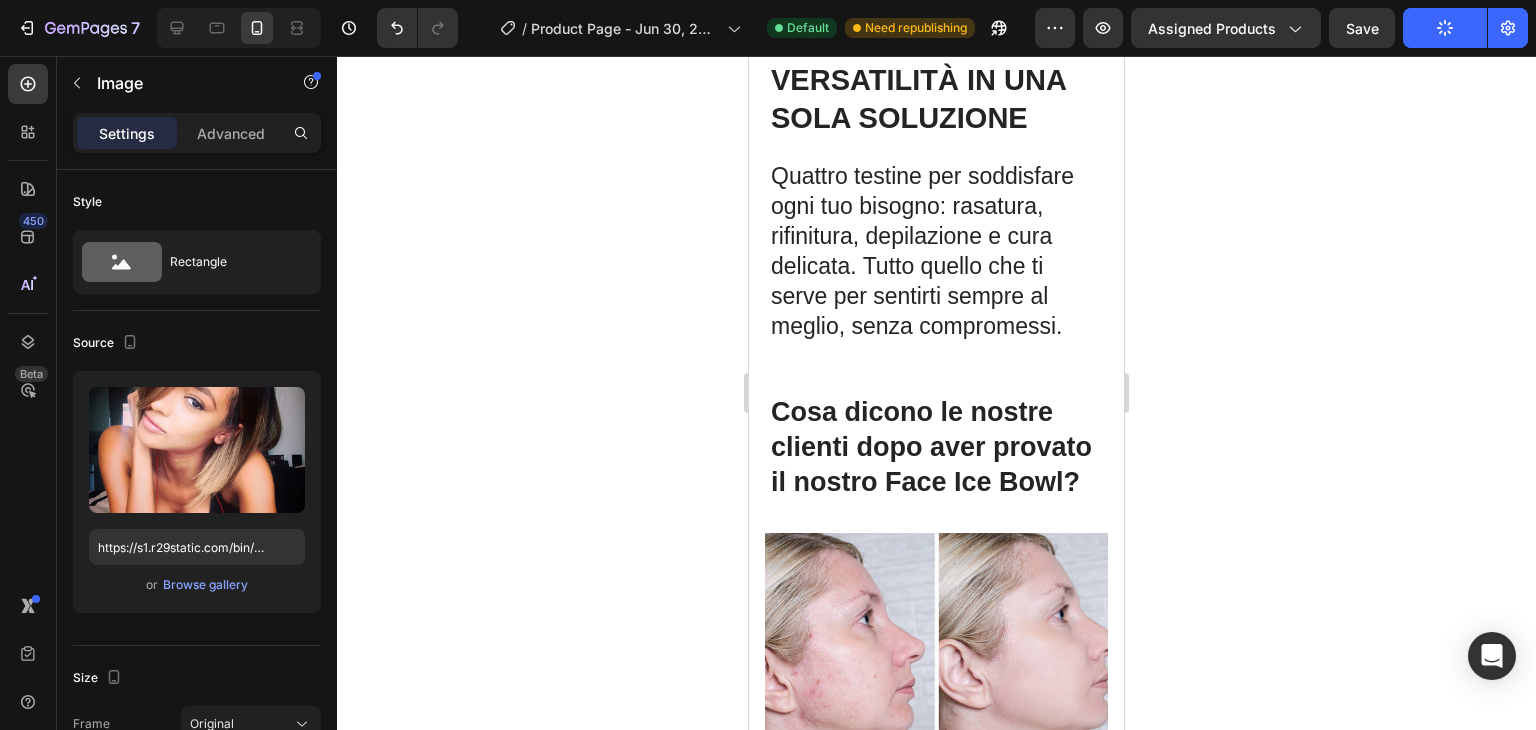 scroll, scrollTop: 2752, scrollLeft: 0, axis: vertical 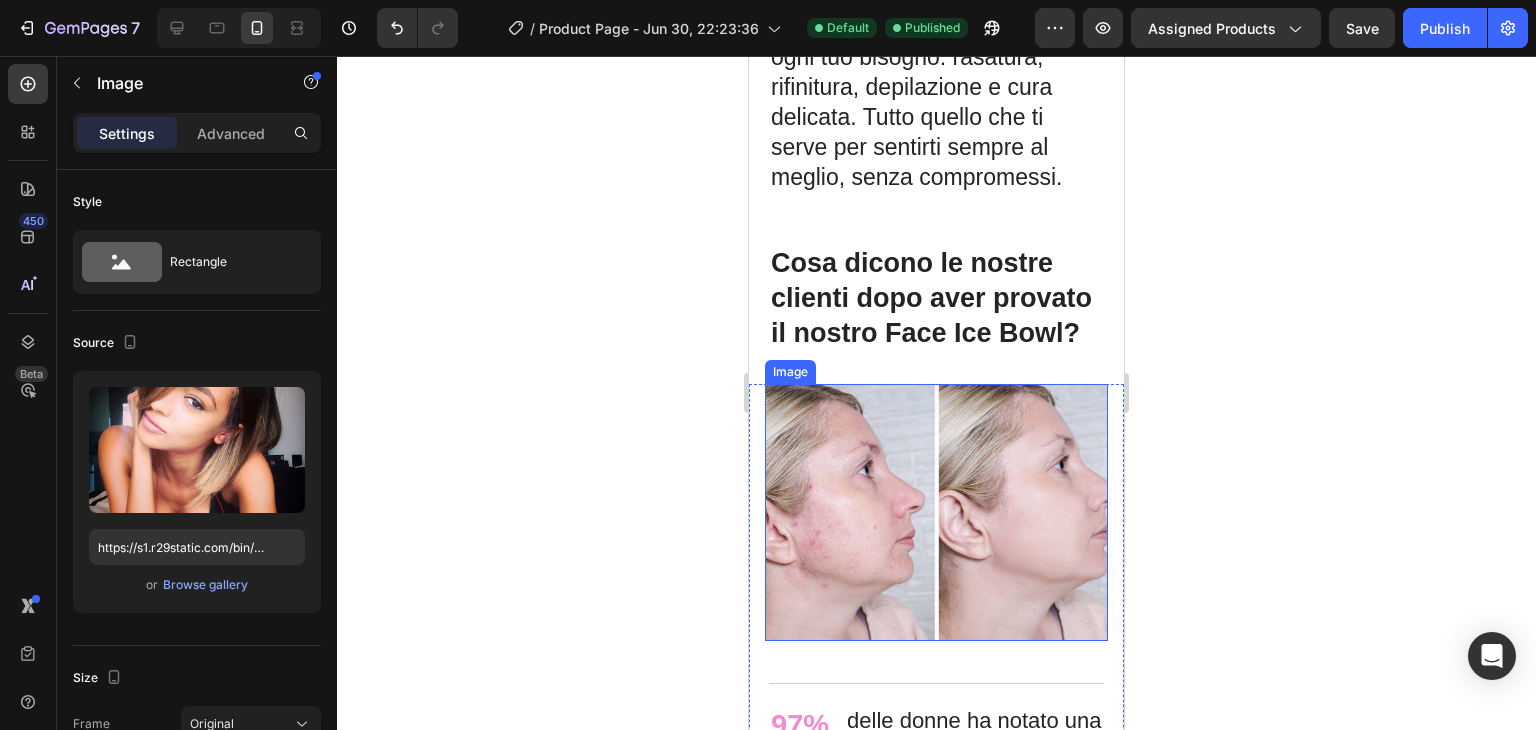 click at bounding box center (936, 512) 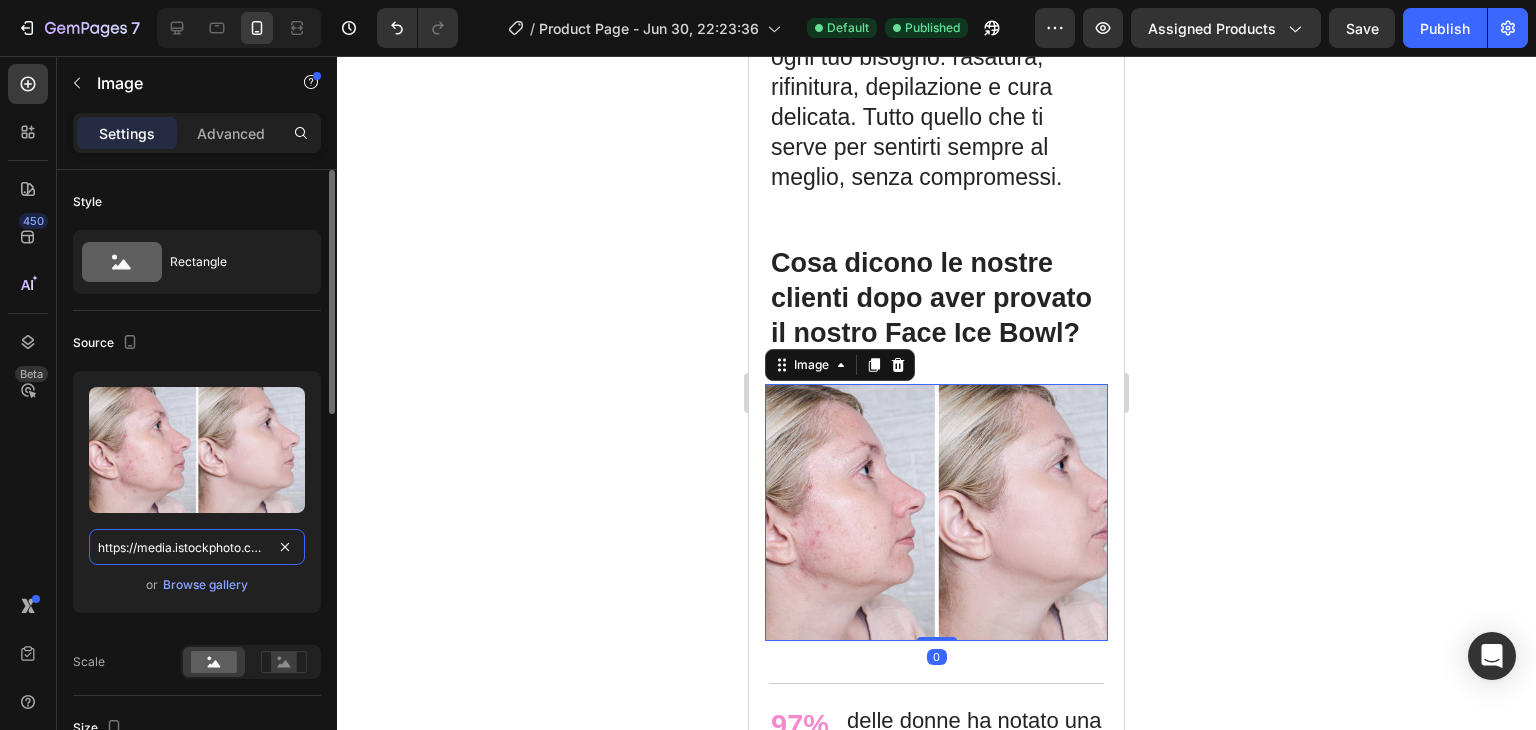 click on "https://media.istockphoto.com/id/1281338416/photo/young-woman-before-and-after-anti-acne-treatment-skincare-and-dermatology-concept.jpg?s=612x612&w=0&k=20&c=SP8CvmIXyY2B4g6jKfd3KFdNjIf_ww0ecMle7pE6JpA=" at bounding box center [197, 547] 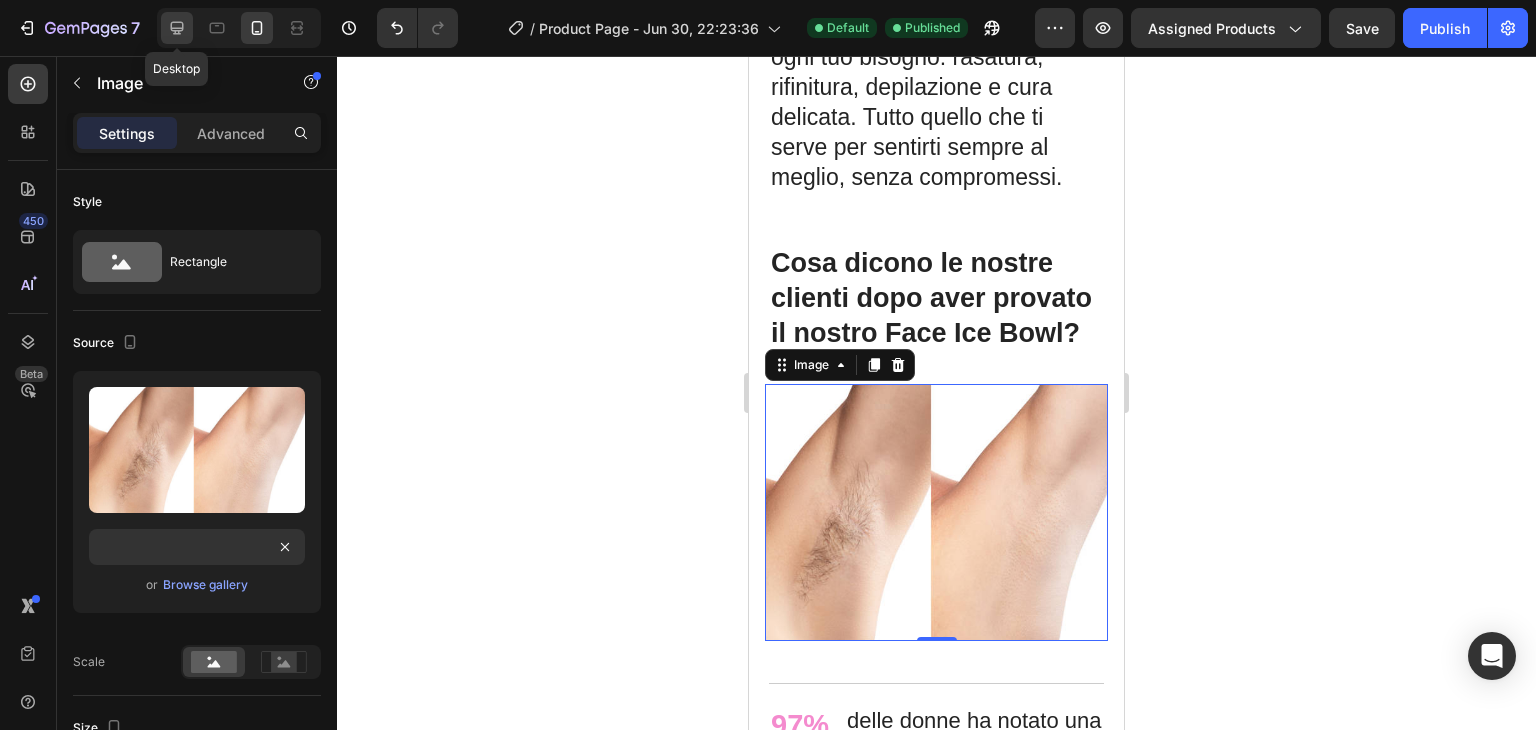 click 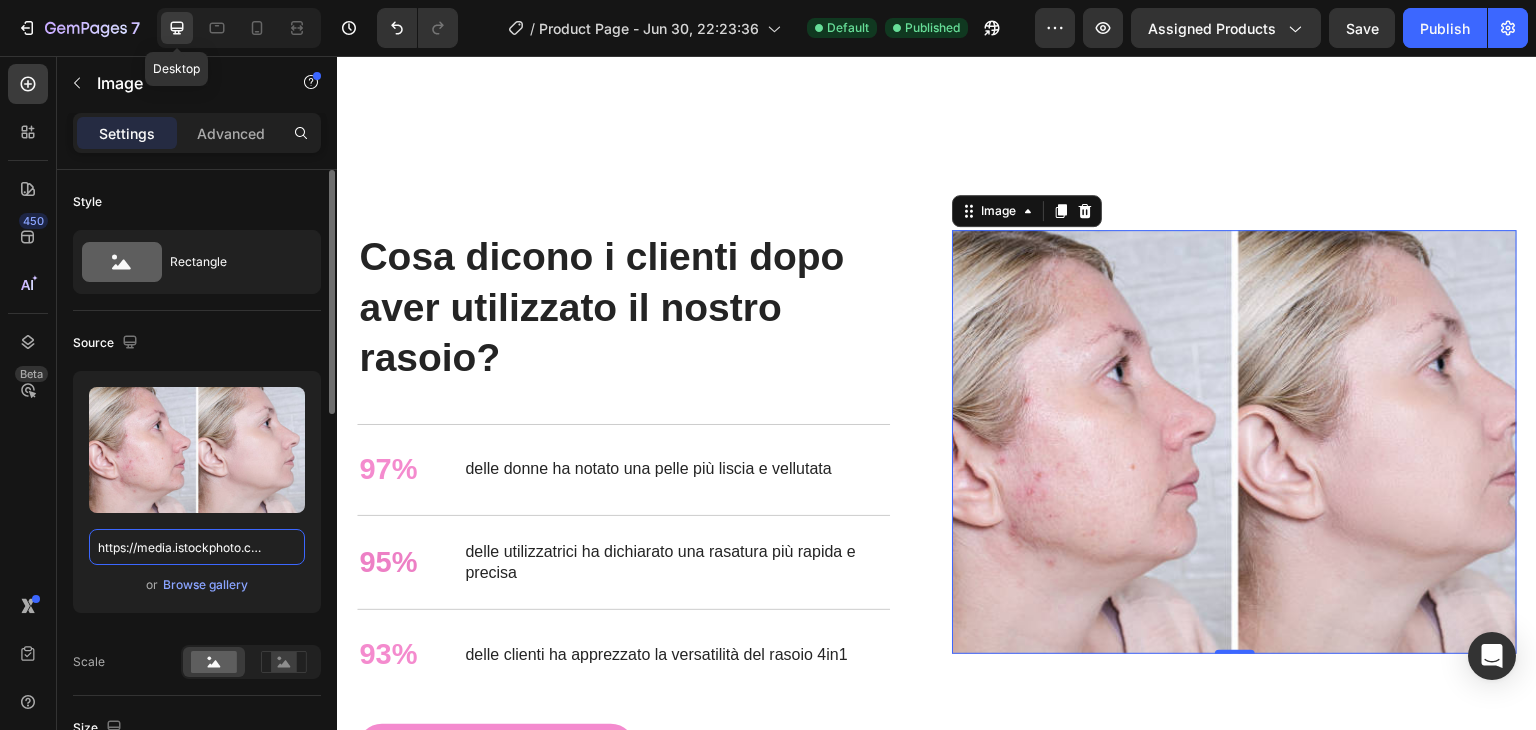 click on "https://media.istockphoto.com/id/1281338416/photo/young-woman-before-and-after-anti-acne-treatment-skincare-and-dermatology-concept.jpg?s=612x612&w=0&k=20&c=SP8CvmIXyY2B4g6jKfd3KFdNjIf_ww0ecMle7pE6JpA=" at bounding box center [197, 547] 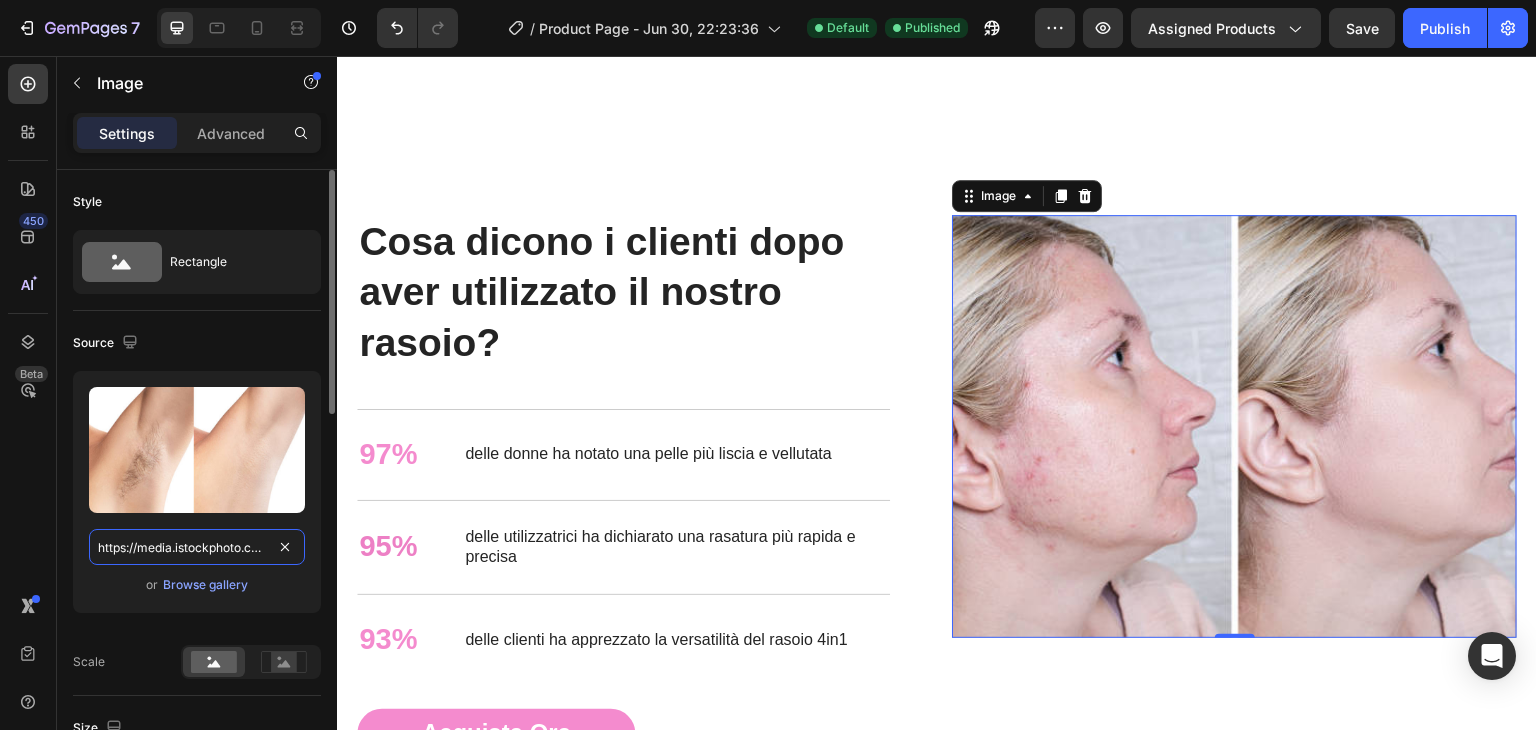 scroll, scrollTop: 2980, scrollLeft: 0, axis: vertical 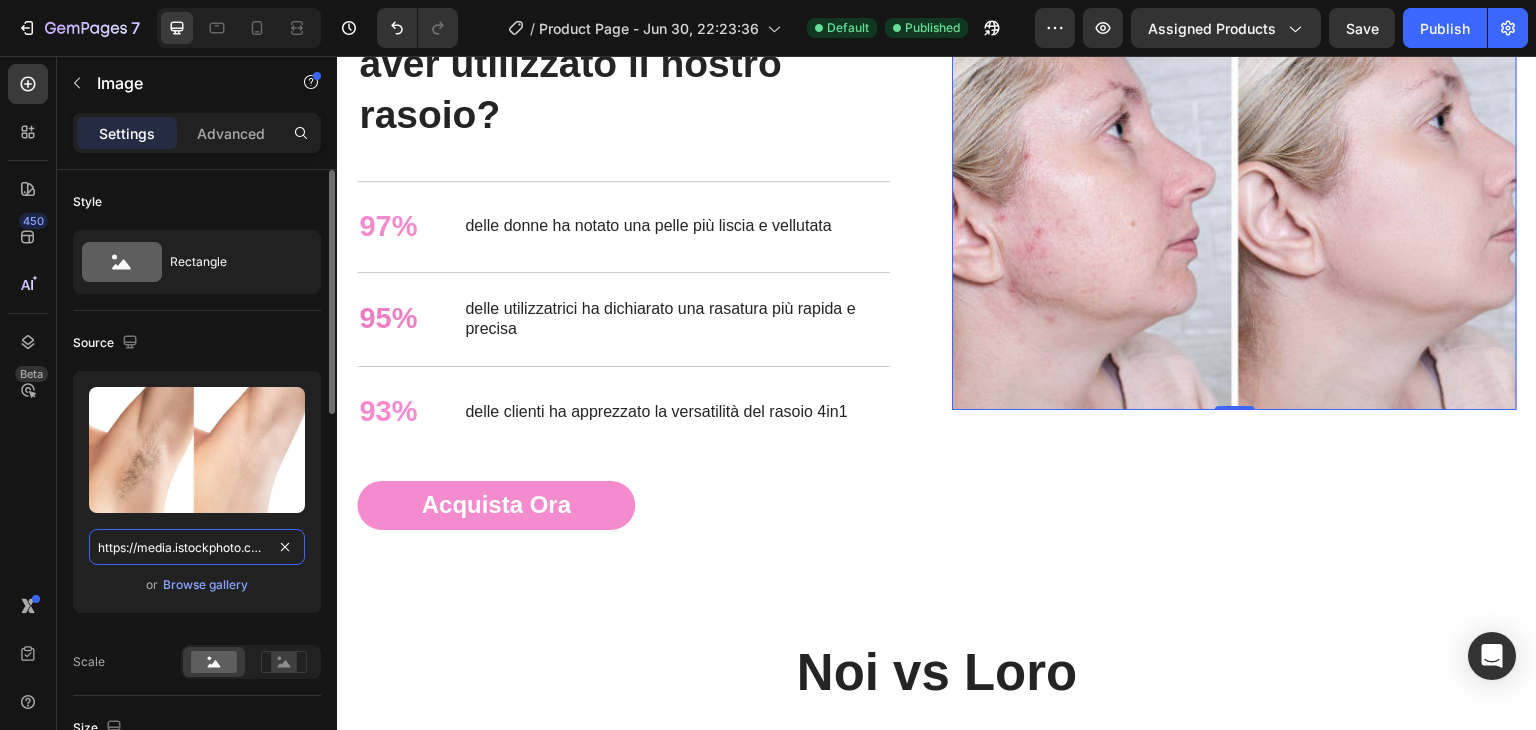click on "https://media.istockphoto.com/id/1370102751/photo/comparison-of-female-armpit-after-hair-removal.jpg?s=612x612&w=0&k=20&c=DHsxmUJGA29L1DwwBJ1SMU8IduqeEB2kyUAz4x5_CHE=" at bounding box center [197, 547] 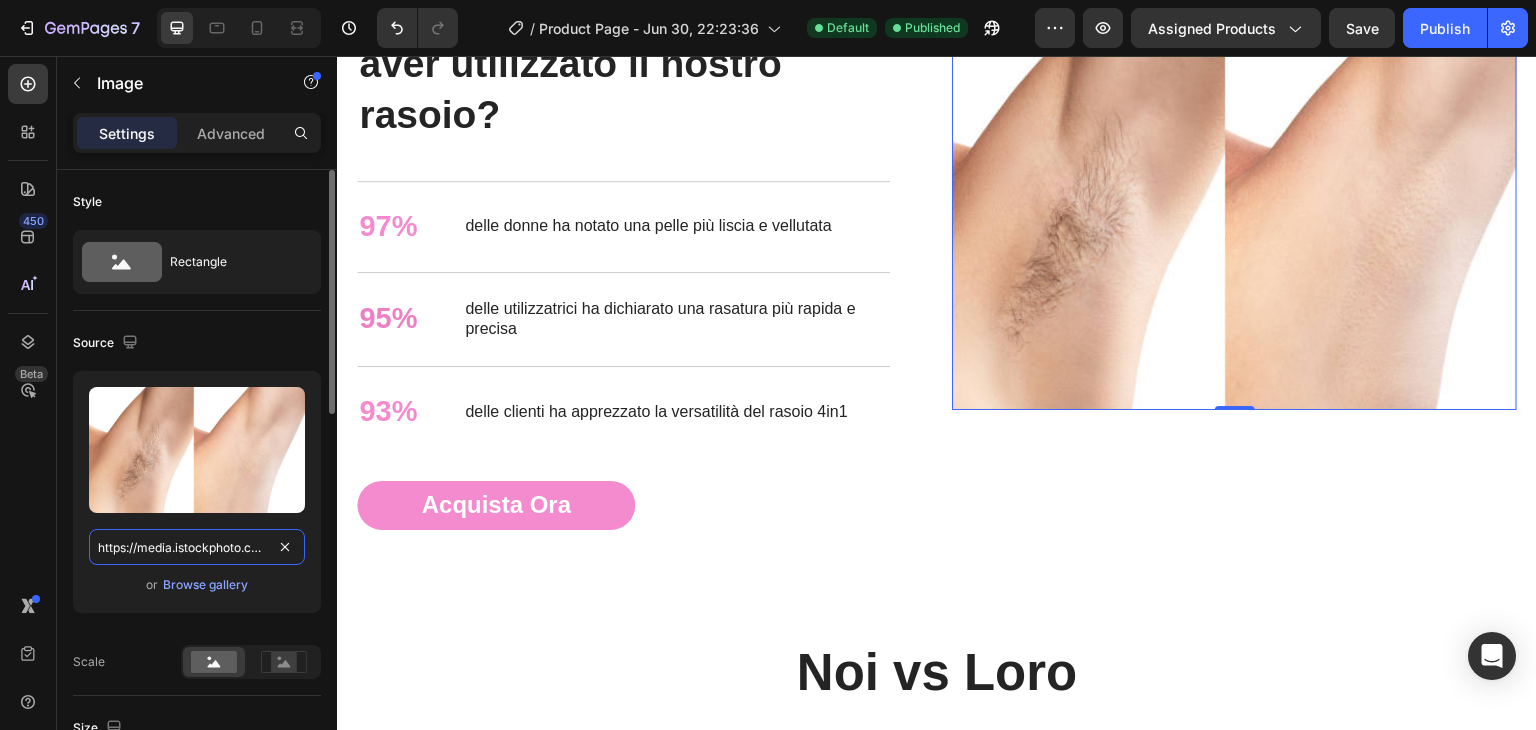 scroll, scrollTop: 0, scrollLeft: 924, axis: horizontal 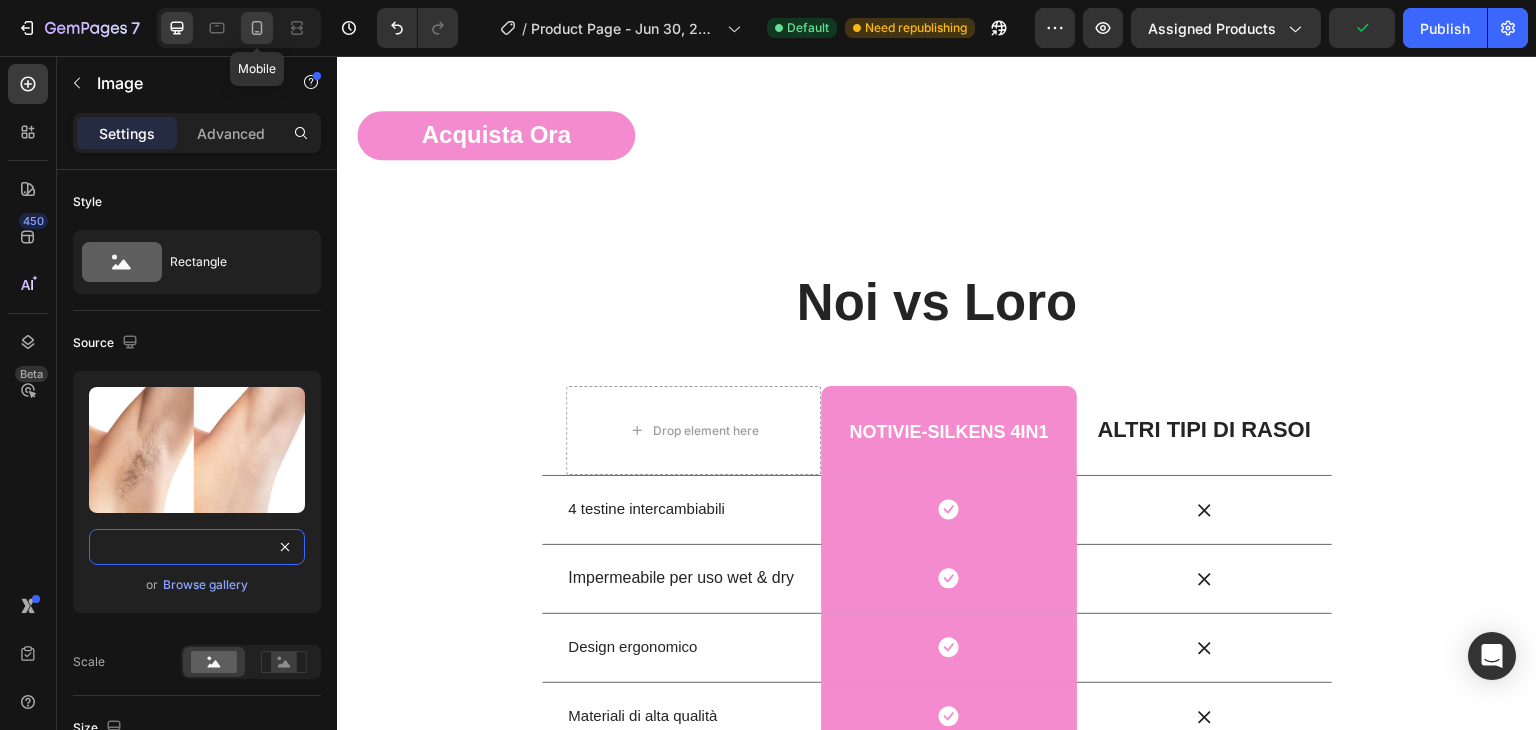 type on "https://media.istockphoto.com/id/1370102751/photo/comparison-of-female-armpit-after-hair-removal.jpg?s=612x612&w=0&k=20&c=DHsxmUJGA29L1DwwBJ1SMU8IduqeEB2kyUAz4x5_CHE=" 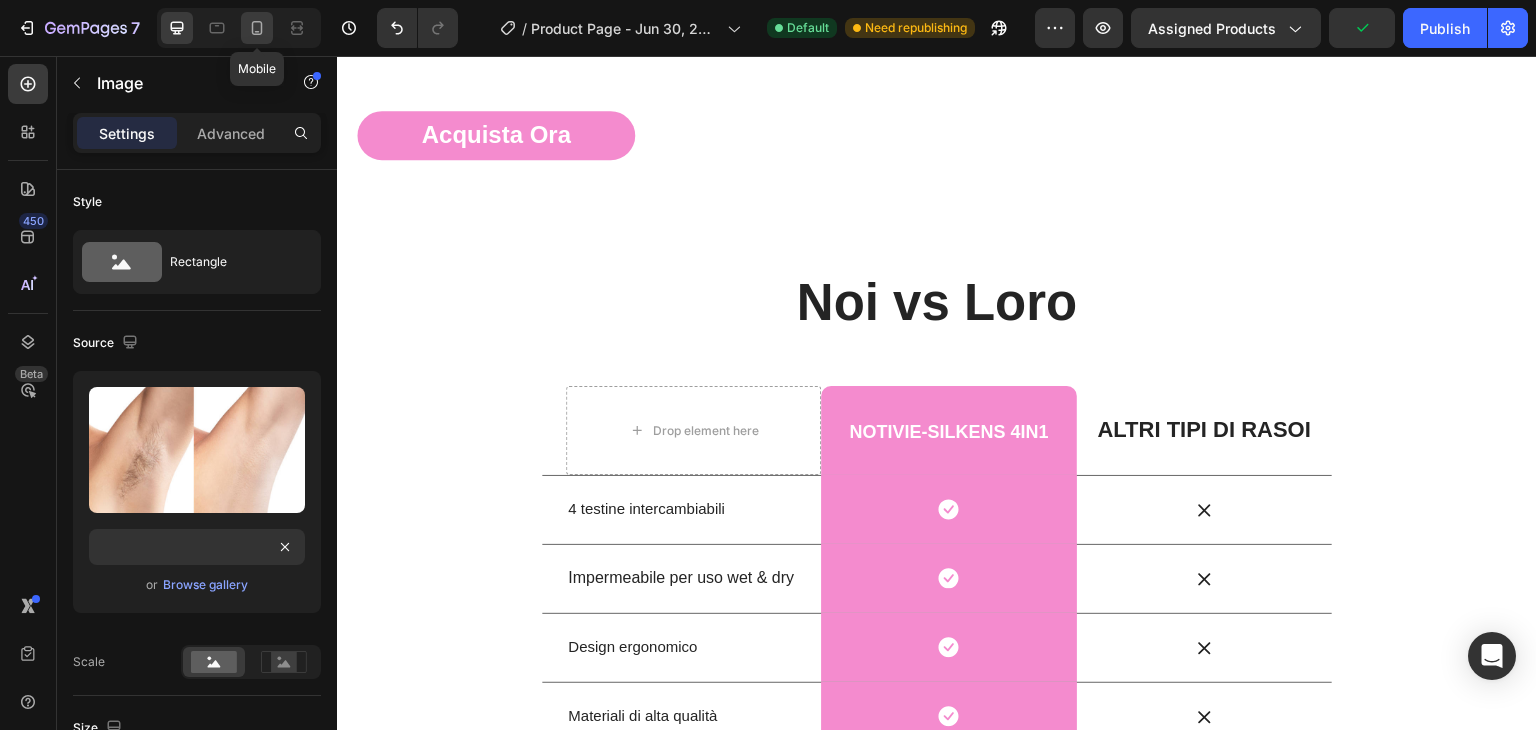 click 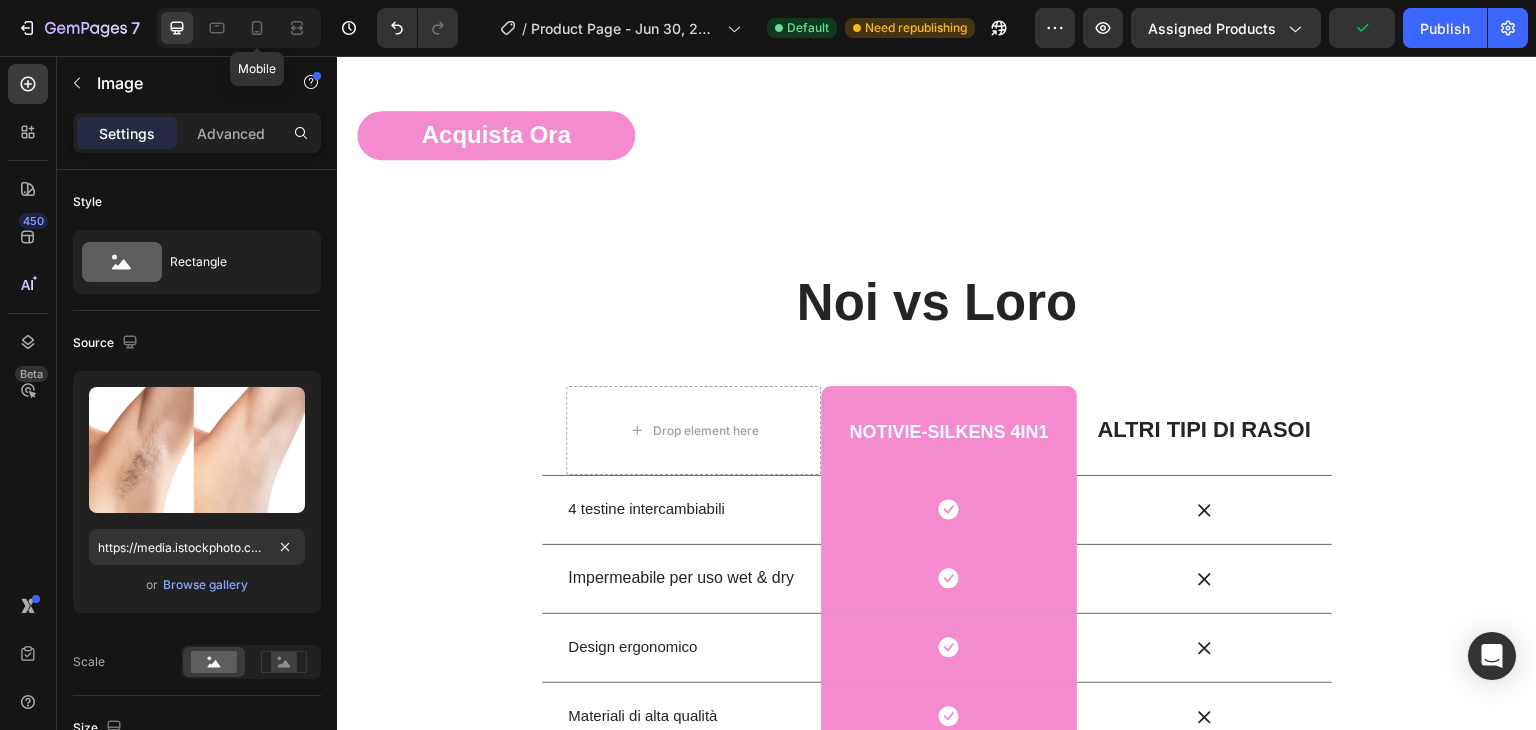 click on "Notivie-SILKENS 4IN1" at bounding box center (948, 432) 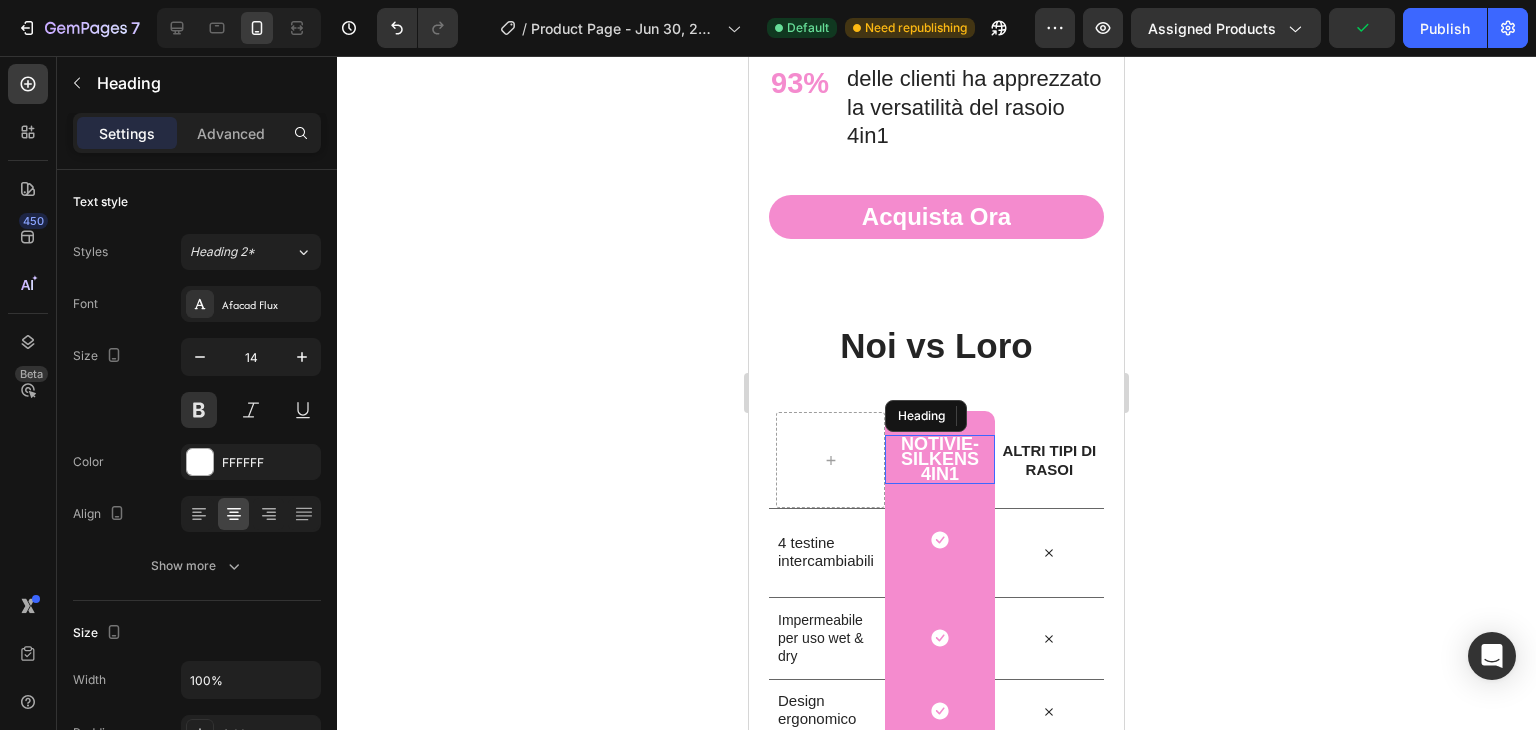 scroll, scrollTop: 3360, scrollLeft: 0, axis: vertical 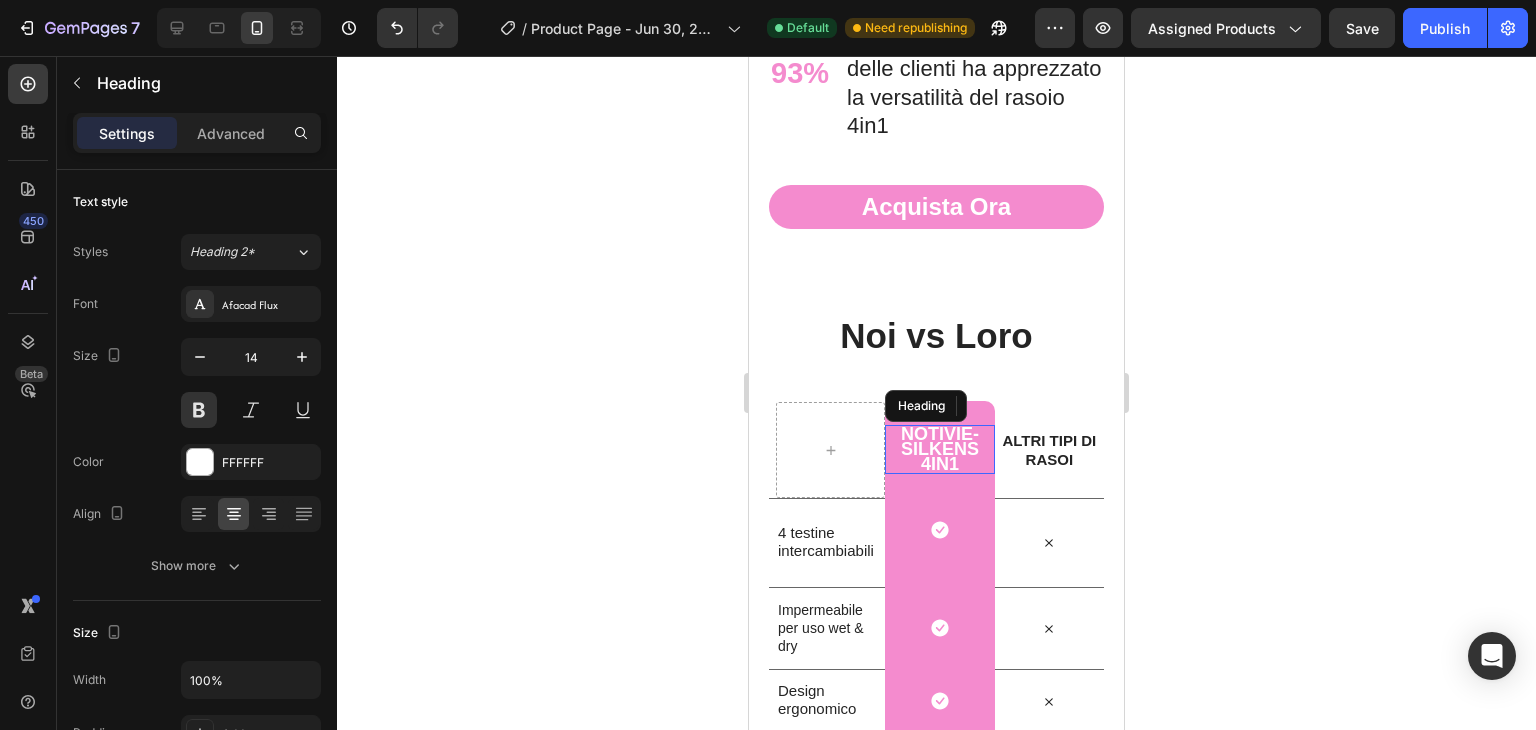 click 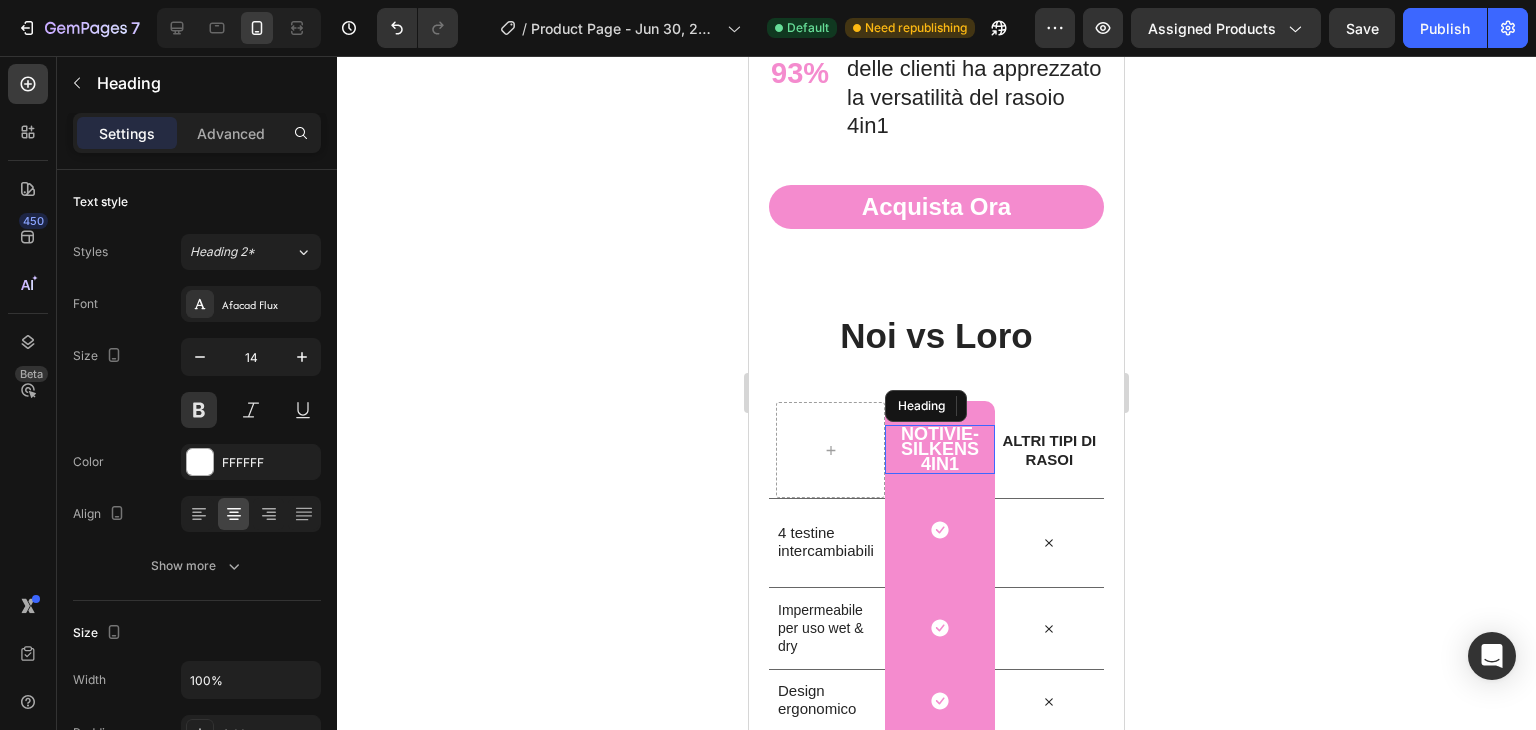 click on "Noi vs Loro Heading Row
Notivie-SILKENS 4IN1 Heading Row ALTRI TIPI DI RASOI Text Block Row 4 testine intercambiabili  Text Block
Icon Row
Icon Row Impermeabile per uso wet & dry Text Block
Icon Row
Icon Row Design ergonomico Text Block
Icon Row
Icon Row Materiali di alta qualità Text Block
Icon Row
Icon Row Facile da pulir Text Block
Icon Row
Icon Row" at bounding box center (936, 595) 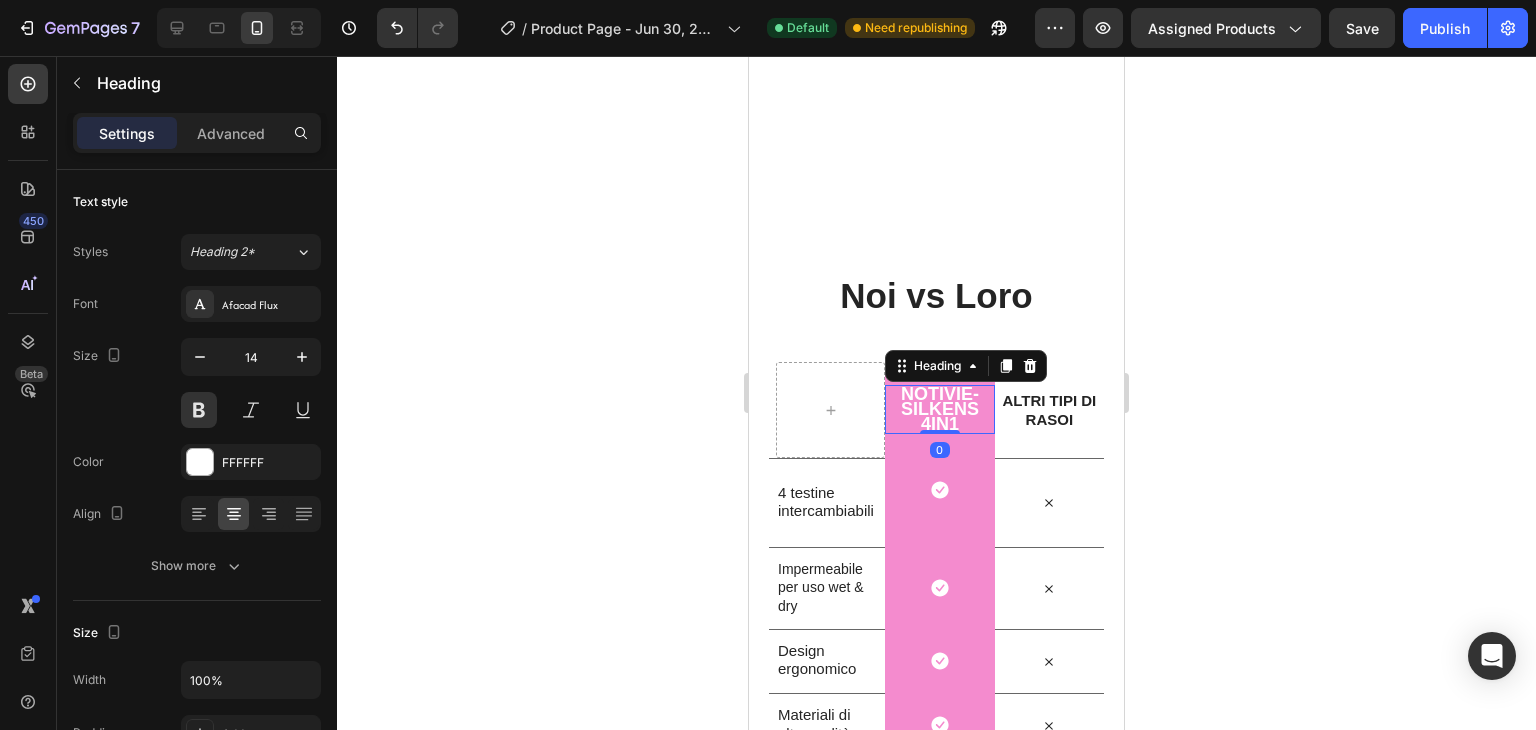 scroll, scrollTop: 3619, scrollLeft: 0, axis: vertical 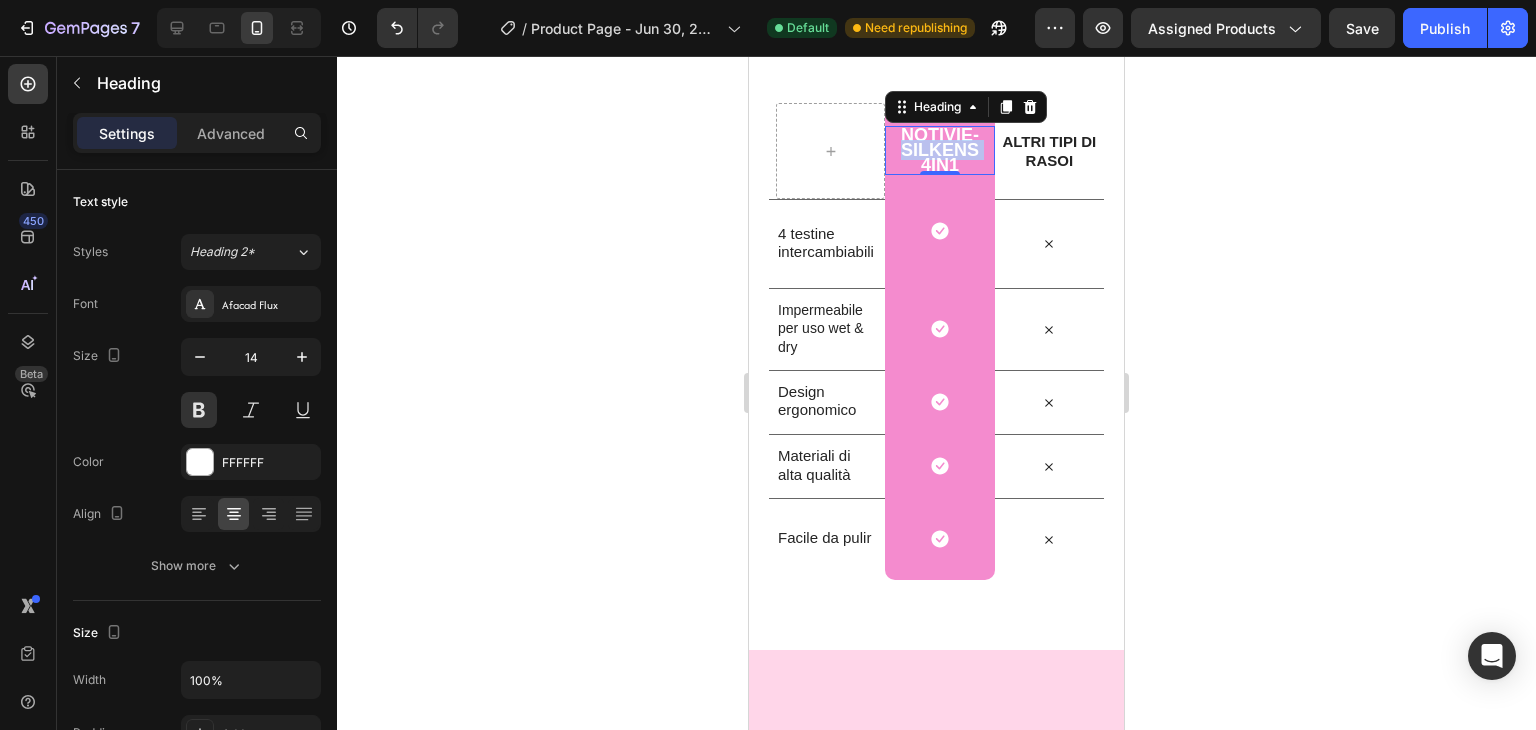 click on "Notivie-SILKENS 4IN1" at bounding box center (940, 150) 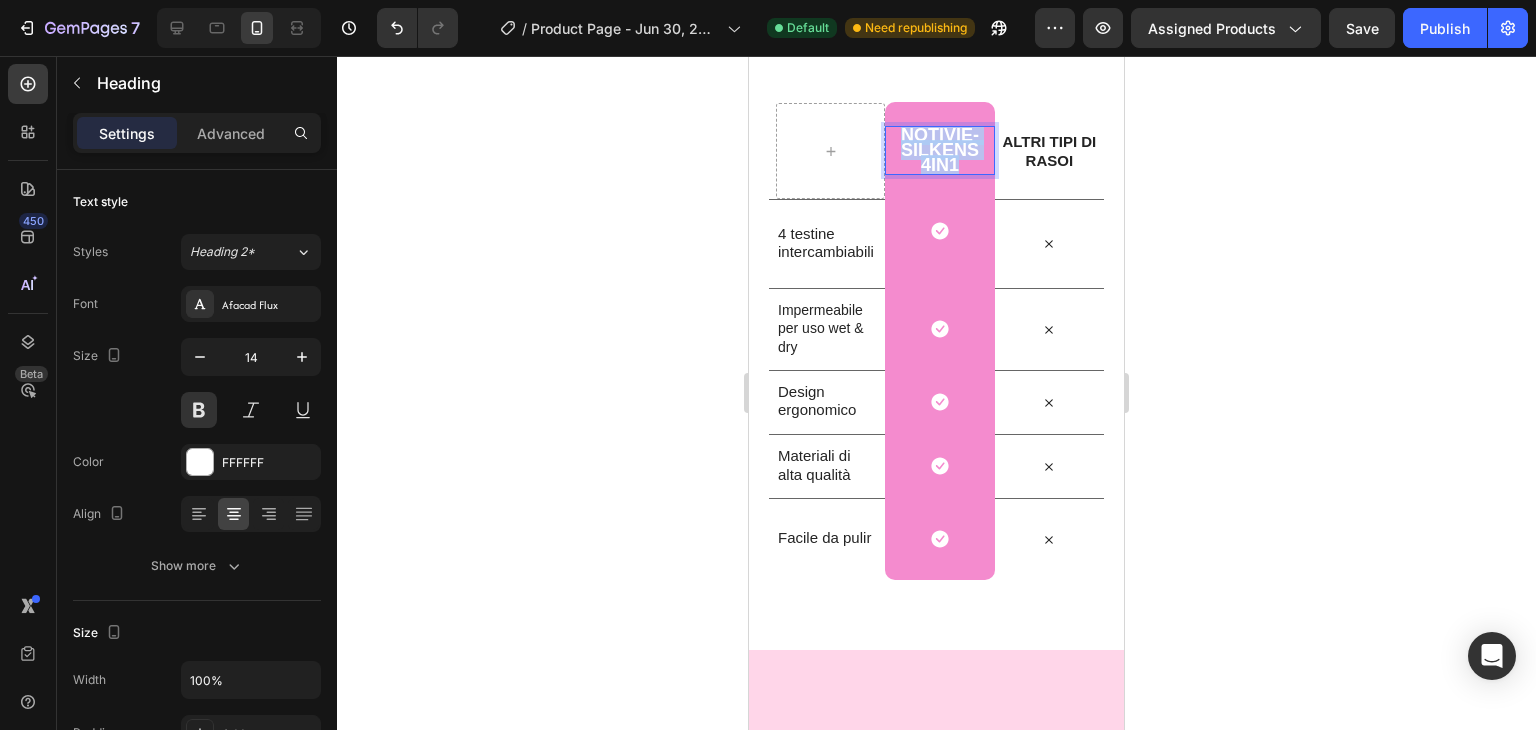 click on "Notivie-SILKENS 4IN1" at bounding box center (940, 150) 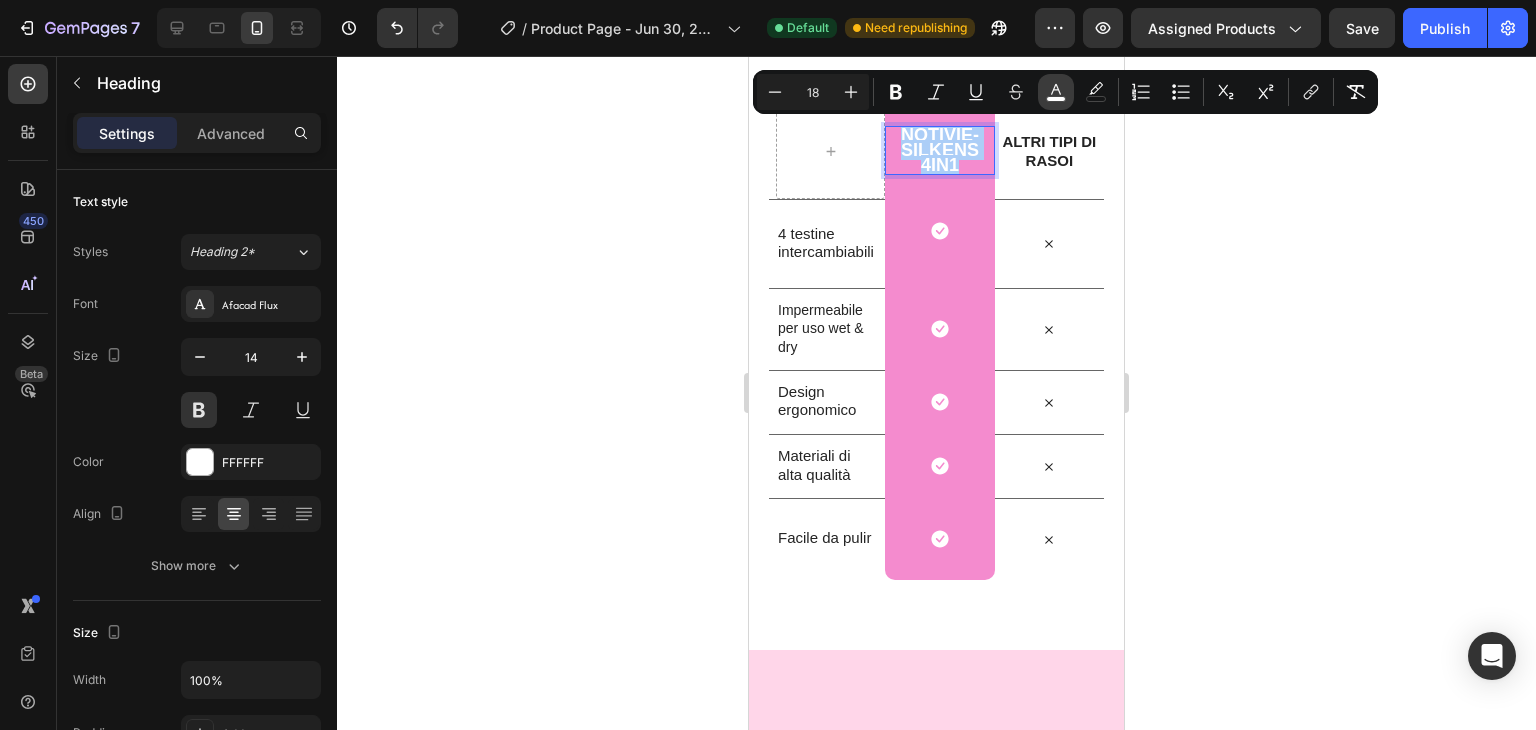 click 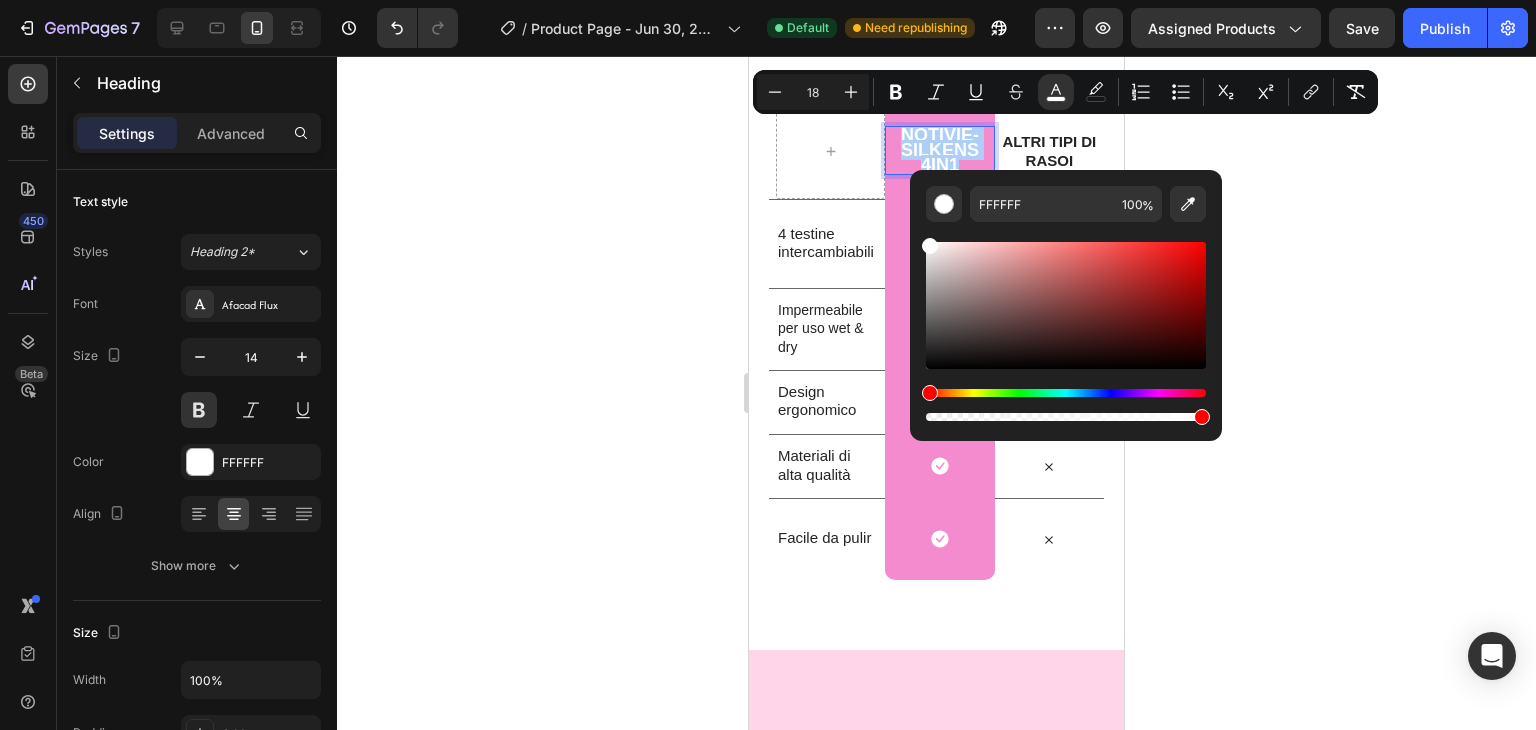 click 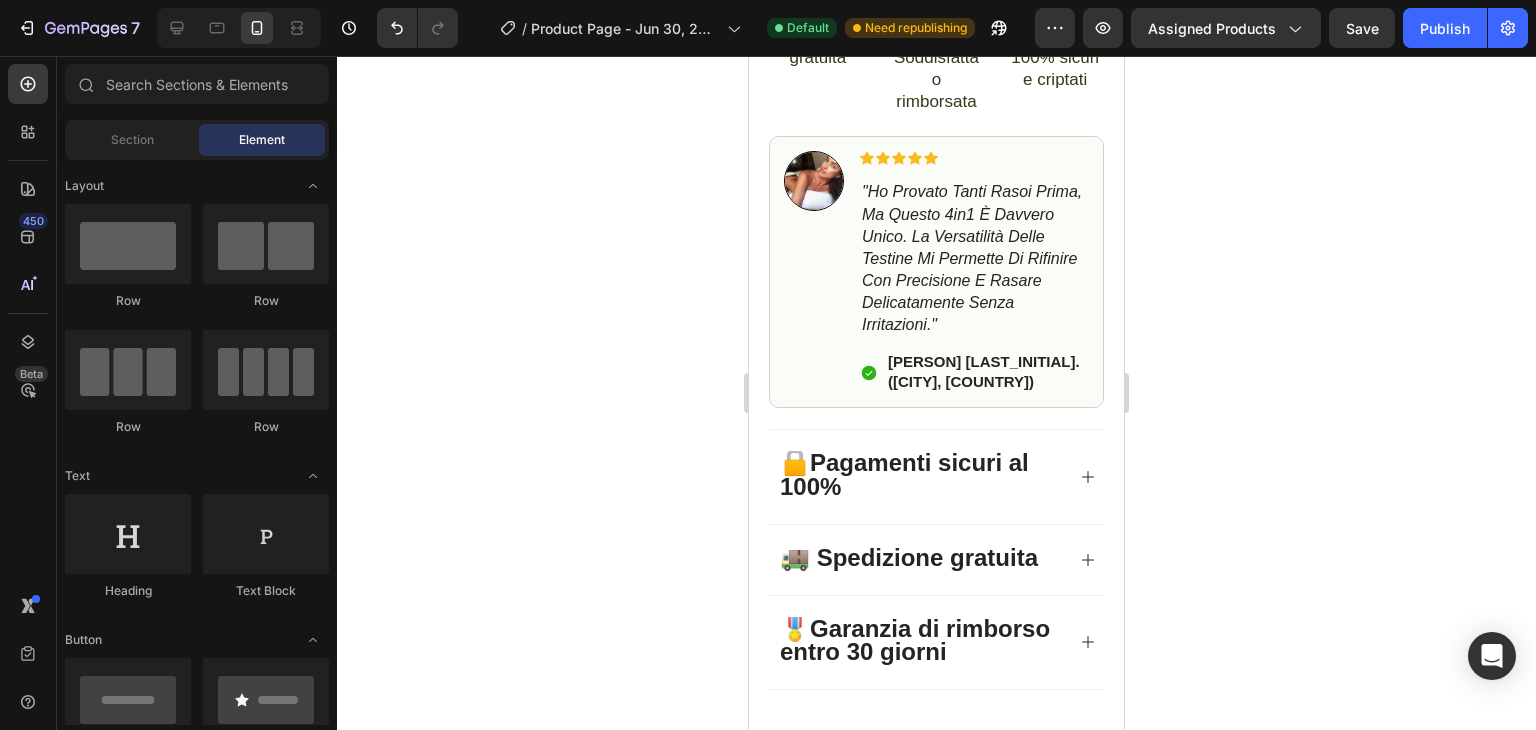 scroll, scrollTop: 0, scrollLeft: 0, axis: both 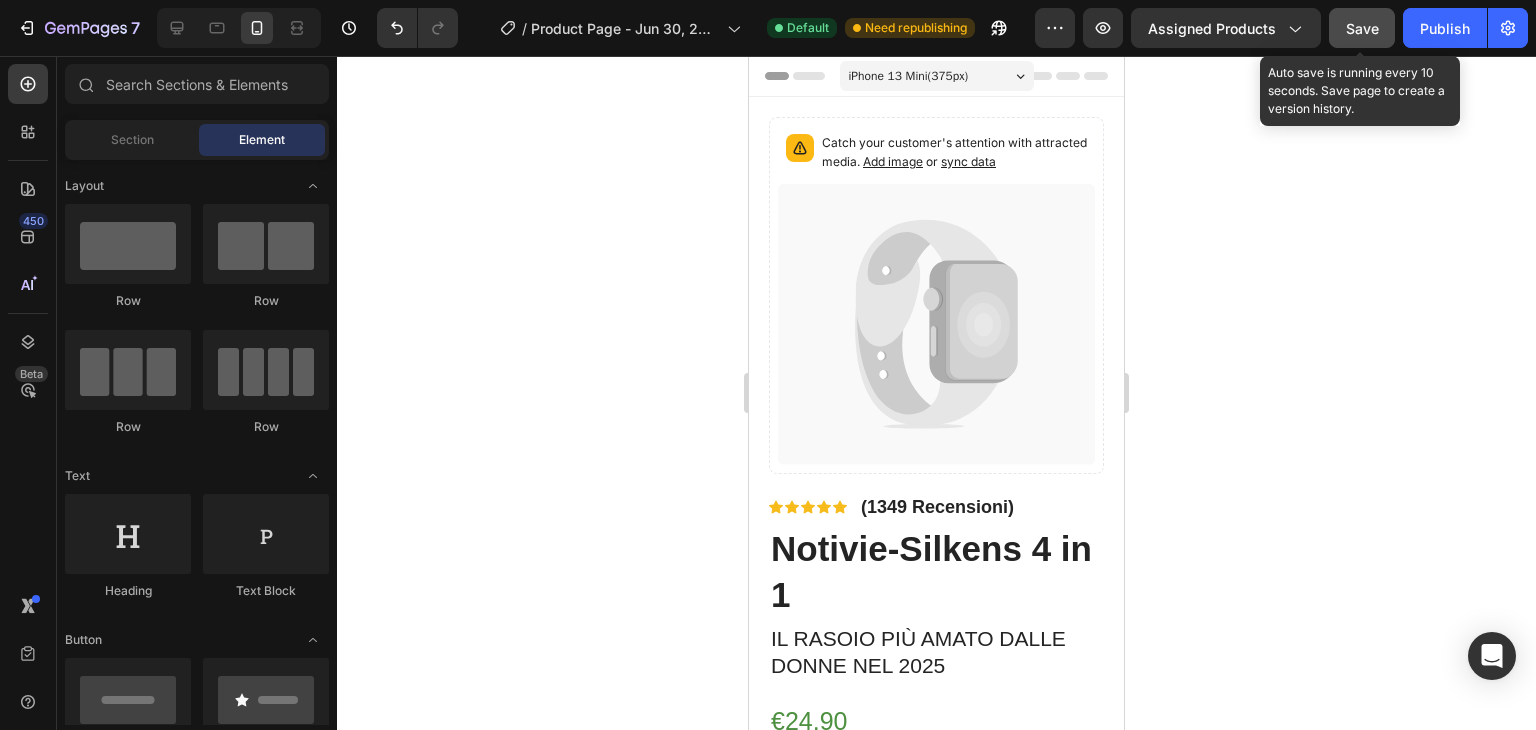 click on "Save" 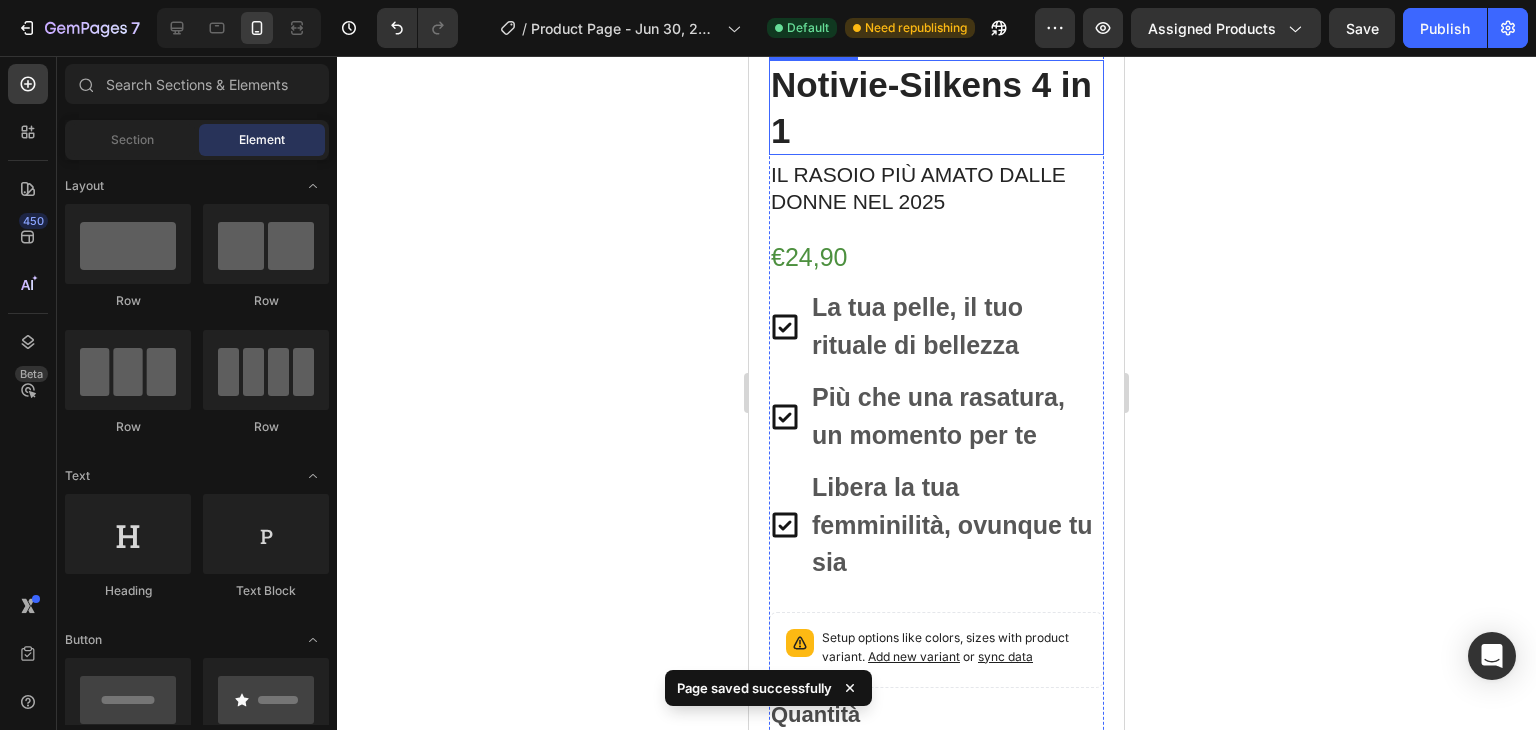 scroll, scrollTop: 635, scrollLeft: 0, axis: vertical 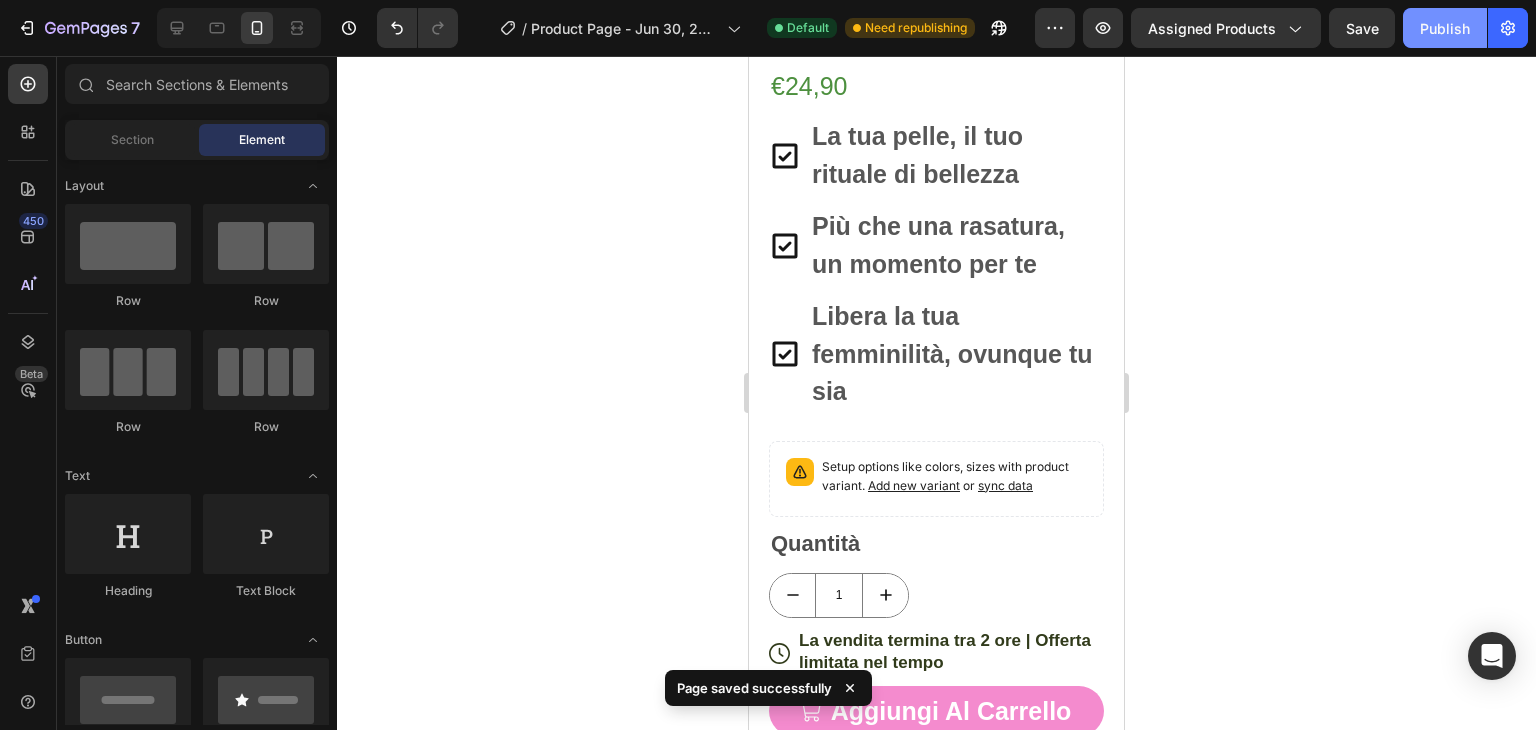 click on "Publish" 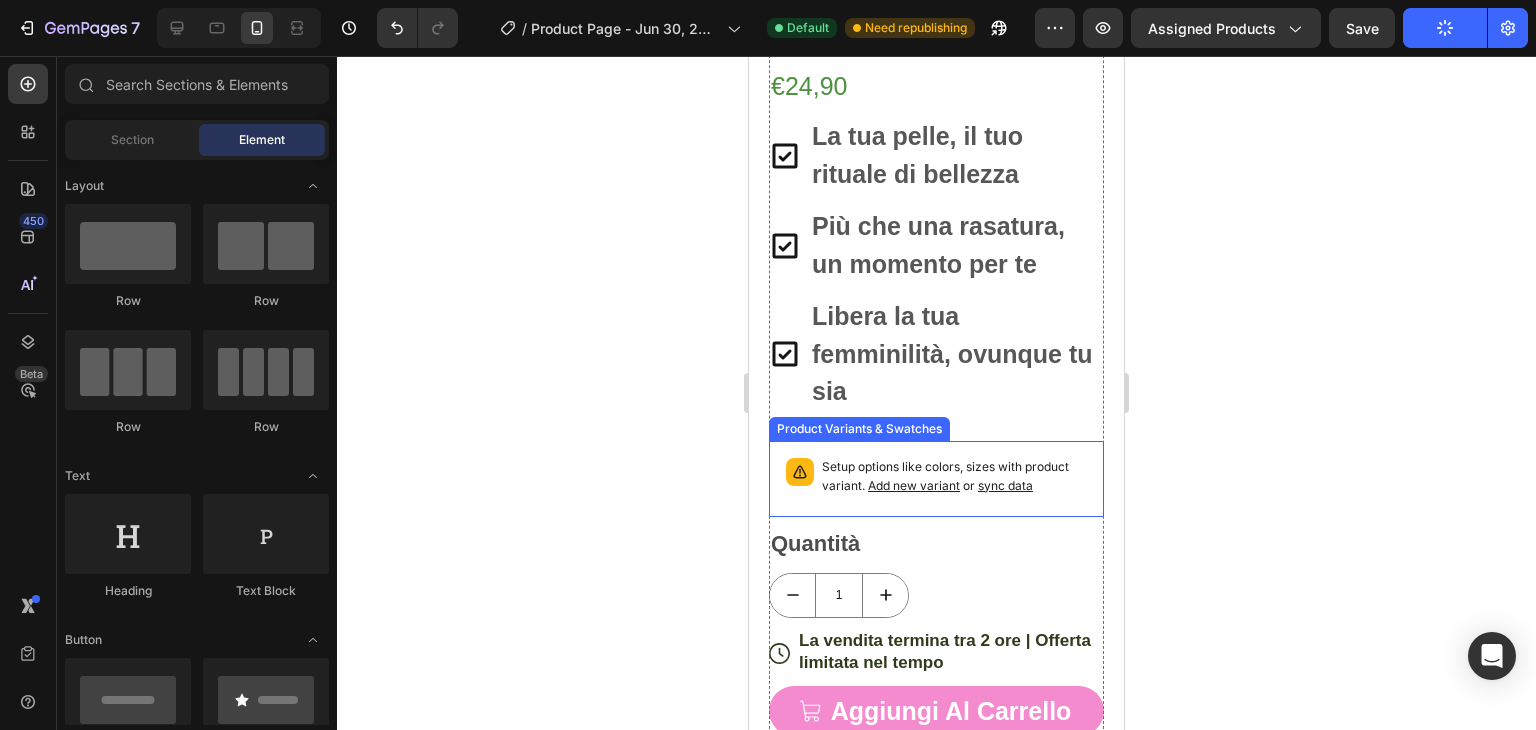 click on "Setup options like colors, sizes with product variant.       Add new variant   or   sync data" at bounding box center (936, 479) 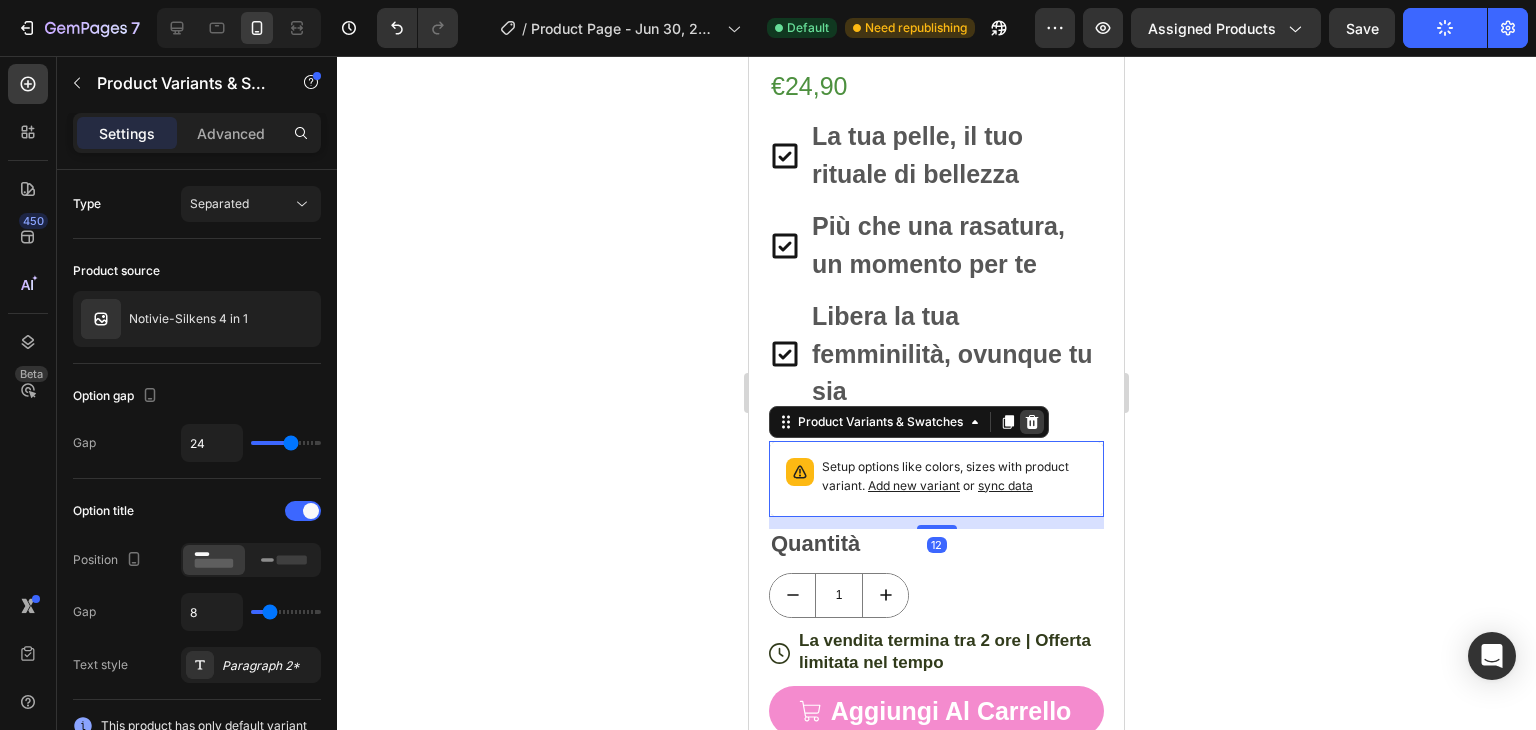 click 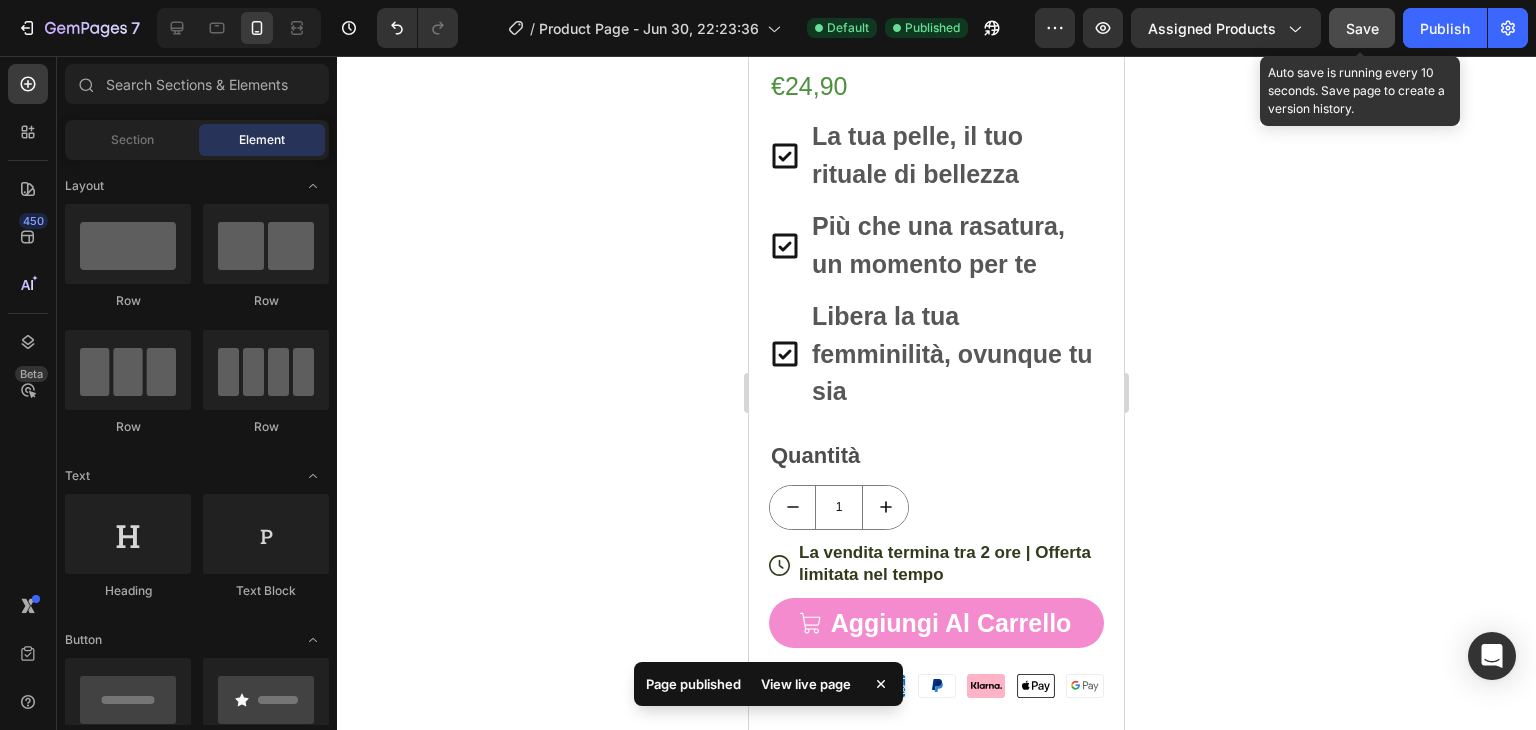 click on "Save" 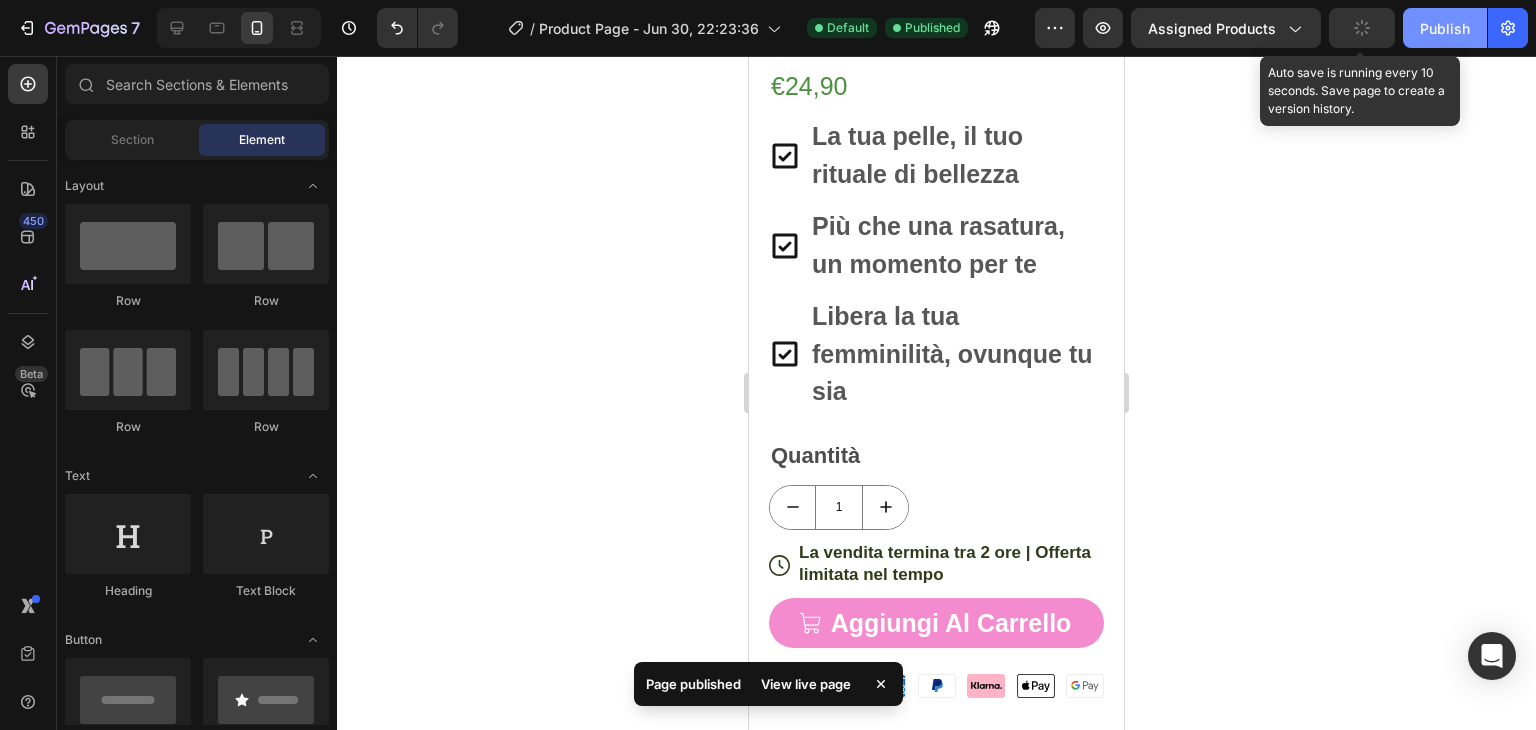 click on "Publish" at bounding box center (1445, 28) 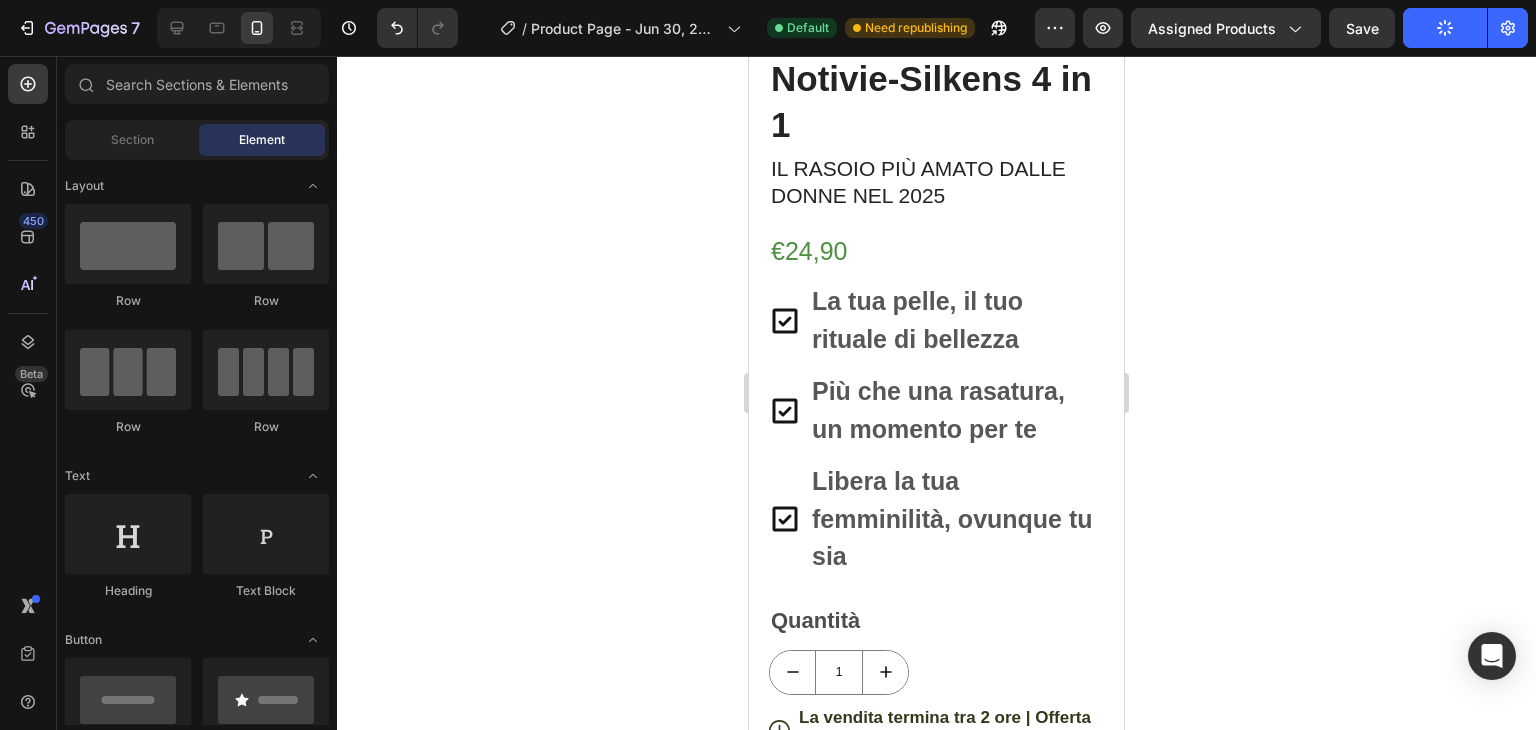 scroll, scrollTop: 472, scrollLeft: 0, axis: vertical 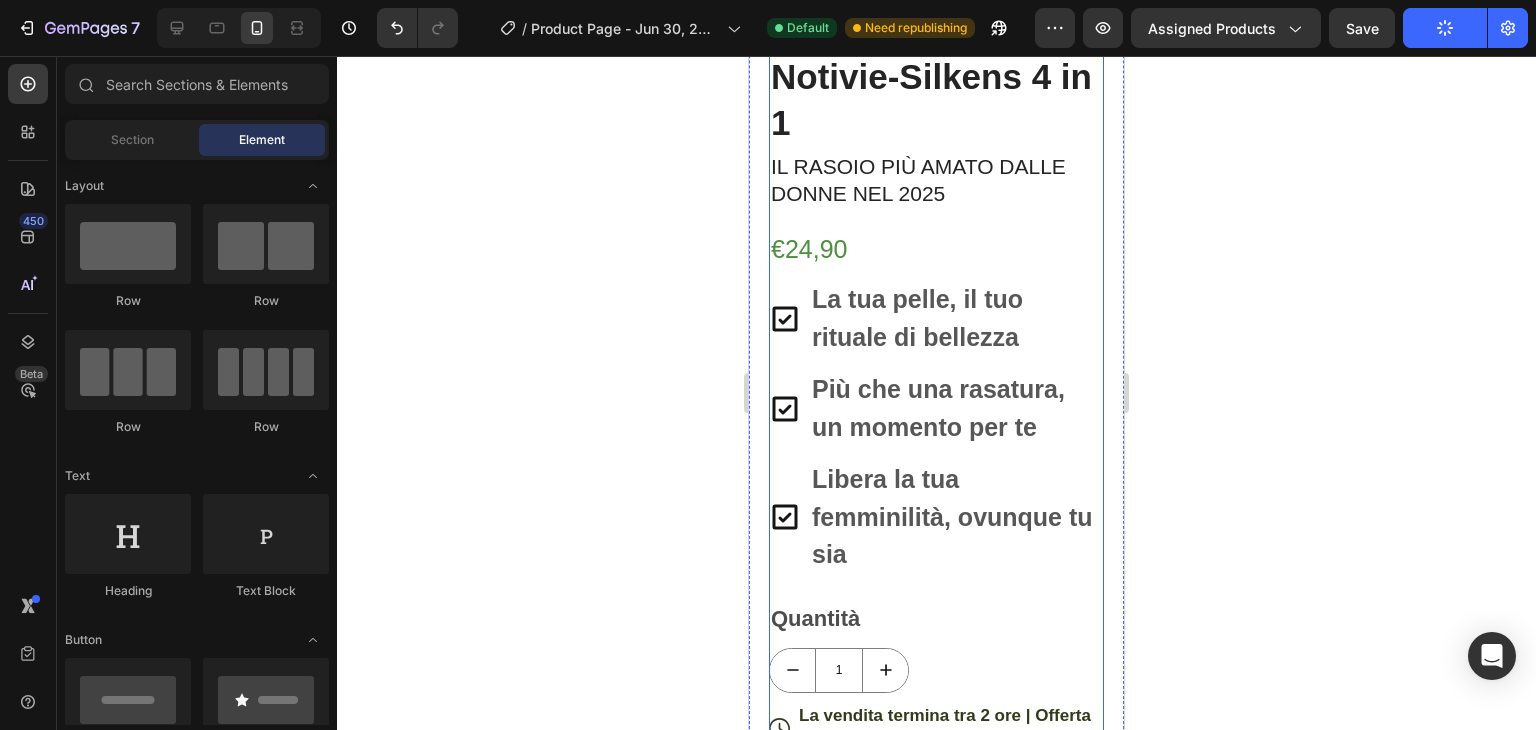 click on "Aggiungi al carrello" at bounding box center (951, 786) 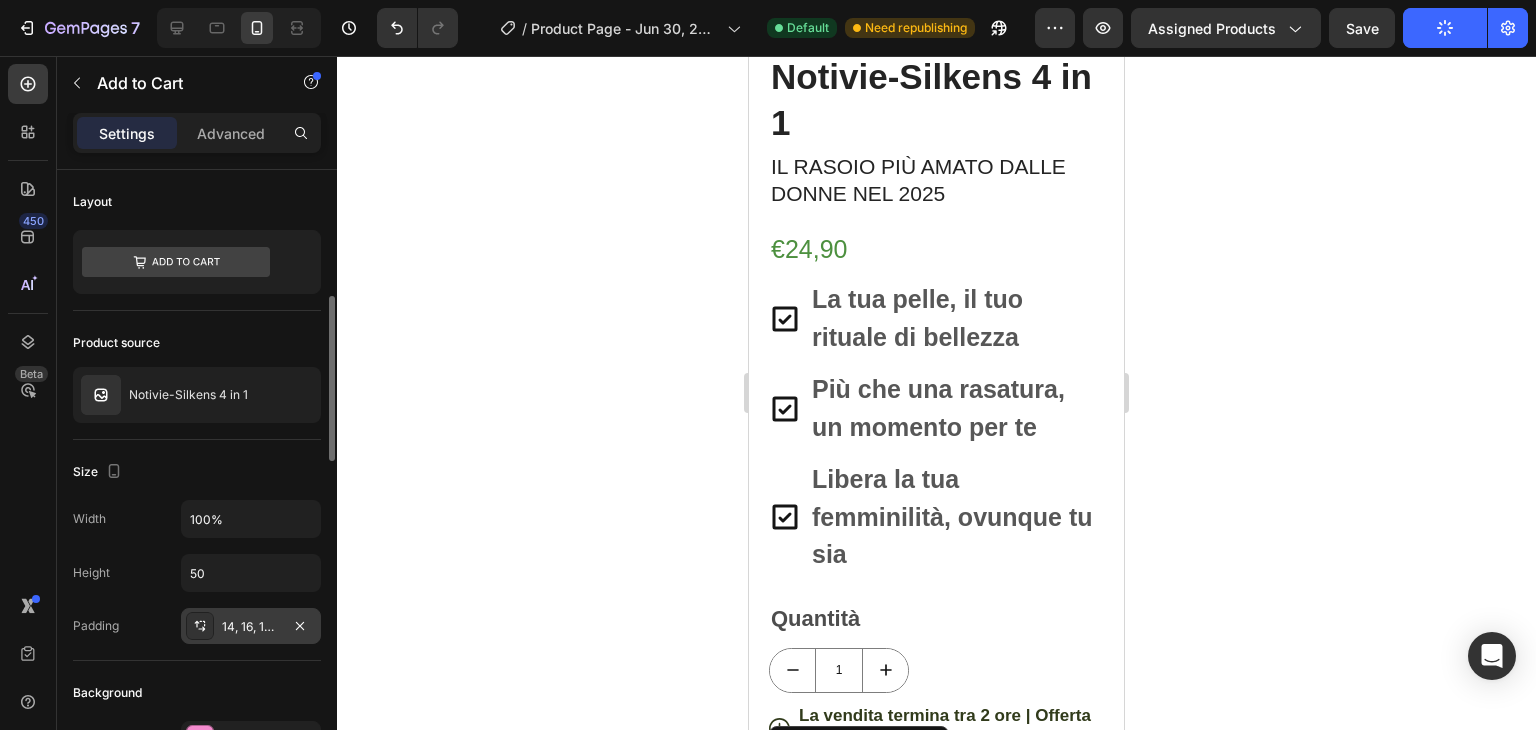 scroll, scrollTop: 128, scrollLeft: 0, axis: vertical 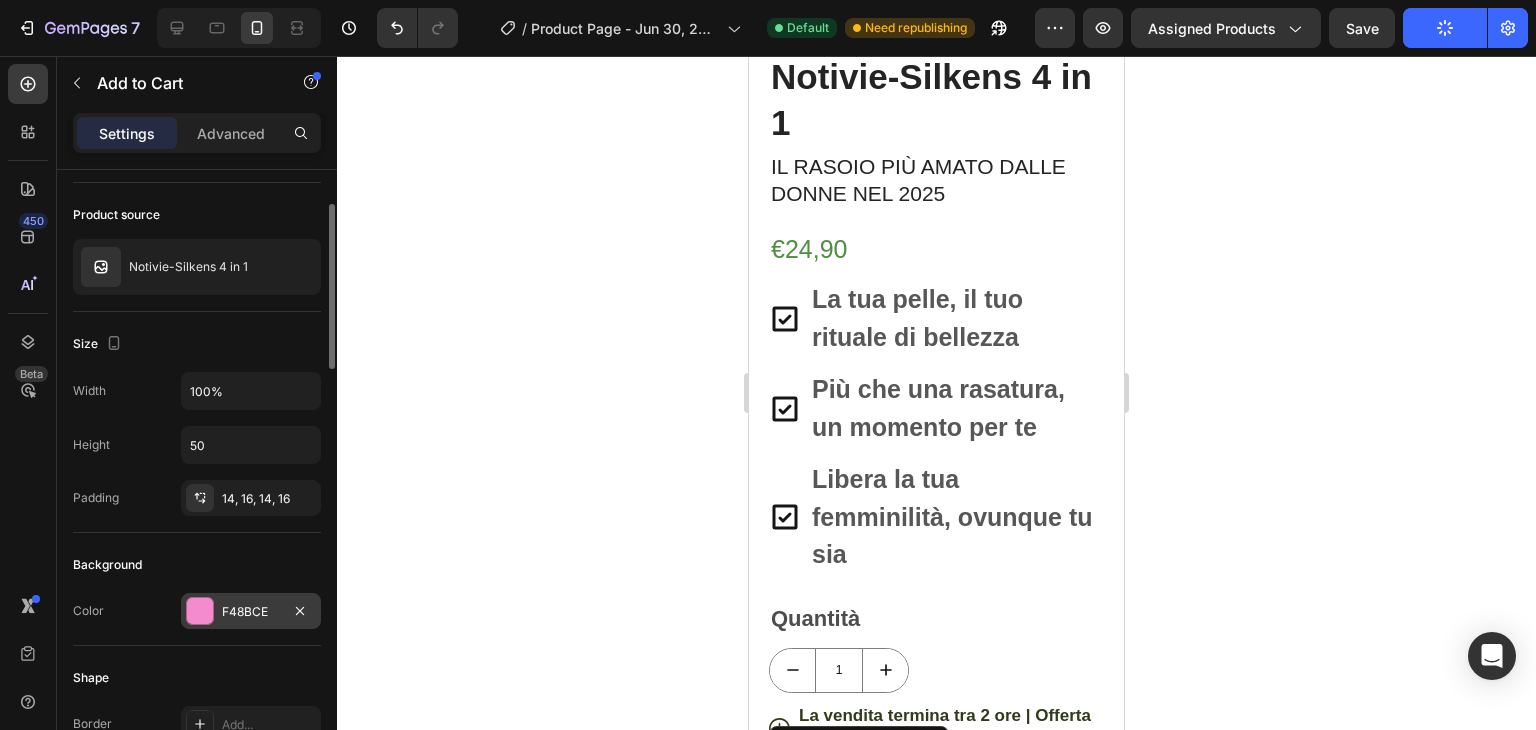 click on "F48BCE" at bounding box center [251, 611] 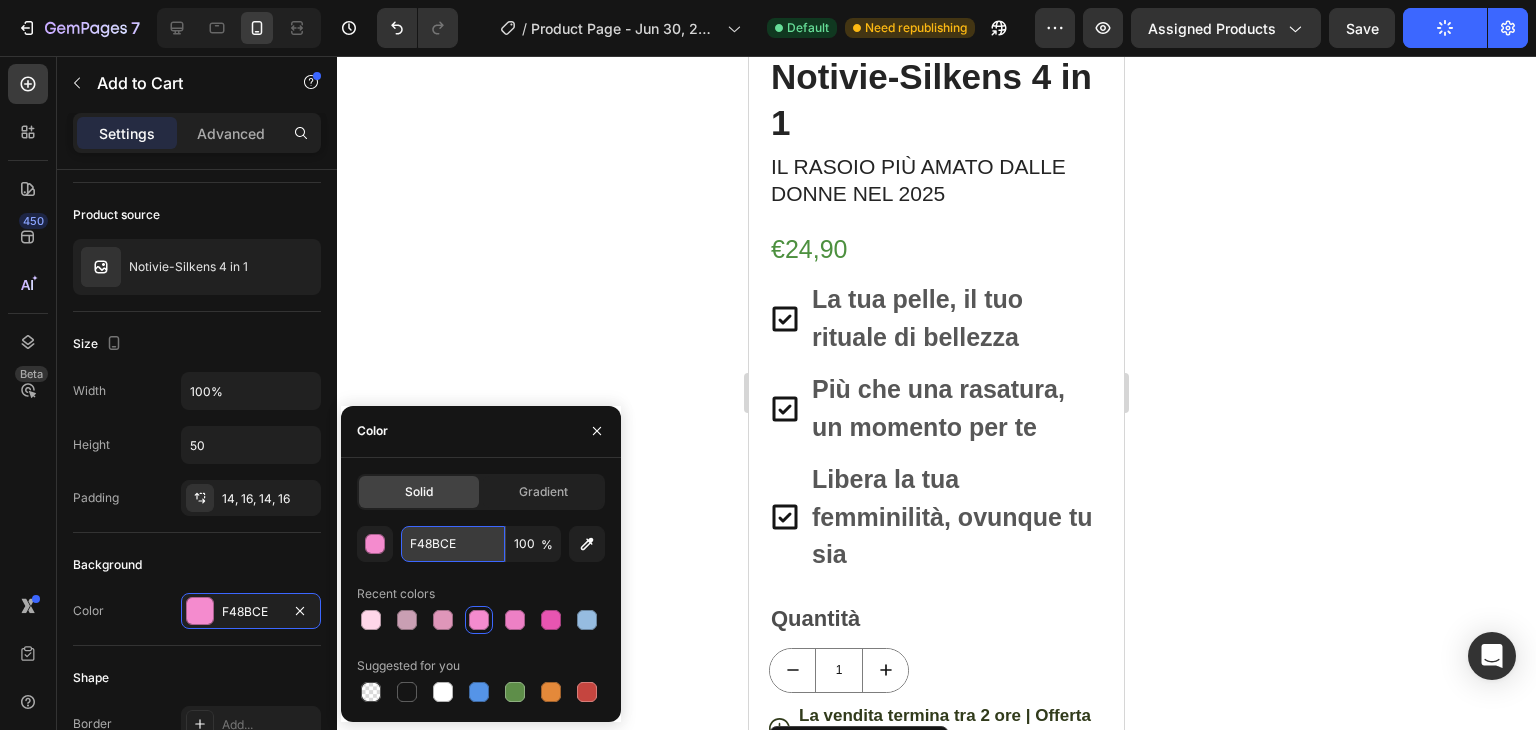 click on "F48BCE" at bounding box center [453, 544] 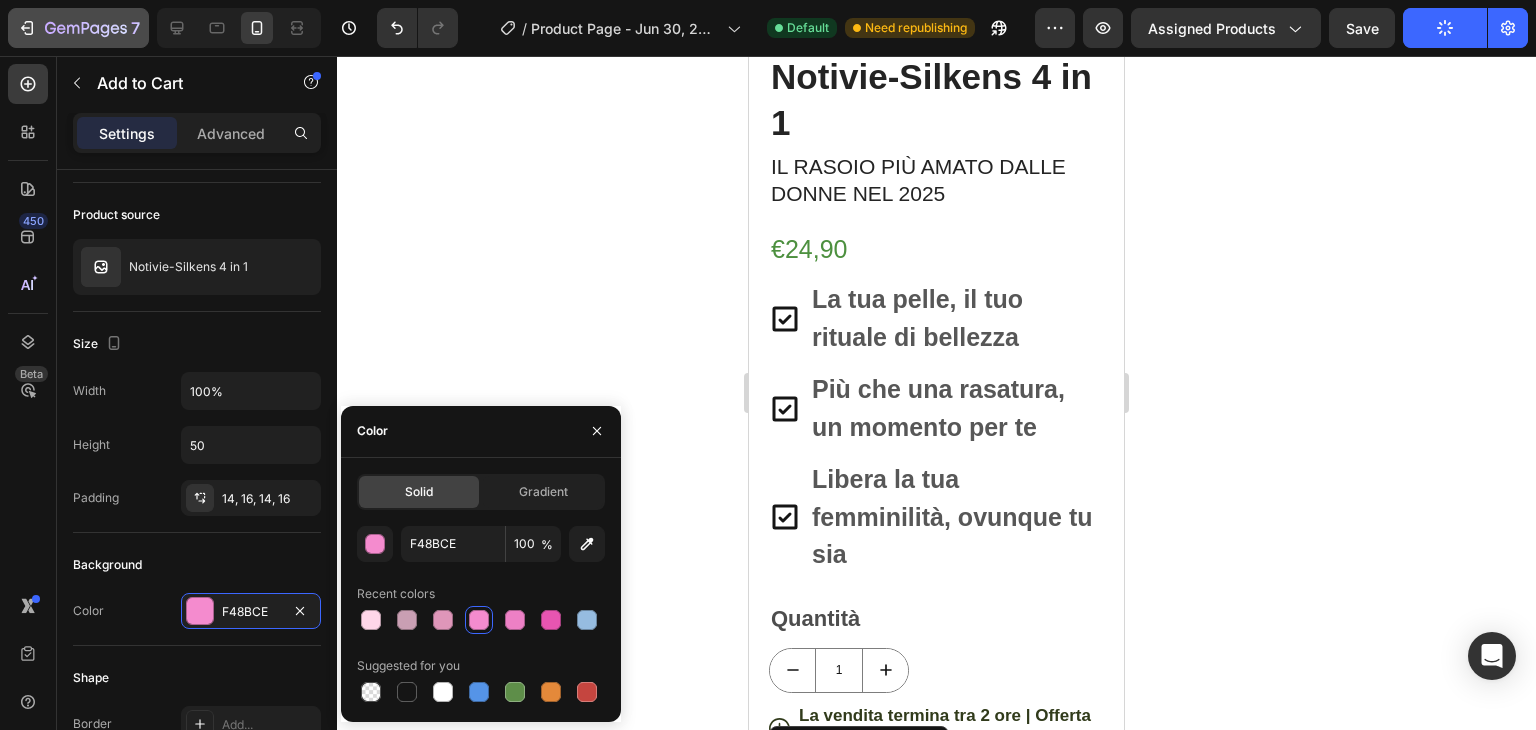 click 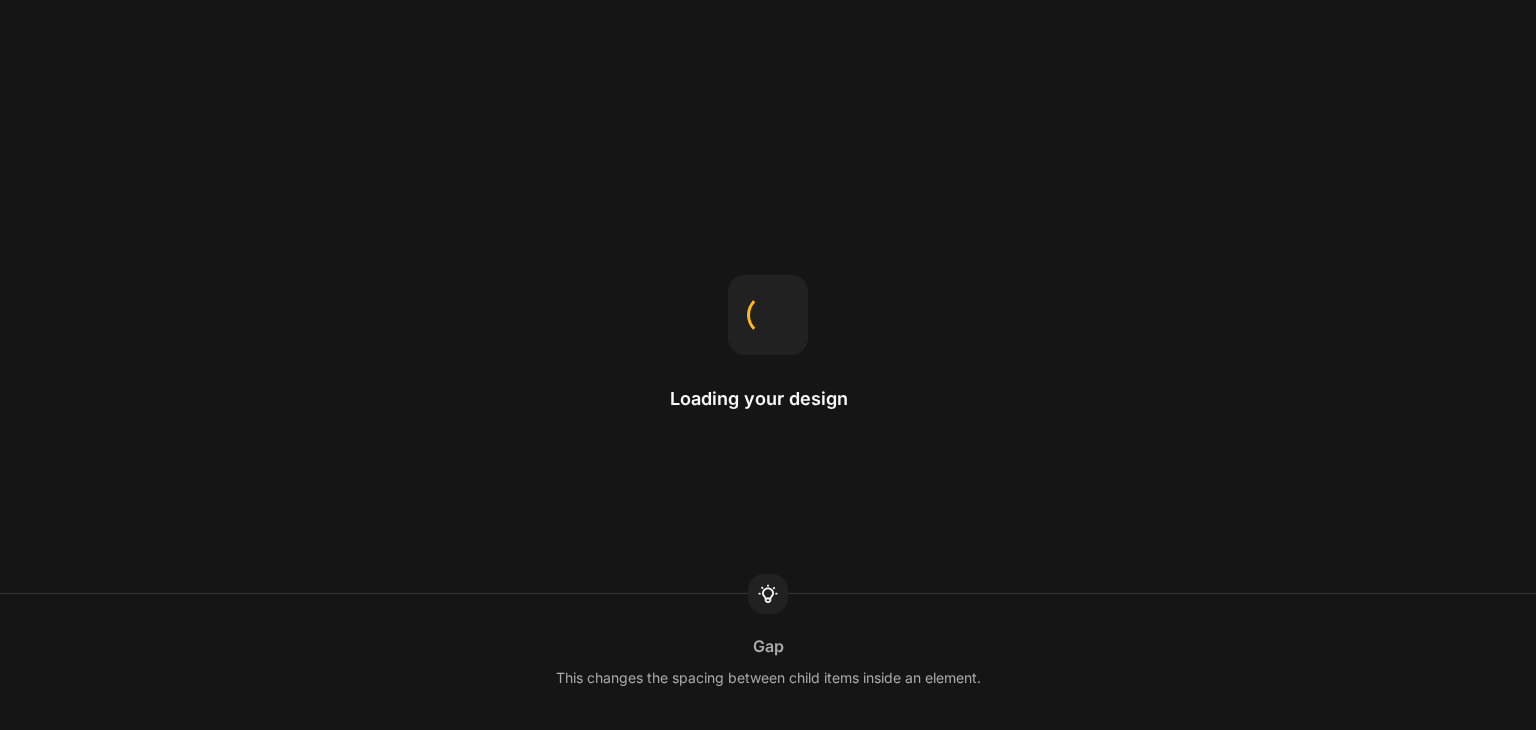 scroll, scrollTop: 0, scrollLeft: 0, axis: both 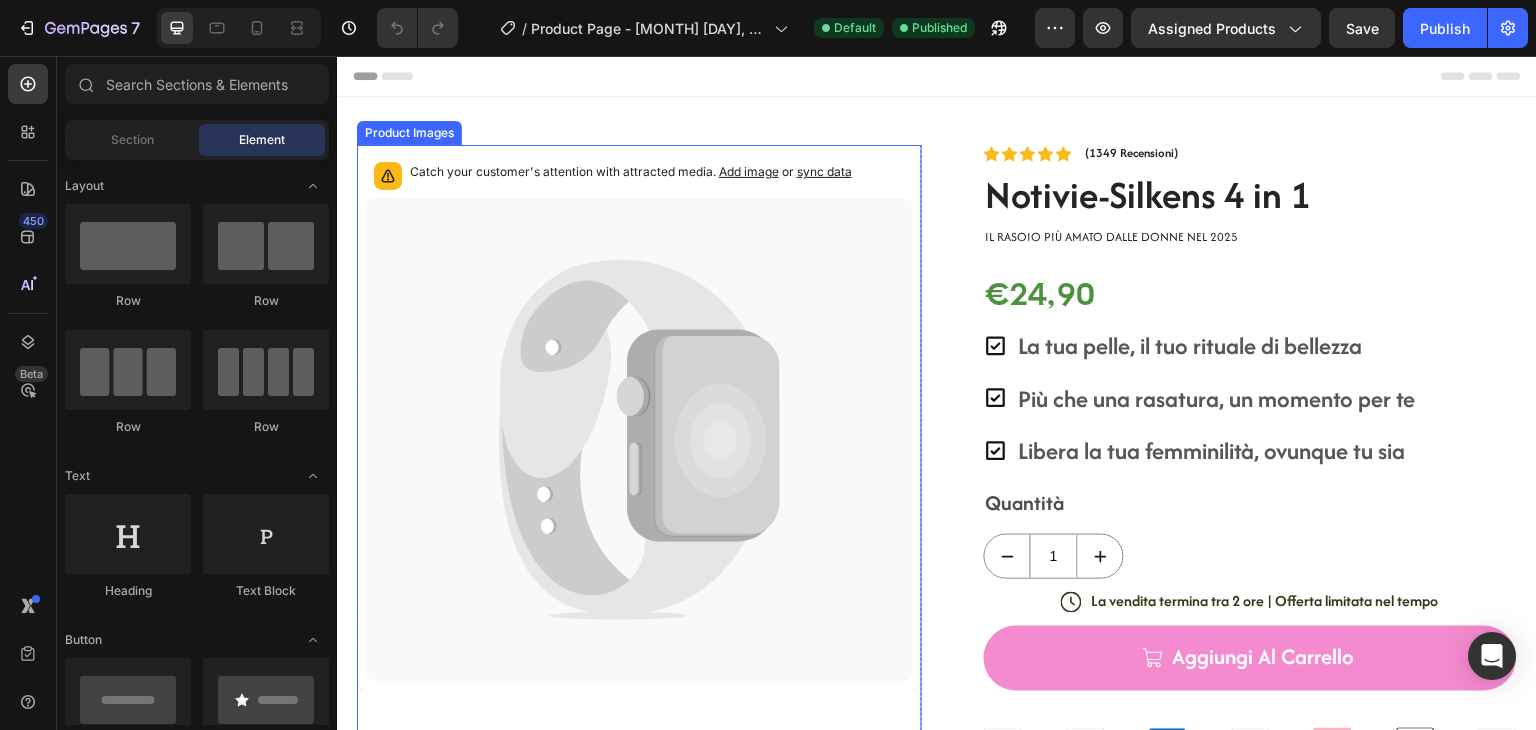 click 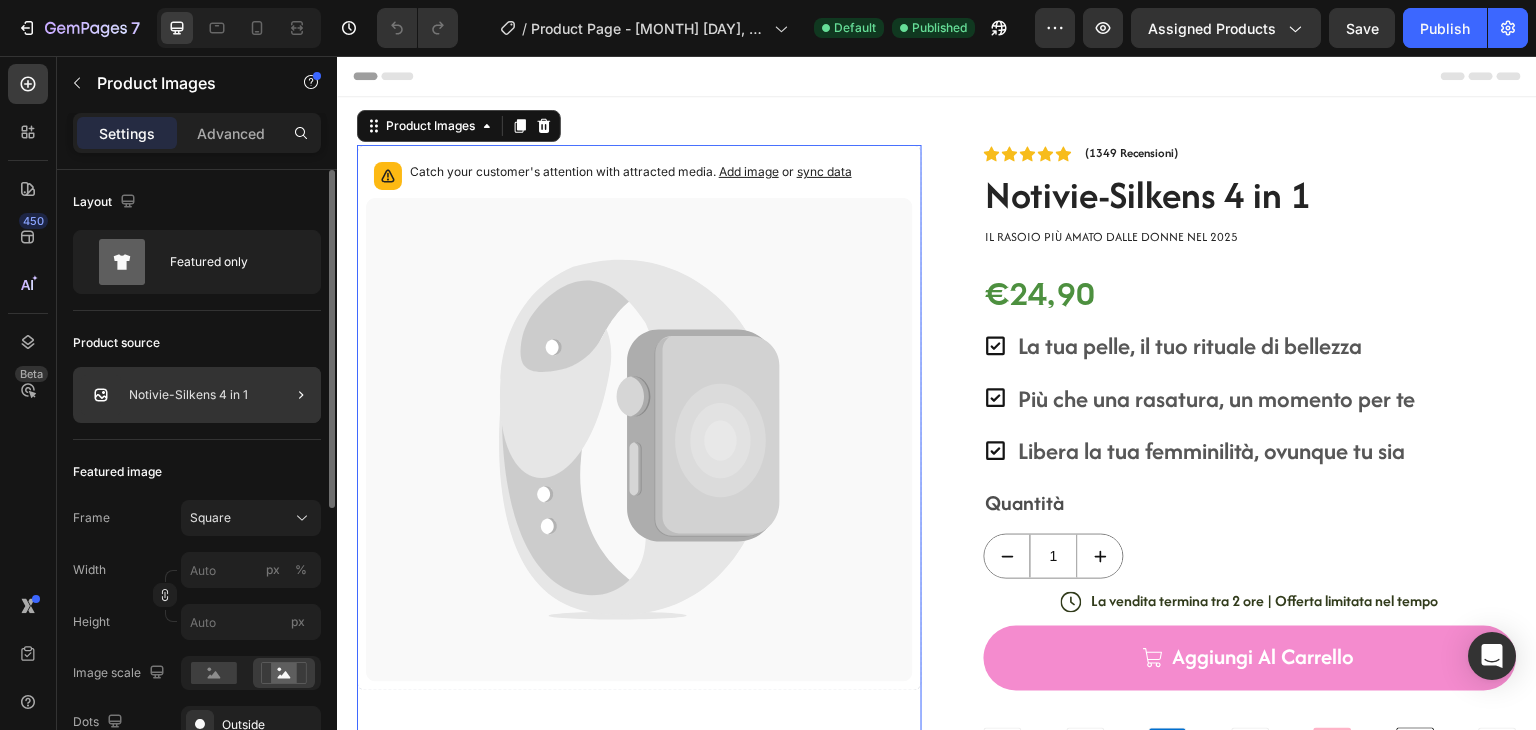 click 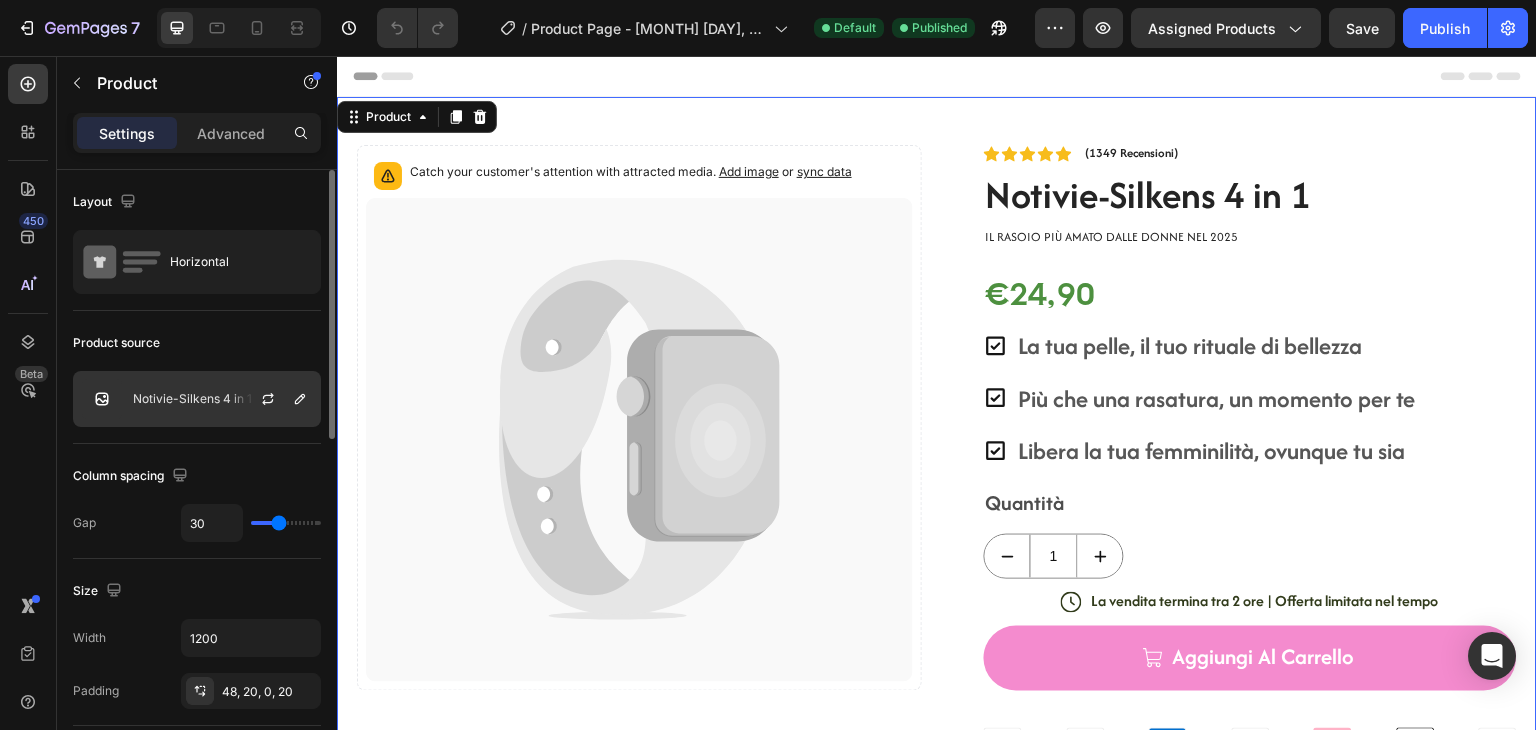click at bounding box center (276, 399) 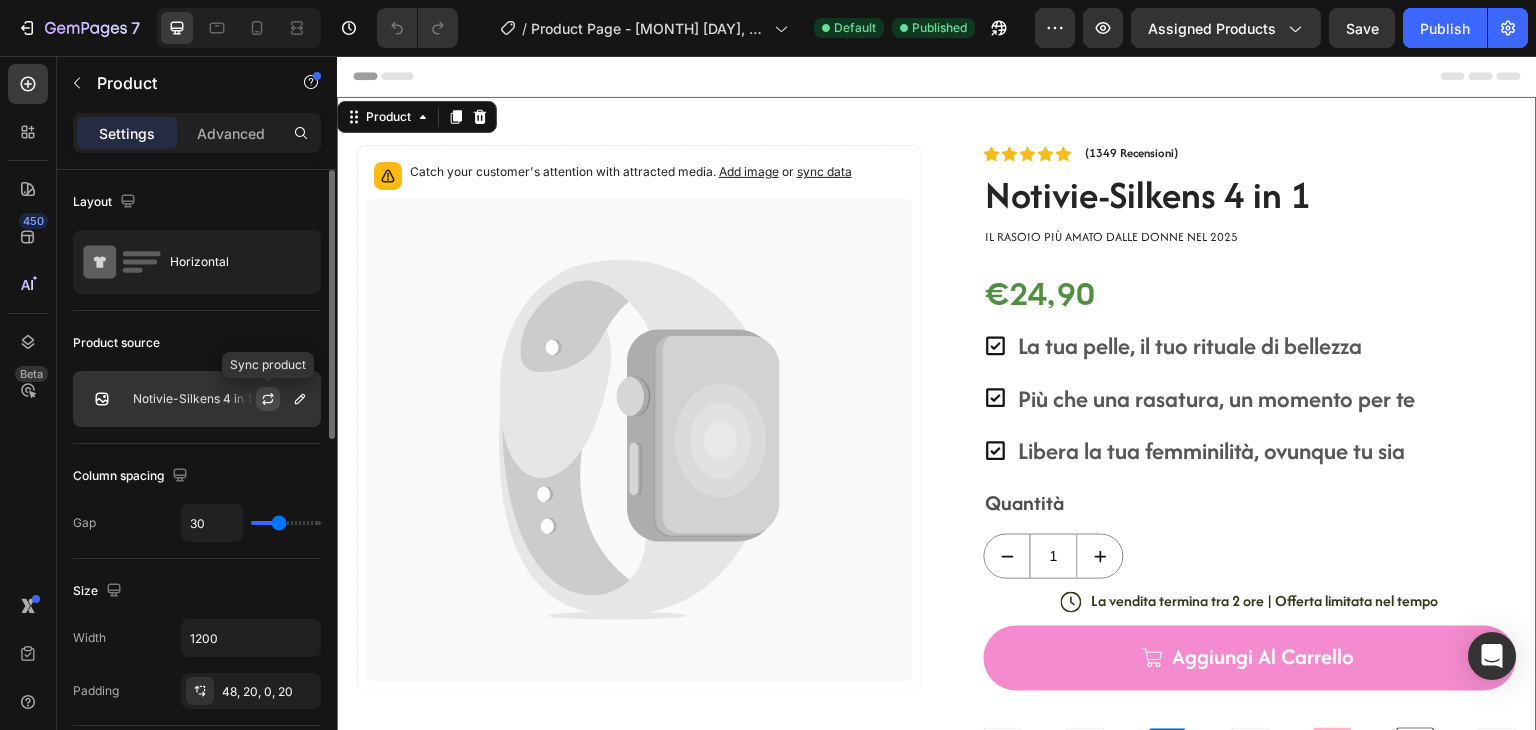 click 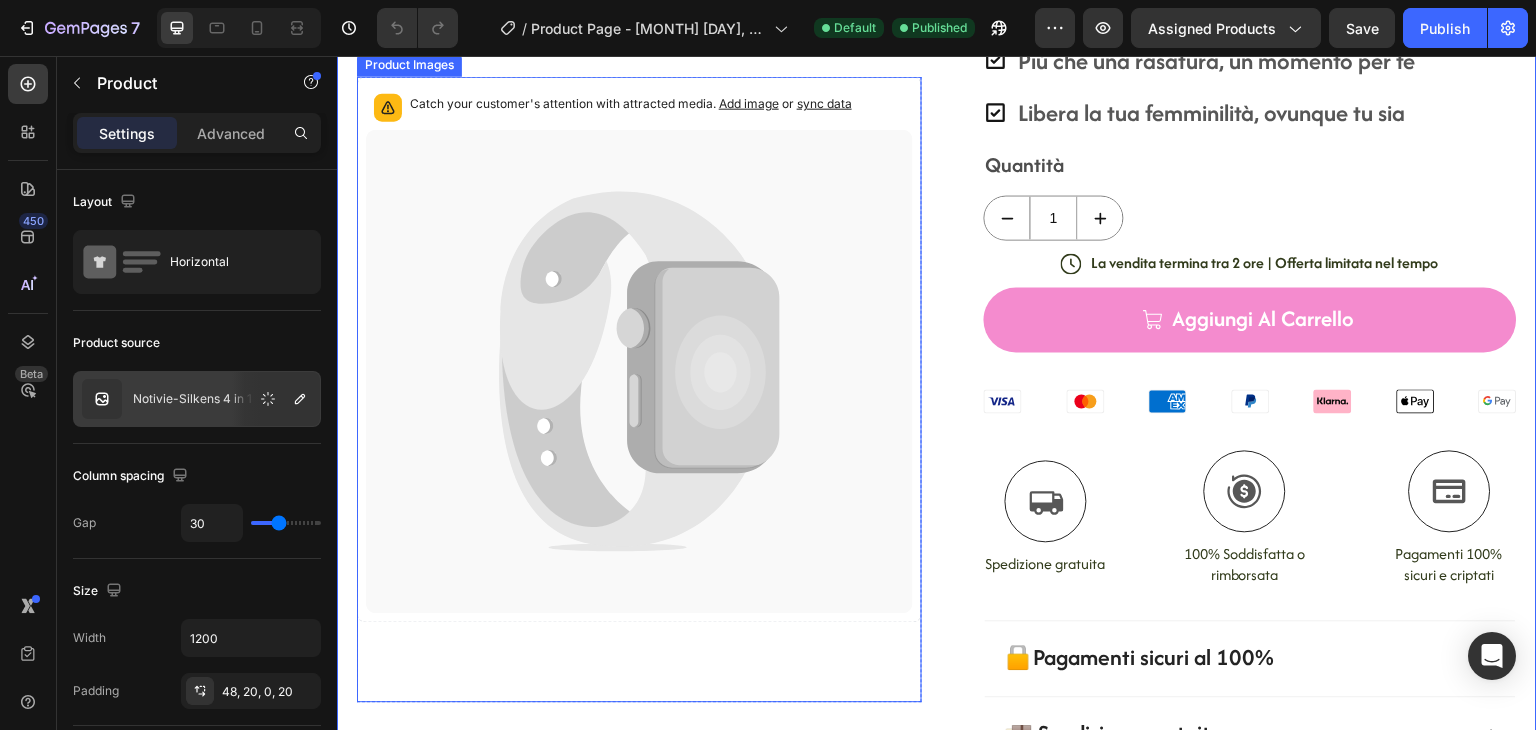 scroll, scrollTop: 428, scrollLeft: 0, axis: vertical 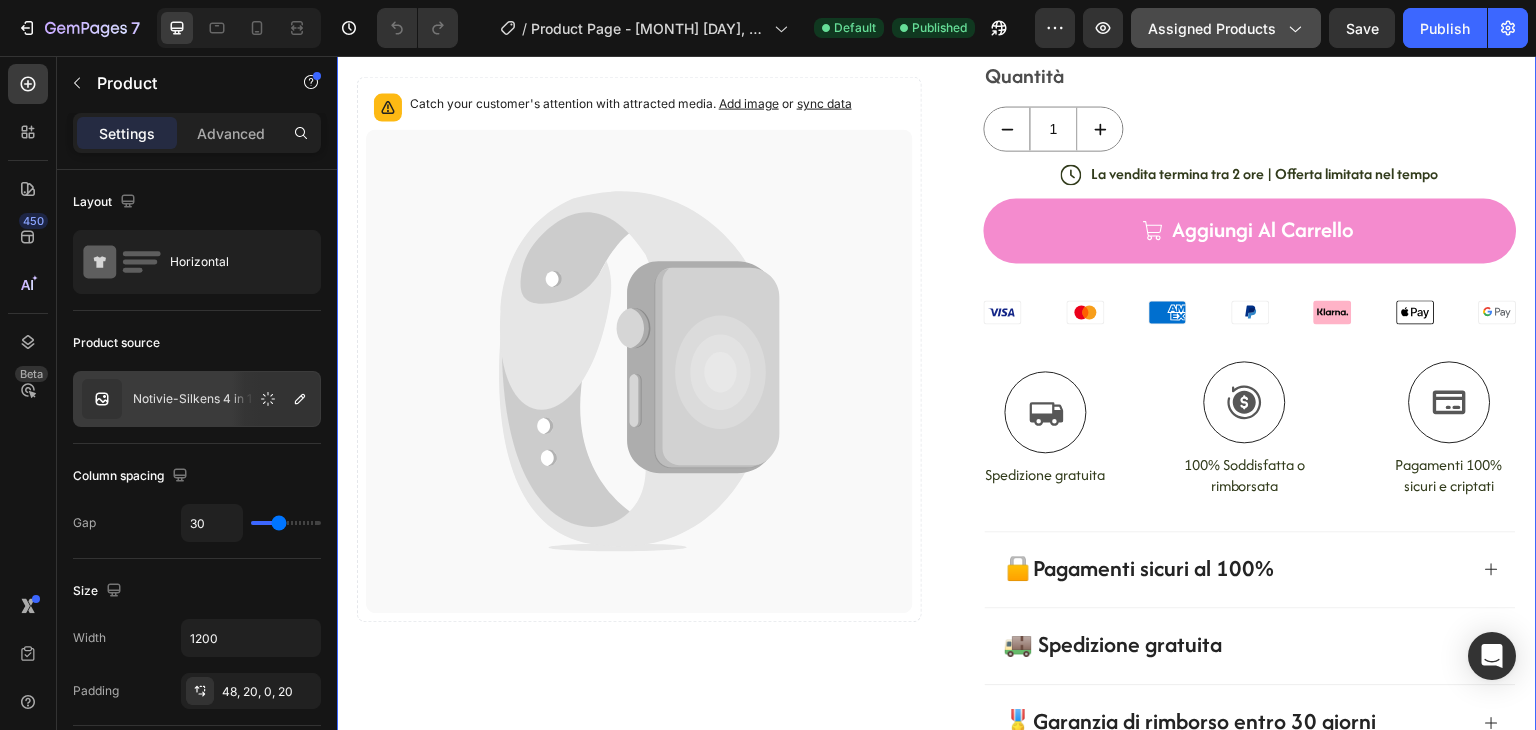 click 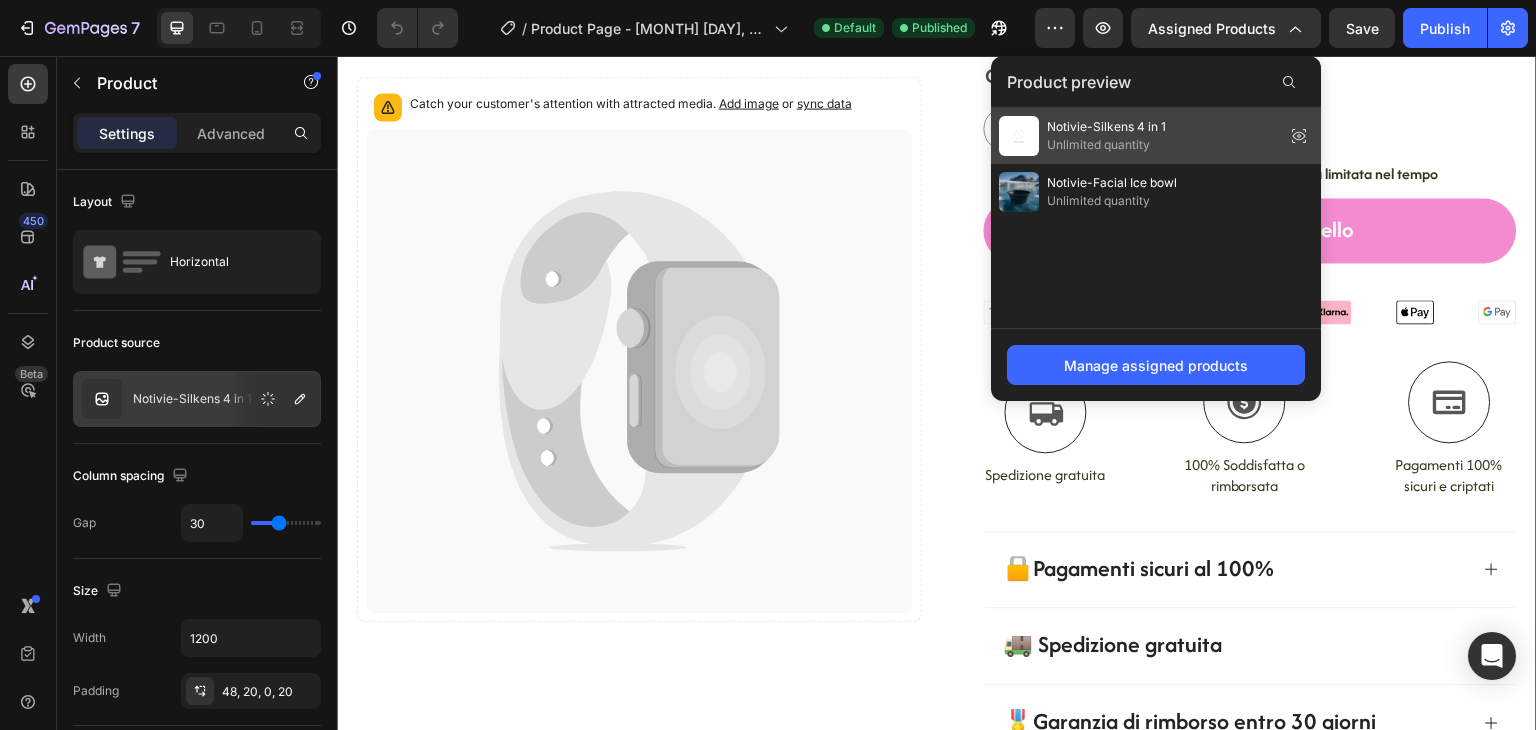 click on "Notivie-Silkens 4 in 1 Unlimited quantity" 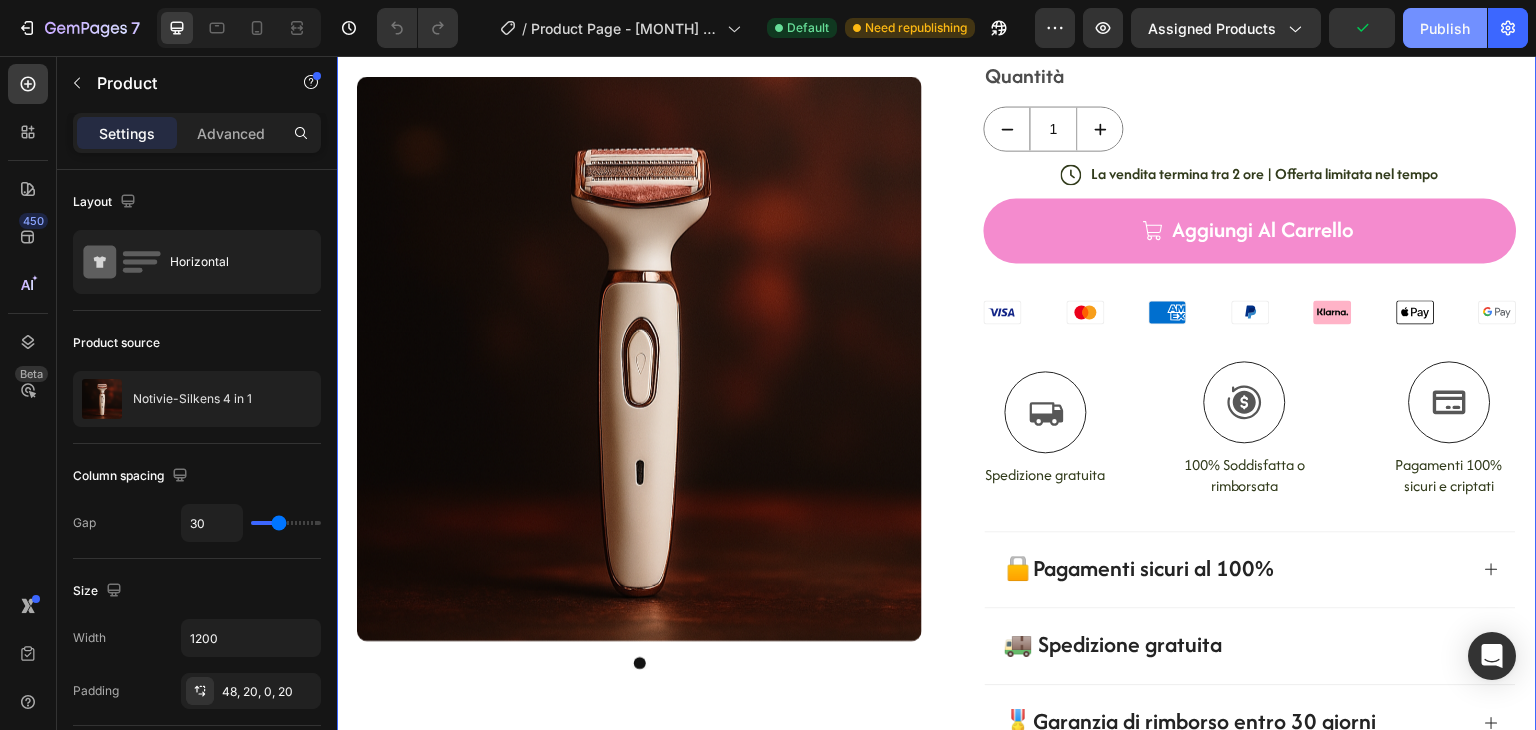 click on "Publish" at bounding box center (1445, 28) 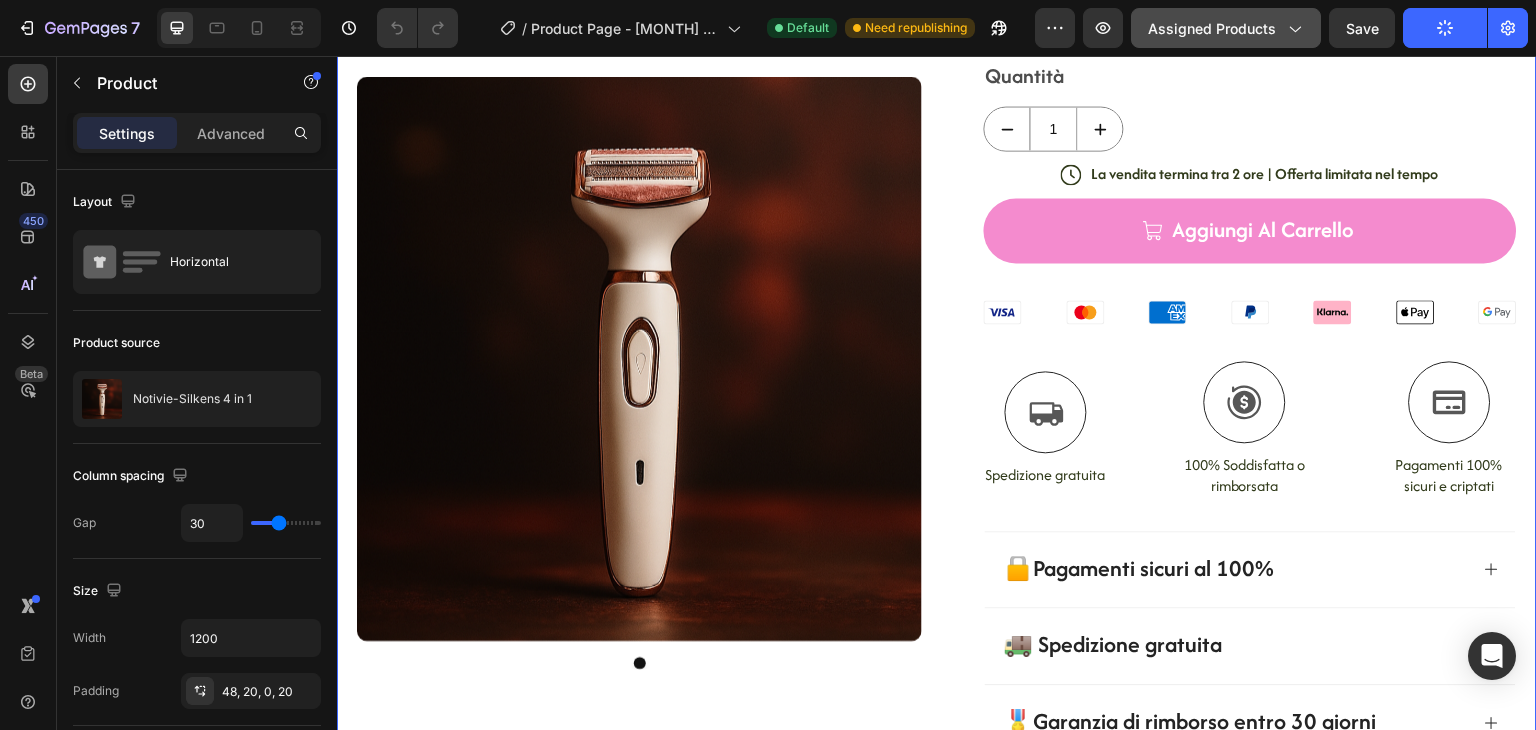 click on "Assigned Products" 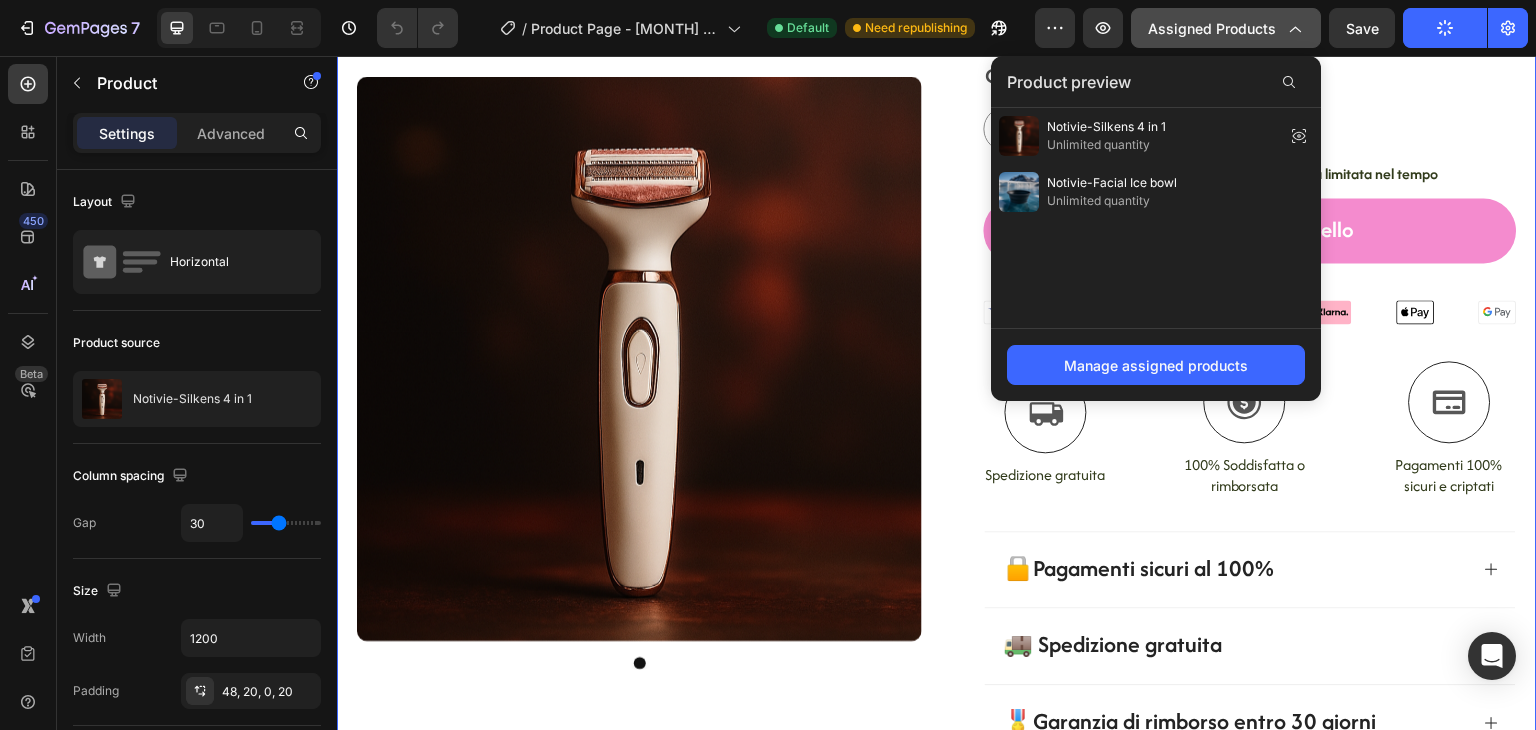 click on "Assigned Products" 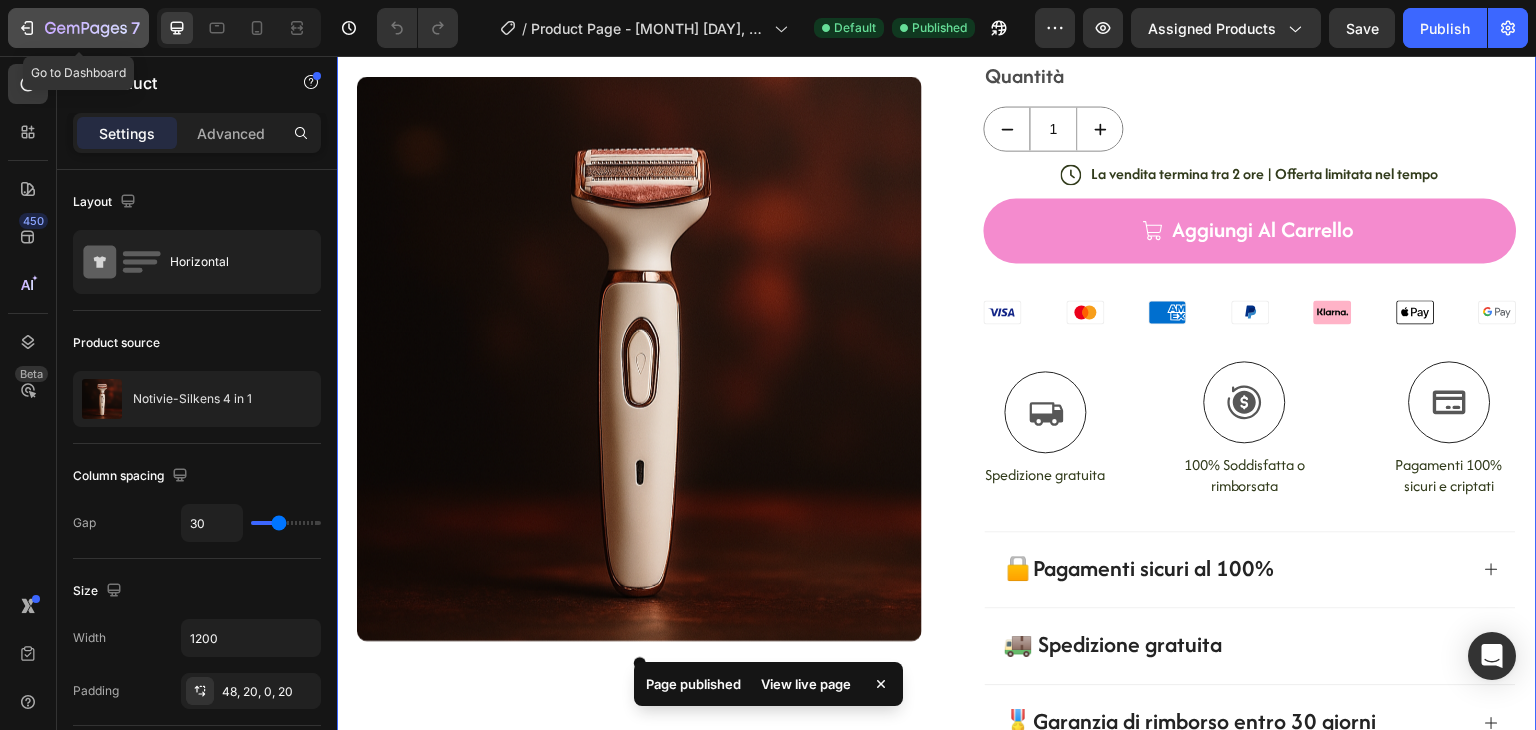 click 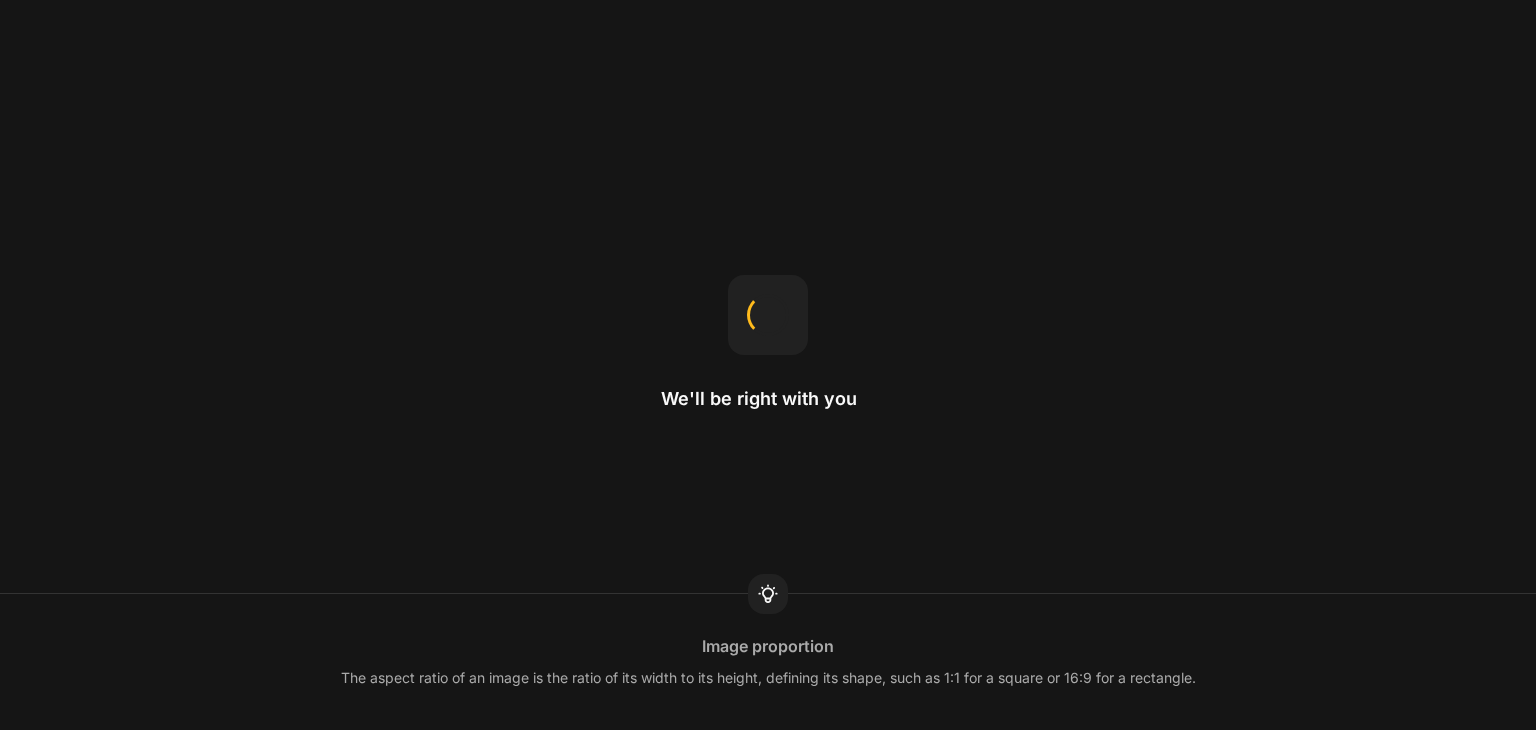 scroll, scrollTop: 0, scrollLeft: 0, axis: both 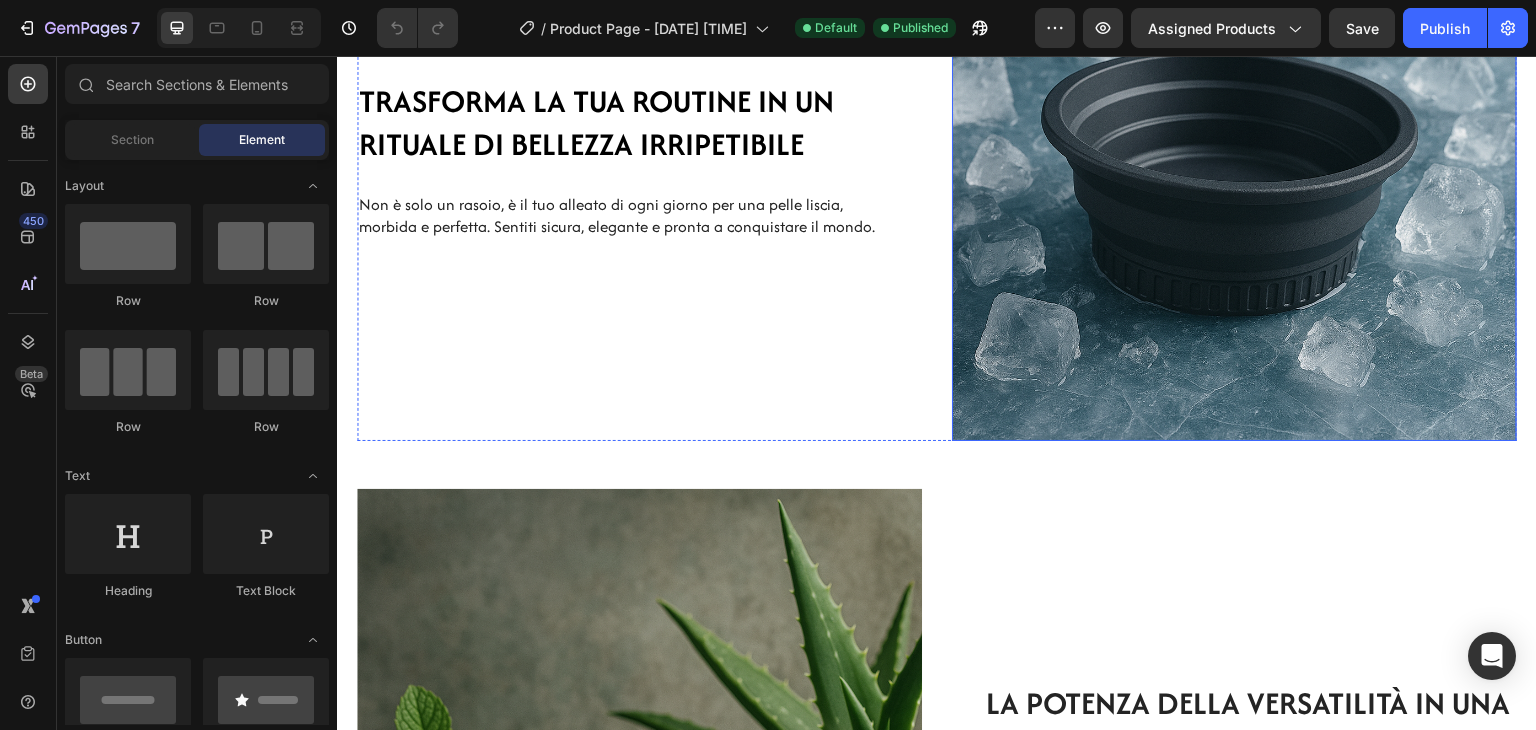 click at bounding box center [1234, 158] 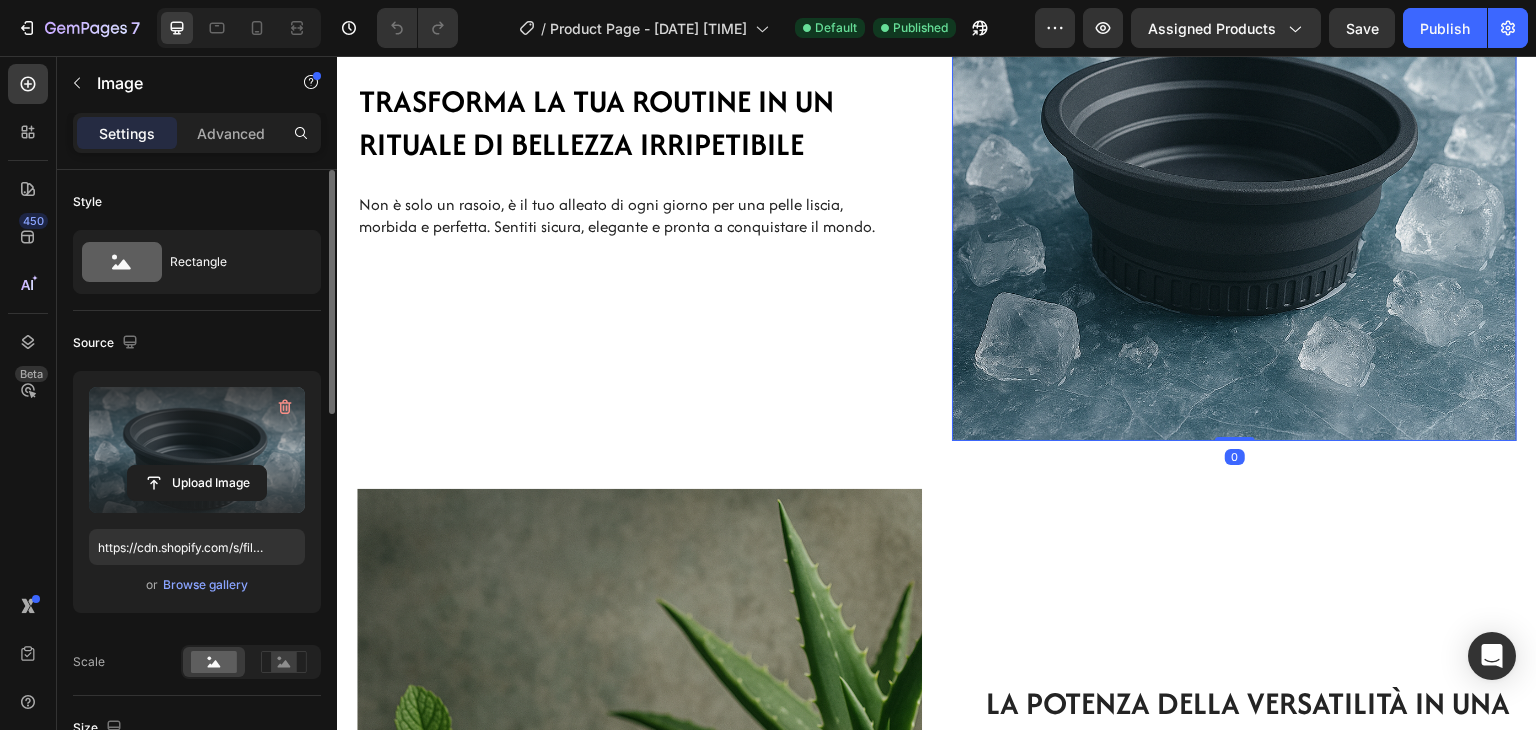 click at bounding box center (197, 450) 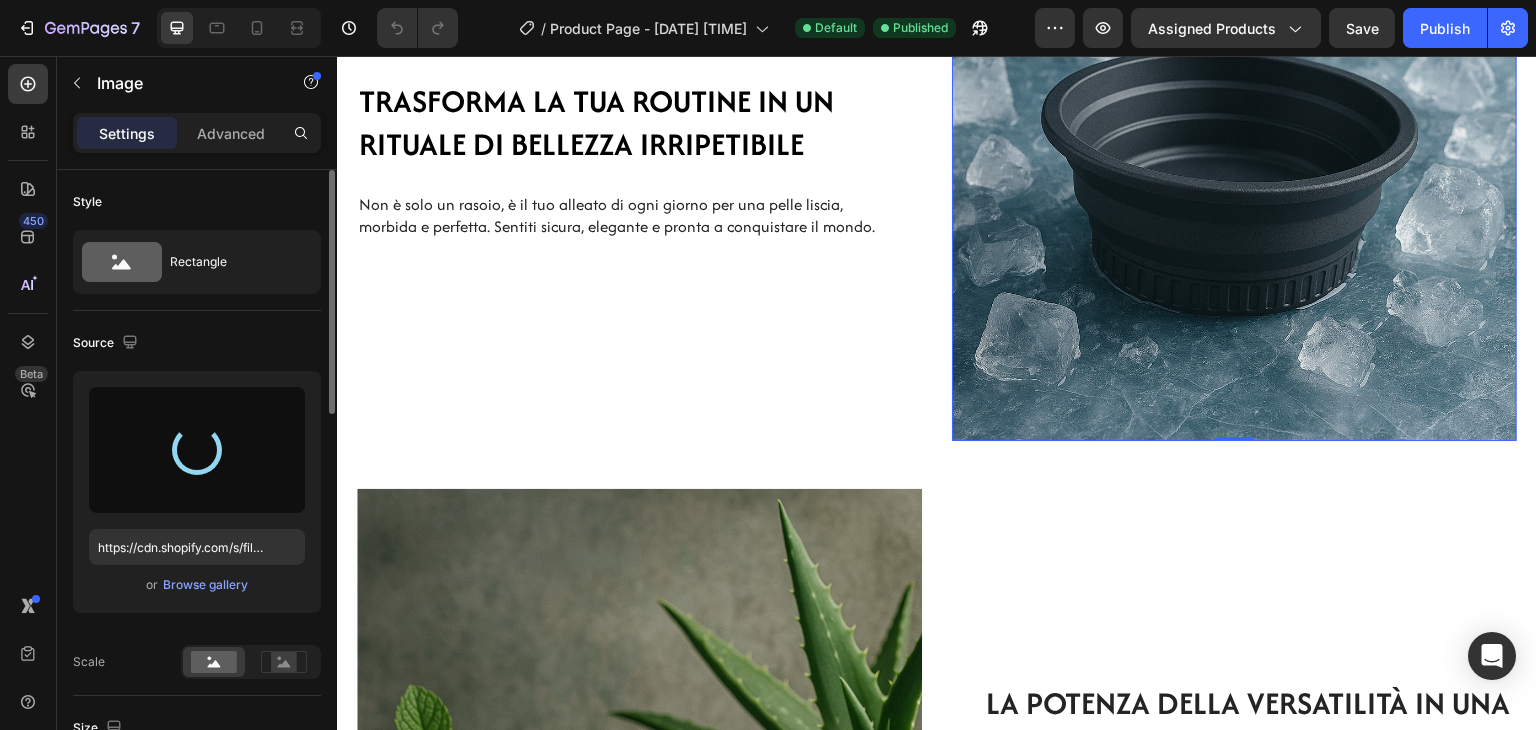 type on "https://cdn.shopify.com/s/files/1/0960/0365/3897/files/gempages_573418814419501830-35c3b3db-ef03-4d70-9b11-6e9eb4ded36a.png" 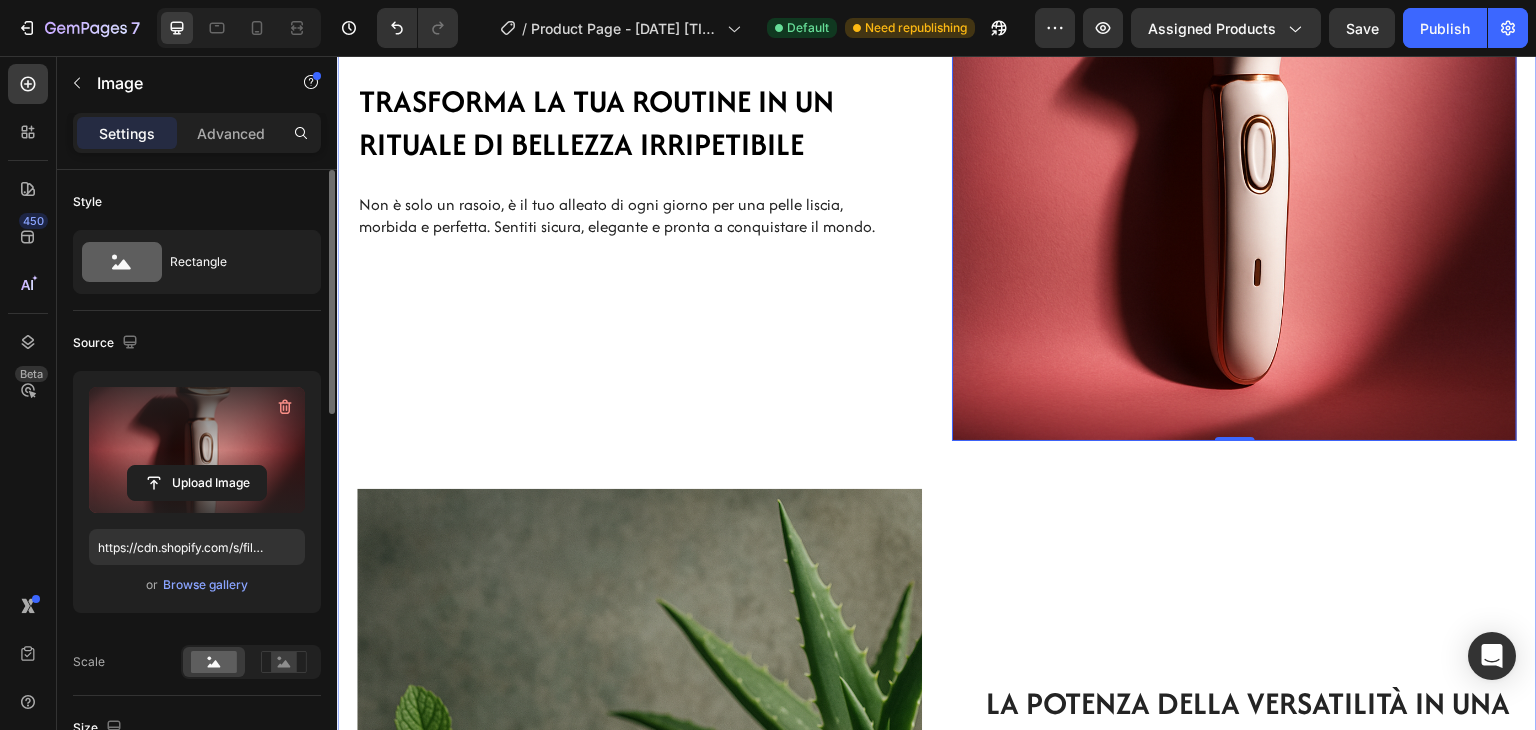 click at bounding box center [639, 771] 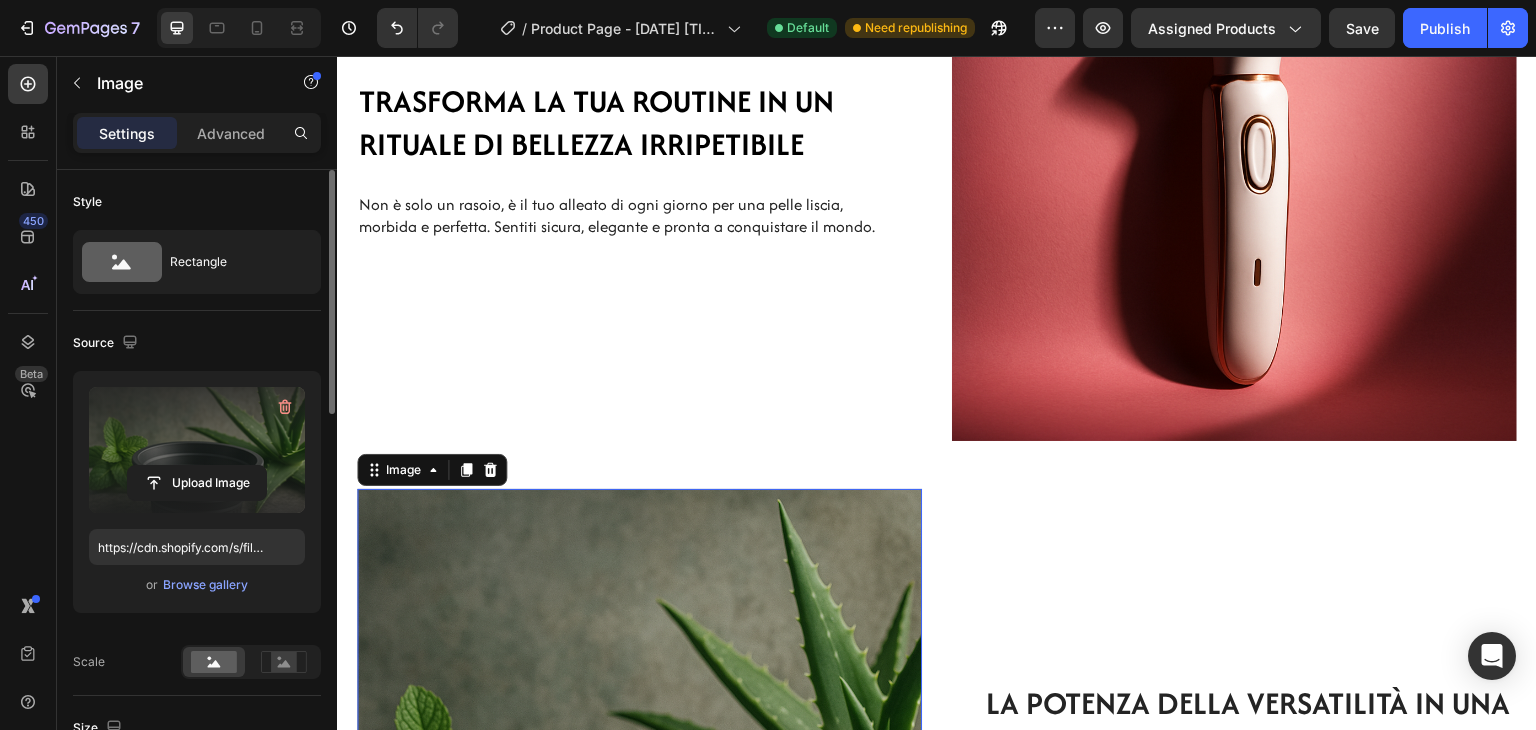 click at bounding box center (197, 450) 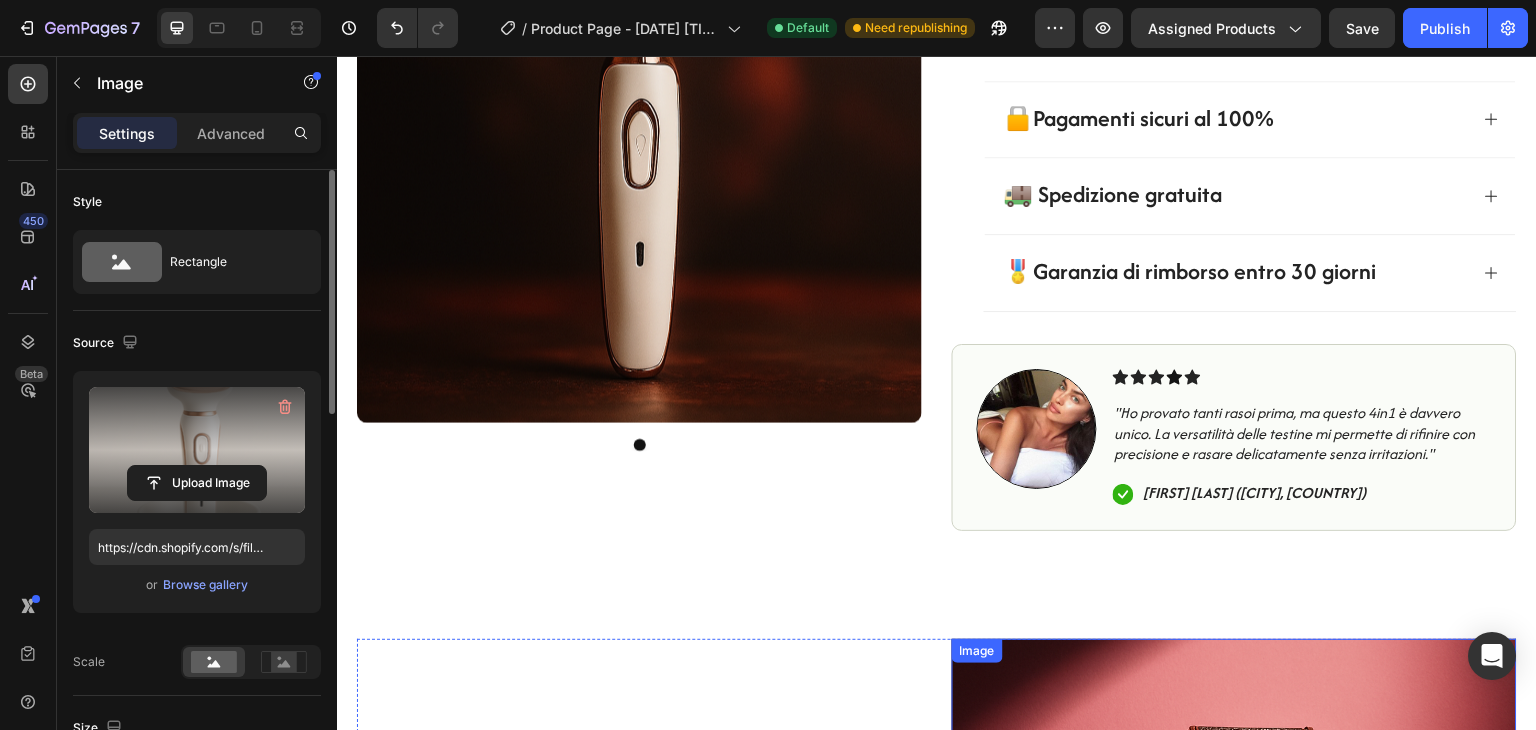 scroll, scrollTop: 660, scrollLeft: 0, axis: vertical 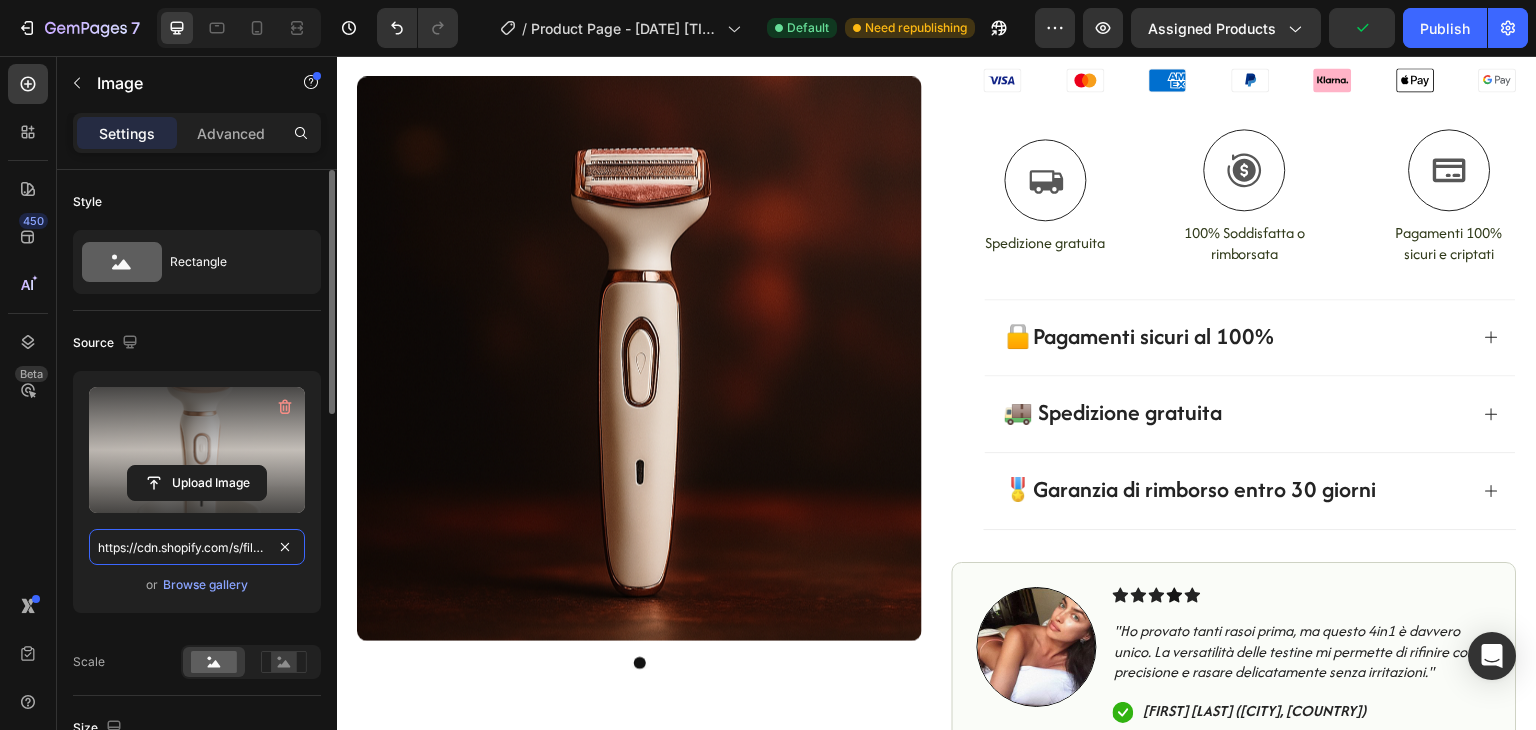 click on "https://cdn.shopify.com/s/files/1/0960/0365/3897/files/gempages_573418814419501830-dd0342a8-ad0f-4de6-8890-be4980750b6b.png" at bounding box center (197, 547) 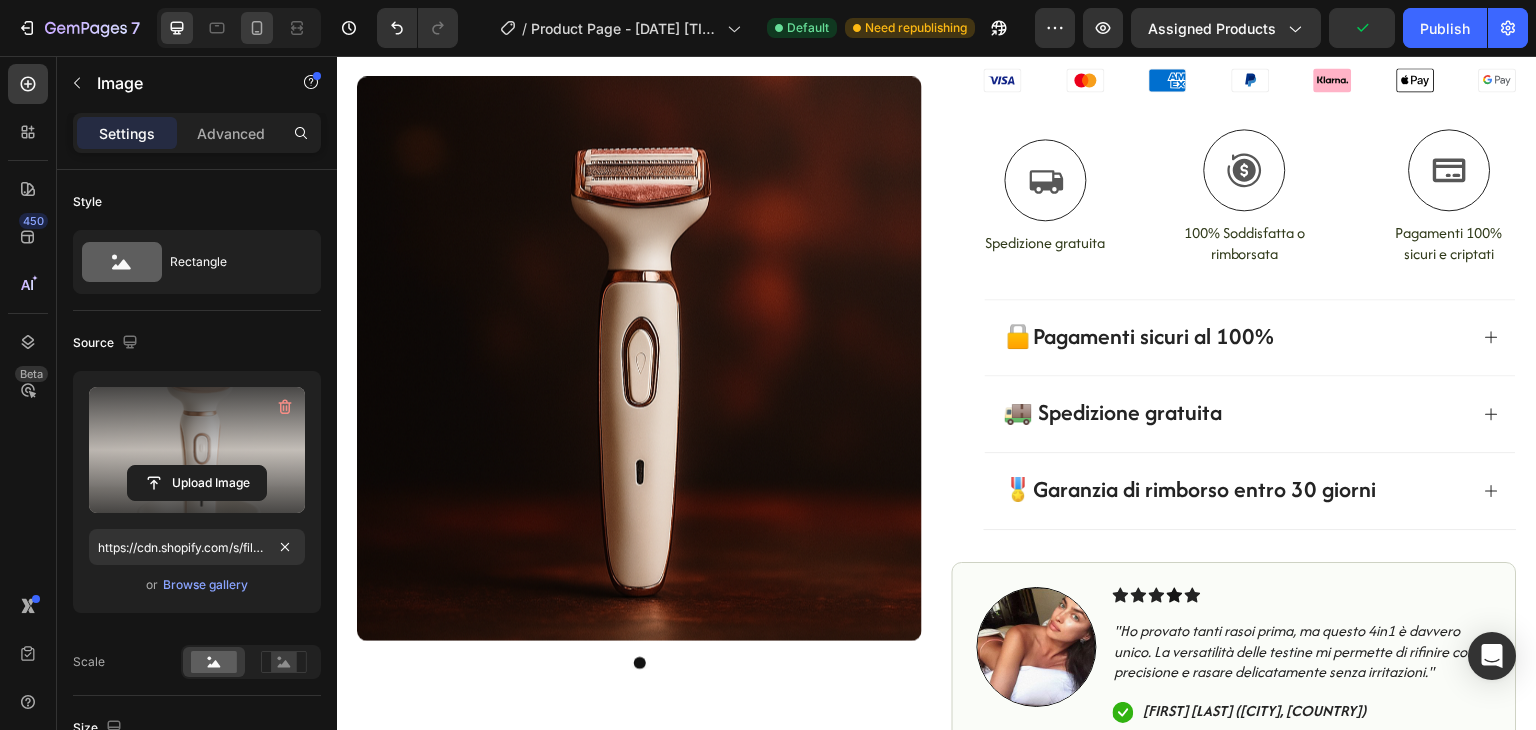 click 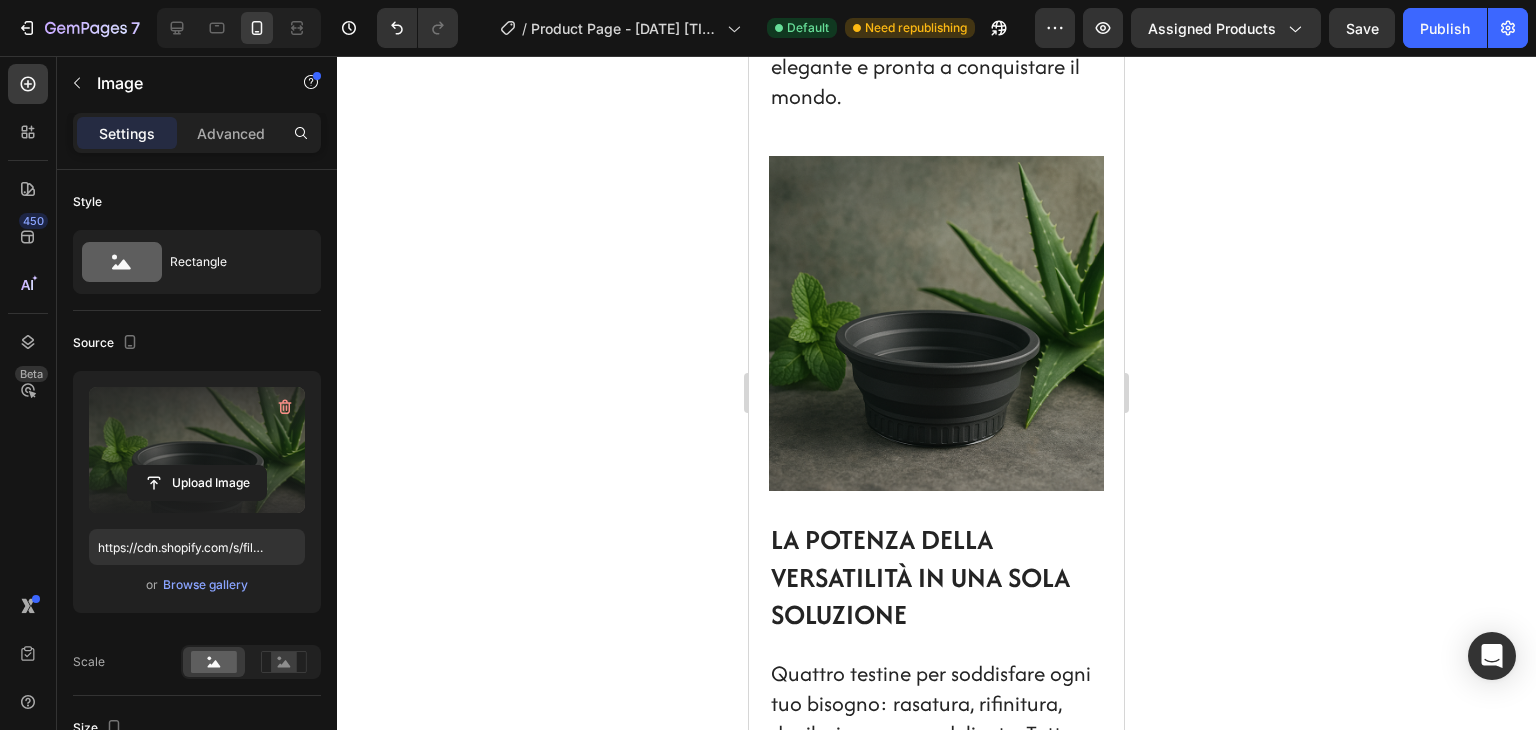 scroll, scrollTop: 2839, scrollLeft: 0, axis: vertical 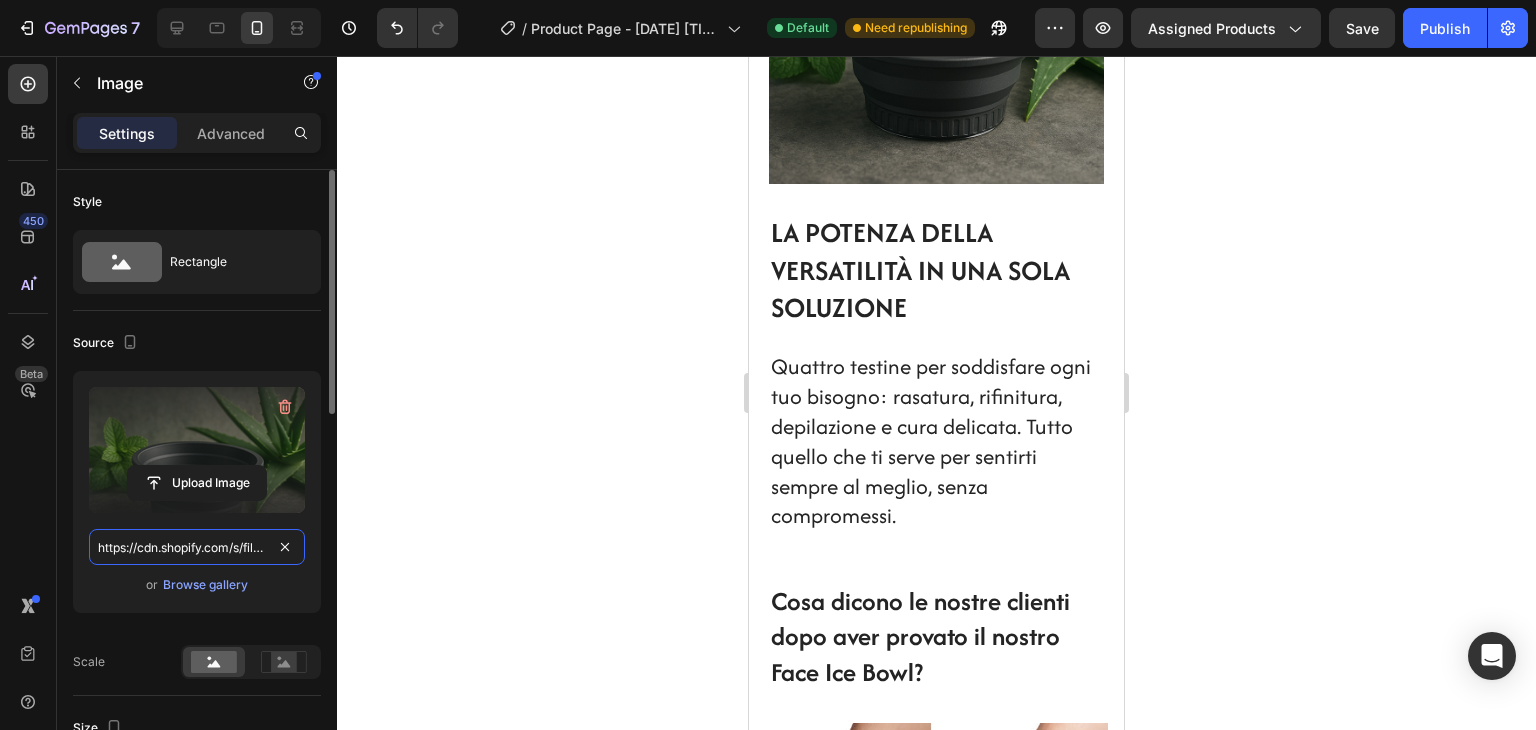 click on "https://cdn.shopify.com/s/files/1/0960/0365/3897/files/gempages_573418814419501830-ad1c39ba-fd6c-4c87-b9e2-b1cb97161adc.png" at bounding box center (197, 547) 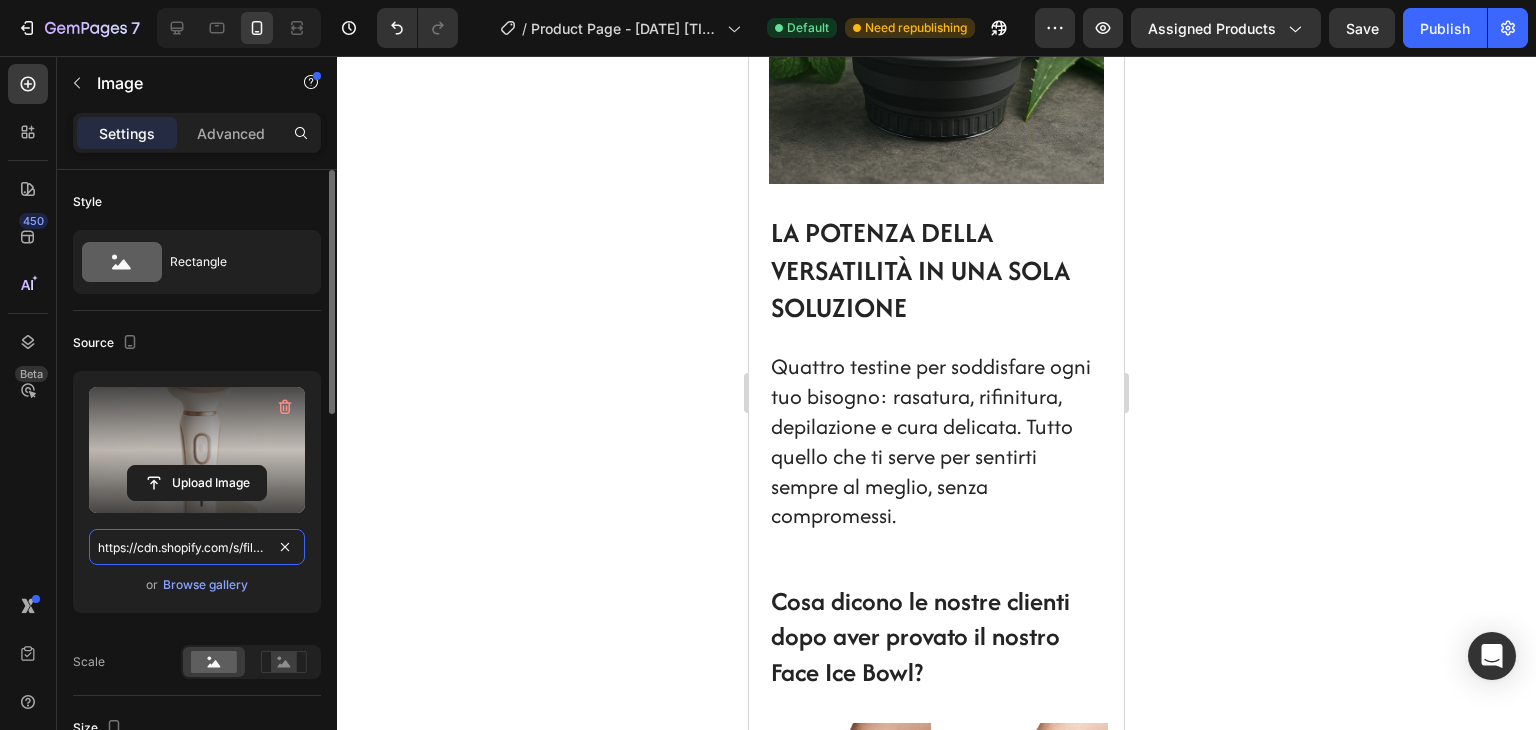 scroll, scrollTop: 0, scrollLeft: 622, axis: horizontal 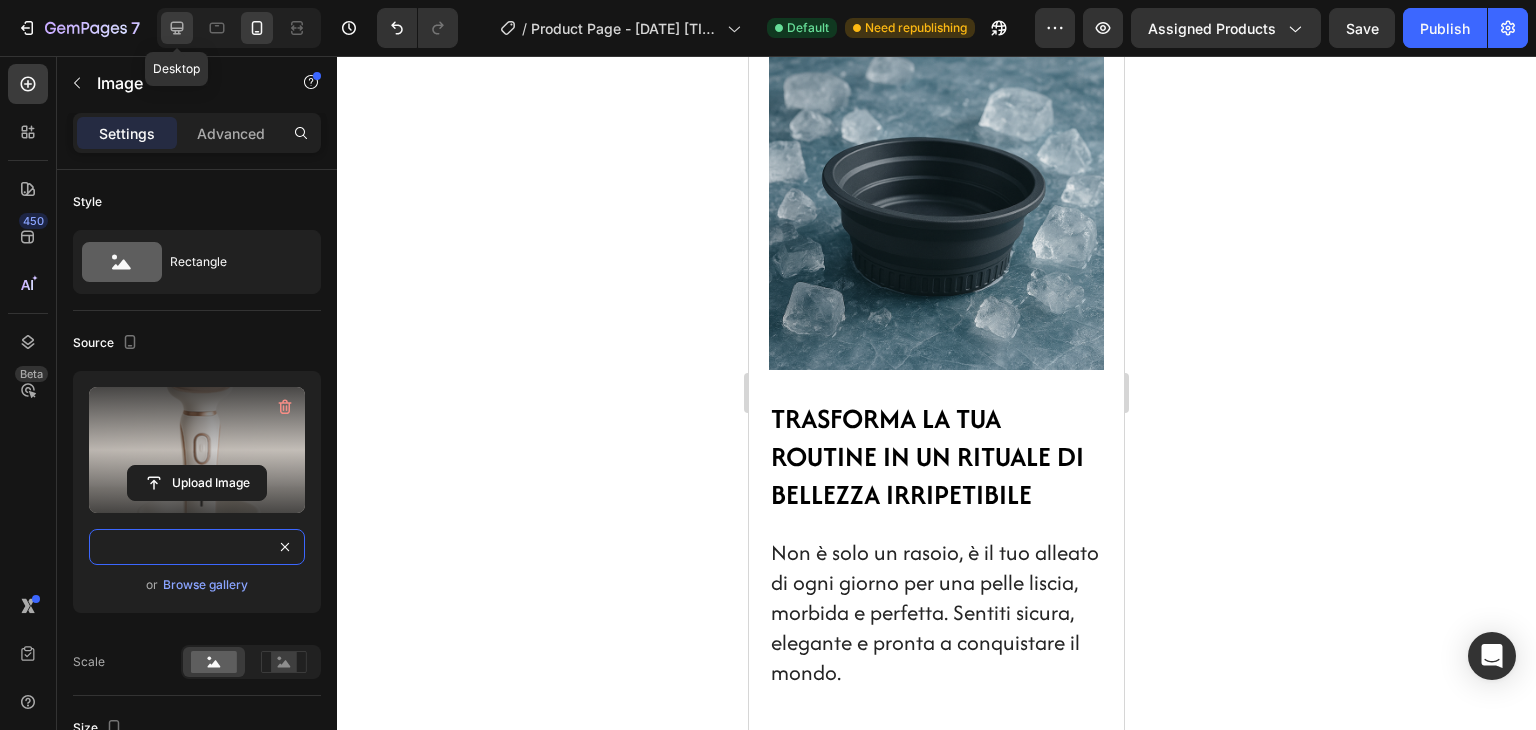type on "https://cdn.shopify.com/s/files/1/0960/0365/3897/files/gempages_573418814419501830-dd0342a8-ad0f-4de6-8890-be4980750b6b.png" 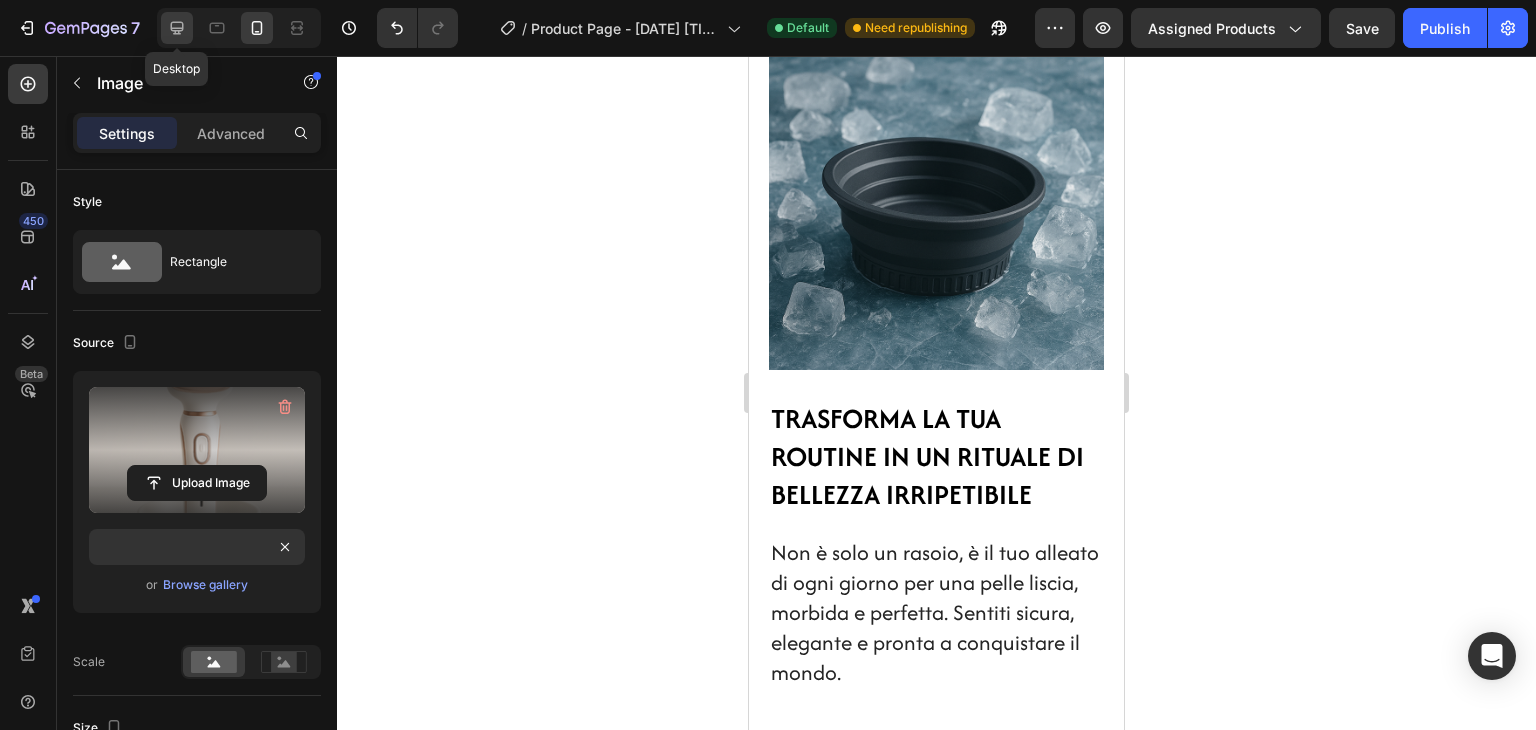 click 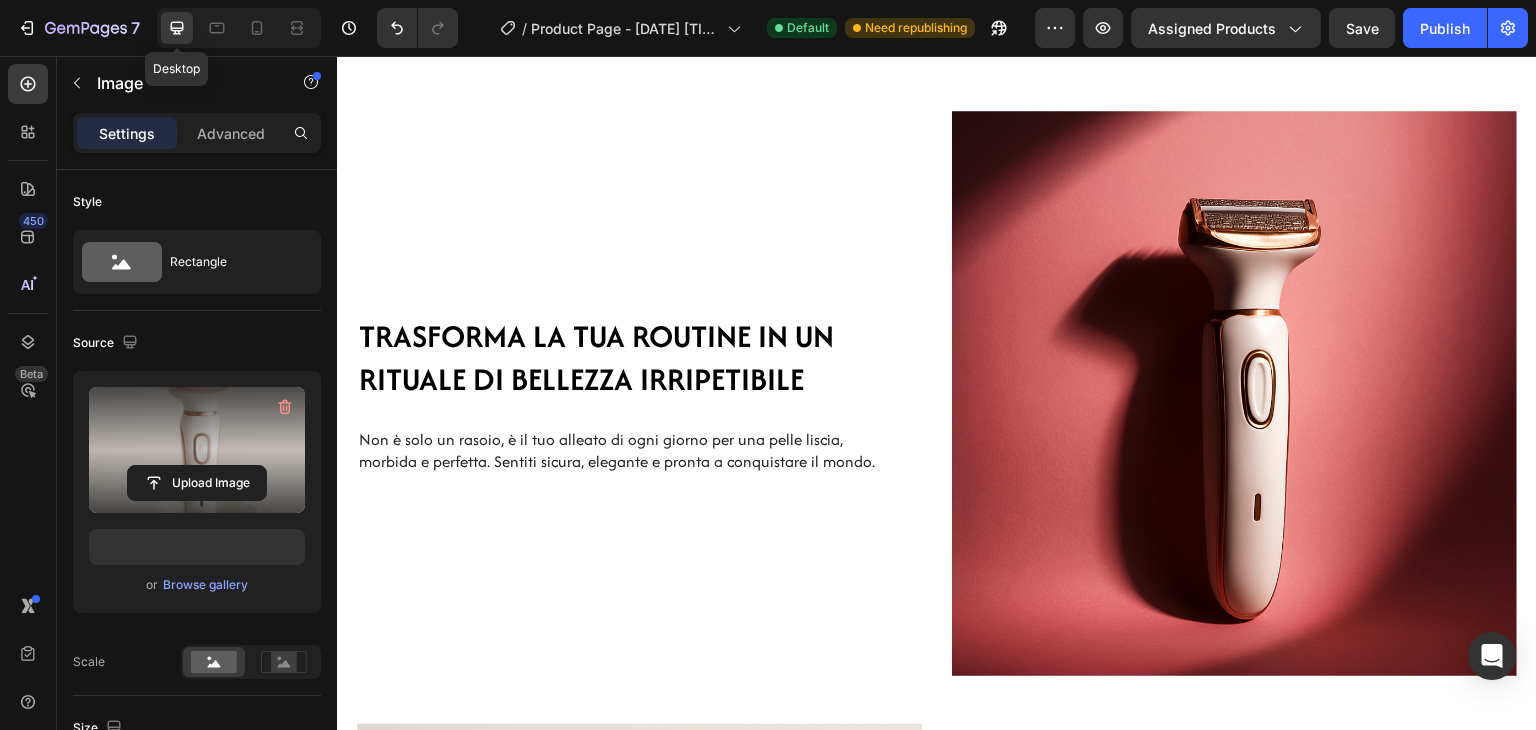 scroll, scrollTop: 2015, scrollLeft: 0, axis: vertical 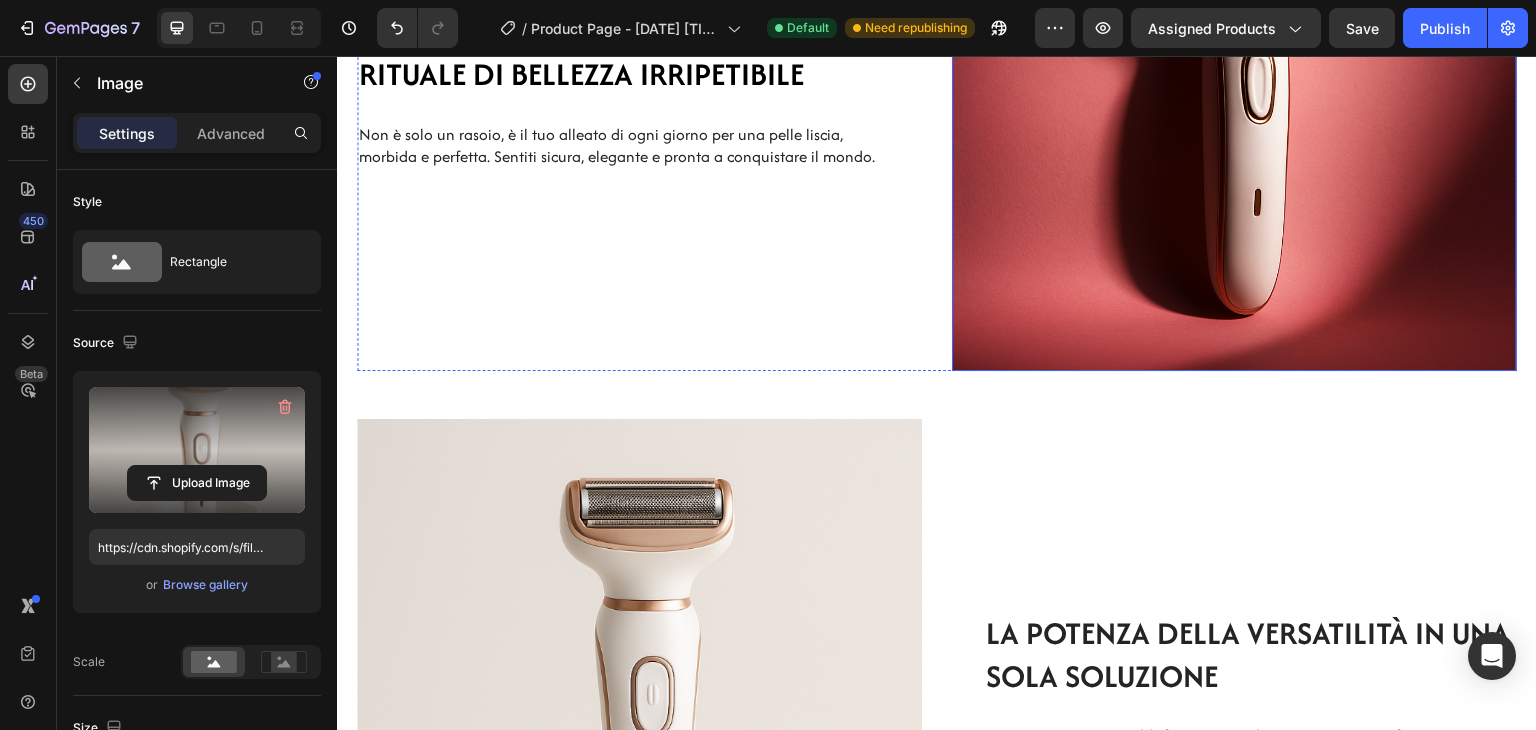 click at bounding box center [1234, 88] 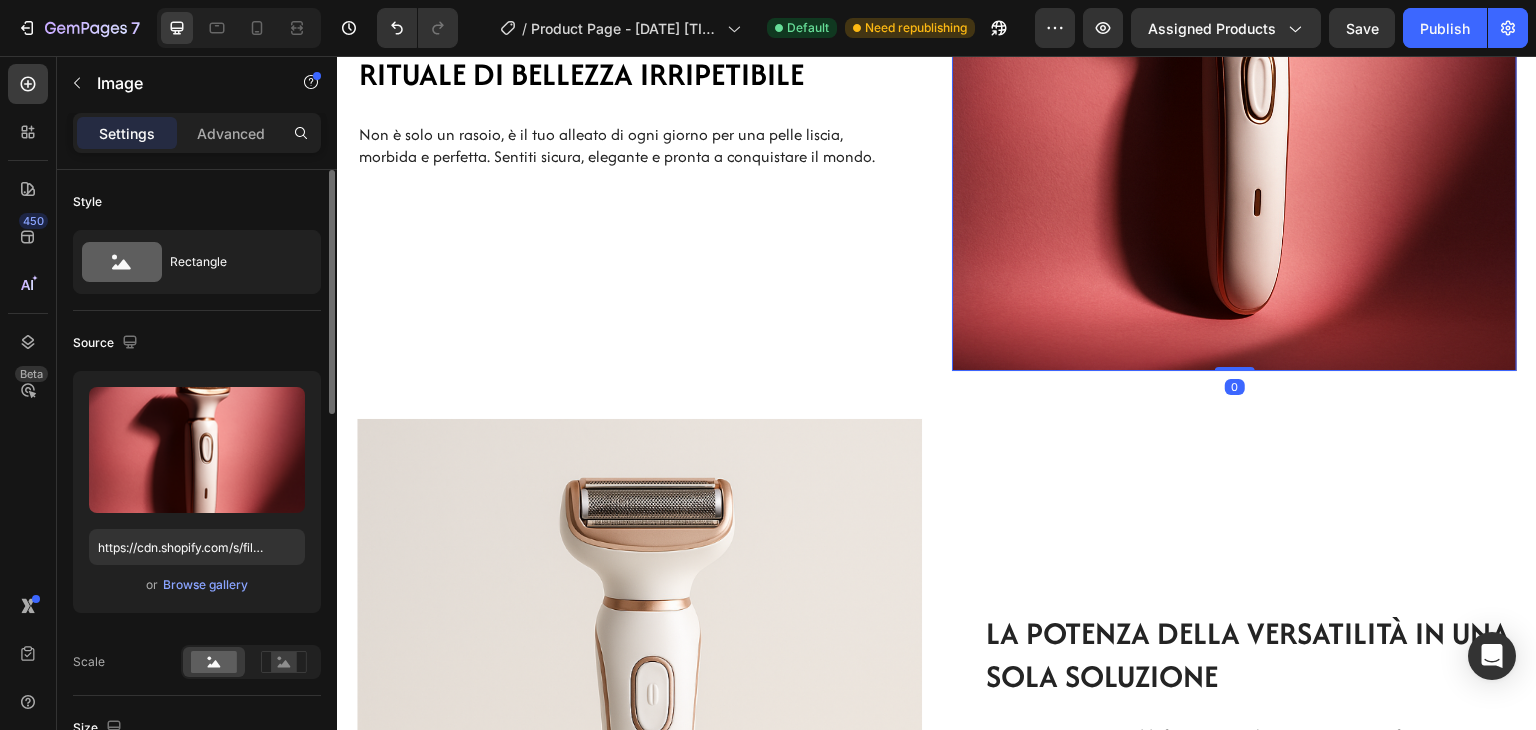 click on "Upload Image https://cdn.shopify.com/s/files/1/0960/0365/3897/files/gempages_573418814419501830-35c3b3db-ef03-4d70-9b11-6e9eb4ded36a.png or  Browse gallery" at bounding box center [197, 492] 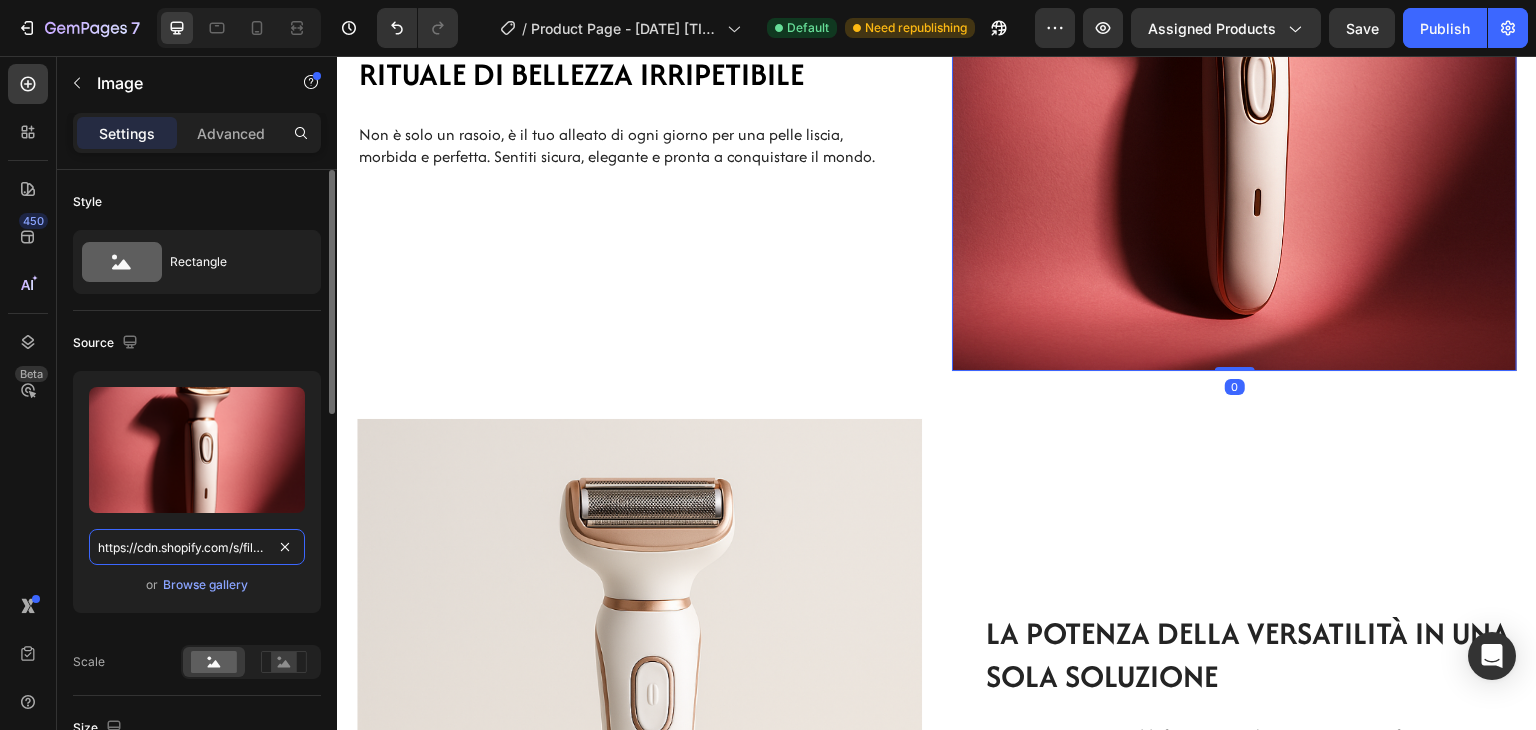 click on "https://cdn.shopify.com/s/files/1/0960/0365/3897/files/gempages_573418814419501830-35c3b3db-ef03-4d70-9b11-6e9eb4ded36a.png" at bounding box center [197, 547] 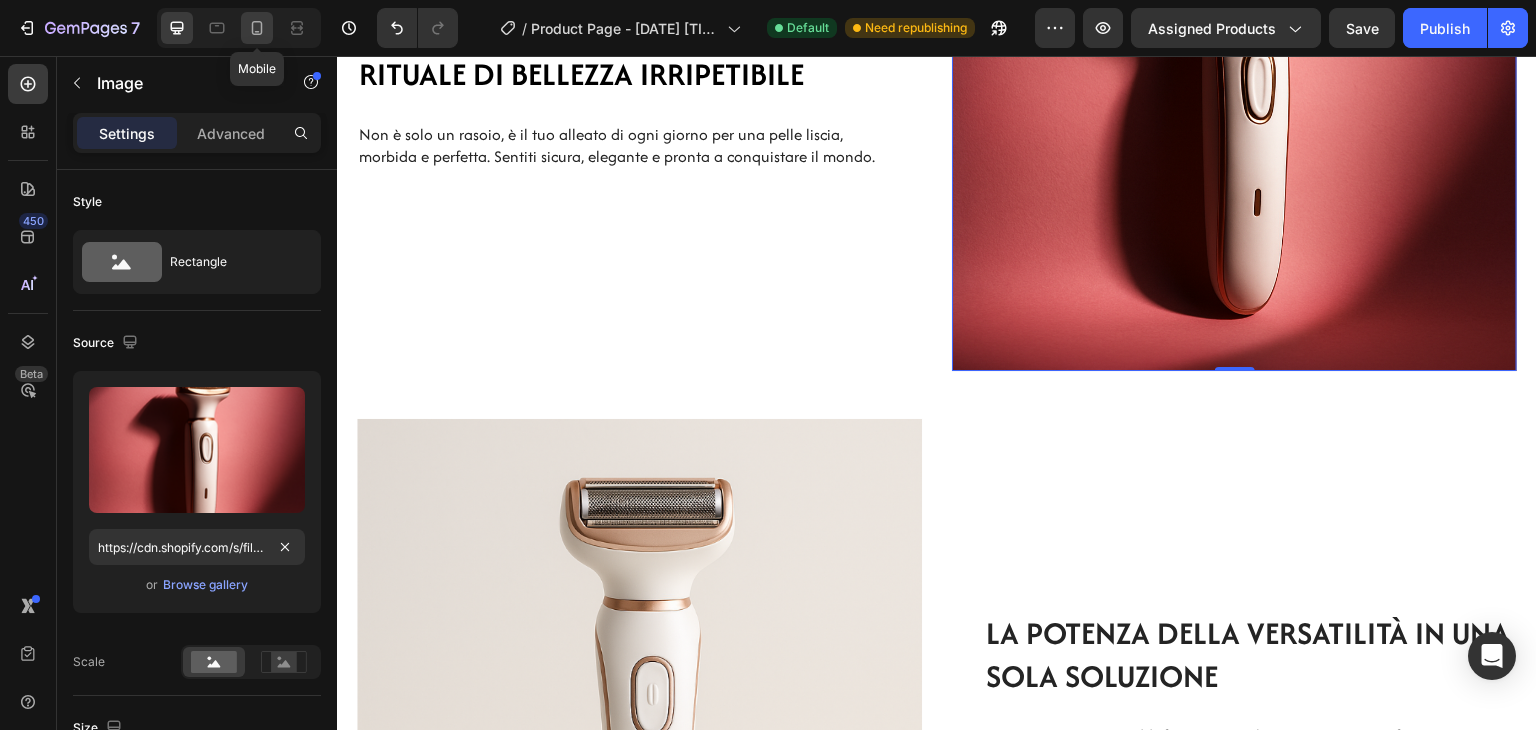 click 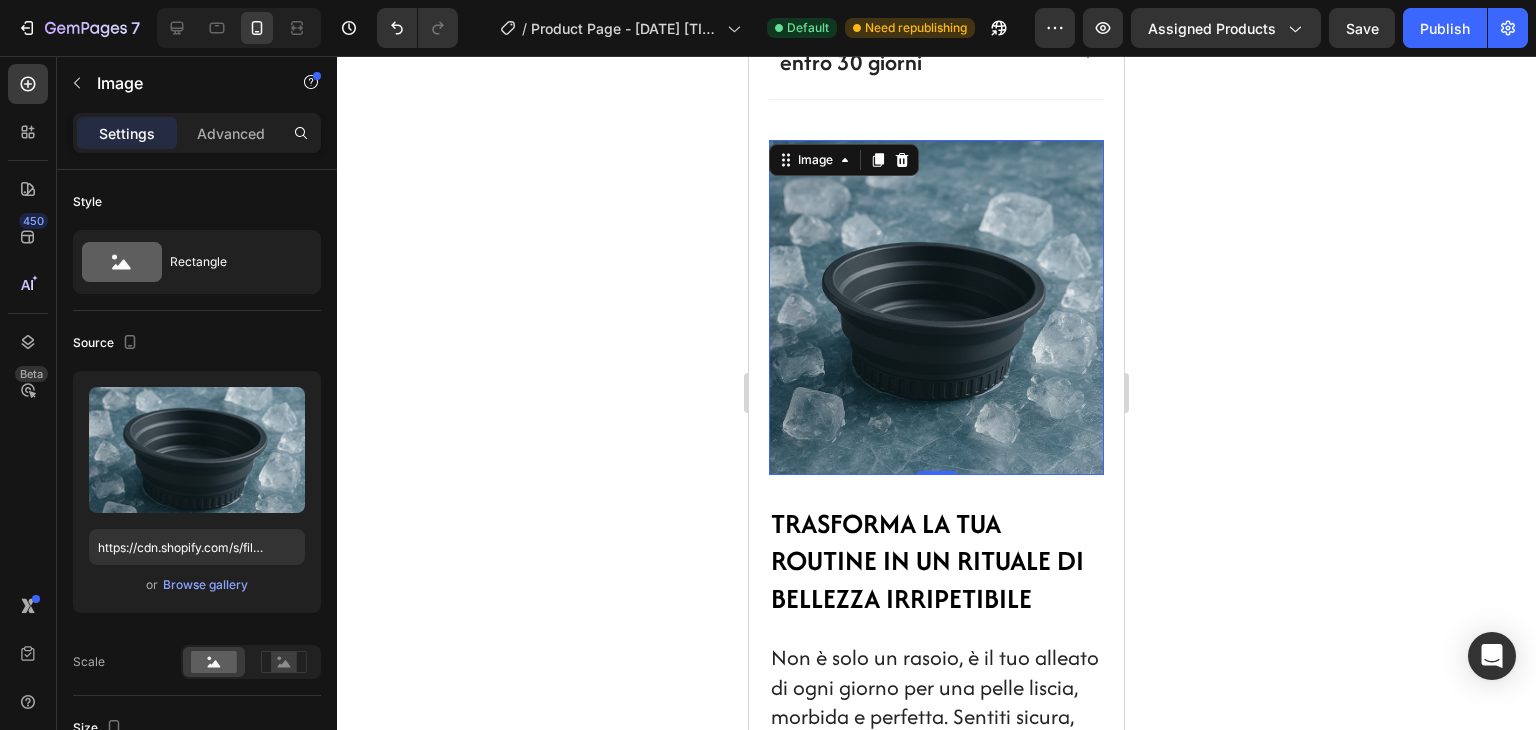 scroll, scrollTop: 1836, scrollLeft: 0, axis: vertical 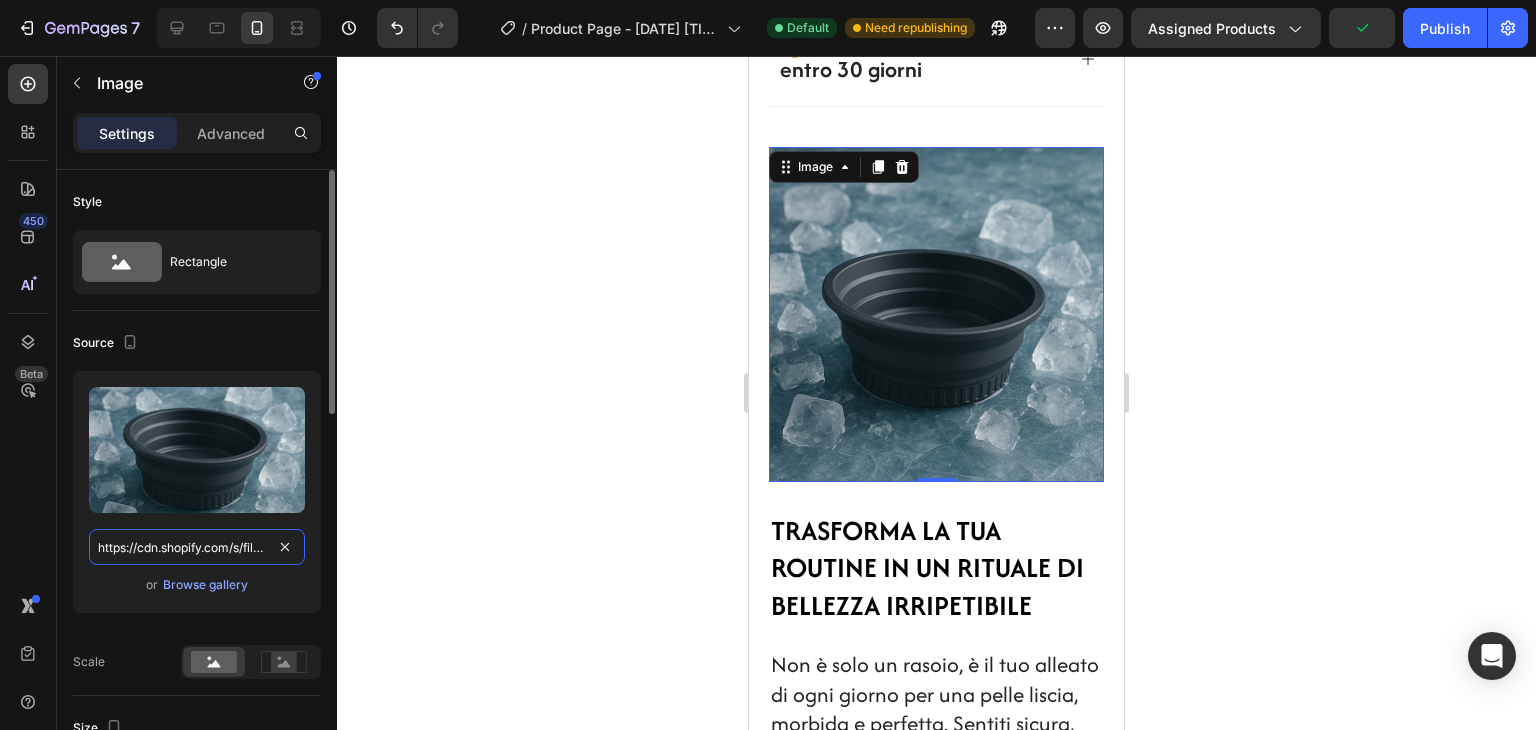click on "https://cdn.shopify.com/s/files/1/0960/0365/3897/files/gempages_573418814419501830-67bc2d8f-49a6-42de-b900-93d16d6082e4.png" at bounding box center (197, 547) 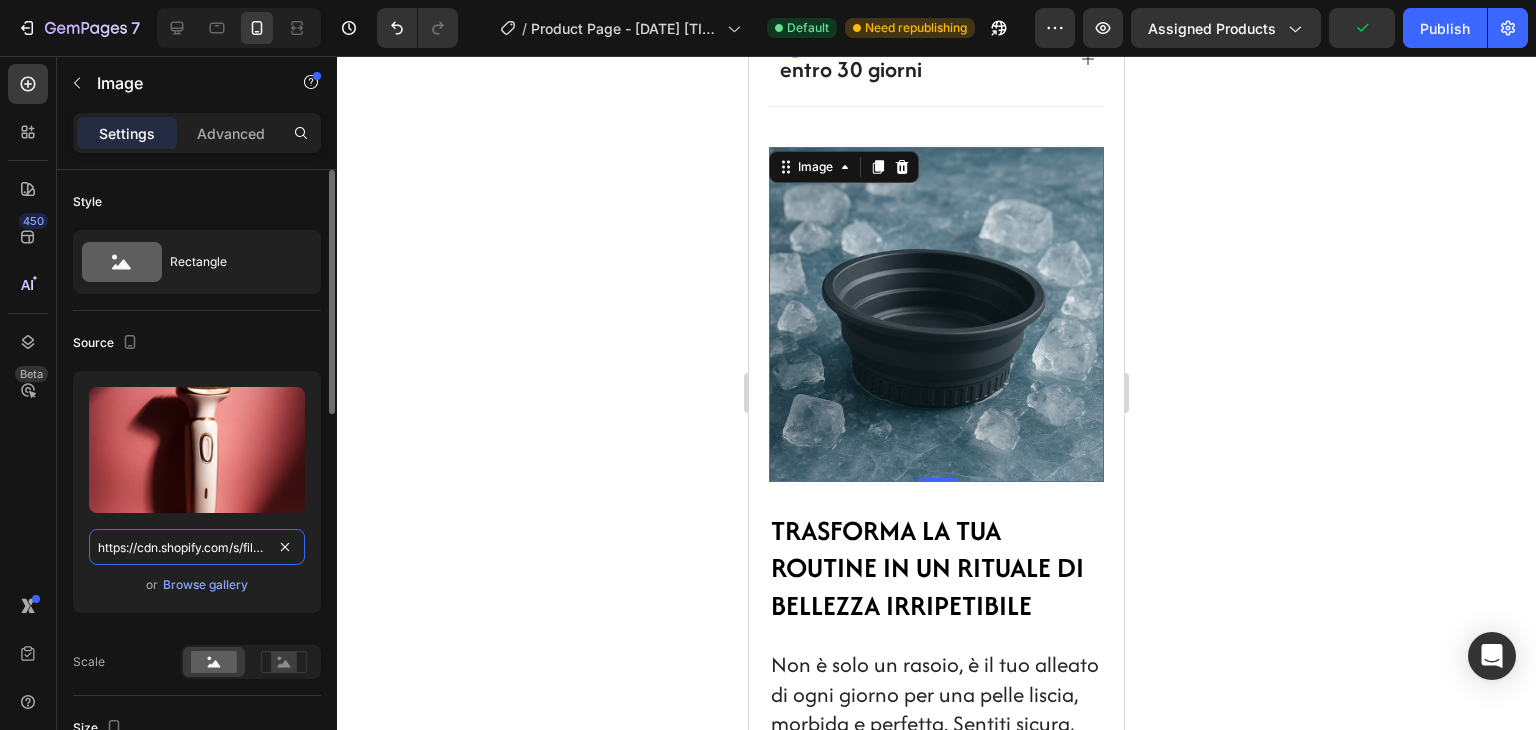 scroll, scrollTop: 0, scrollLeft: 616, axis: horizontal 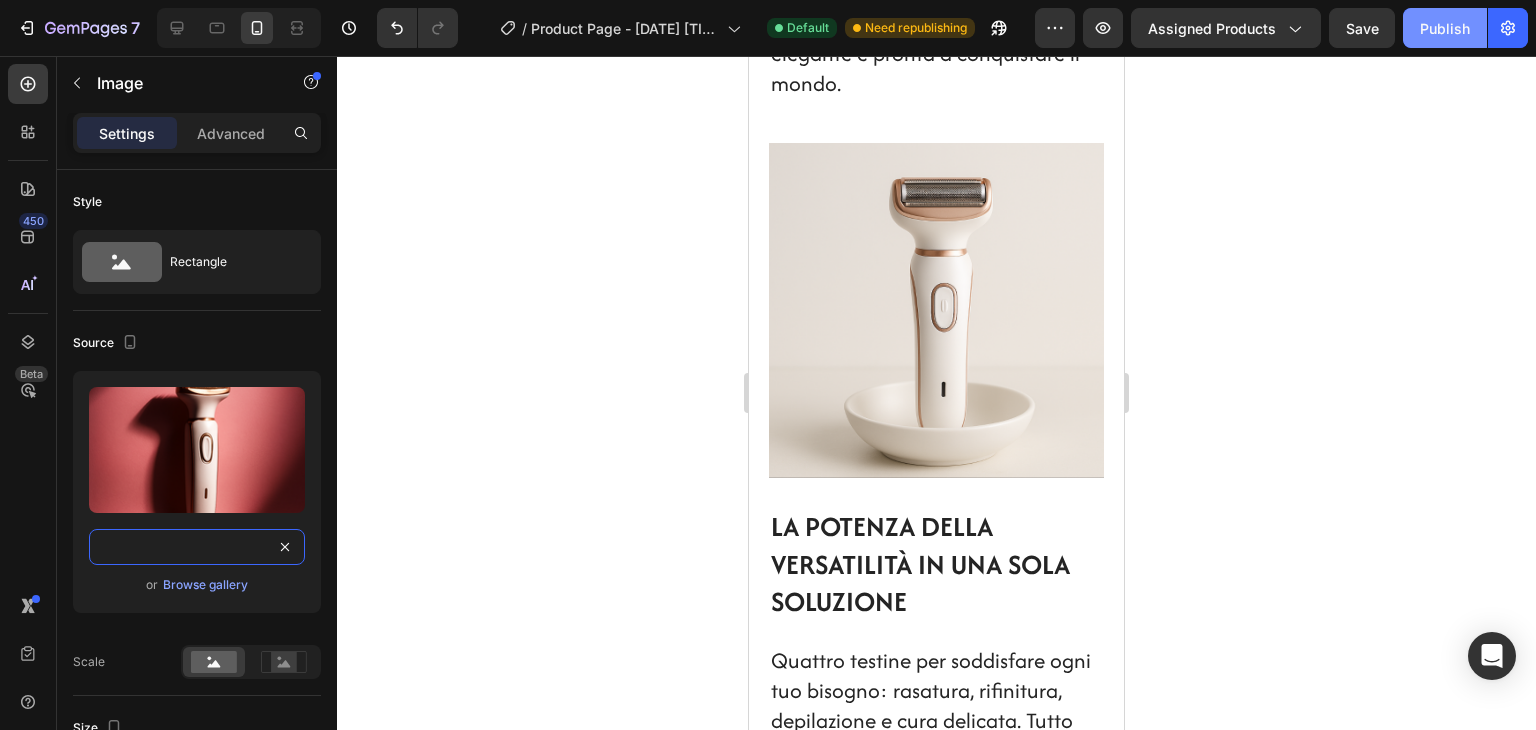 type on "https://cdn.shopify.com/s/files/1/0960/0365/3897/files/gempages_573418814419501830-35c3b3db-ef03-4d70-9b11-6e9eb4ded36a.png" 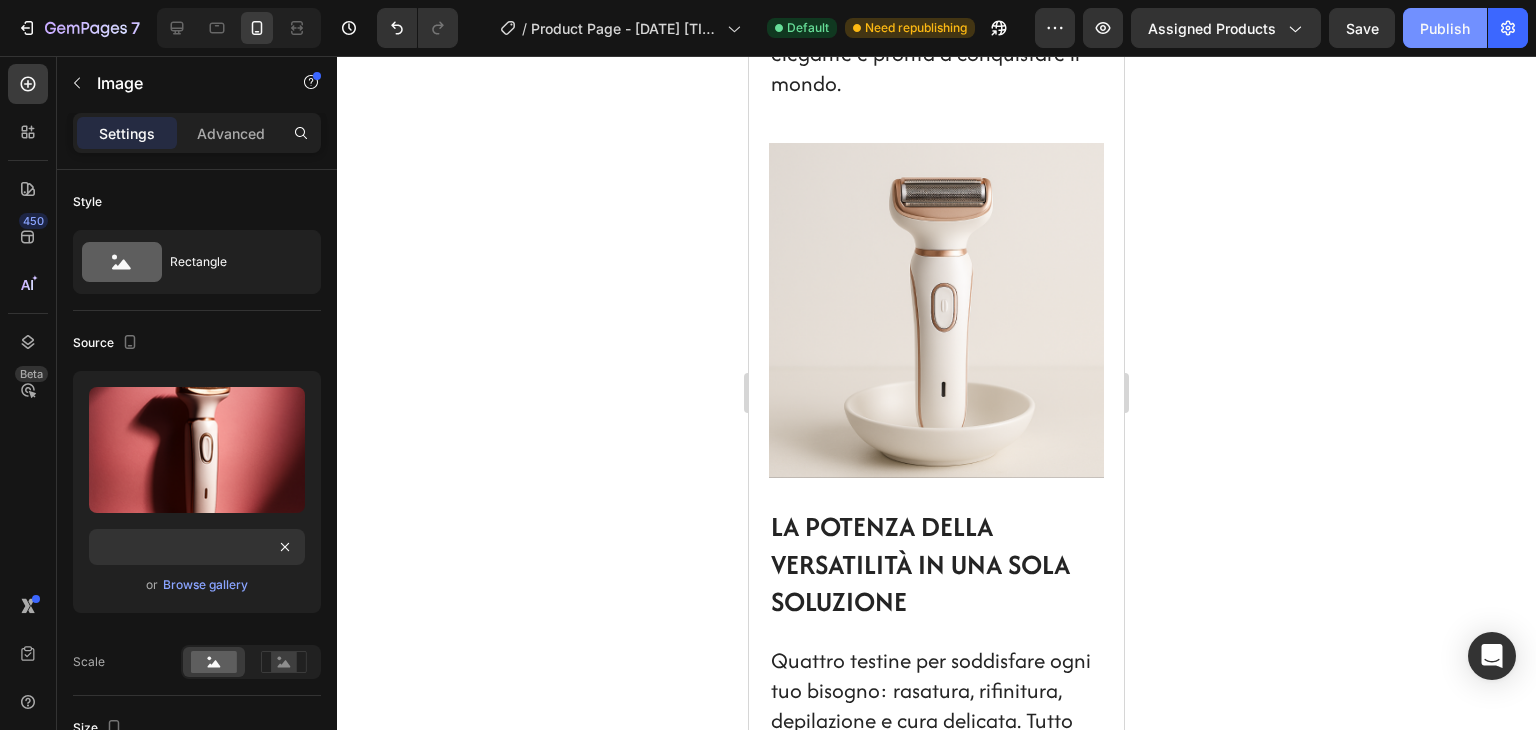 click on "Publish" 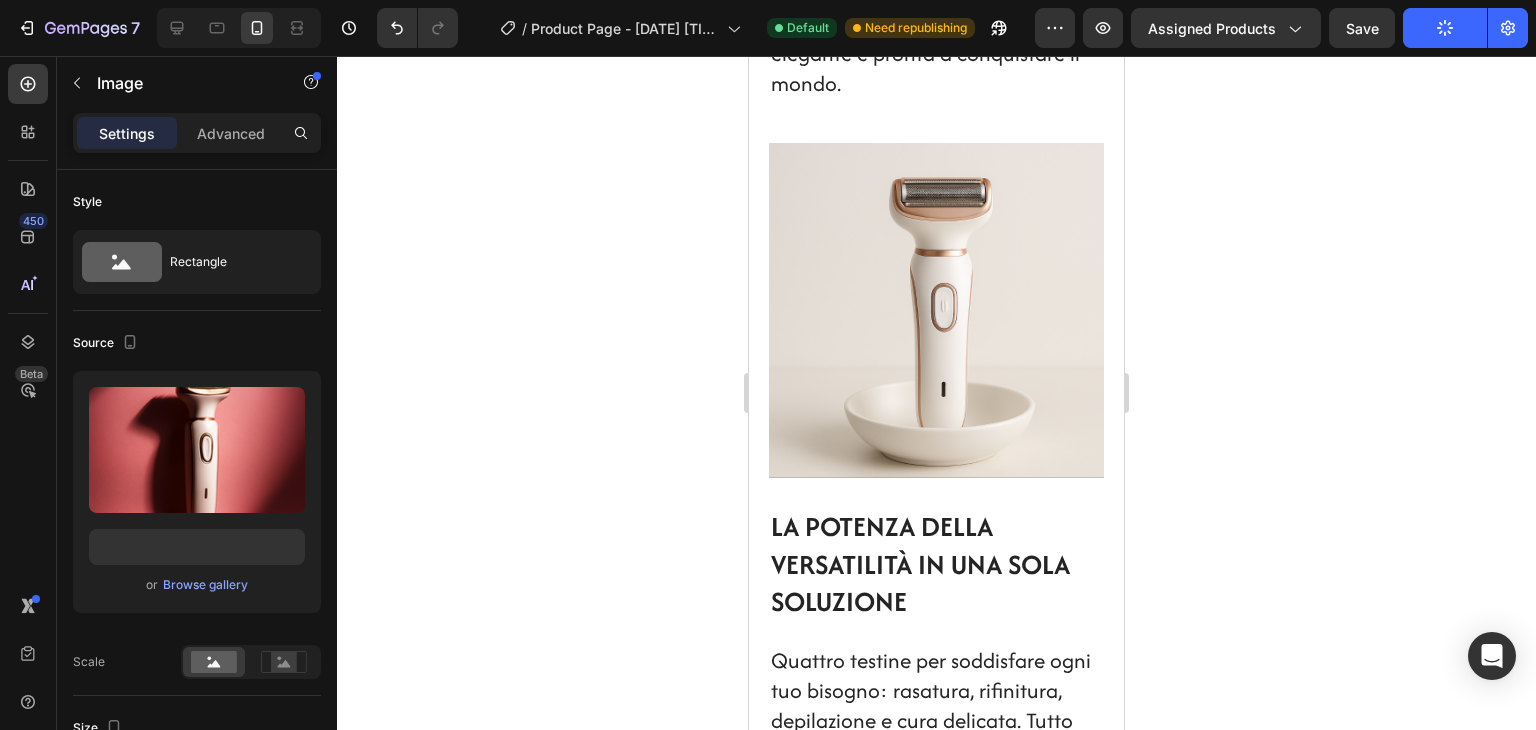 scroll, scrollTop: 0, scrollLeft: 0, axis: both 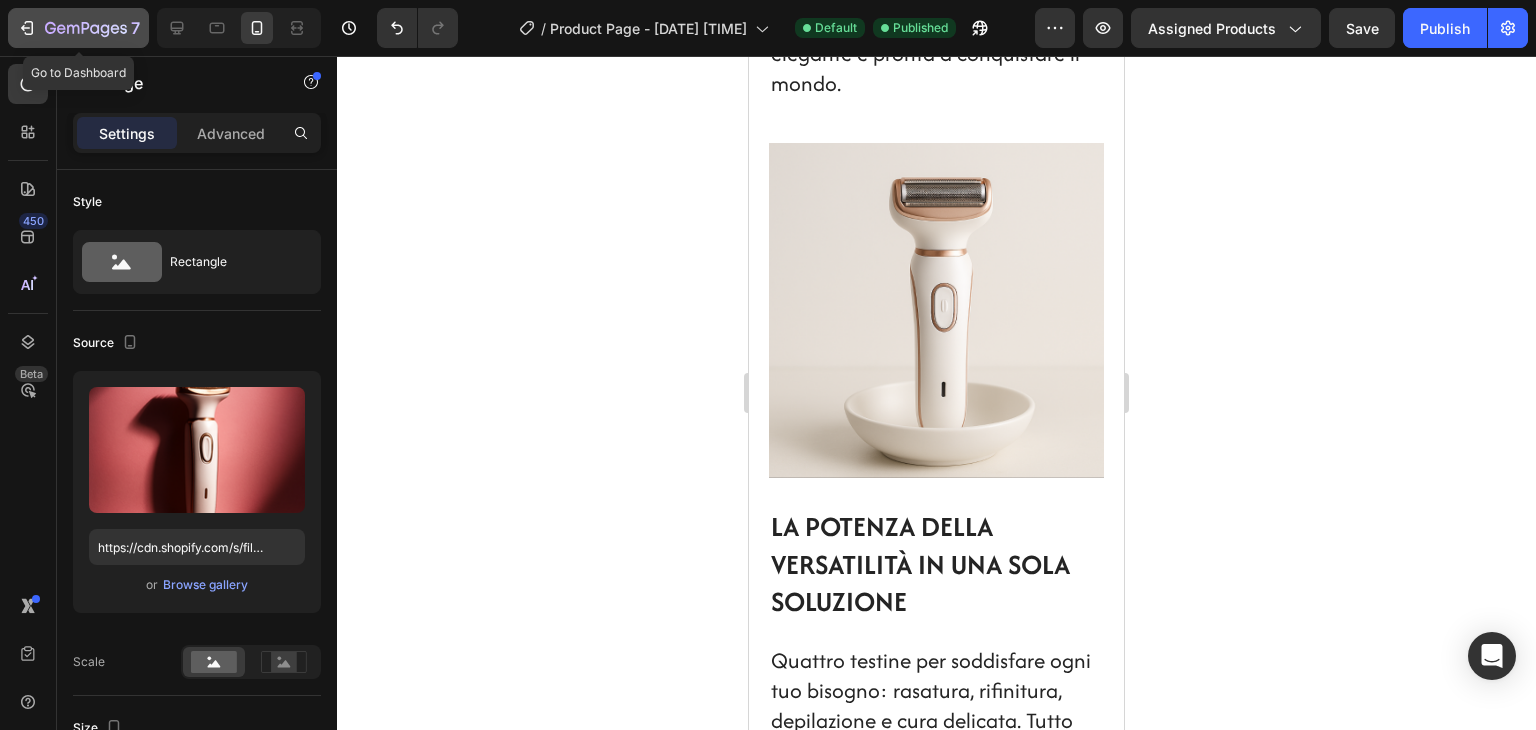 click on "7" 